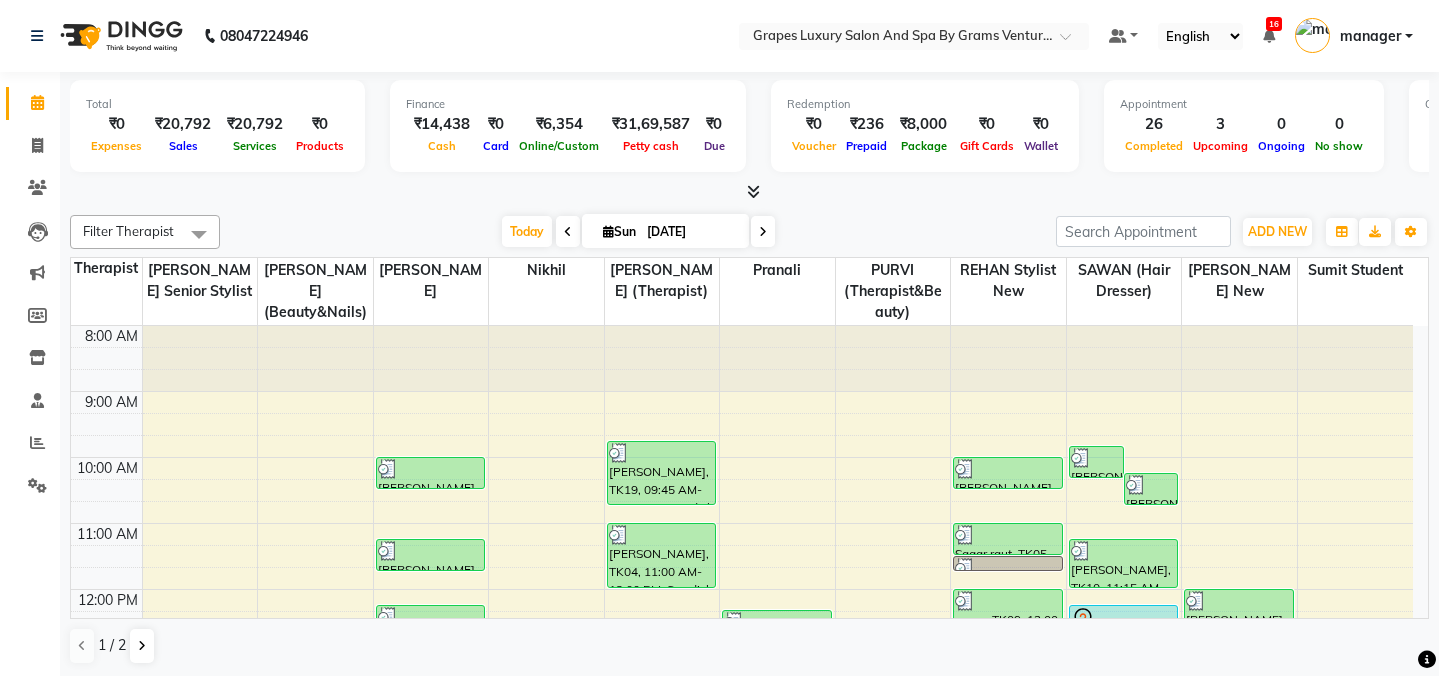 scroll, scrollTop: 0, scrollLeft: 0, axis: both 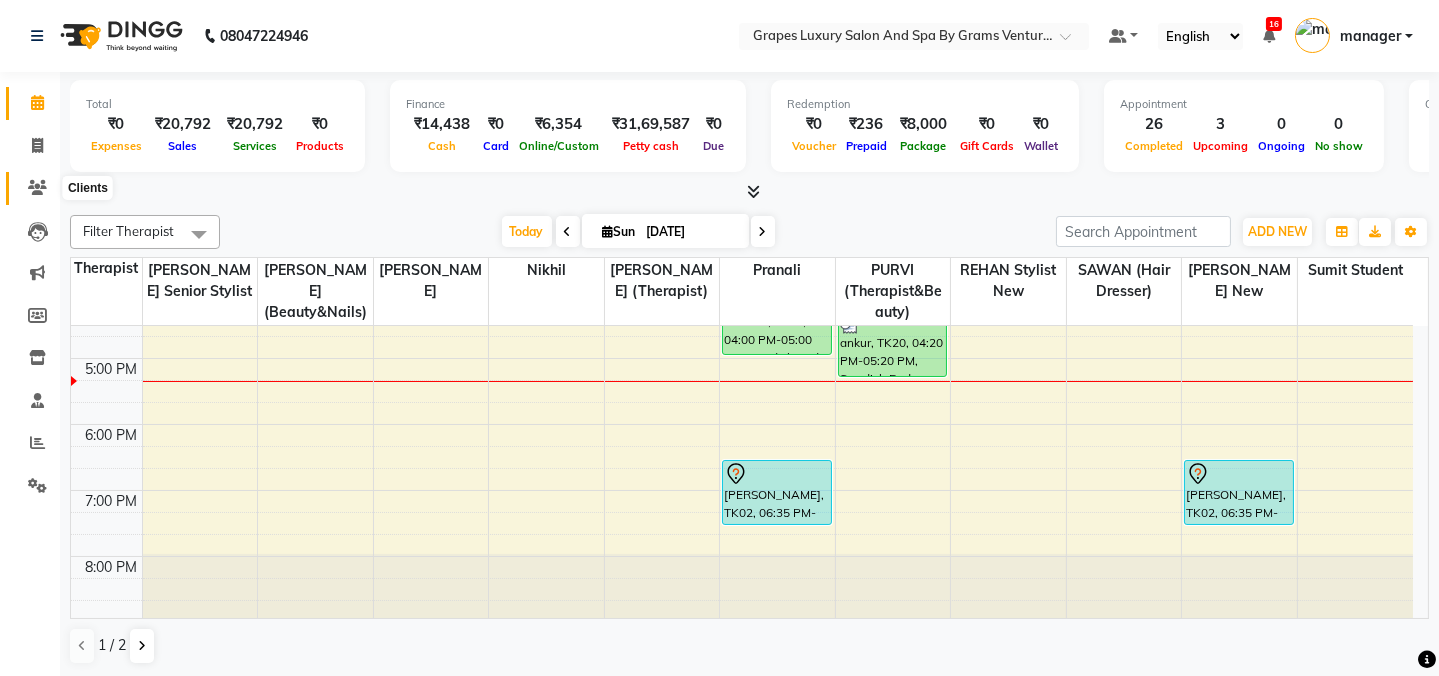 click 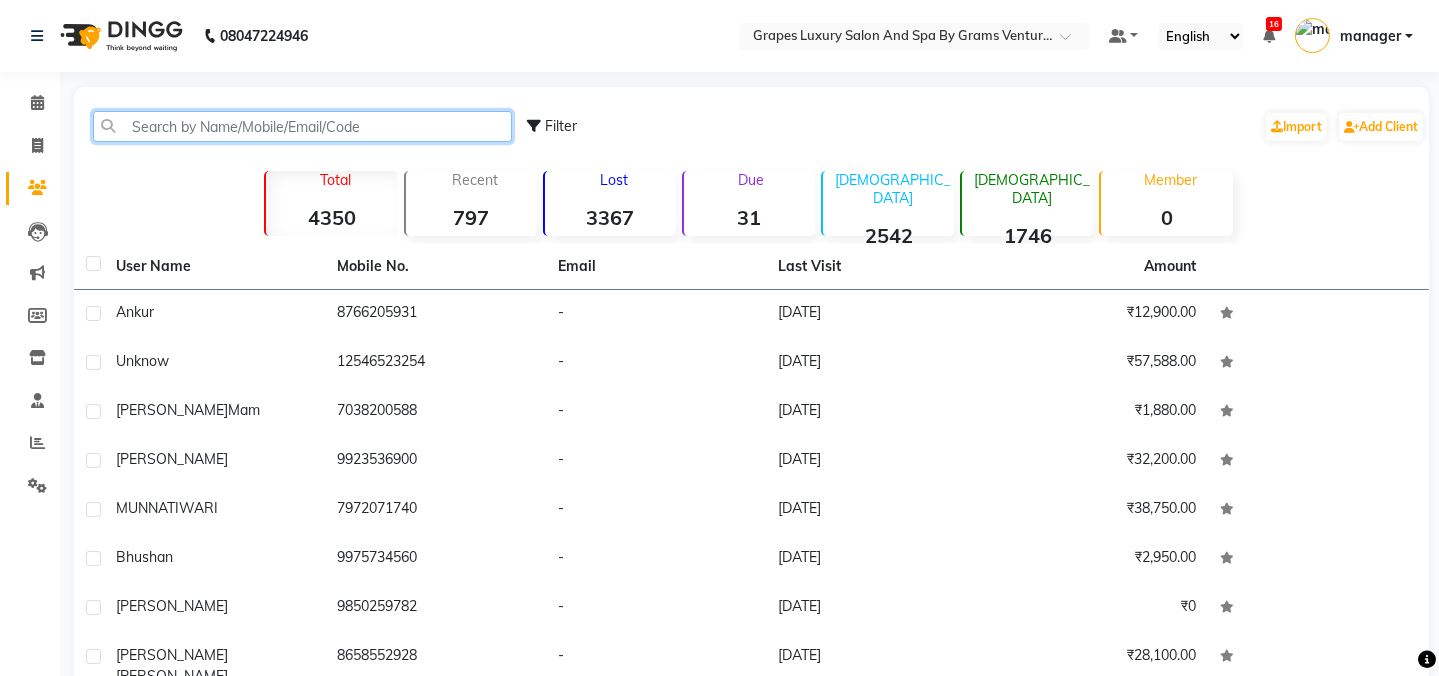click 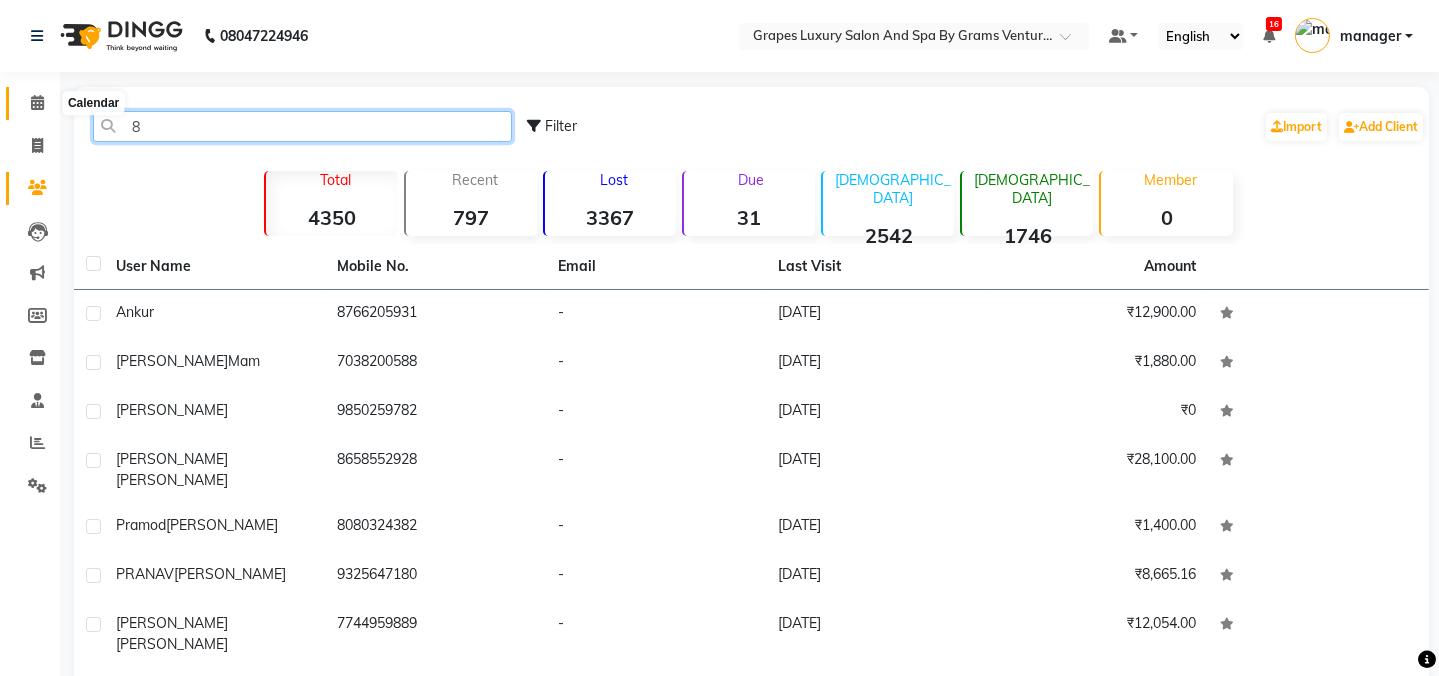 type on "8" 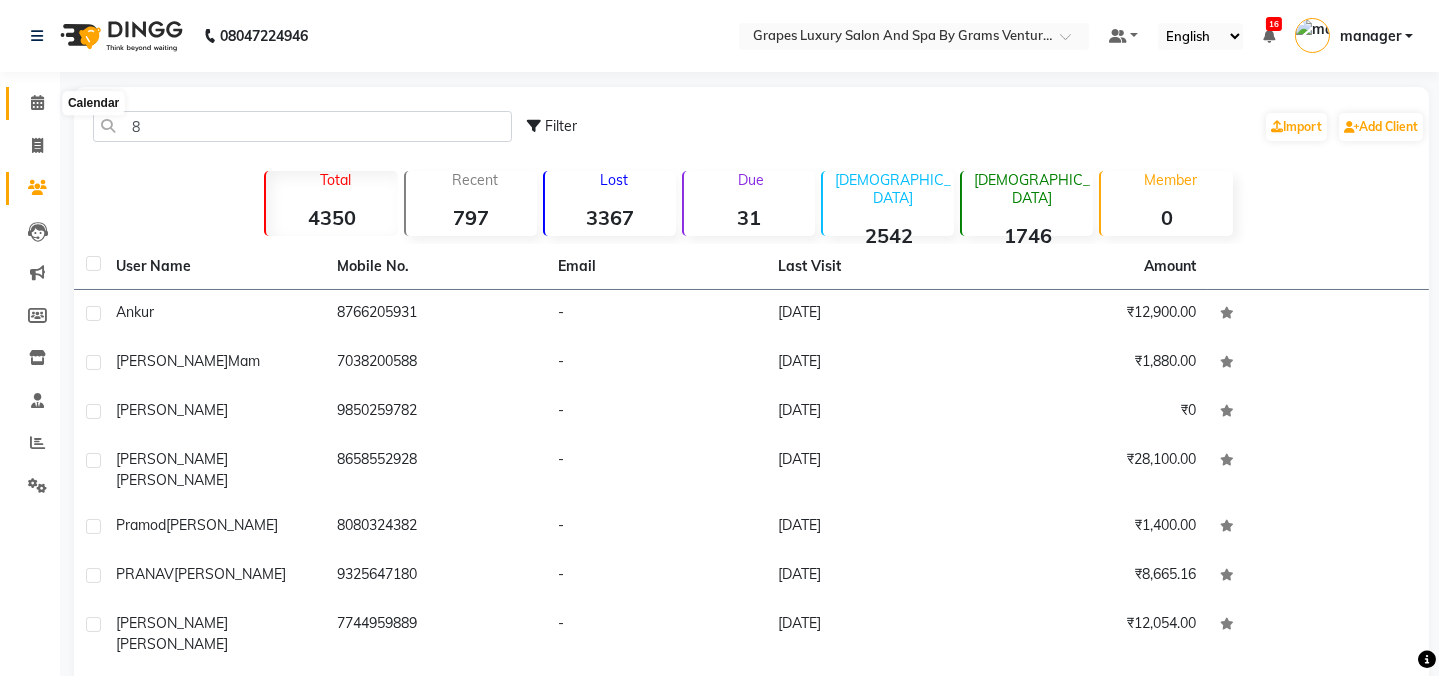 click 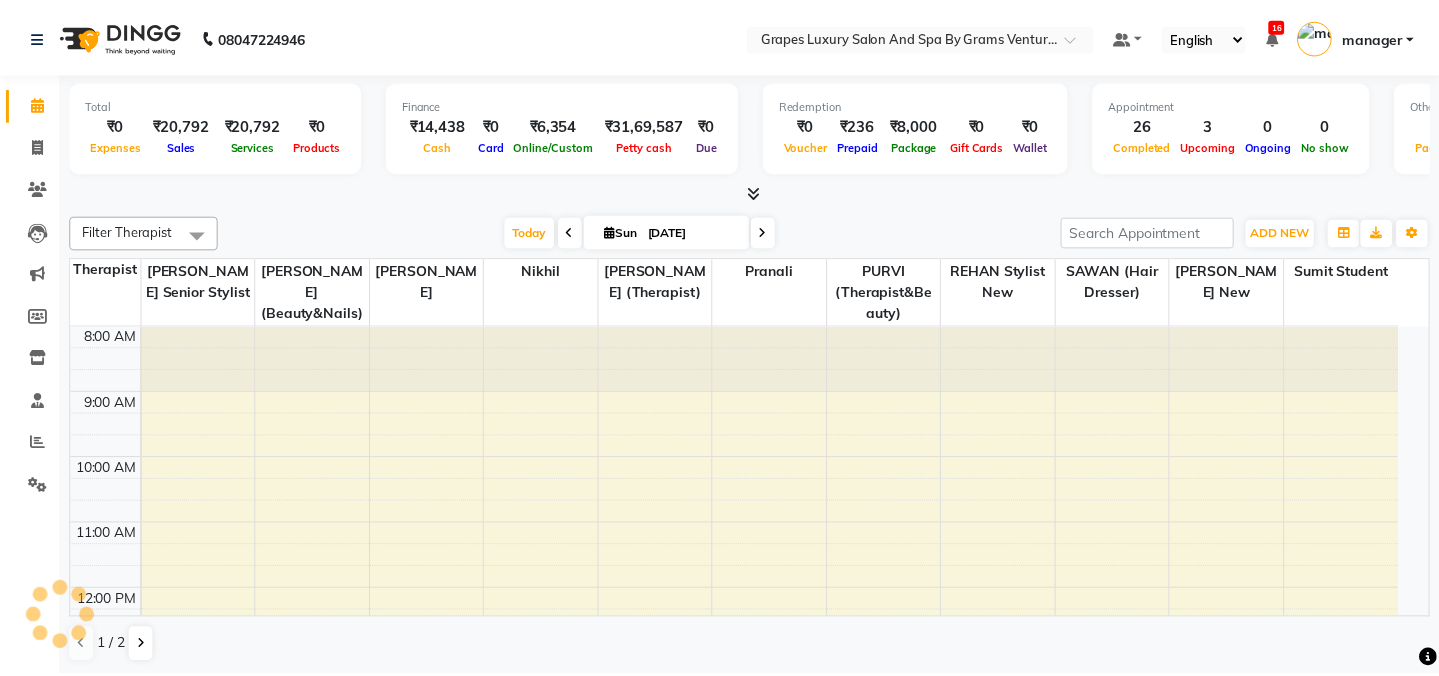 scroll, scrollTop: 523, scrollLeft: 0, axis: vertical 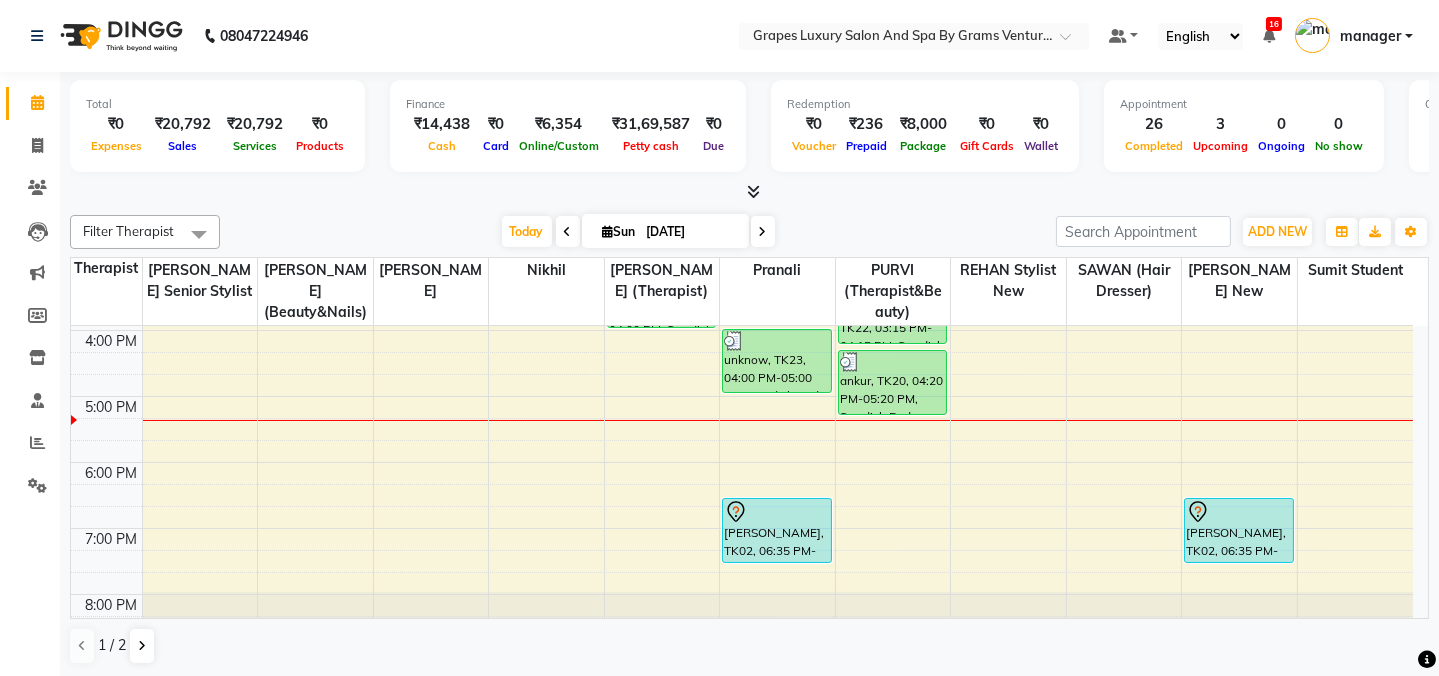click on "8:00 AM 9:00 AM 10:00 AM 11:00 AM 12:00 PM 1:00 PM 2:00 PM 3:00 PM 4:00 PM 5:00 PM 6:00 PM 7:00 PM 8:00 PM     [PERSON_NAME], TK18, 10:00 AM-10:30 AM, kids hair cut [DEMOGRAPHIC_DATA]     akash bhandar, TK07, 11:15 AM-11:45 AM, Hair Cut [DEMOGRAPHIC_DATA] (30 mins)     [PERSON_NAME], TK12, 12:15 PM-12:50 PM, Shampoo & Conditioning With Natural Styling ( [DEMOGRAPHIC_DATA] ) (15 mins)     [PERSON_NAME], TK12, 01:00 PM-01:35 PM, [PERSON_NAME] Trimming (15 mins)     [PERSON_NAME] mam, TK01, 01:40 PM-03:05 PM, Hair Cut [DEMOGRAPHIC_DATA] (45 mins)     [PERSON_NAME], TK19, 09:45 AM-10:45 AM, Swedish Body Massage (60 mins)     [PERSON_NAME], TK04, 11:00 AM-12:00 PM, Swedish Body Massage (60 mins)     [PERSON_NAME], TK15, 12:40 PM-02:20 PM, Swedish Body Massage (60 mins)     [PERSON_NAME], TK21, 03:00 PM-04:00 PM, Swedish Body Massage (60 mins)     Ganesh Sir, TK08, 12:20 PM-01:20 PM, Swedish Body Massage (60 mins)     bhushan, TK17, 01:40 PM-02:40 PM, Swedish Body Massage (60 mins)     unknow, TK23, 04:00 PM-05:00 PM, Swedish Body Massage (60 mins)" at bounding box center (742, 231) 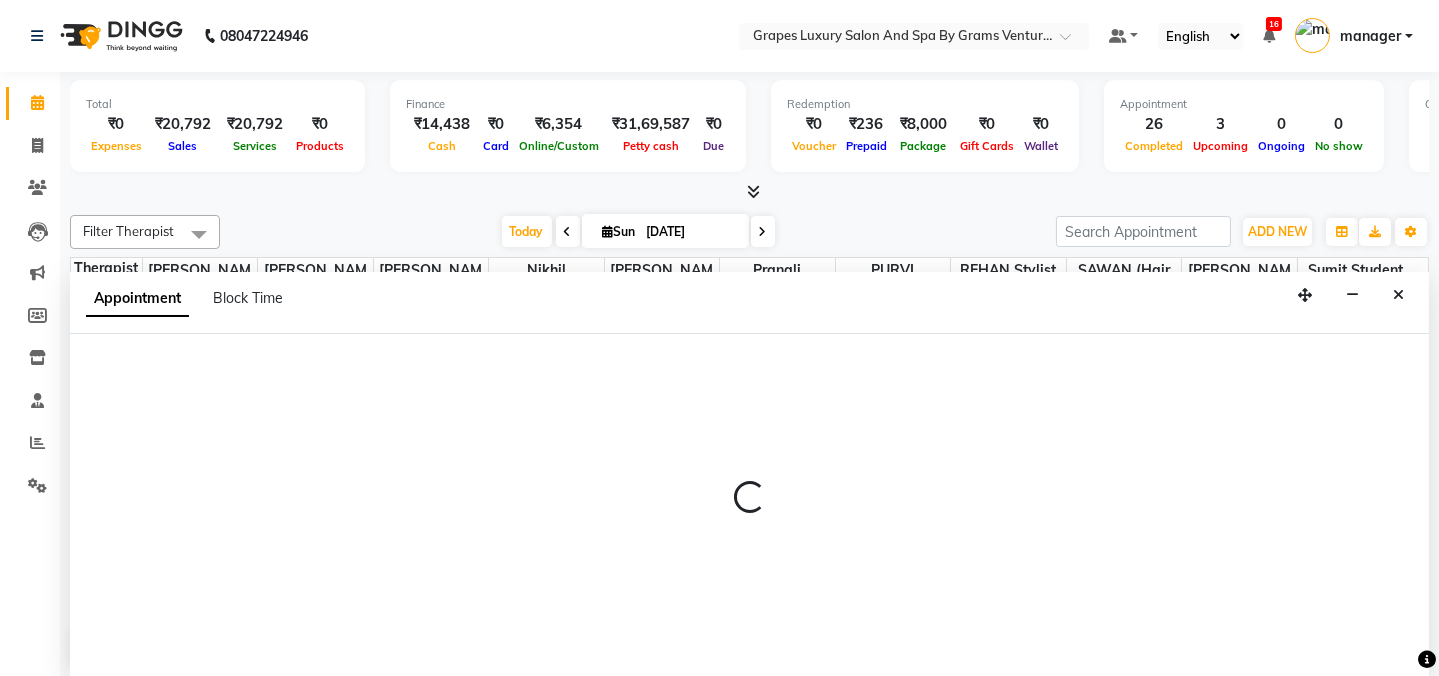 scroll, scrollTop: 0, scrollLeft: 0, axis: both 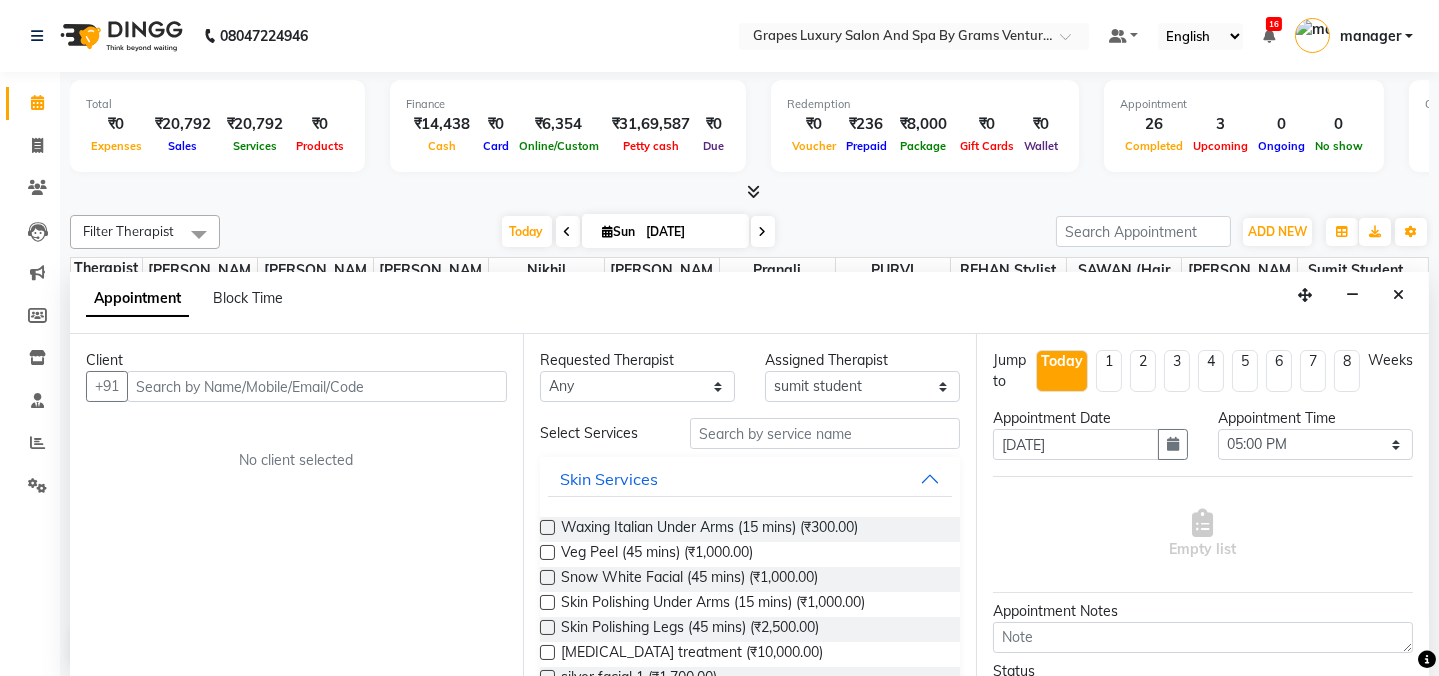click at bounding box center (317, 386) 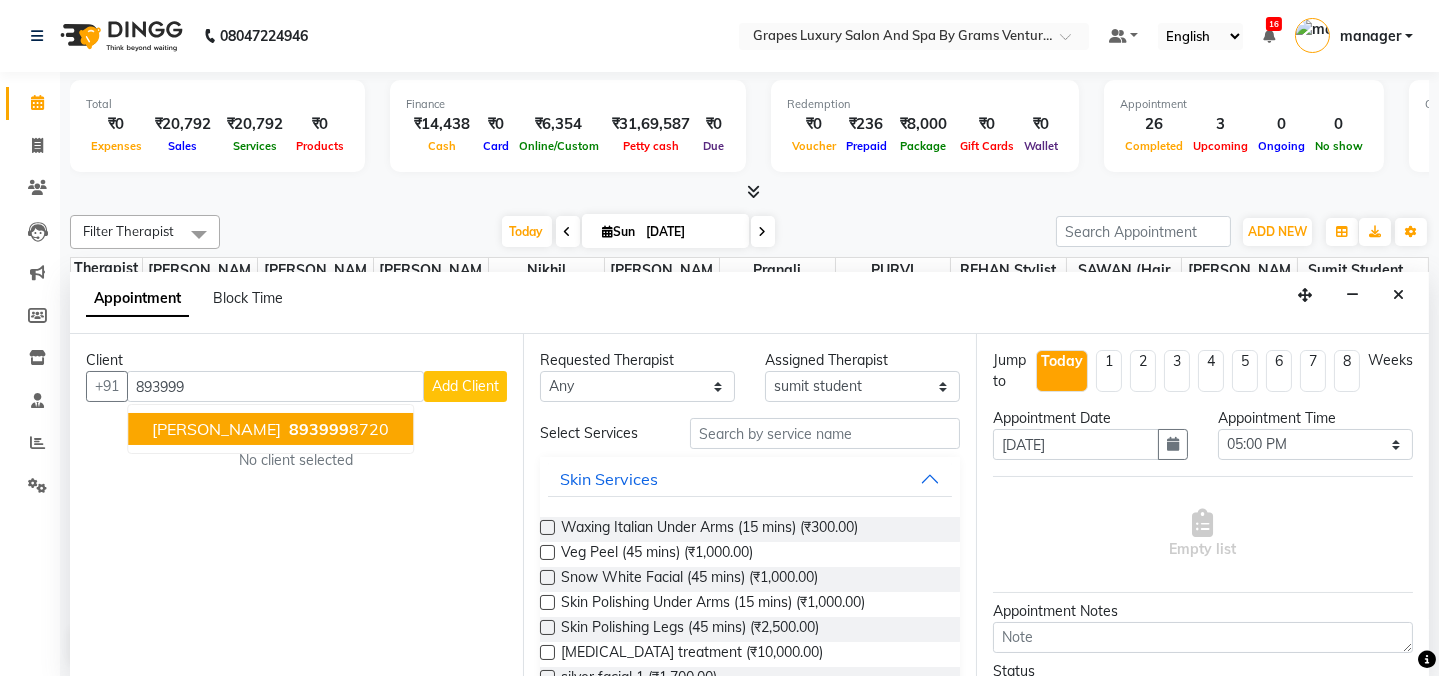 click on "[PERSON_NAME]" at bounding box center [216, 429] 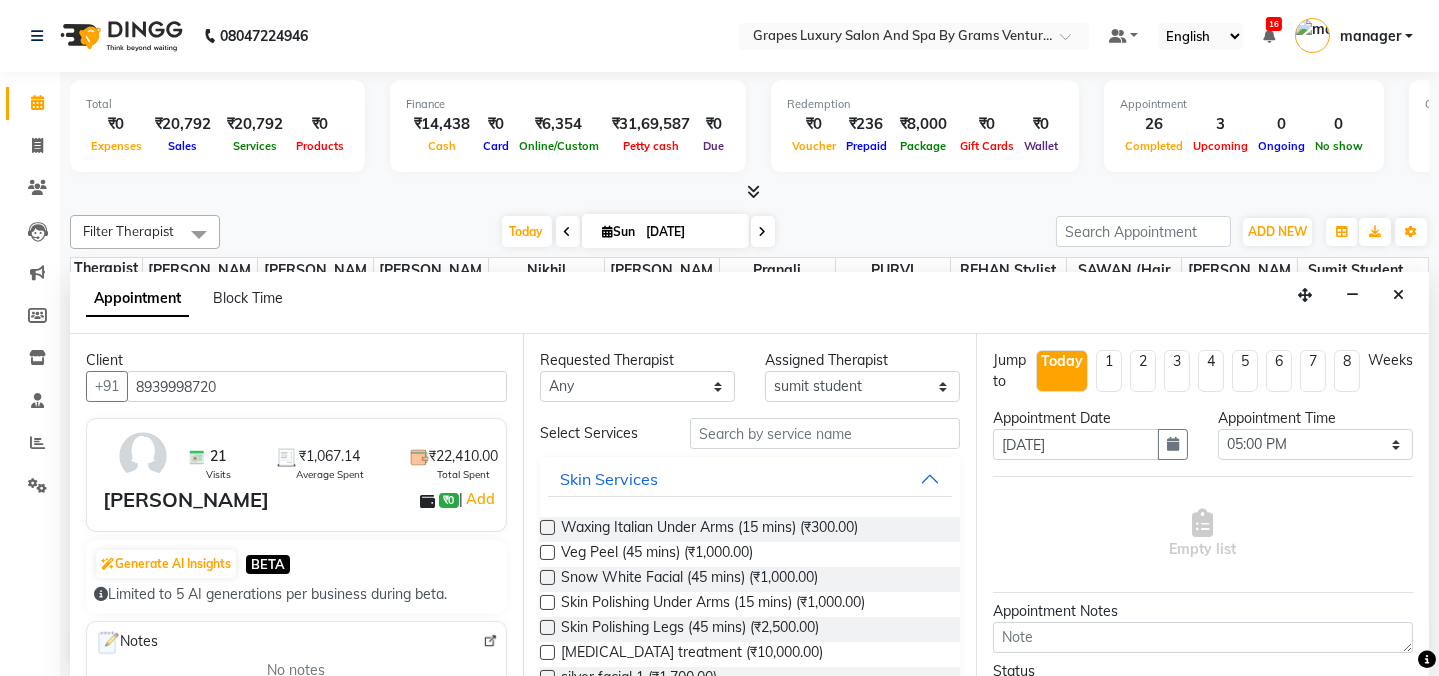 type on "8939998720" 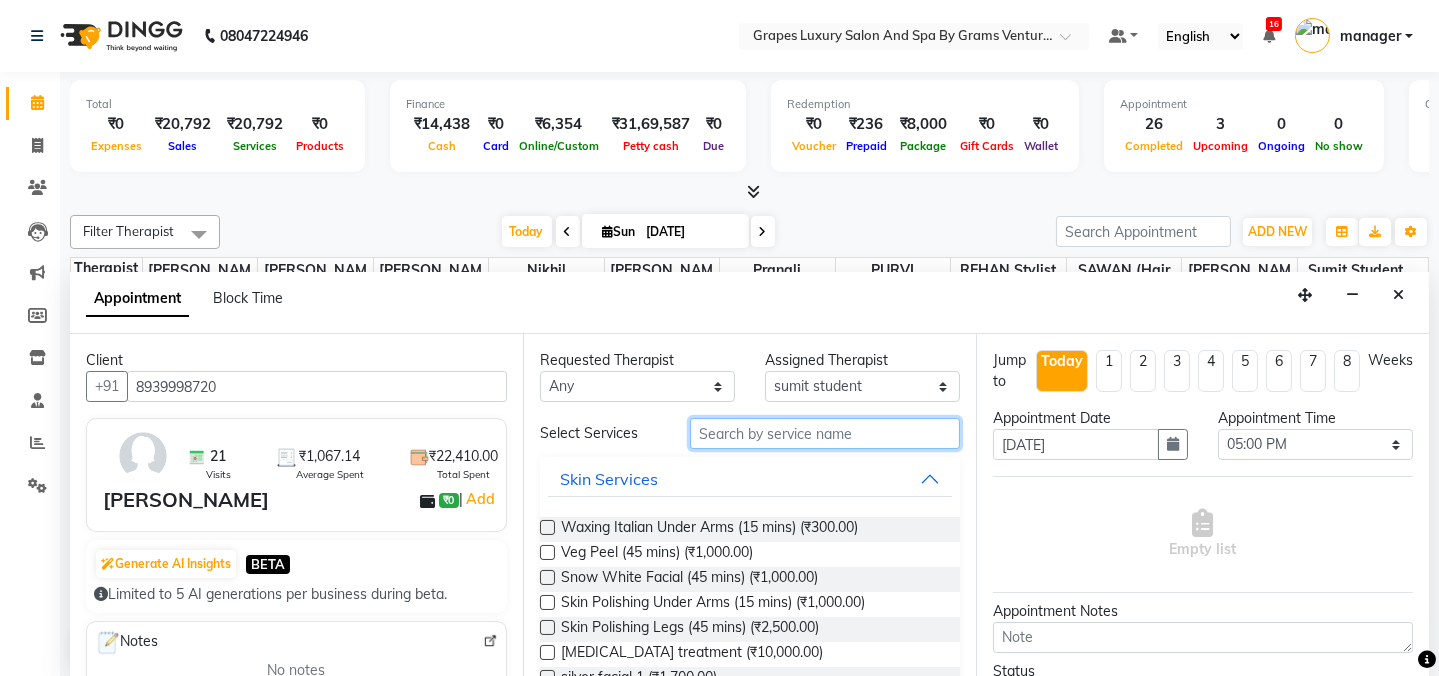 click at bounding box center (825, 433) 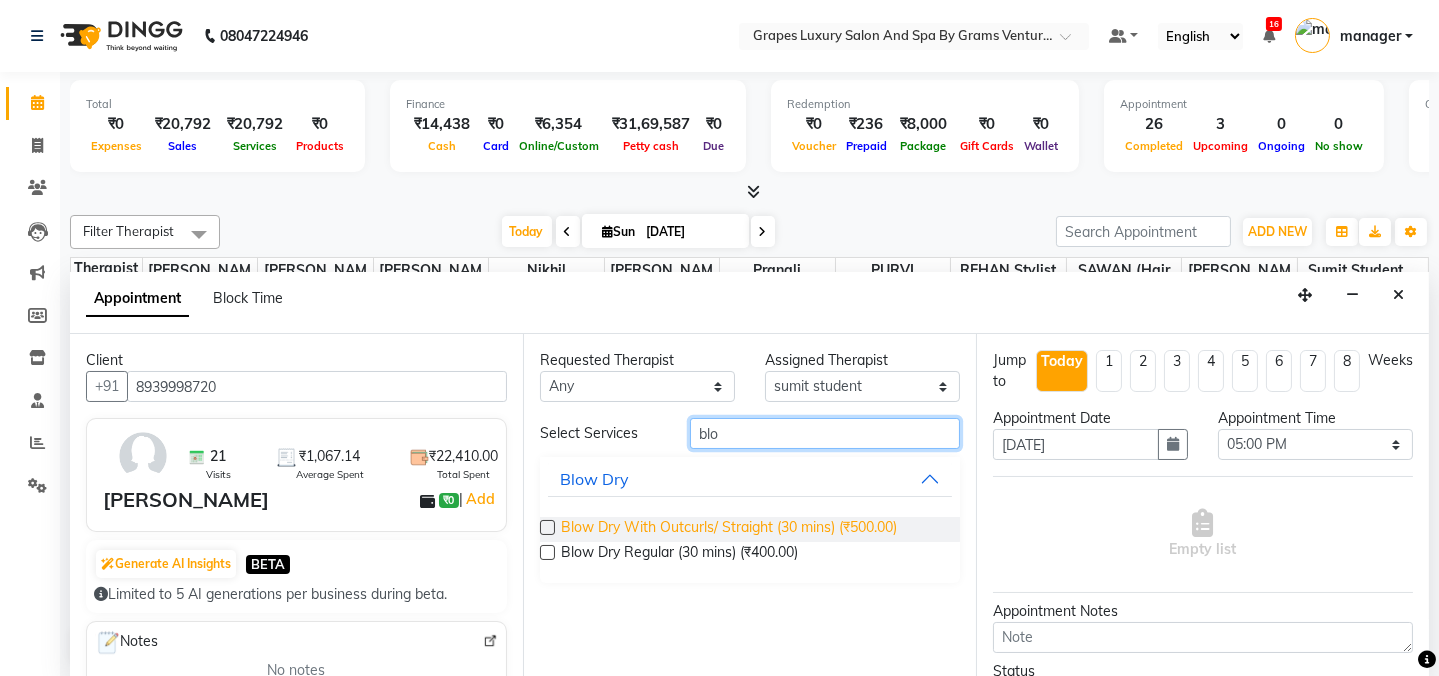 type on "blo" 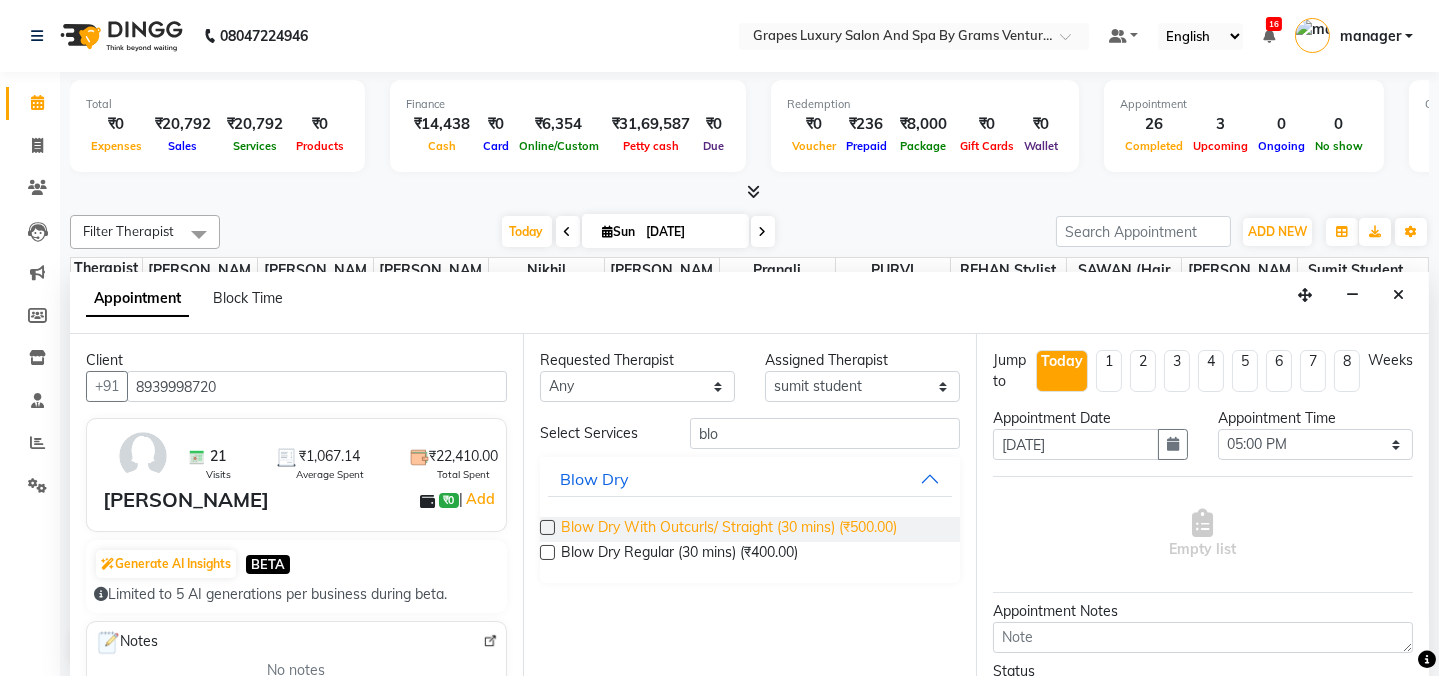 click on "Blow Dry With Outcurls/ Straight (30 mins) (₹500.00)" at bounding box center (729, 529) 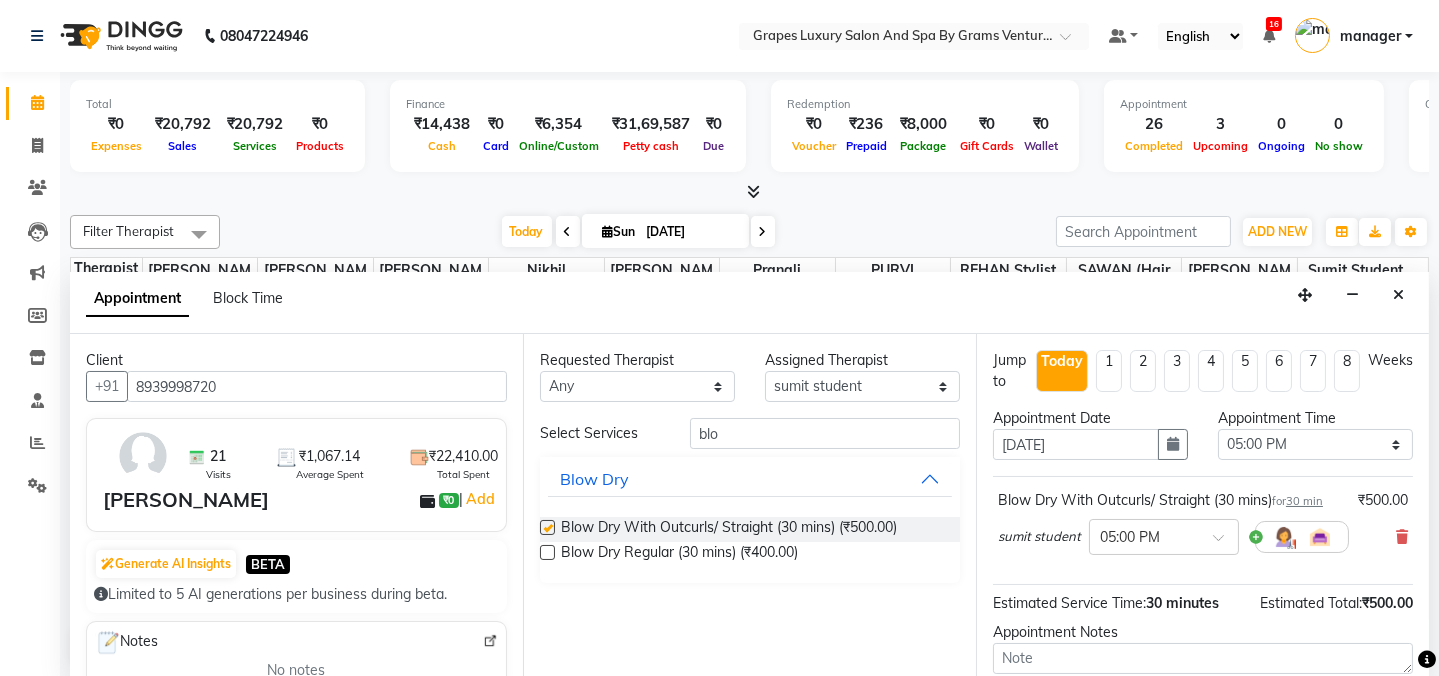 checkbox on "false" 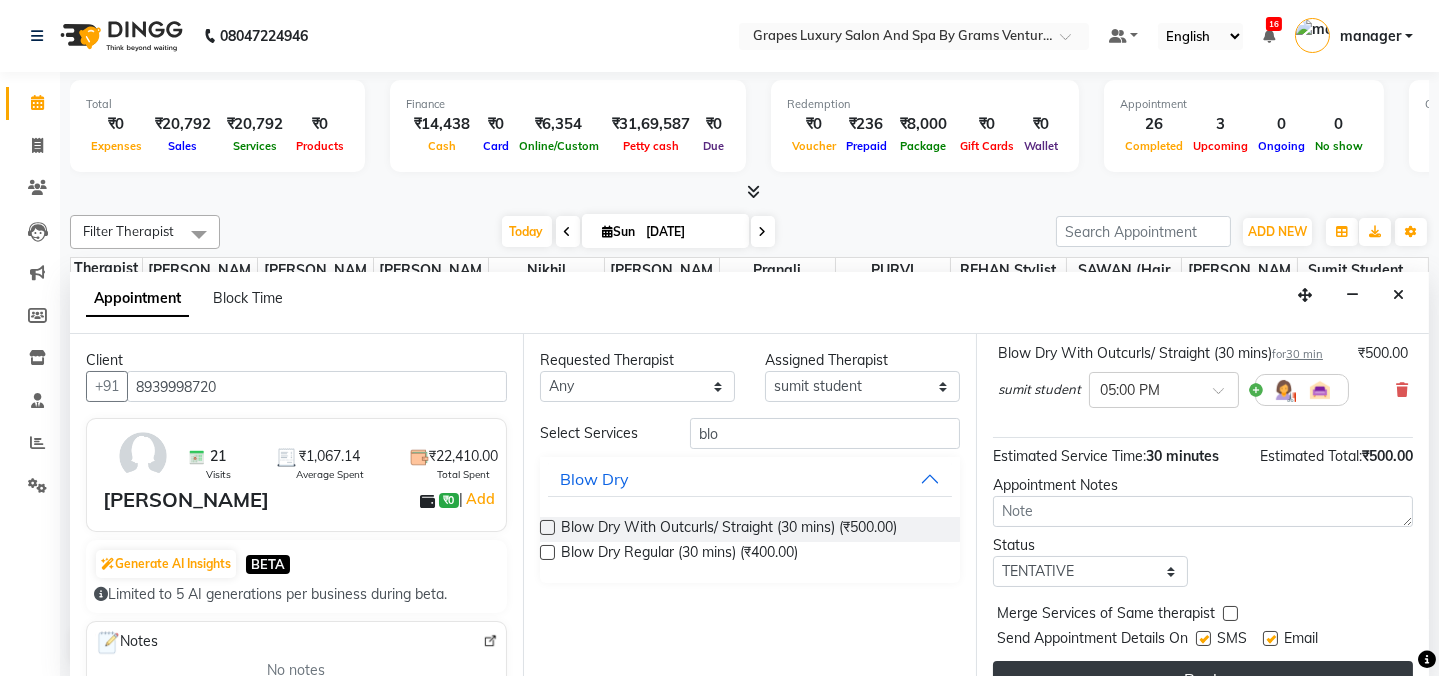 scroll, scrollTop: 181, scrollLeft: 0, axis: vertical 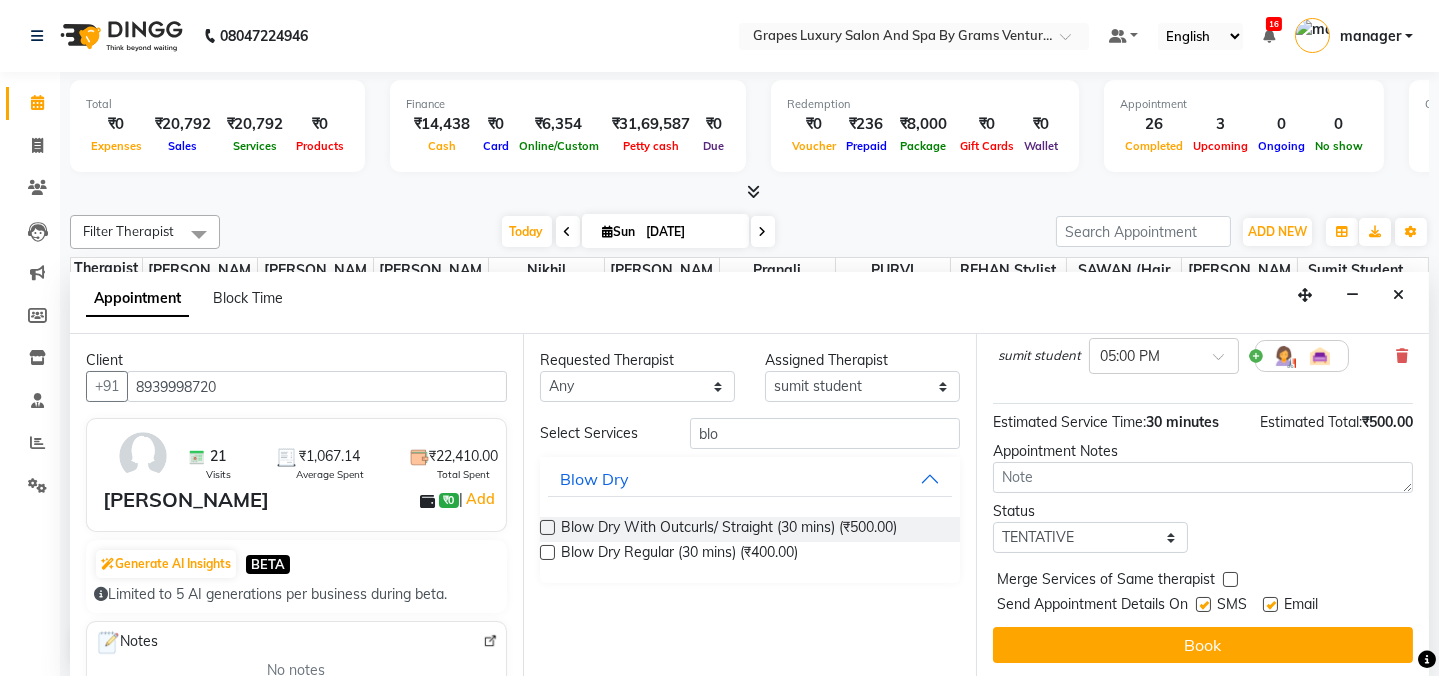 click at bounding box center [1203, 604] 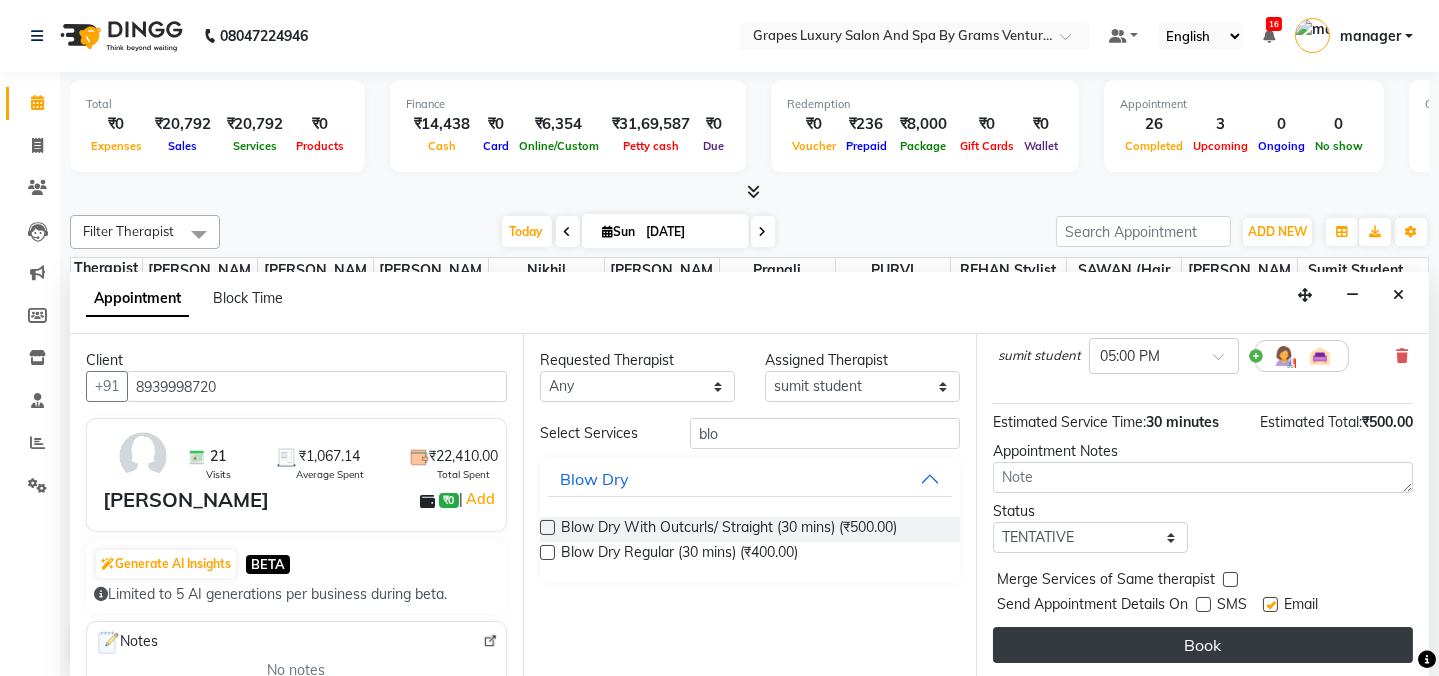 click on "Book" at bounding box center (1203, 645) 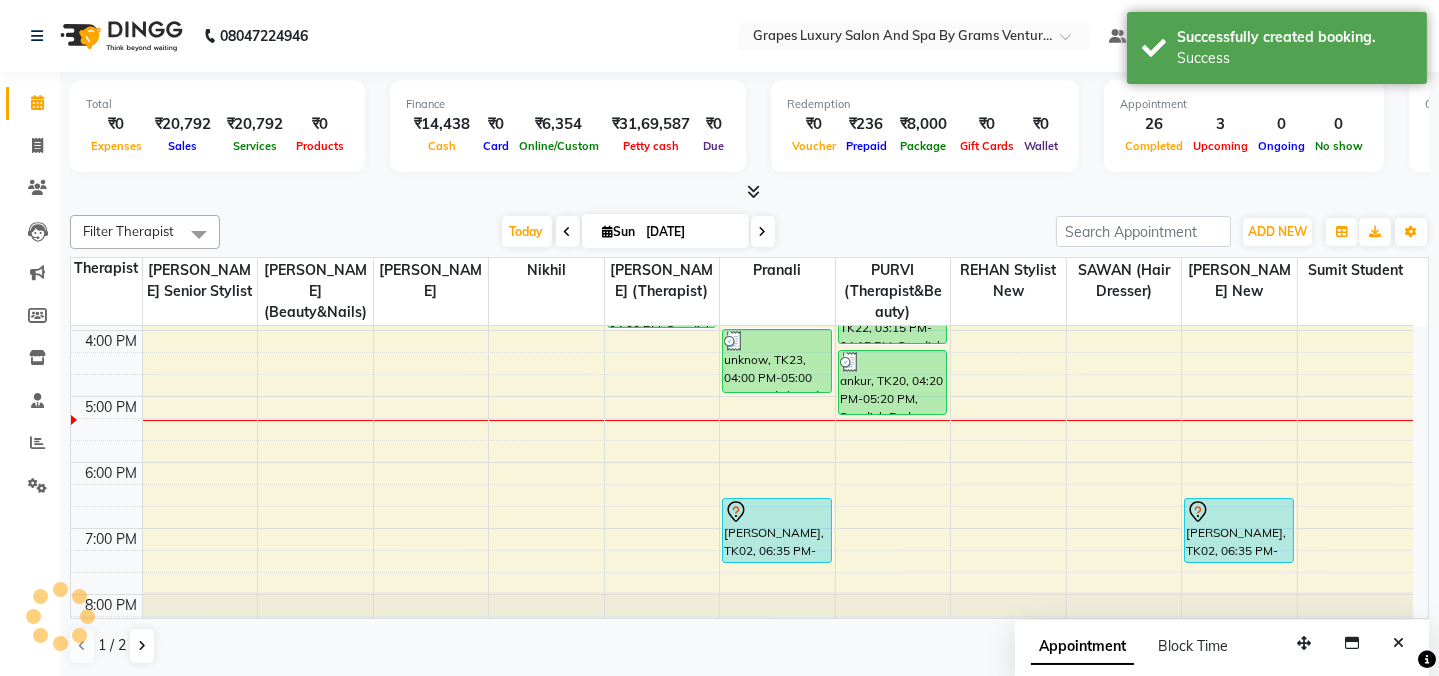 scroll, scrollTop: 0, scrollLeft: 0, axis: both 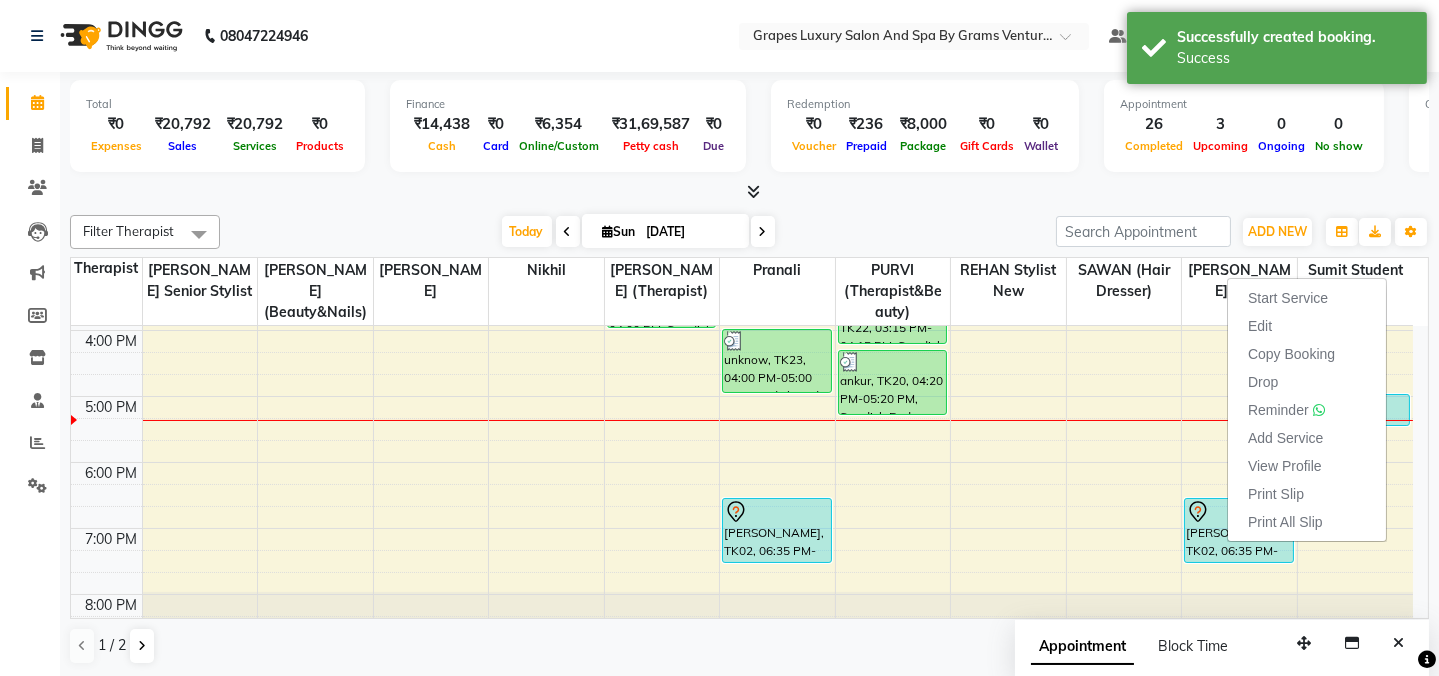 click on "Start Service" at bounding box center (1307, 298) 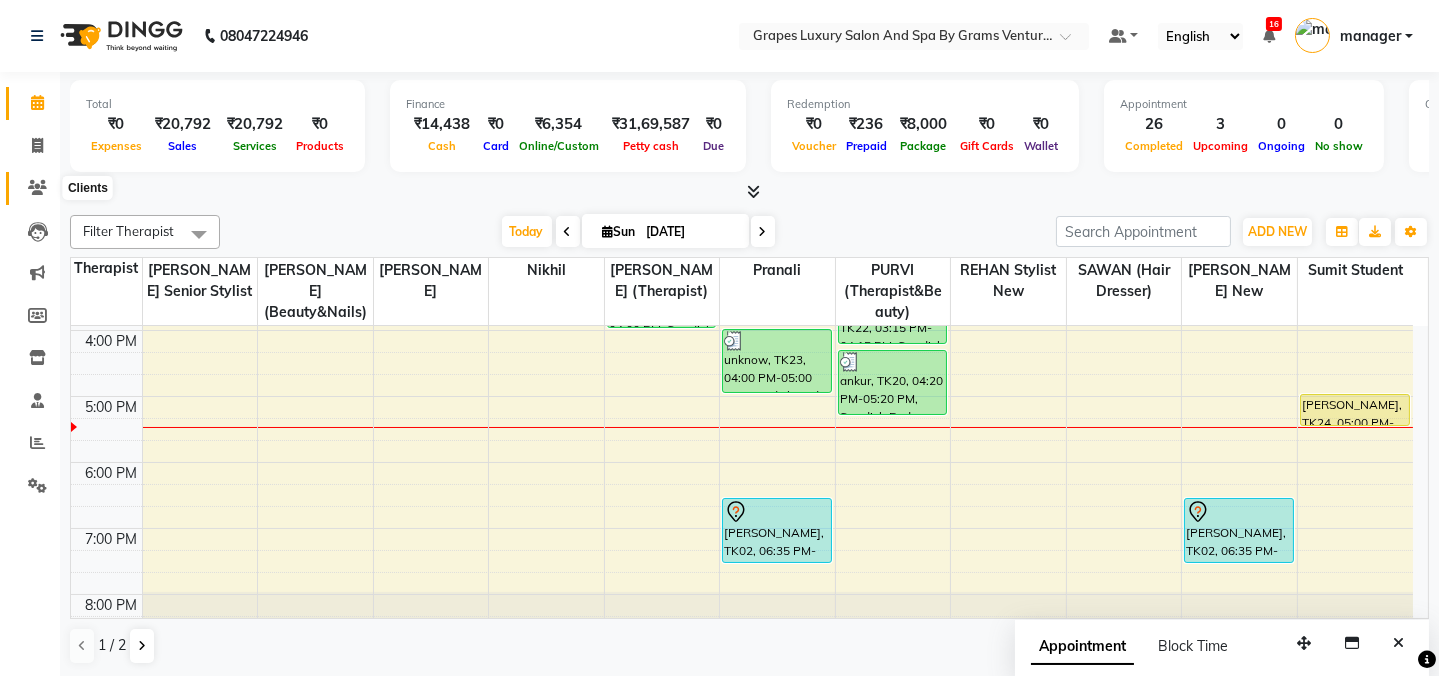 click 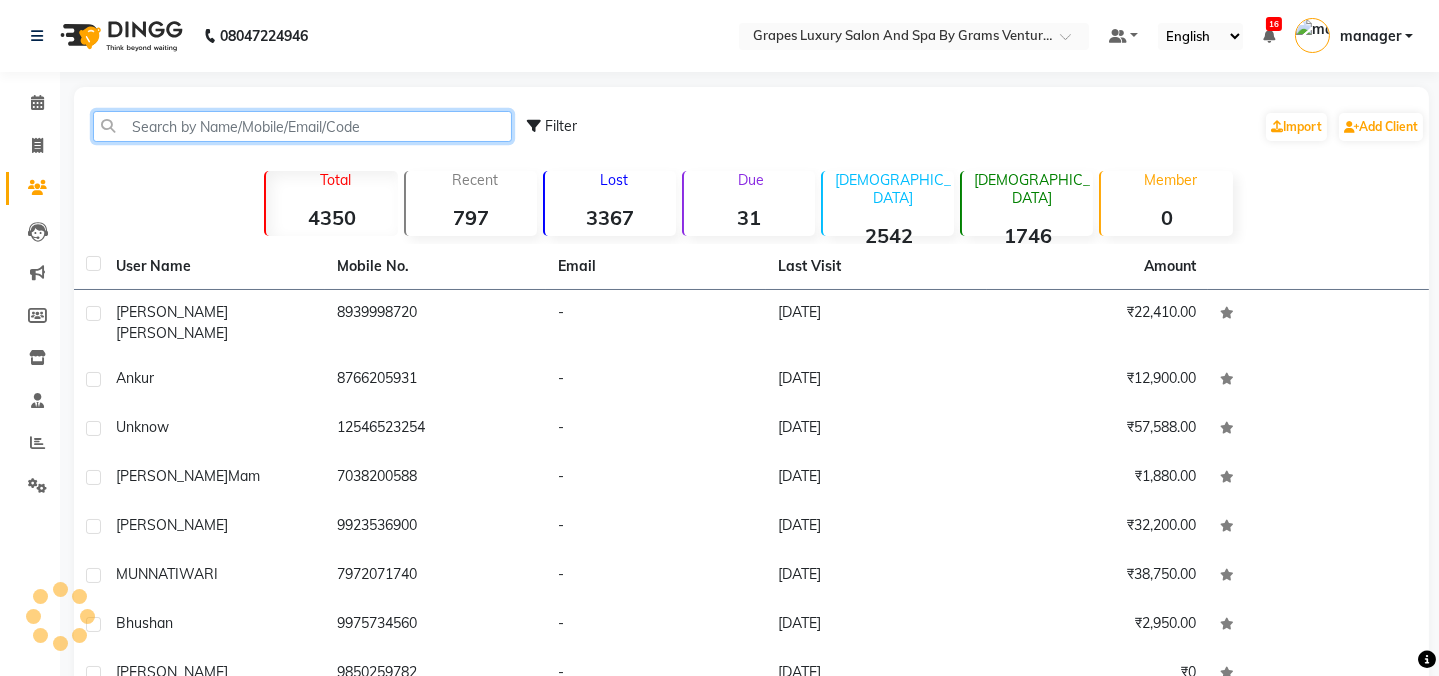 drag, startPoint x: 168, startPoint y: 117, endPoint x: 669, endPoint y: 104, distance: 501.16864 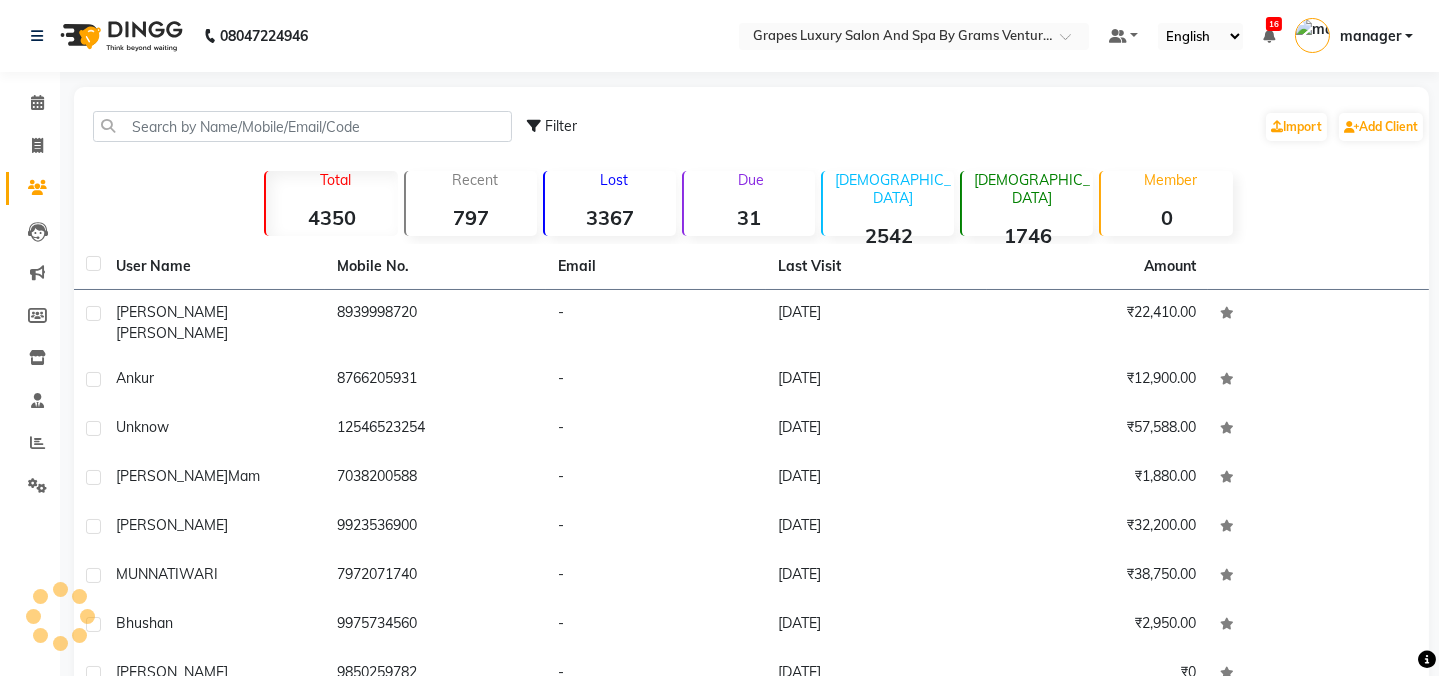 click on "Filter  Import   Add Client" 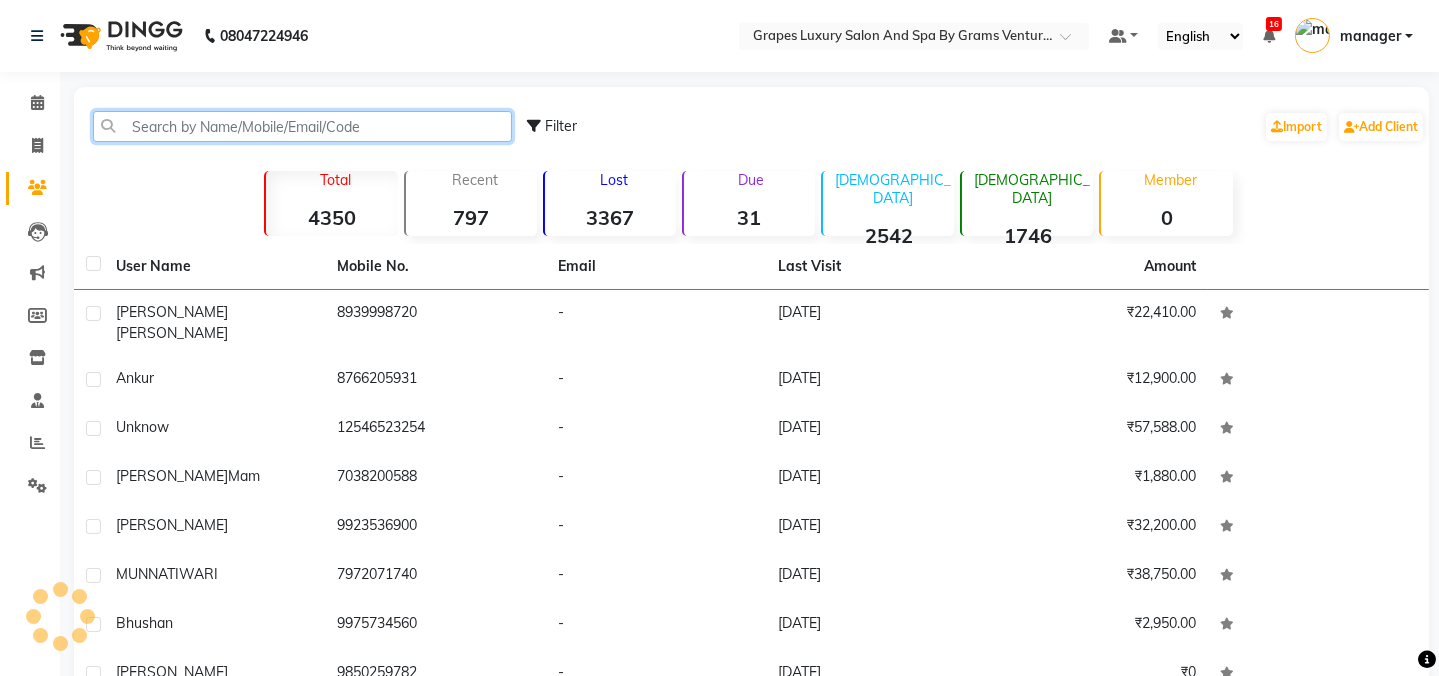 click 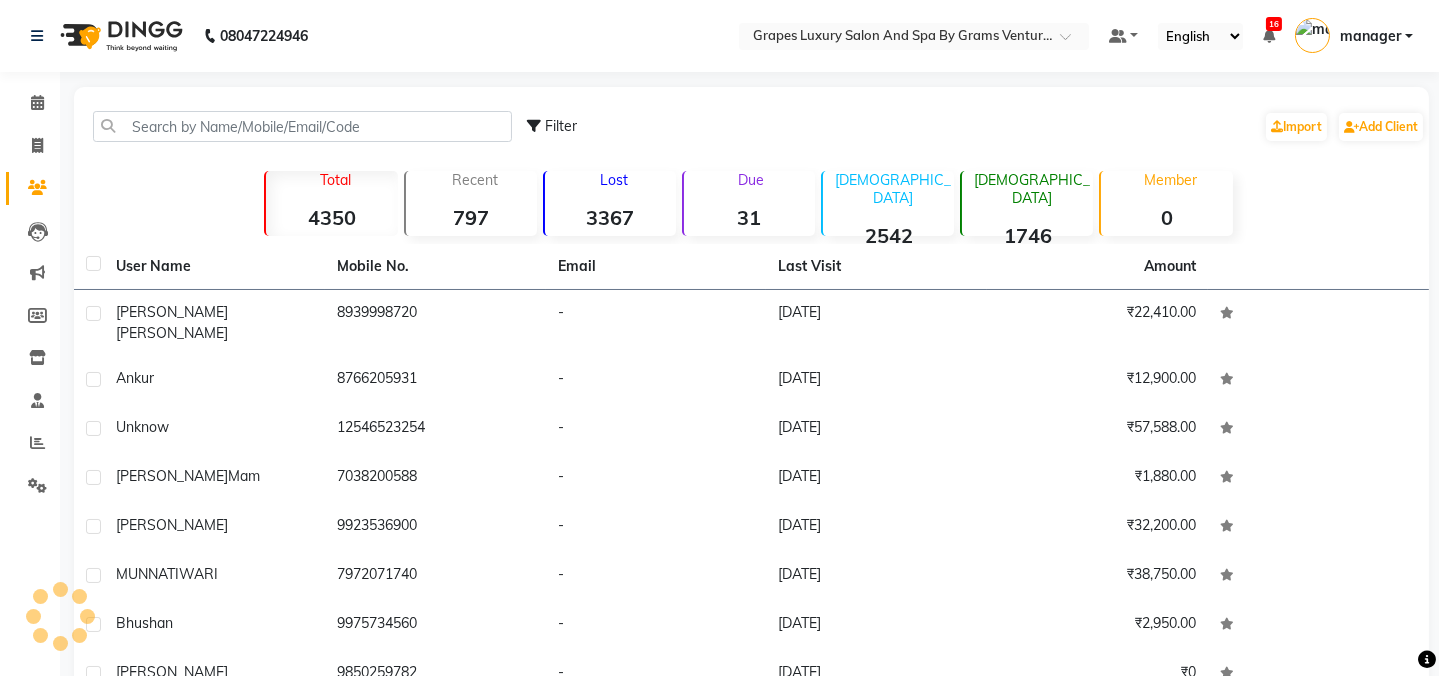click on "Filter" 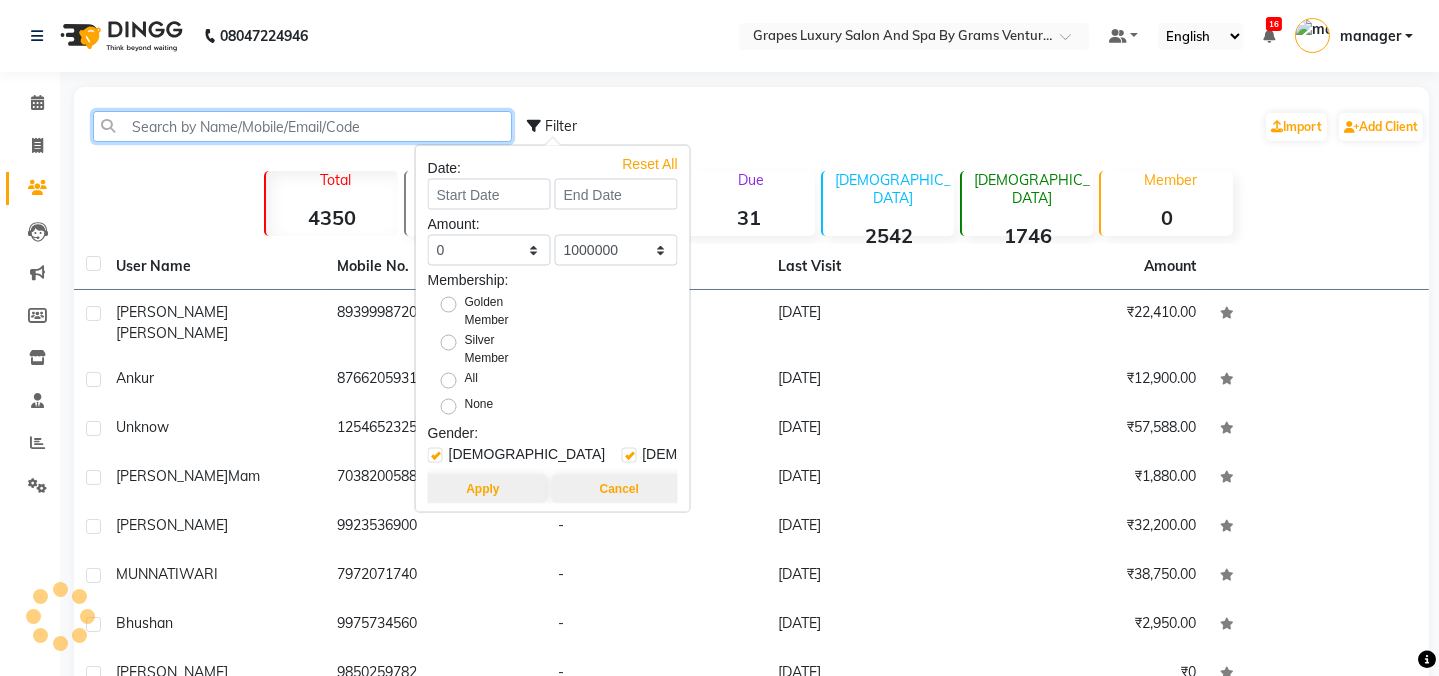 click 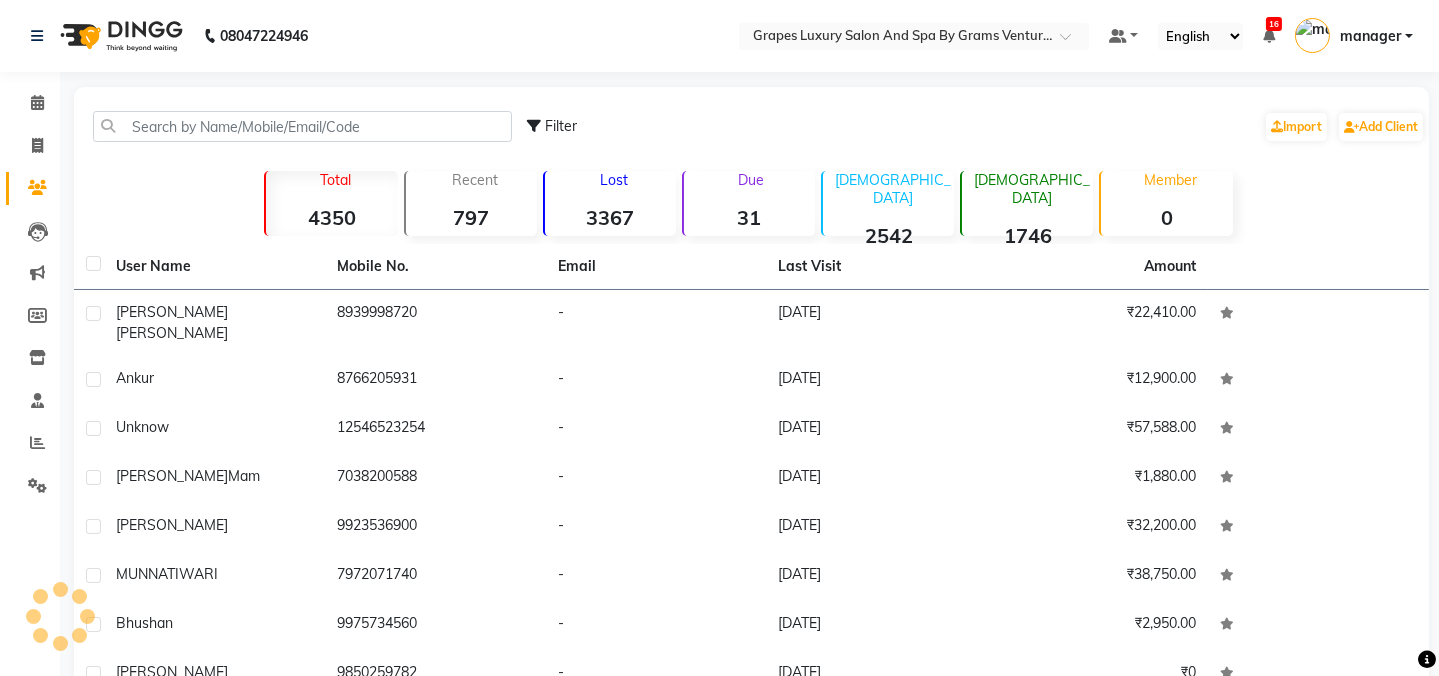 click on "Filter  Import   Add Client   Total  4350  Recent  797  Lost  3367  Due  31  [DEMOGRAPHIC_DATA]  2542  [DEMOGRAPHIC_DATA]  1746  Member  0 User Name Mobile No. Email Last Visit Amount [GEOGRAPHIC_DATA][PERSON_NAME]   8939998720   -   [DATE]   ₹22,410.00  ankur     8766205931   -   [DATE]   ₹12,900.00  unknow     12546523254   -   [DATE]   ₹57,588.00  [PERSON_NAME]  mam   7038200588   -   [DATE]   ₹1,880.00  [PERSON_NAME]     9923536900   -   [DATE]   ₹32,200.00  [PERSON_NAME]   7972071740   -   [DATE]   ₹38,750.00  bhushan     9975734560   -   [DATE]   ₹2,950.00  [PERSON_NAME]     9850259782   -   [DATE]   ₹0  [PERSON_NAME]   8658552928   -   [DATE]   ₹28,100.00  [PERSON_NAME]   8080324382   -   [DATE]   ₹1,400.00   Previous   Next   10   50   100" 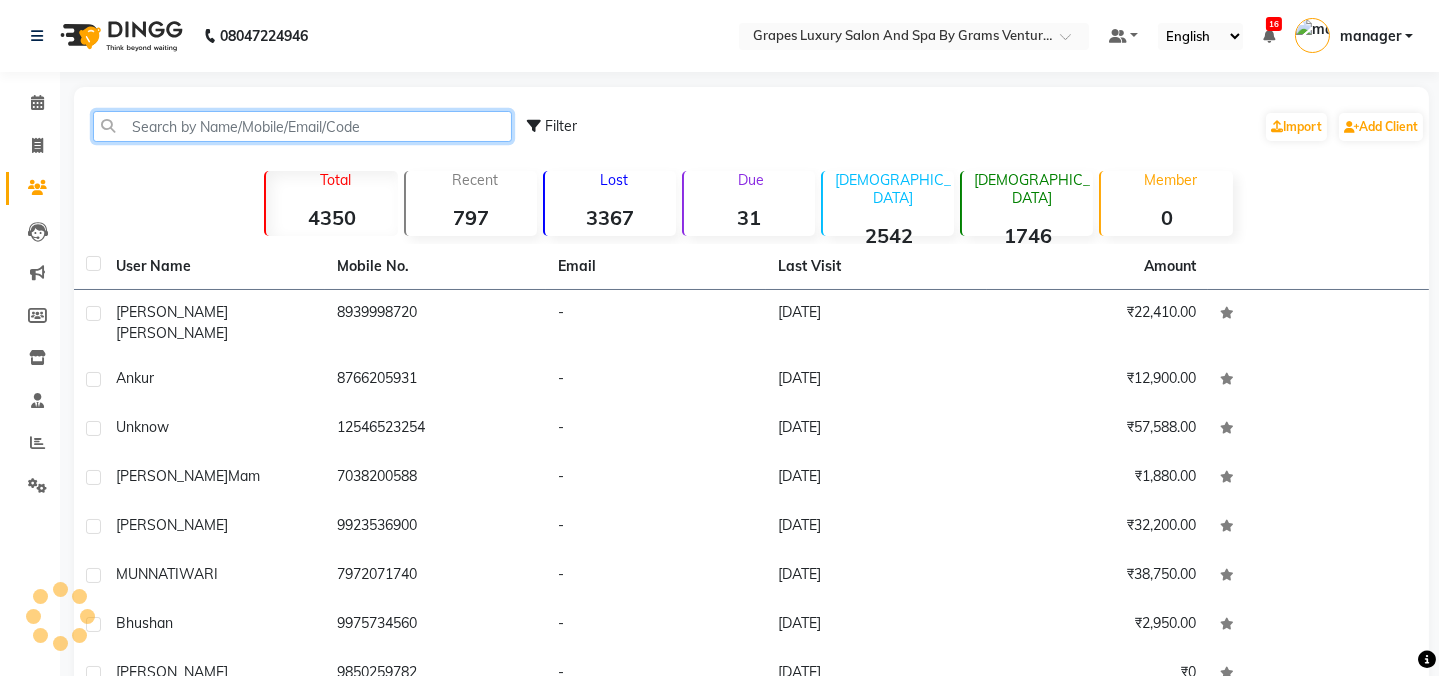 click 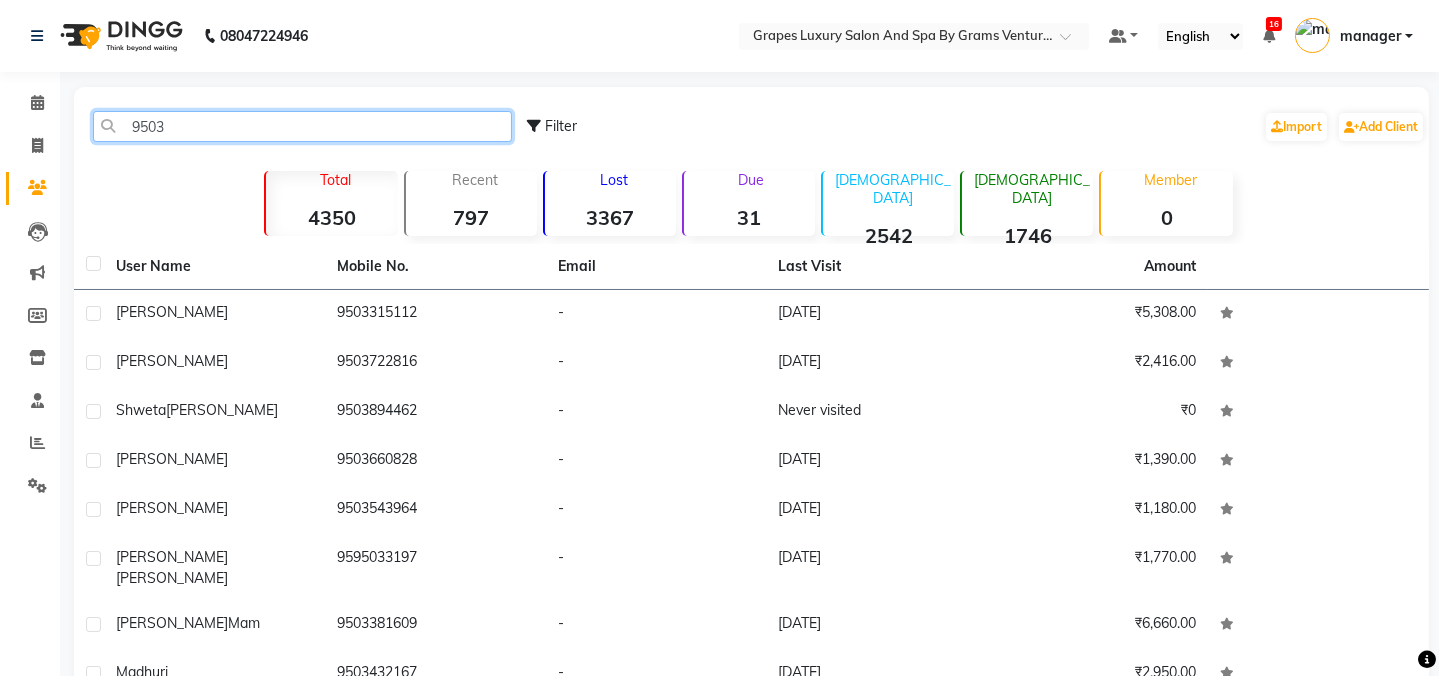 click on "9503" 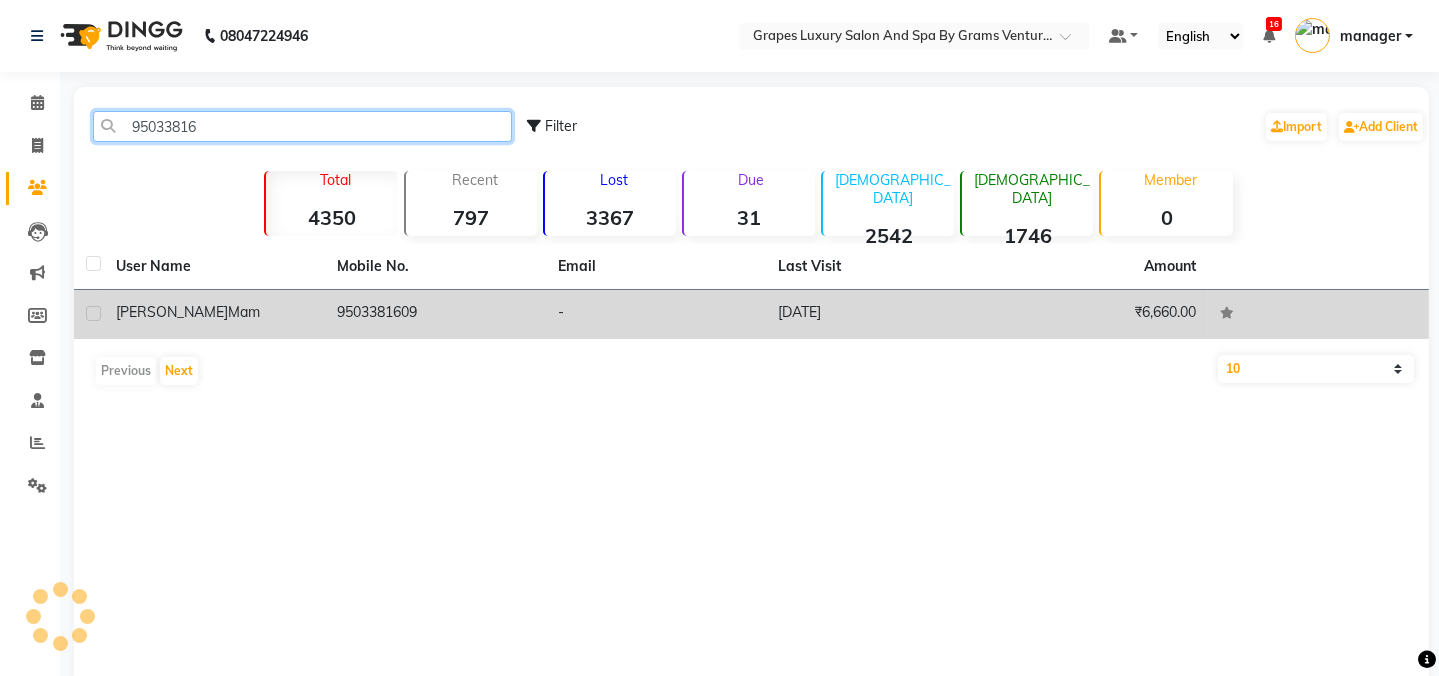 type on "95033816" 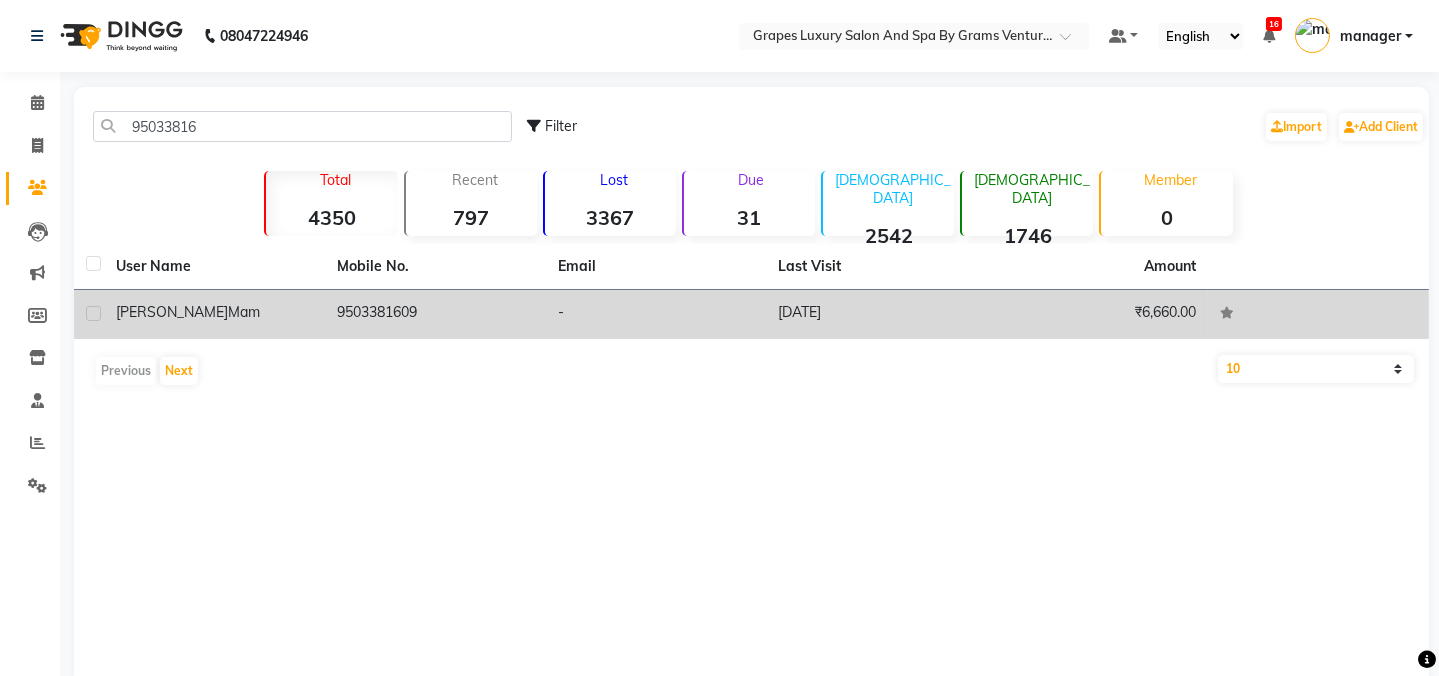 click on "9503381609" 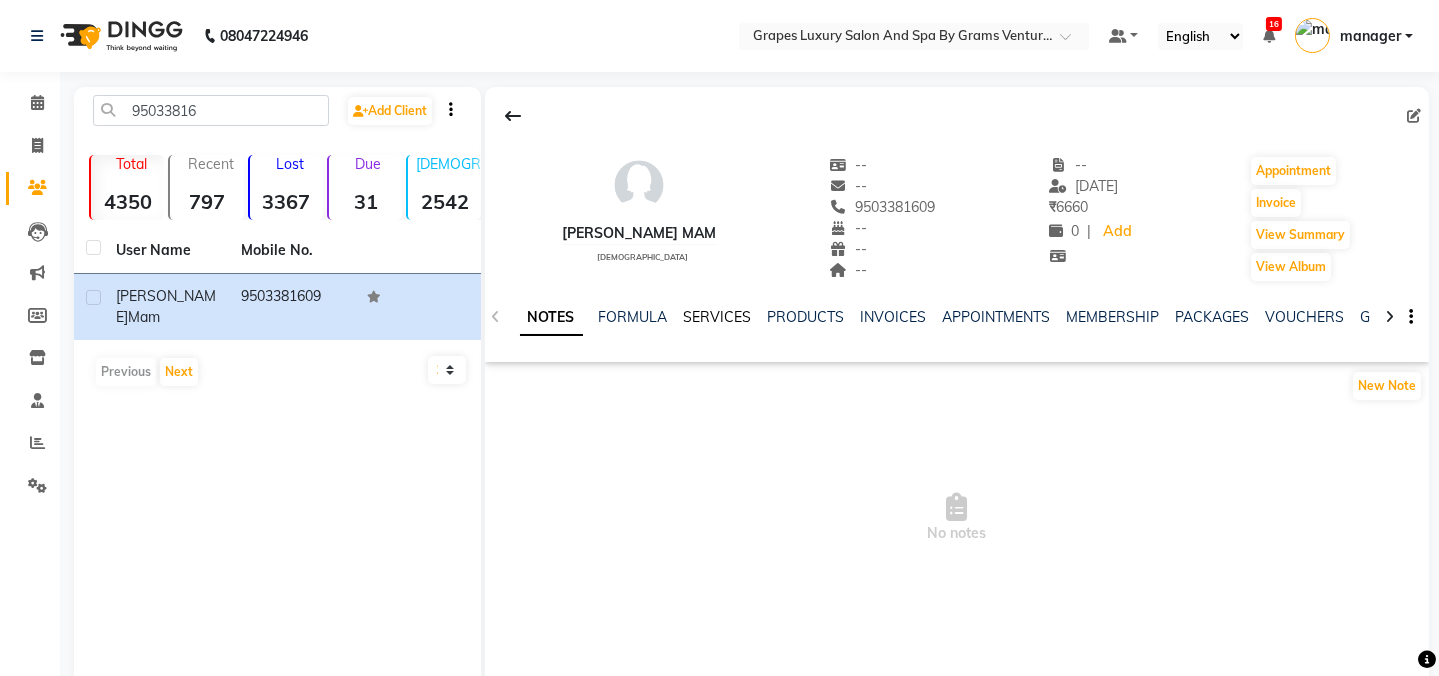 click on "SERVICES" 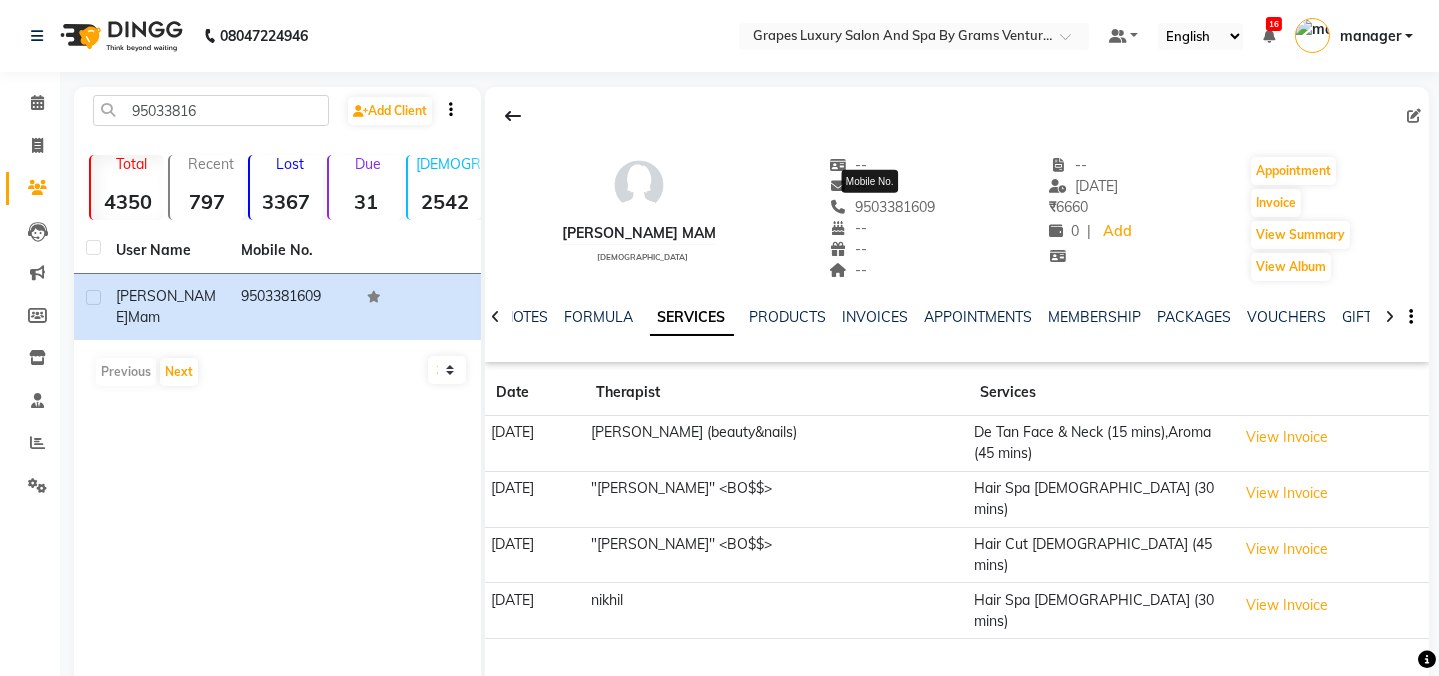 drag, startPoint x: 929, startPoint y: 204, endPoint x: 830, endPoint y: 204, distance: 99 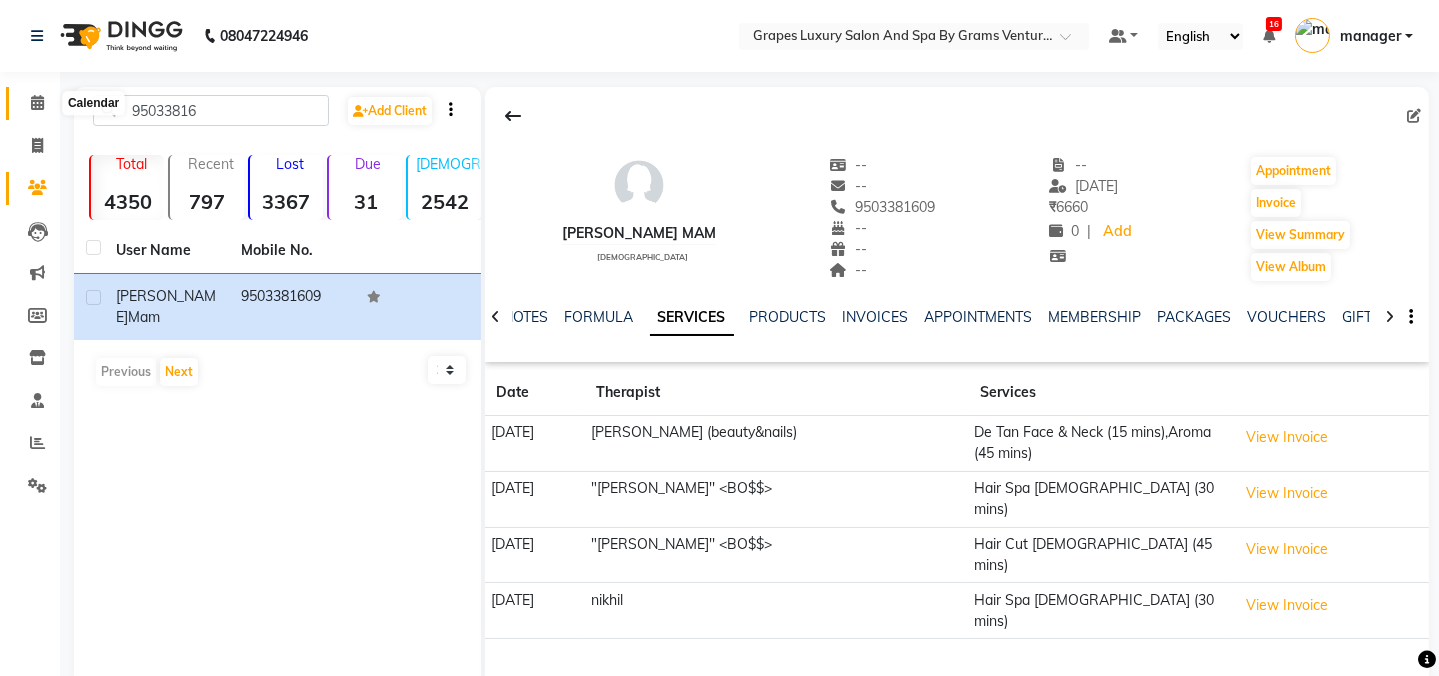 click 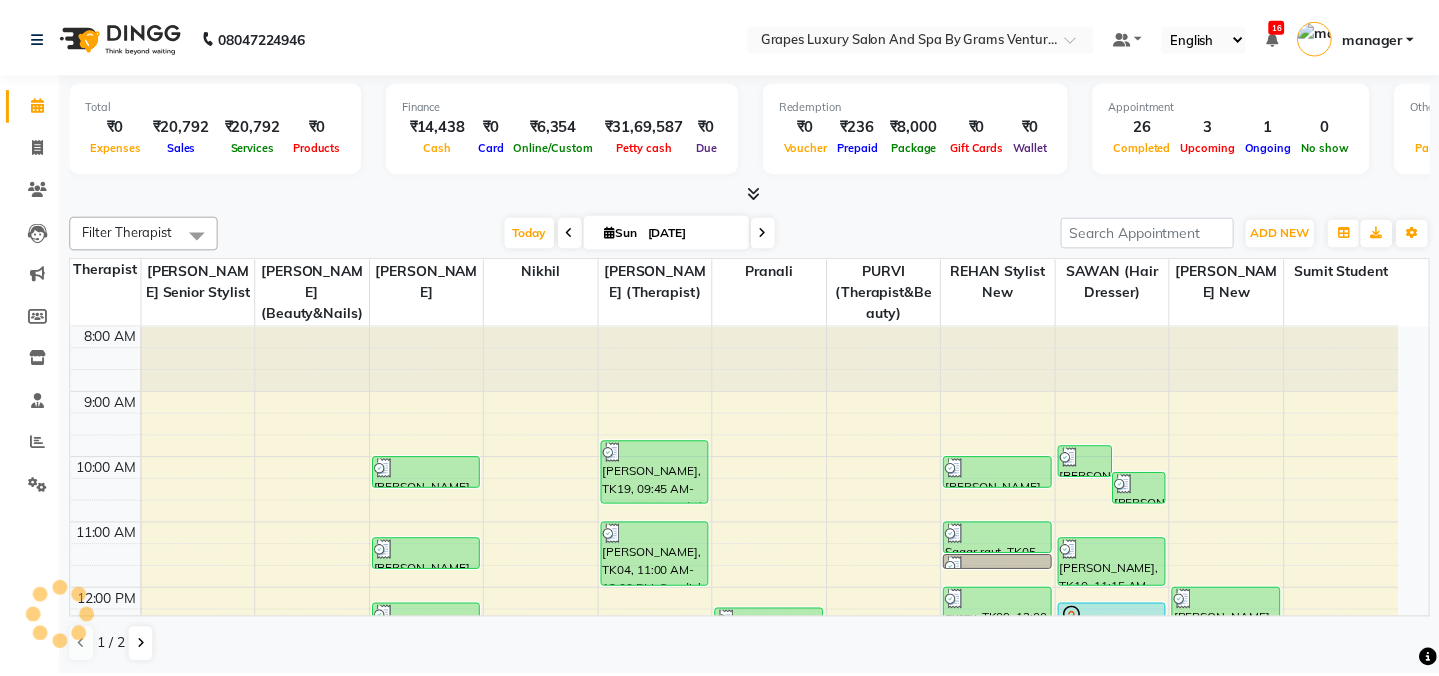scroll, scrollTop: 0, scrollLeft: 0, axis: both 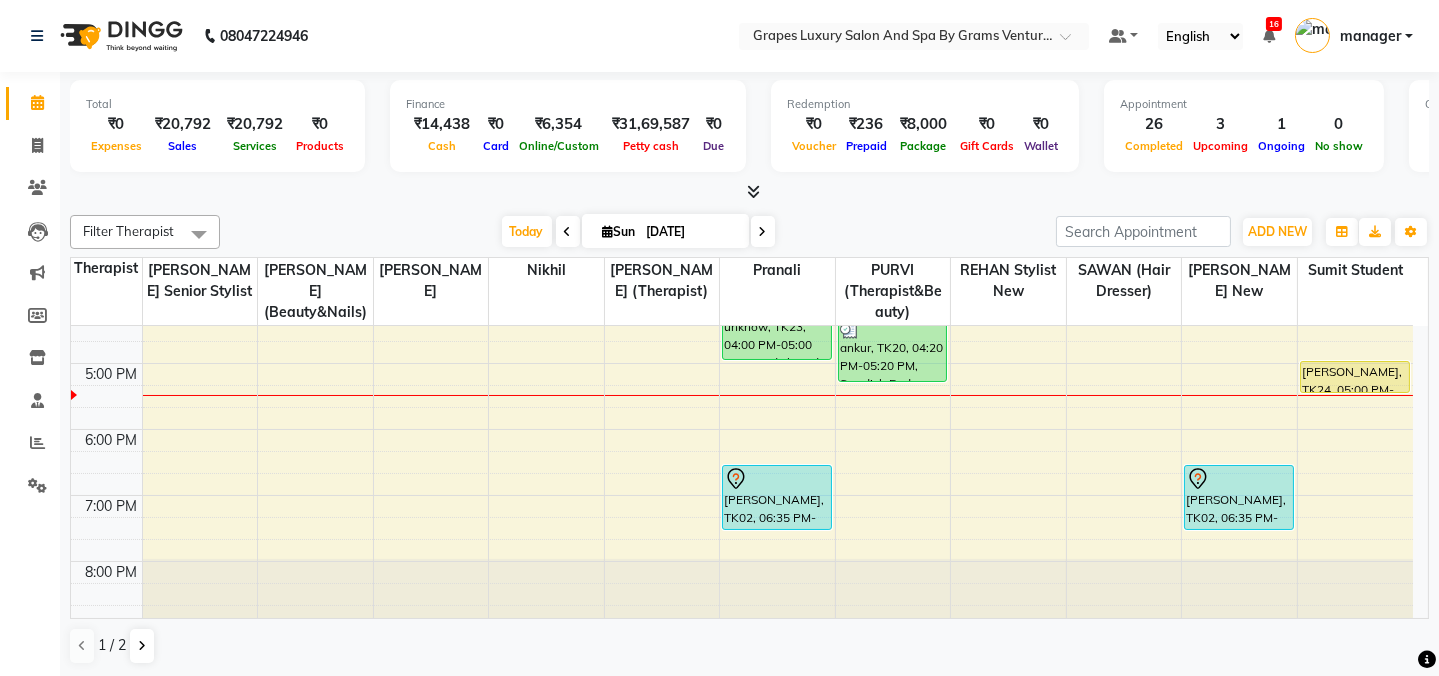 click on "8:00 AM 9:00 AM 10:00 AM 11:00 AM 12:00 PM 1:00 PM 2:00 PM 3:00 PM 4:00 PM 5:00 PM 6:00 PM 7:00 PM 8:00 PM     [PERSON_NAME], TK18, 10:00 AM-10:30 AM, kids hair cut [DEMOGRAPHIC_DATA]     akash bhandar, TK07, 11:15 AM-11:45 AM, Hair Cut [DEMOGRAPHIC_DATA] (30 mins)     [PERSON_NAME], TK12, 12:15 PM-12:50 PM, Shampoo & Conditioning With Natural Styling ( [DEMOGRAPHIC_DATA] ) (15 mins)     [PERSON_NAME], TK12, 01:00 PM-01:35 PM, [PERSON_NAME] Trimming (15 mins)     [PERSON_NAME] mam, TK01, 01:40 PM-03:05 PM, Hair Cut [DEMOGRAPHIC_DATA] (45 mins)     [PERSON_NAME], TK19, 09:45 AM-10:45 AM, Swedish Body Massage (60 mins)     [PERSON_NAME], TK04, 11:00 AM-12:00 PM, Swedish Body Massage (60 mins)     [PERSON_NAME], TK15, 12:40 PM-02:20 PM, Swedish Body Massage (60 mins)     [PERSON_NAME], TK21, 03:00 PM-04:00 PM, Swedish Body Massage (60 mins)     Ganesh Sir, TK08, 12:20 PM-01:20 PM, Swedish Body Massage (60 mins)     bhushan, TK17, 01:40 PM-02:40 PM, Swedish Body Massage (60 mins)     unknow, TK23, 04:00 PM-05:00 PM, Swedish Body Massage (60 mins)" at bounding box center (742, 198) 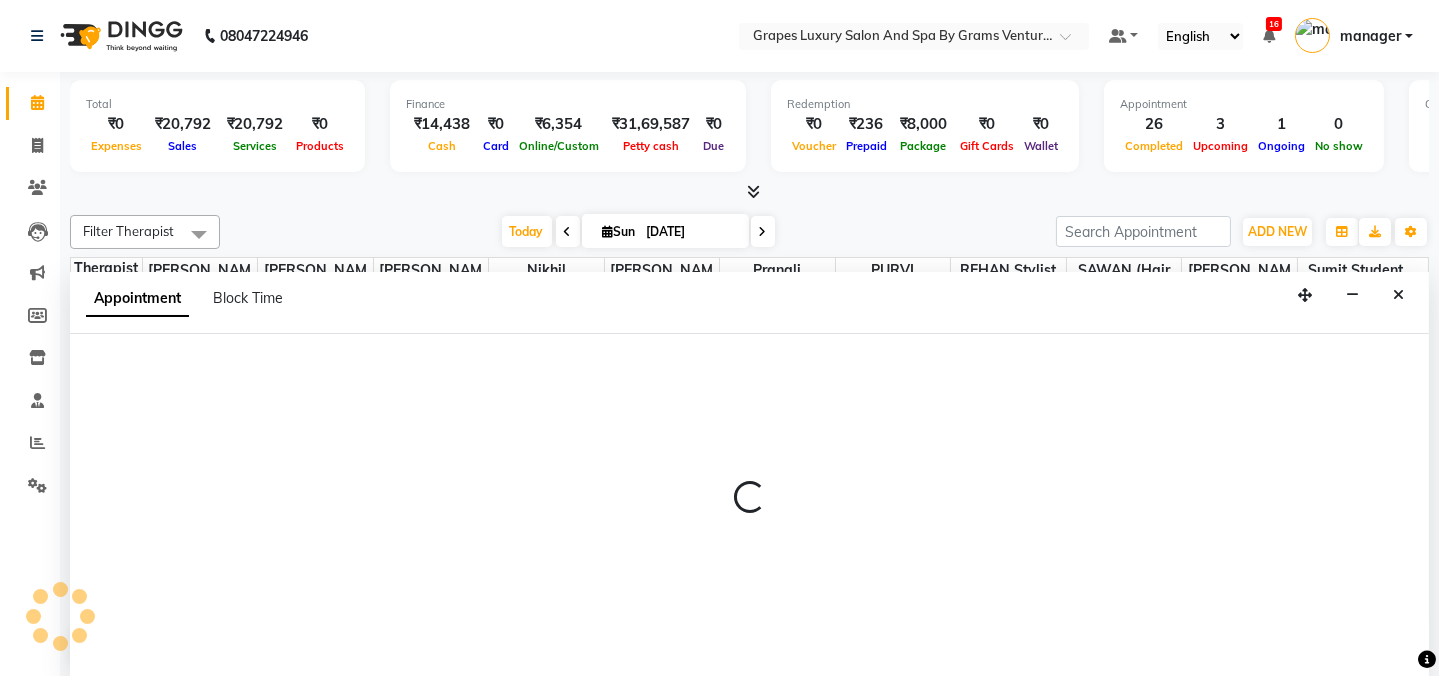 scroll, scrollTop: 0, scrollLeft: 0, axis: both 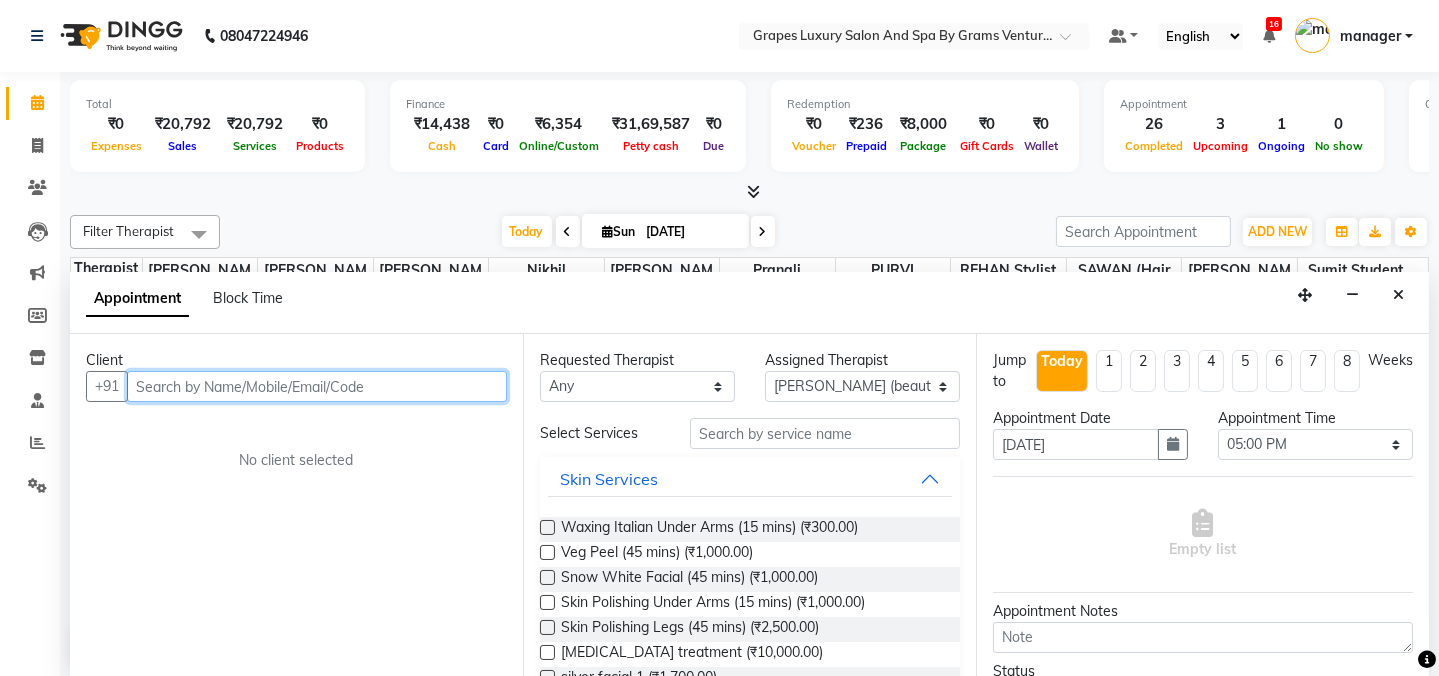 drag, startPoint x: 195, startPoint y: 366, endPoint x: 178, endPoint y: 393, distance: 31.906113 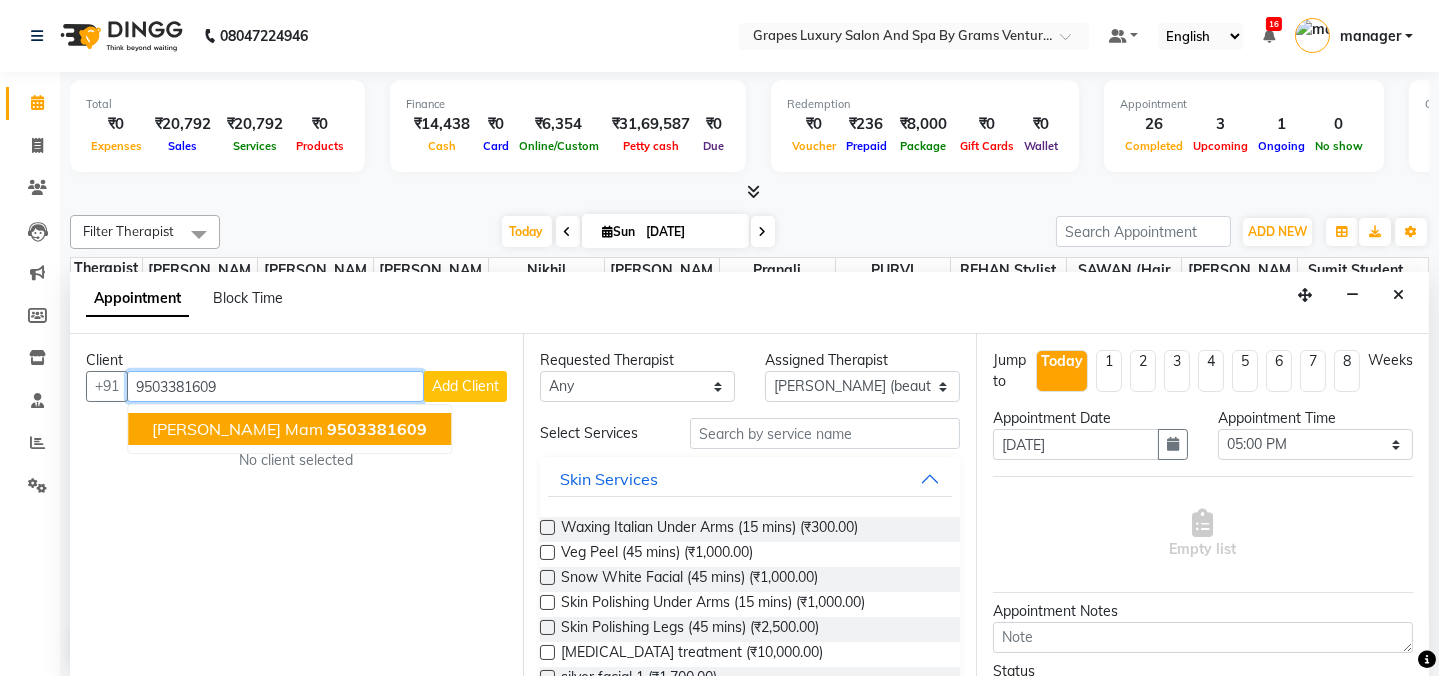click on "[PERSON_NAME] mam  9503381609" at bounding box center [289, 429] 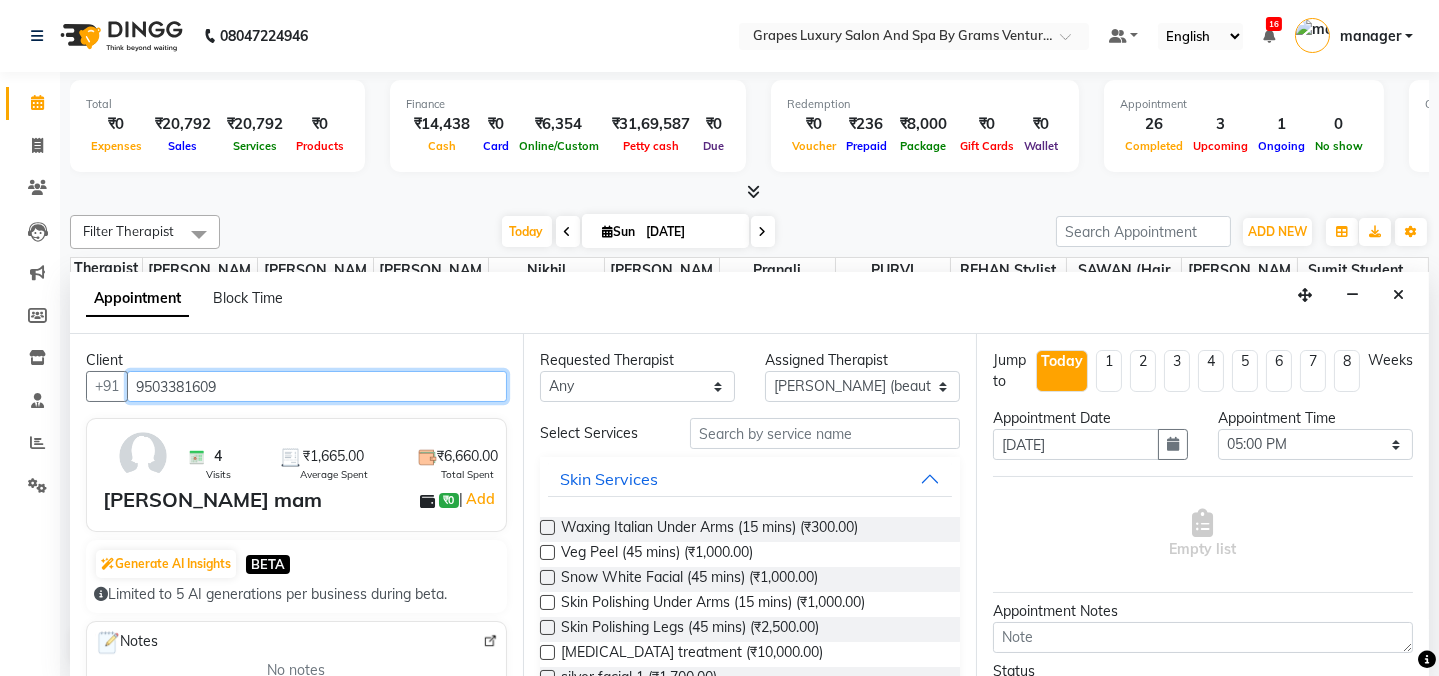 type on "9503381609" 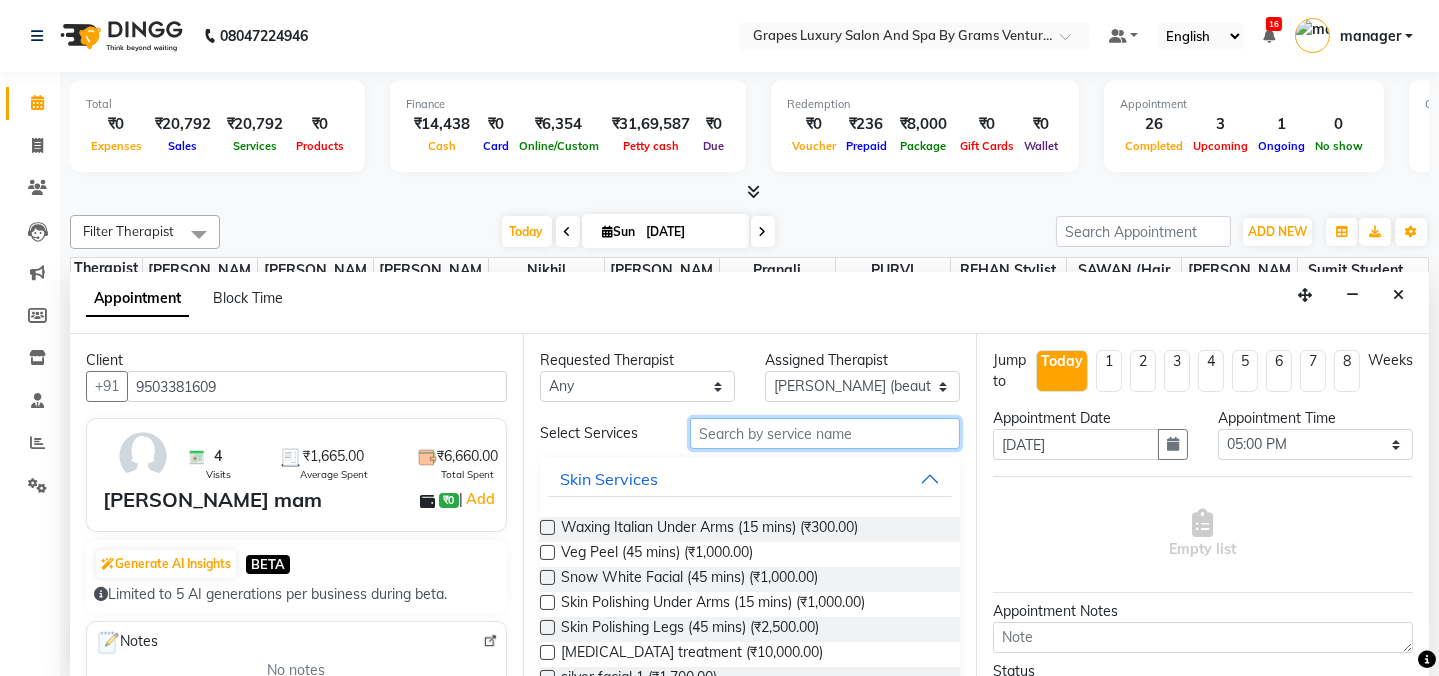 click at bounding box center [825, 433] 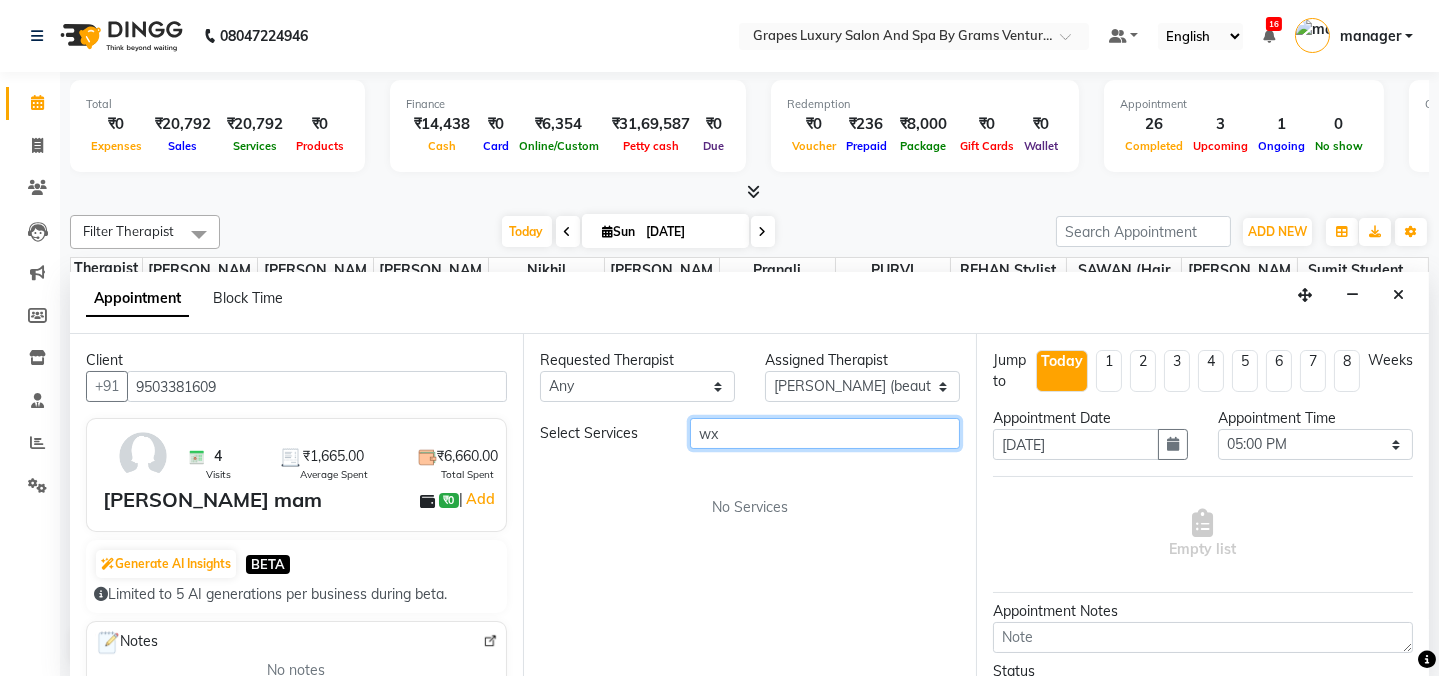 click on "wx" at bounding box center (825, 433) 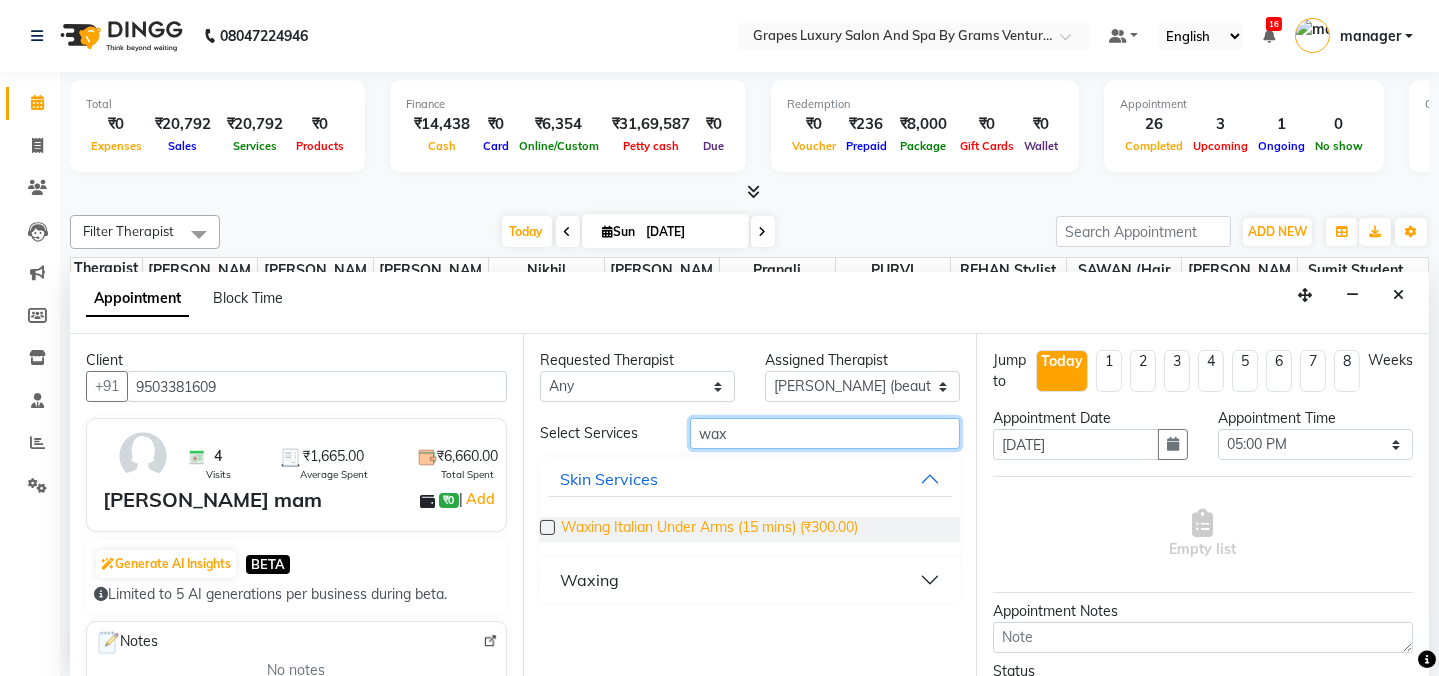 type on "wax" 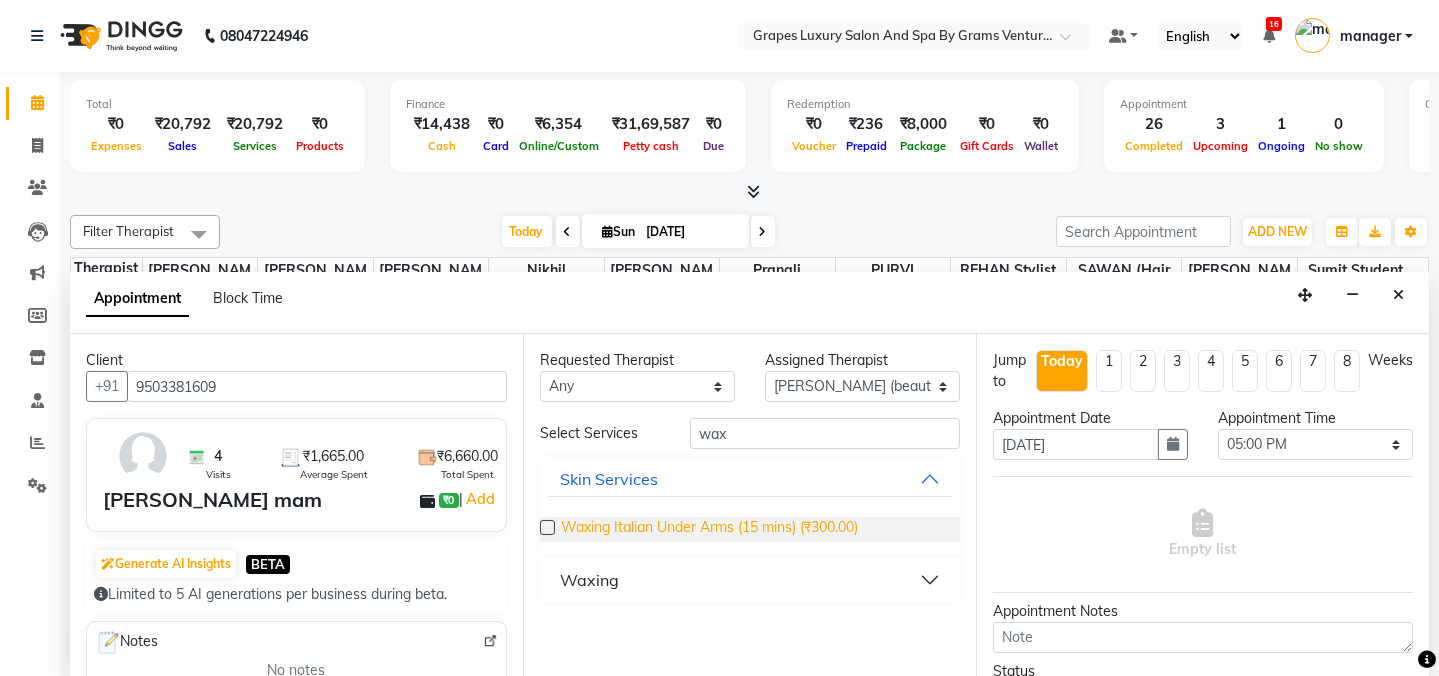 click on "Waxing Italian Under Arms (15 mins) (₹300.00)" at bounding box center (709, 529) 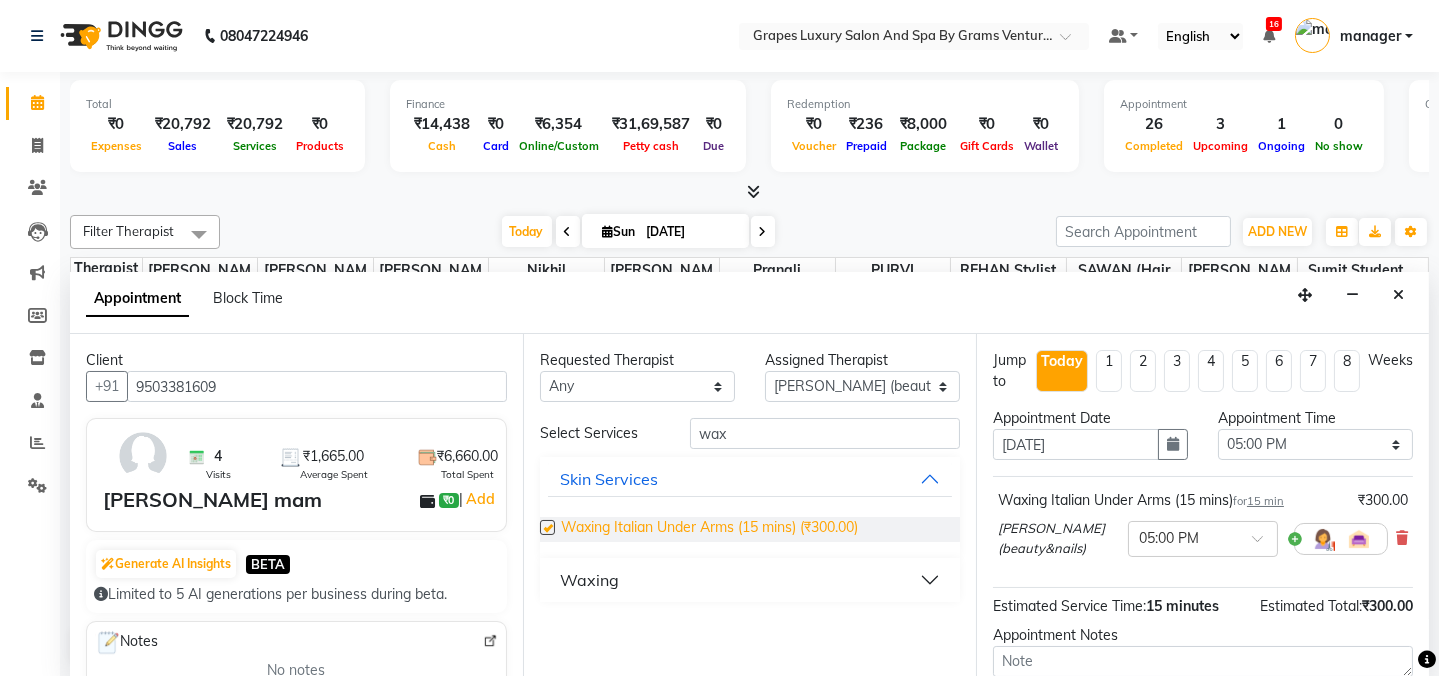 checkbox on "false" 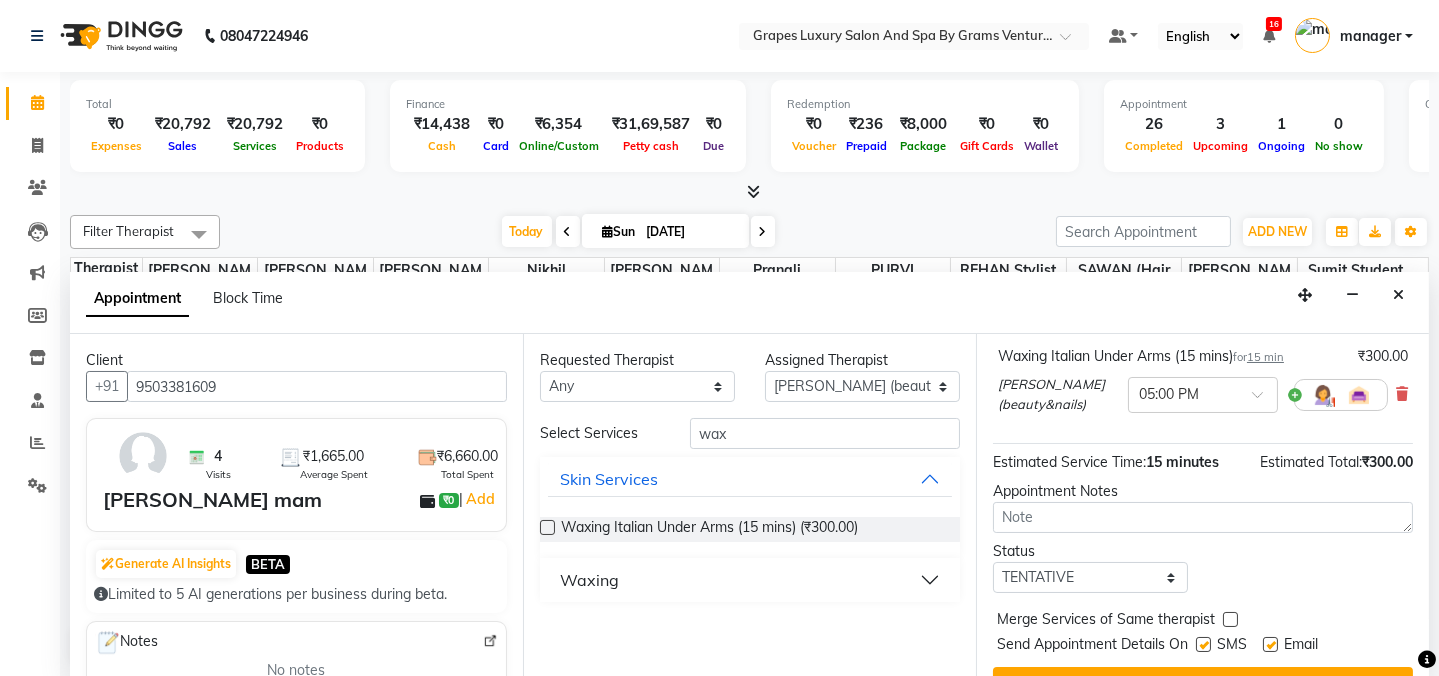 scroll, scrollTop: 184, scrollLeft: 0, axis: vertical 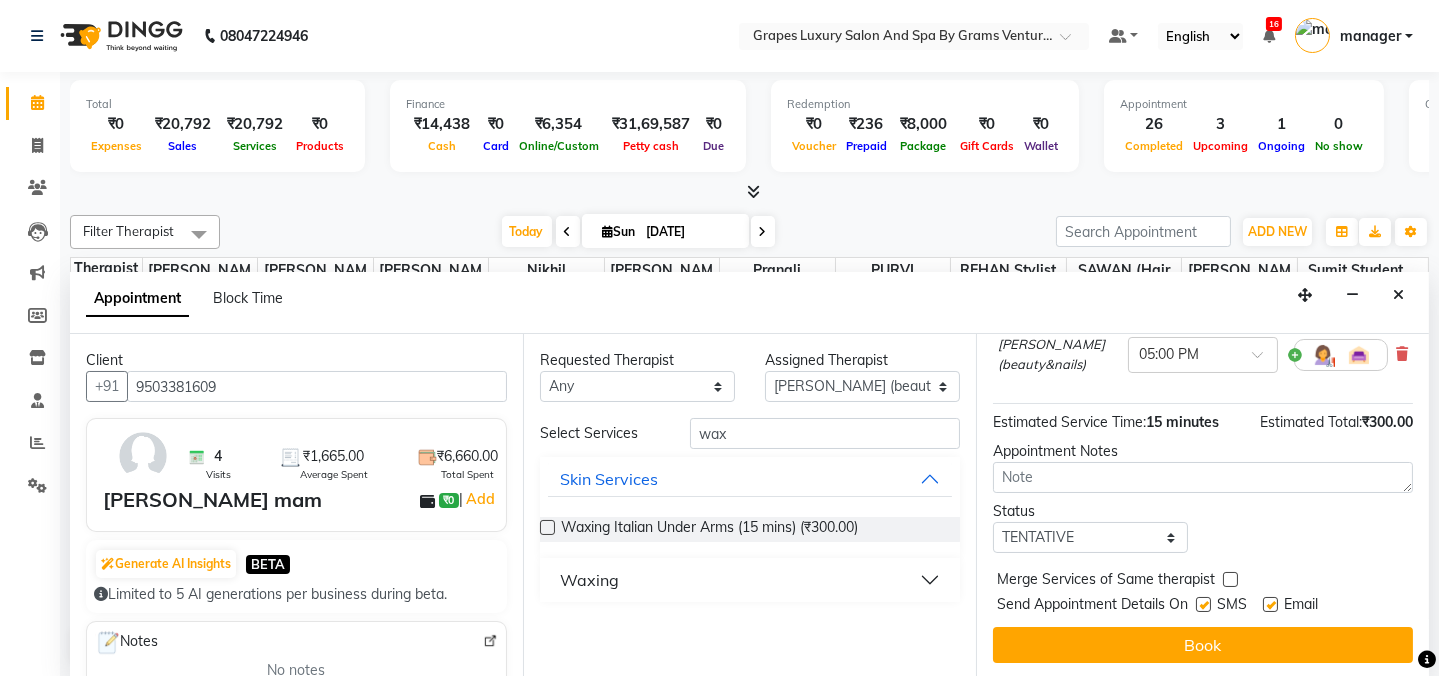 click at bounding box center [1203, 604] 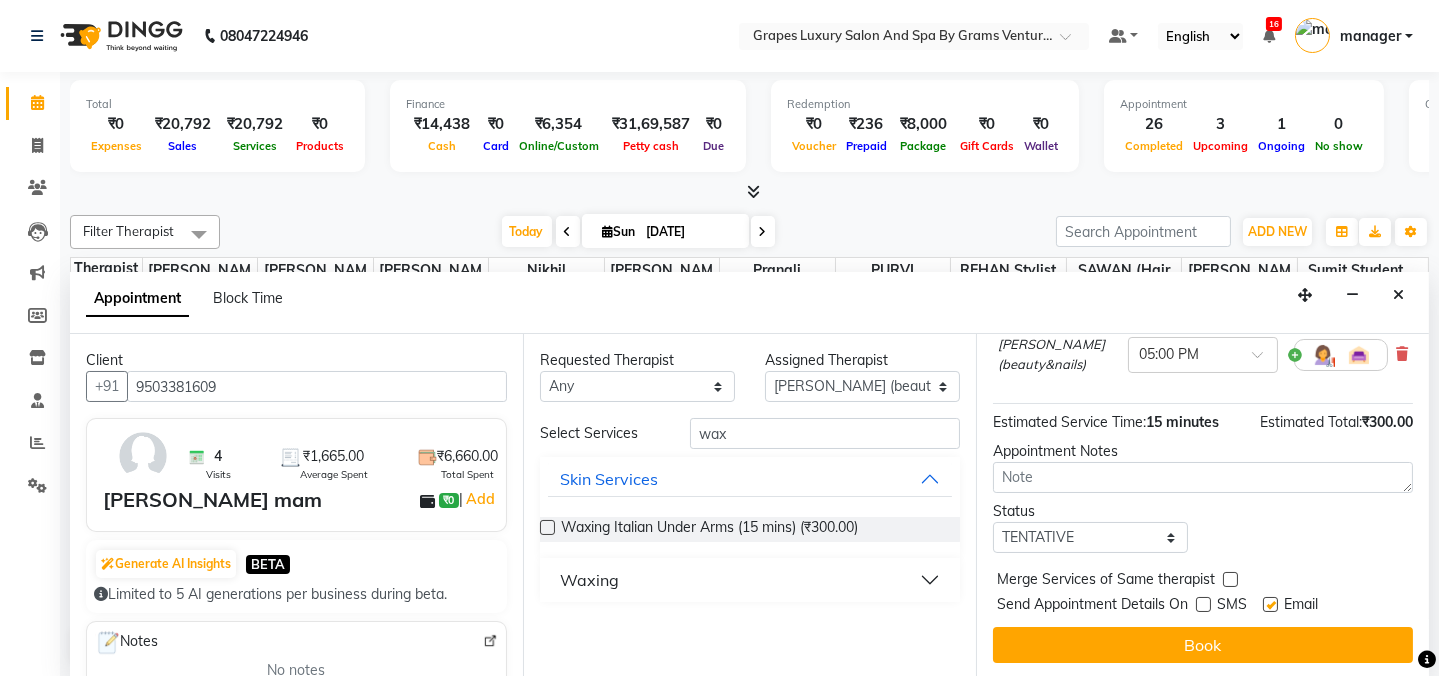 click at bounding box center (1270, 604) 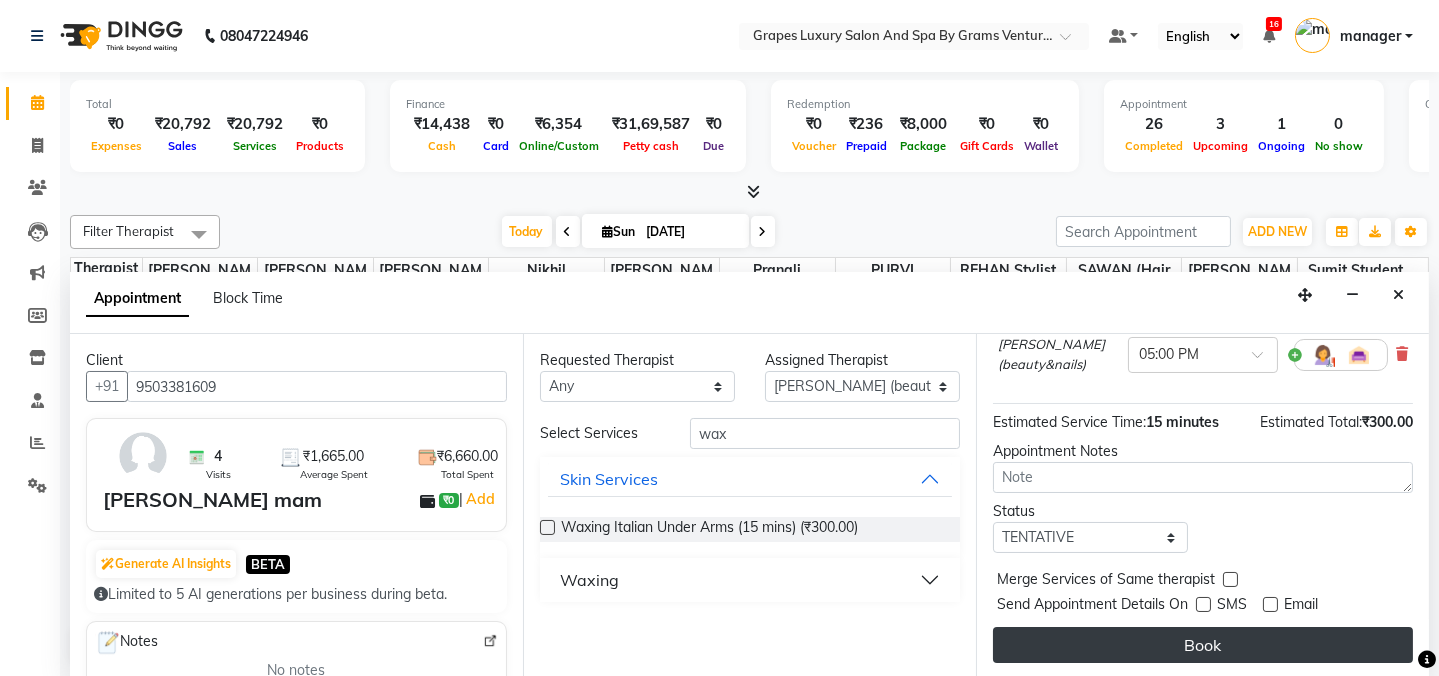 click on "Book" at bounding box center (1203, 645) 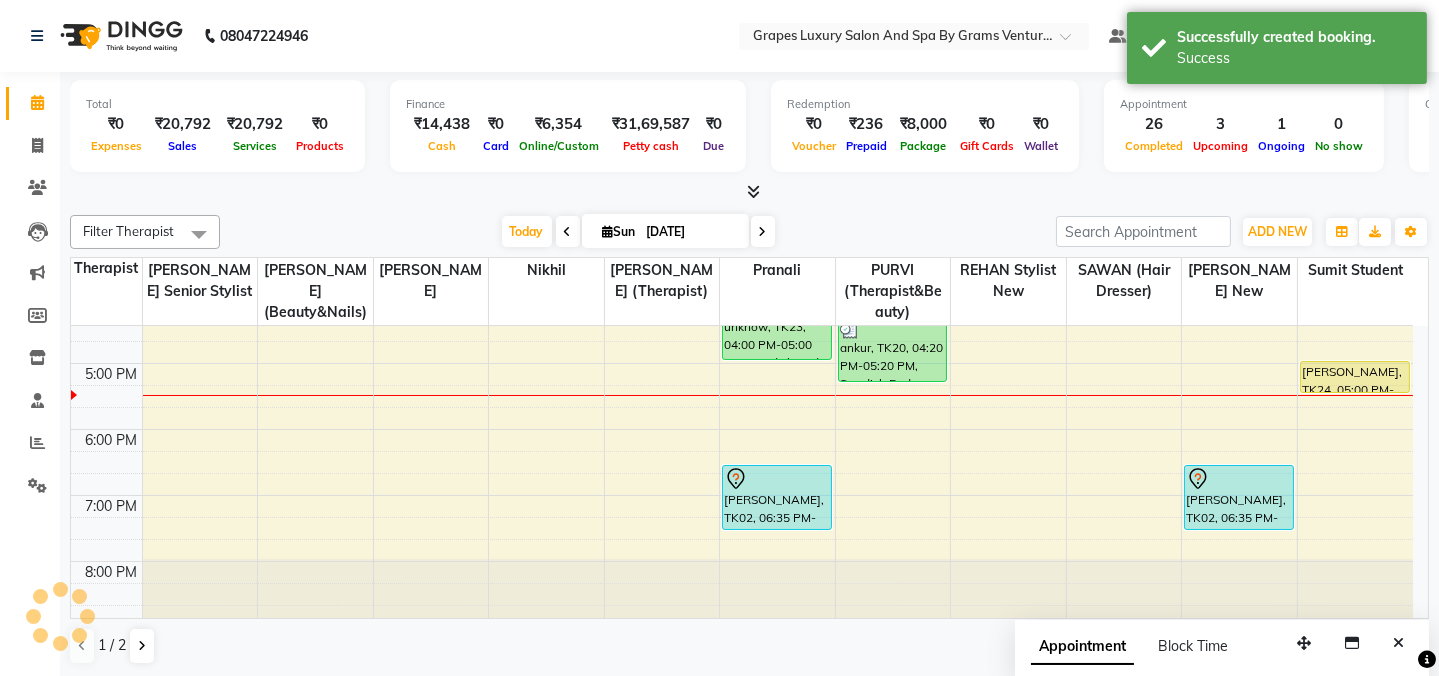 scroll, scrollTop: 0, scrollLeft: 0, axis: both 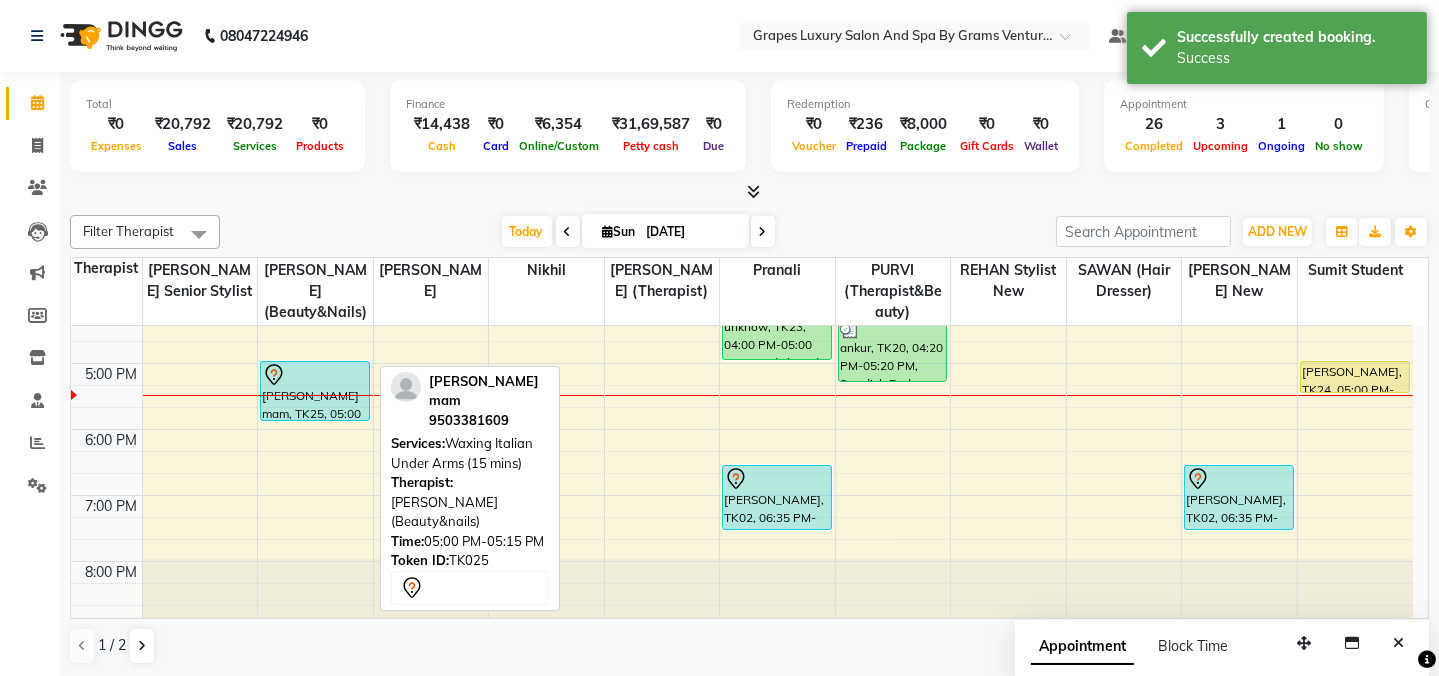 drag, startPoint x: 328, startPoint y: 371, endPoint x: 320, endPoint y: 397, distance: 27.202942 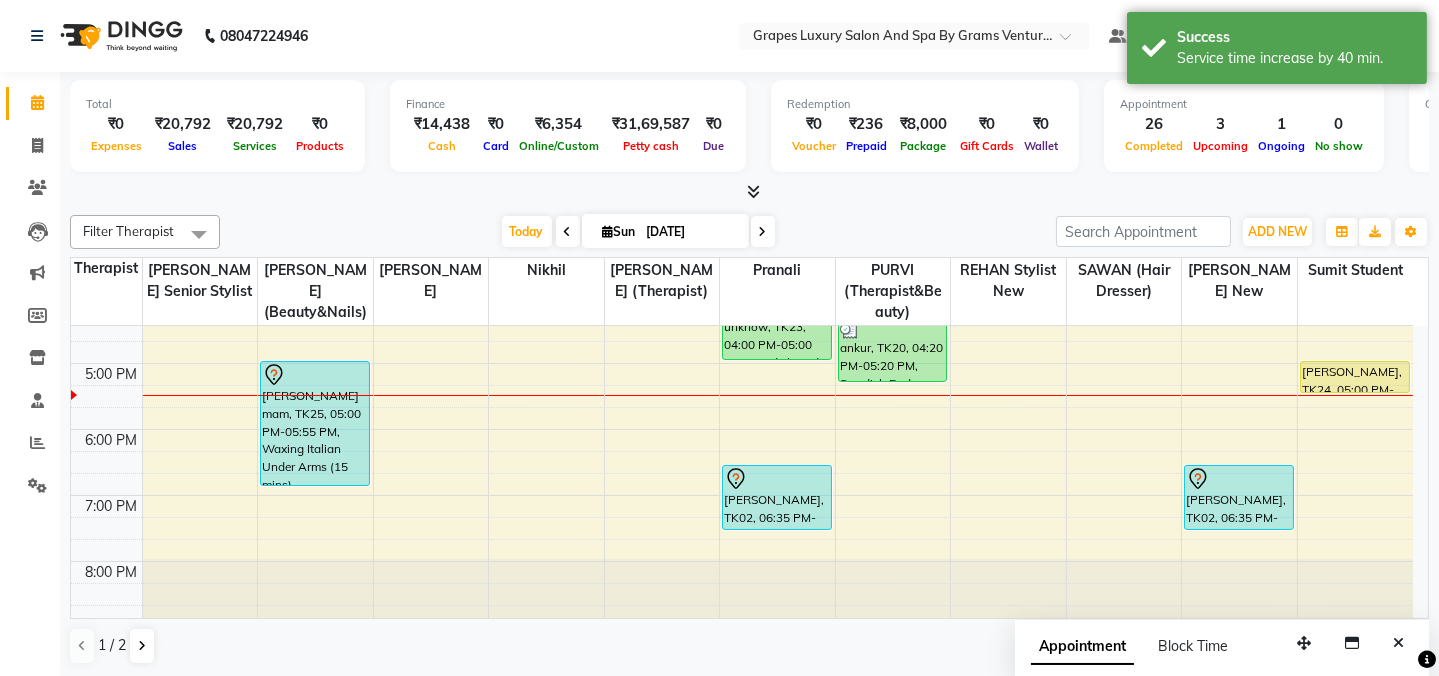 drag, startPoint x: 322, startPoint y: 426, endPoint x: 325, endPoint y: 479, distance: 53.08484 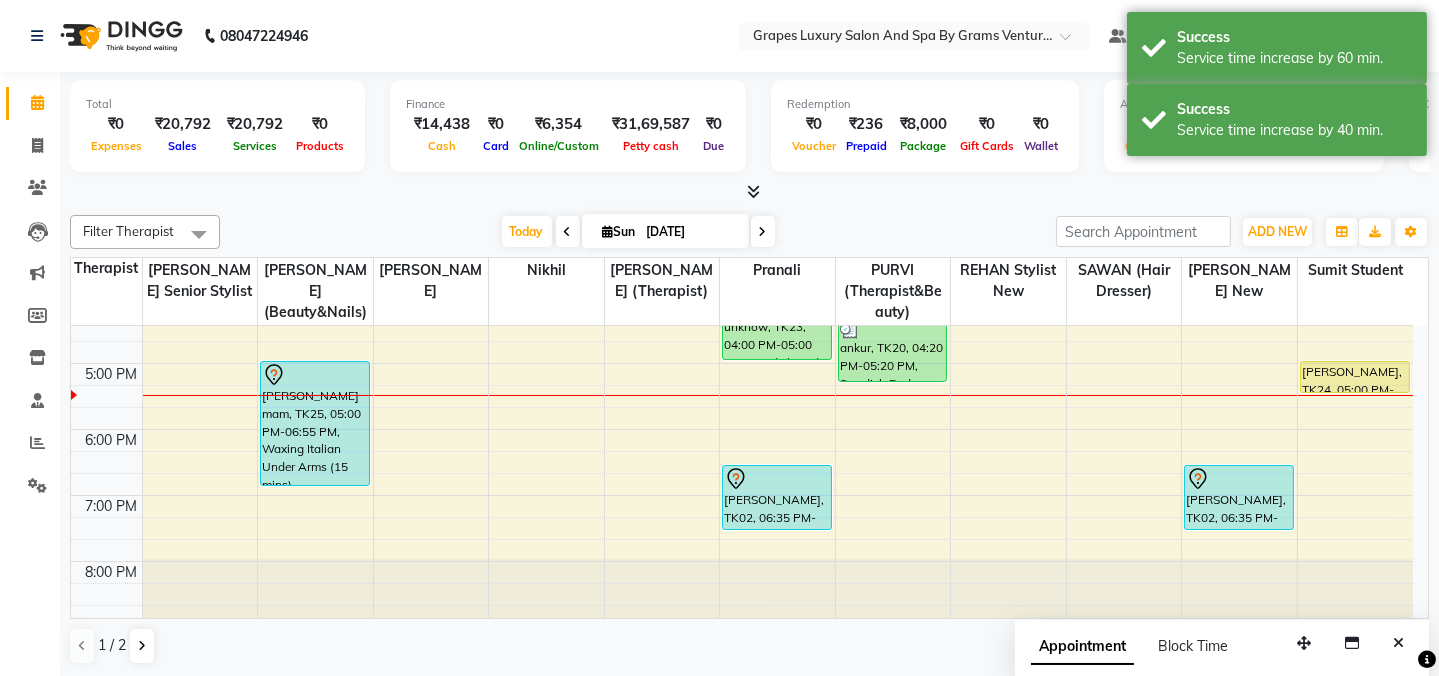 click at bounding box center (749, 192) 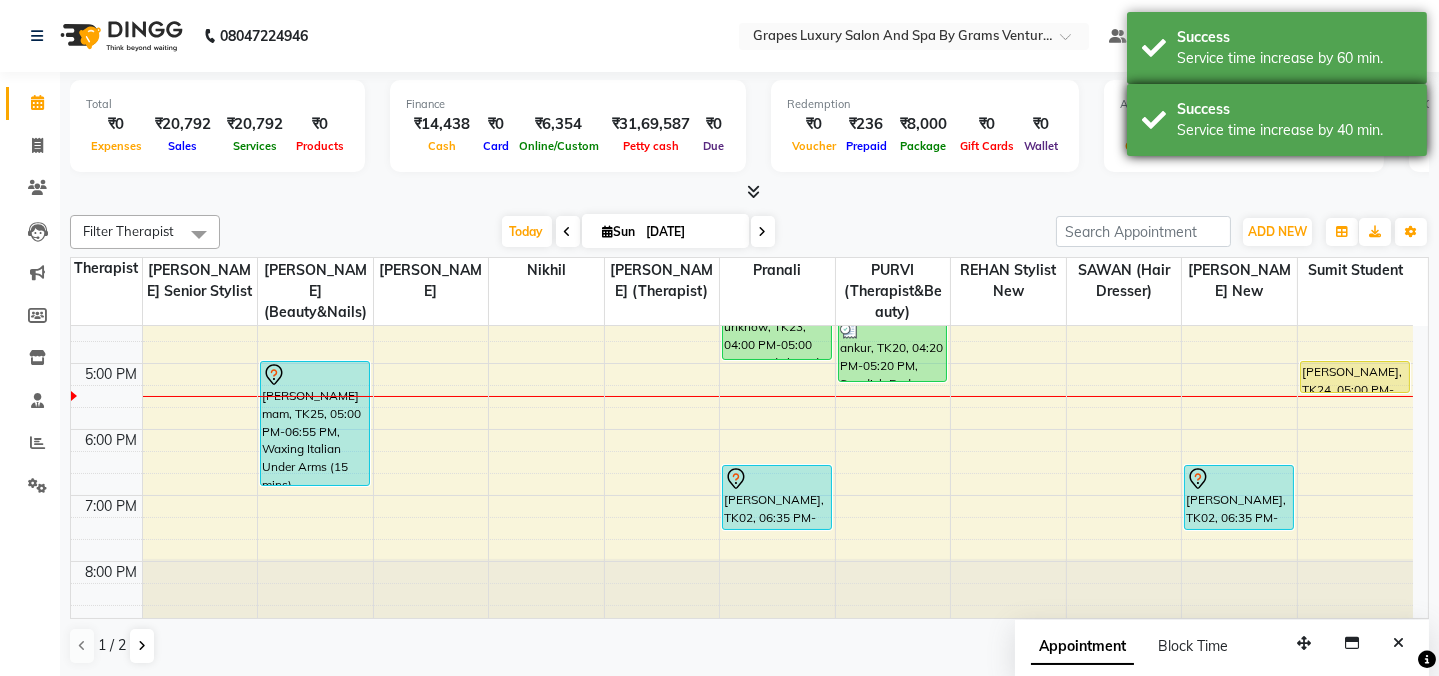click on "Service time increase by 40 min." at bounding box center [1294, 130] 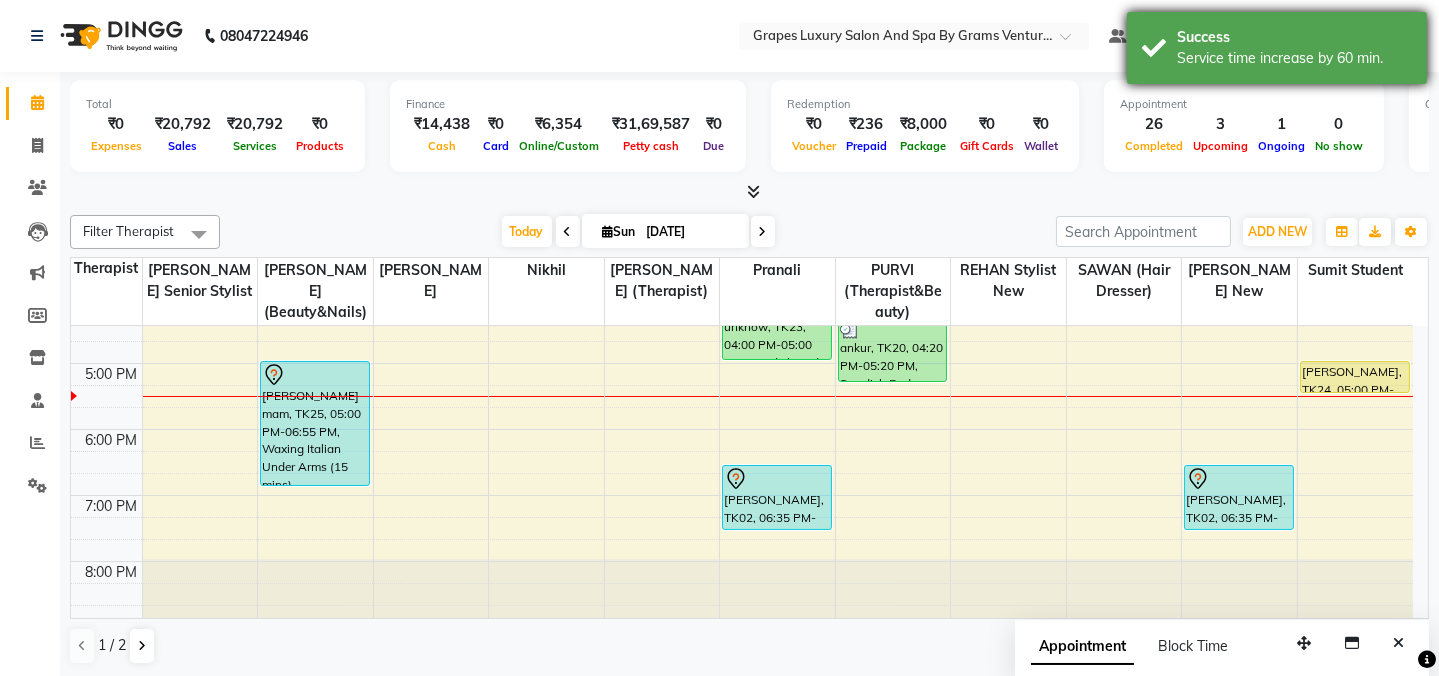 click on "Success" at bounding box center (1294, 37) 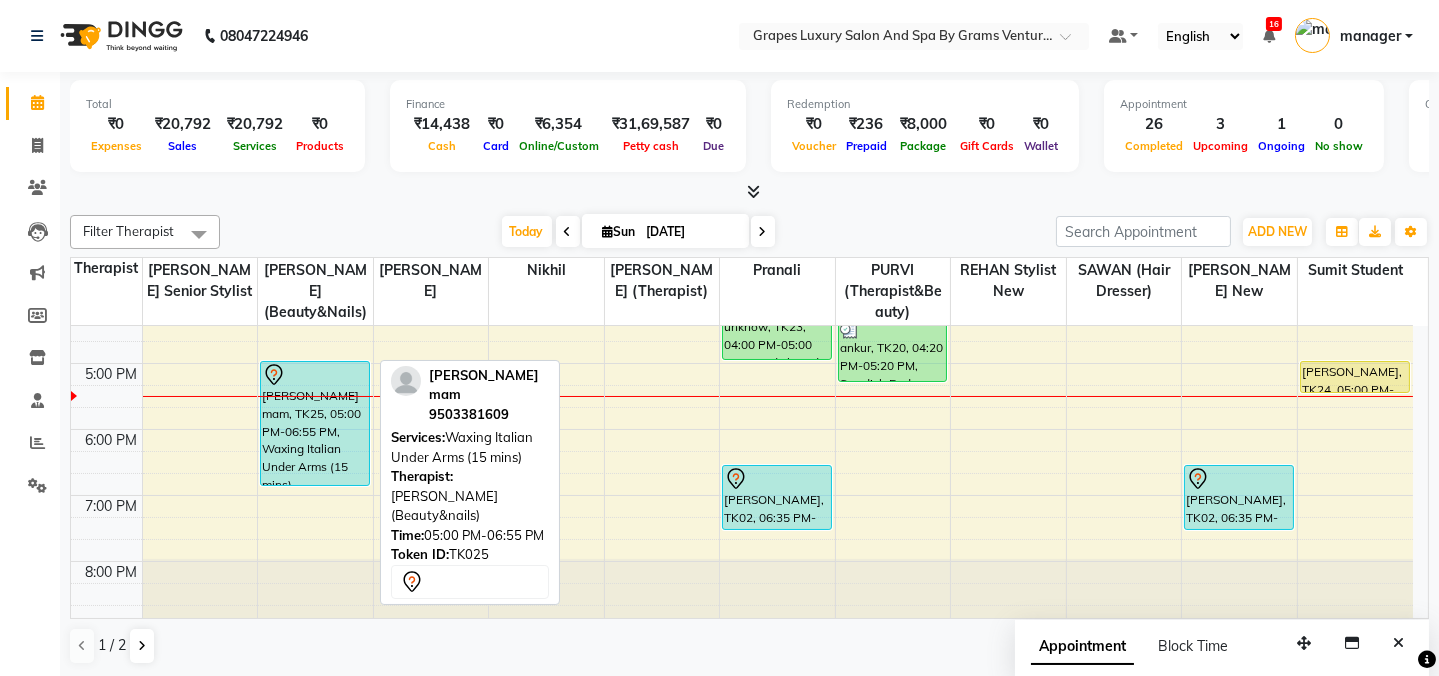 drag, startPoint x: 331, startPoint y: 480, endPoint x: 325, endPoint y: 489, distance: 10.816654 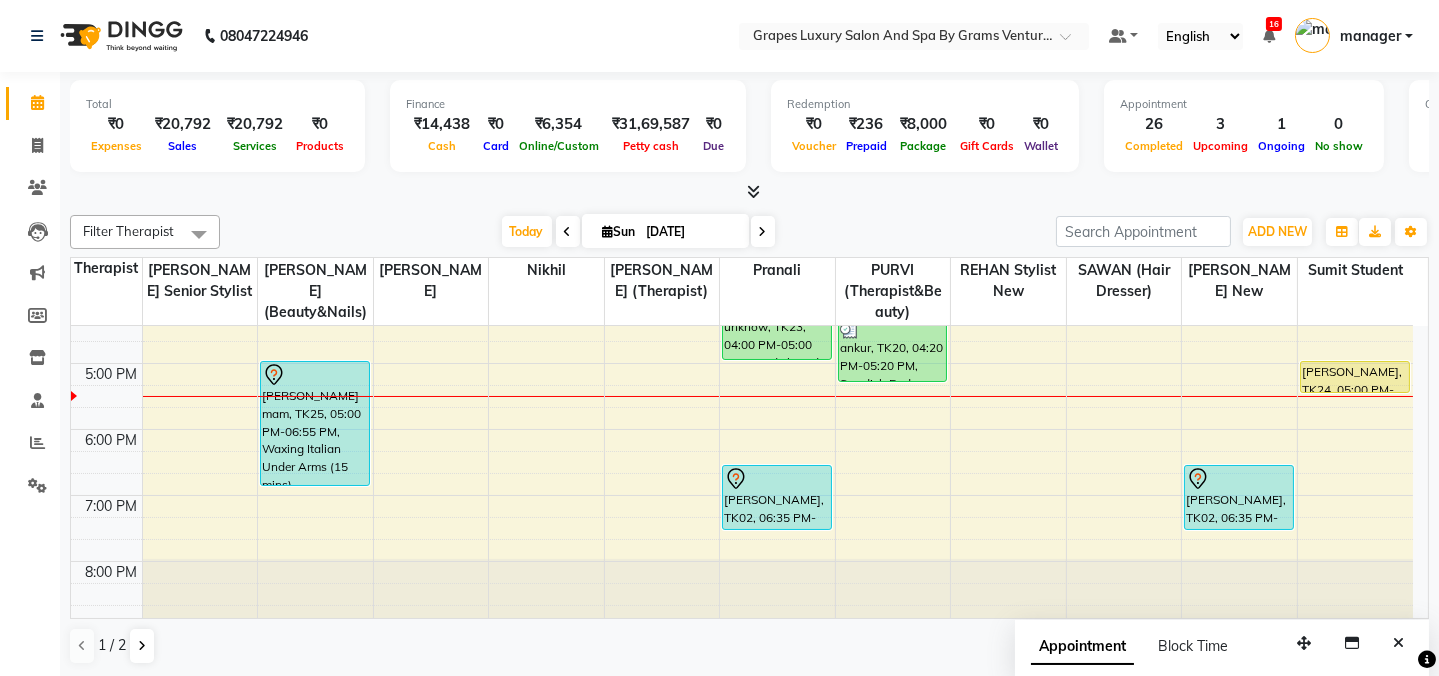 click at bounding box center (749, 192) 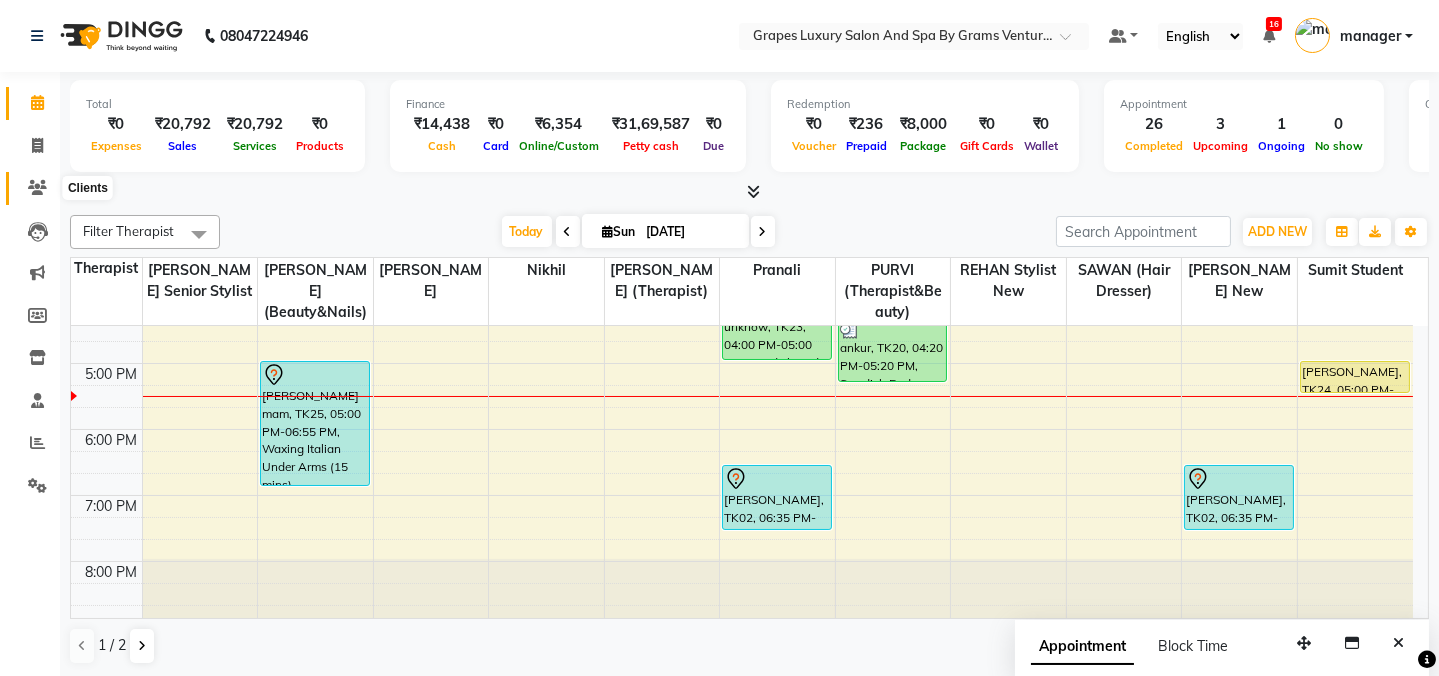 click 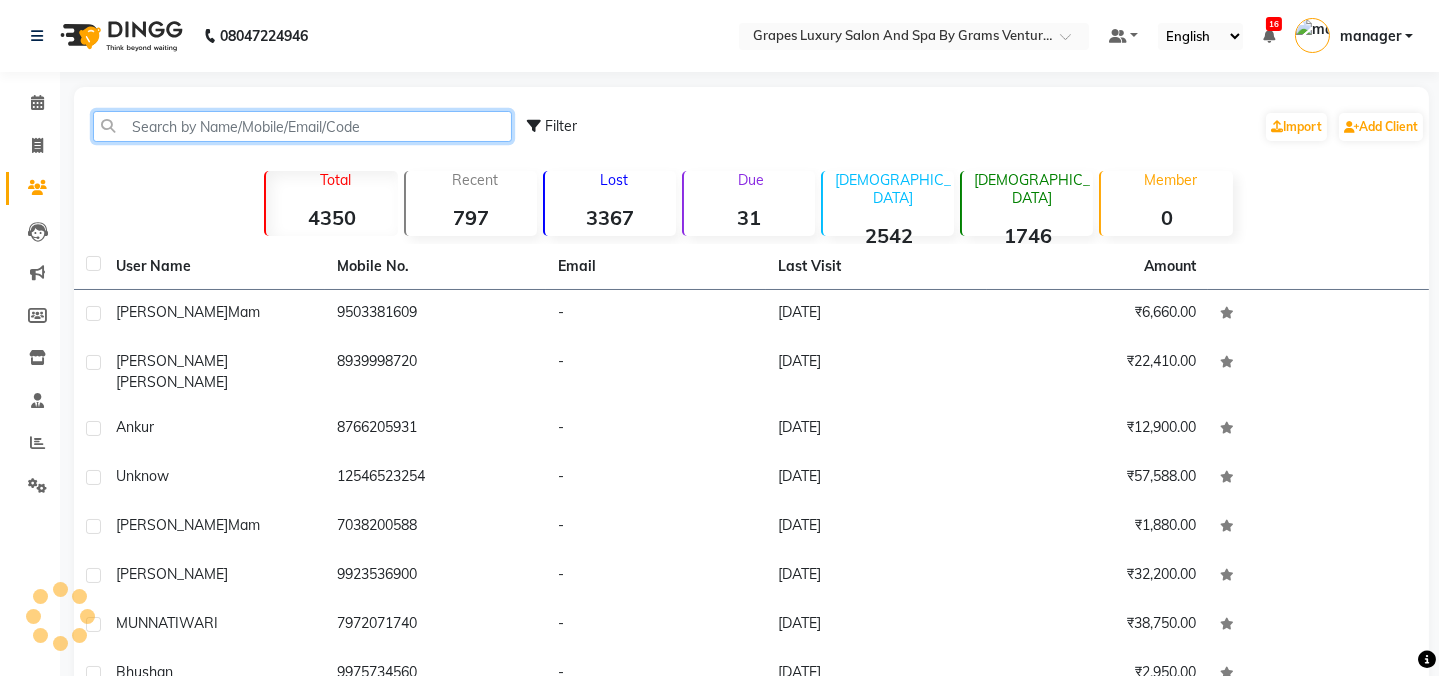 click 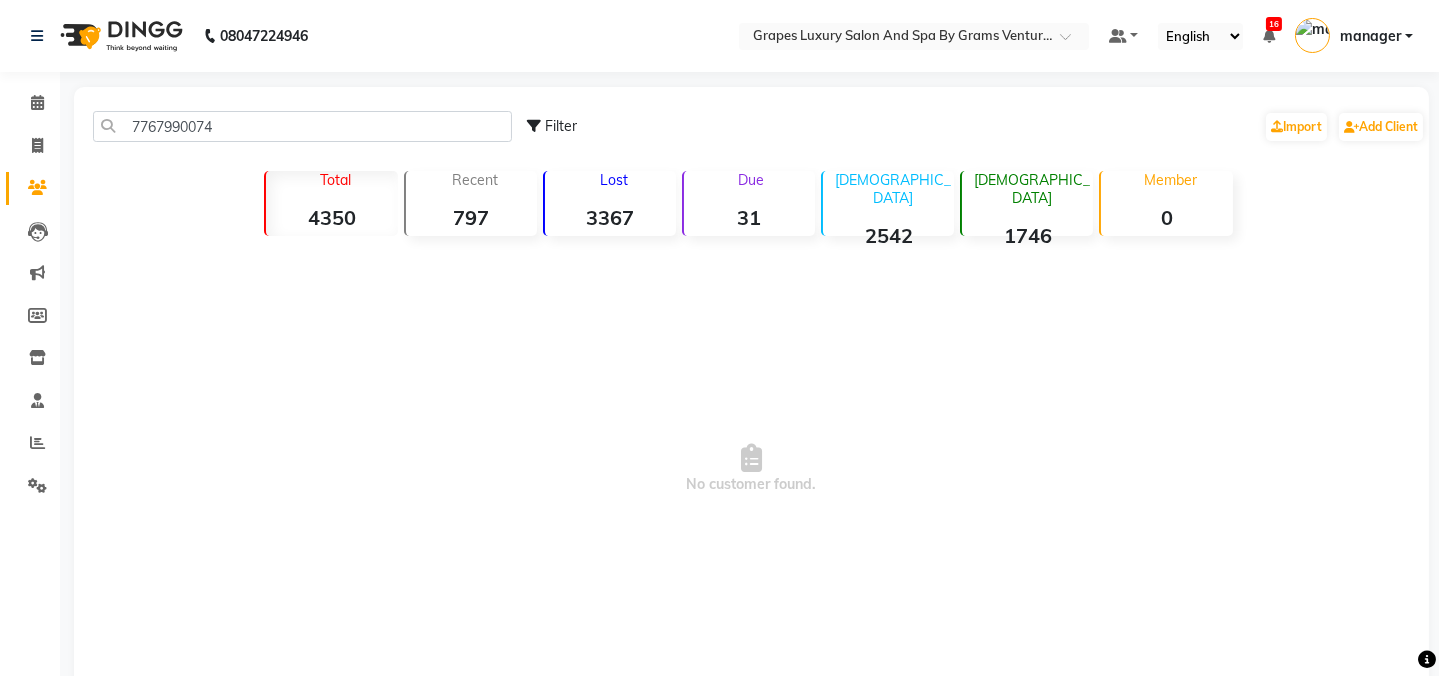 click on "7767990074 Filter  Import   Add Client" 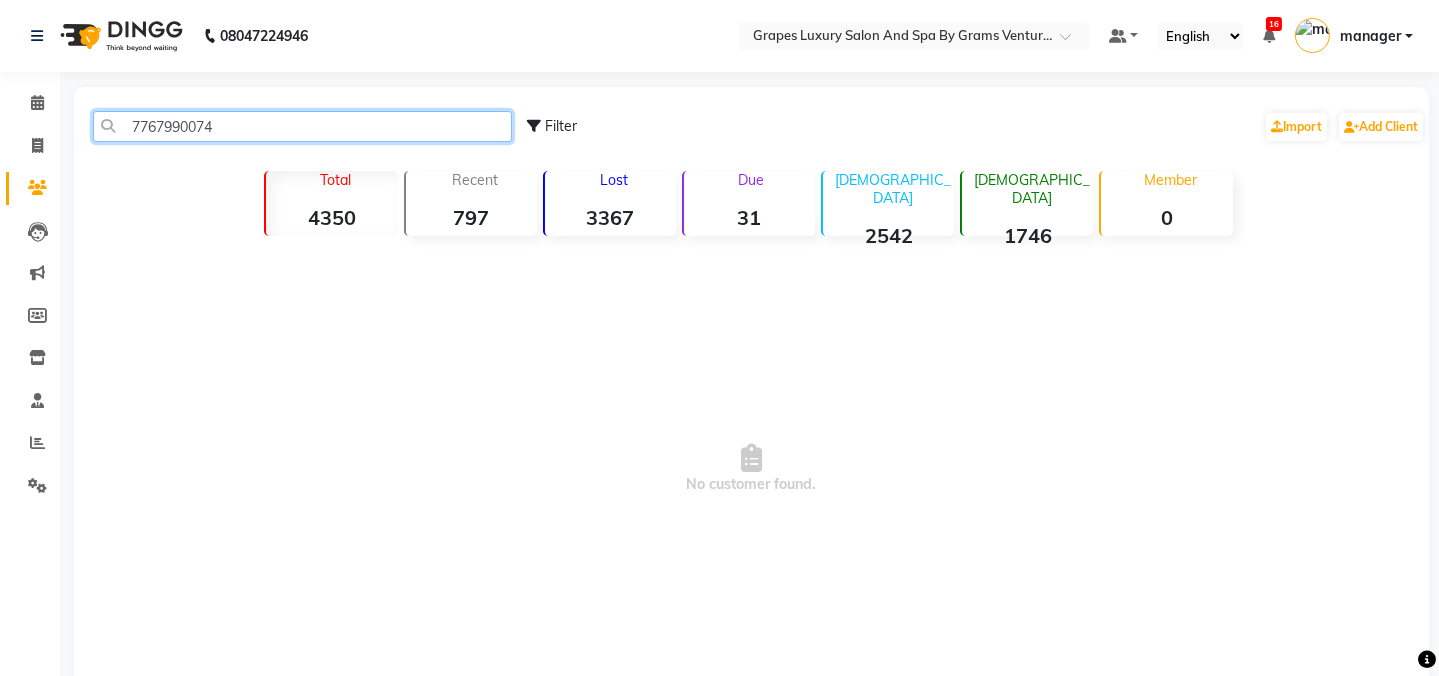 click on "7767990074" 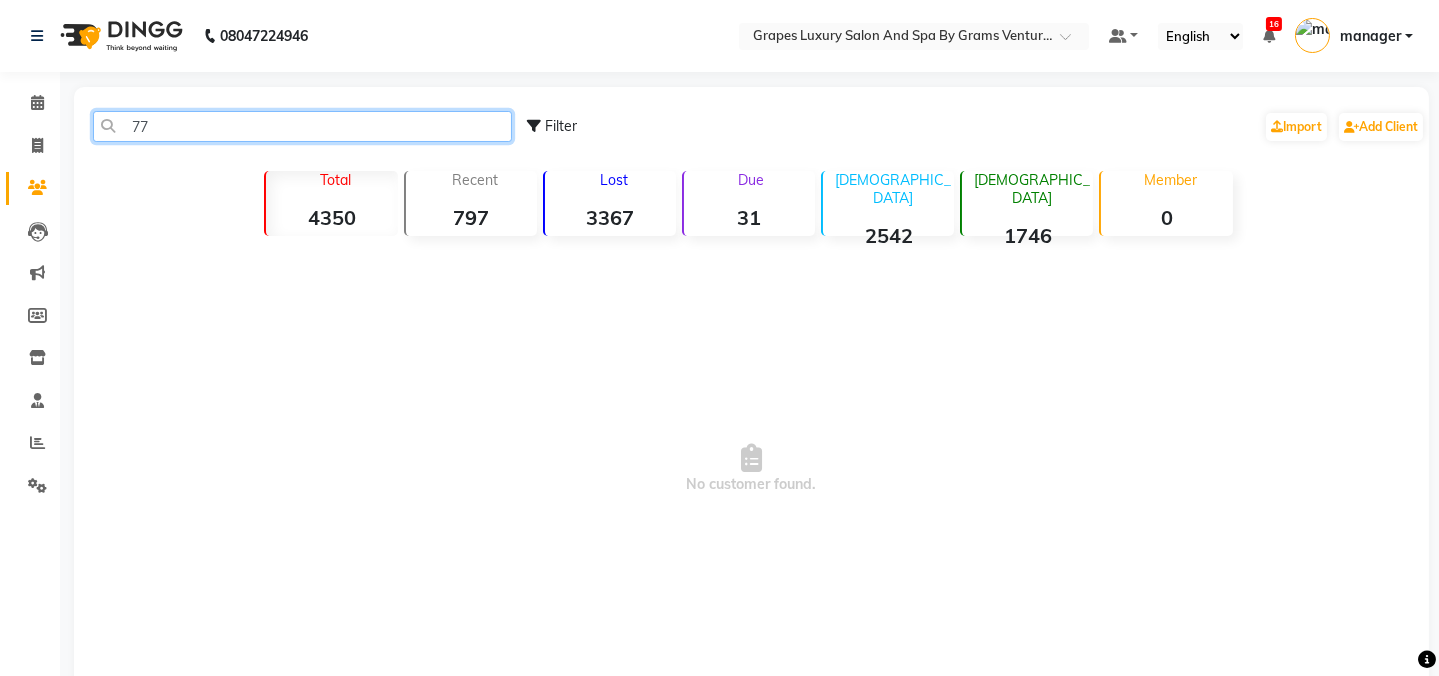 type on "7" 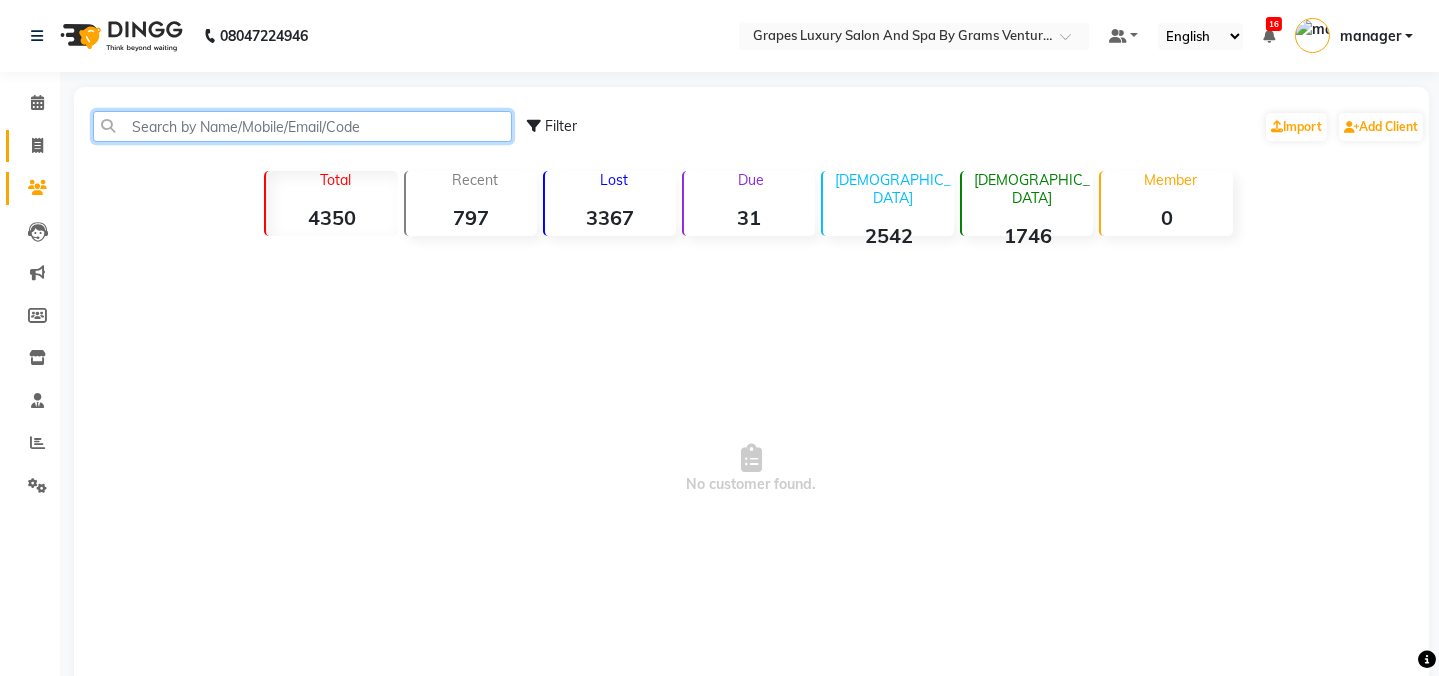 type 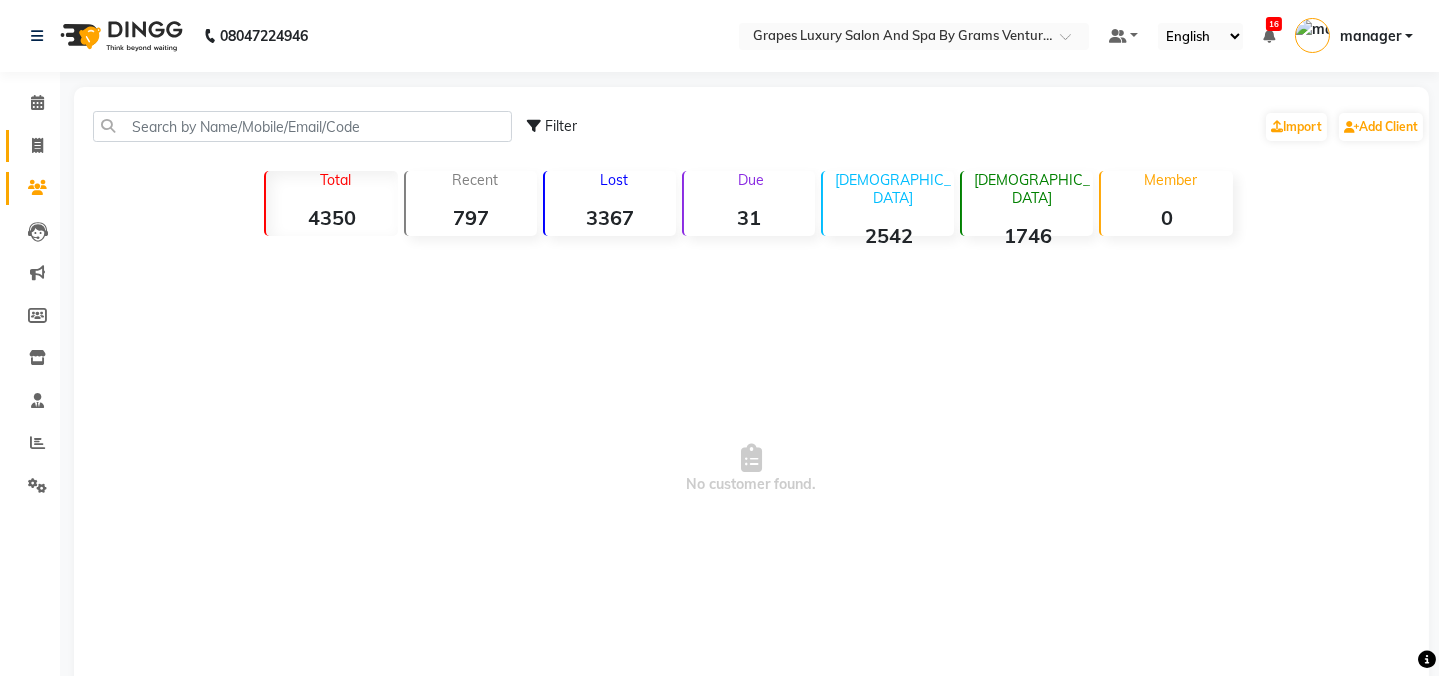 click on "Invoice" 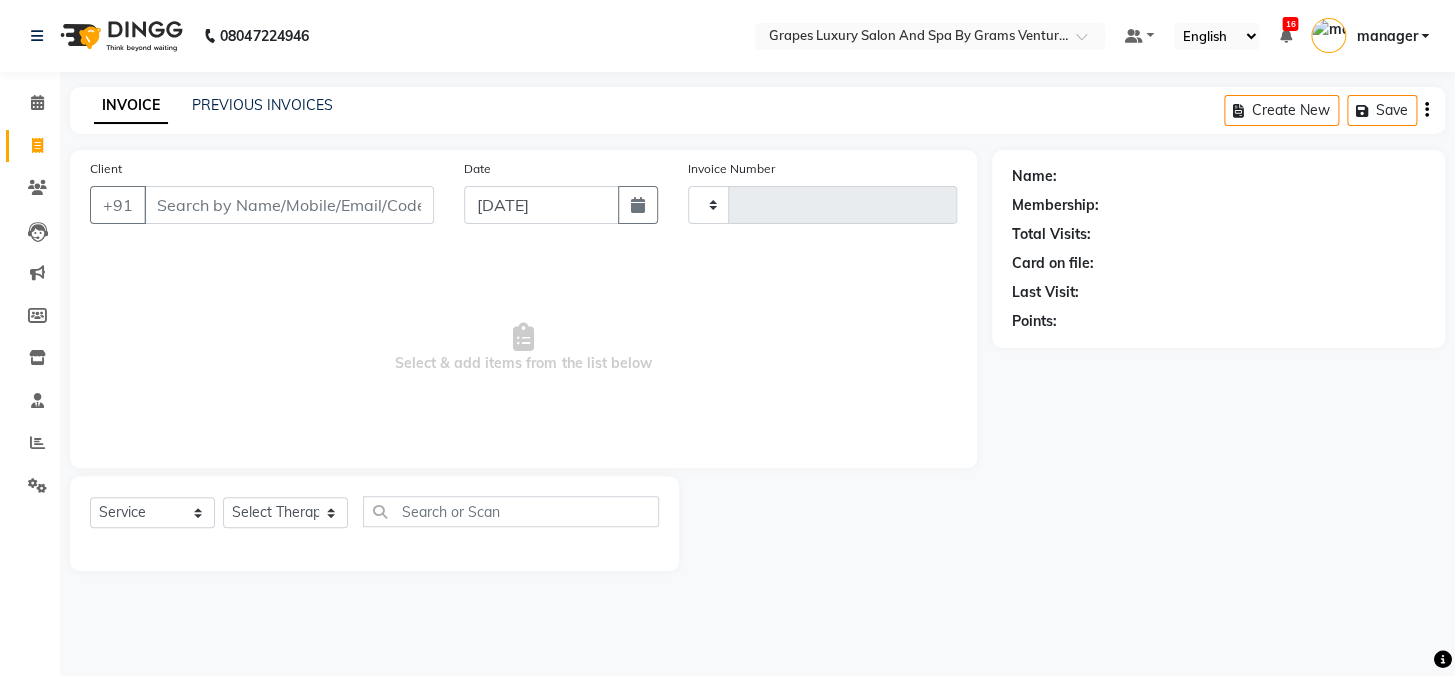 click on "Client" at bounding box center [289, 205] 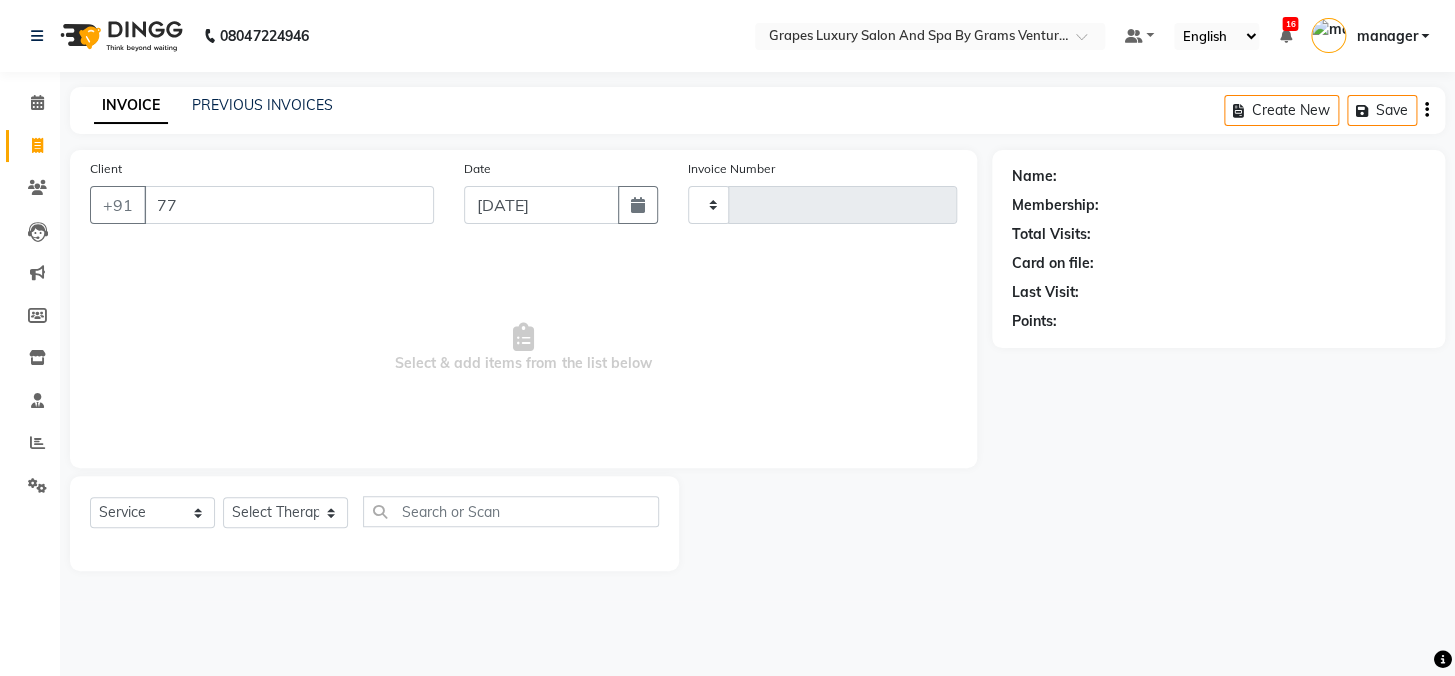type on "7" 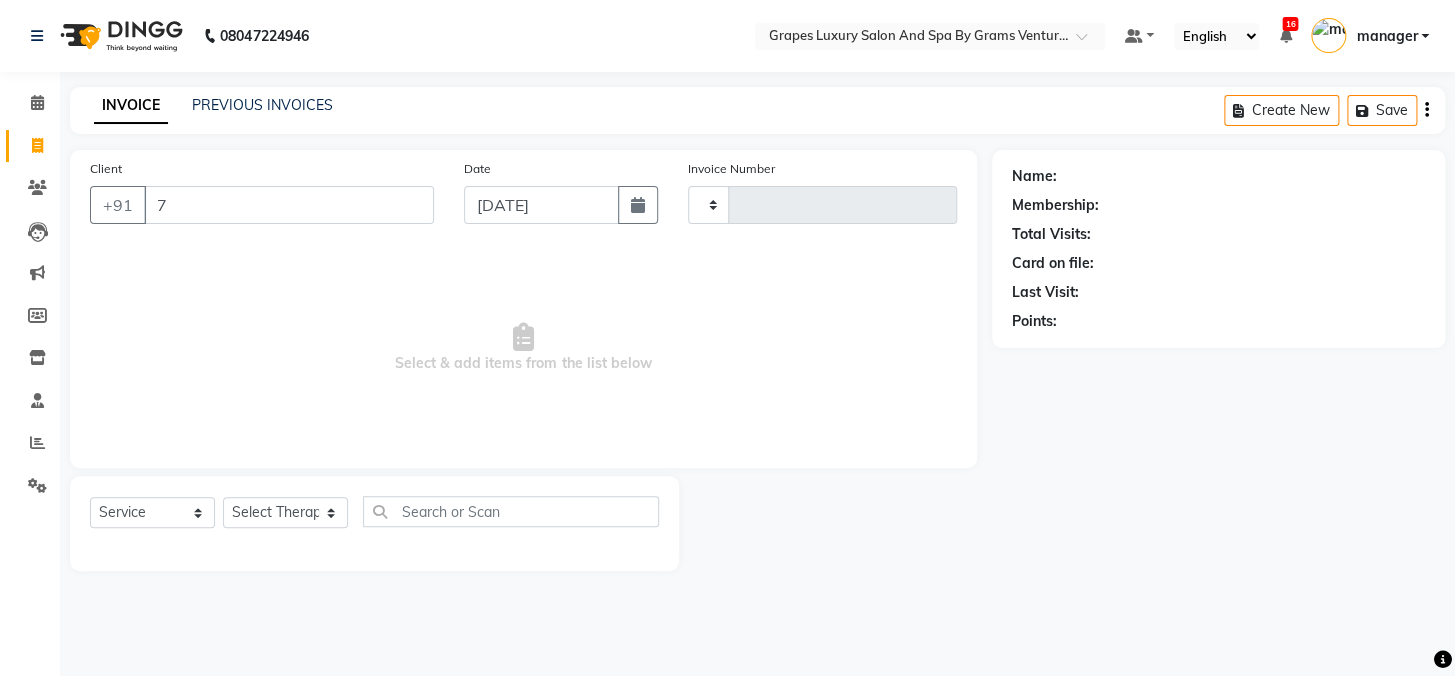 type 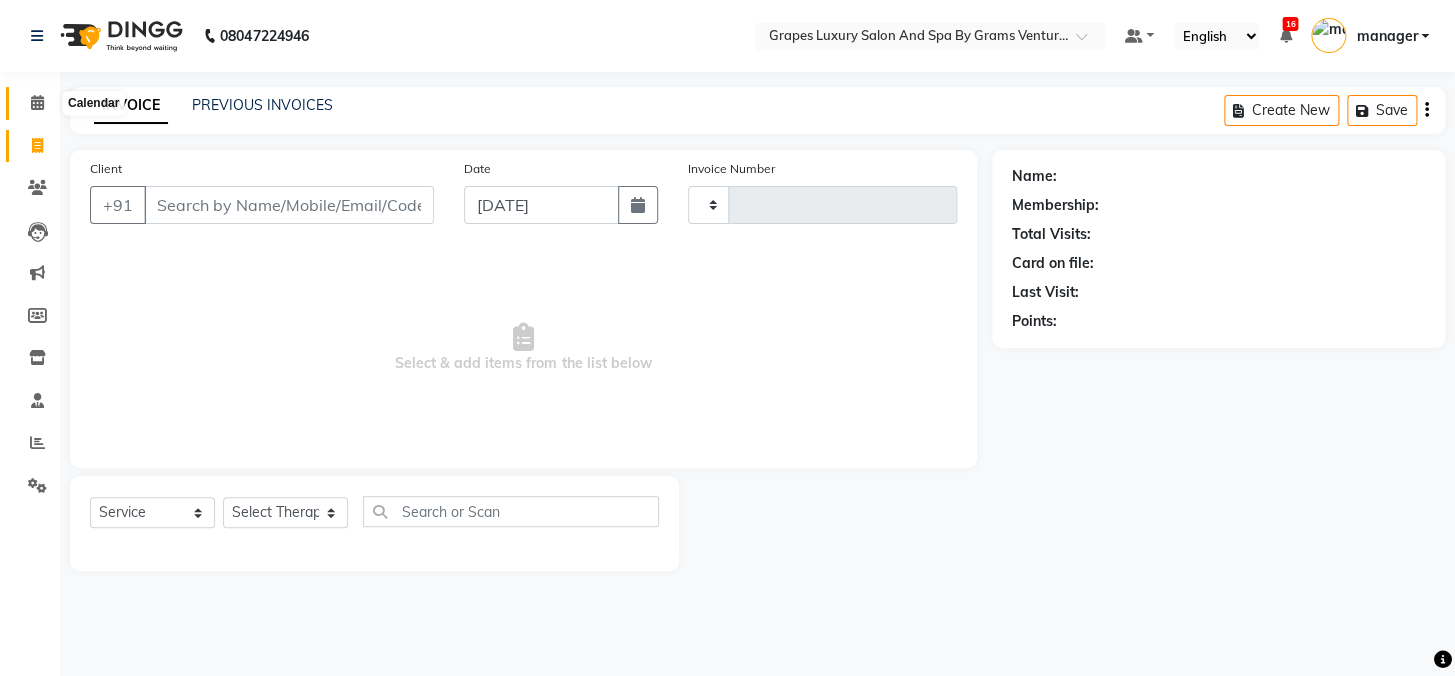 click 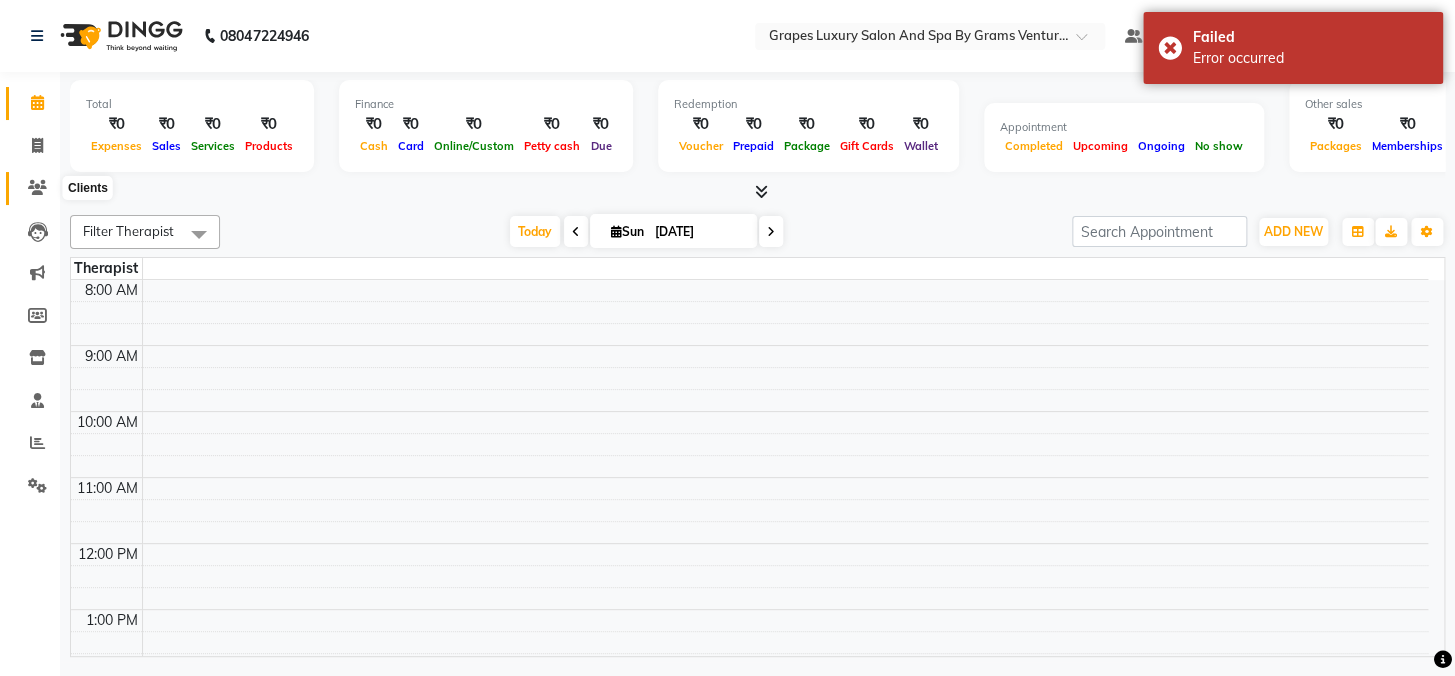 click 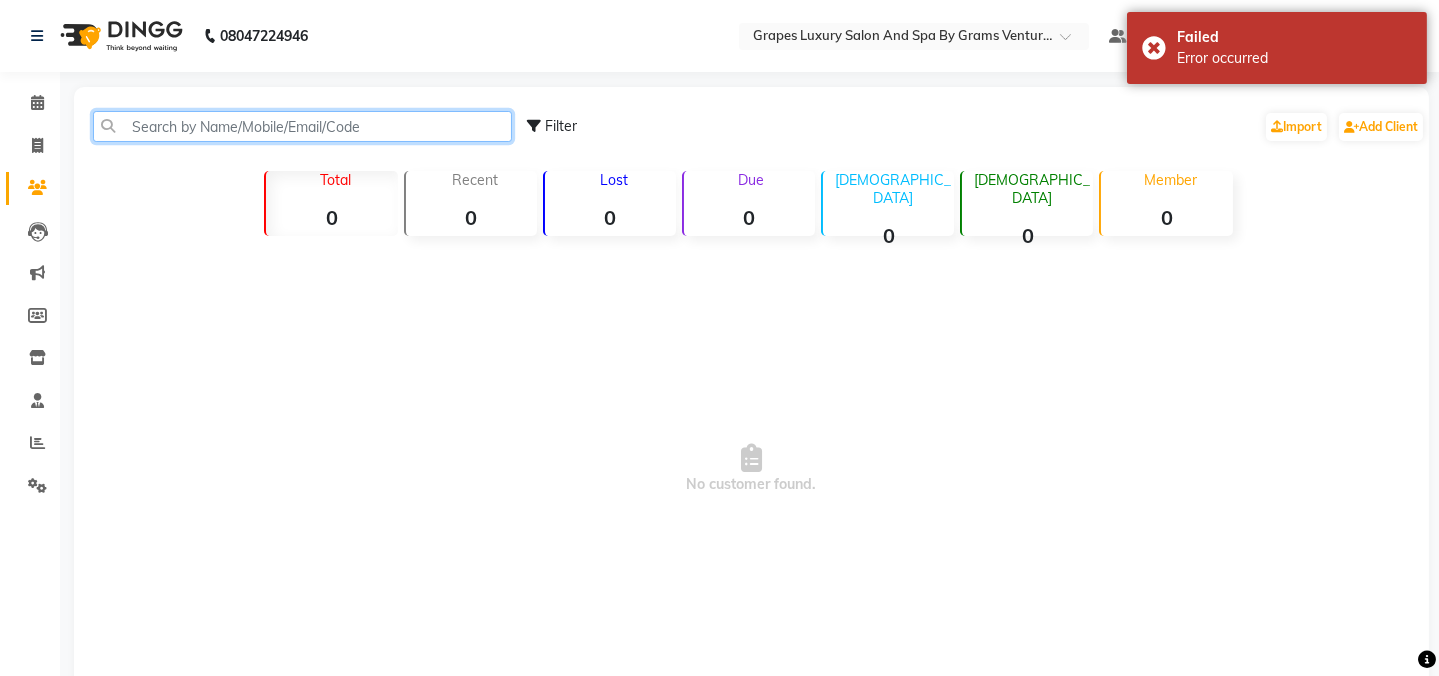click 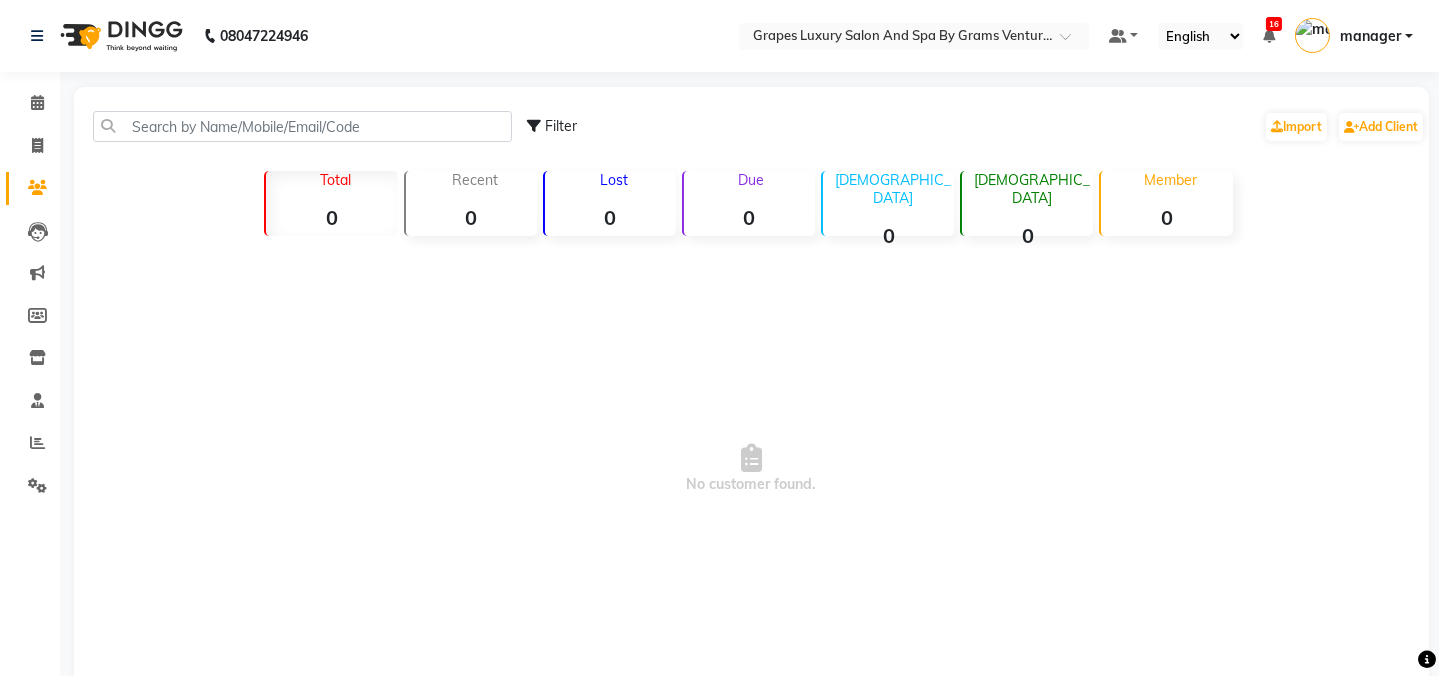 click on "No customer found." at bounding box center (751, 469) 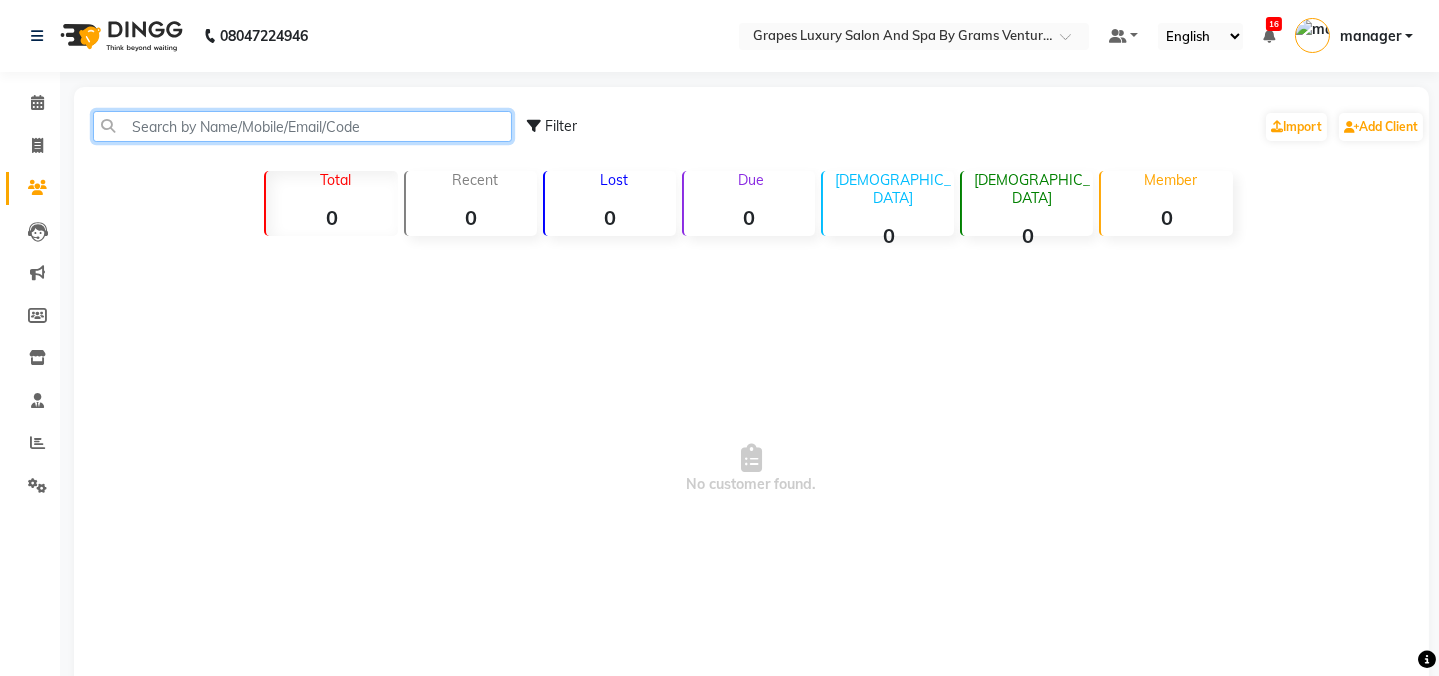 drag, startPoint x: 267, startPoint y: 135, endPoint x: 243, endPoint y: 111, distance: 33.941124 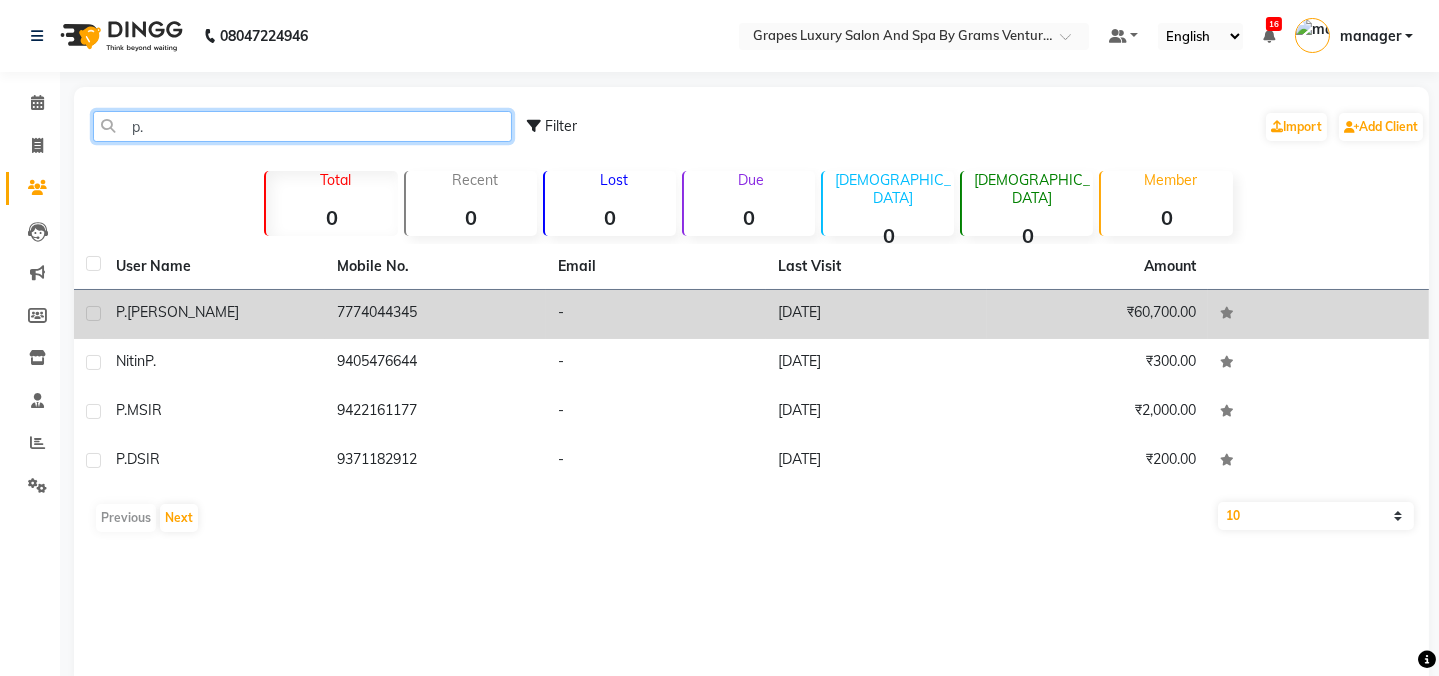 type on "p." 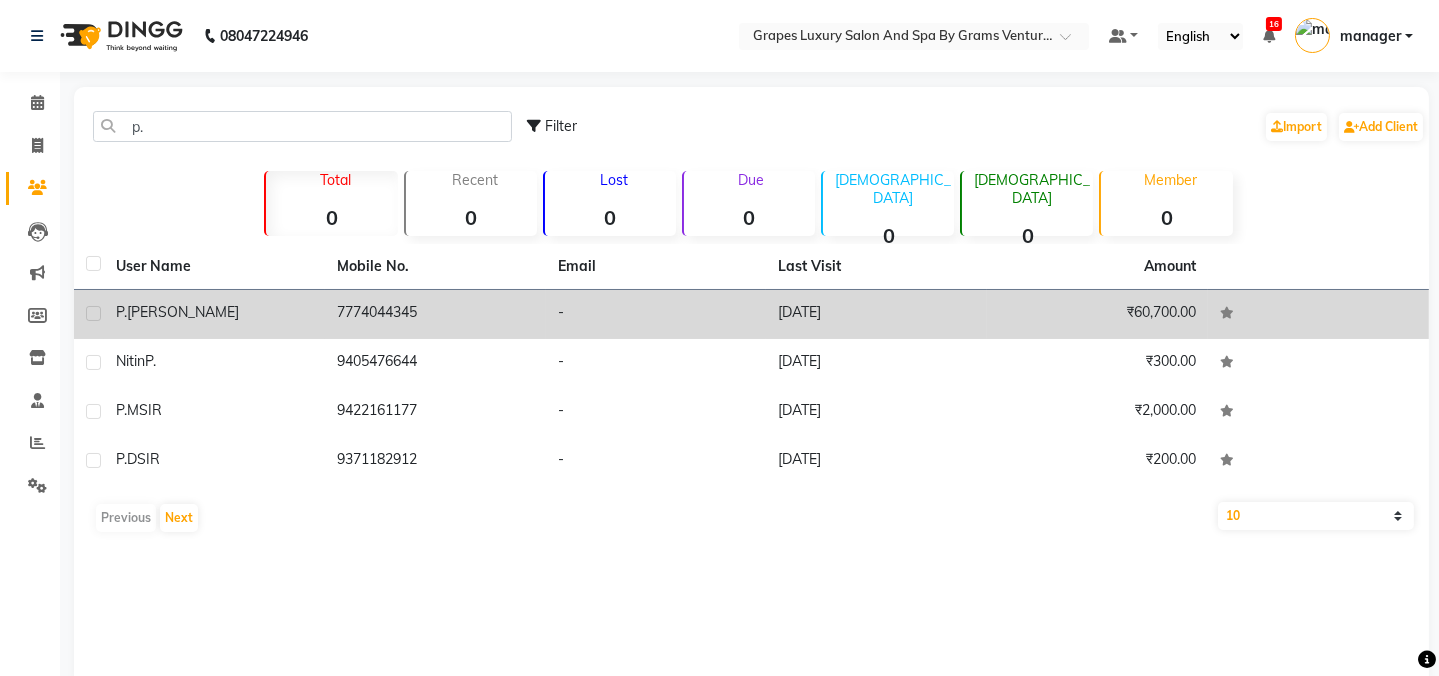 click on "[PERSON_NAME]" 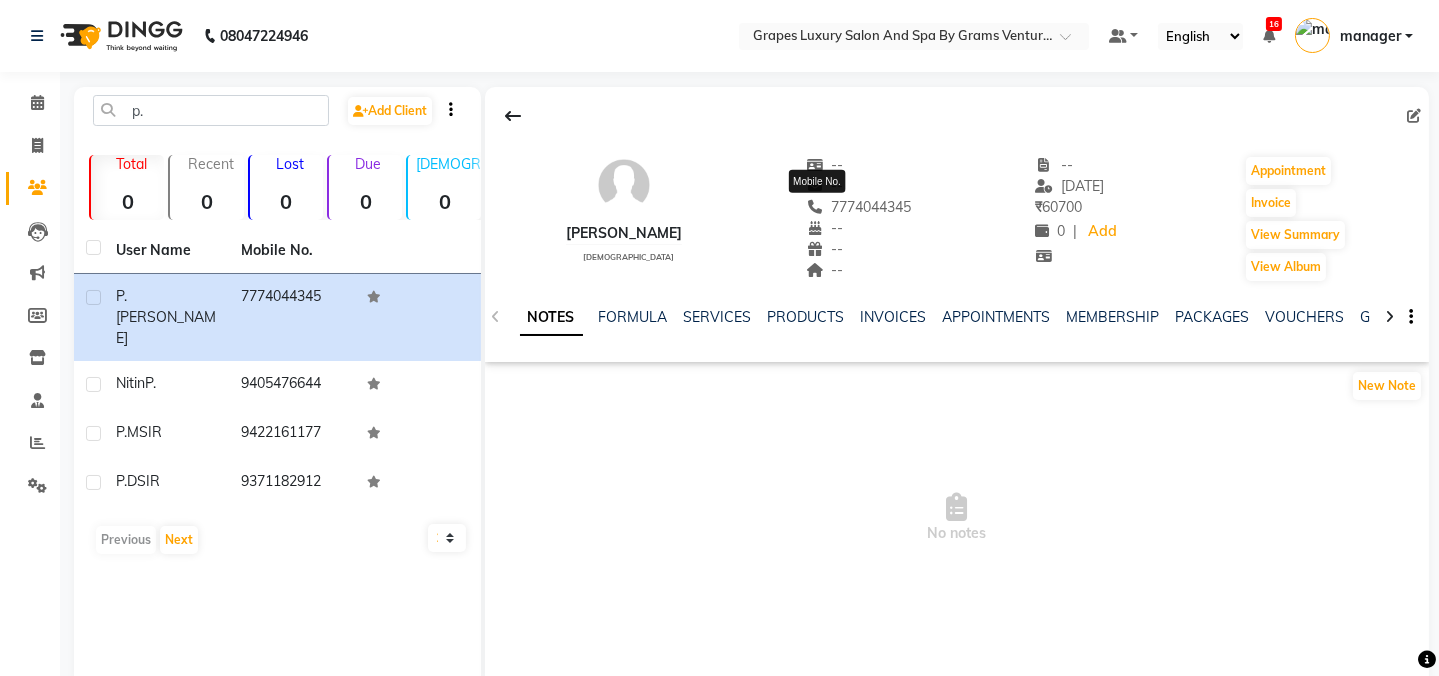 drag, startPoint x: 867, startPoint y: 207, endPoint x: 790, endPoint y: 210, distance: 77.05842 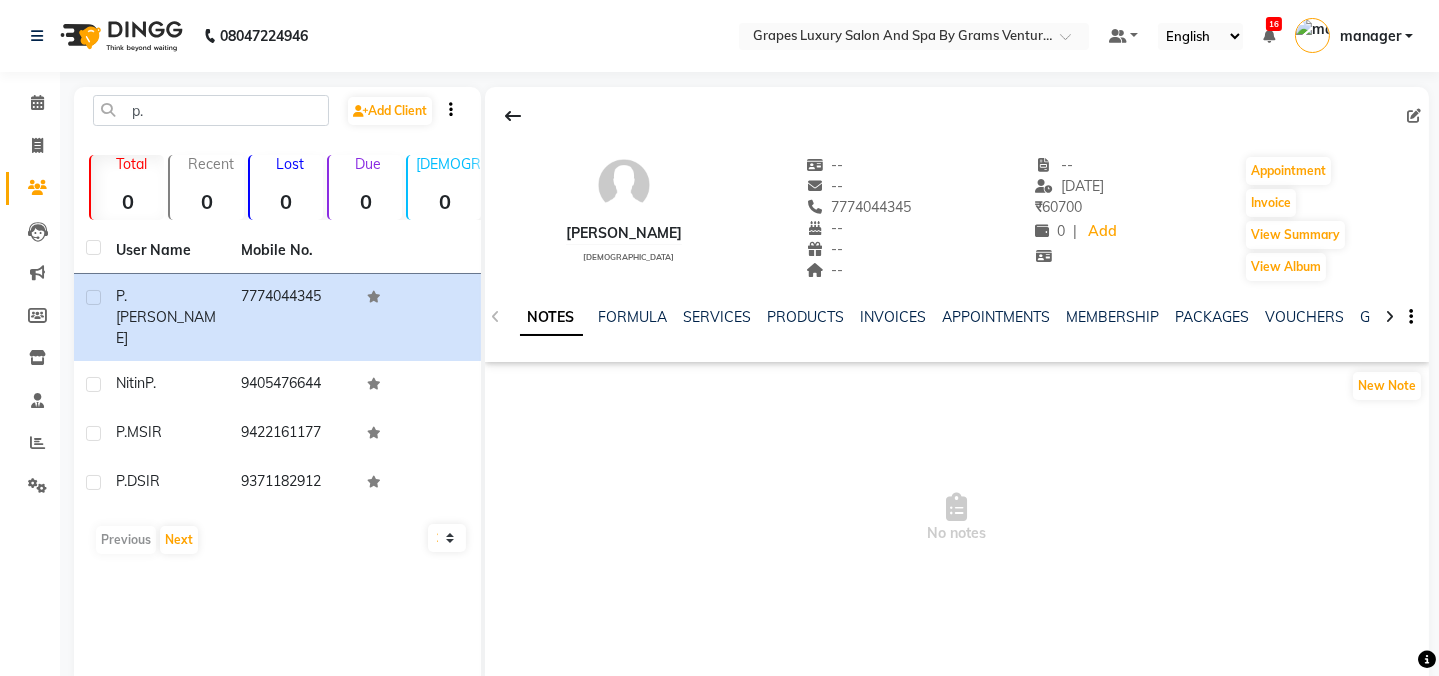 click on "[PERSON_NAME]   [DEMOGRAPHIC_DATA]  --   --   7774044345  --  --  --  -- [DATE] ₹    60700 0 |  Add   Appointment   Invoice  View Summary  View Album" 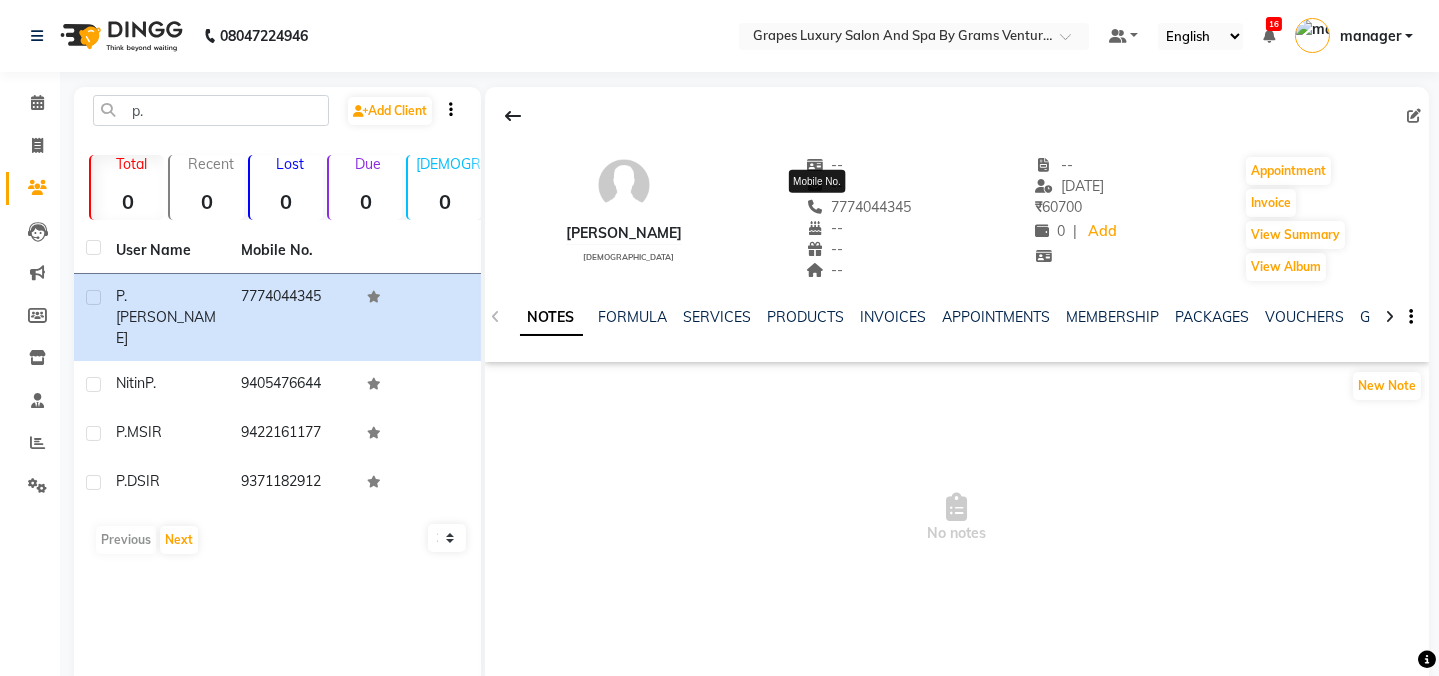 drag, startPoint x: 880, startPoint y: 207, endPoint x: 788, endPoint y: 205, distance: 92.021736 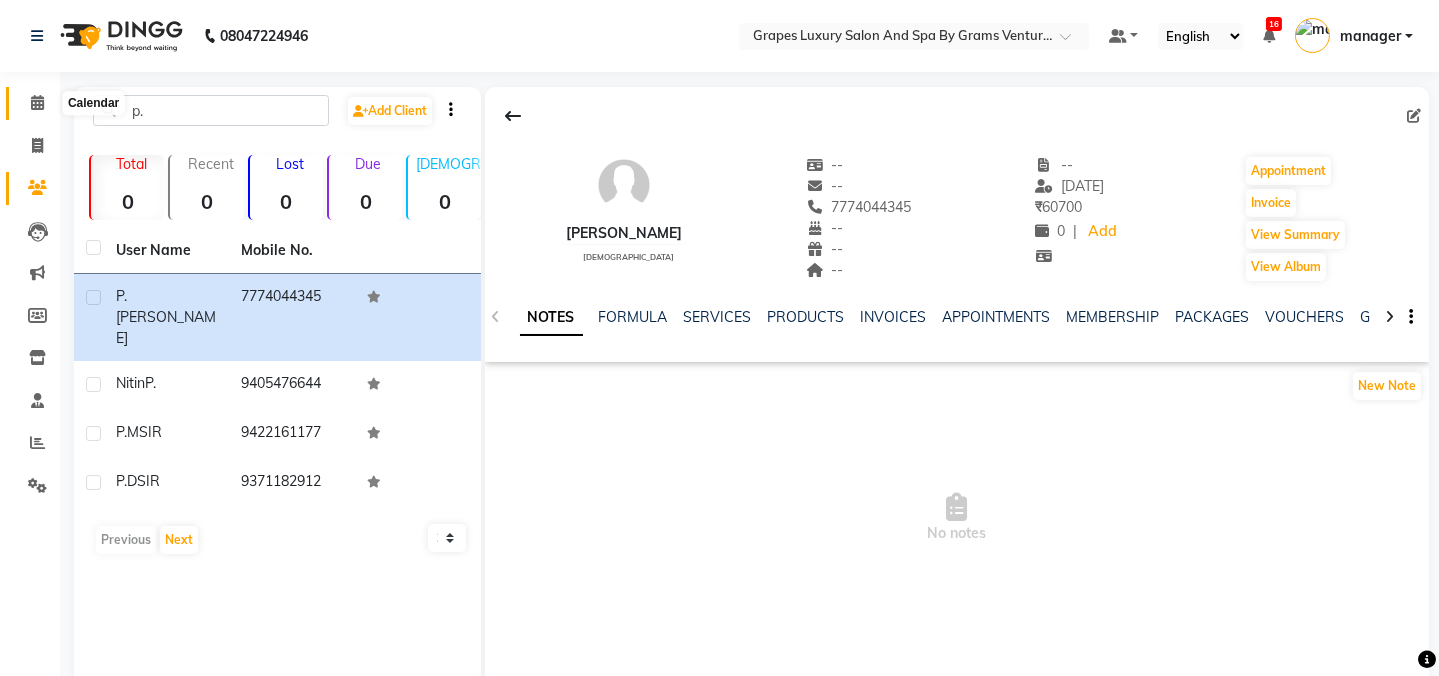 click 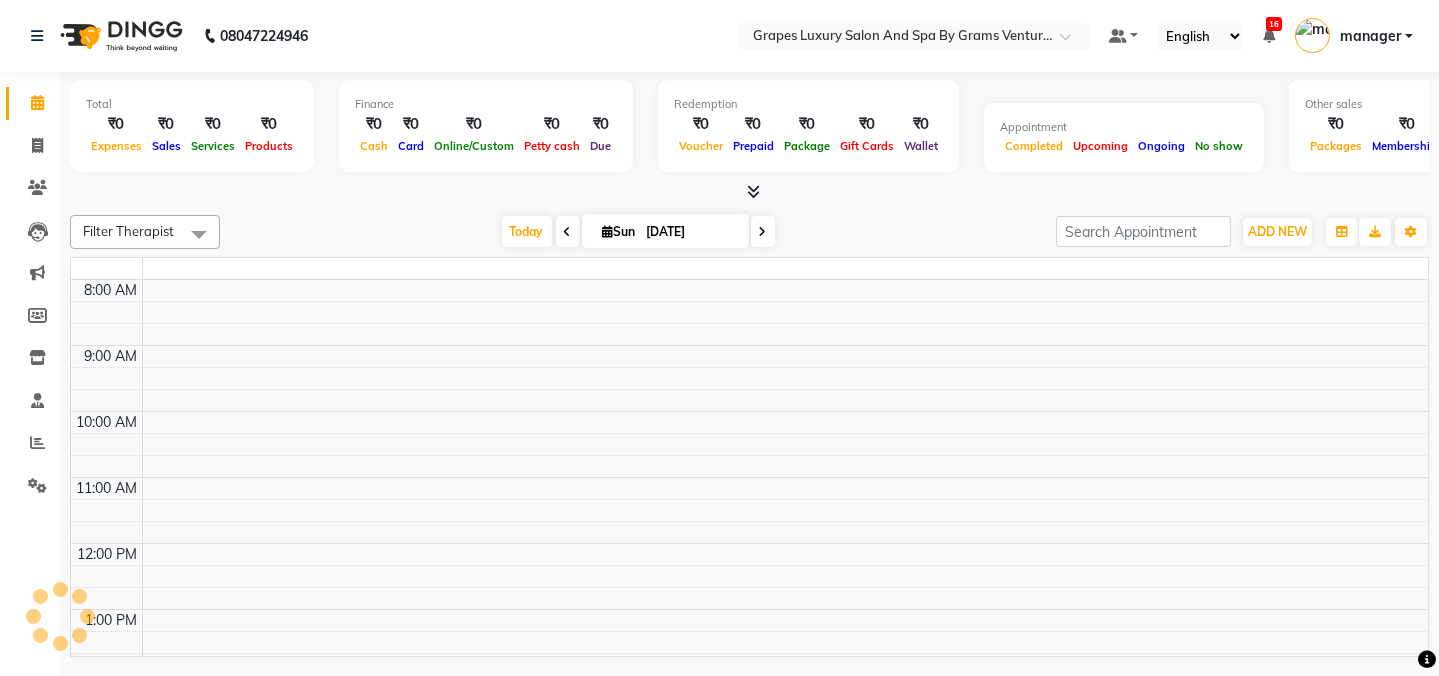 scroll, scrollTop: 0, scrollLeft: 0, axis: both 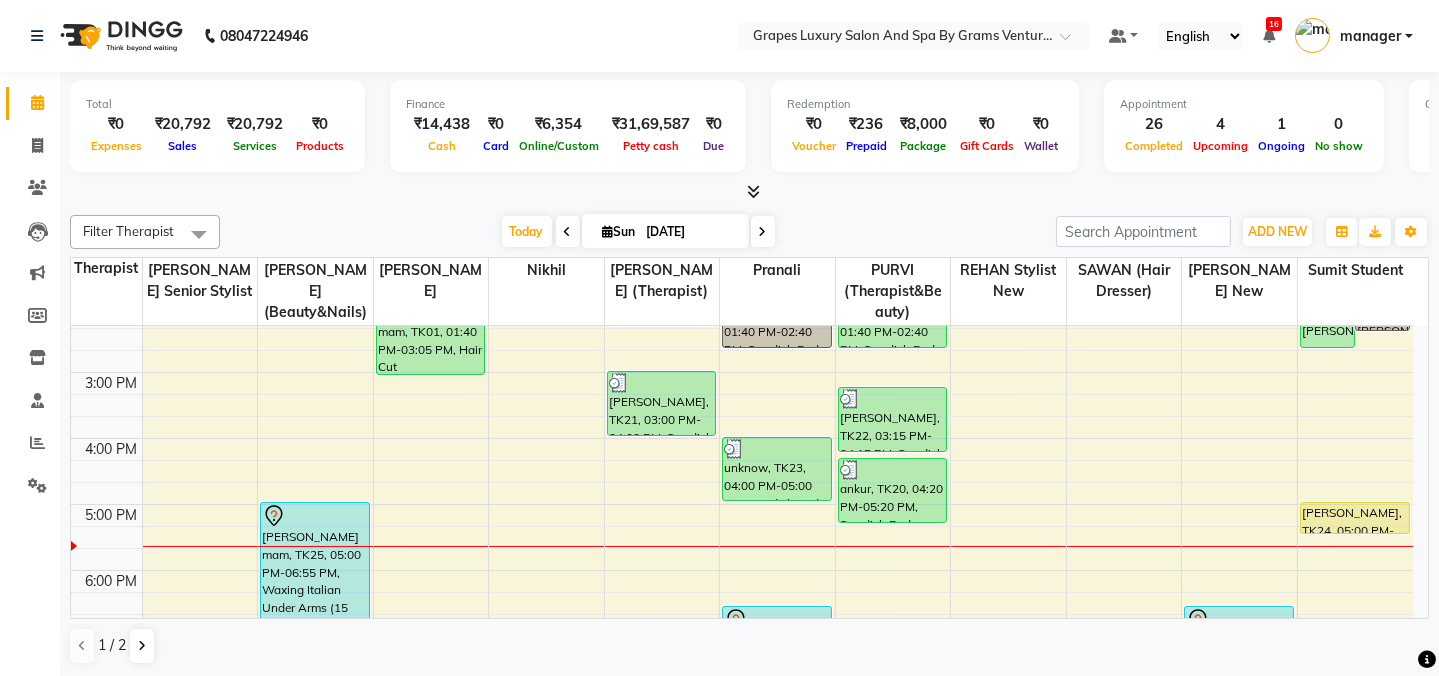 click on "8:00 AM 9:00 AM 10:00 AM 11:00 AM 12:00 PM 1:00 PM 2:00 PM 3:00 PM 4:00 PM 5:00 PM 6:00 PM 7:00 PM 8:00 PM             [PERSON_NAME] mam, TK25, 05:00 PM-06:55 PM, Waxing Italian Under Arms (15 mins)     [PERSON_NAME], TK18, 10:00 AM-10:30 AM, kids hair cut [DEMOGRAPHIC_DATA]     akash bhandar, TK07, 11:15 AM-11:45 AM, Hair Cut [DEMOGRAPHIC_DATA] (30 mins)     [PERSON_NAME], TK12, 12:15 PM-12:50 PM, Shampoo & Conditioning With Natural Styling ( [DEMOGRAPHIC_DATA] ) (15 mins)     [PERSON_NAME], TK12, 01:00 PM-01:35 PM, [PERSON_NAME] Trimming (15 mins)     [PERSON_NAME] mam, TK01, 01:40 PM-03:05 PM, Hair Cut [DEMOGRAPHIC_DATA] (45 mins)     [PERSON_NAME], TK19, 09:45 AM-10:45 AM, Swedish Body Massage (60 mins)     [PERSON_NAME], TK04, 11:00 AM-12:00 PM, Swedish Body Massage (60 mins)     [PERSON_NAME], TK15, 12:40 PM-02:20 PM, Swedish Body Massage (60 mins)     [PERSON_NAME], TK21, 03:00 PM-04:00 PM, Swedish Body Massage (60 mins)     [PERSON_NAME], TK08, 12:20 PM-01:20 PM, Swedish Body Massage (60 mins)     bhushan, TK17, 01:40 PM-02:40 PM, Swedish Body Massage (60 mins)" at bounding box center (742, 339) 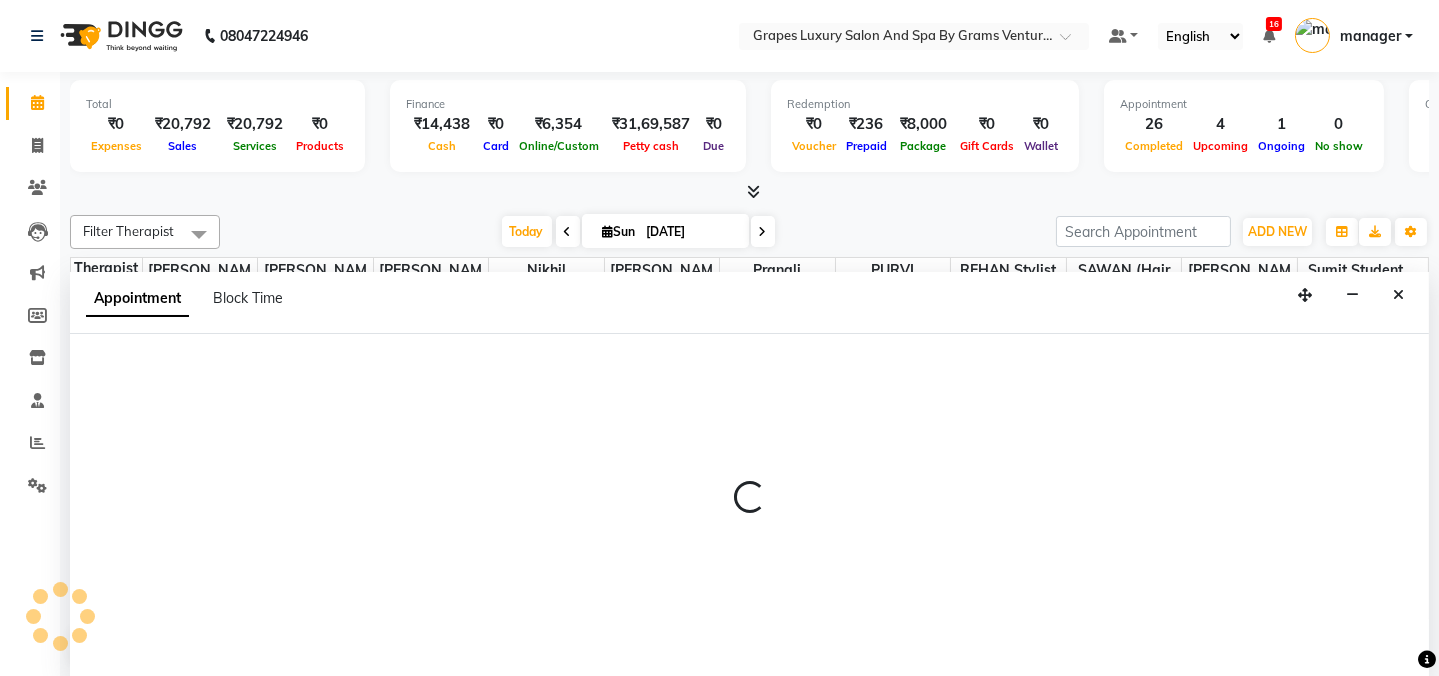 scroll, scrollTop: 0, scrollLeft: 0, axis: both 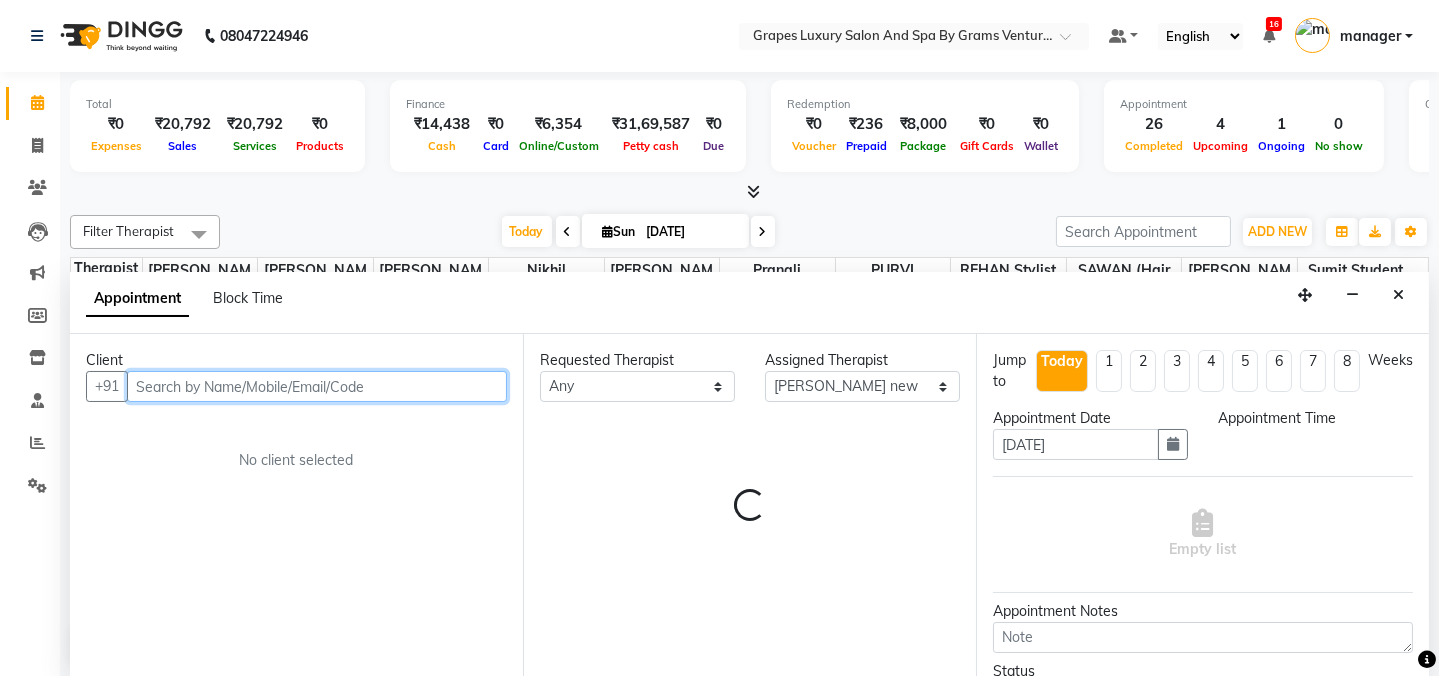select on "960" 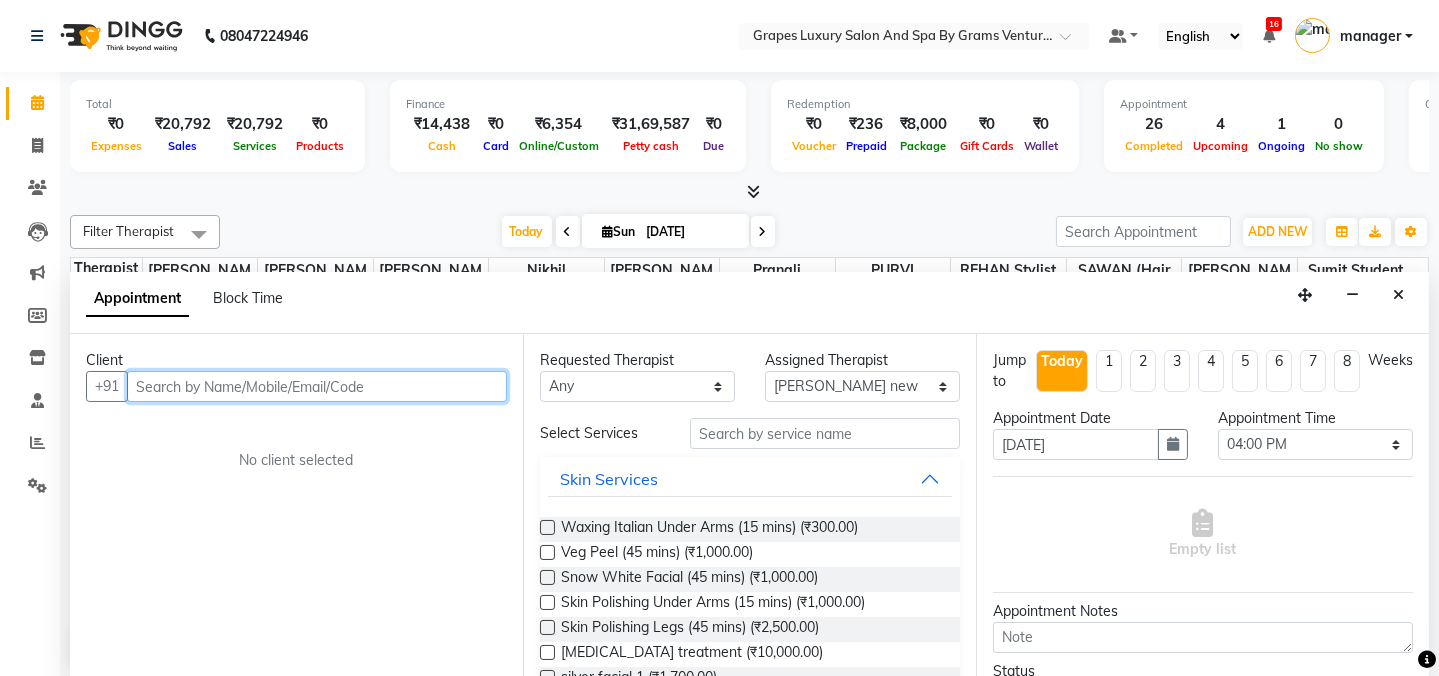 paste on "7774044345" 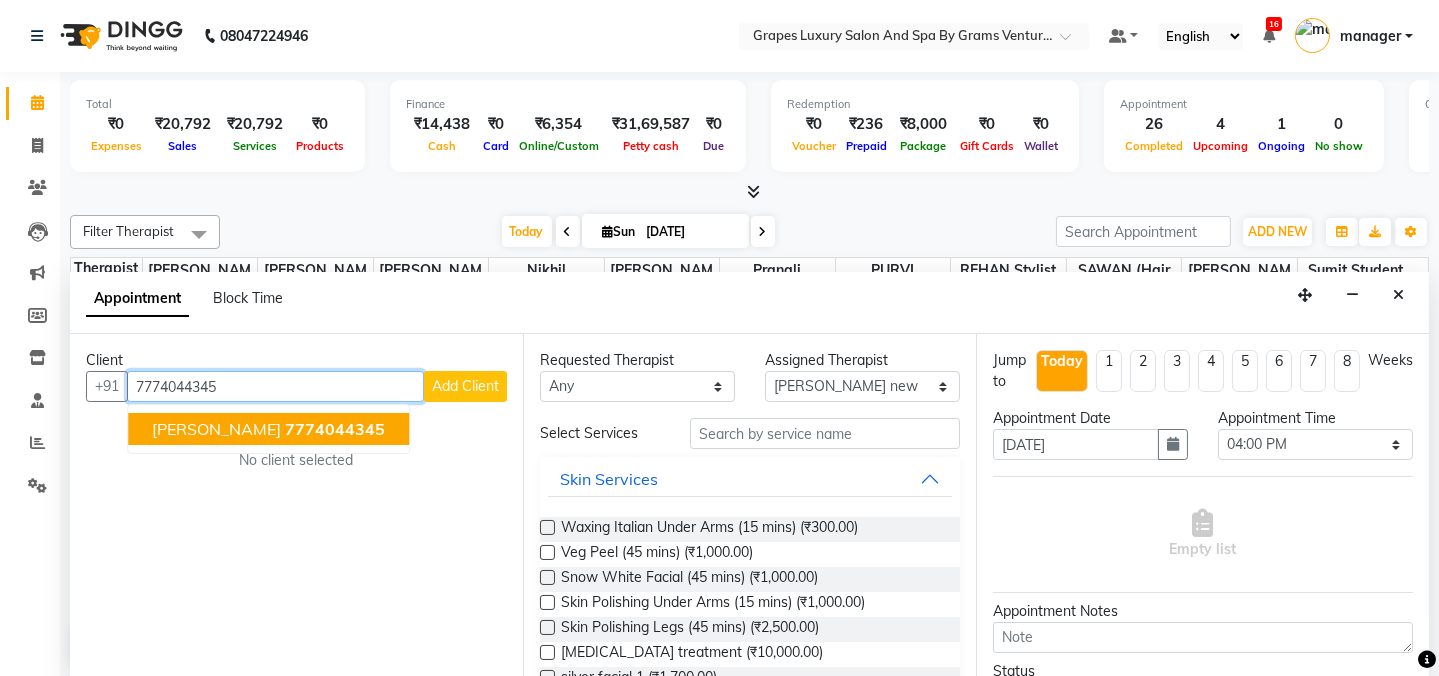 click on "7774044345" 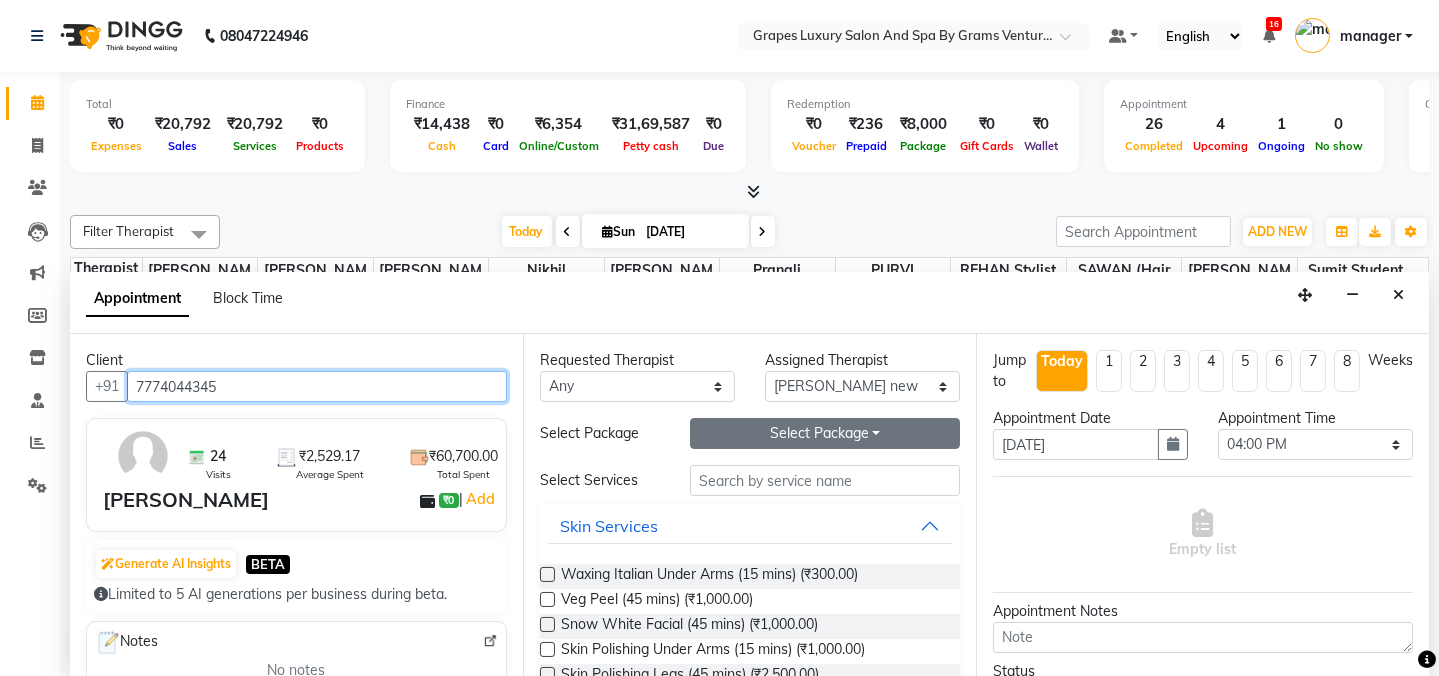 type on "7774044345" 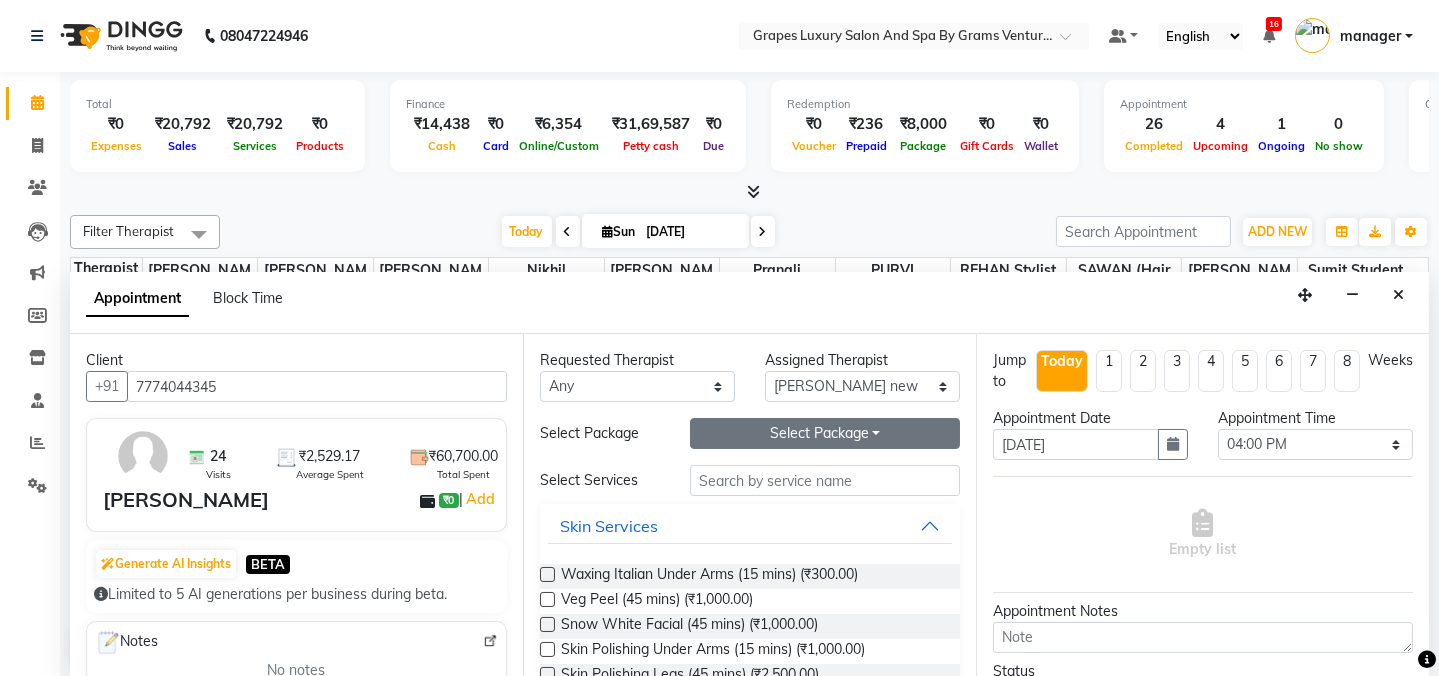 click on "Select Package  Toggle Dropdown" at bounding box center [825, 433] 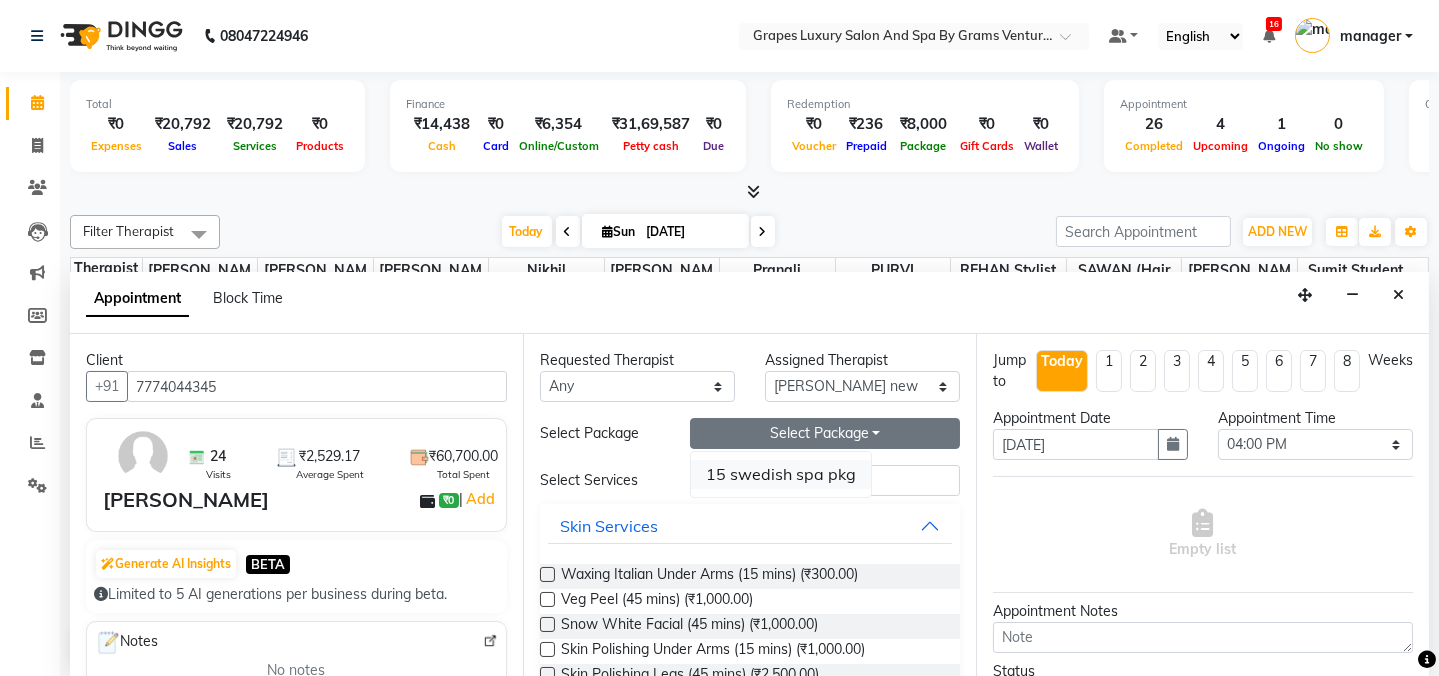 click on "15 swedish spa pkg" at bounding box center (781, 474) 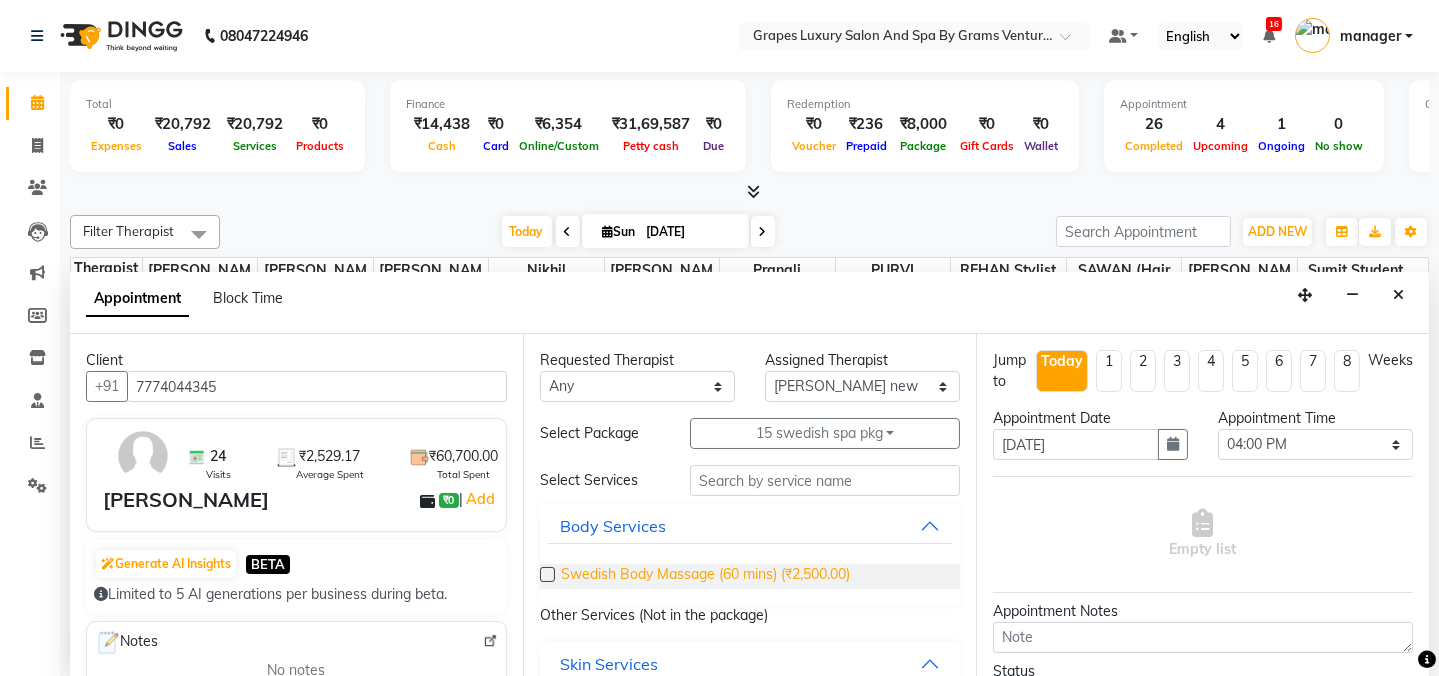click on "Swedish Body Massage (60 mins) (₹2,500.00)" at bounding box center (705, 576) 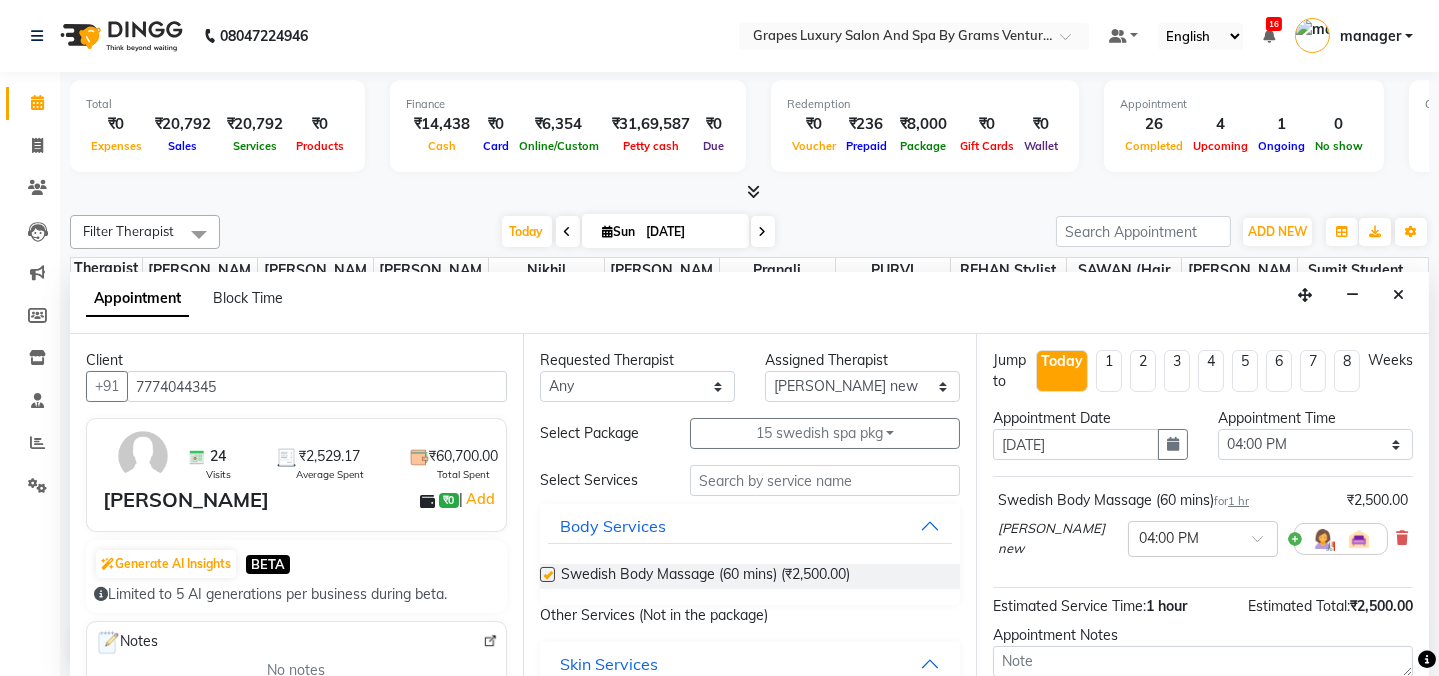 checkbox on "false" 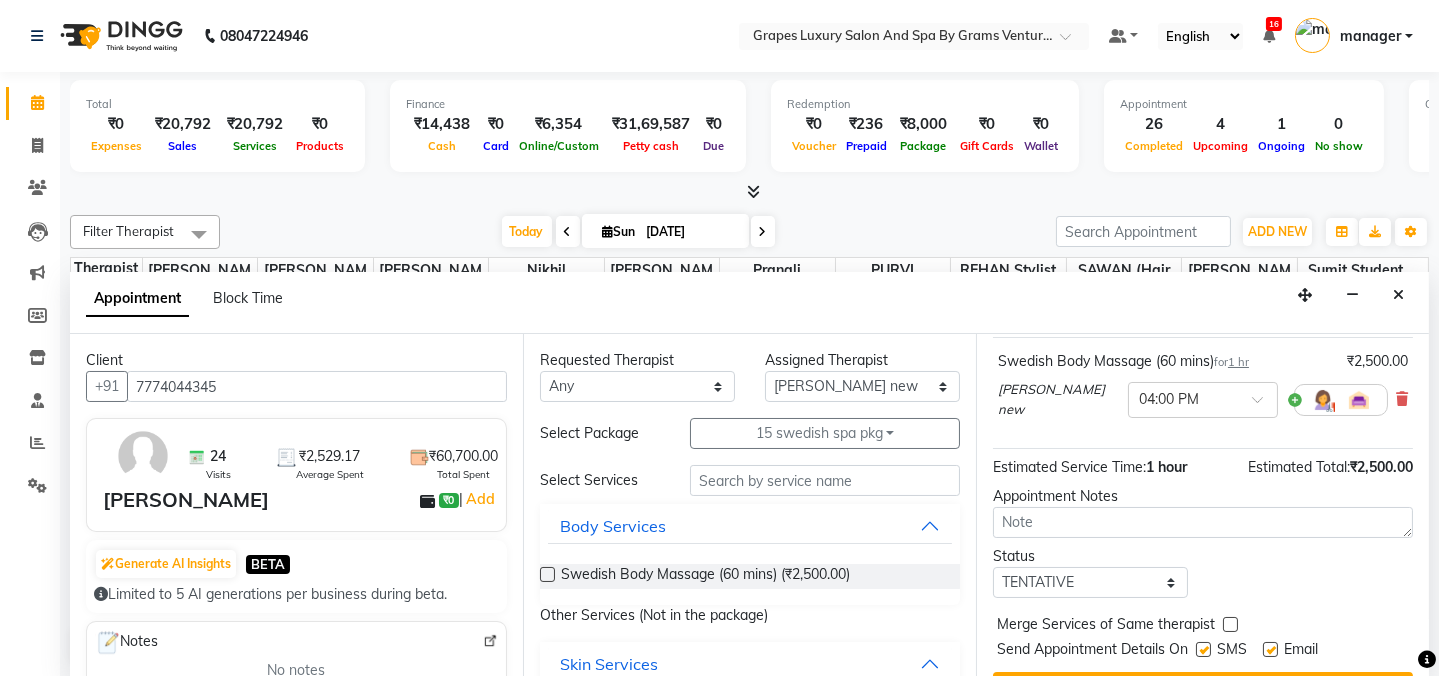 scroll, scrollTop: 181, scrollLeft: 0, axis: vertical 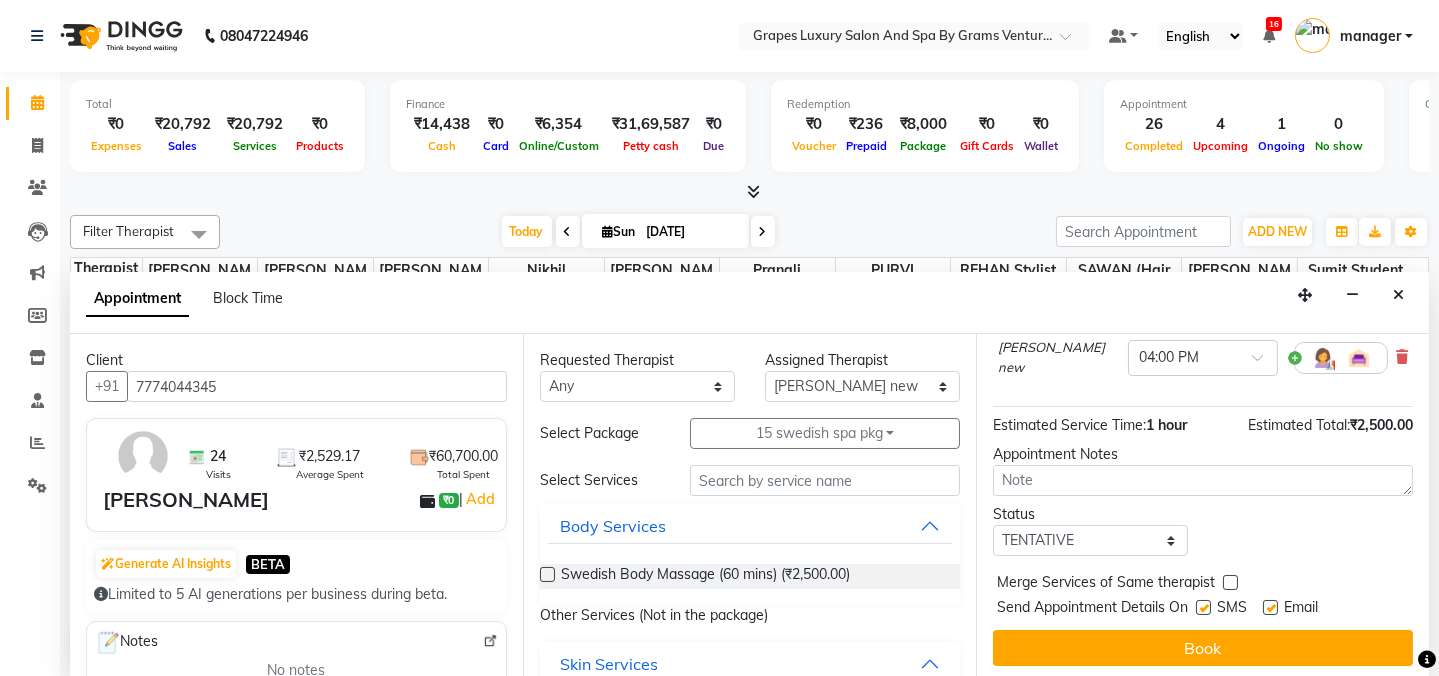 click at bounding box center [1203, 607] 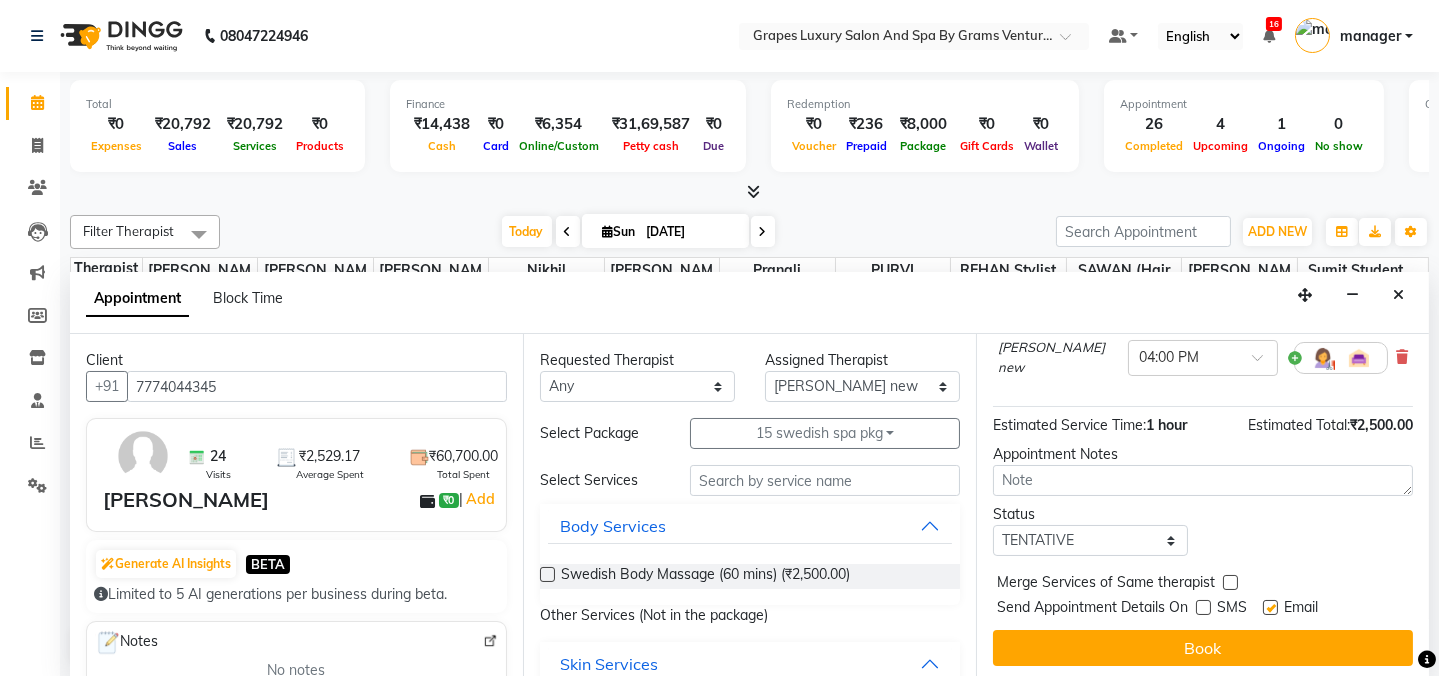 click on "Book" at bounding box center (1203, 648) 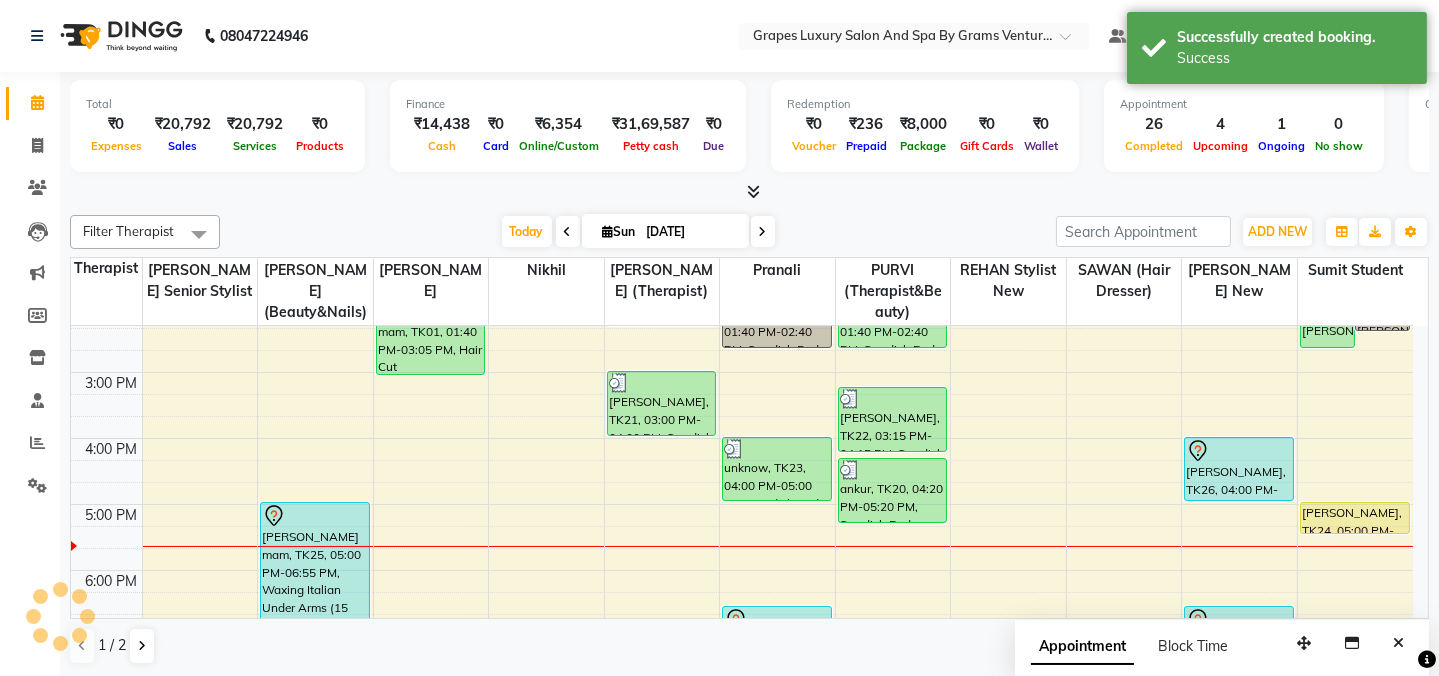 scroll, scrollTop: 0, scrollLeft: 0, axis: both 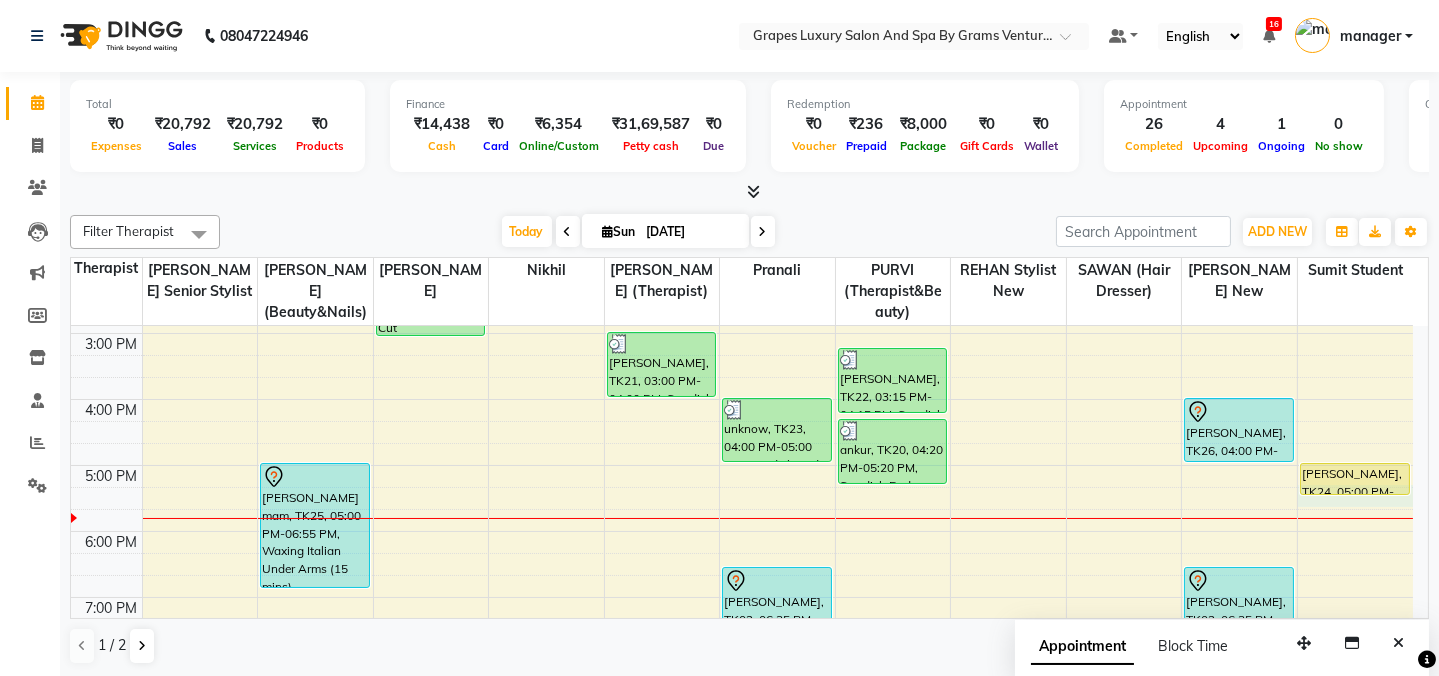 drag, startPoint x: 1372, startPoint y: 517, endPoint x: 1370, endPoint y: 492, distance: 25.079872 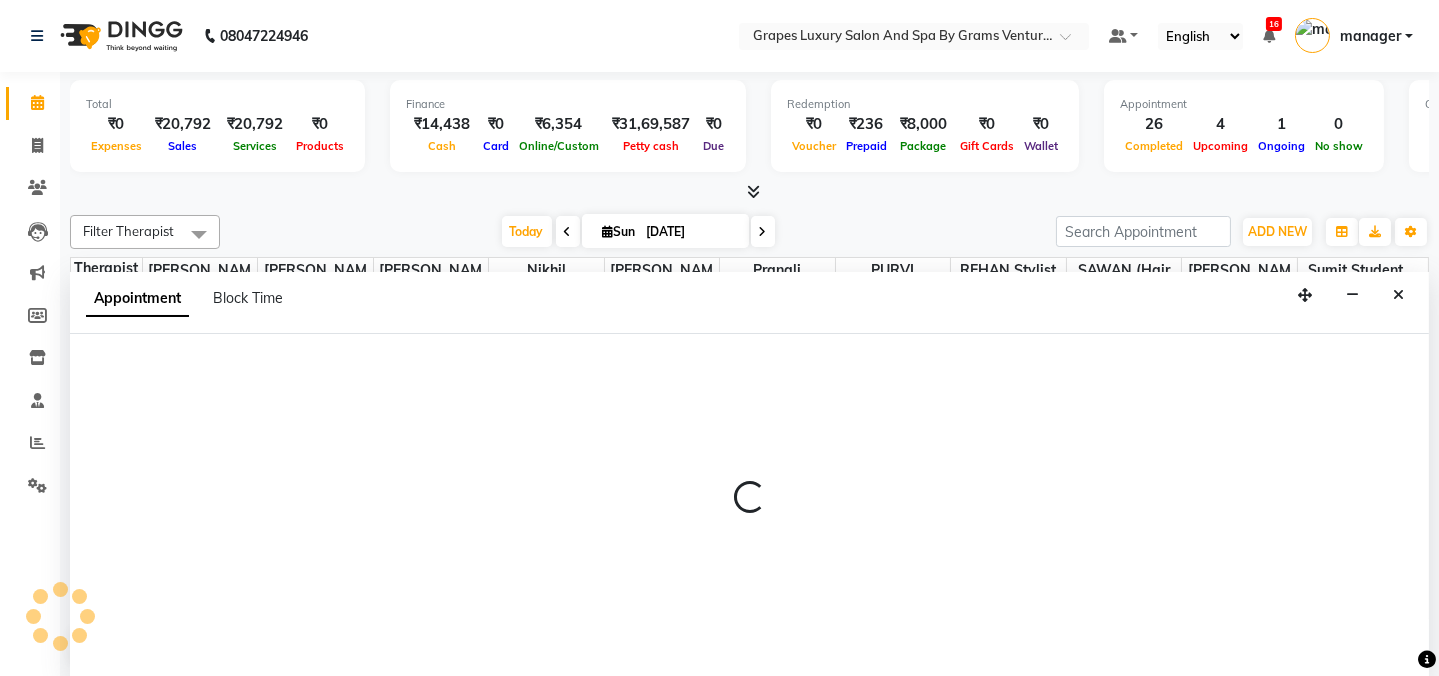 scroll, scrollTop: 0, scrollLeft: 0, axis: both 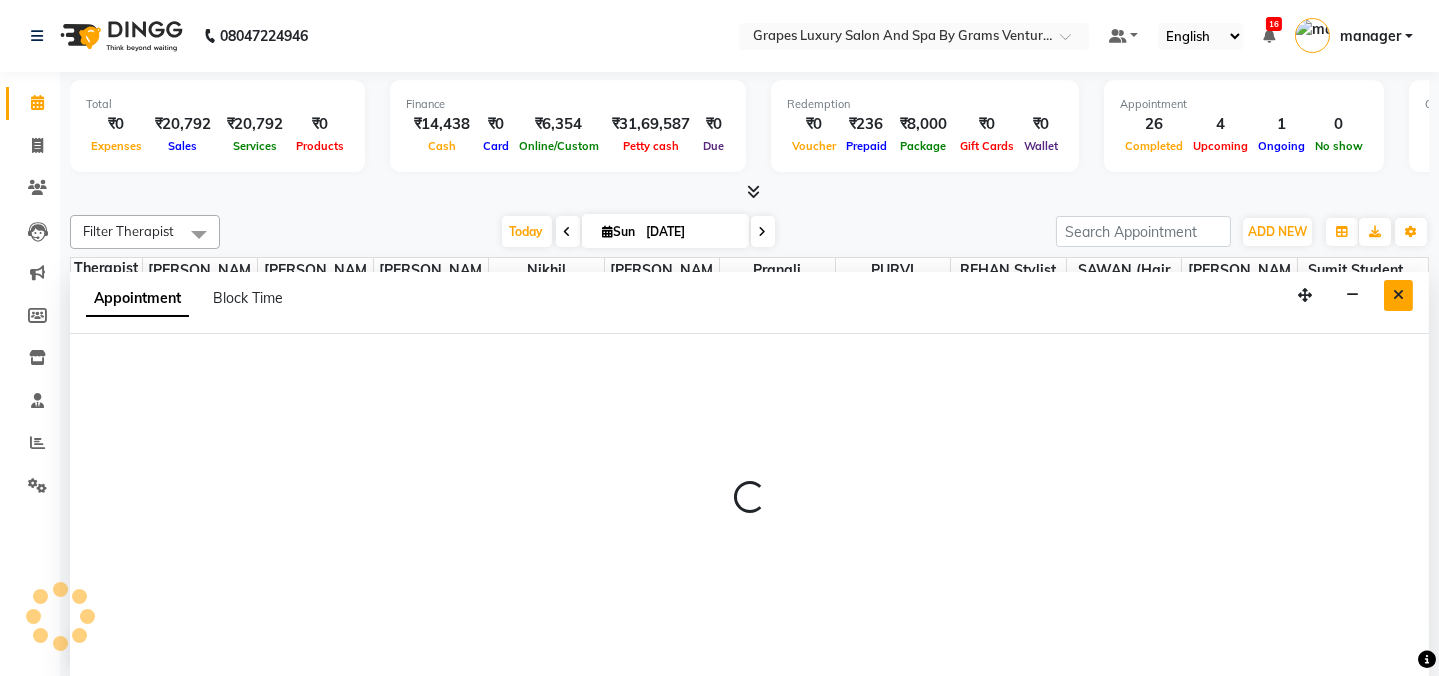 select on "79261" 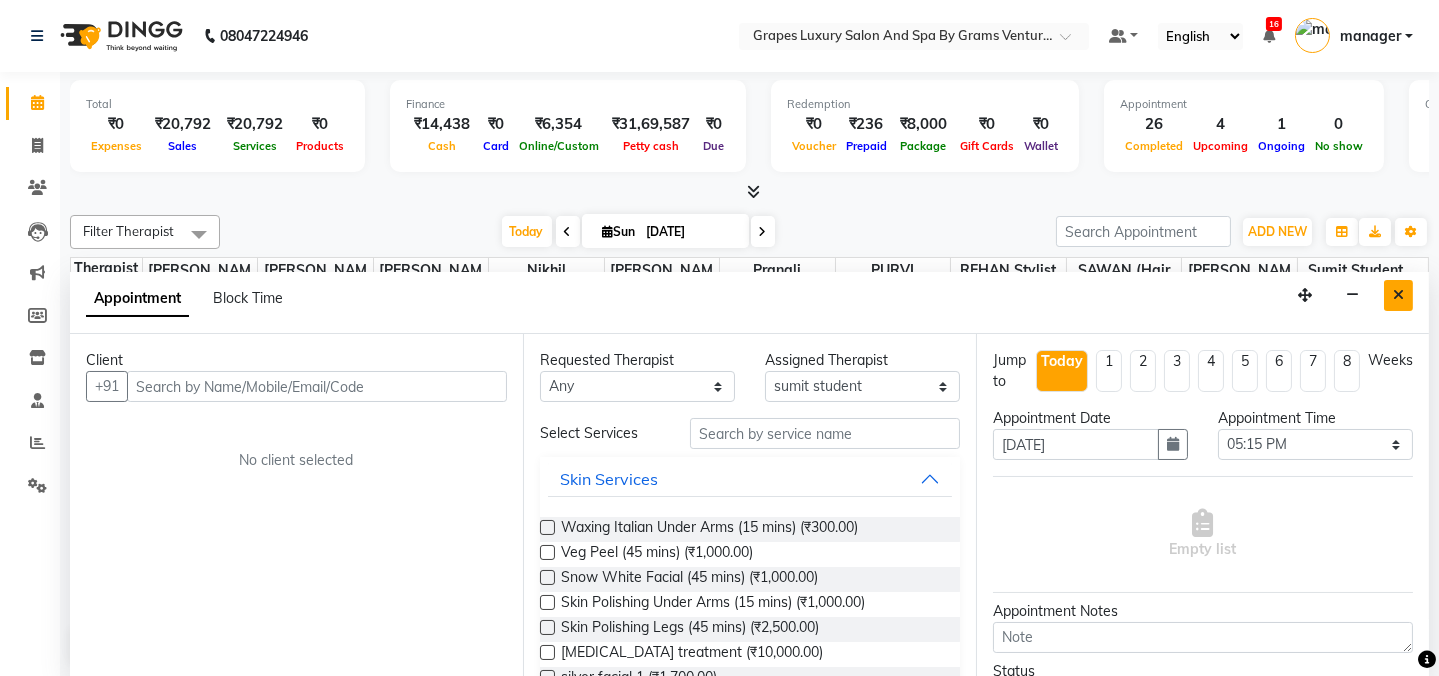 click at bounding box center [1398, 295] 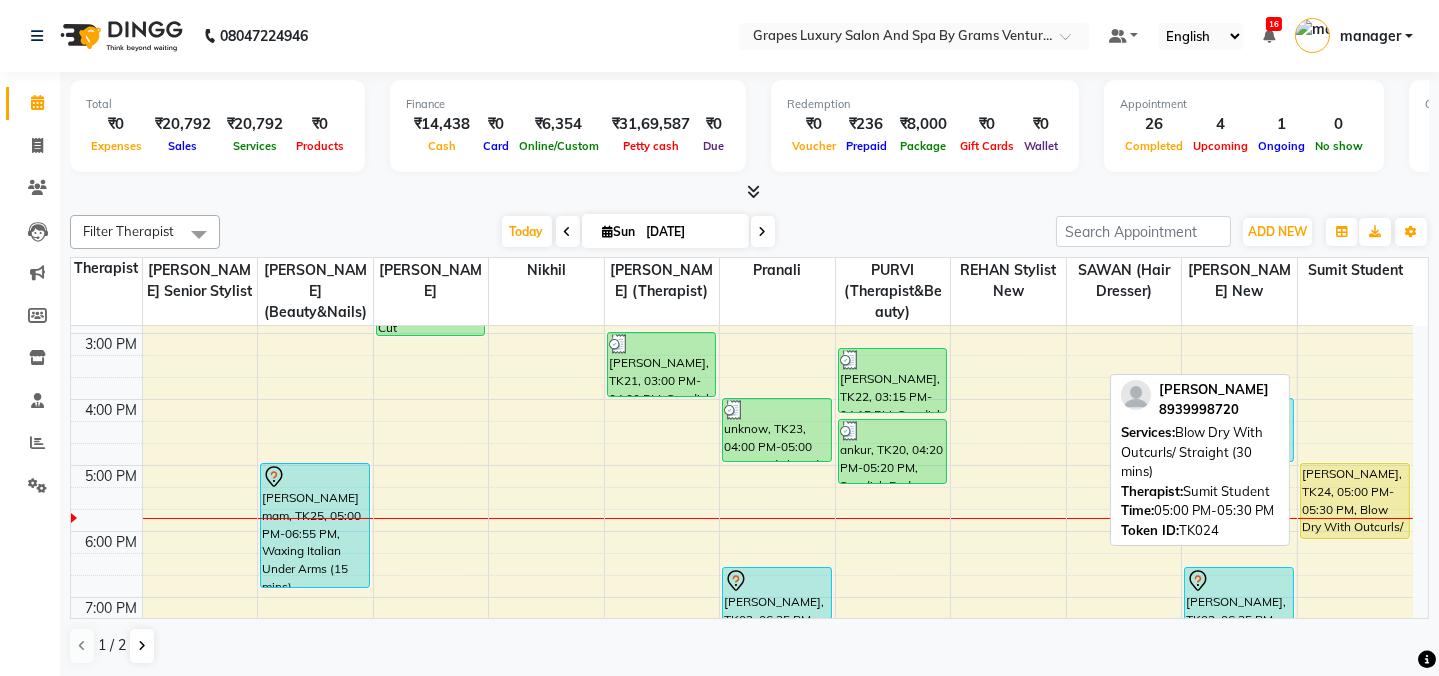 drag, startPoint x: 1364, startPoint y: 489, endPoint x: 1360, endPoint y: 541, distance: 52.153618 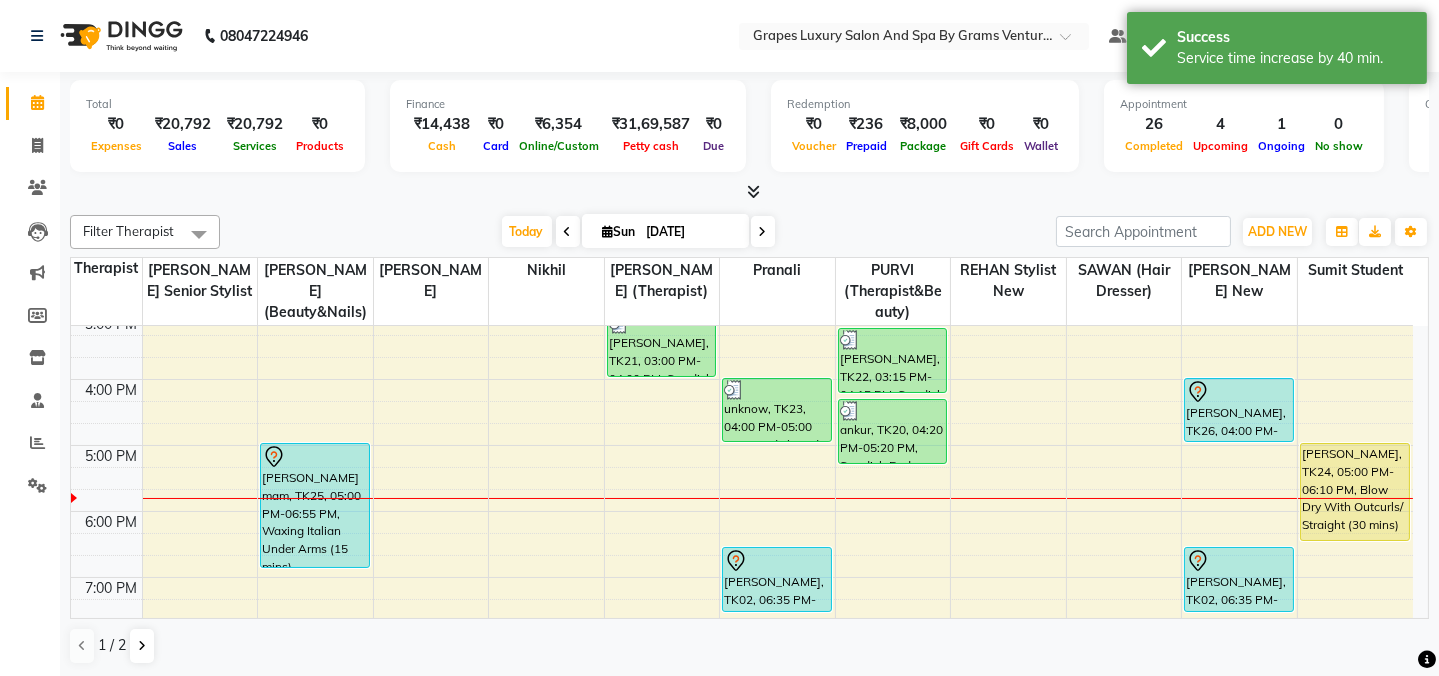 scroll, scrollTop: 474, scrollLeft: 0, axis: vertical 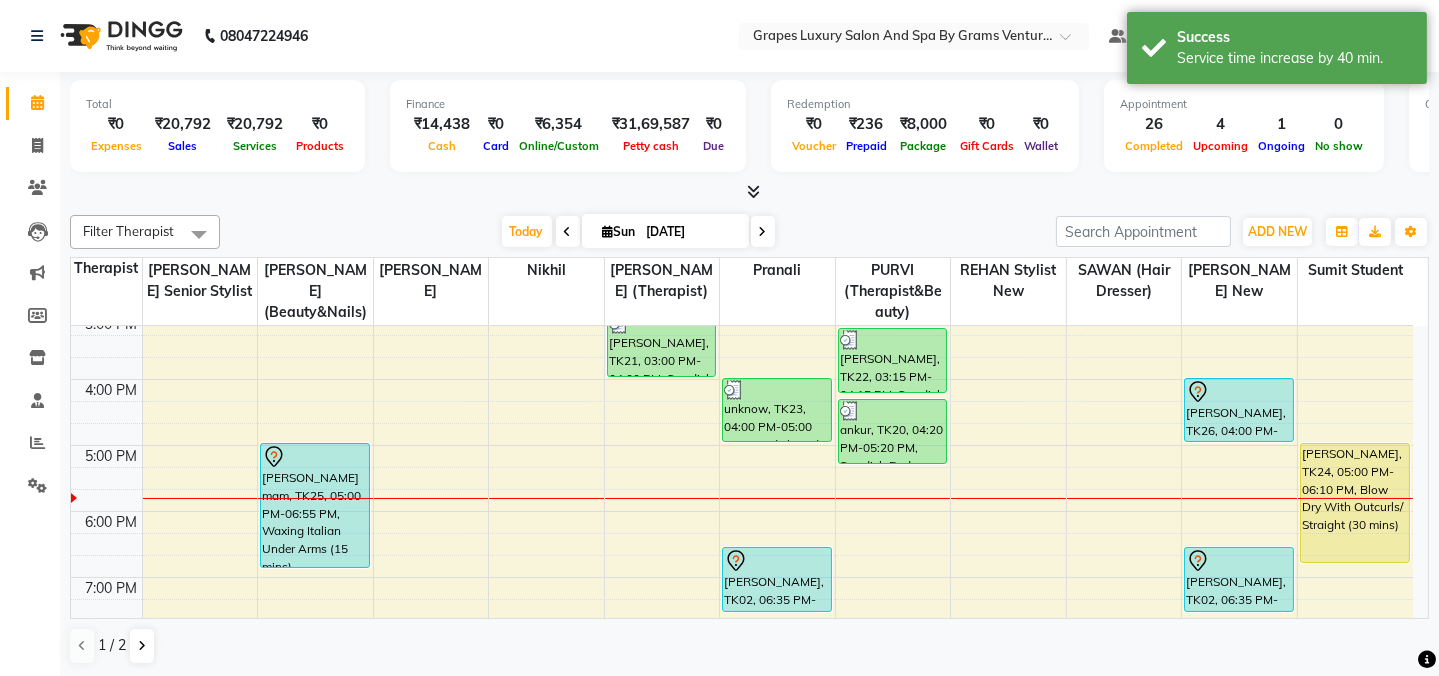 drag, startPoint x: 1370, startPoint y: 531, endPoint x: 1352, endPoint y: 551, distance: 26.907248 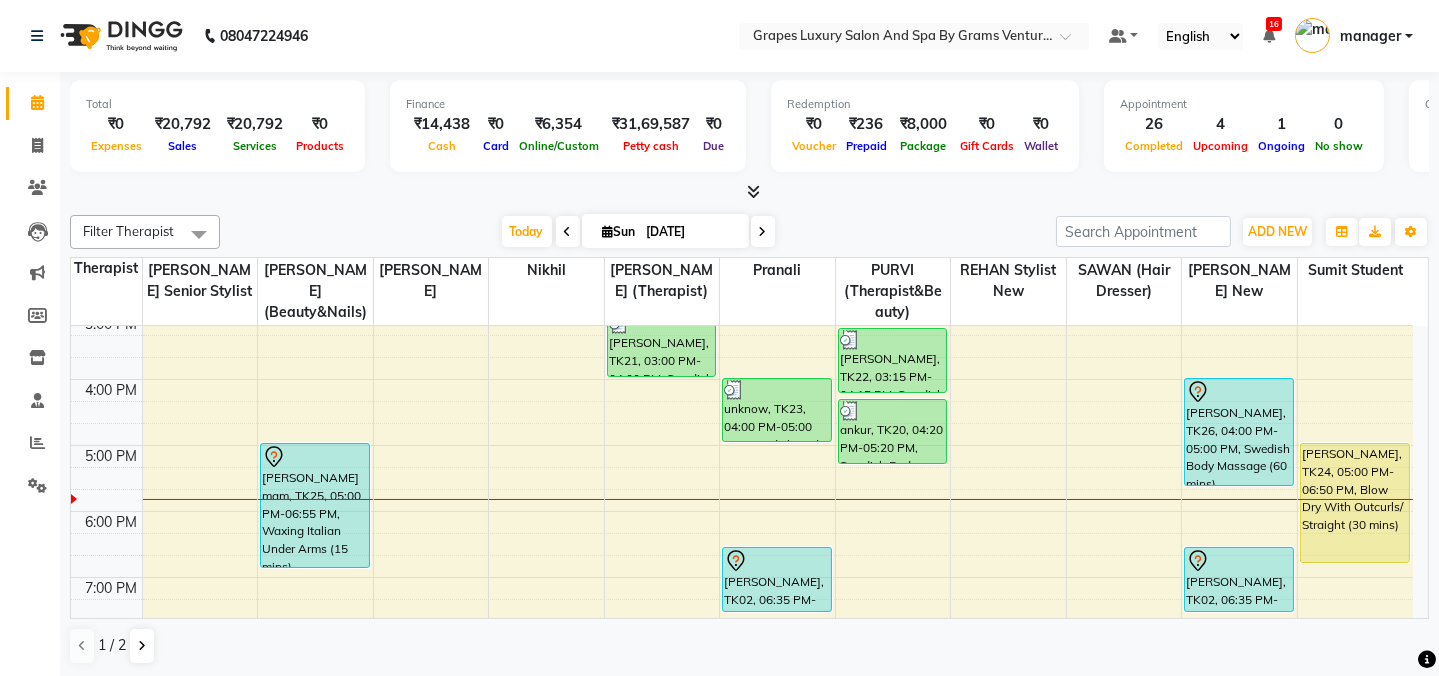 drag, startPoint x: 1223, startPoint y: 438, endPoint x: 1227, endPoint y: 471, distance: 33.24154 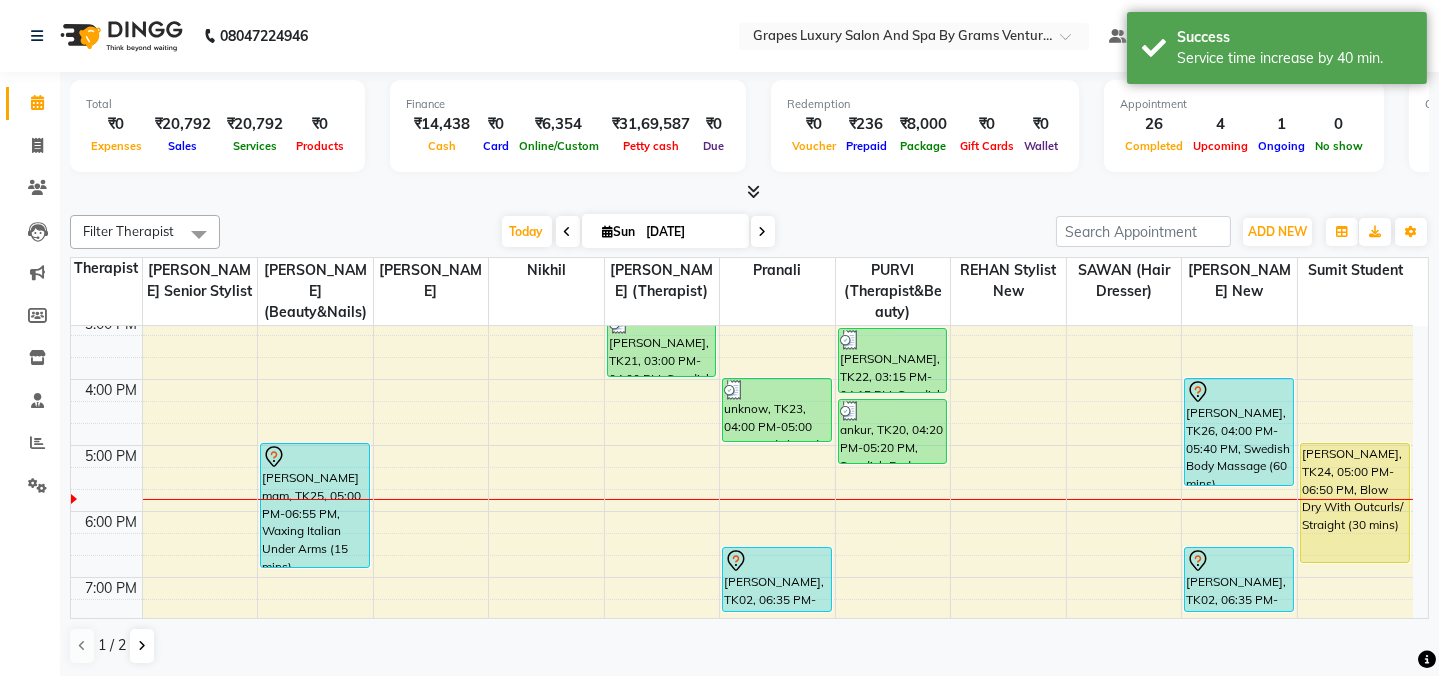 scroll, scrollTop: 561, scrollLeft: 0, axis: vertical 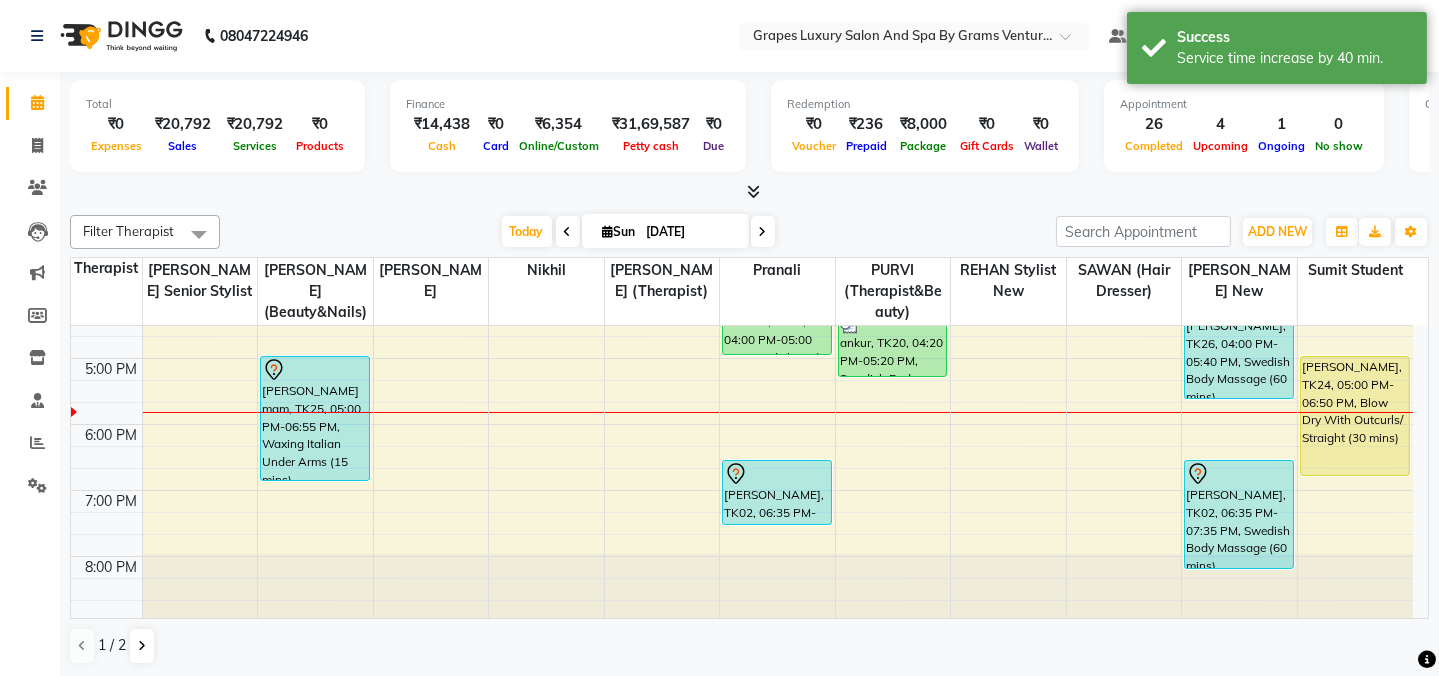 drag, startPoint x: 1242, startPoint y: 550, endPoint x: 1252, endPoint y: 554, distance: 10.770329 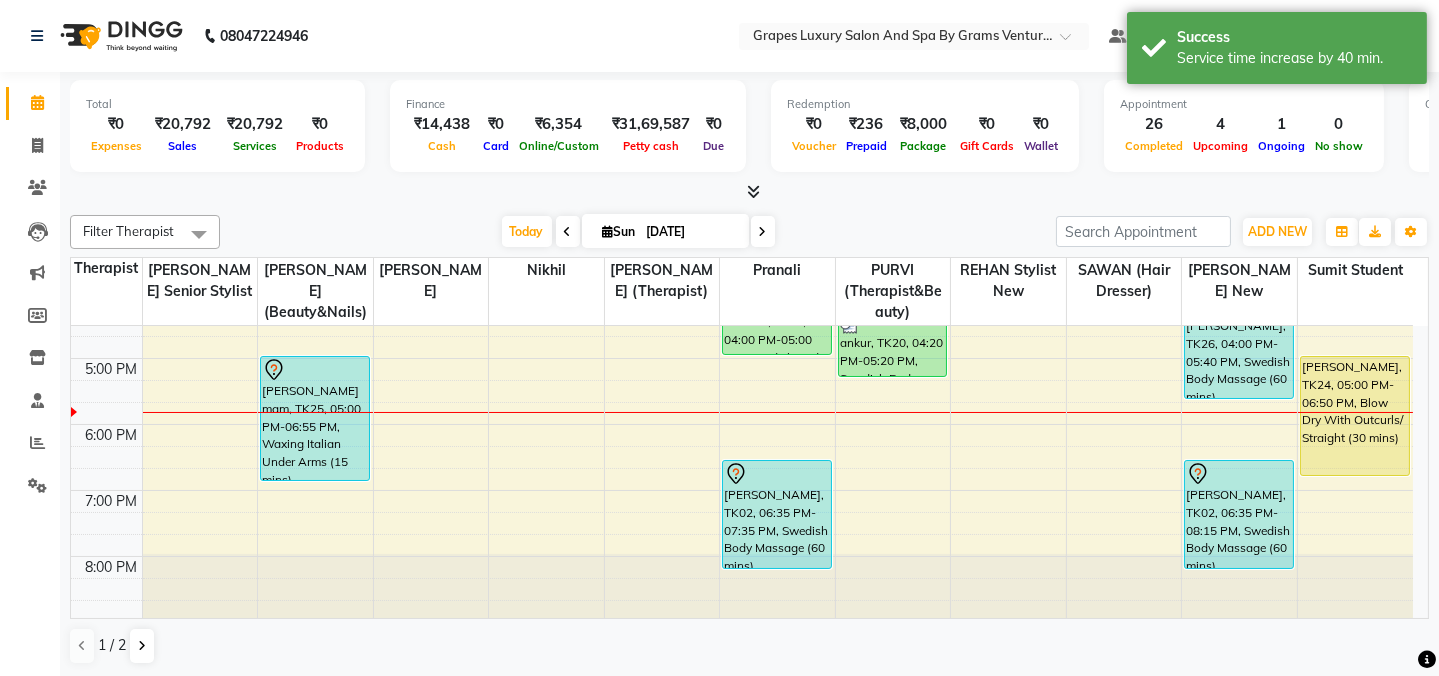 drag, startPoint x: 787, startPoint y: 548, endPoint x: 790, endPoint y: 566, distance: 18.248287 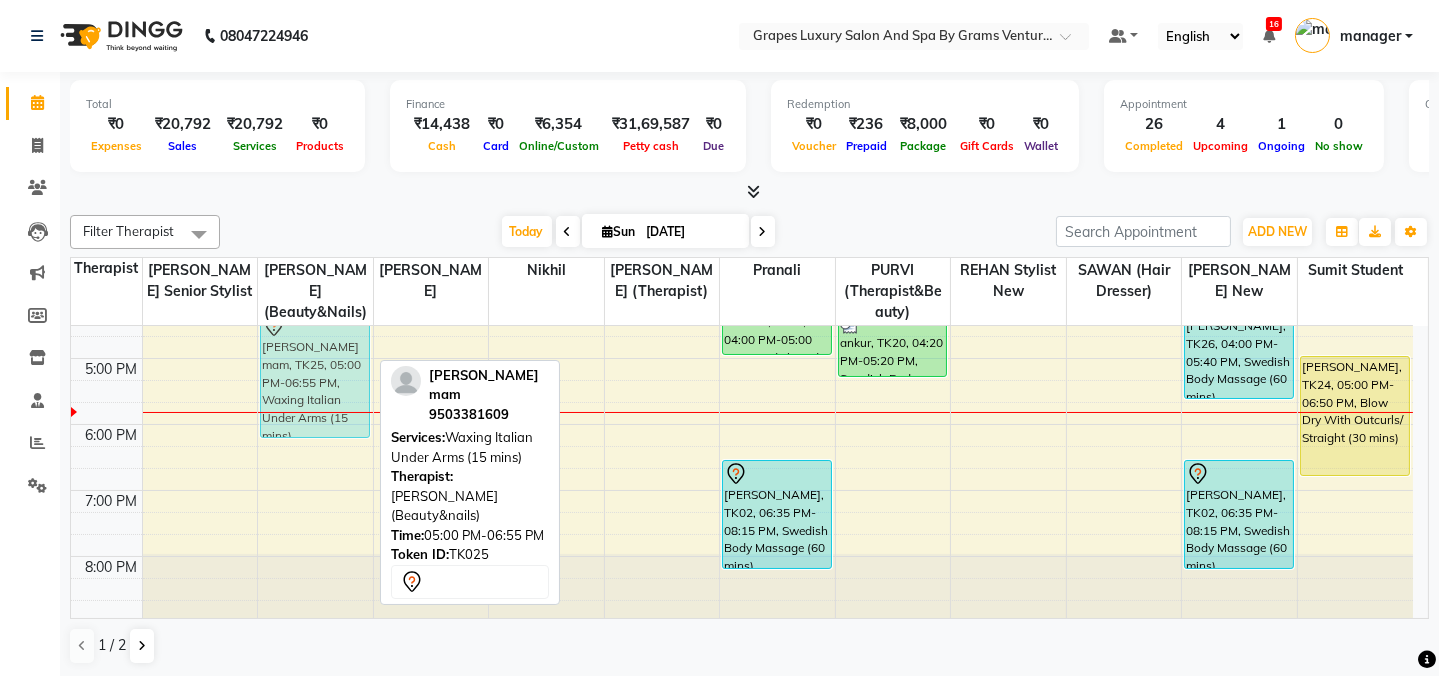 drag, startPoint x: 324, startPoint y: 469, endPoint x: 323, endPoint y: 429, distance: 40.012497 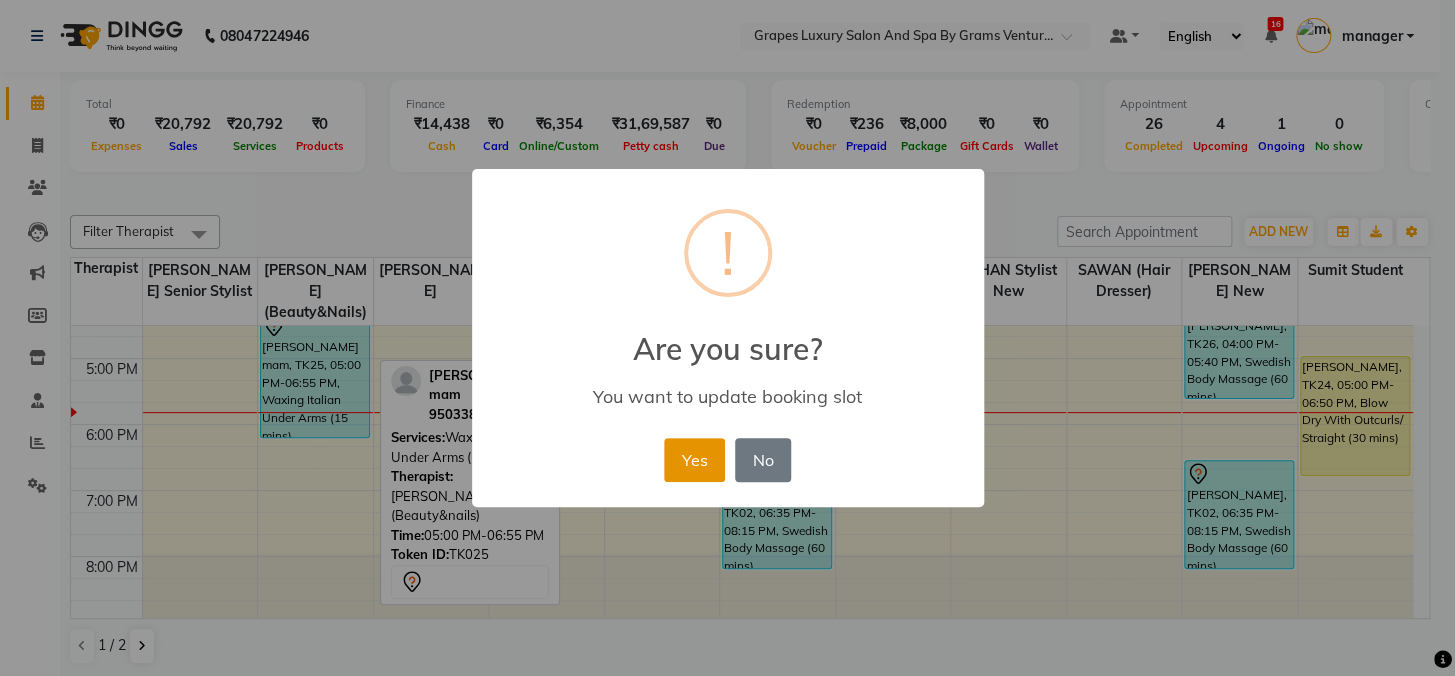 click on "Yes" at bounding box center (694, 460) 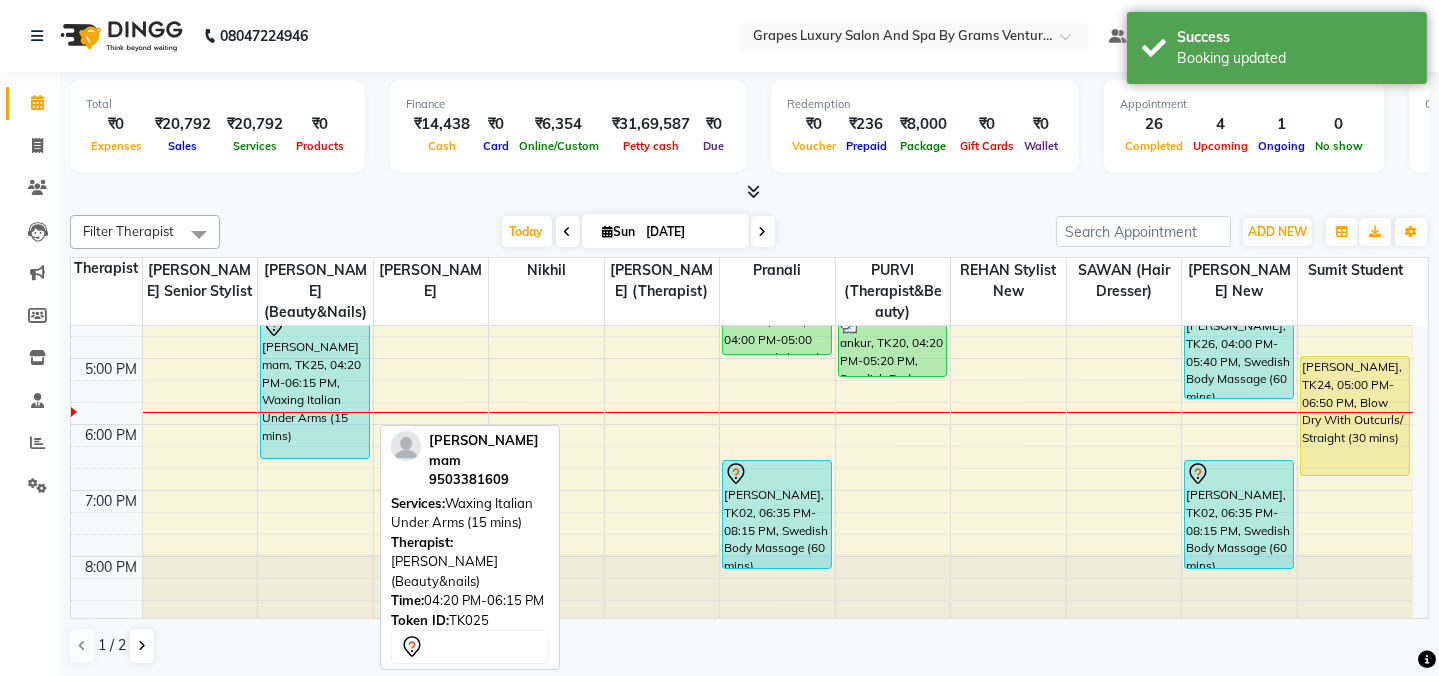 drag, startPoint x: 345, startPoint y: 430, endPoint x: 330, endPoint y: 441, distance: 18.601076 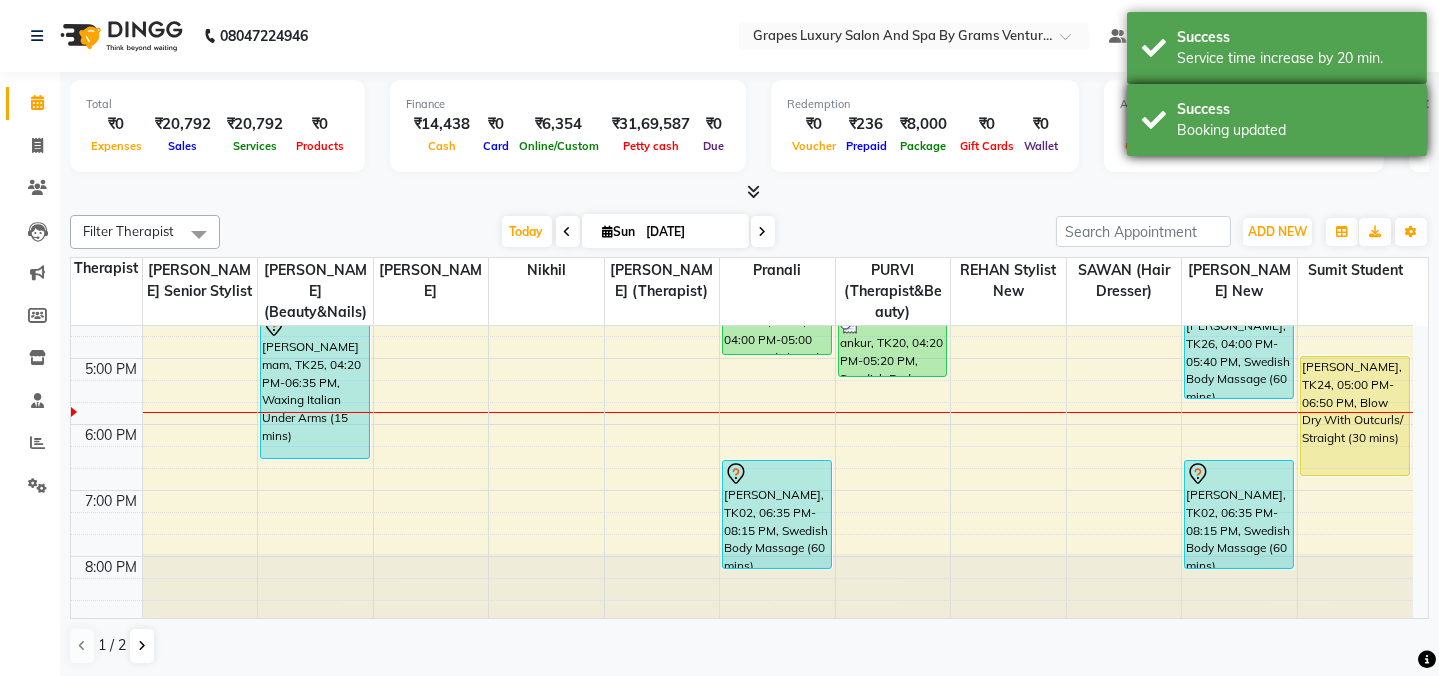 click on "Booking updated" at bounding box center [1294, 130] 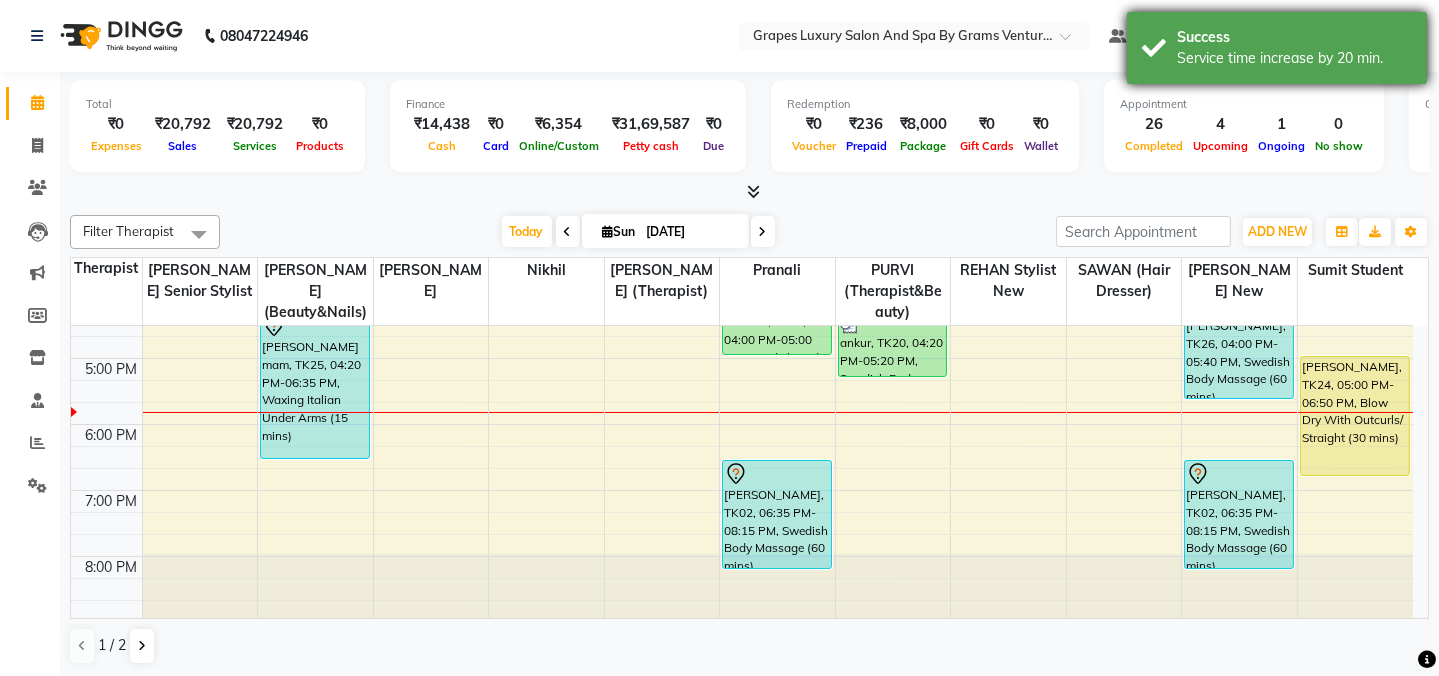 click on "Service time increase by 20 min." at bounding box center [1294, 58] 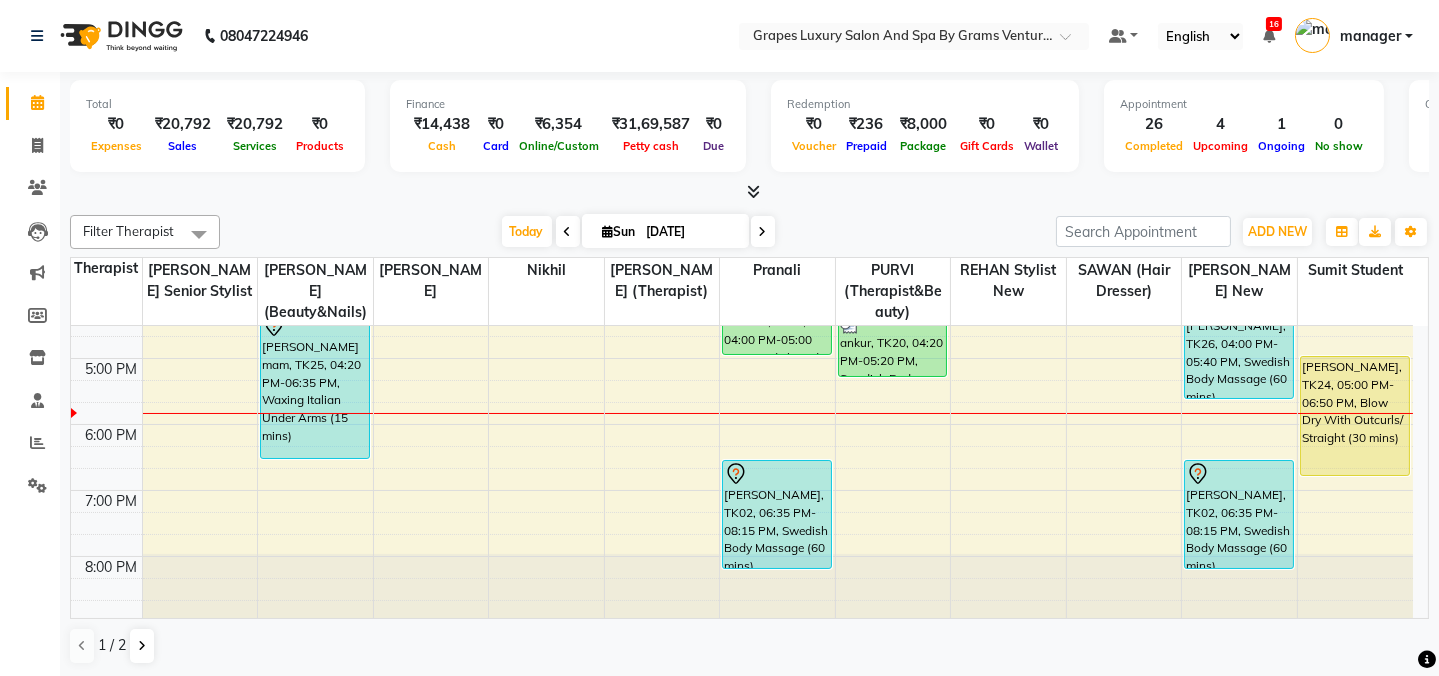scroll, scrollTop: 115, scrollLeft: 0, axis: vertical 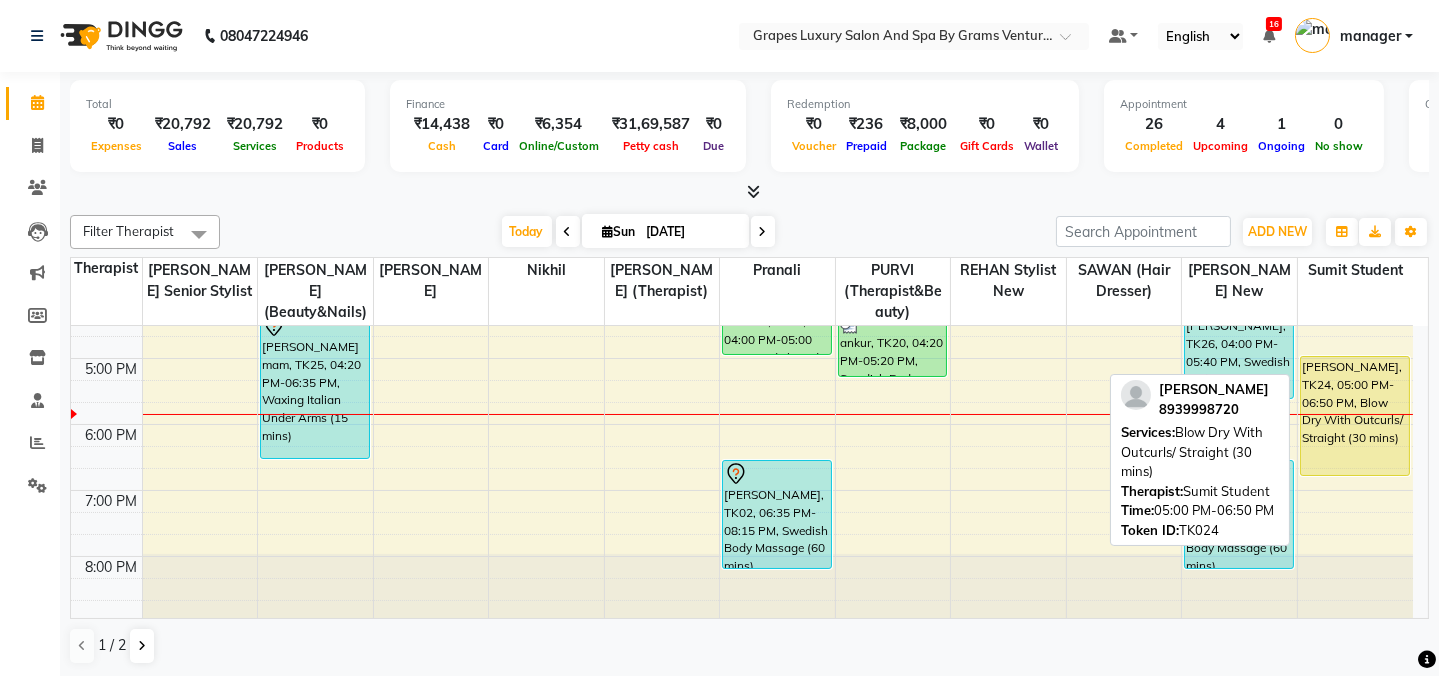 drag, startPoint x: 1365, startPoint y: 472, endPoint x: 1337, endPoint y: 469, distance: 28.160255 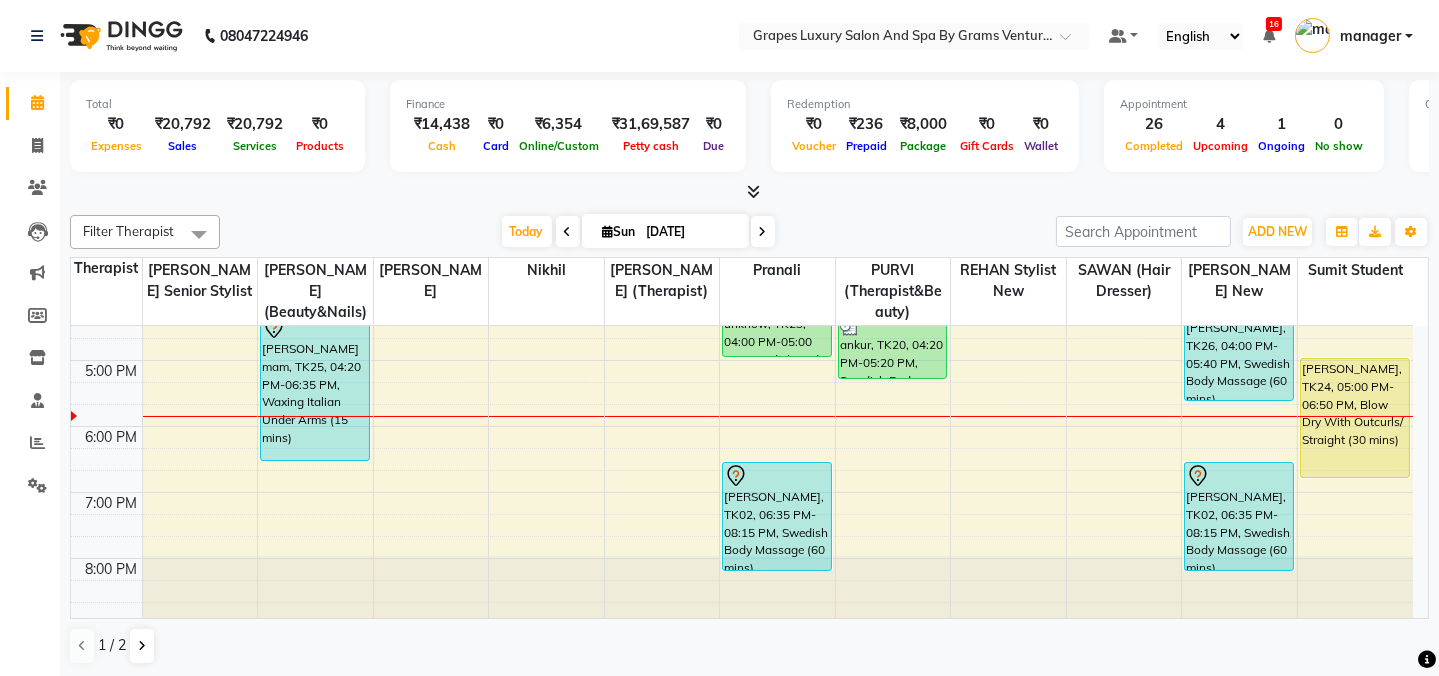 scroll, scrollTop: 510, scrollLeft: 0, axis: vertical 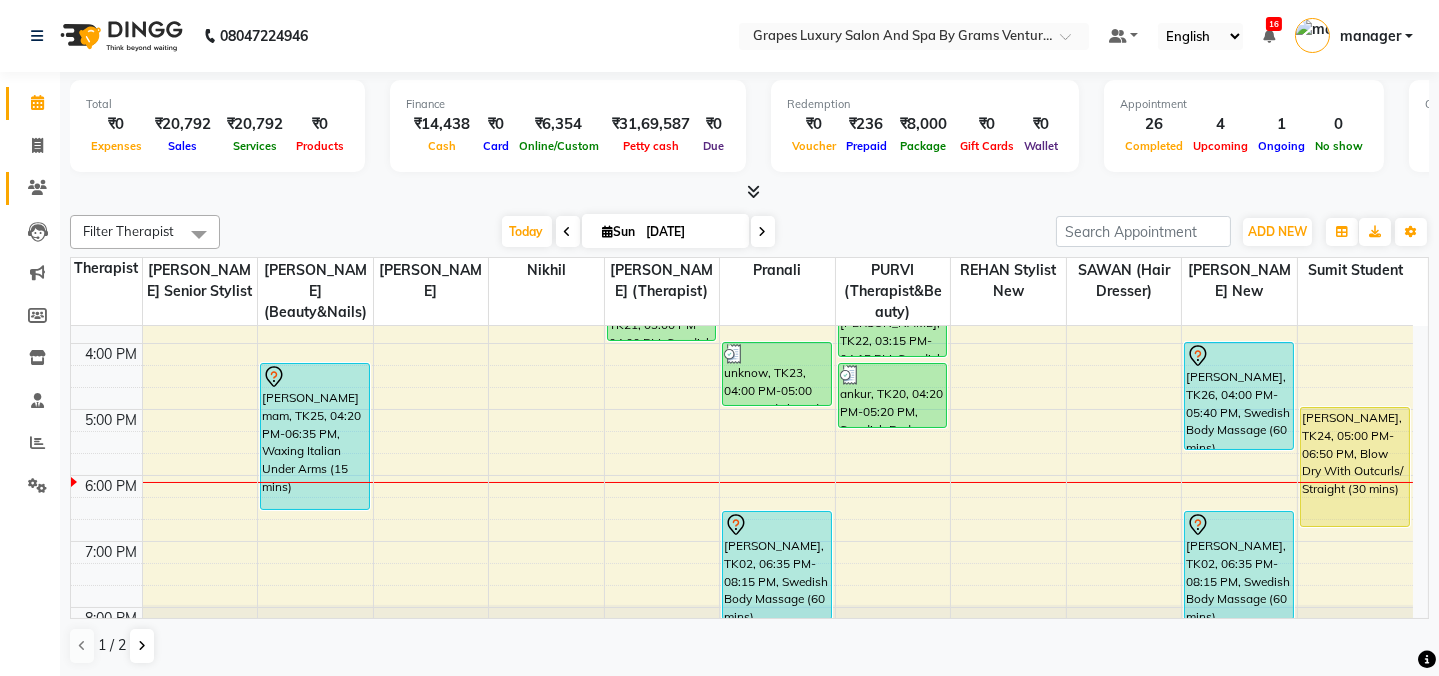 click on "Clients" 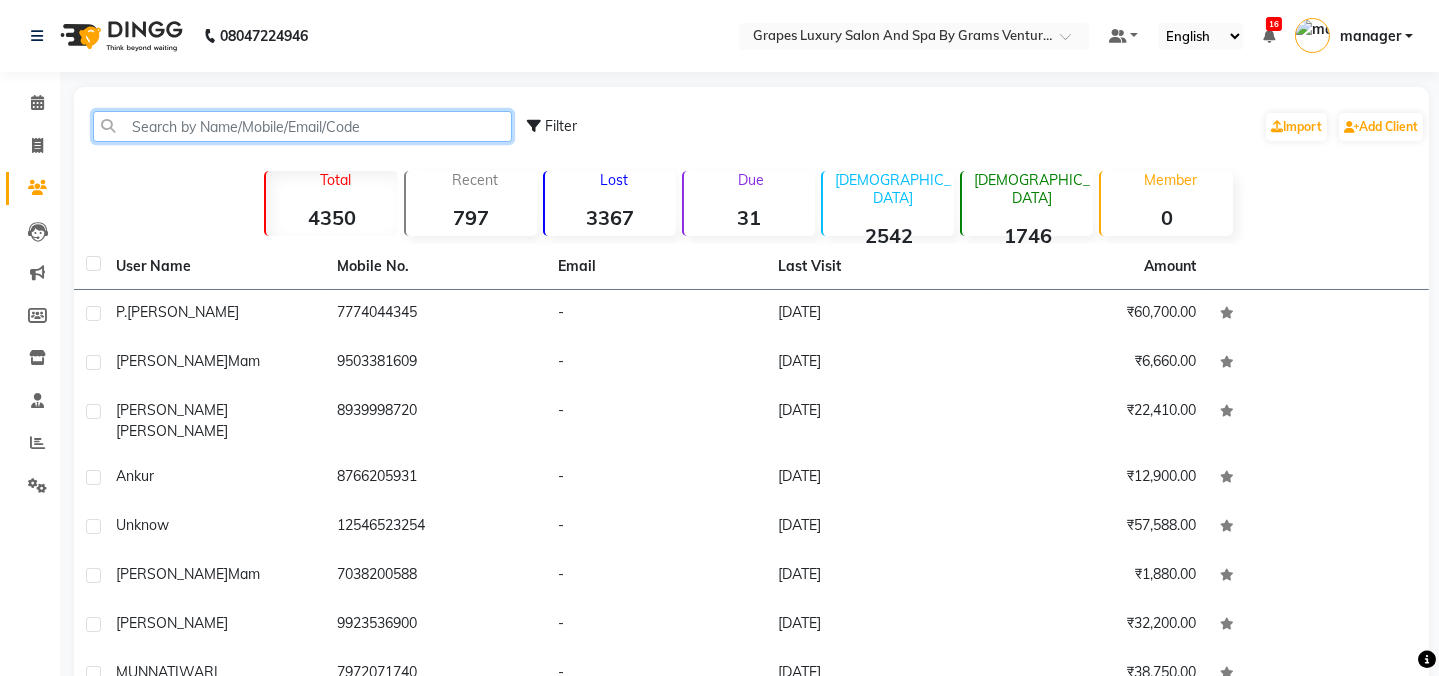 drag, startPoint x: 221, startPoint y: 109, endPoint x: 219, endPoint y: 140, distance: 31.06445 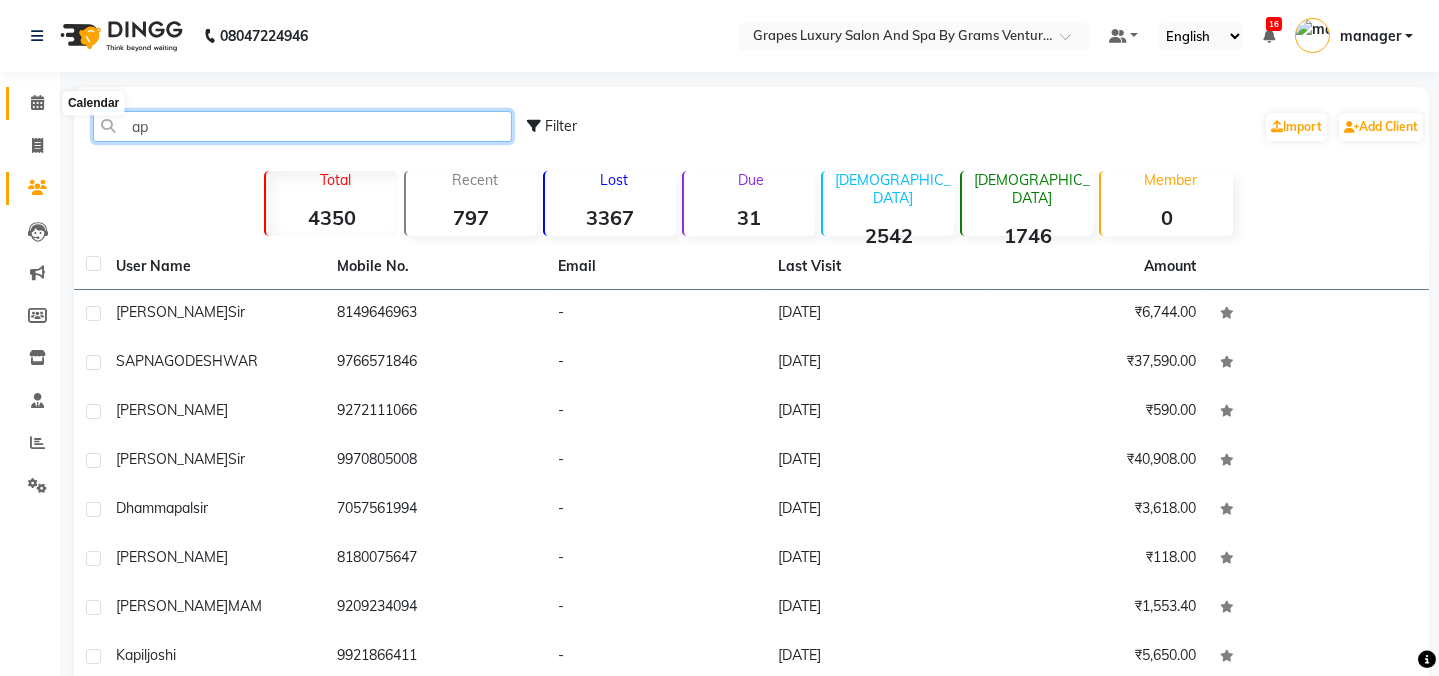 type on "ap" 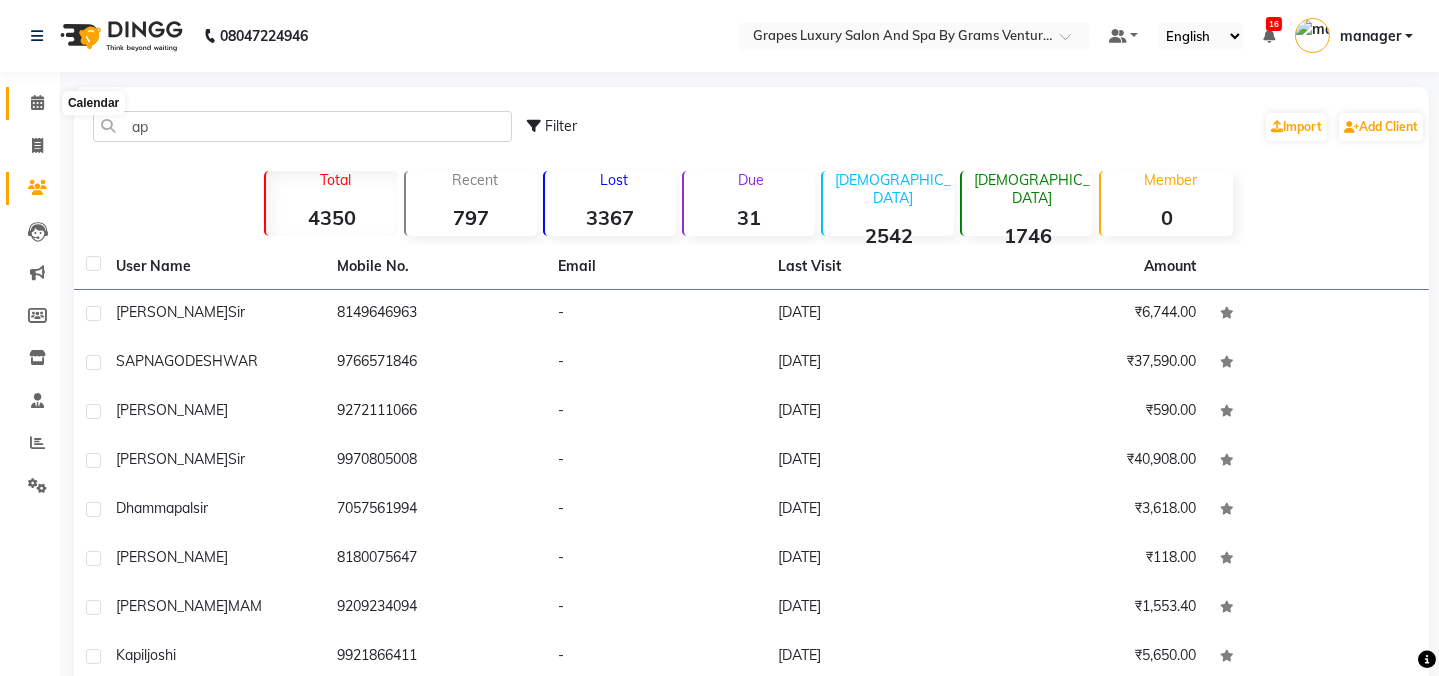 click 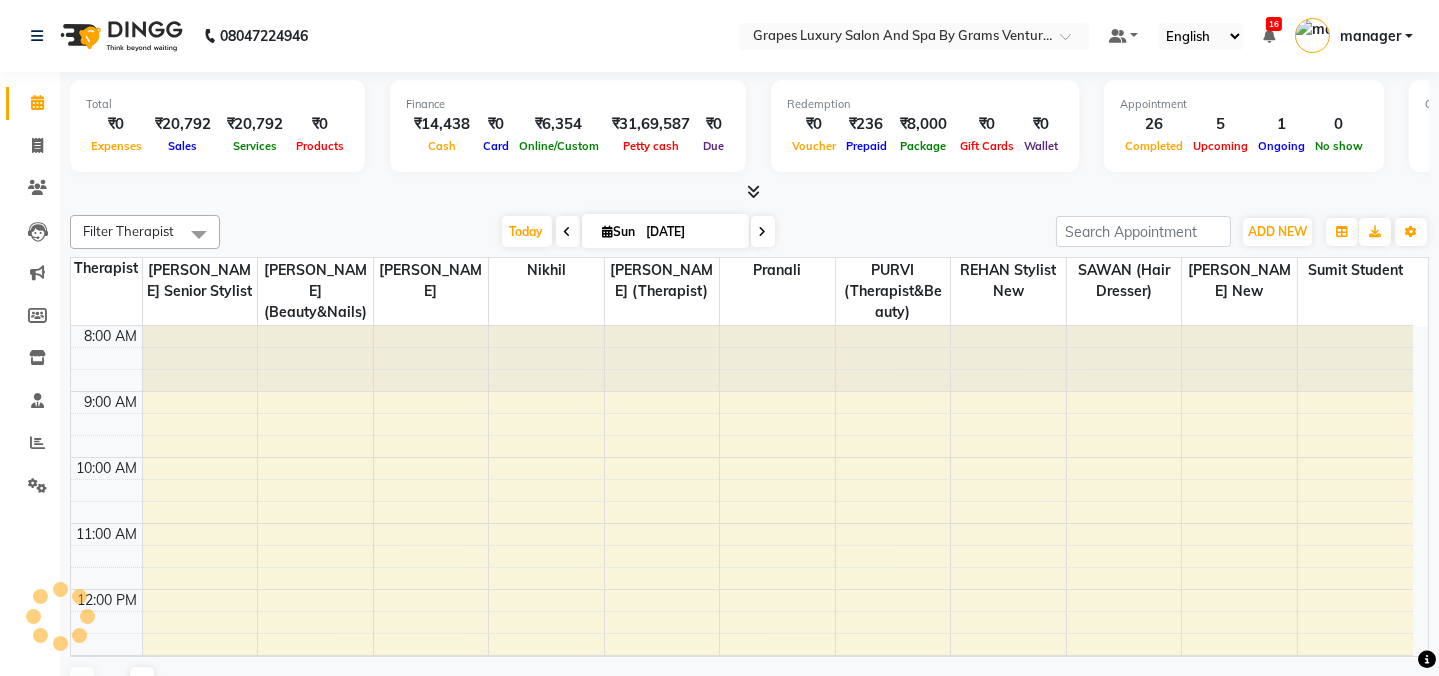 scroll, scrollTop: 0, scrollLeft: 0, axis: both 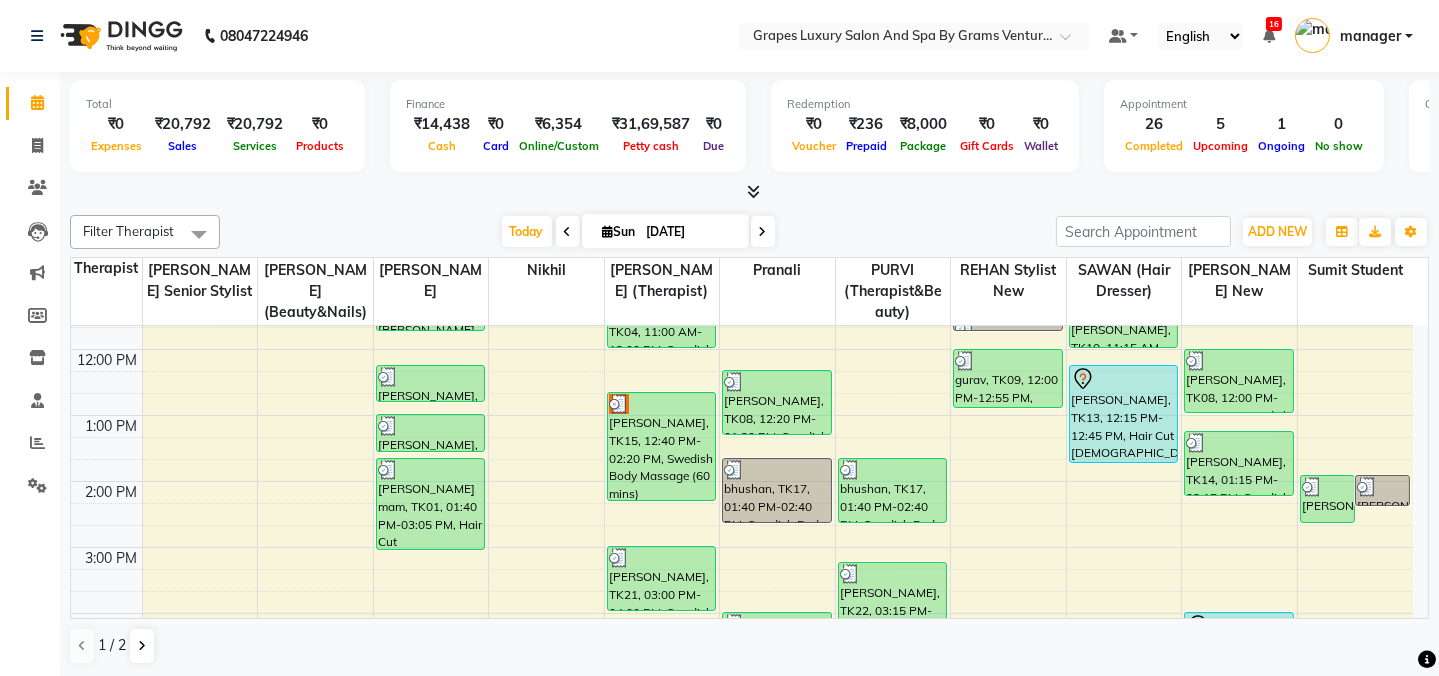 drag, startPoint x: 1126, startPoint y: 394, endPoint x: 1123, endPoint y: 464, distance: 70.064255 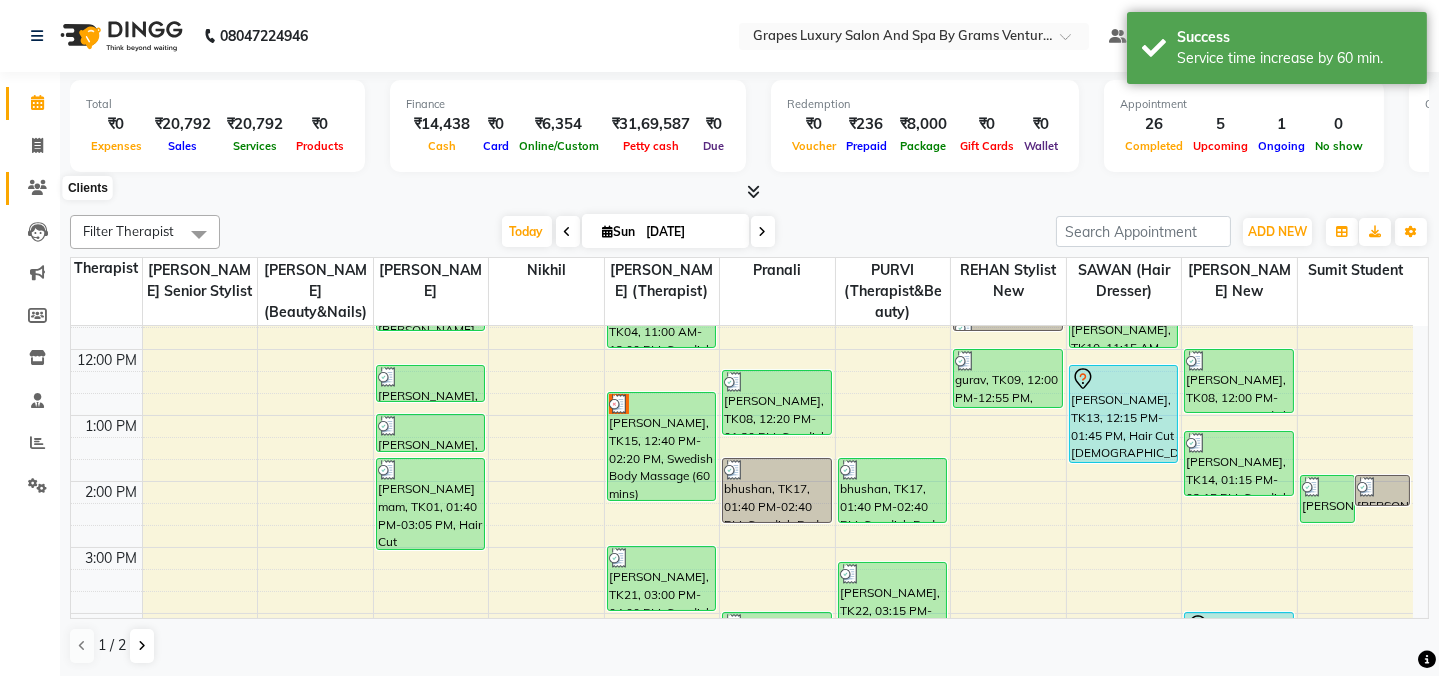 click 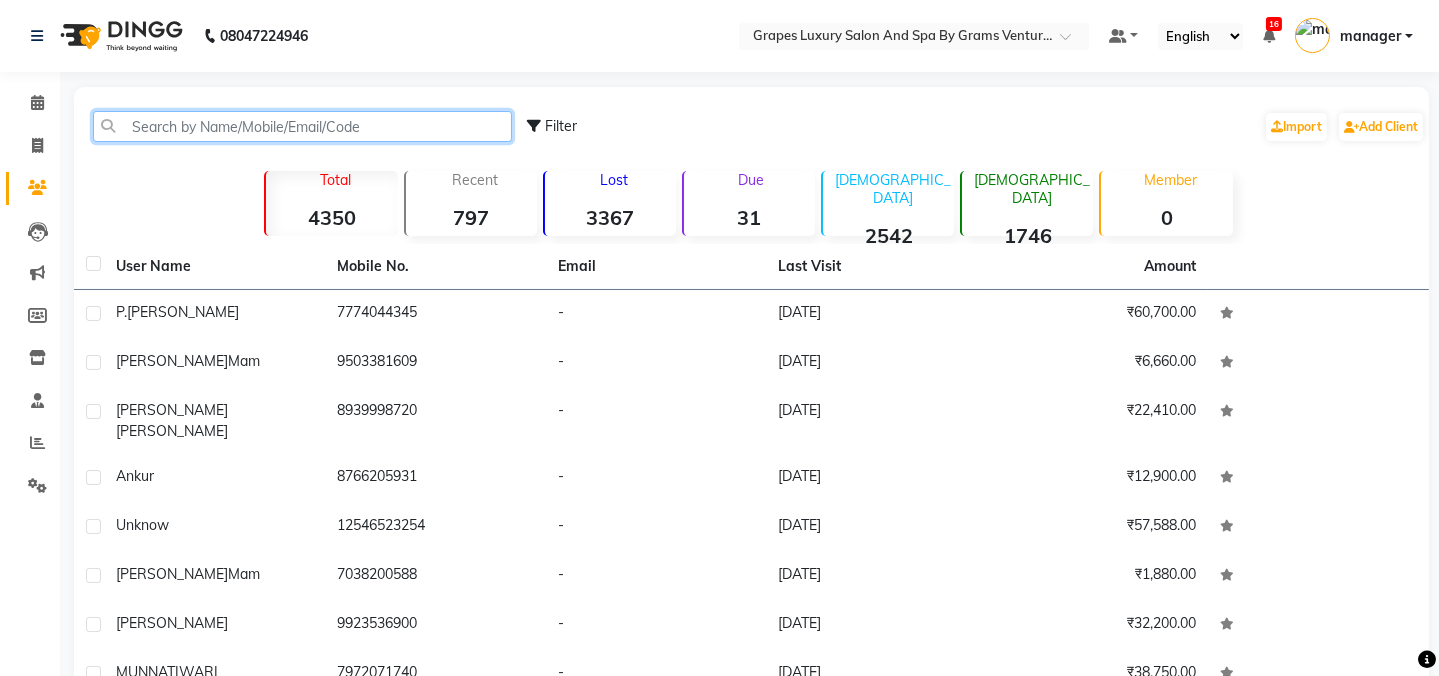 click 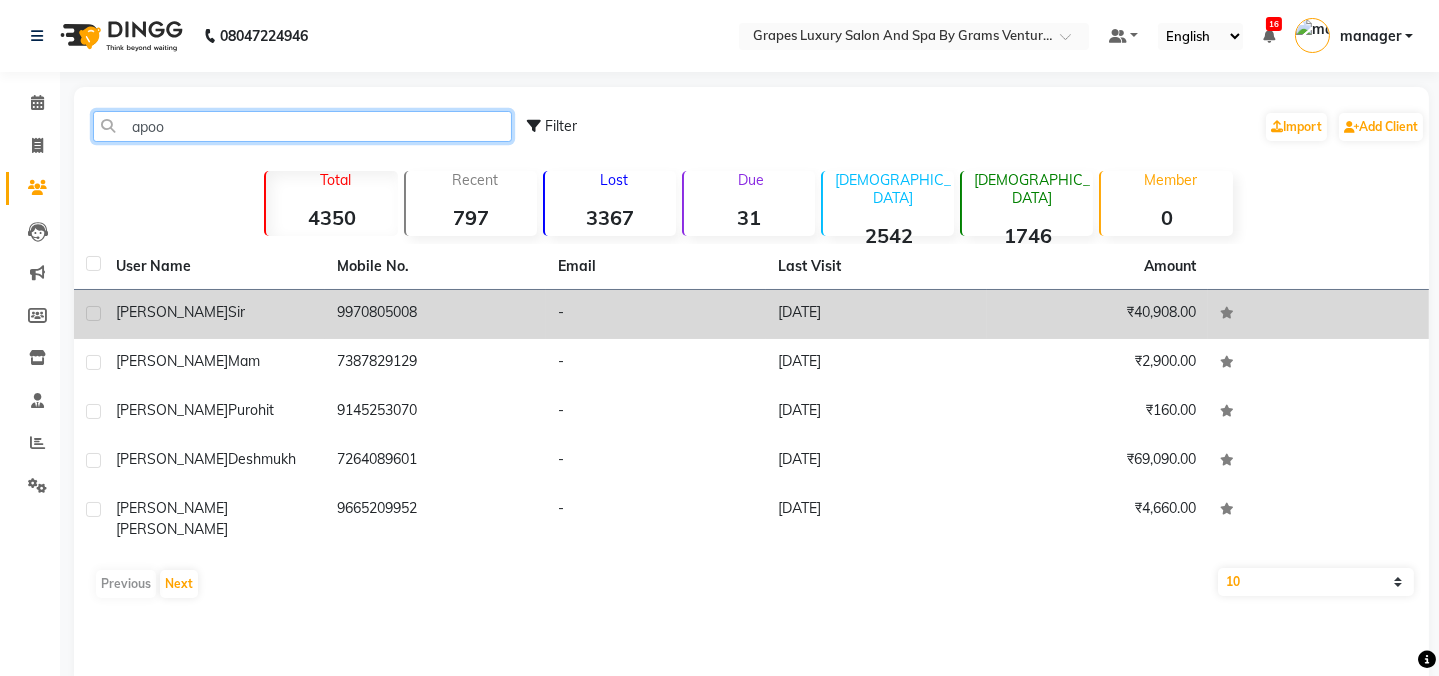 type on "apoo" 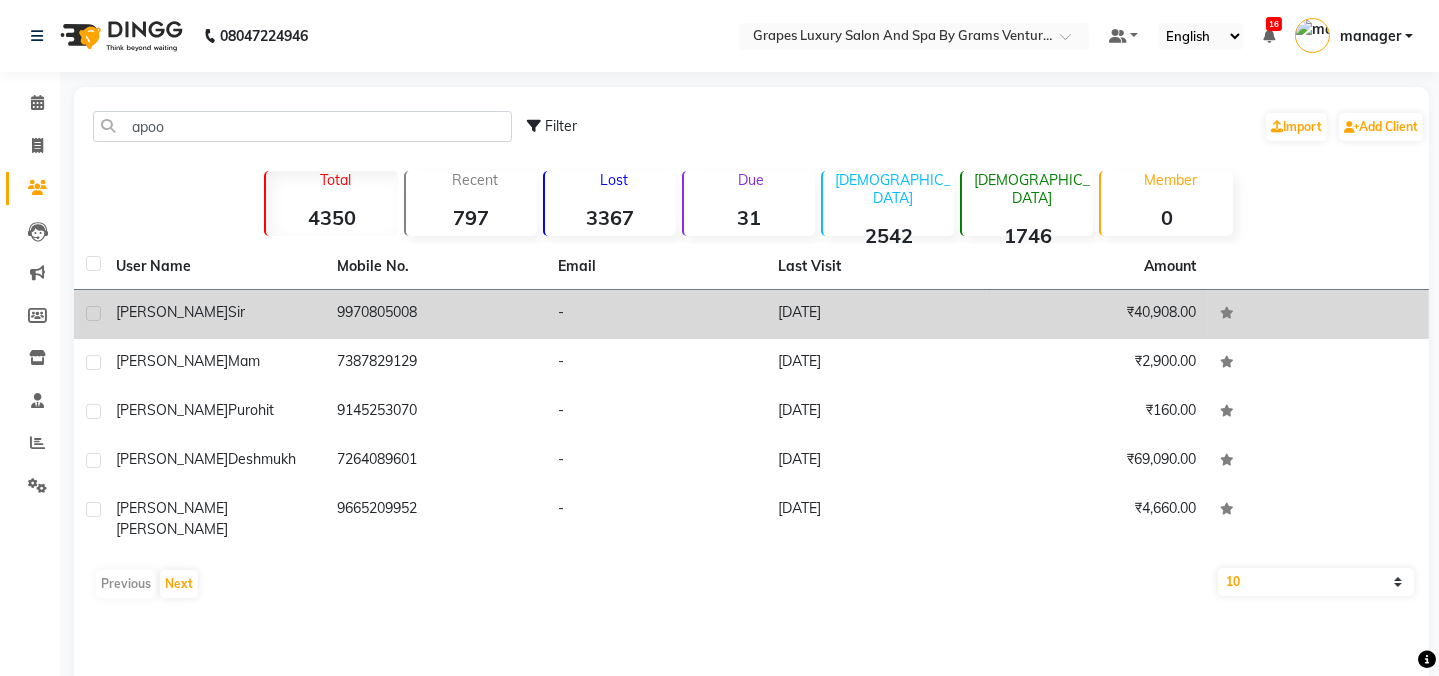 click on "Sir" 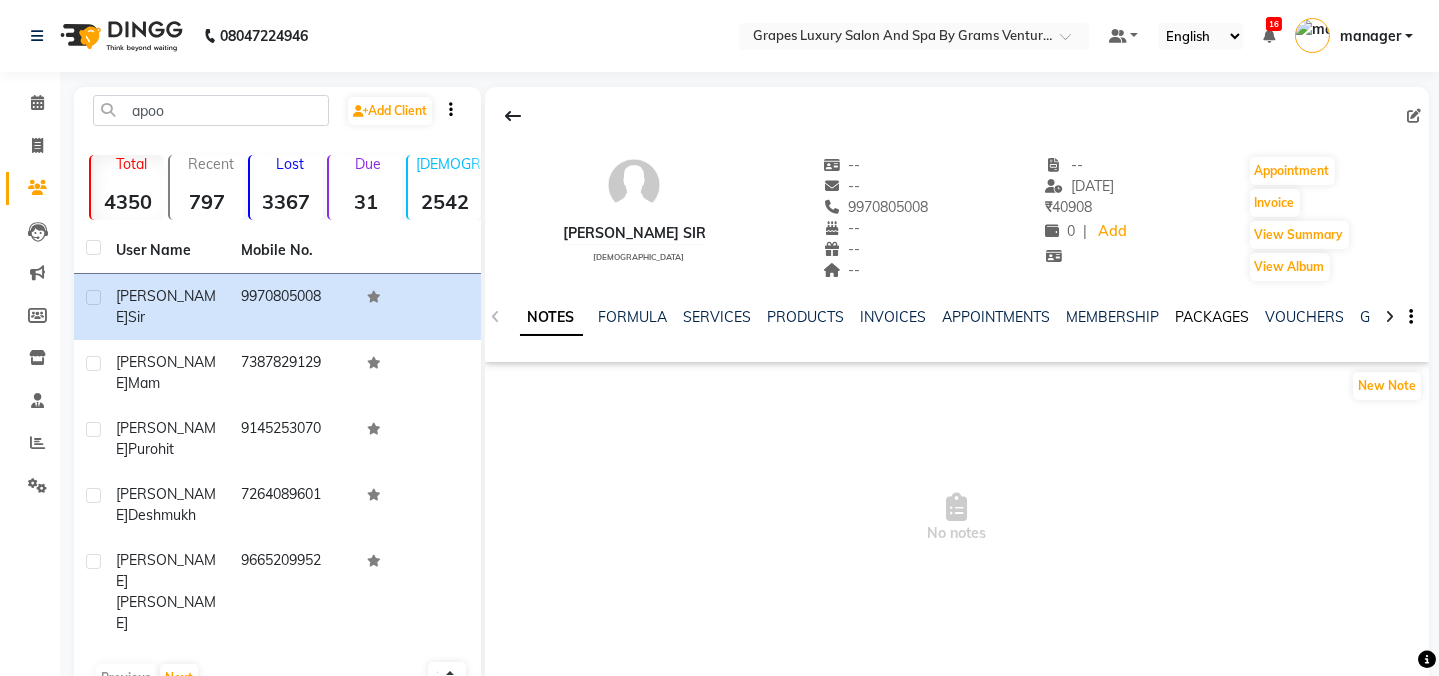 click on "PACKAGES" 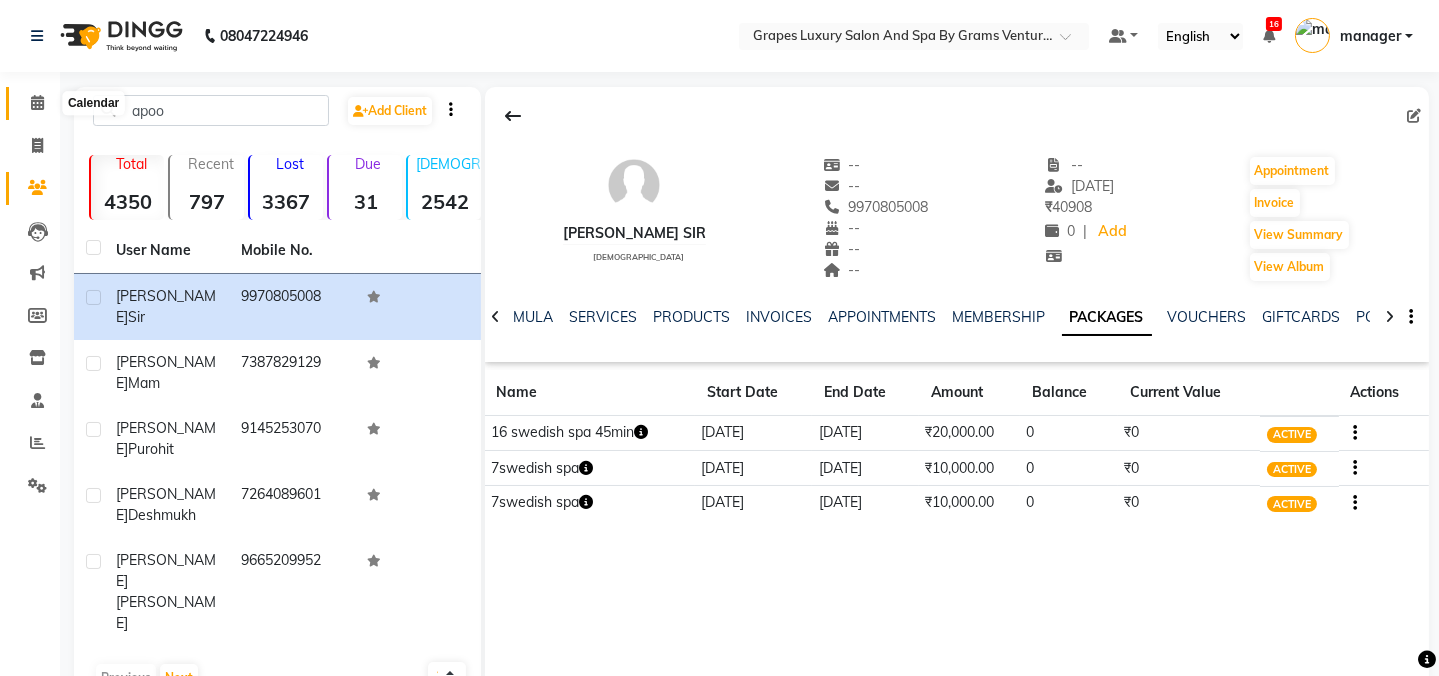 click 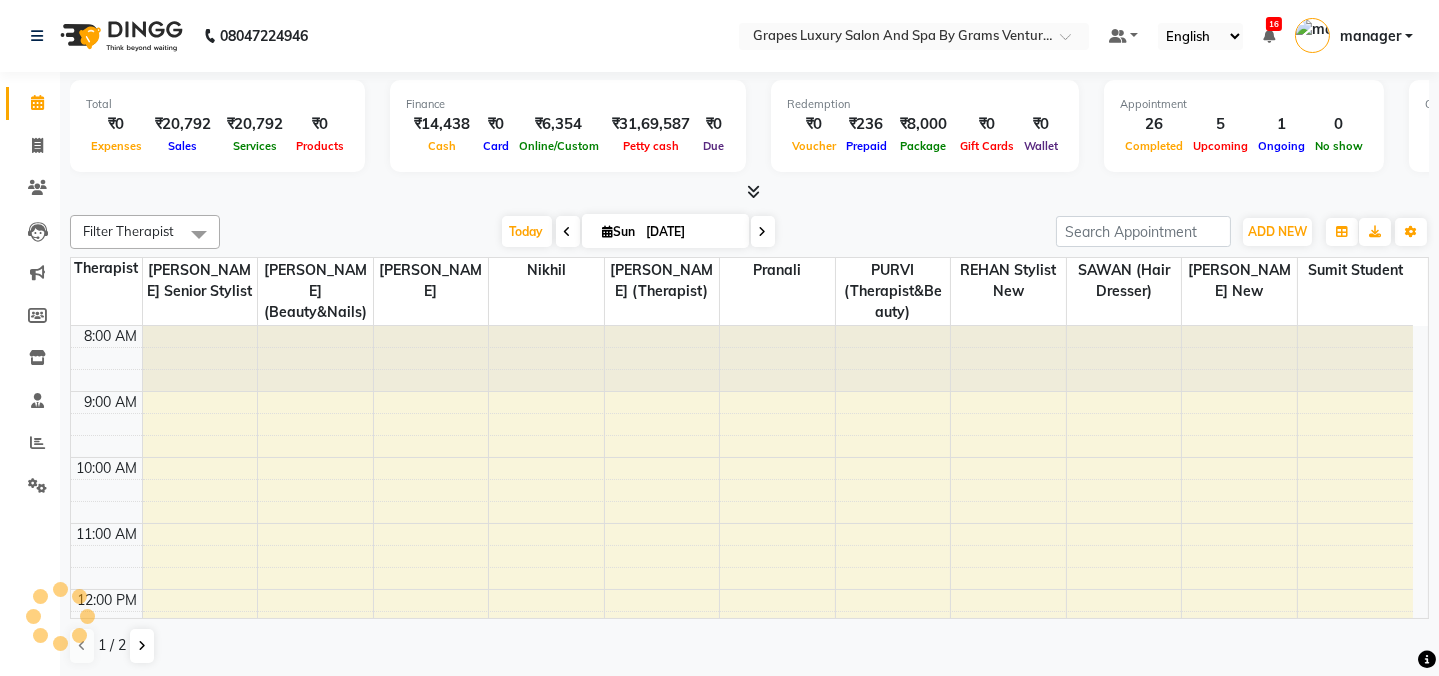 scroll, scrollTop: 0, scrollLeft: 0, axis: both 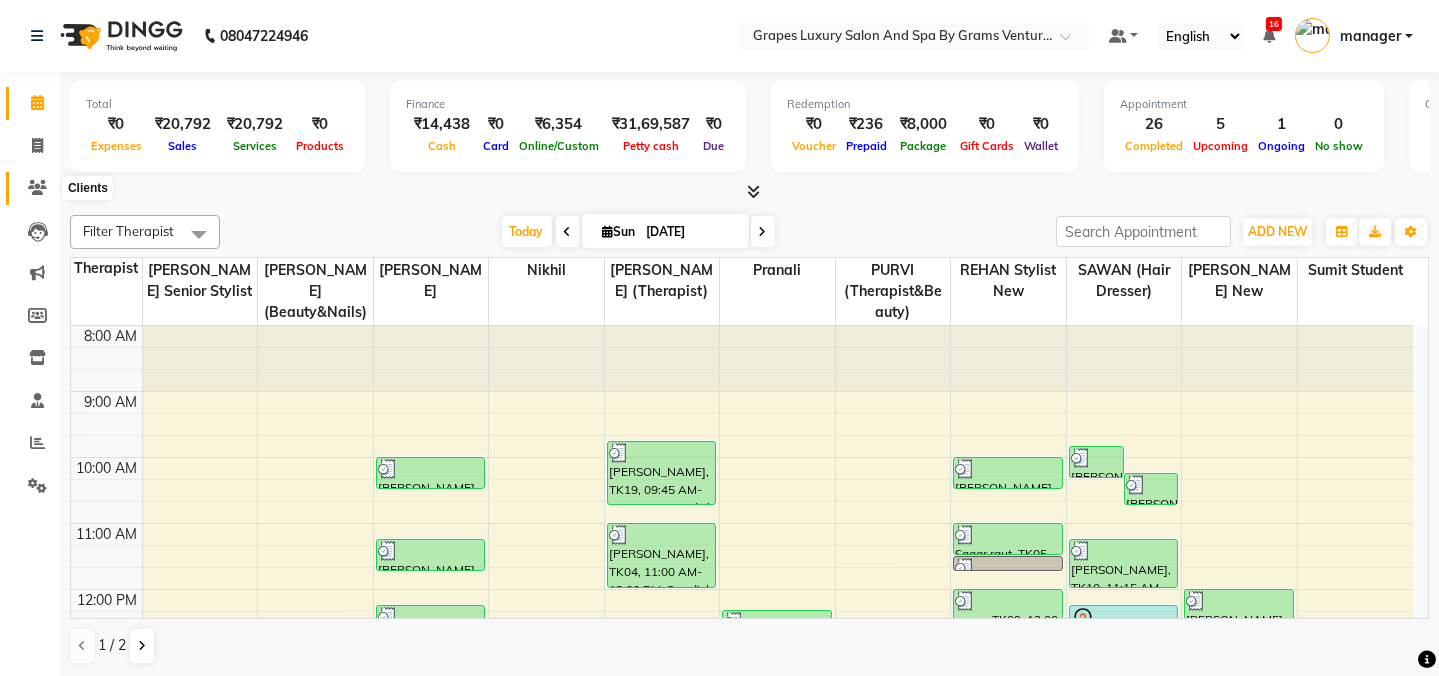 click 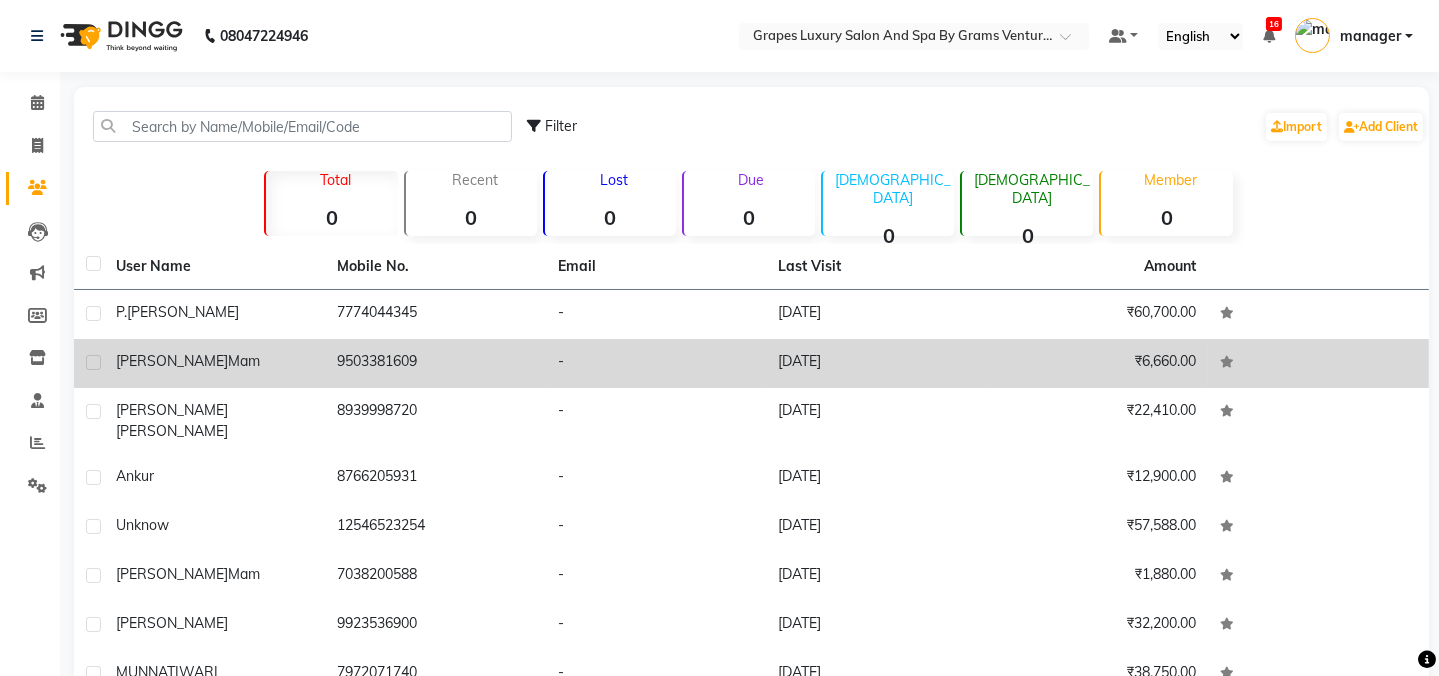 click on "[PERSON_NAME]" 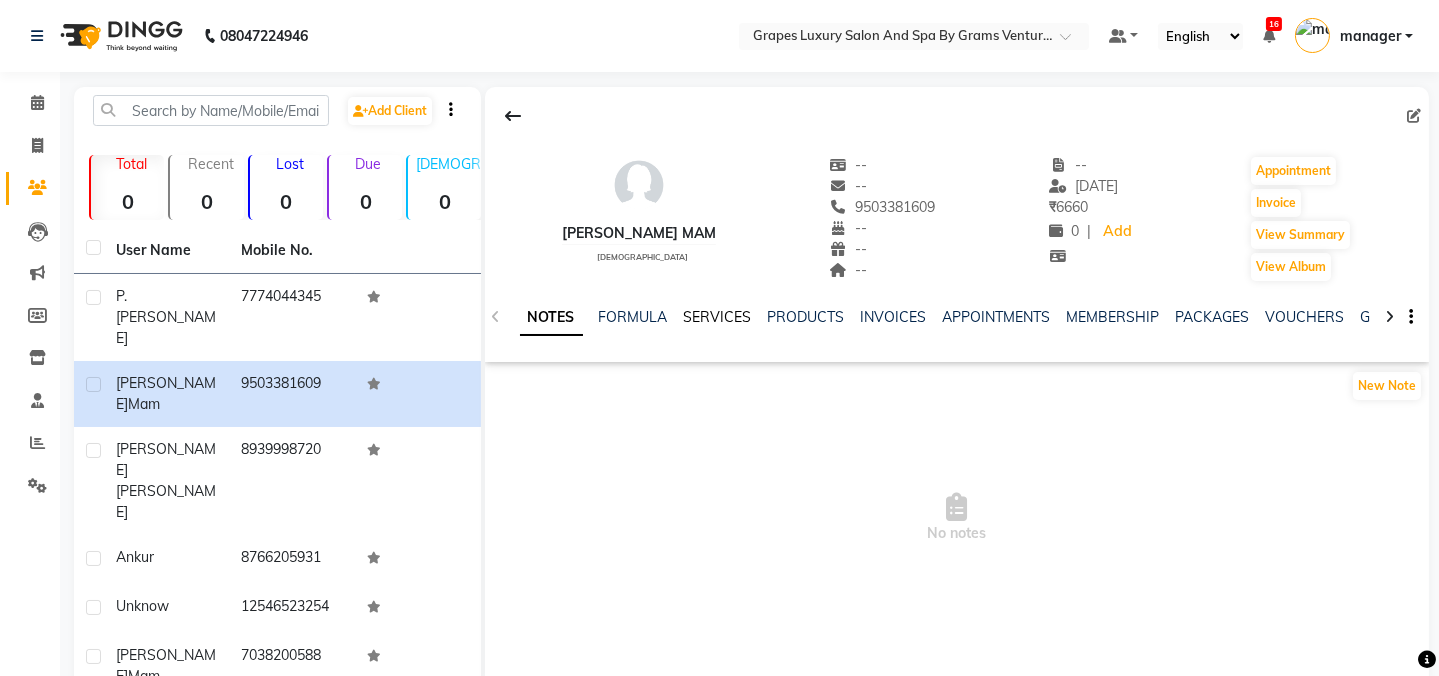 click on "SERVICES" 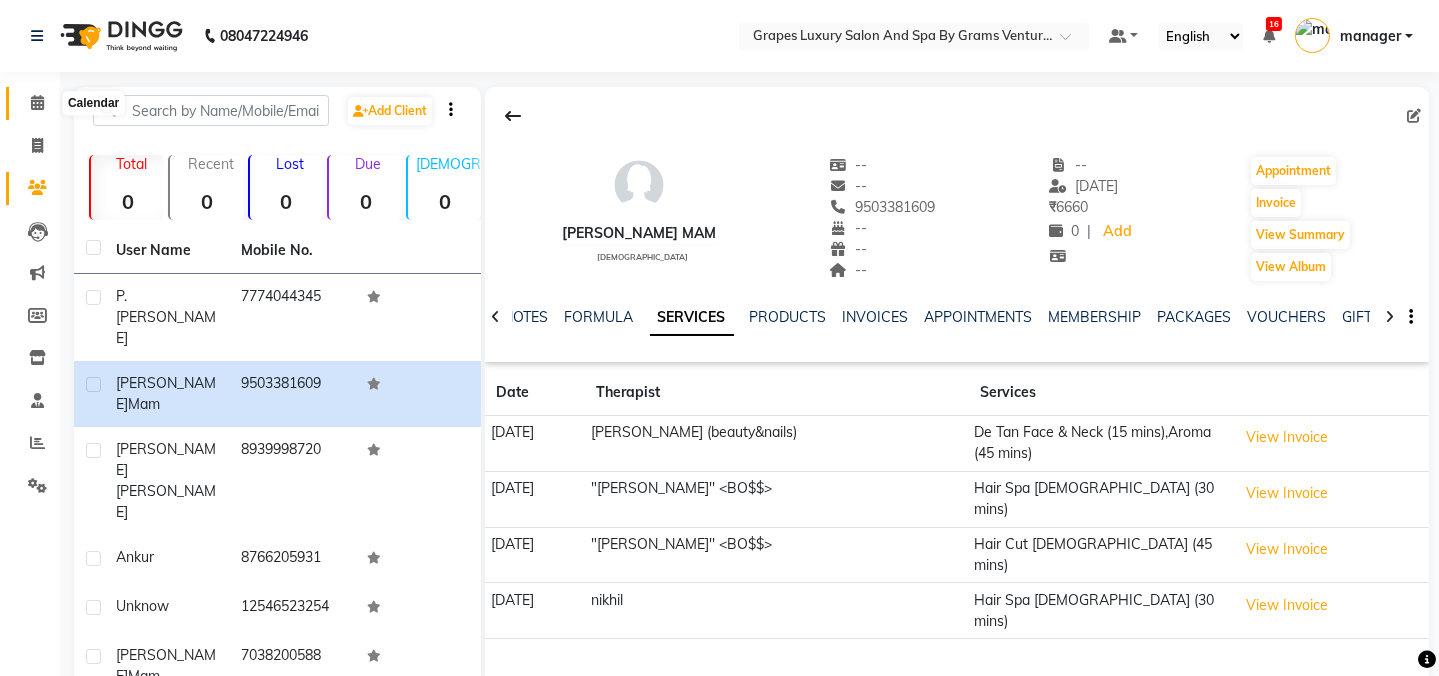 click 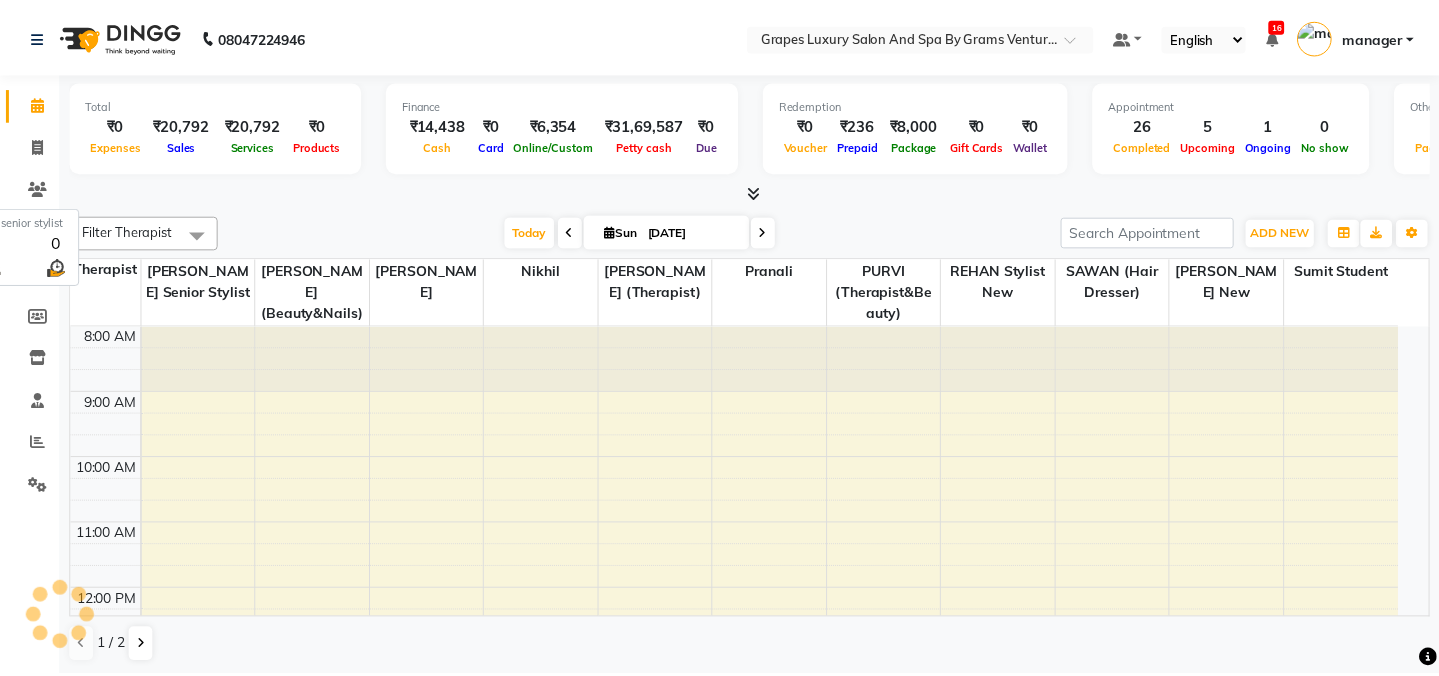 scroll, scrollTop: 523, scrollLeft: 0, axis: vertical 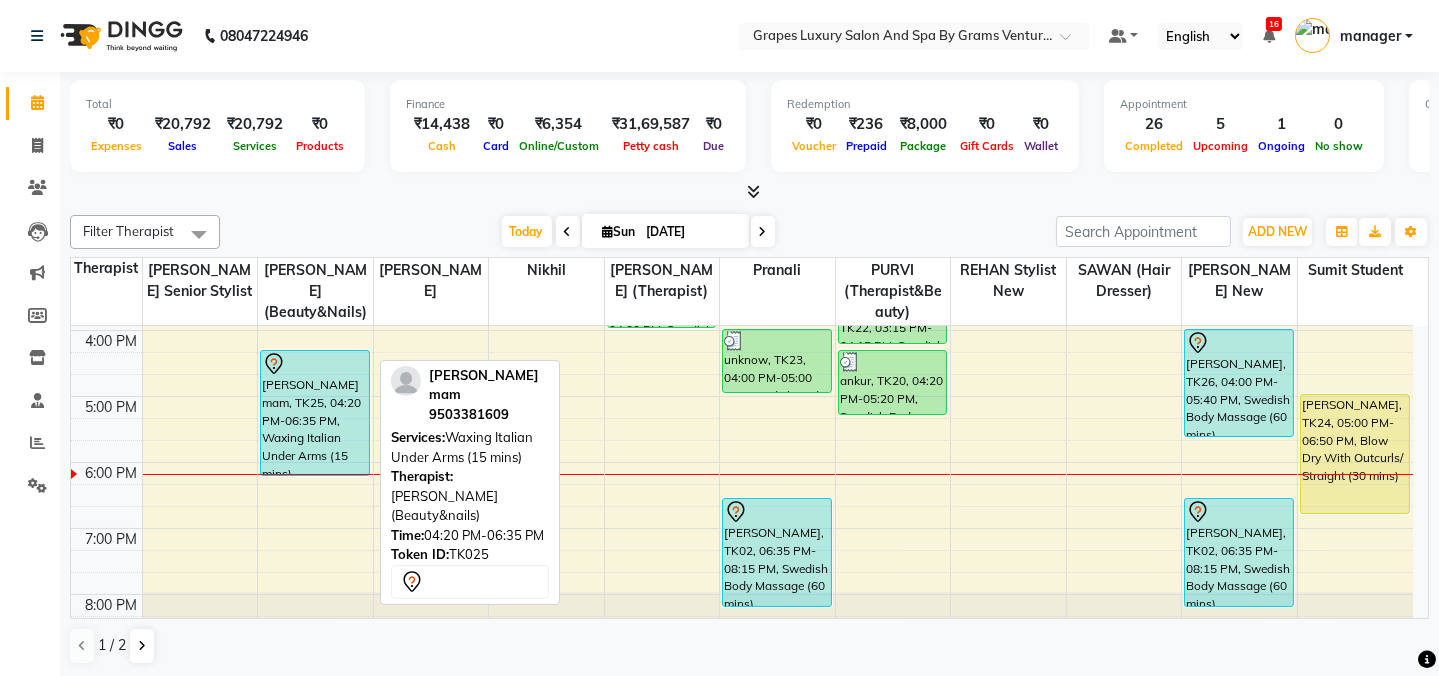 drag, startPoint x: 345, startPoint y: 471, endPoint x: 329, endPoint y: 459, distance: 20 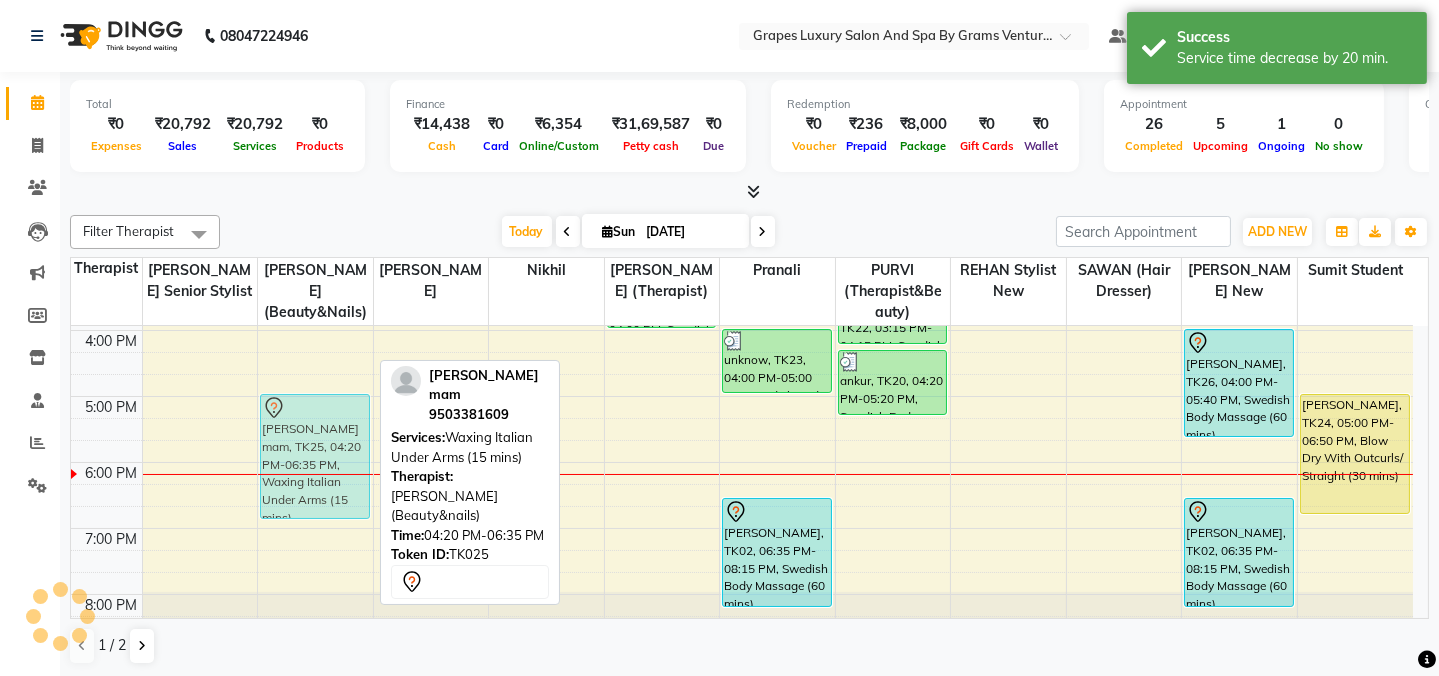 drag, startPoint x: 327, startPoint y: 439, endPoint x: 321, endPoint y: 476, distance: 37.48333 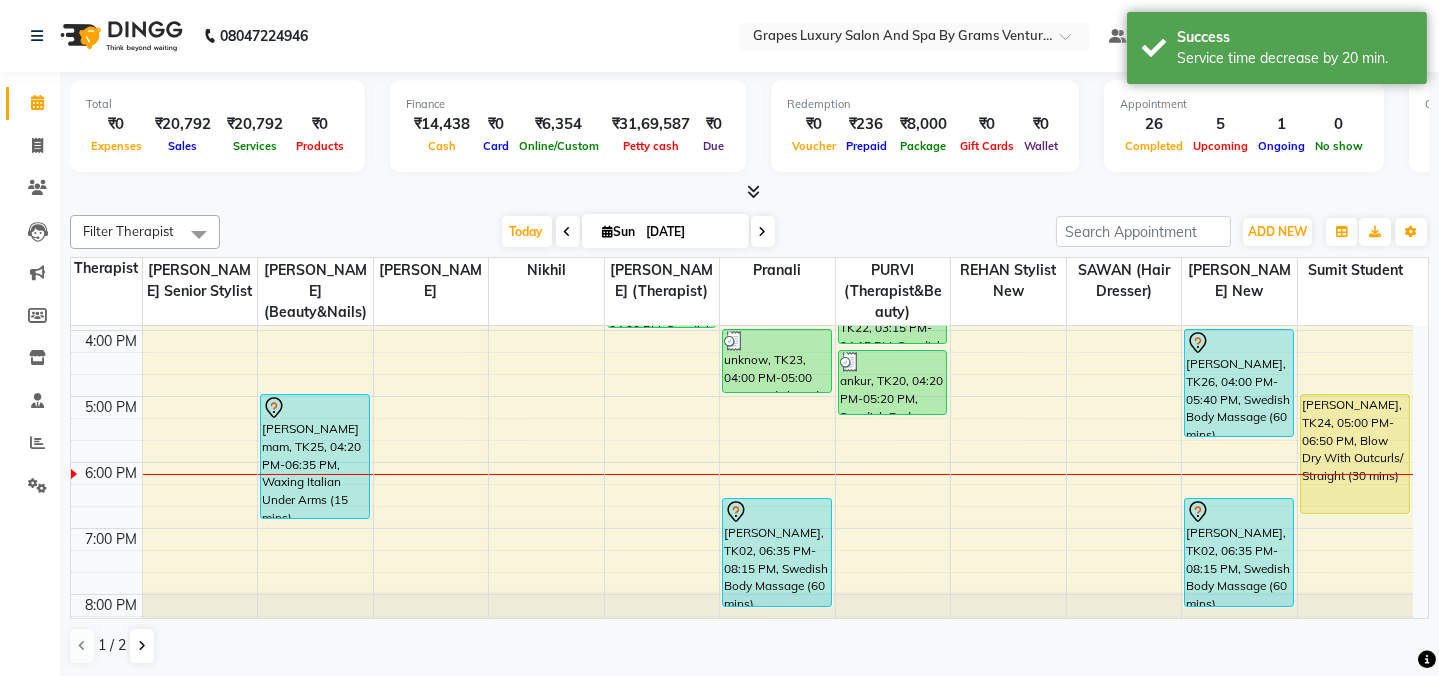 click on "[DATE]  [DATE]" at bounding box center [638, 232] 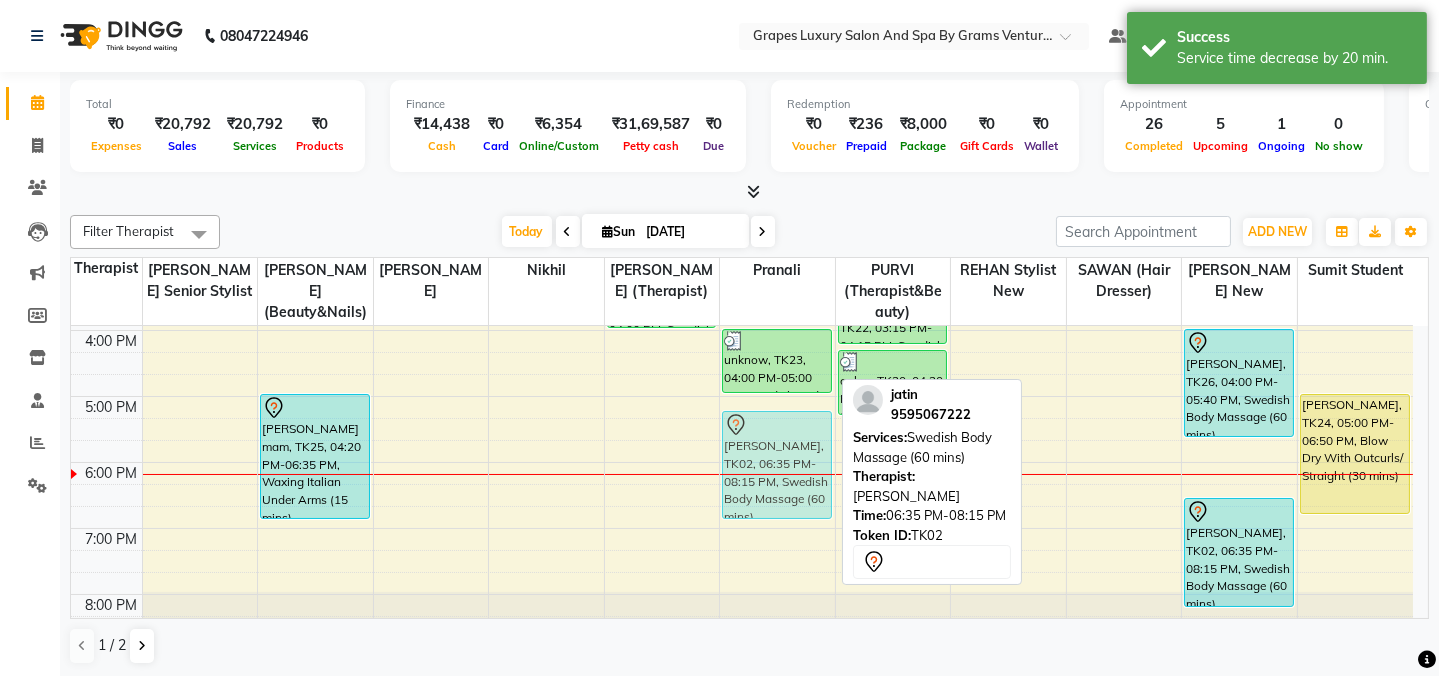 drag, startPoint x: 775, startPoint y: 559, endPoint x: 774, endPoint y: 540, distance: 19.026299 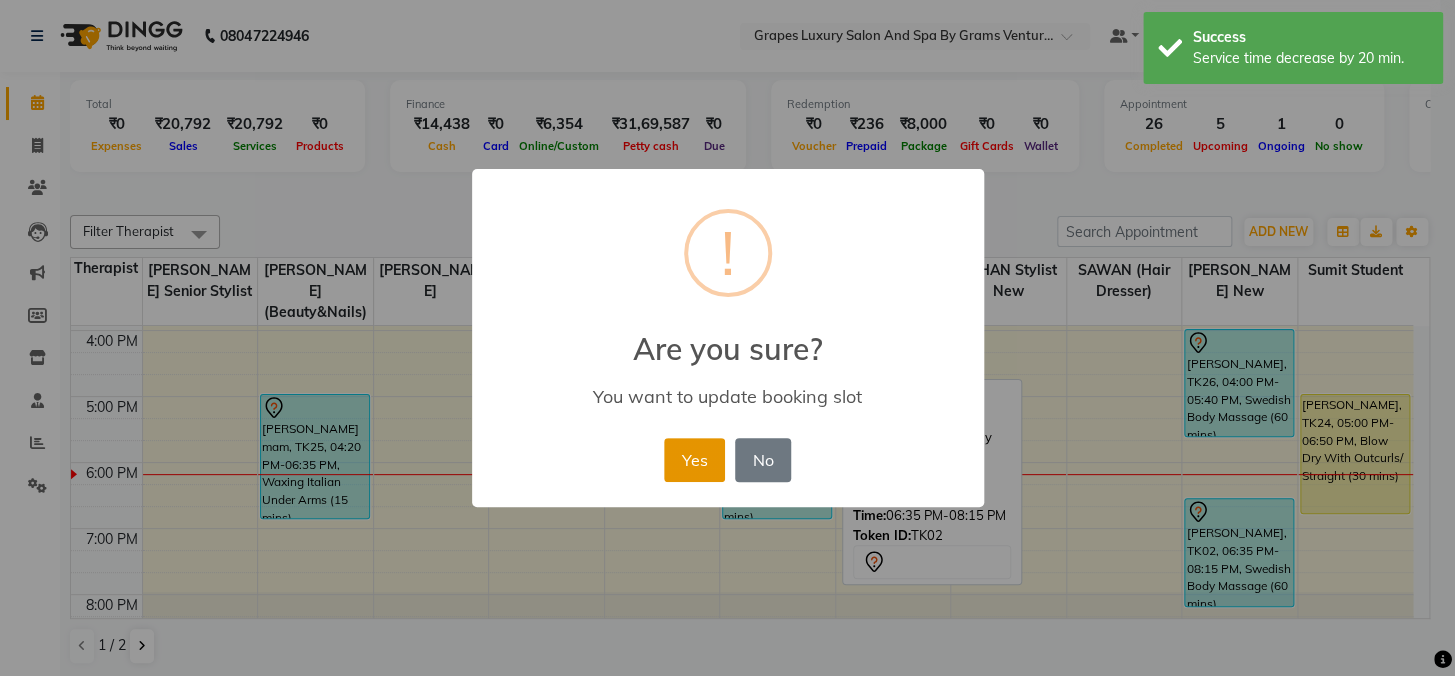 click on "Yes" at bounding box center (694, 460) 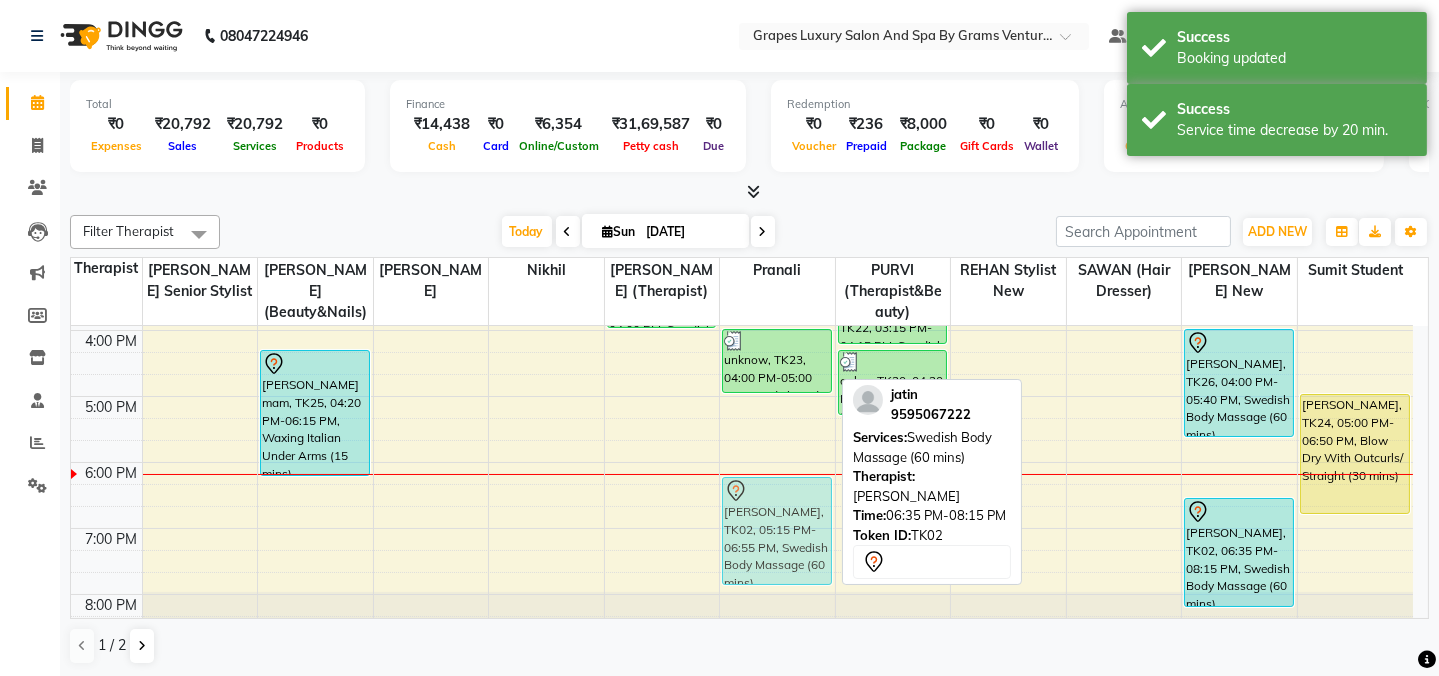 click on "[PERSON_NAME], TK08, 12:20 PM-01:20 PM, Swedish Body Massage (60 mins)     bhushan, TK17, 01:40 PM-02:40 PM, Swedish Body Massage (60 mins)     unknow, TK23, 04:00 PM-05:00 PM, Swedish Body Massage (60 mins)             [PERSON_NAME], TK02, 05:15 PM-06:55 PM, Swedish Body Massage (60 mins)             [PERSON_NAME], TK02, 05:15 PM-06:55 PM, Swedish Body Massage (60 mins)" at bounding box center [777, 231] 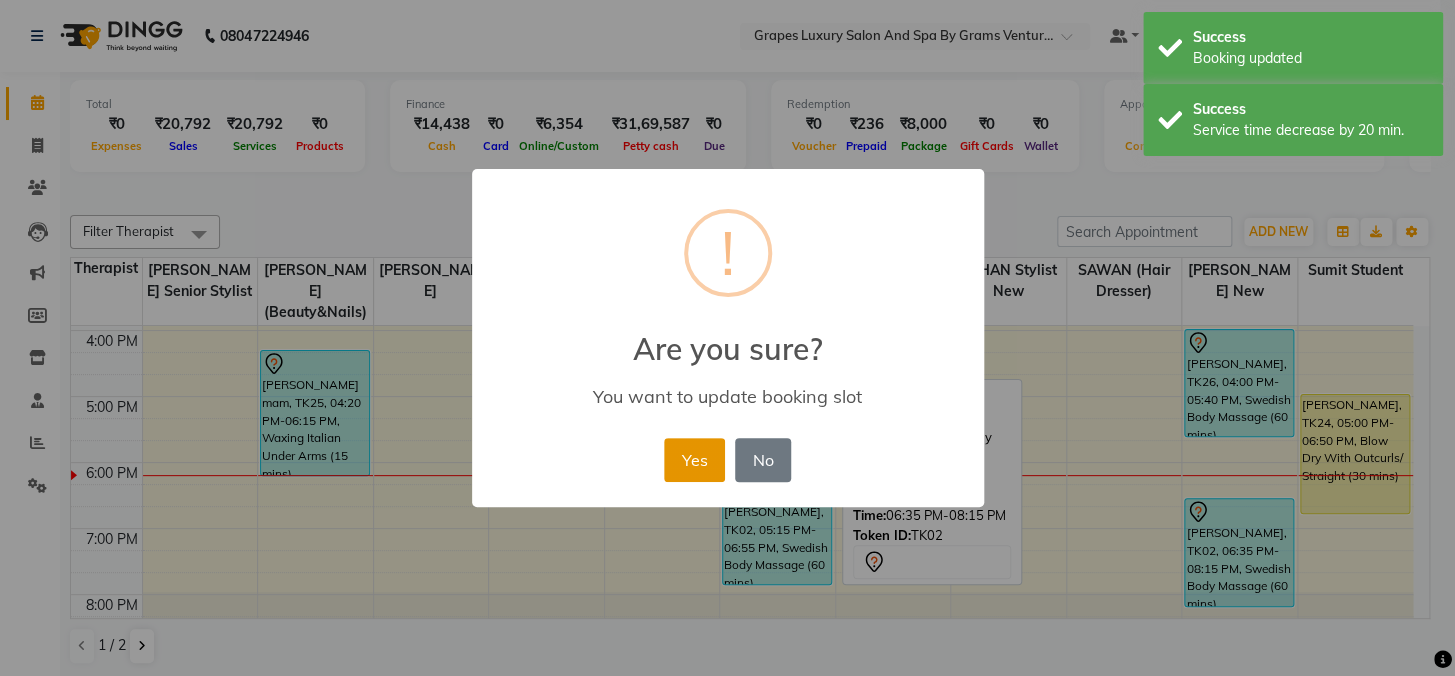 click on "Yes" at bounding box center [694, 460] 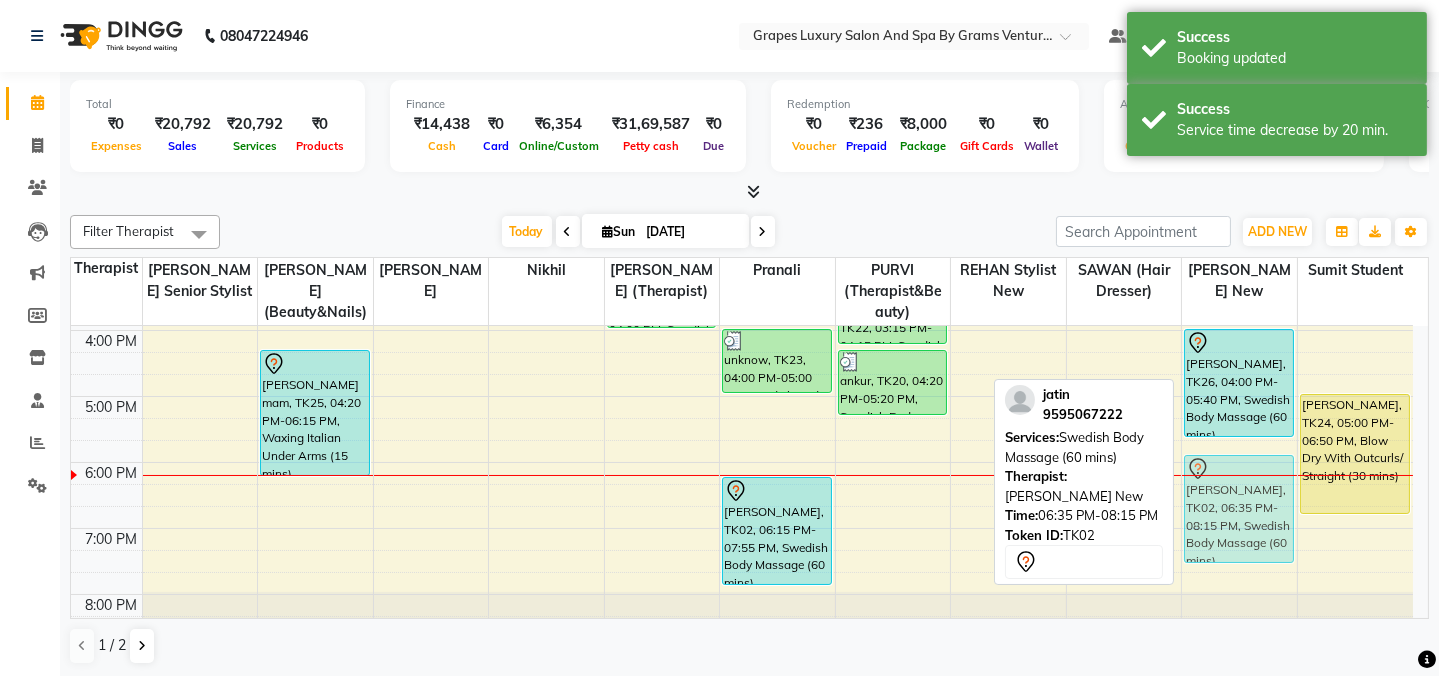 click on "[PERSON_NAME], TK08, 12:00 PM-01:00 PM, Swedish Body Massage (60 mins)     [PERSON_NAME] sindhi, TK14, 01:15 PM-02:15 PM, Swedish Body Massage (60 mins)             [PERSON_NAME], TK26, 04:00 PM-05:40 PM, Swedish Body Massage (60 mins)             [PERSON_NAME], TK02, 06:35 PM-08:15 PM, Swedish Body Massage (60 mins)             [PERSON_NAME], TK02, 06:35 PM-08:15 PM, Swedish Body Massage (60 mins)" at bounding box center (1239, 231) 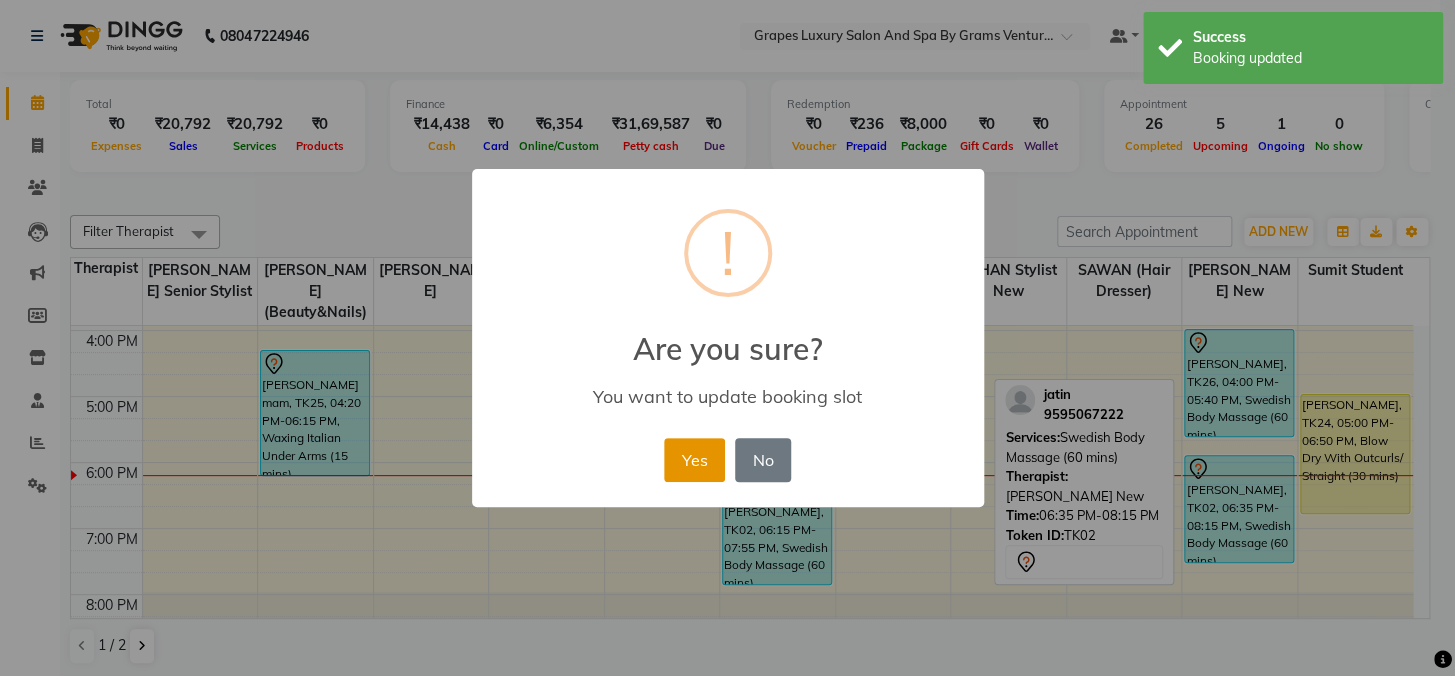 click on "Yes" at bounding box center [694, 460] 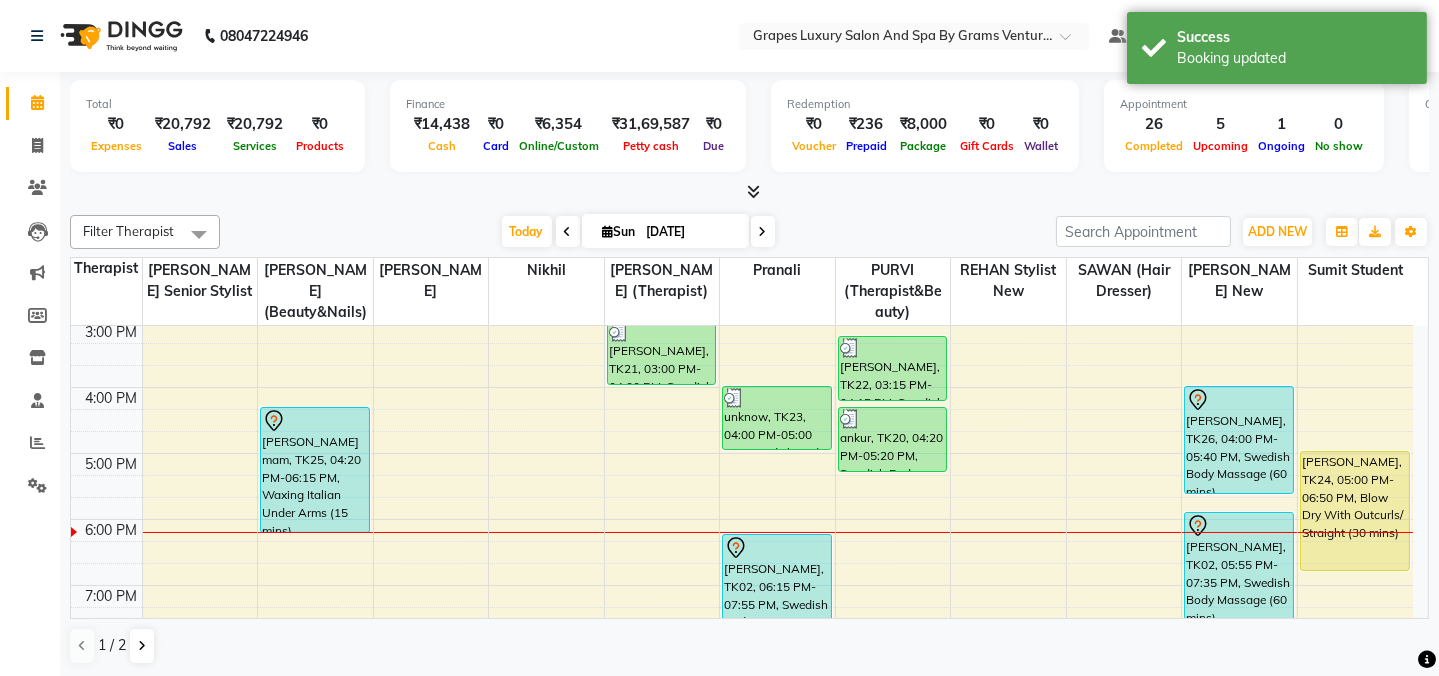 scroll, scrollTop: 467, scrollLeft: 0, axis: vertical 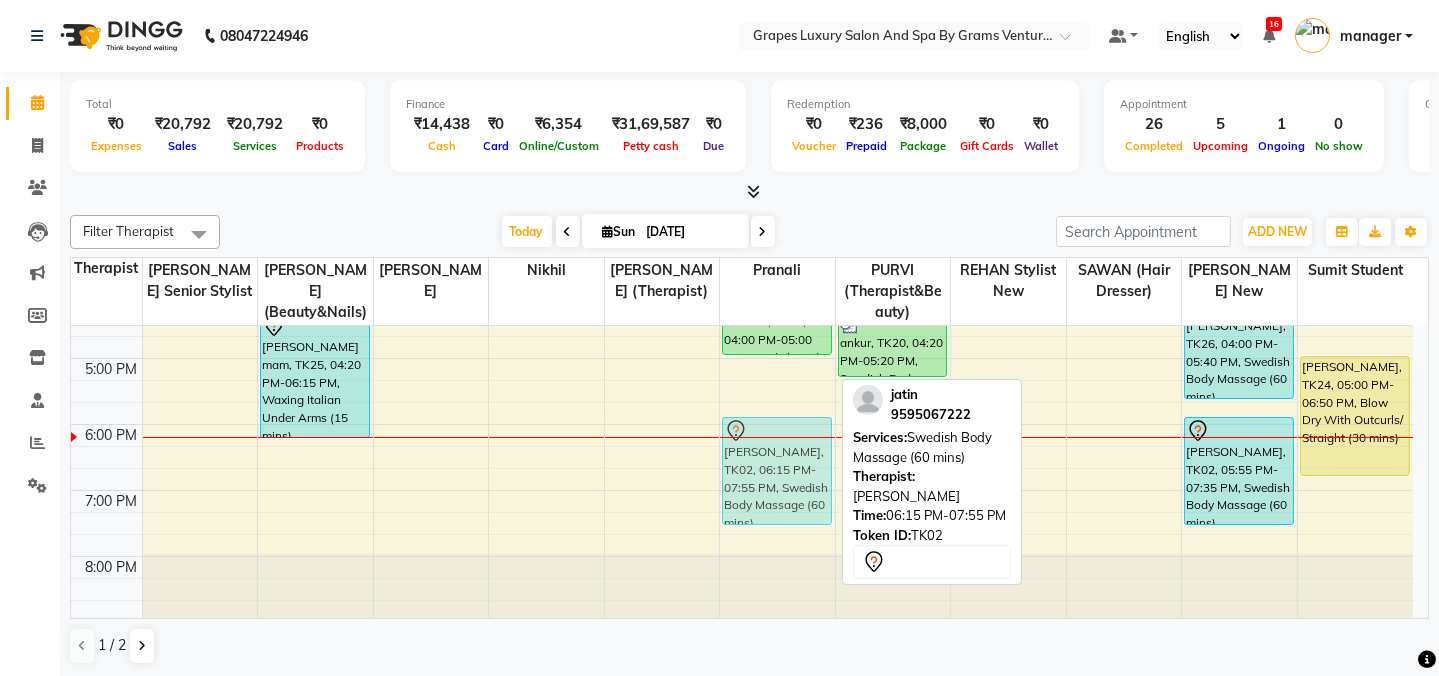 drag, startPoint x: 780, startPoint y: 485, endPoint x: 789, endPoint y: 457, distance: 29.410883 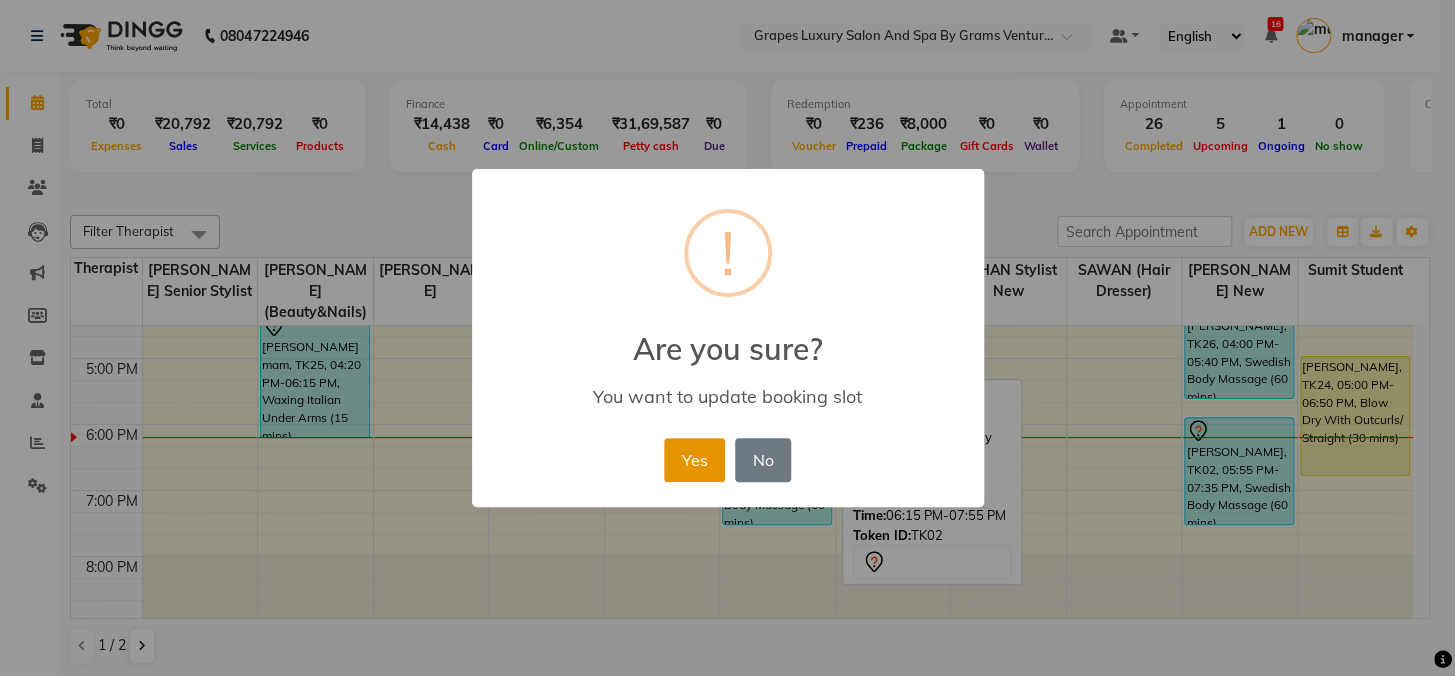 click on "Yes" at bounding box center [694, 460] 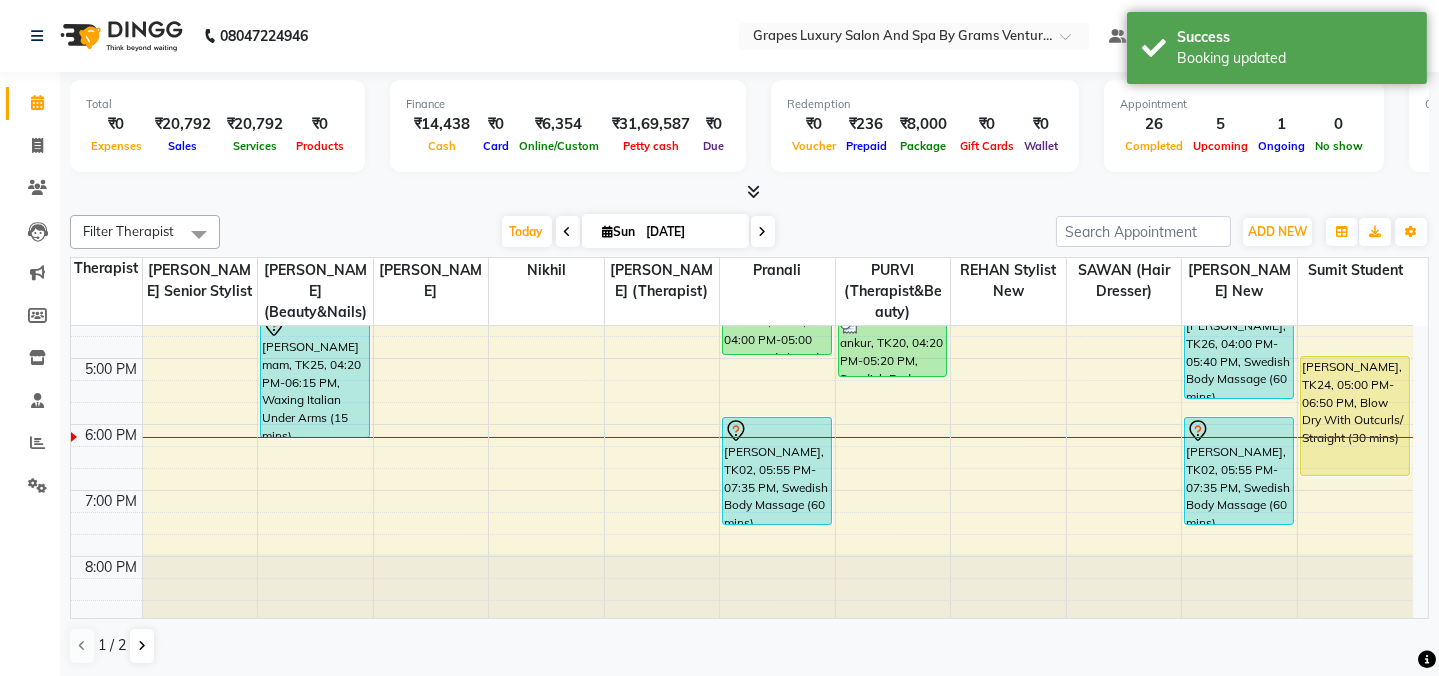 click on "[DATE]  [DATE]" at bounding box center (638, 232) 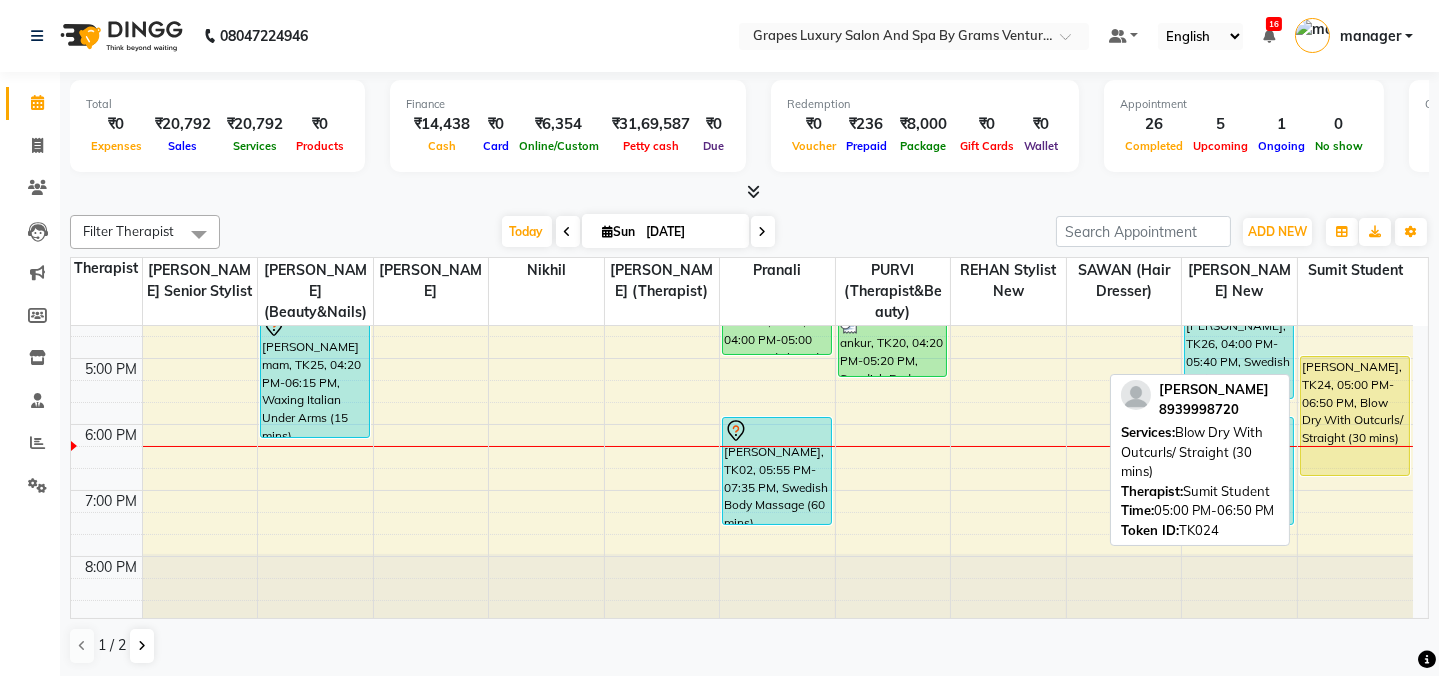 click on "[PERSON_NAME], TK24, 05:00 PM-06:50 PM, Blow Dry With Outcurls/ Straight (30 mins)" at bounding box center [1355, 416] 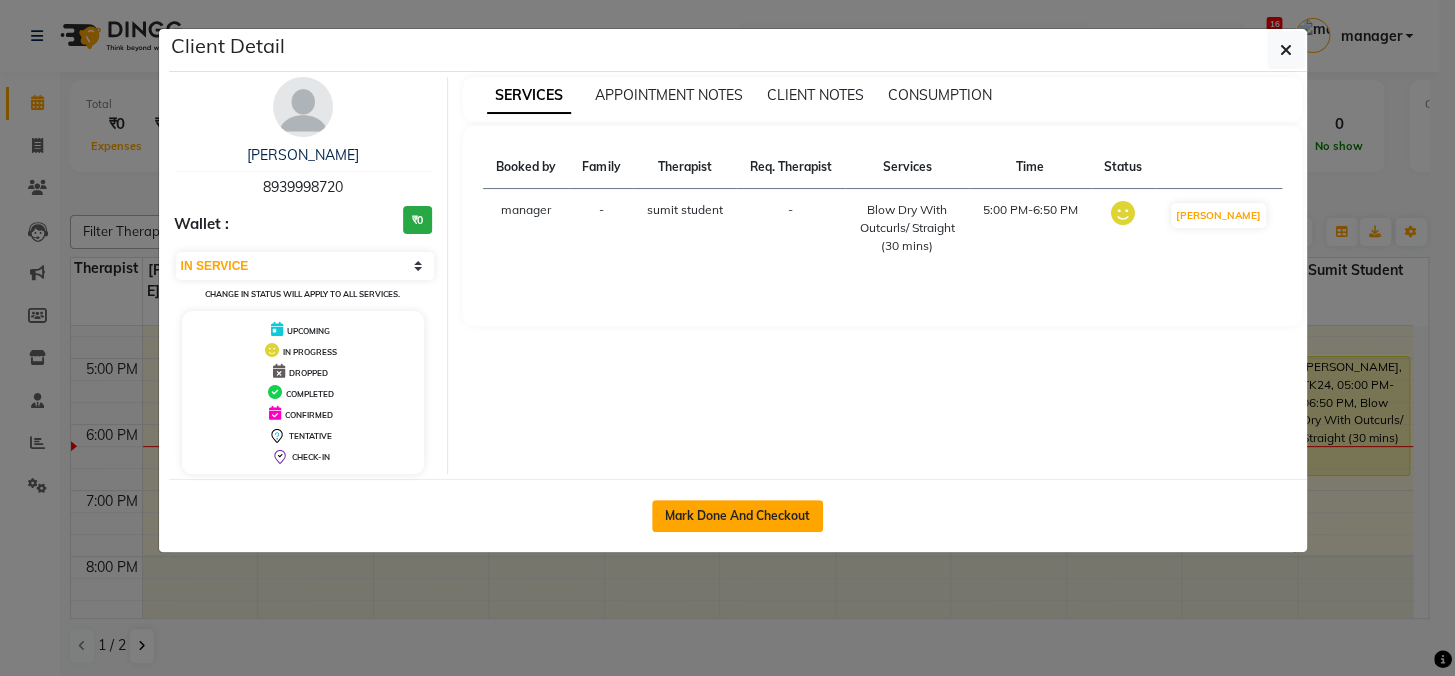drag, startPoint x: 753, startPoint y: 509, endPoint x: 697, endPoint y: 473, distance: 66.573265 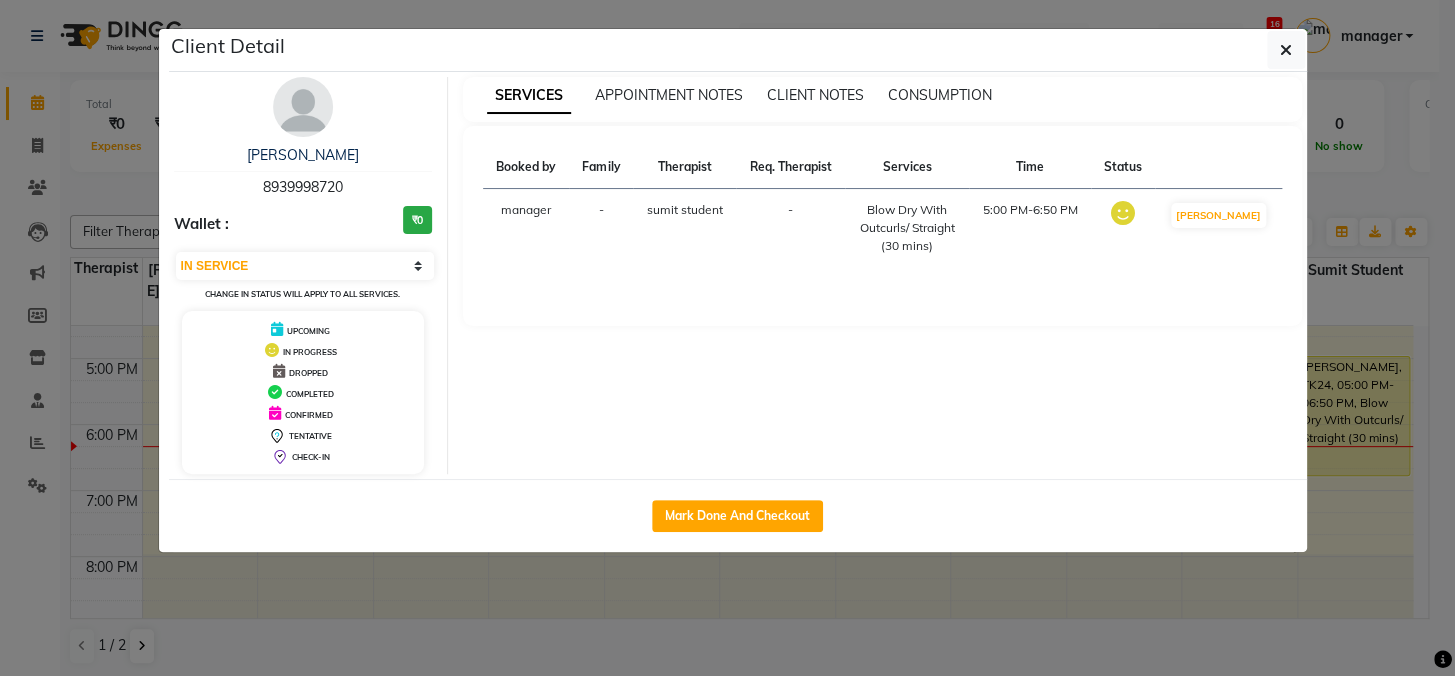 click on "Mark Done And Checkout" 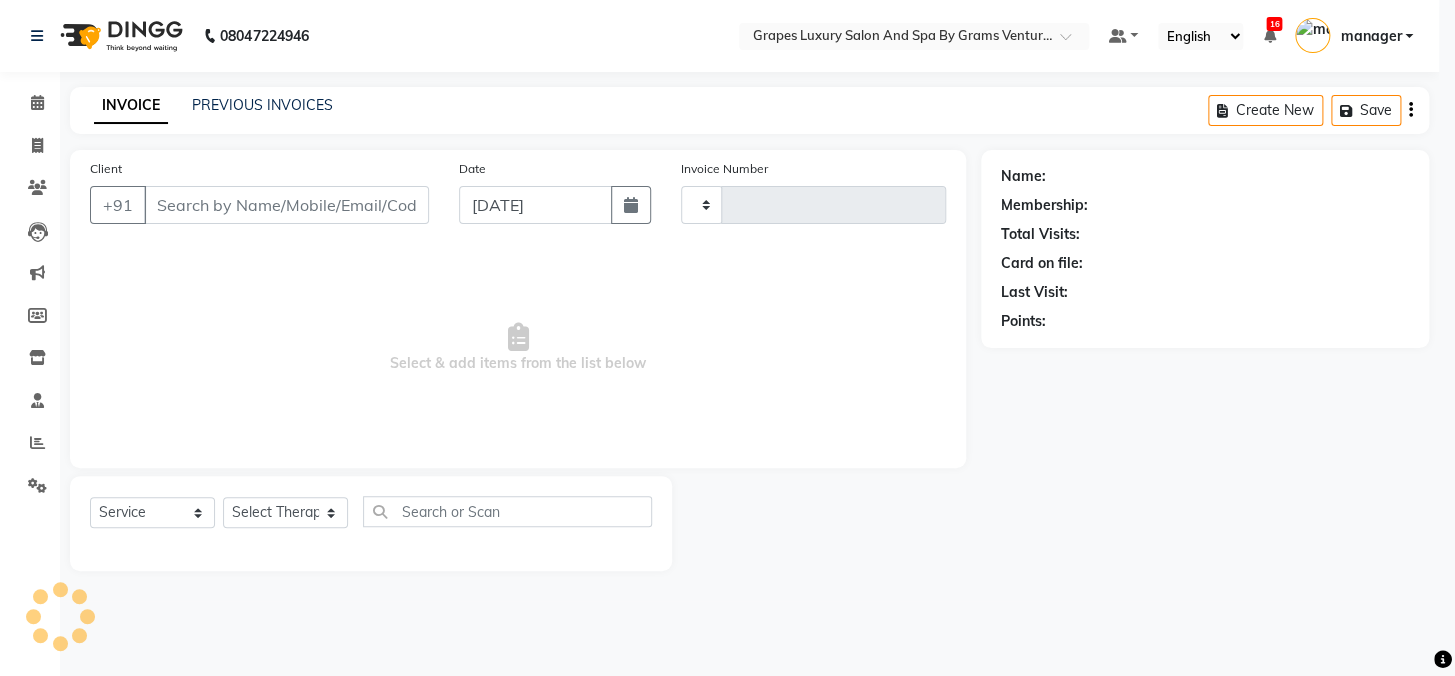 type on "1684" 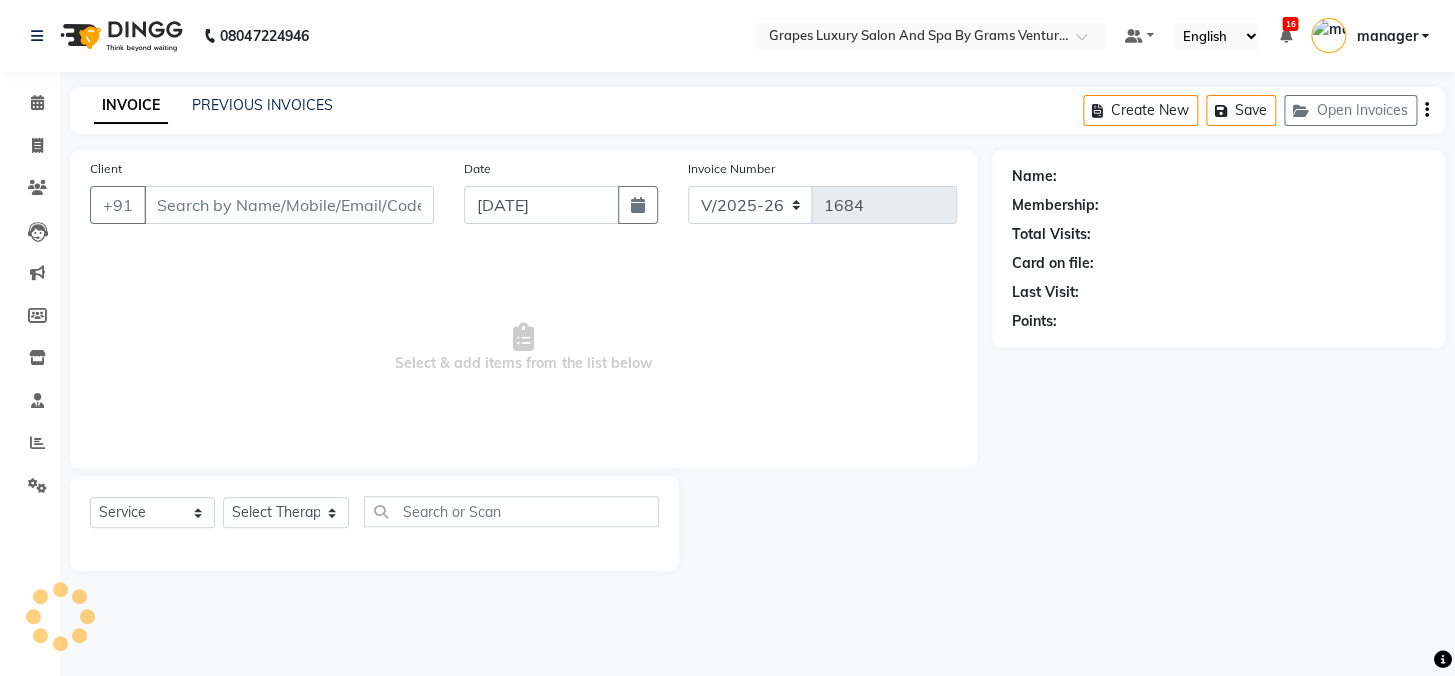 type on "8939998720" 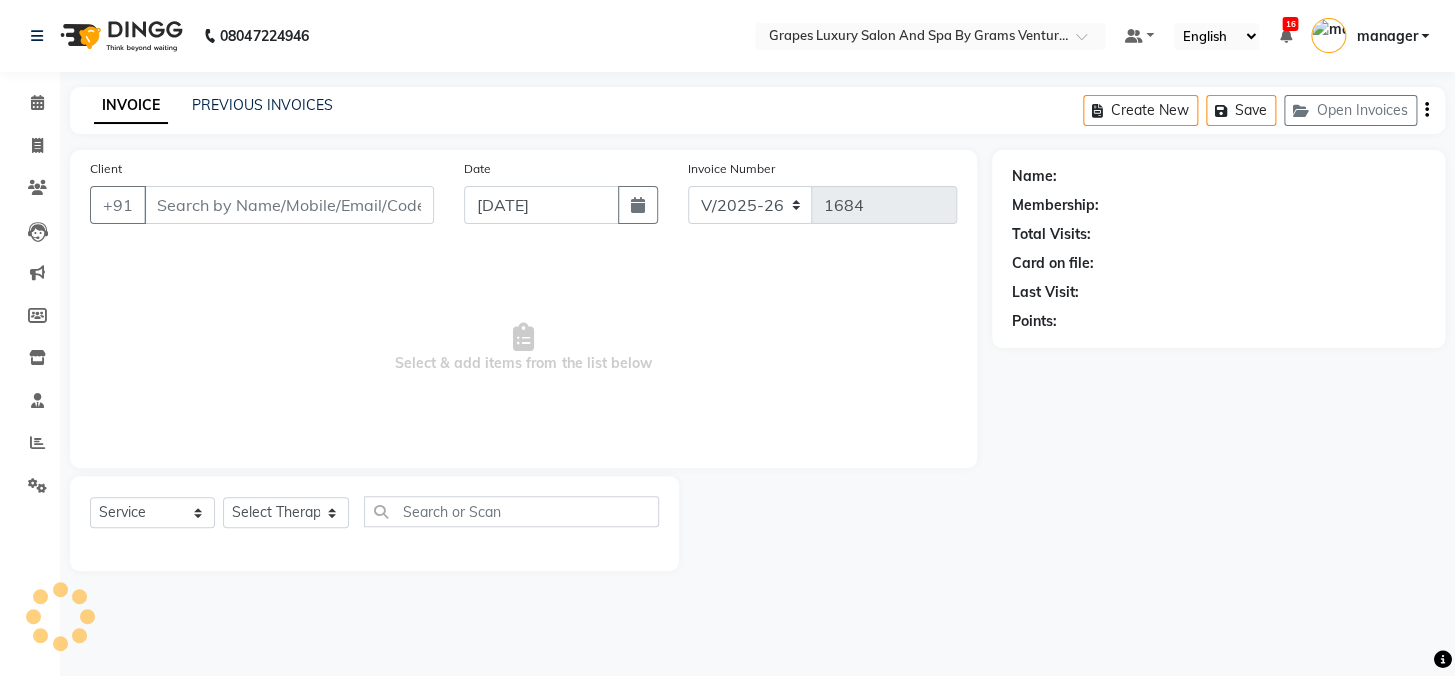 select on "79261" 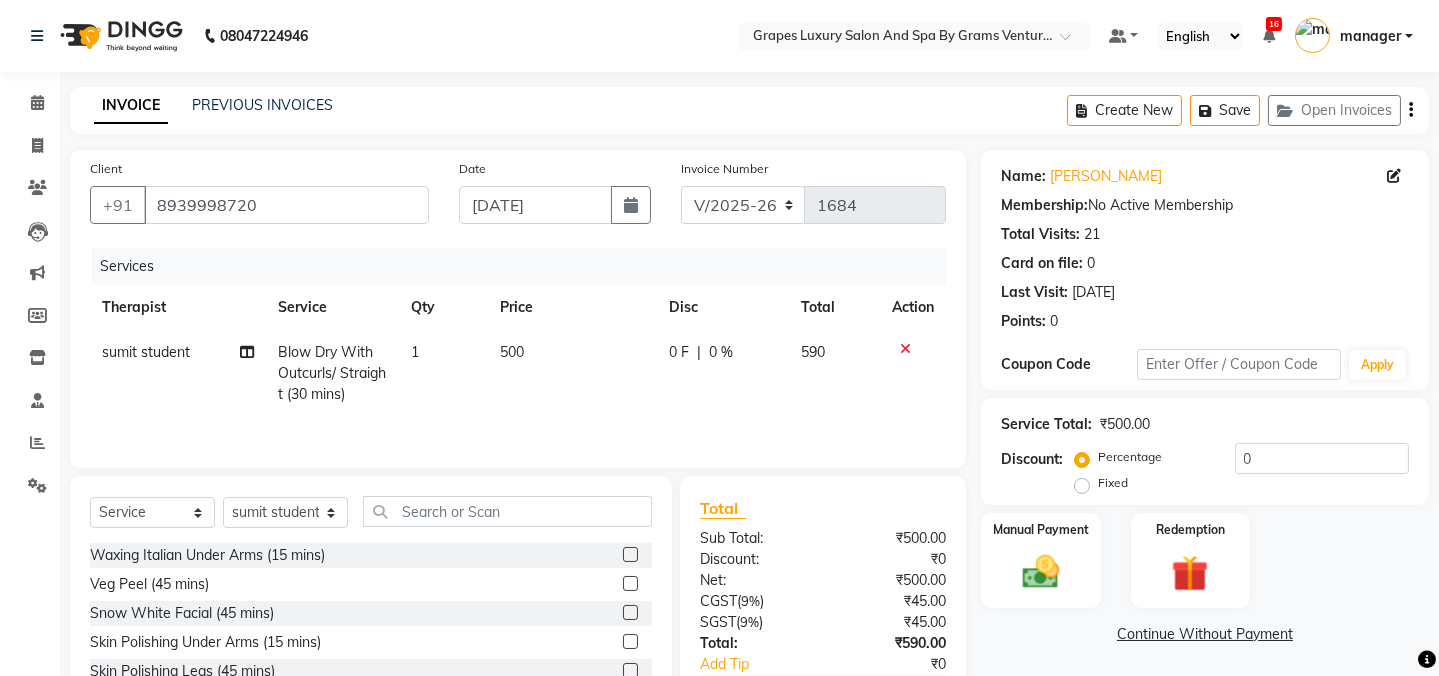 scroll, scrollTop: 125, scrollLeft: 0, axis: vertical 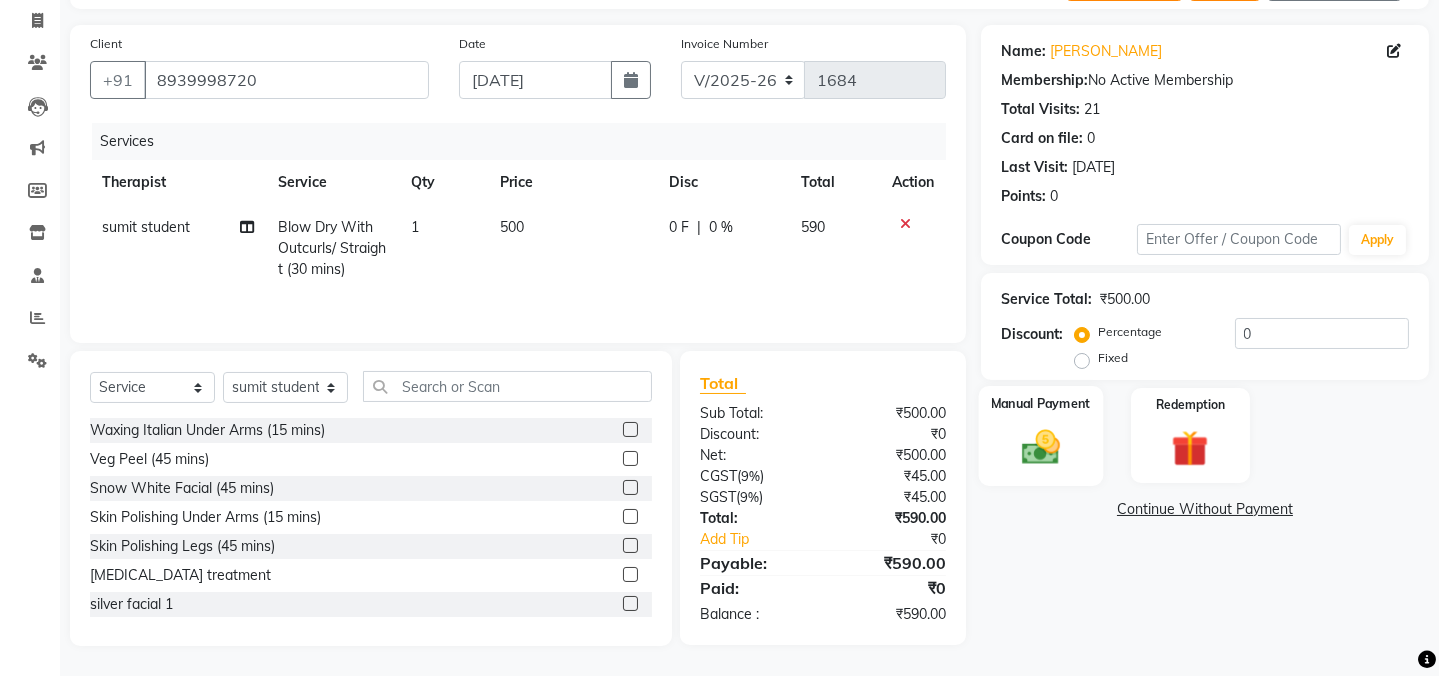 click 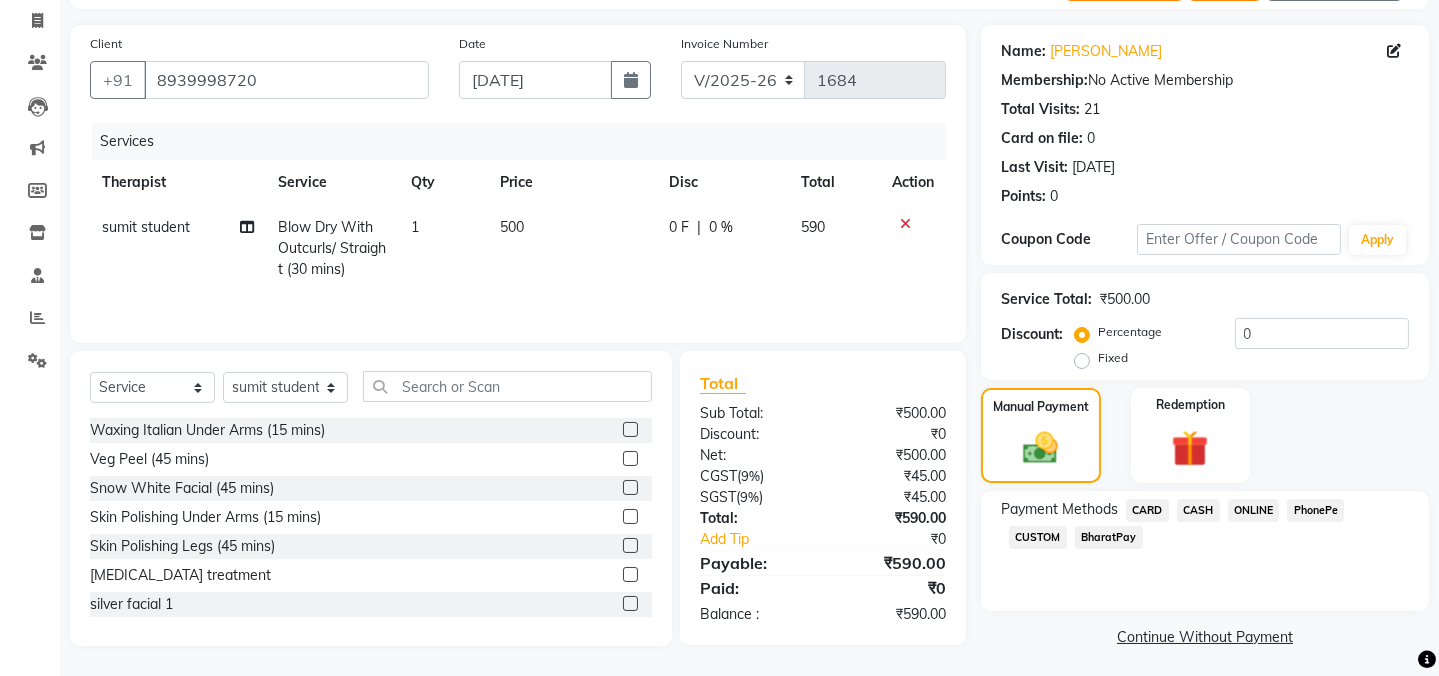 drag, startPoint x: 1253, startPoint y: 508, endPoint x: 1253, endPoint y: 527, distance: 19 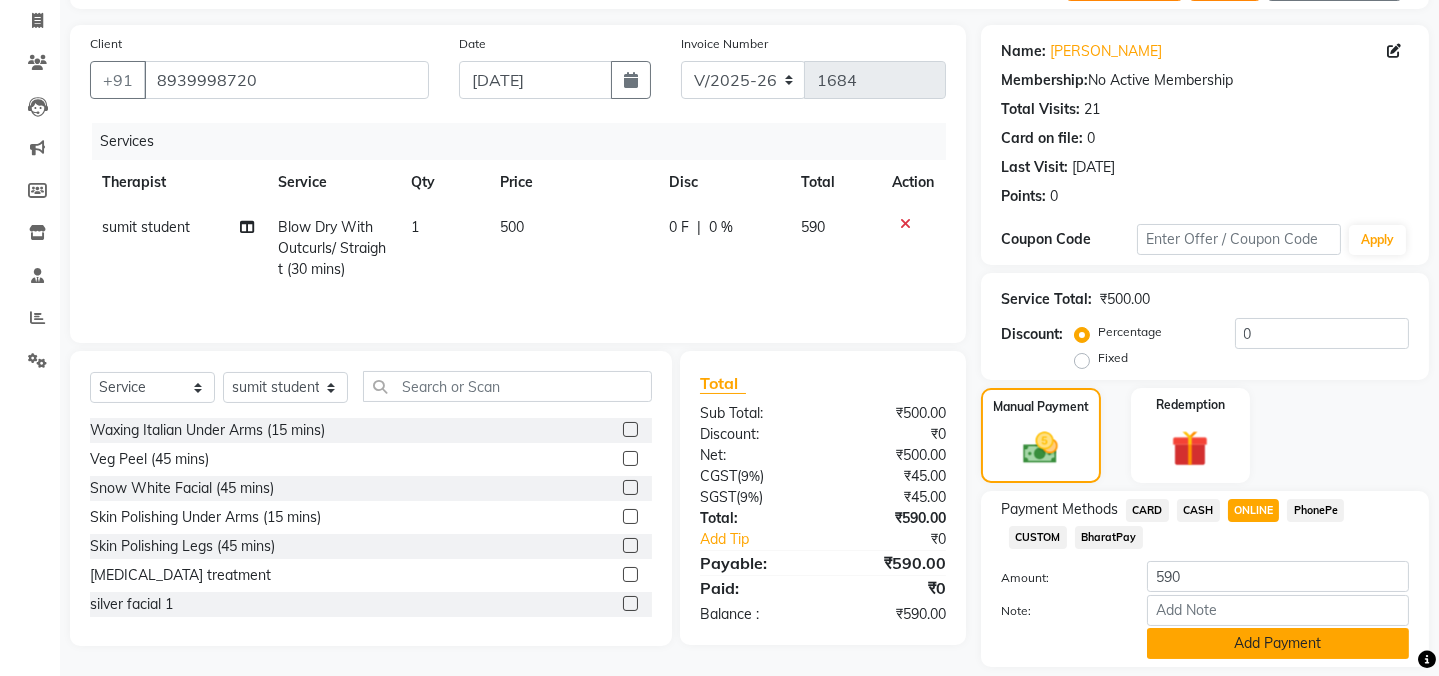 click on "Add Payment" 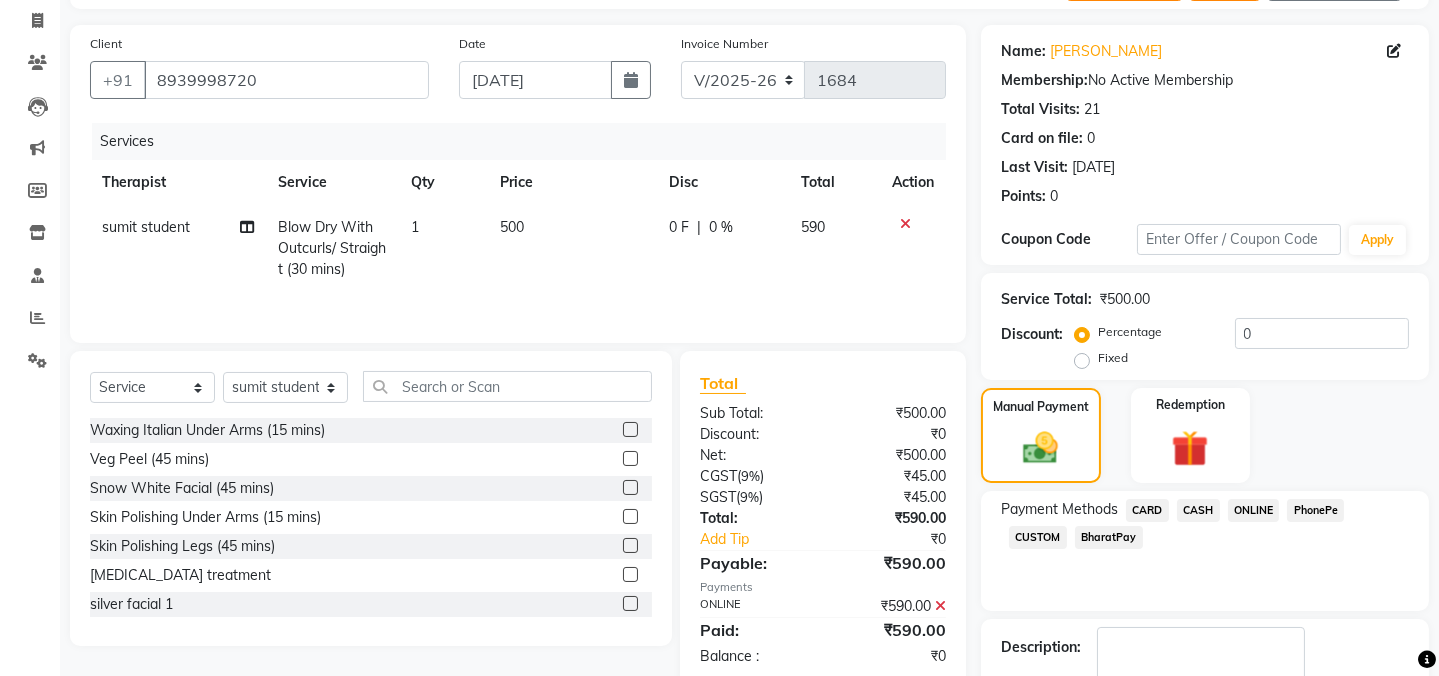 click 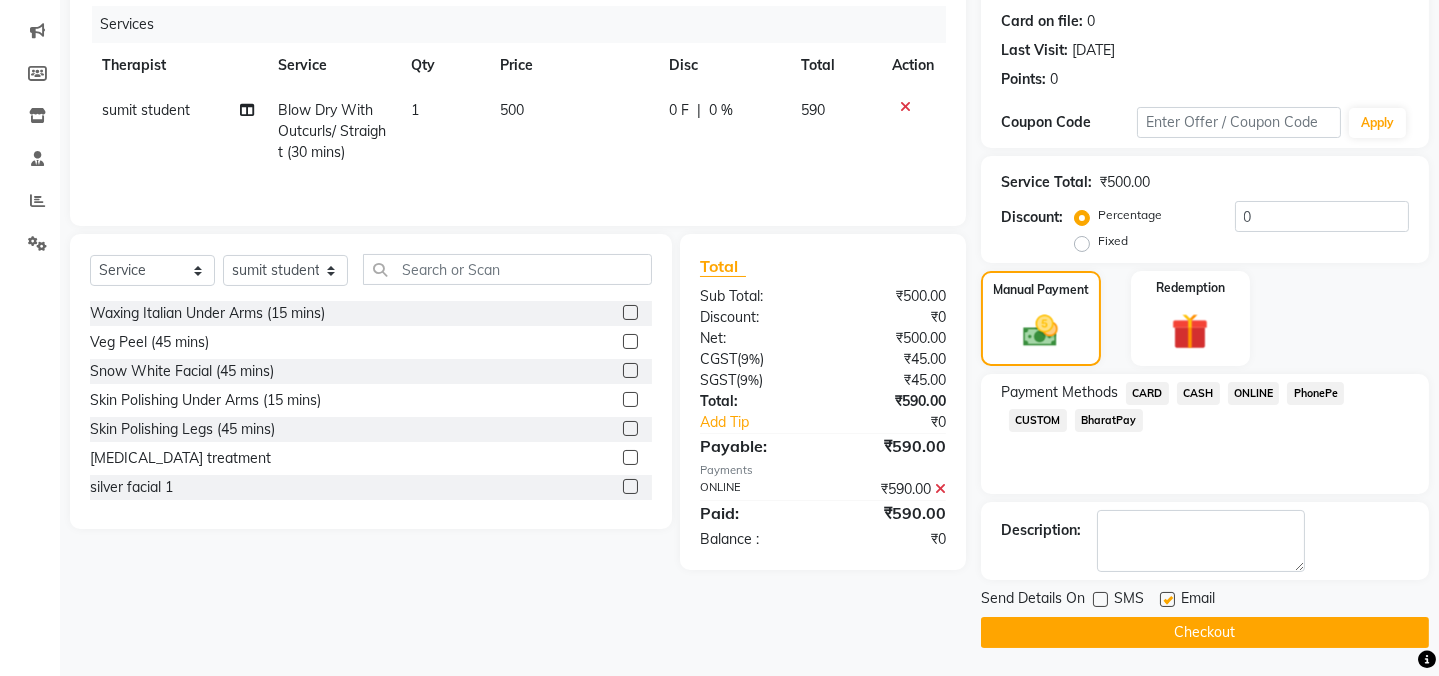 click 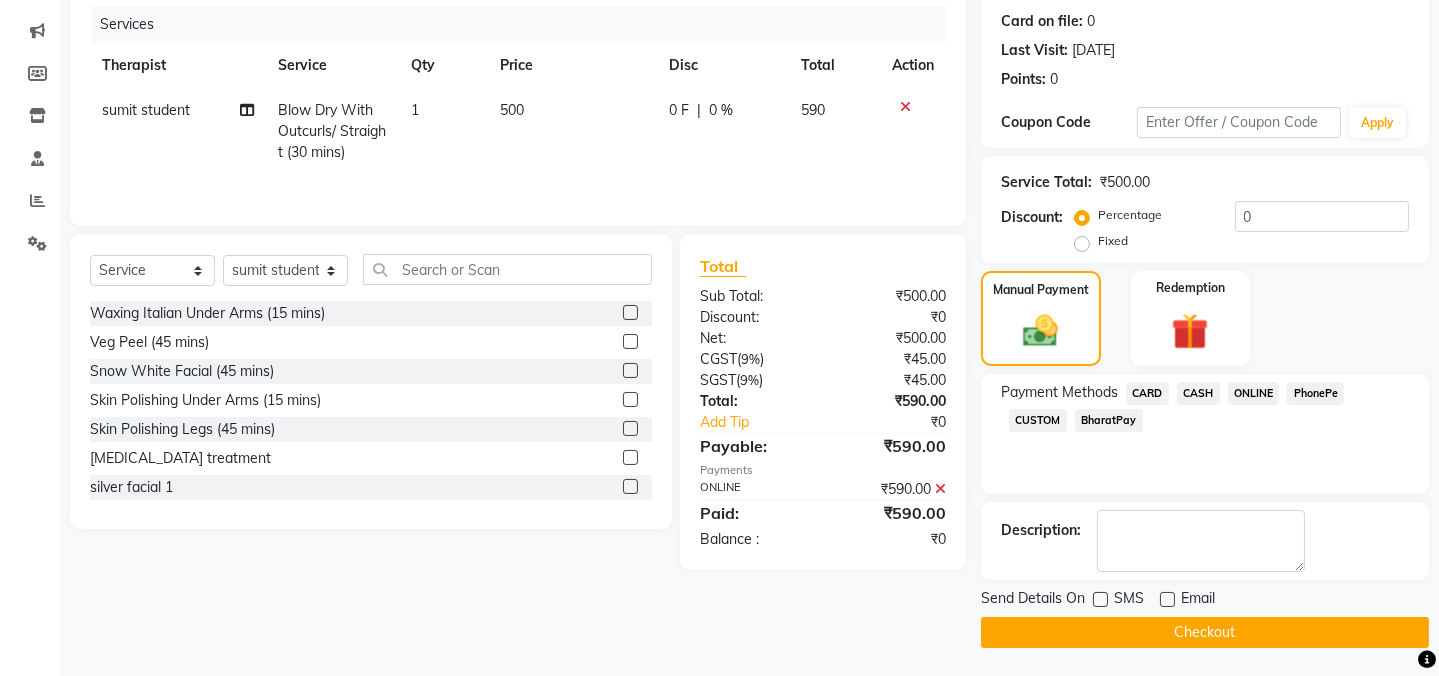 click on "Checkout" 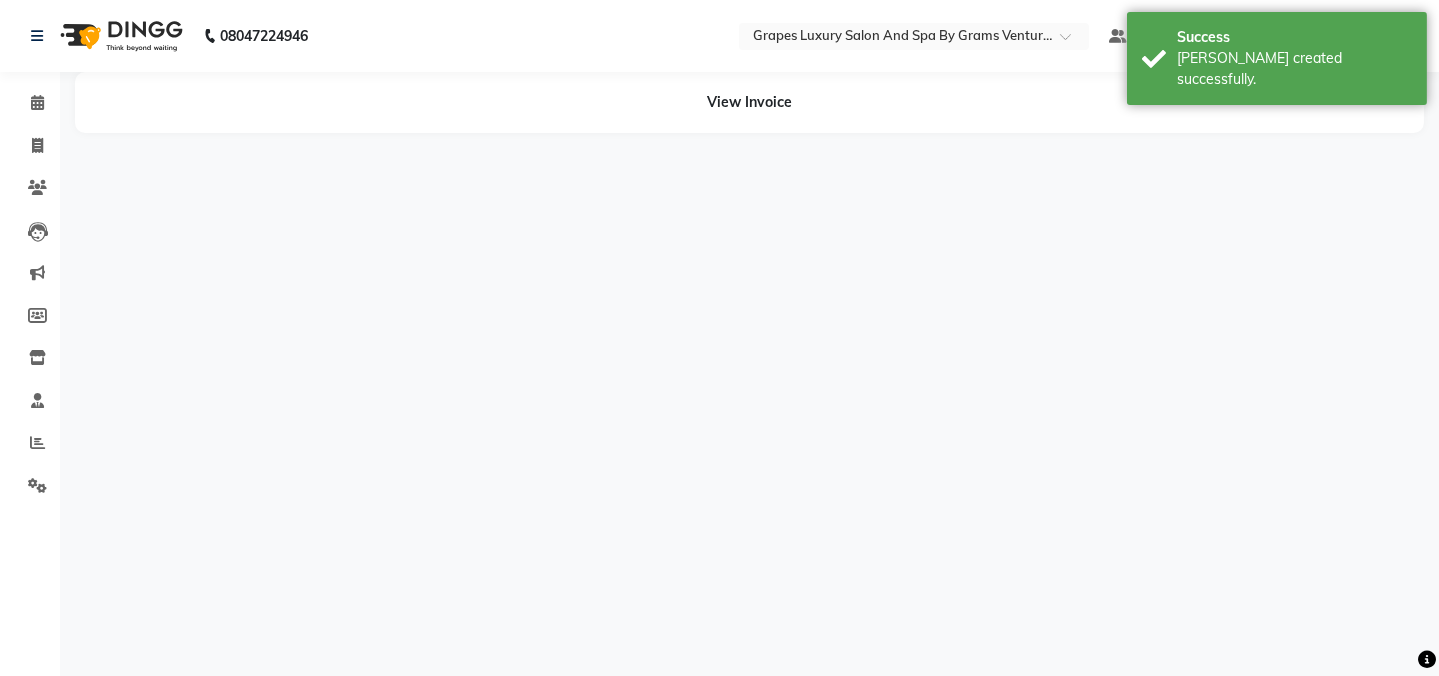 scroll, scrollTop: 0, scrollLeft: 0, axis: both 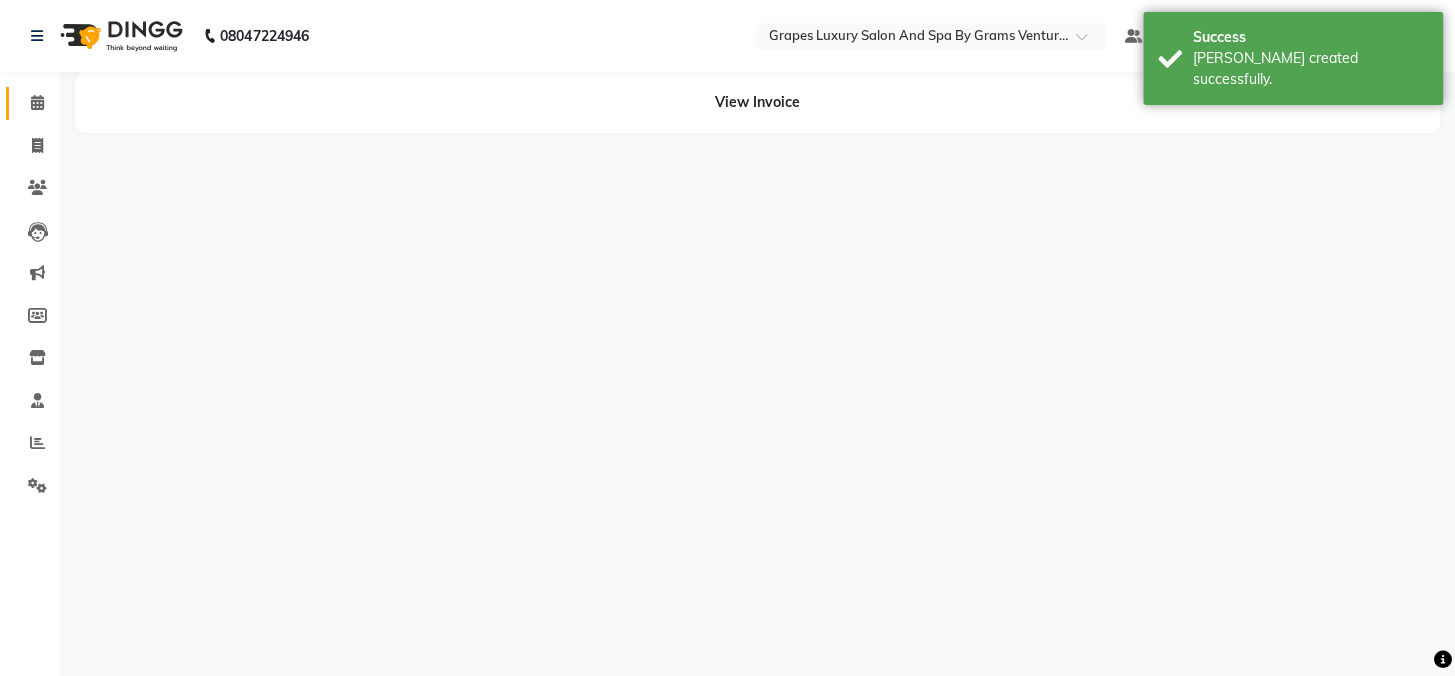 click 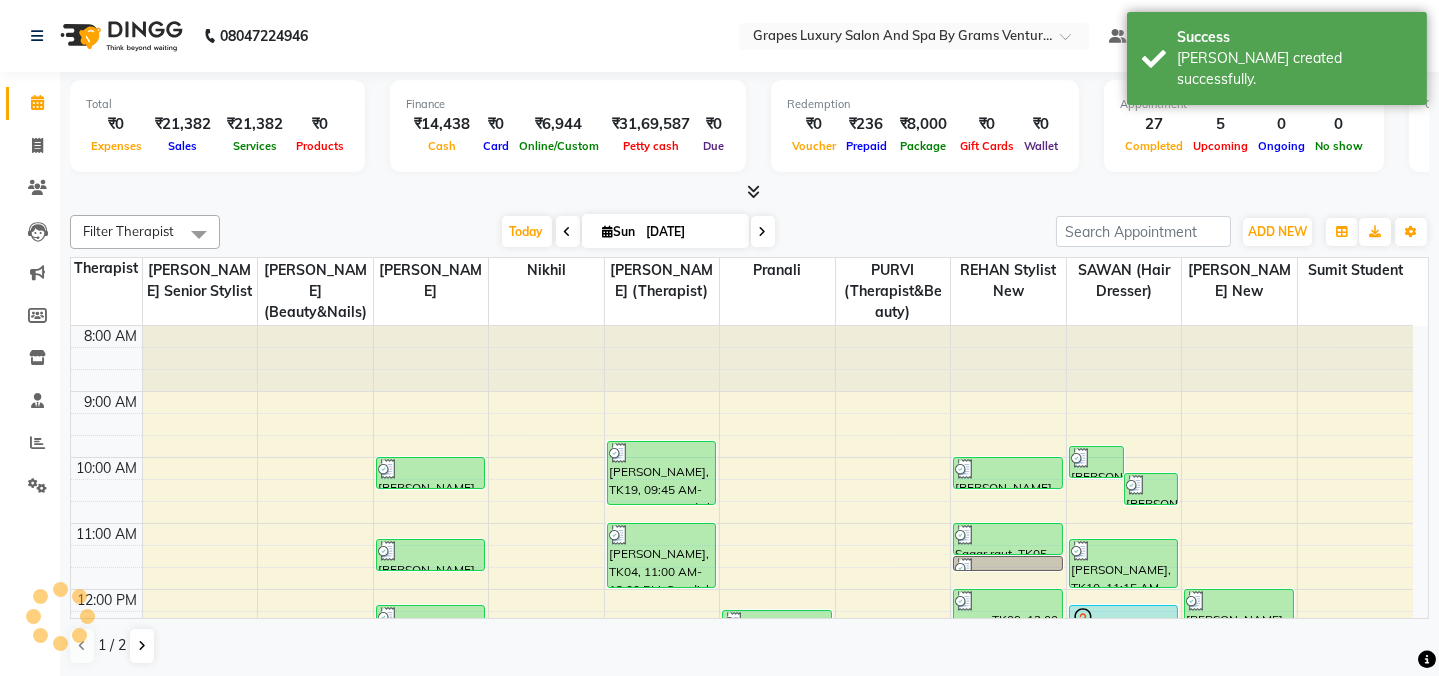 scroll, scrollTop: 0, scrollLeft: 0, axis: both 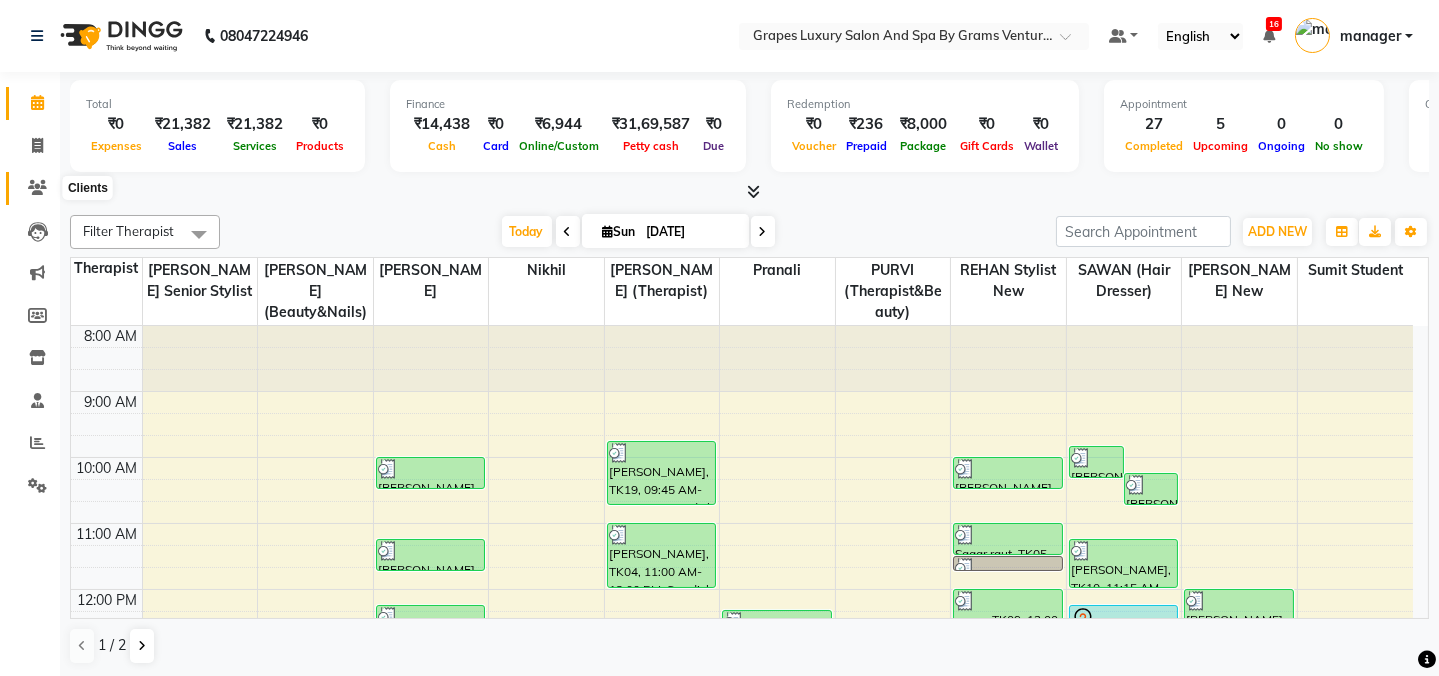 click 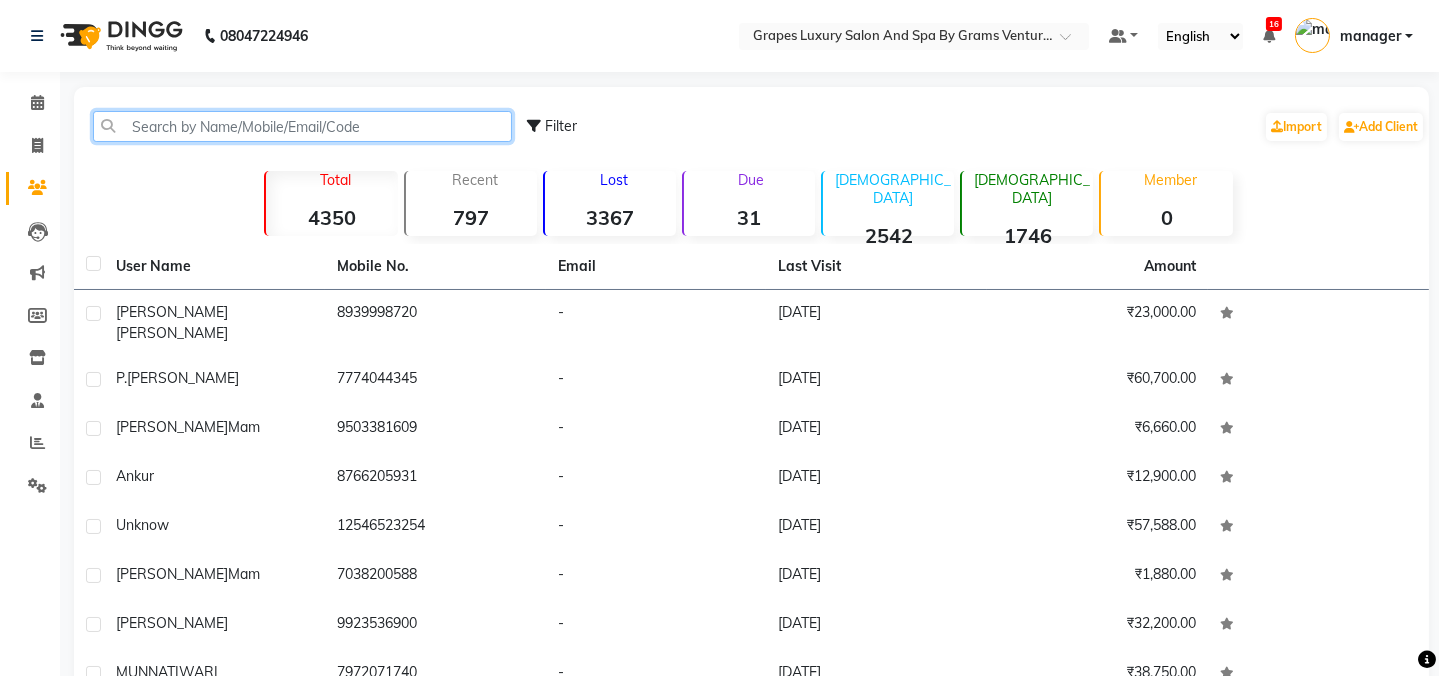click 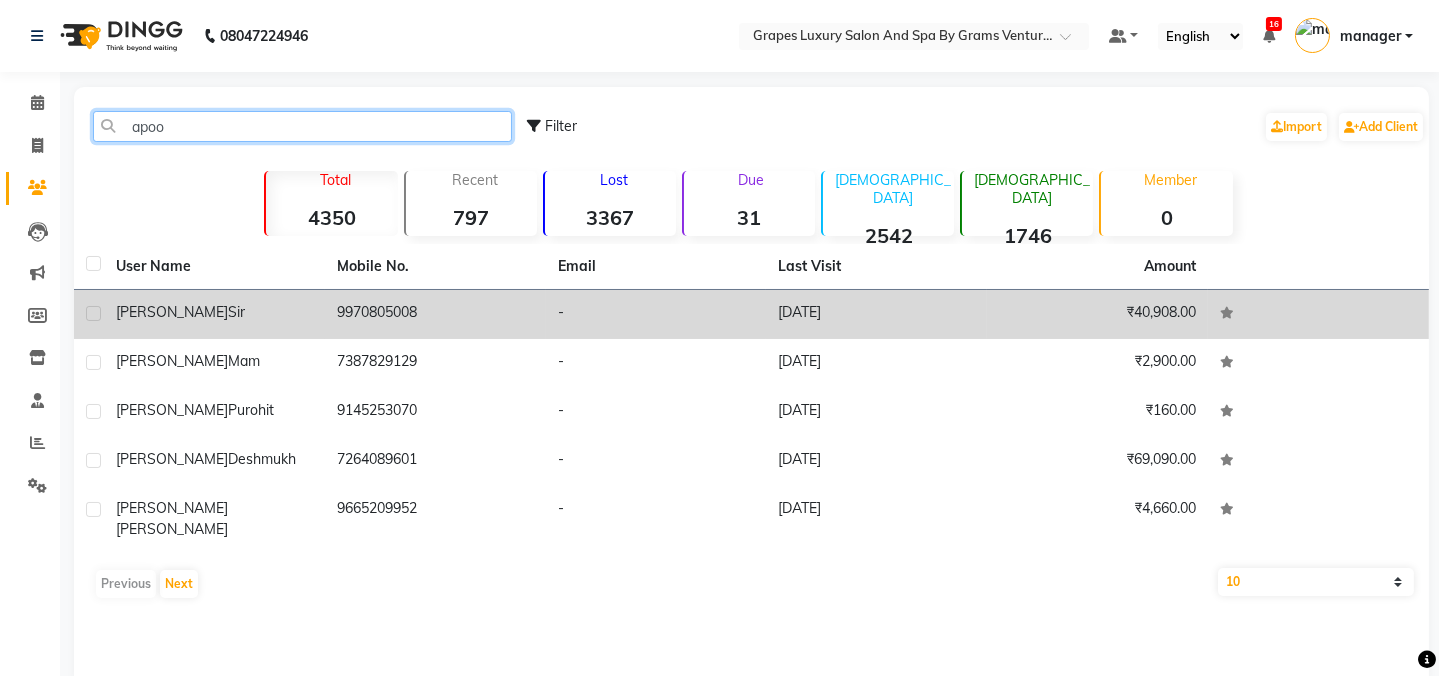 type on "apoo" 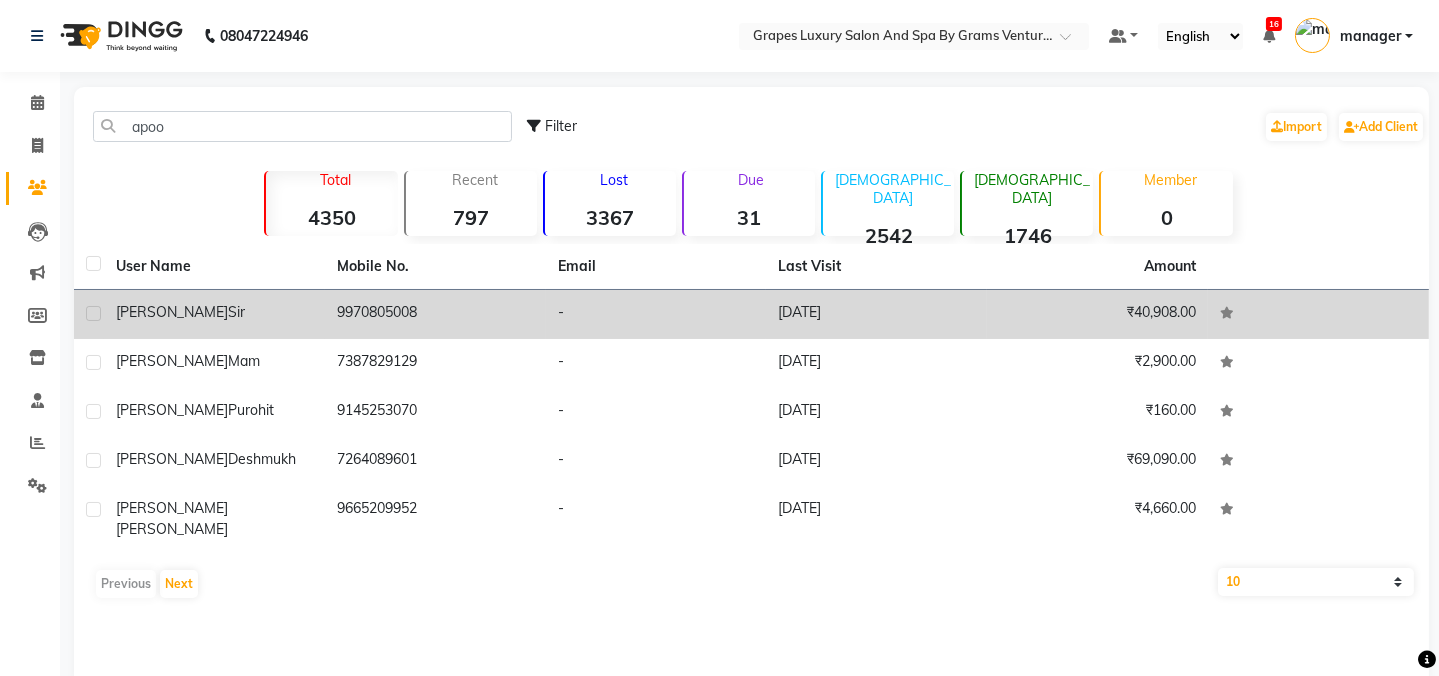 click on "9970805008" 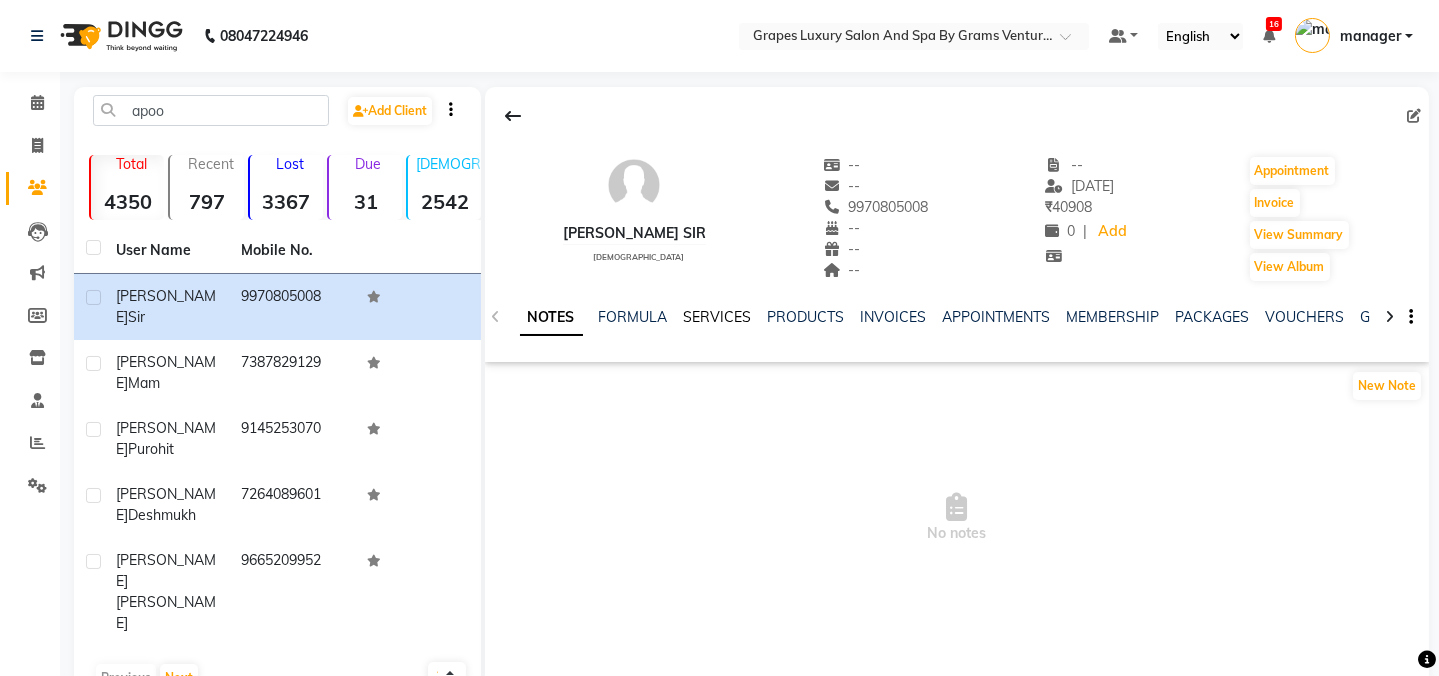 click on "SERVICES" 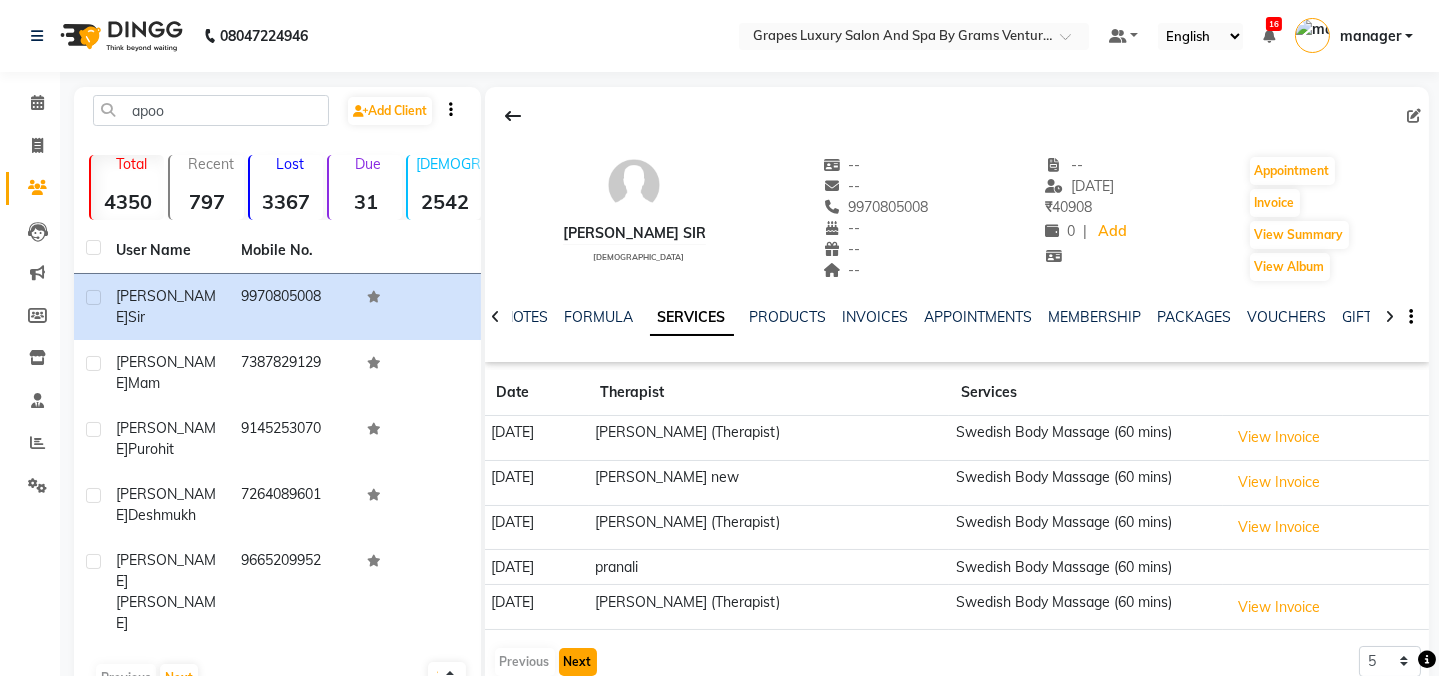 click on "Next" 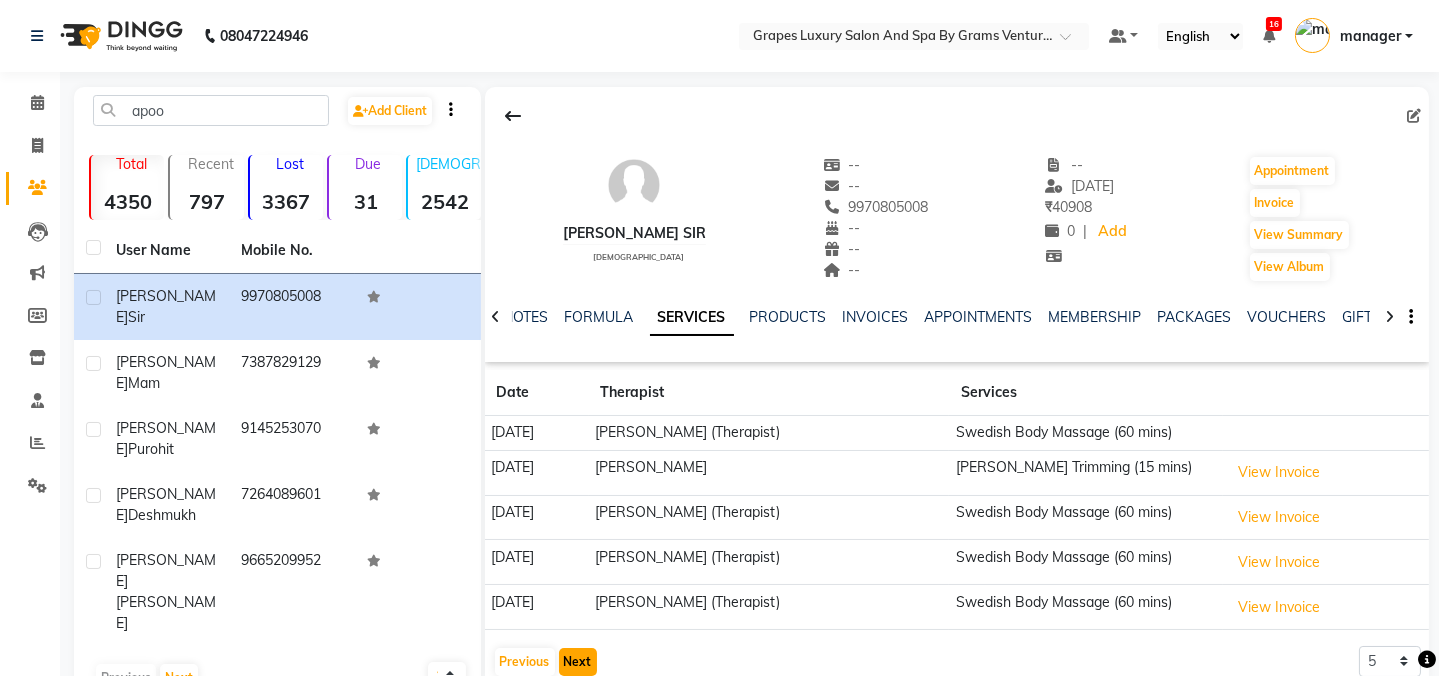 click on "Next" 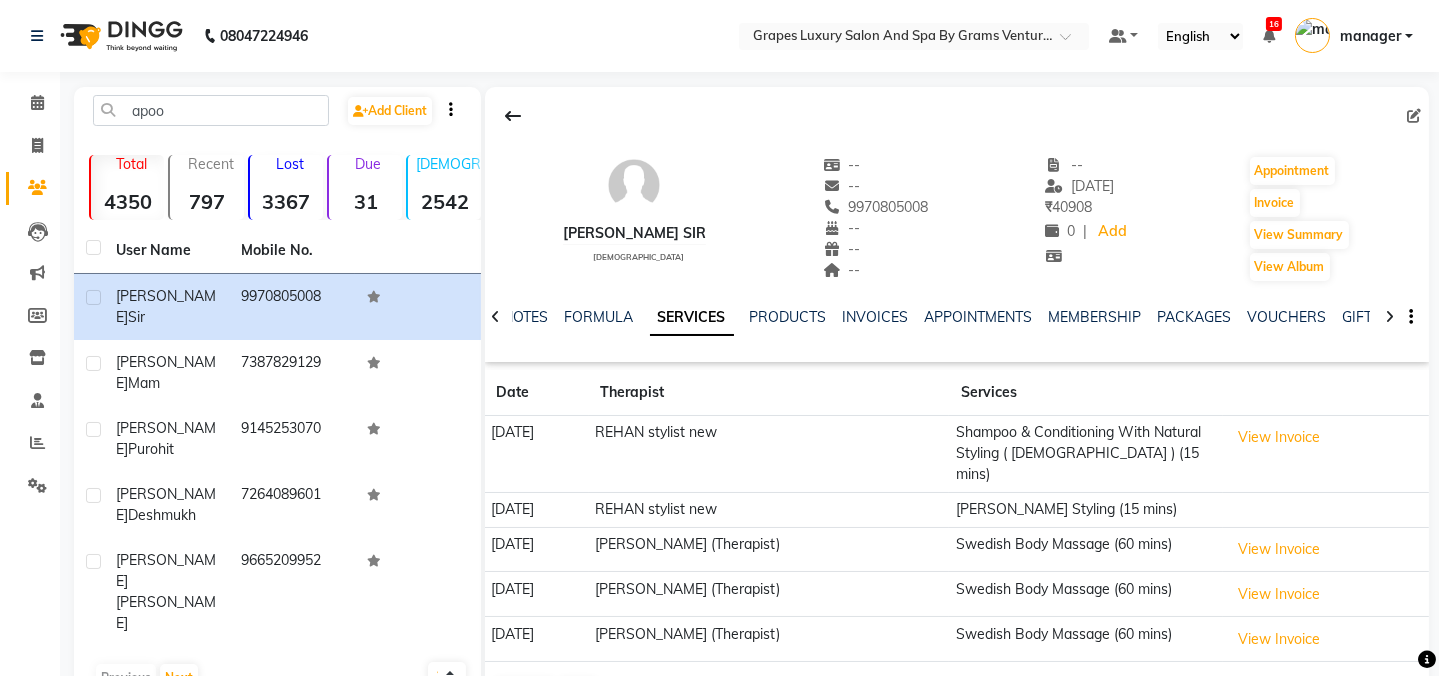 click on "Previous   Next" 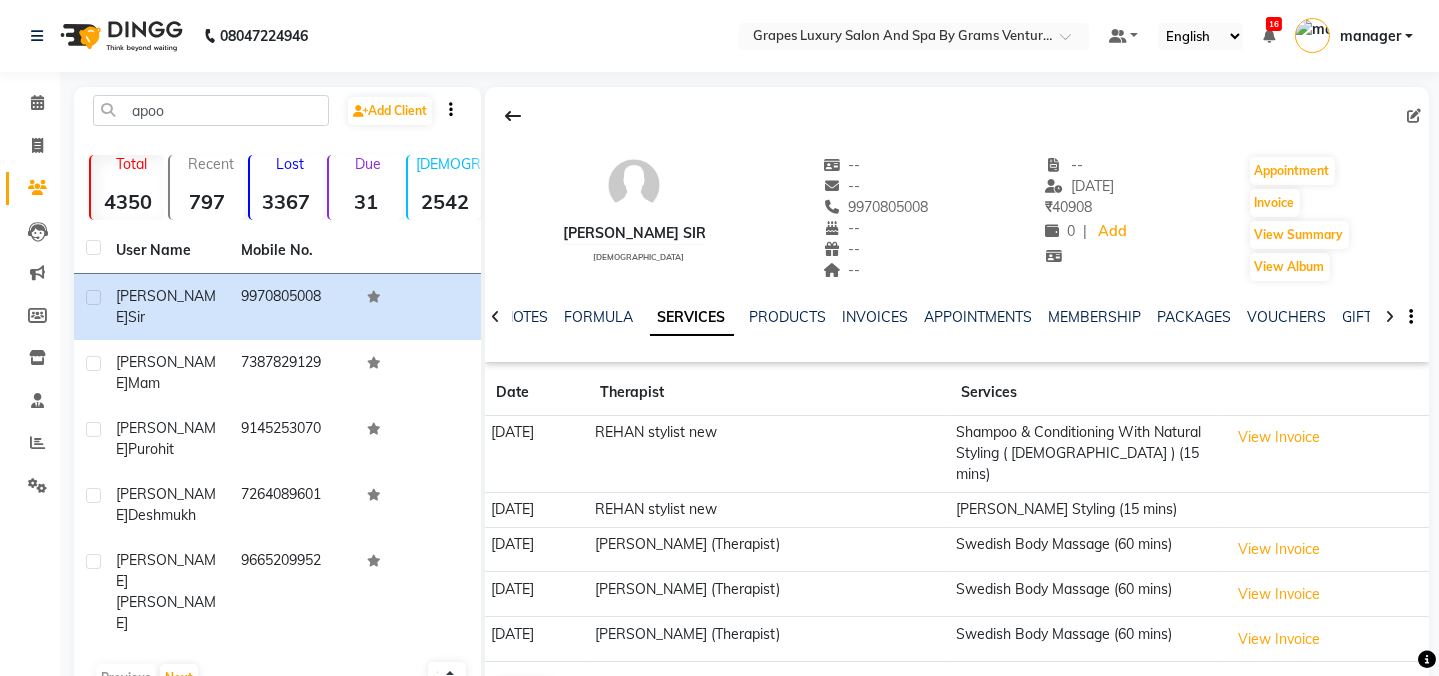 click on "Next" 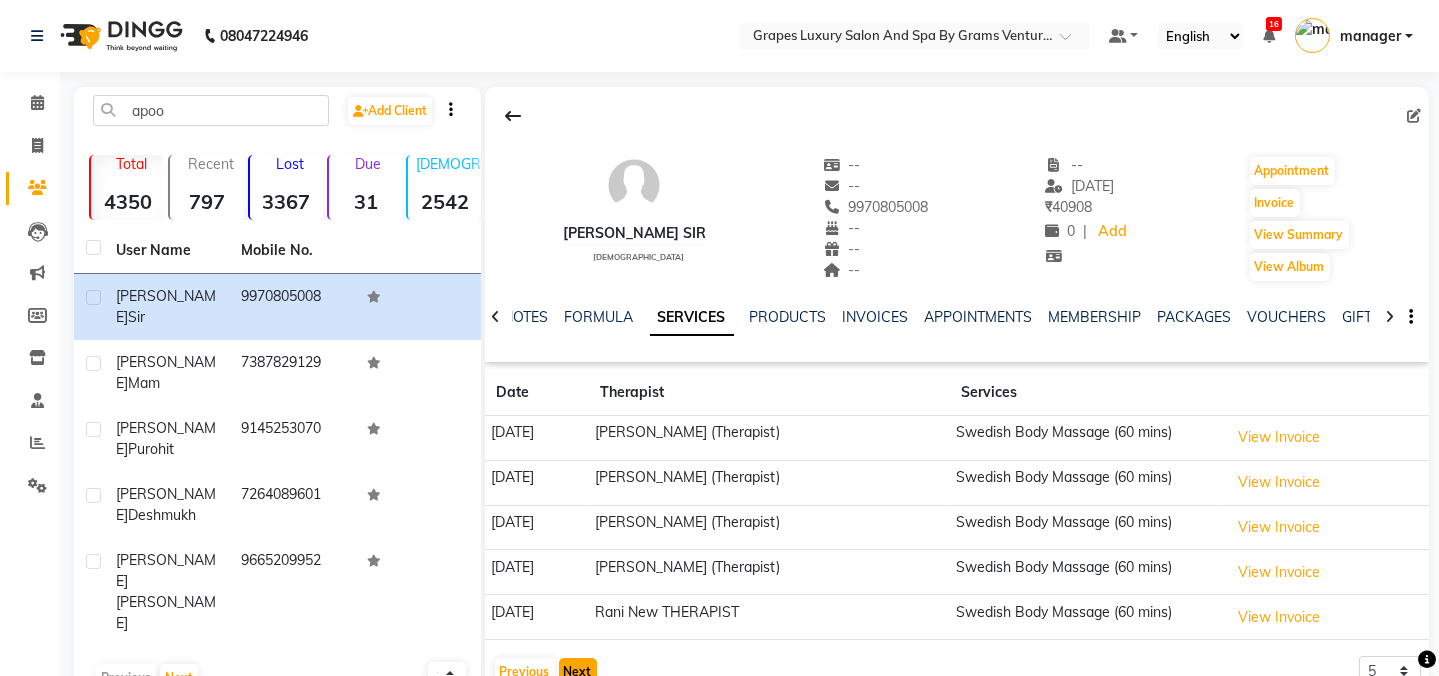 click on "Next" 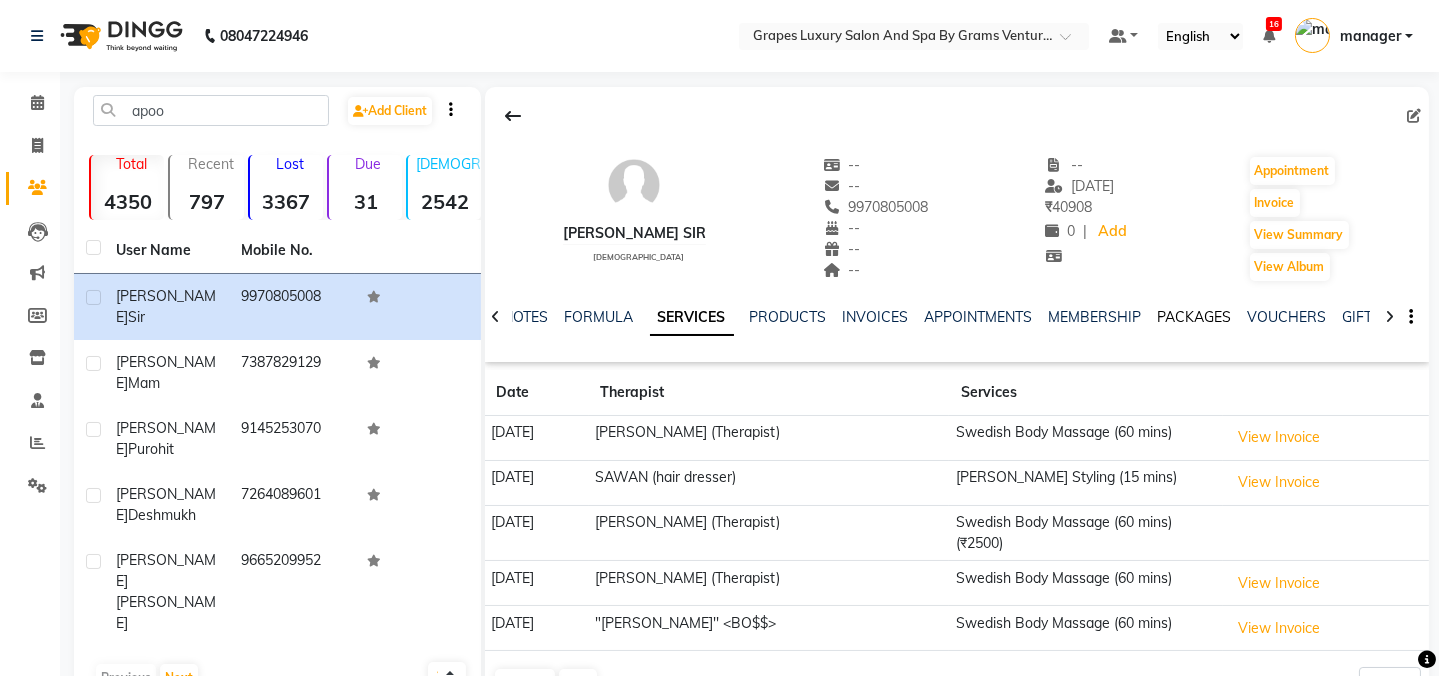 click on "PACKAGES" 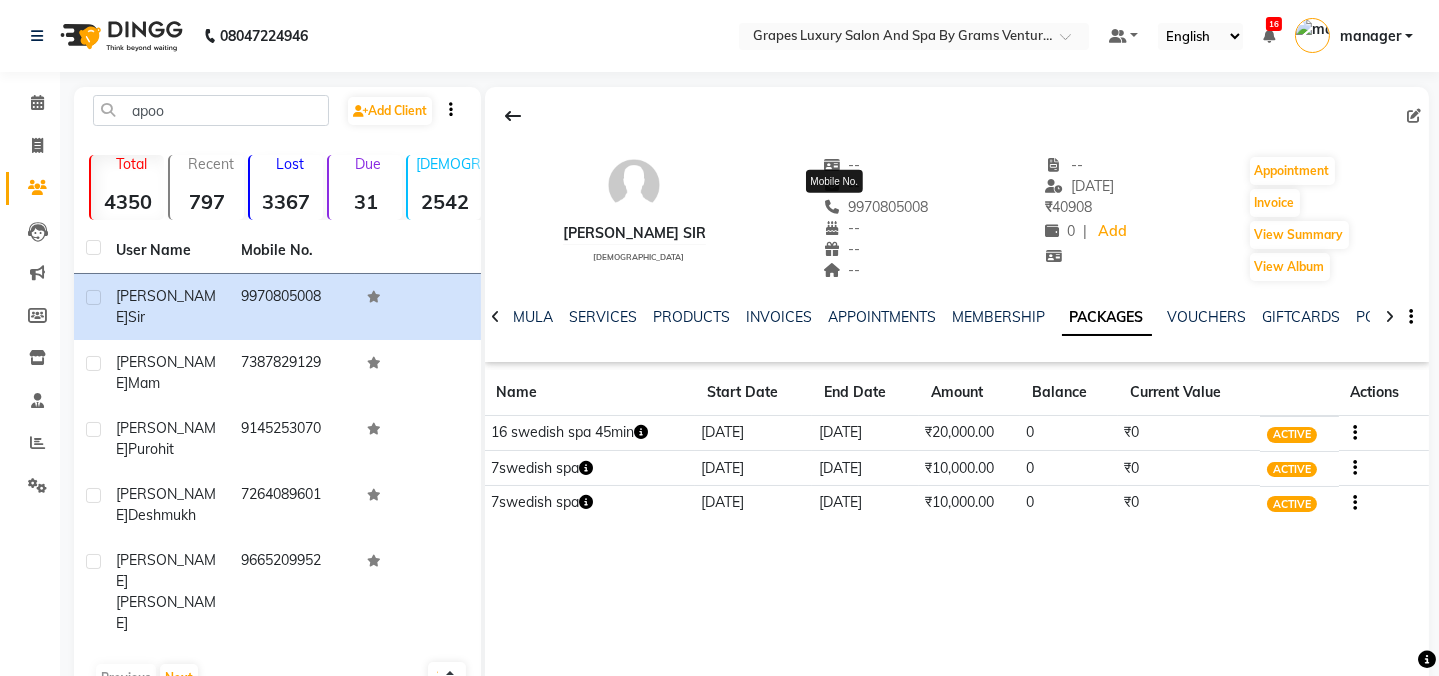drag, startPoint x: 888, startPoint y: 208, endPoint x: 809, endPoint y: 201, distance: 79.30952 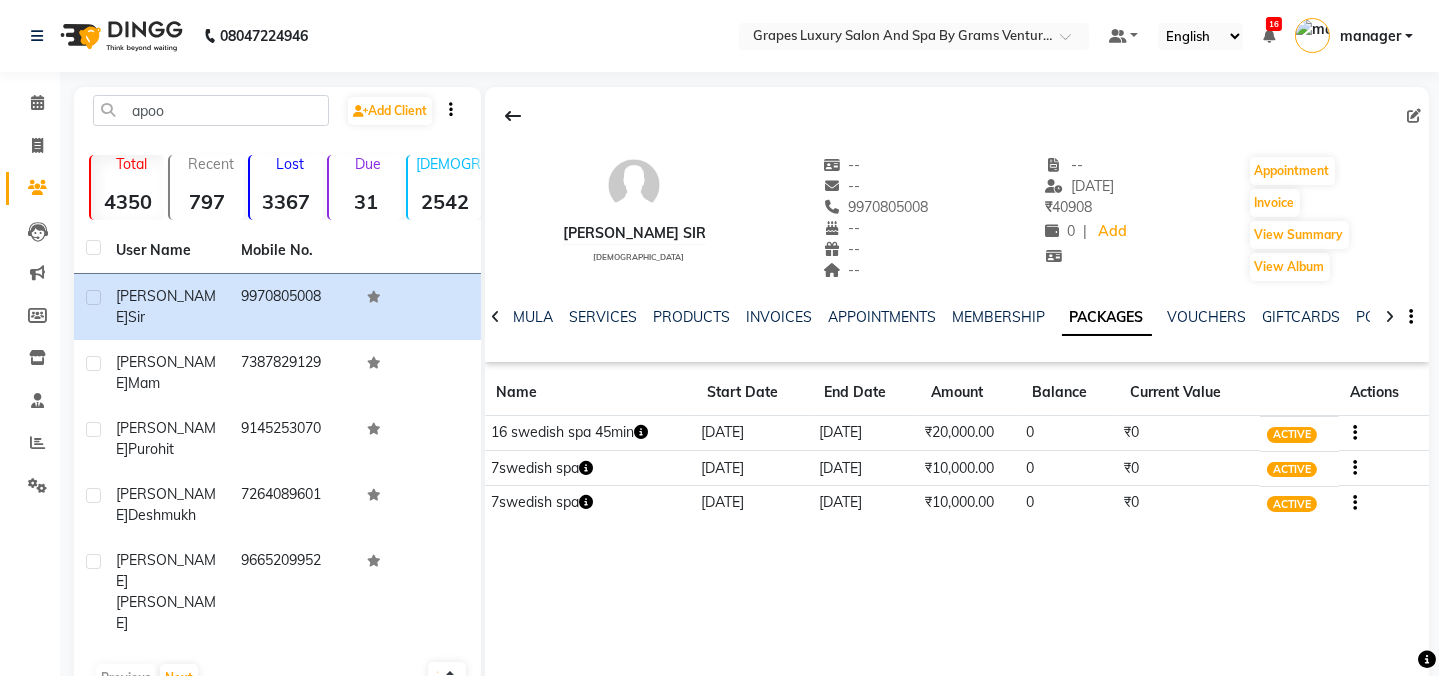 copy on "9970805008" 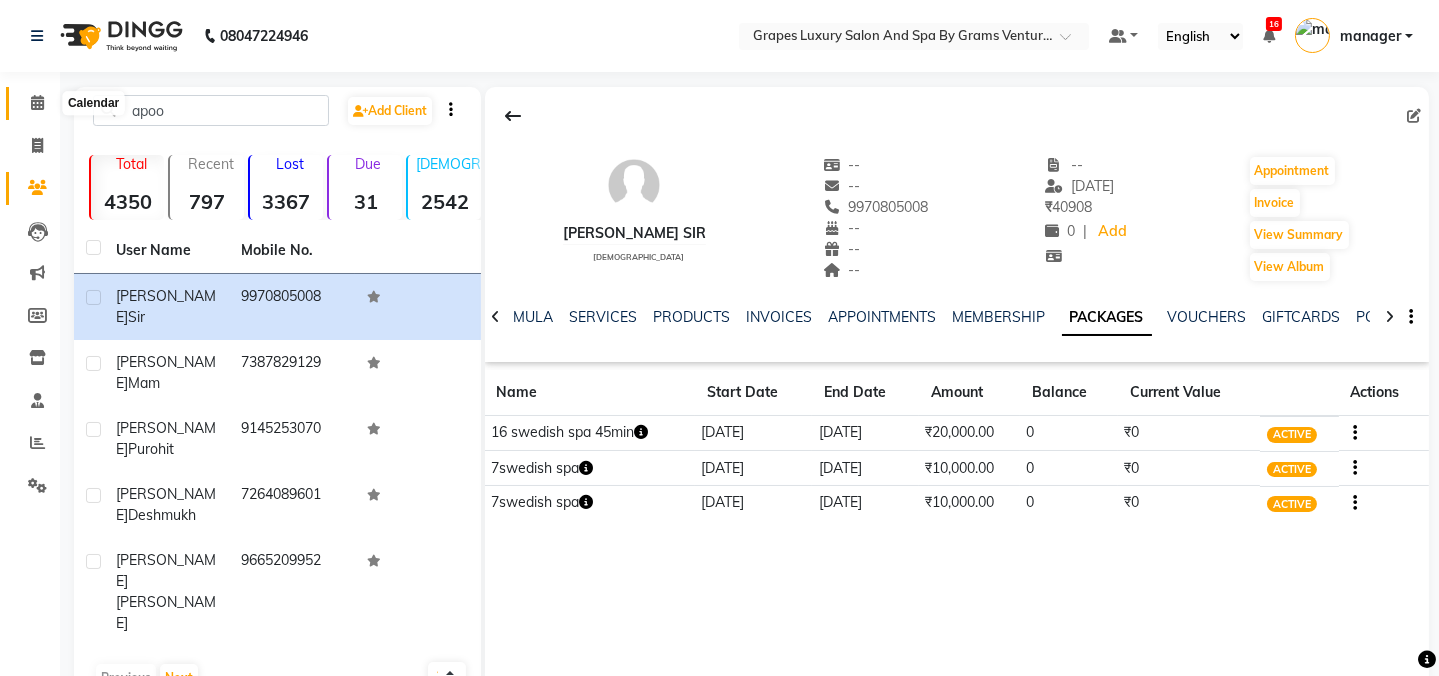 click 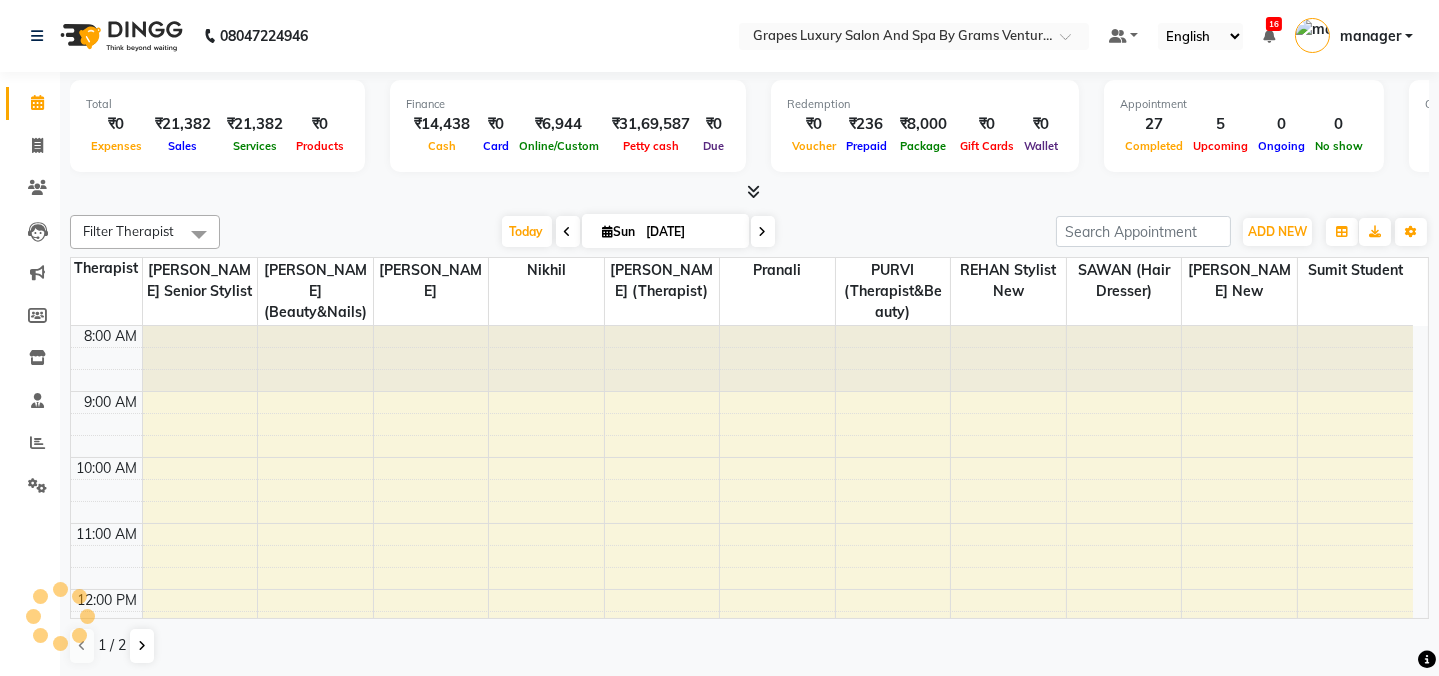 scroll, scrollTop: 0, scrollLeft: 0, axis: both 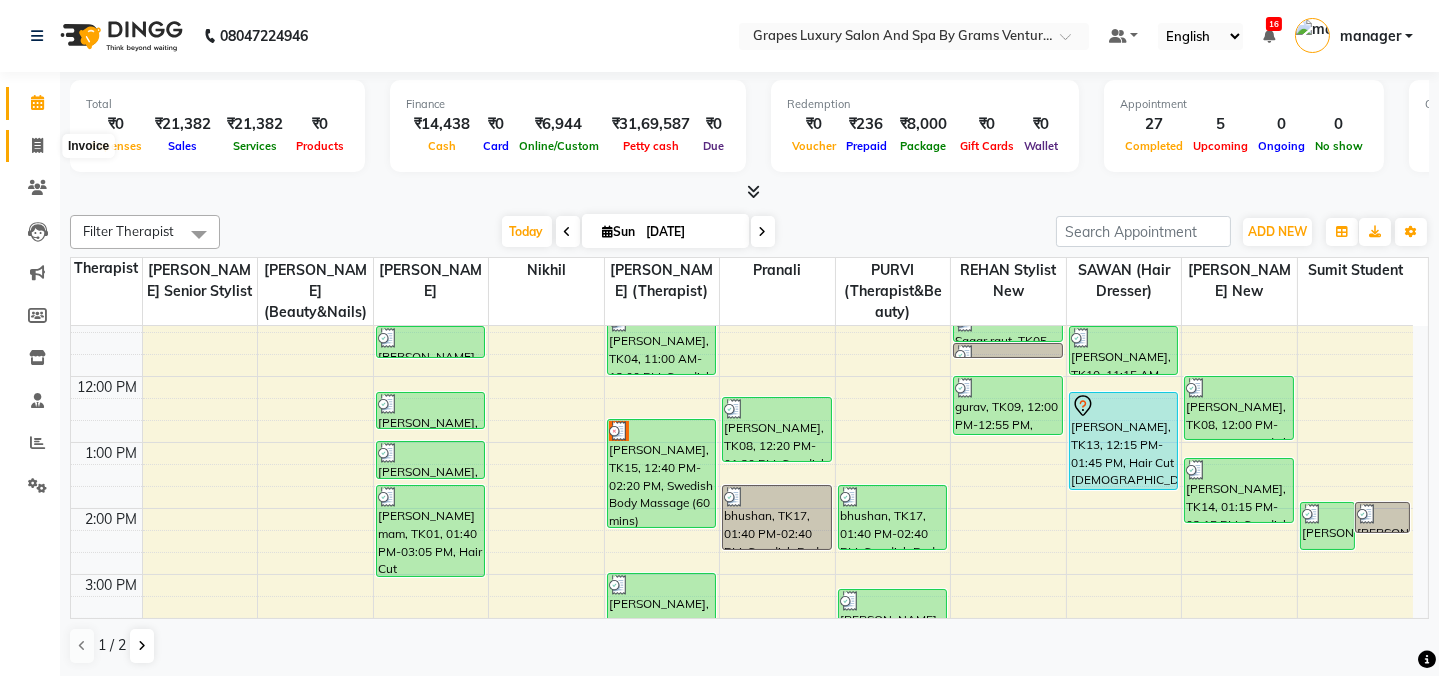 click 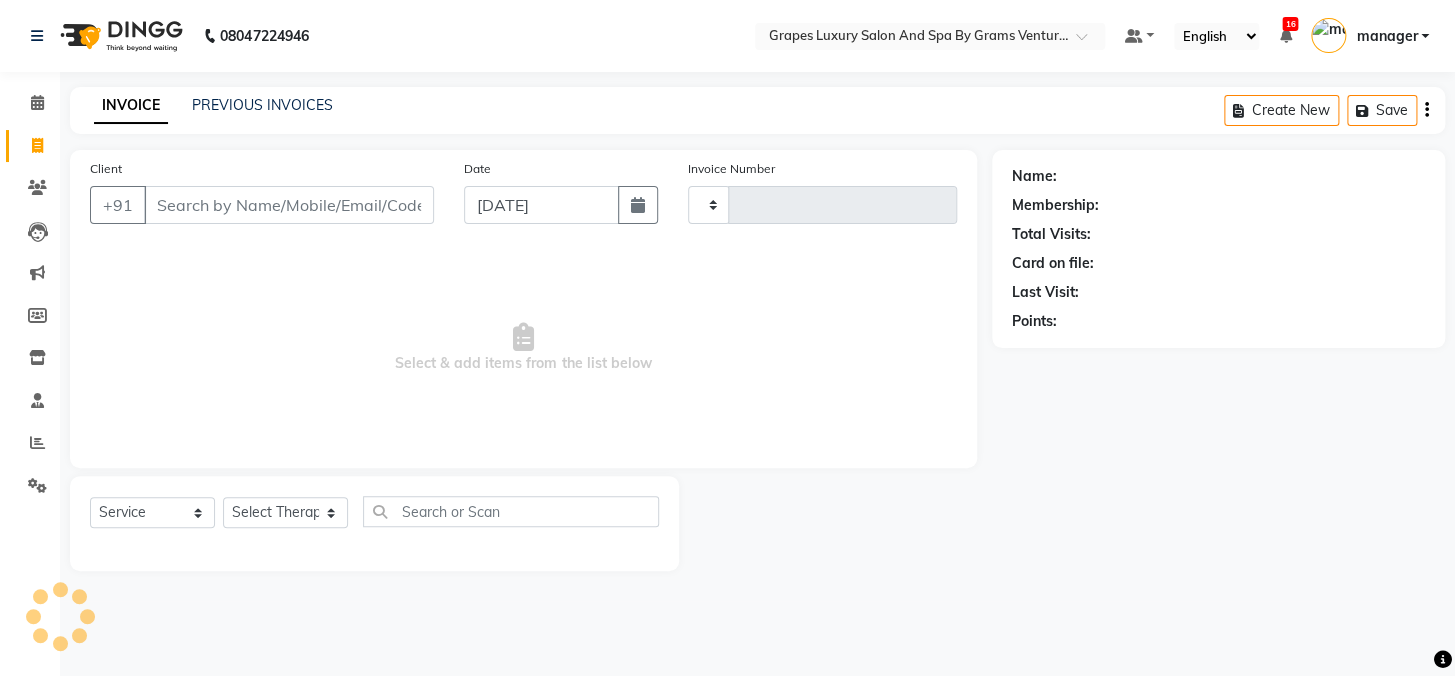 type on "1685" 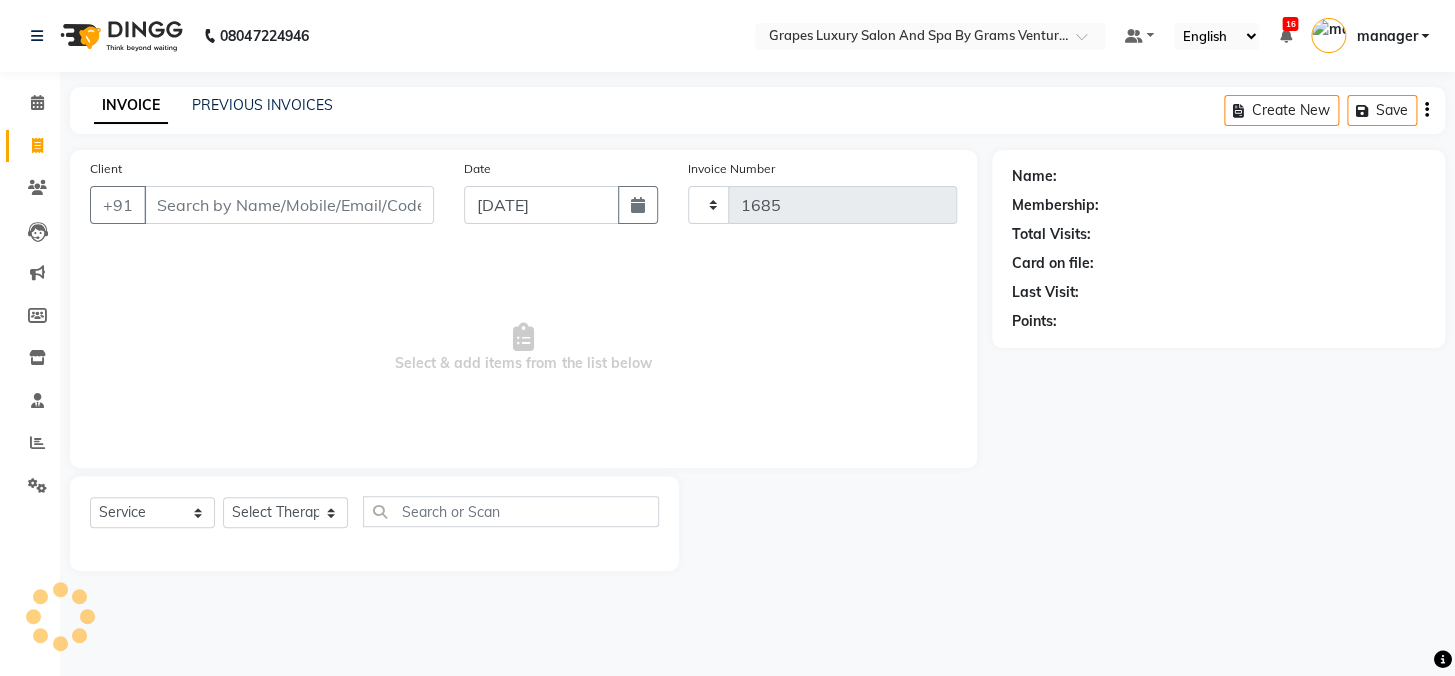 select on "3585" 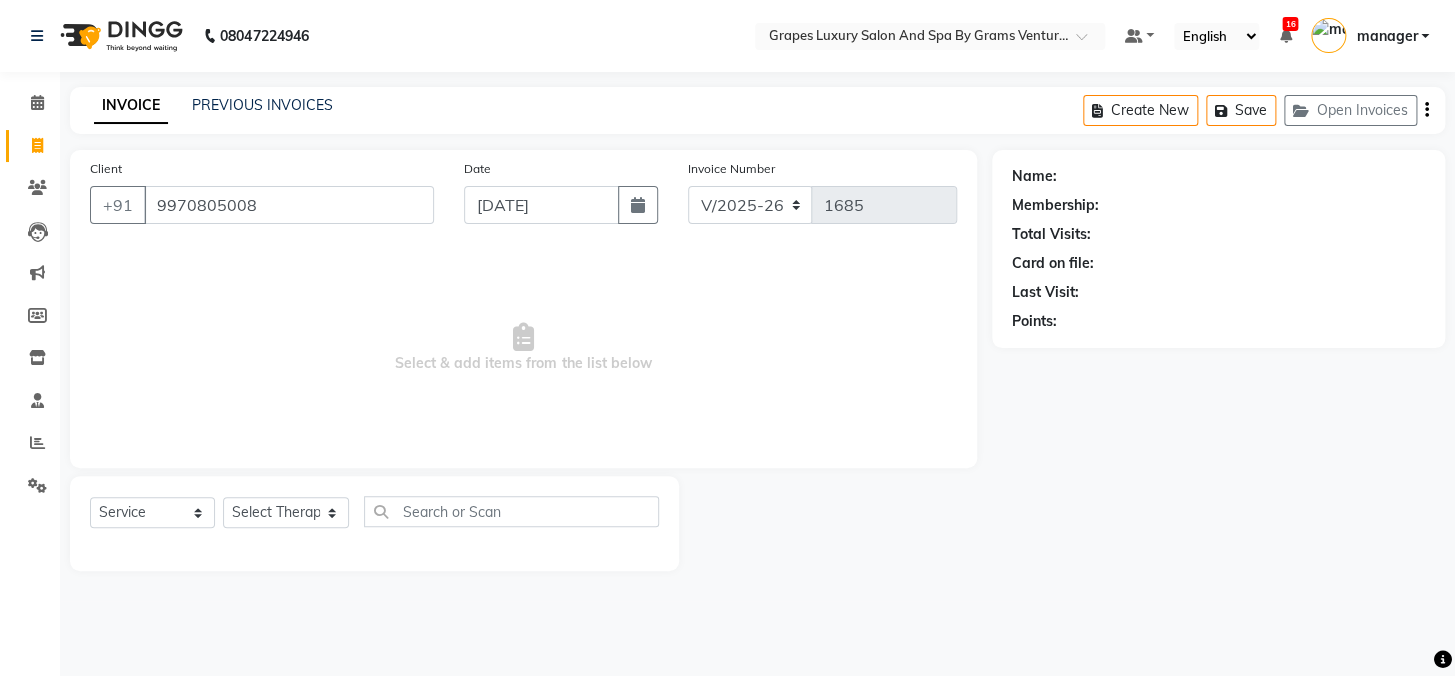 type on "9970805008" 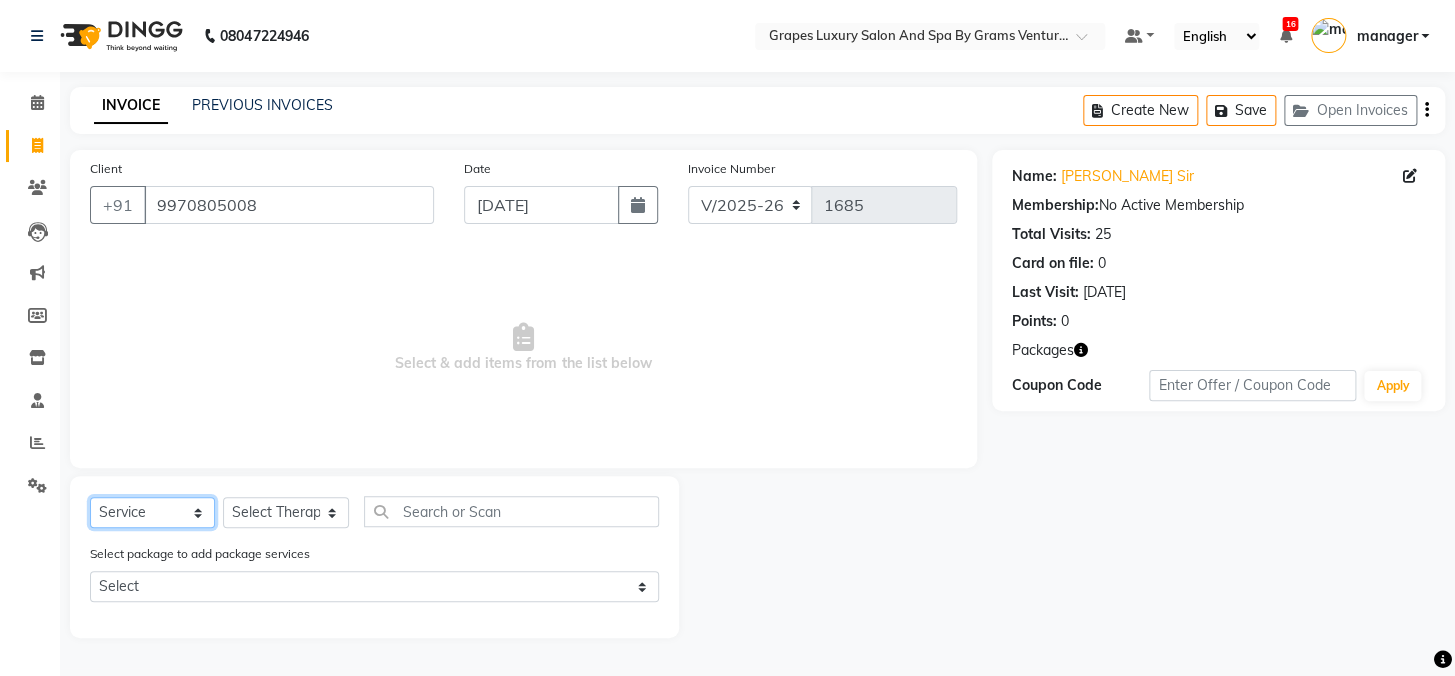 click on "Select  Service  Product  Membership  Package Voucher Prepaid Gift Card" 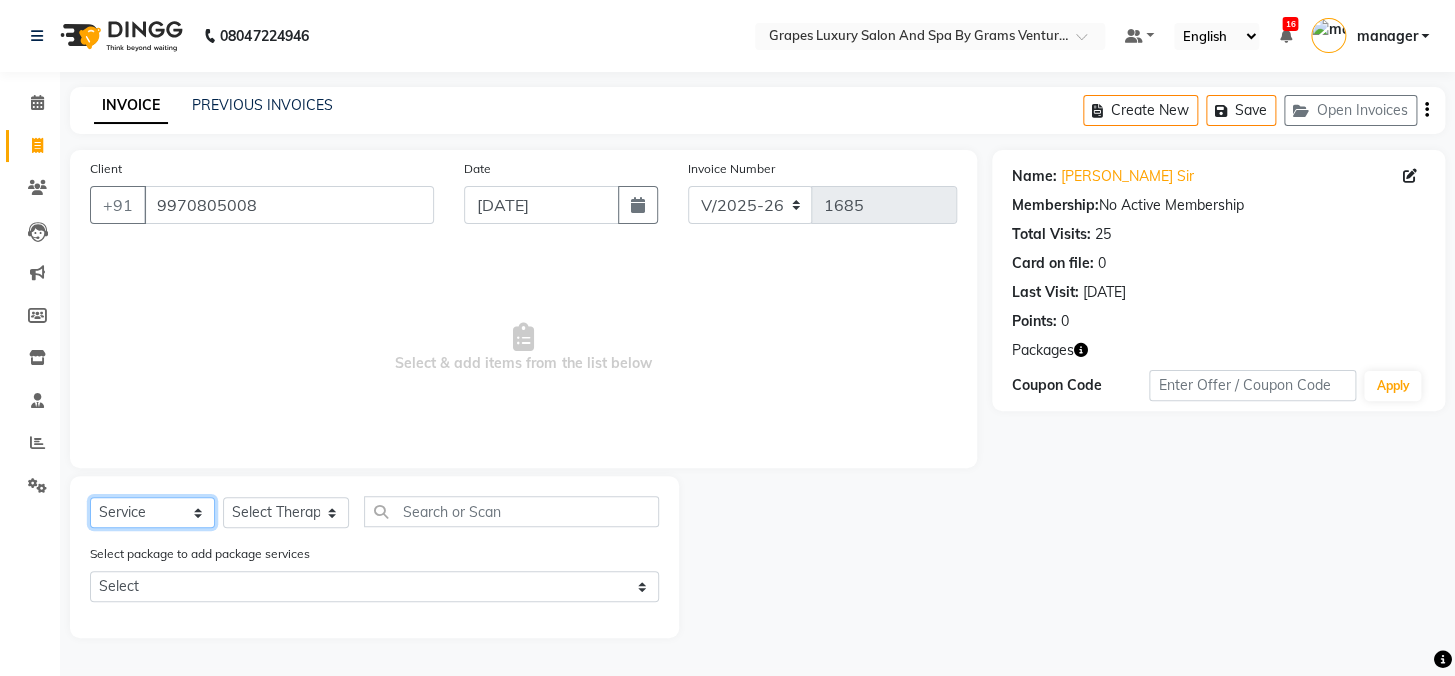 select on "package" 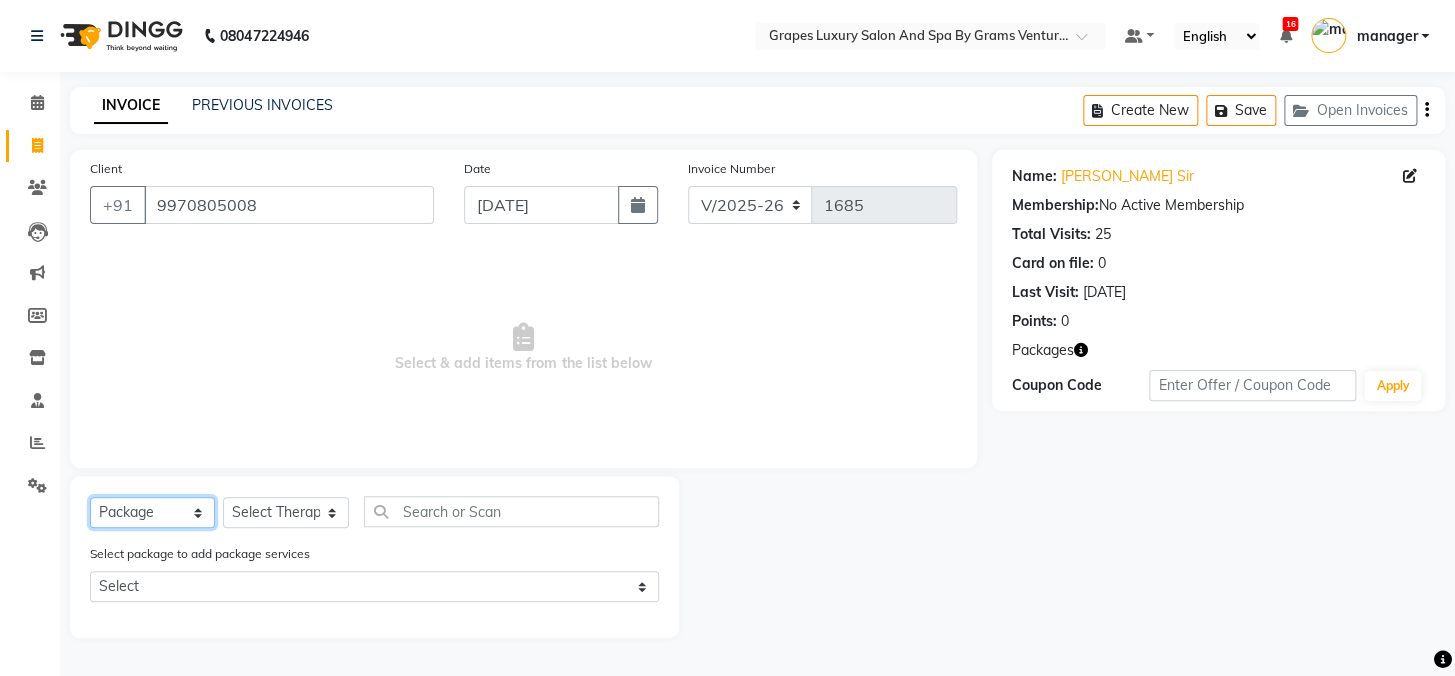 click on "Select  Service  Product  Membership  Package Voucher Prepaid Gift Card" 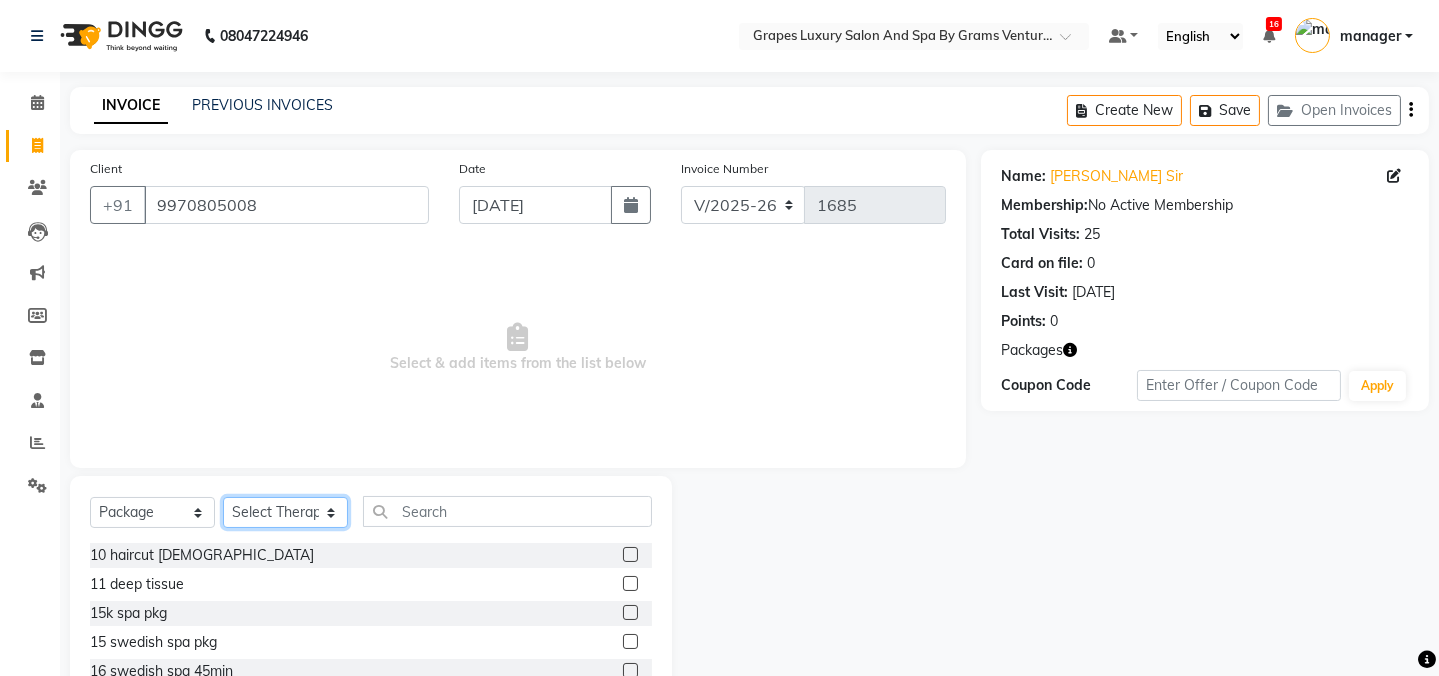 click on "Select Therapist Admin ANIL (stylish) [PERSON_NAME] hair [PERSON_NAME] (beauty&nails) avni new [PERSON_NAME] "[PERSON_NAME]''   <BO$$> [PERSON_NAME] (pedicureist) manager [PERSON_NAME] (hair specialist) [PERSON_NAME] new [PERSON_NAME] (Therapist) [PERSON_NAME] [PERSON_NAME] (therapist&Beauty) Rani New THERAPIST [PERSON_NAME]  stylist new [PERSON_NAME] [PERSON_NAME] (hair&skin) SAWAN (hair dresser) [PERSON_NAME] new [PERSON_NAME] sumit student  [PERSON_NAME] [PERSON_NAME] senior stylist" 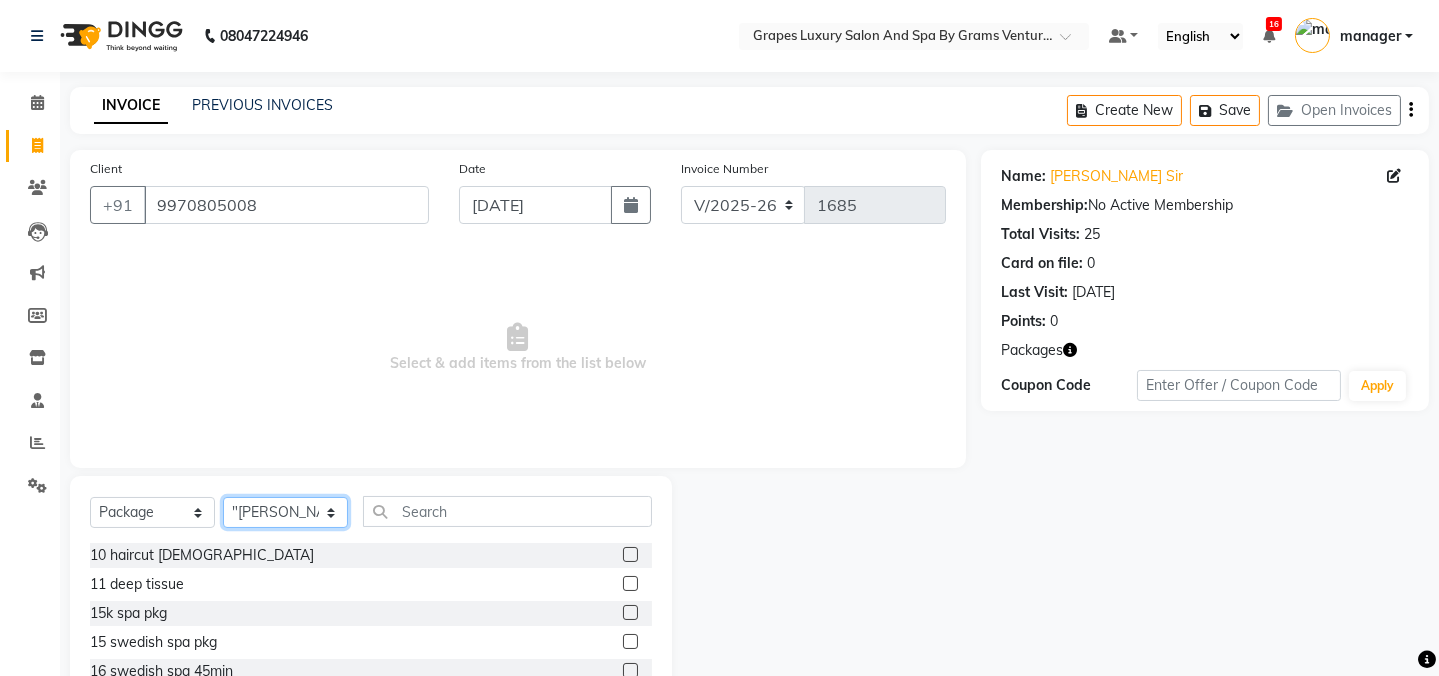 click on "Select Therapist Admin ANIL (stylish) [PERSON_NAME] hair [PERSON_NAME] (beauty&nails) avni new [PERSON_NAME] "[PERSON_NAME]''   <BO$$> [PERSON_NAME] (pedicureist) manager [PERSON_NAME] (hair specialist) [PERSON_NAME] new [PERSON_NAME] (Therapist) [PERSON_NAME] [PERSON_NAME] (therapist&Beauty) Rani New THERAPIST [PERSON_NAME]  stylist new [PERSON_NAME] [PERSON_NAME] (hair&skin) SAWAN (hair dresser) [PERSON_NAME] new [PERSON_NAME] sumit student  [PERSON_NAME] [PERSON_NAME] senior stylist" 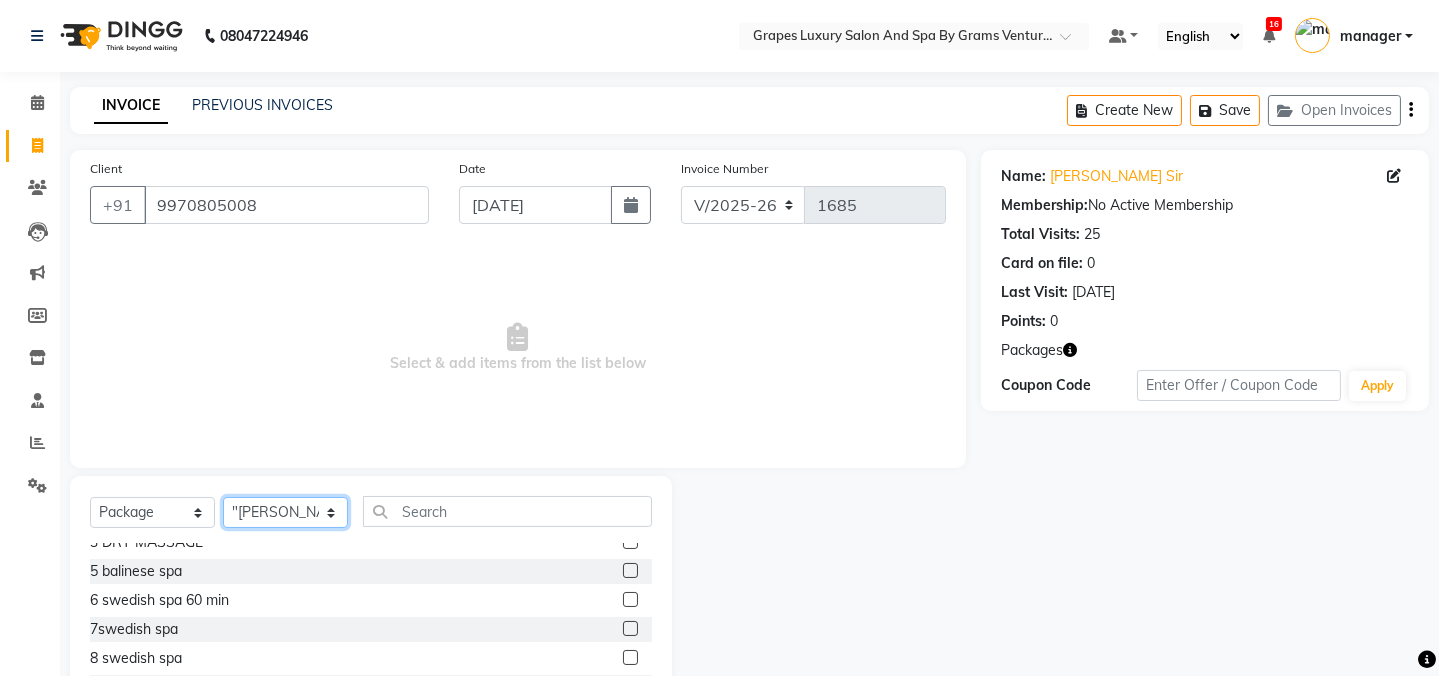 scroll, scrollTop: 219, scrollLeft: 0, axis: vertical 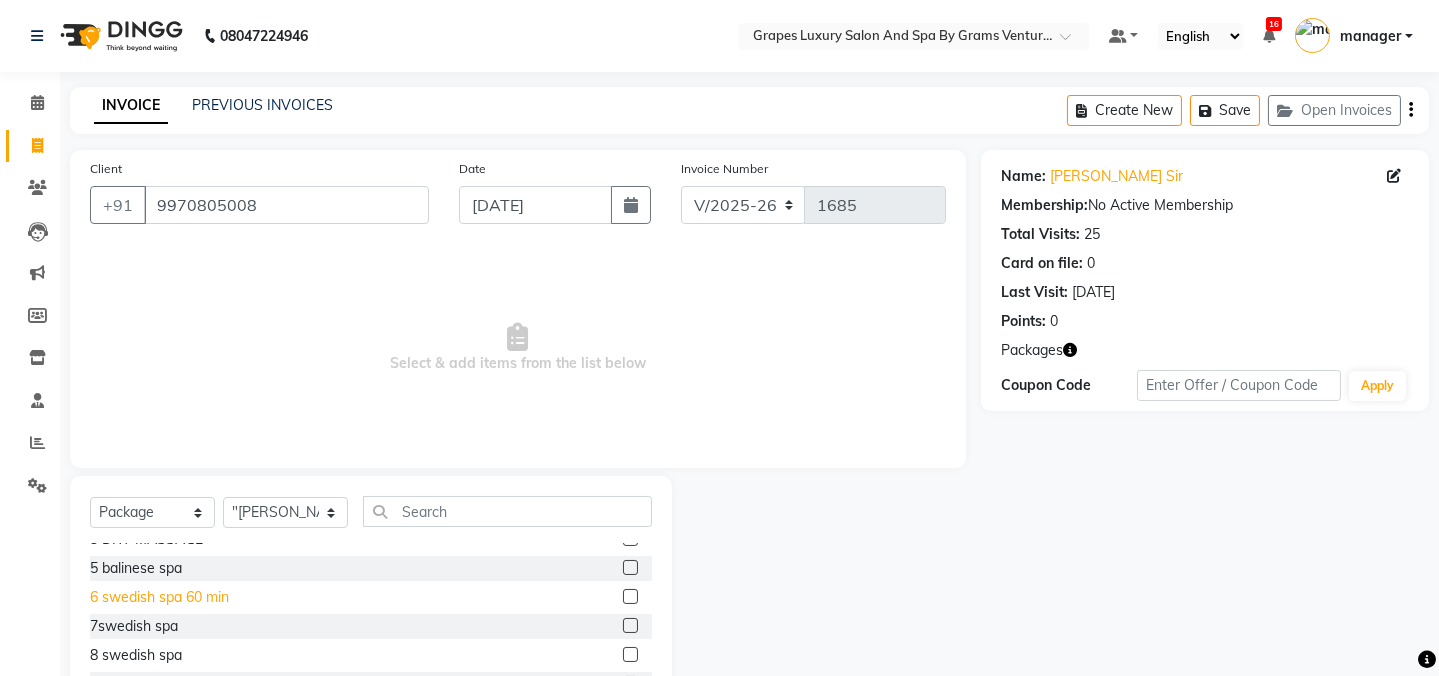 click on "6 swedish spa 60 min" 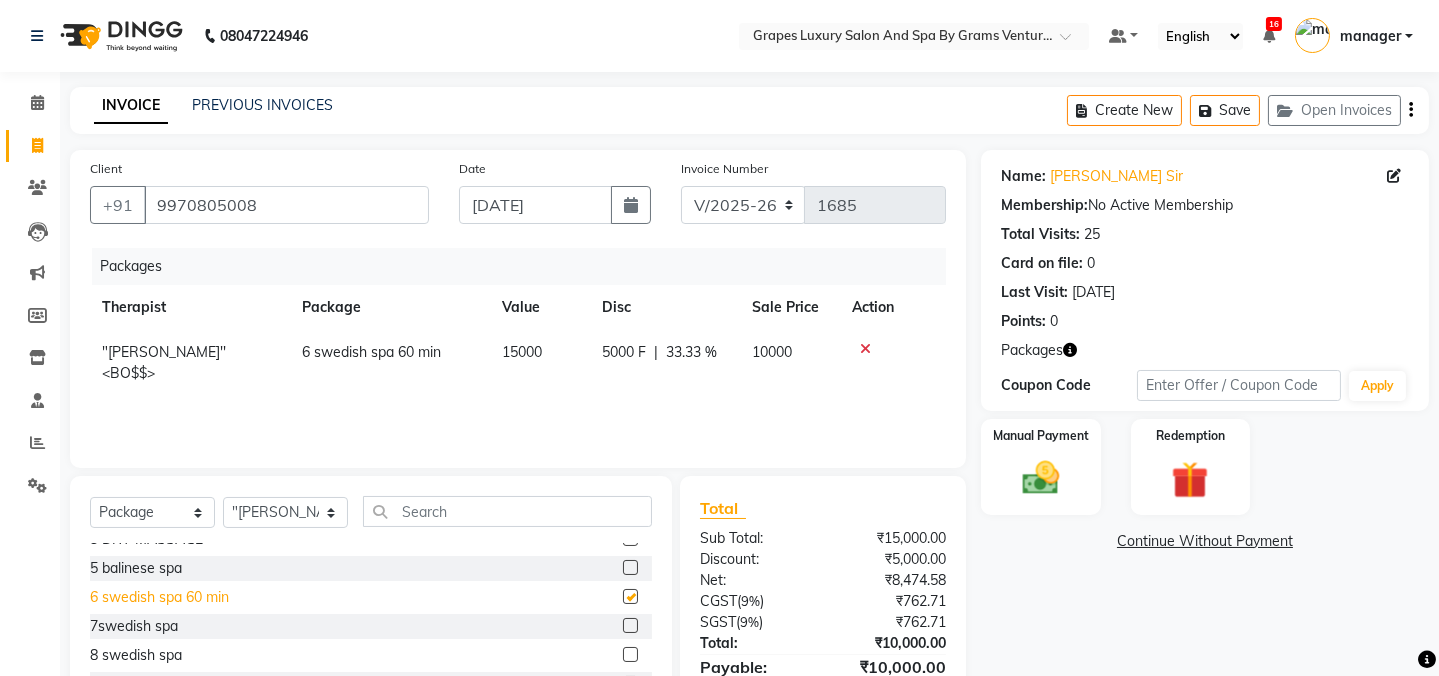 checkbox on "false" 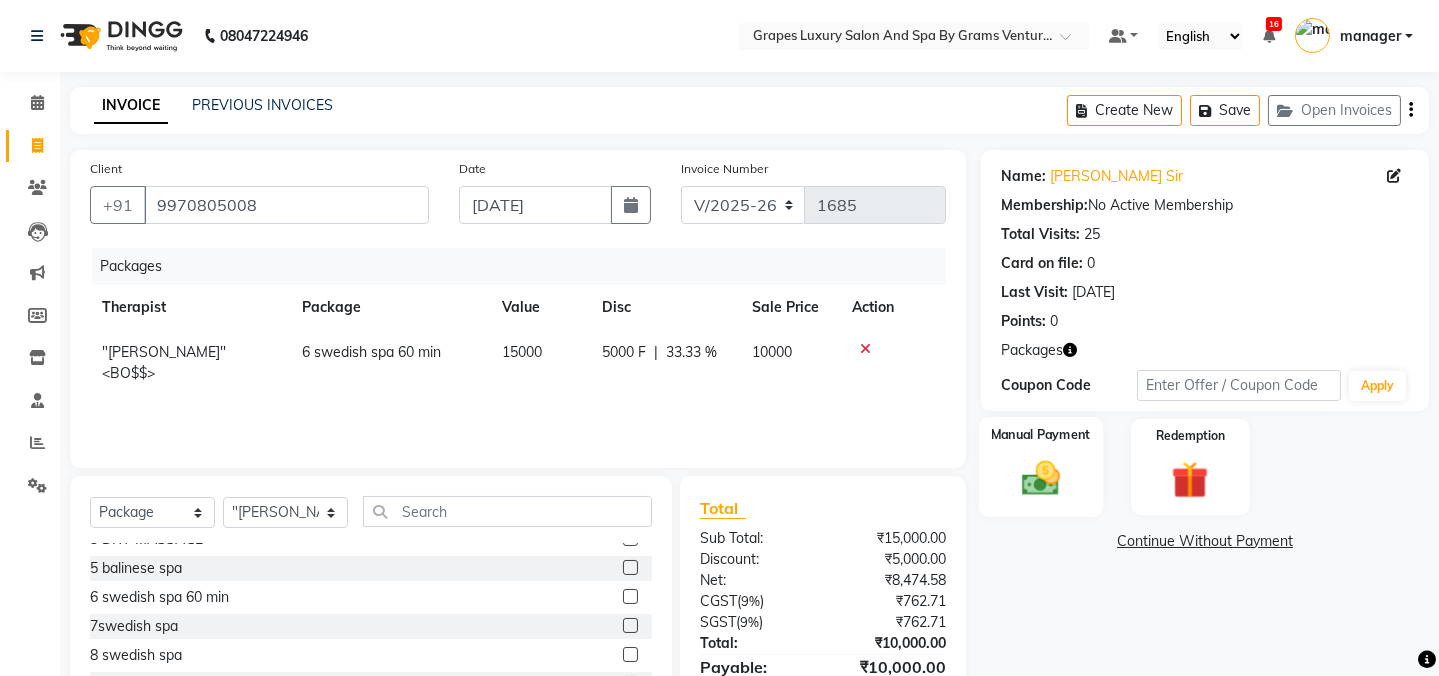 scroll, scrollTop: 125, scrollLeft: 0, axis: vertical 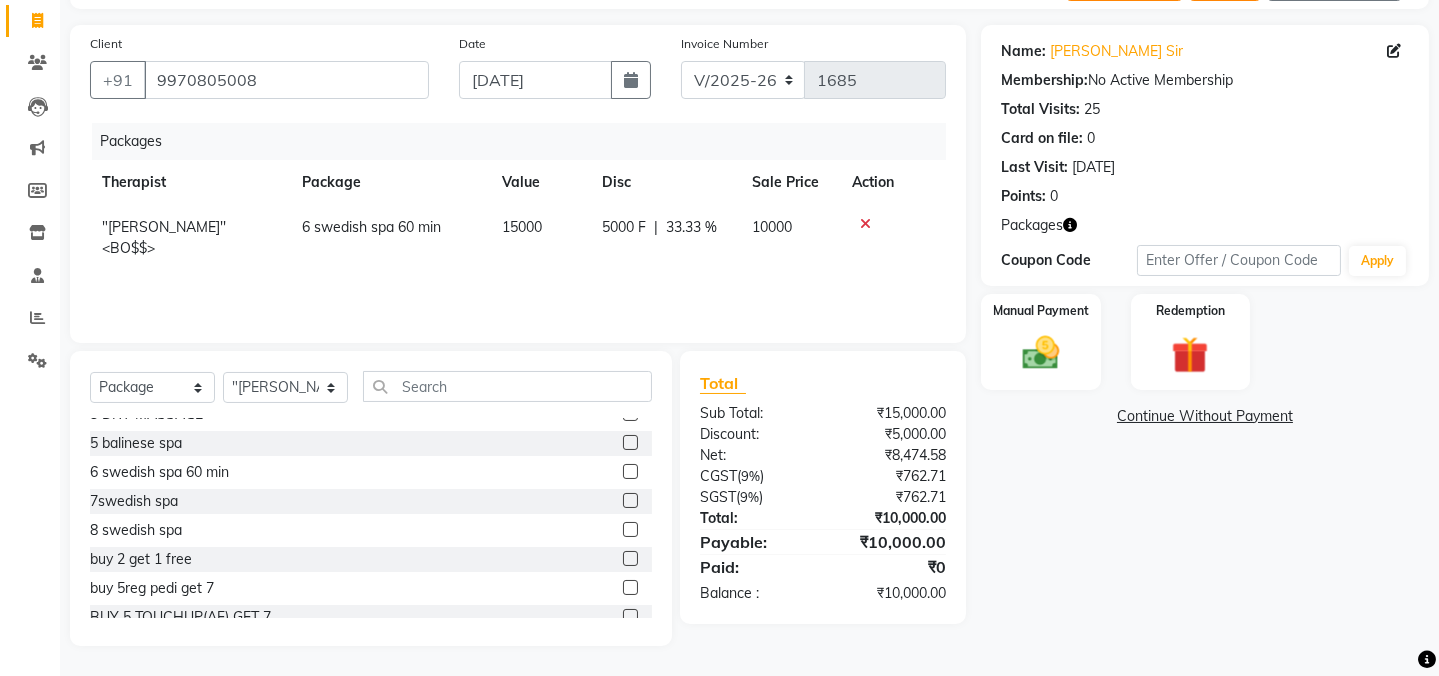 click on "15000" 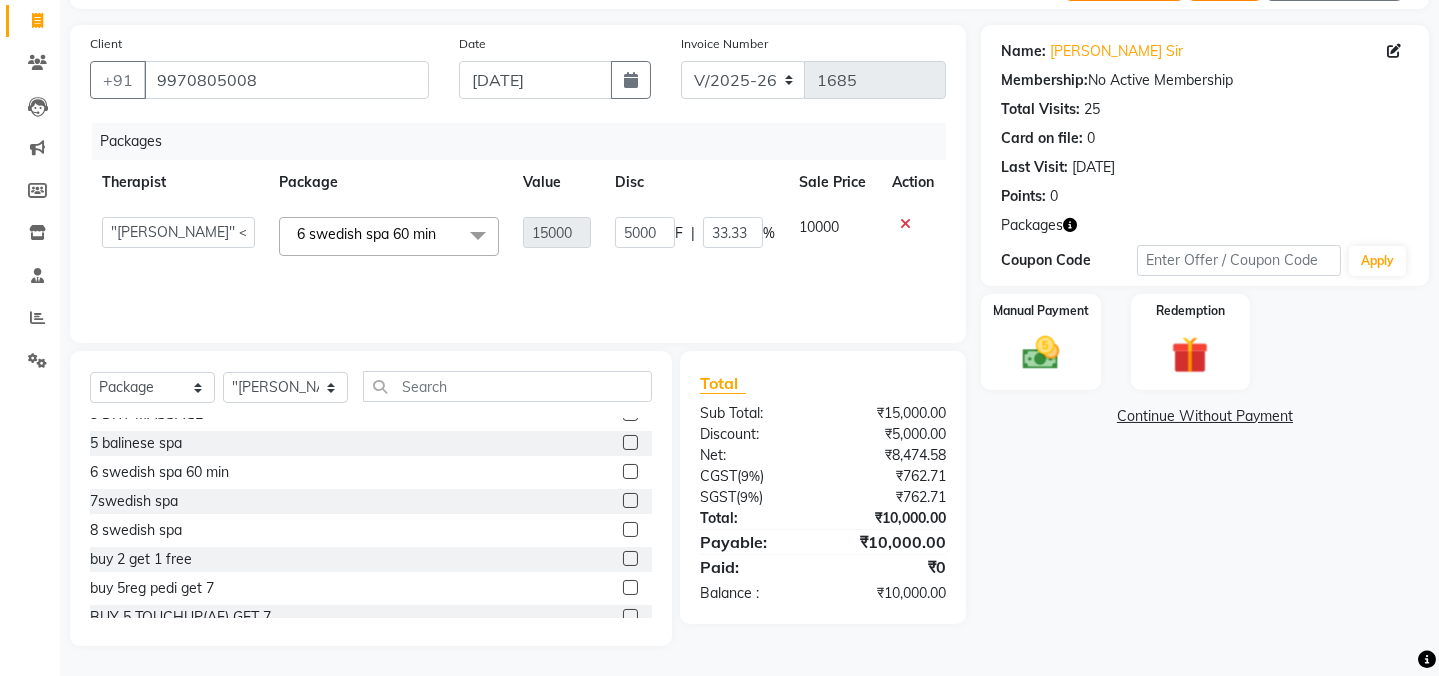 click on "15000" 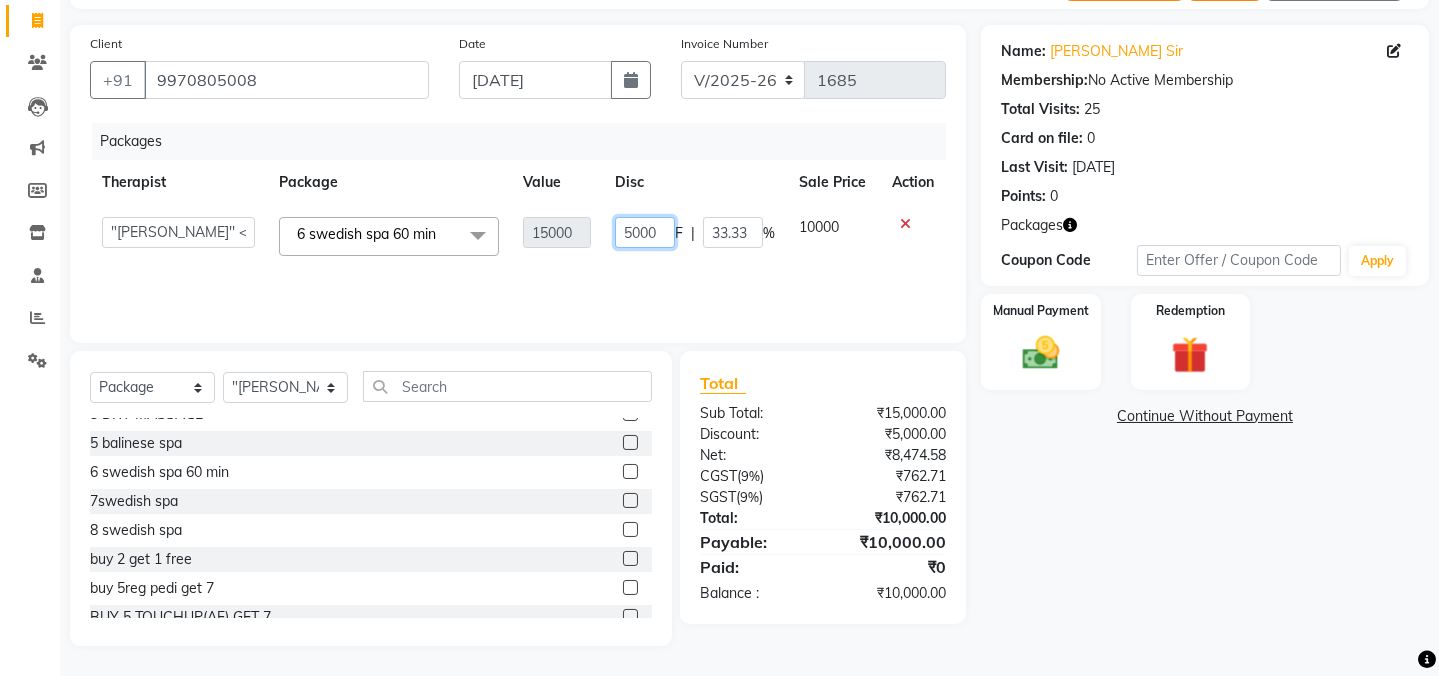 click on "5000" 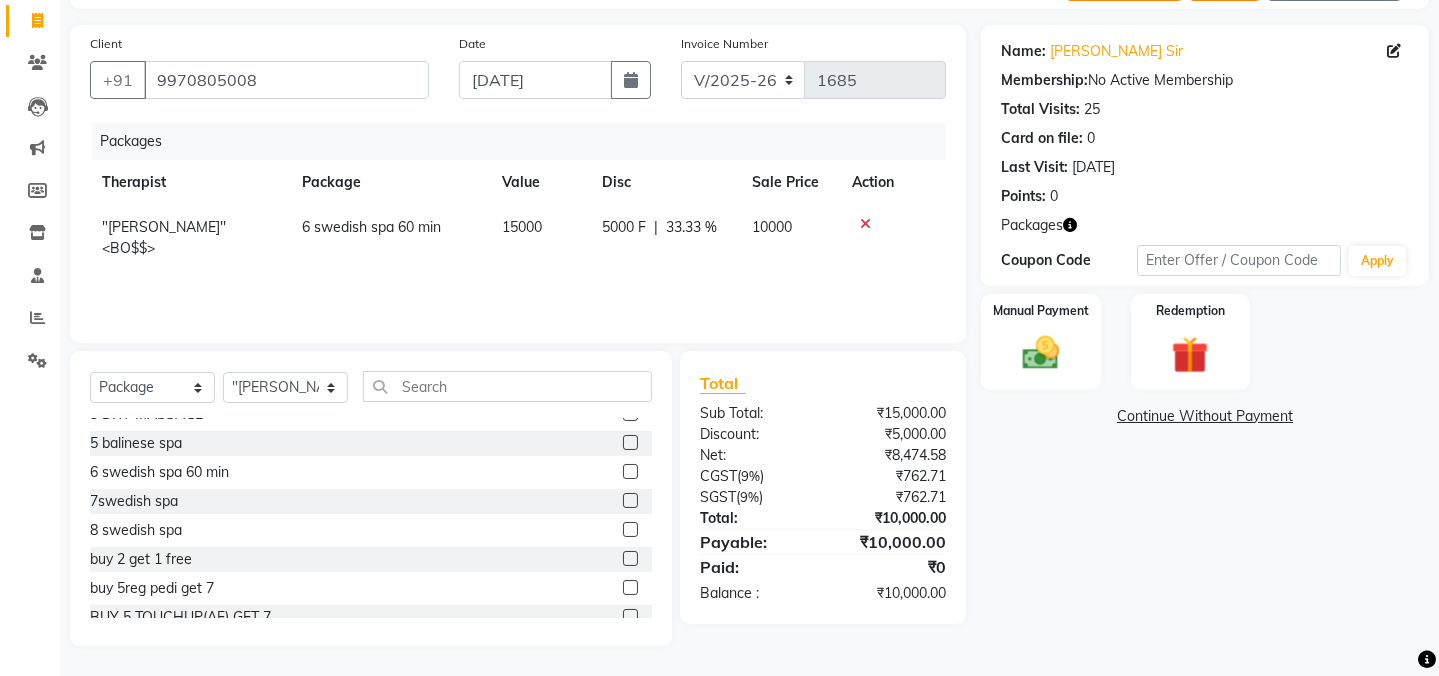 click on "10000" 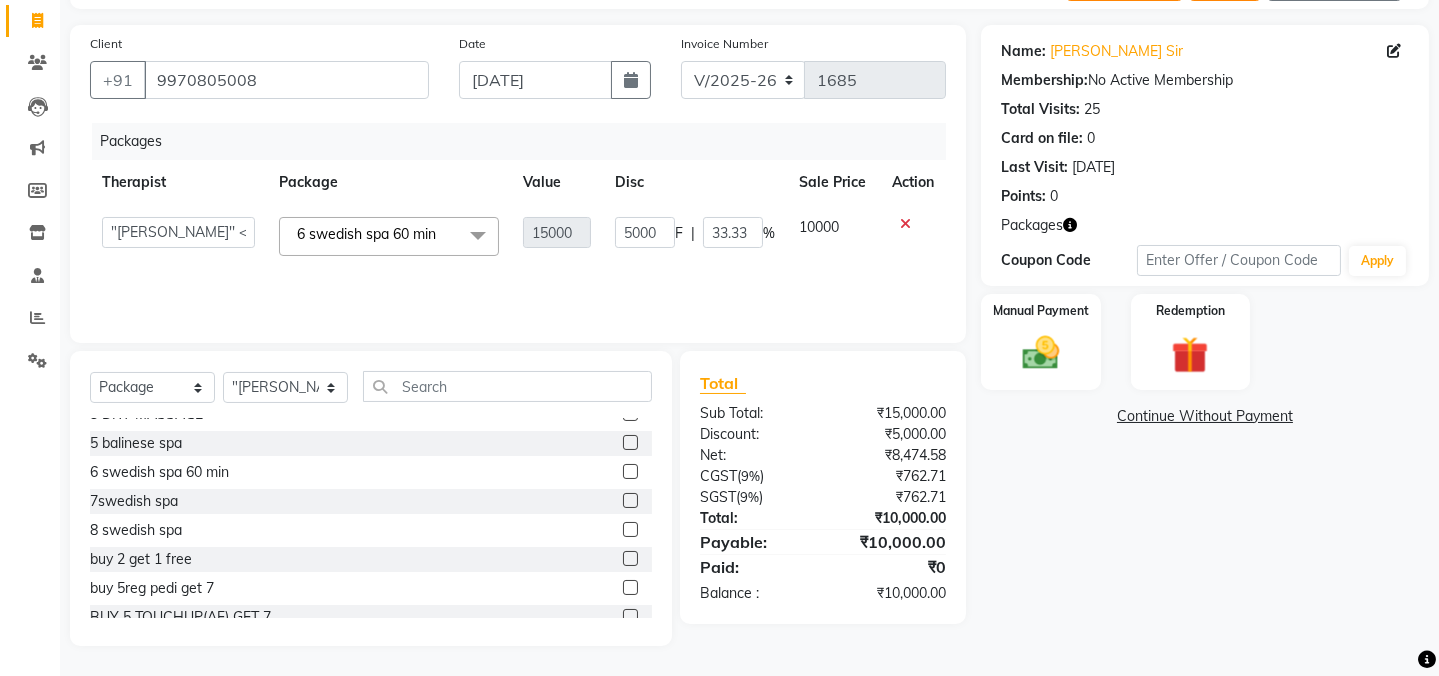 click on "10000" 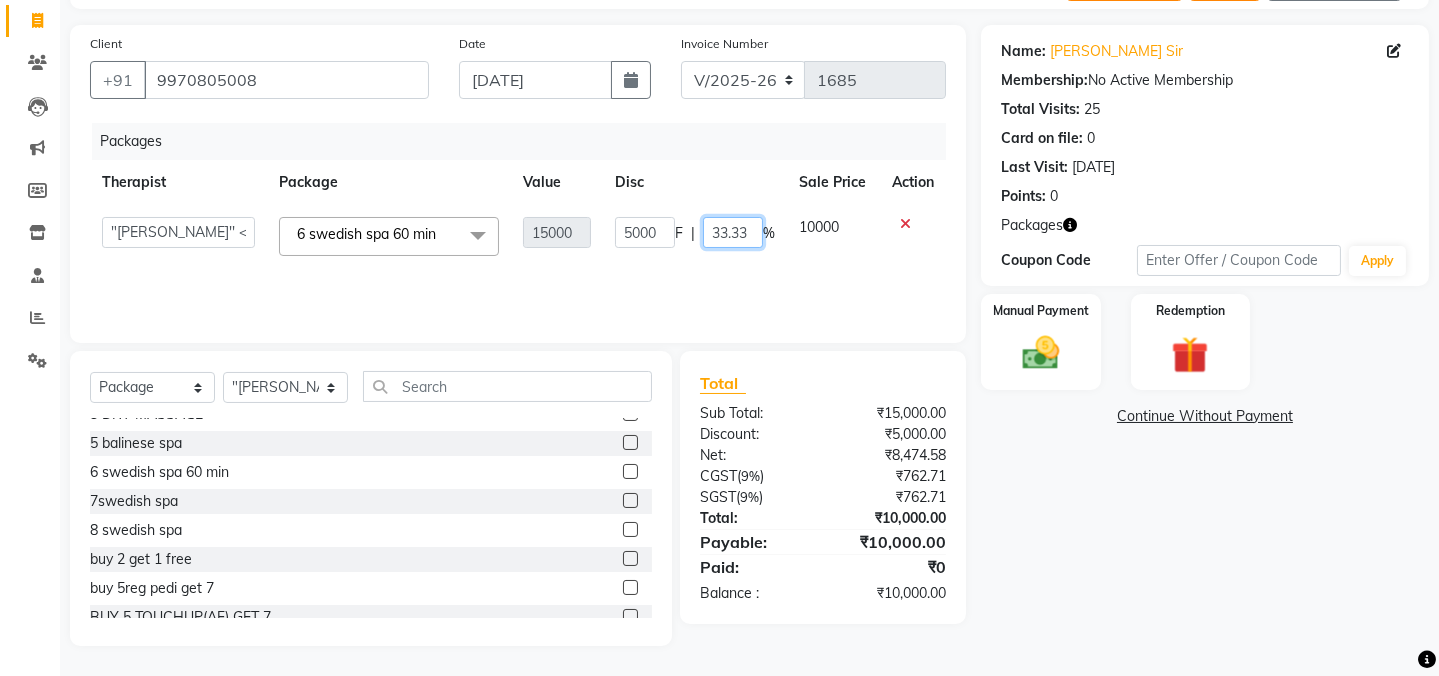 click on "33.33" 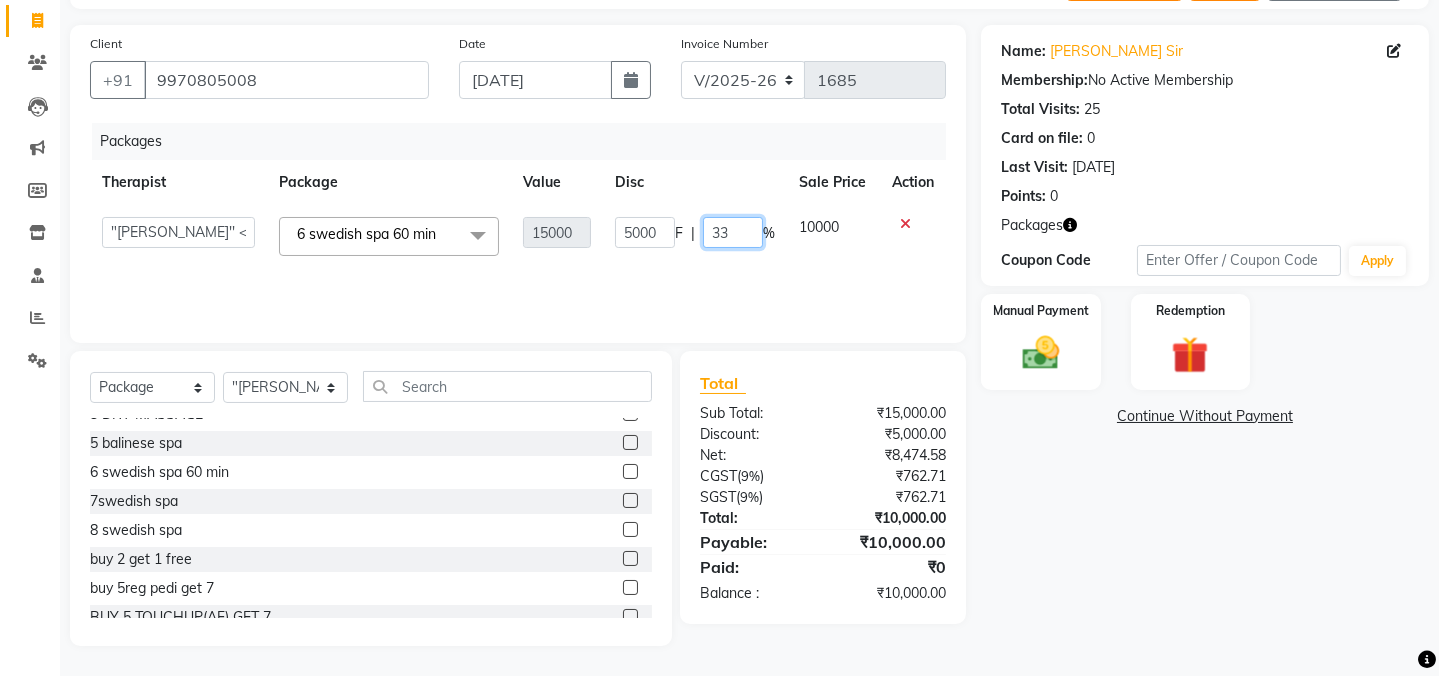 type on "3" 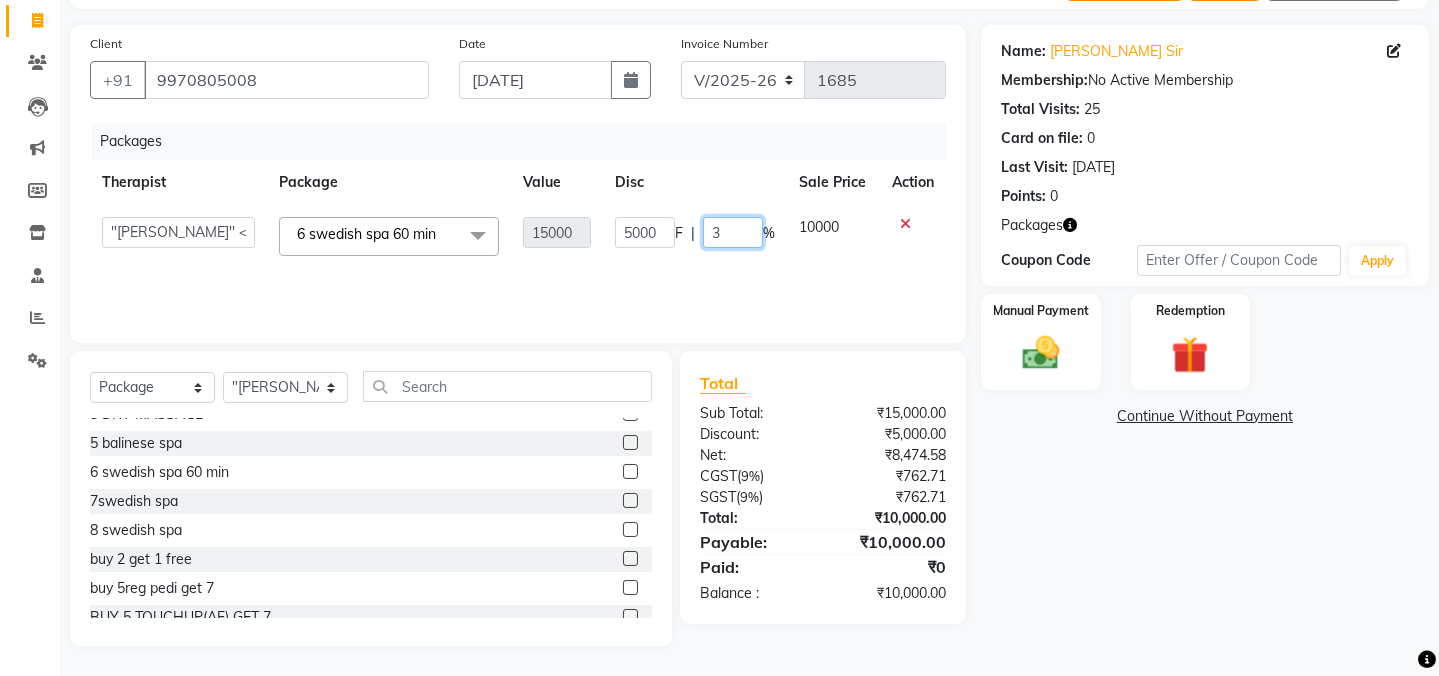 type on "38" 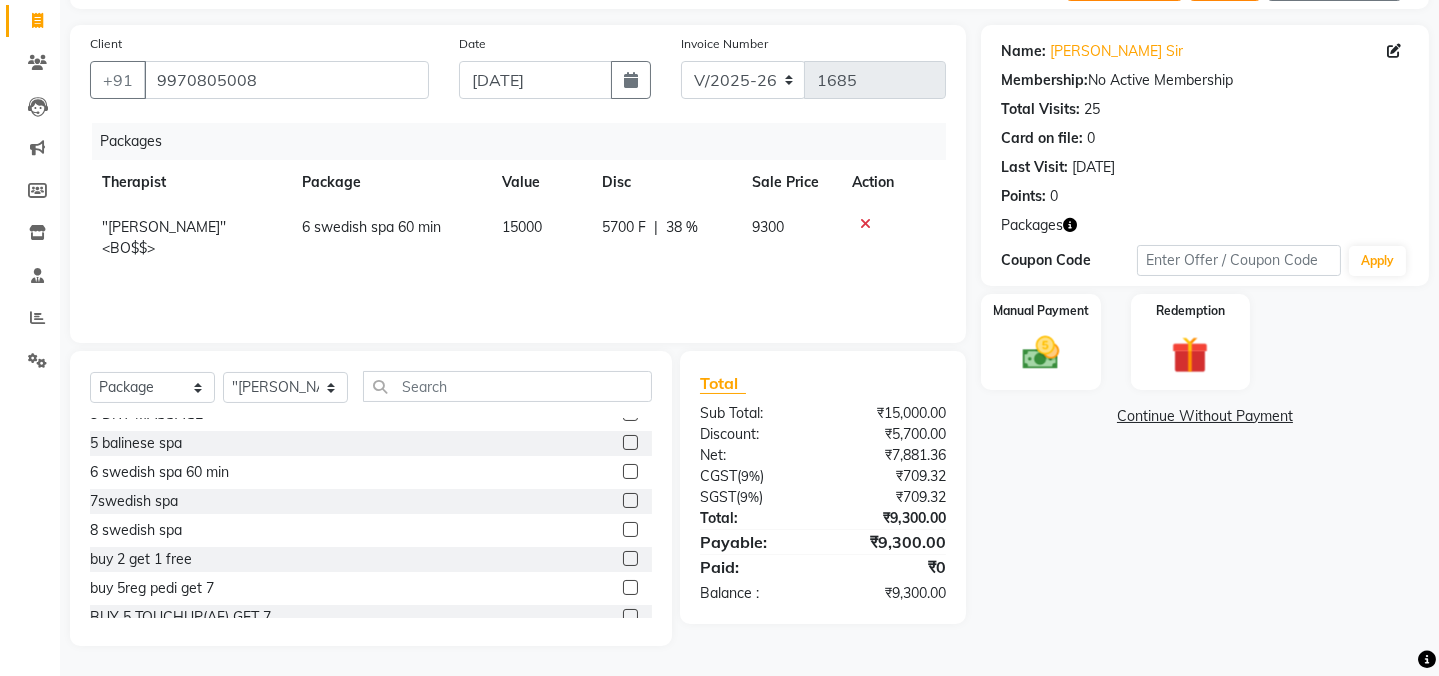 click on "Name: [PERSON_NAME] Sir Membership:  No Active Membership  Total Visits:  25 Card on file:  0 Last Visit:   [DATE] Points:   0  Packages Coupon Code Apply Manual Payment Redemption  Continue Without Payment" 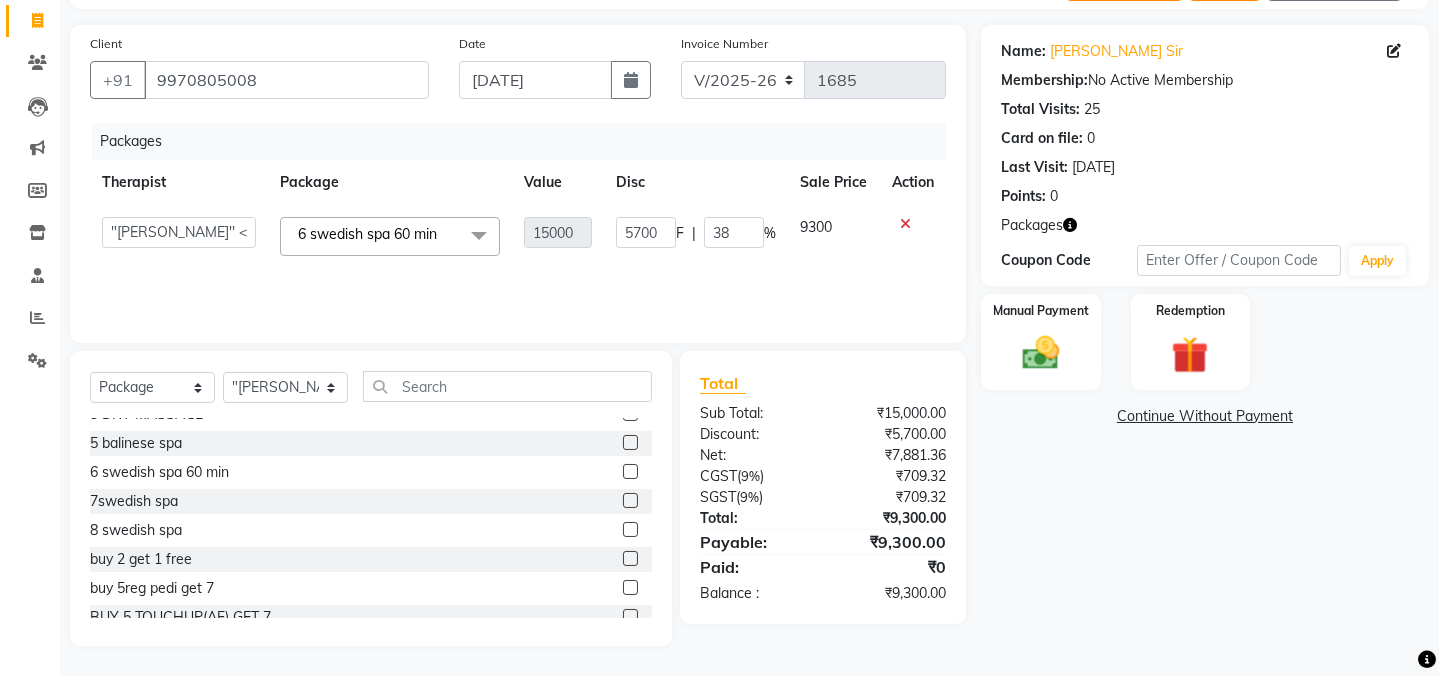 click on "9300" 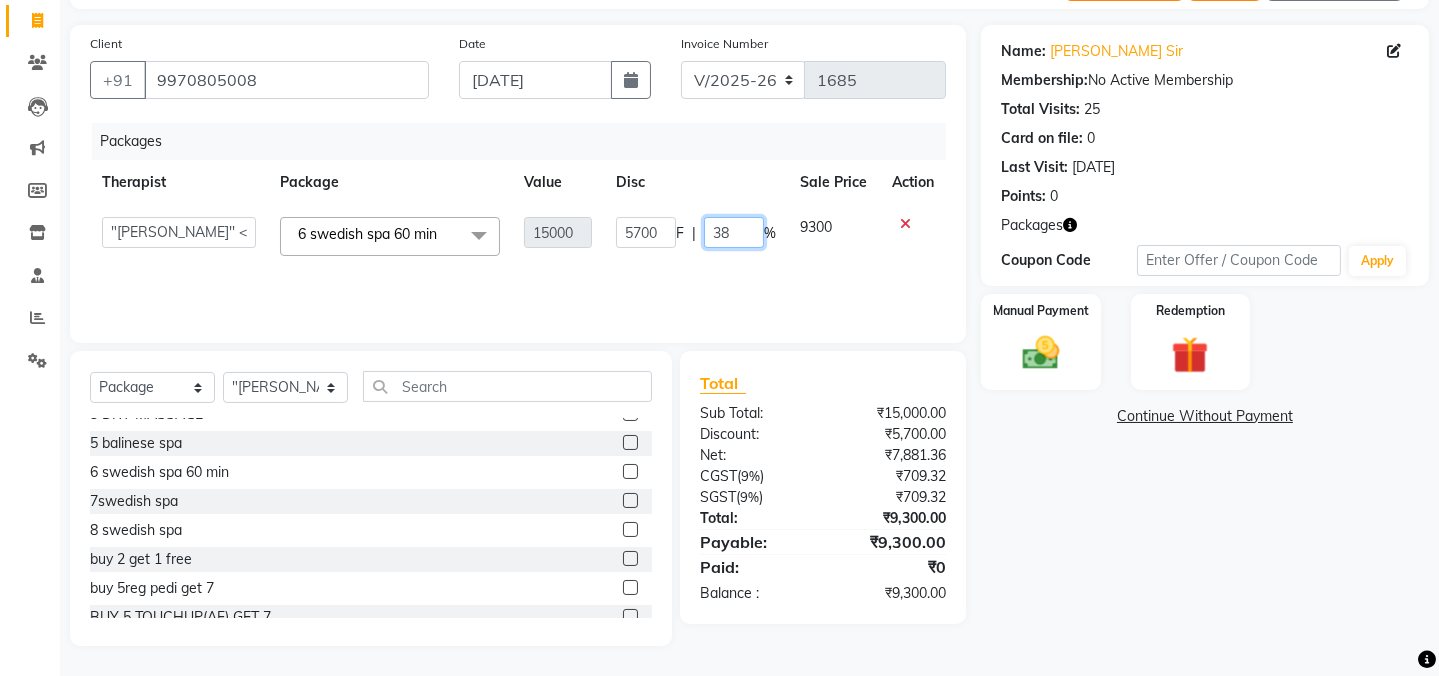 click on "38" 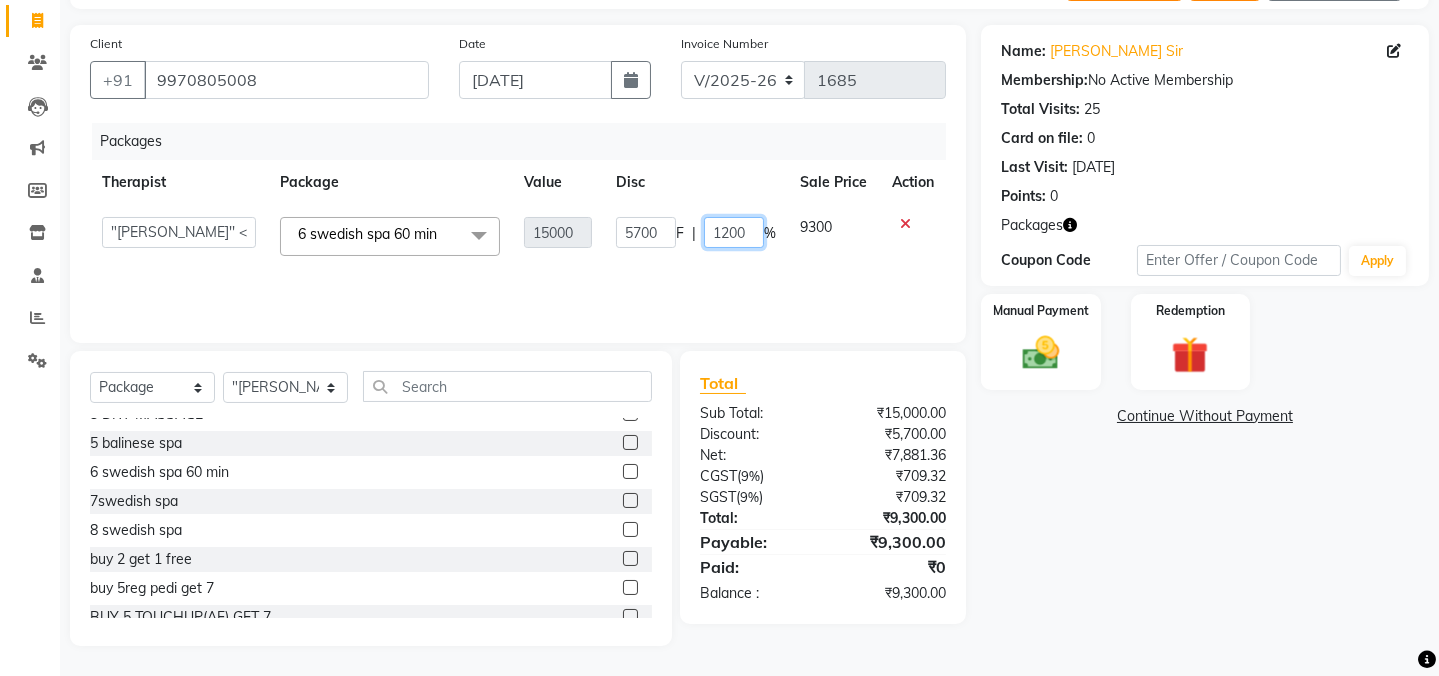type on "12000" 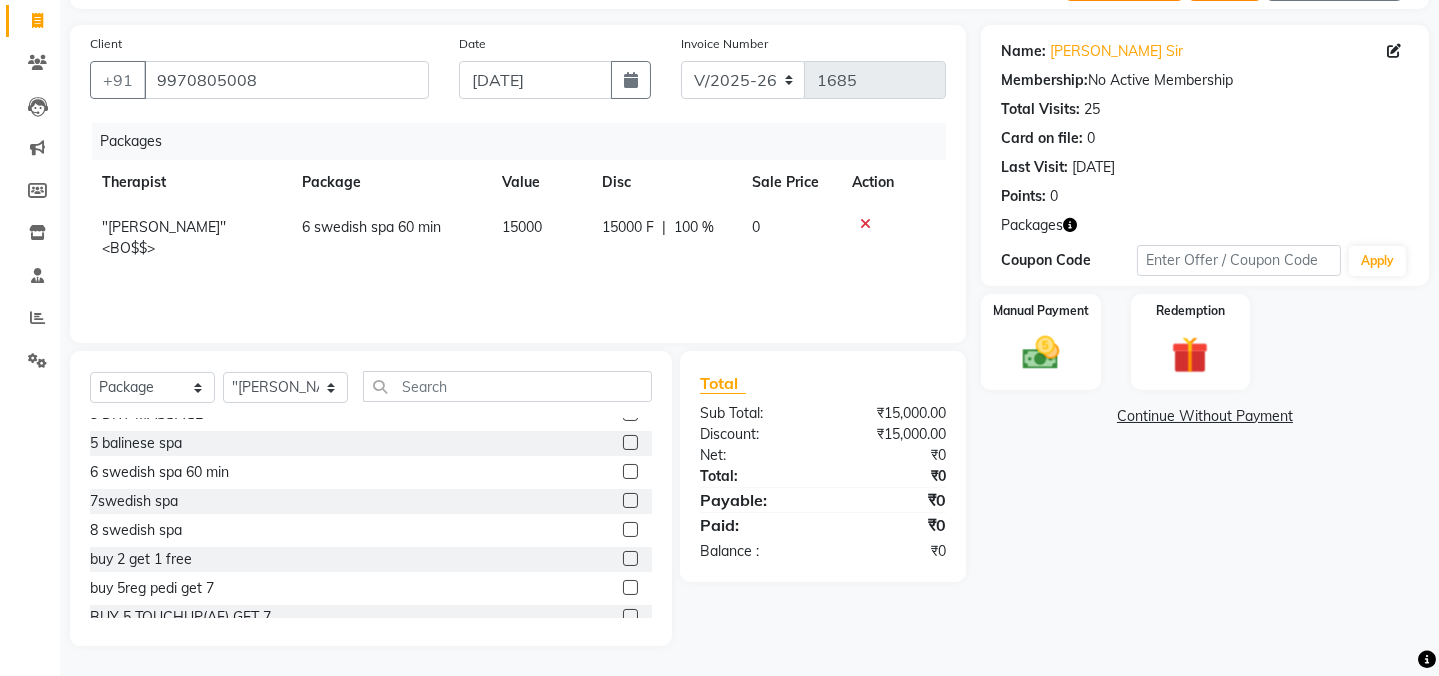 click on "Name: [PERSON_NAME] Sir Membership:  No Active Membership  Total Visits:  25 Card on file:  0 Last Visit:   [DATE] Points:   0  Packages Coupon Code Apply Manual Payment Redemption  Continue Without Payment" 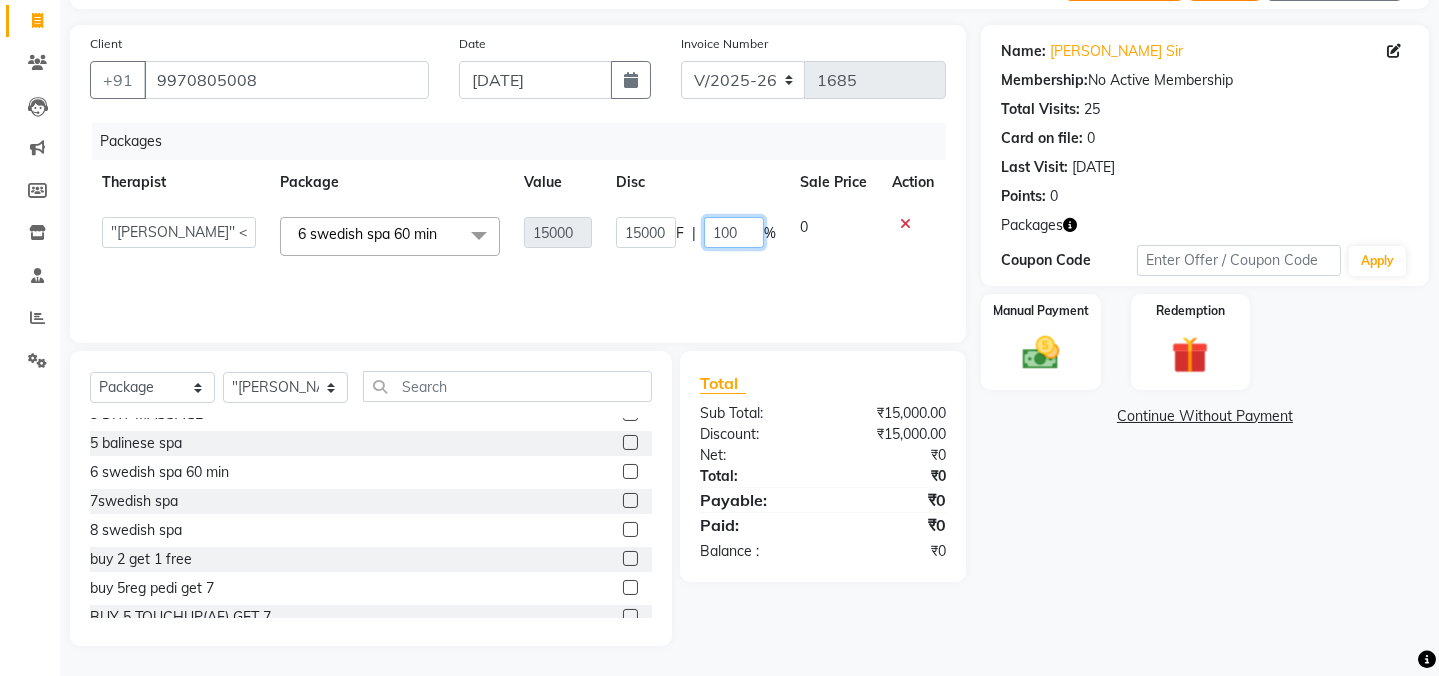 click on "100" 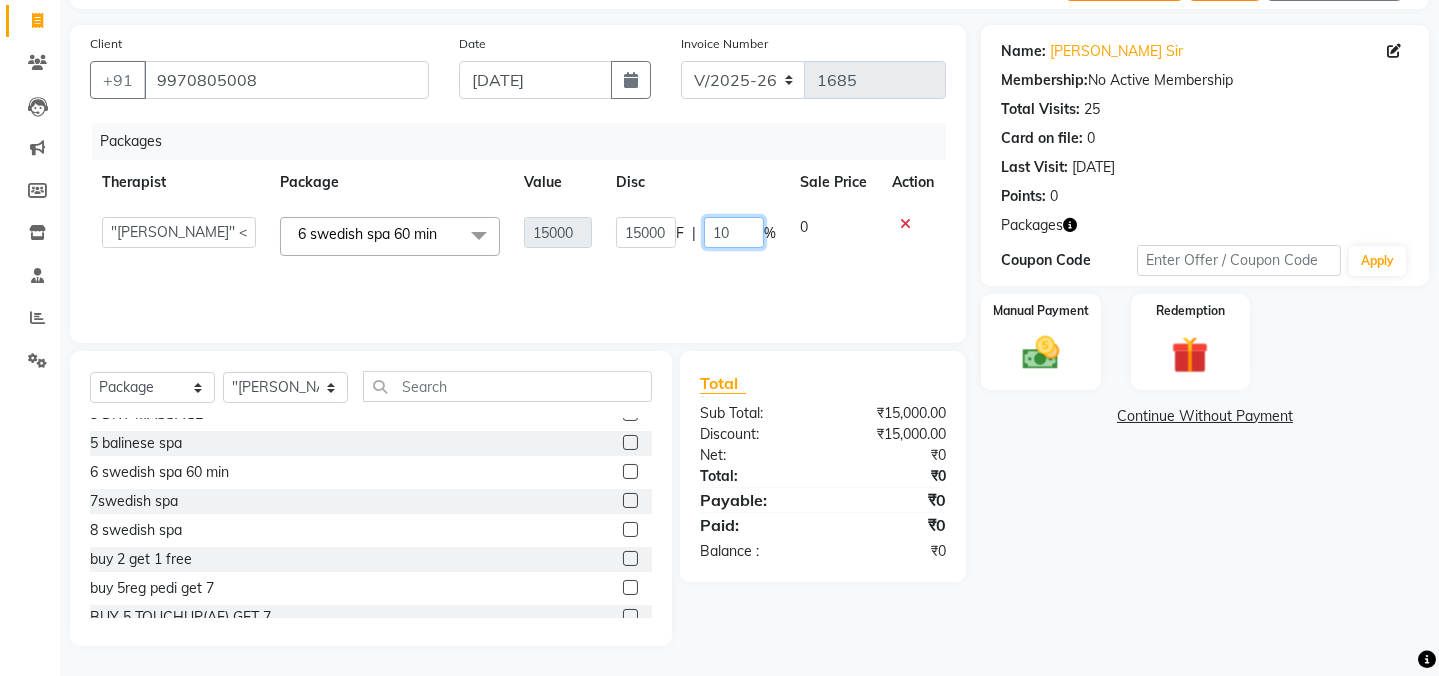 type on "1" 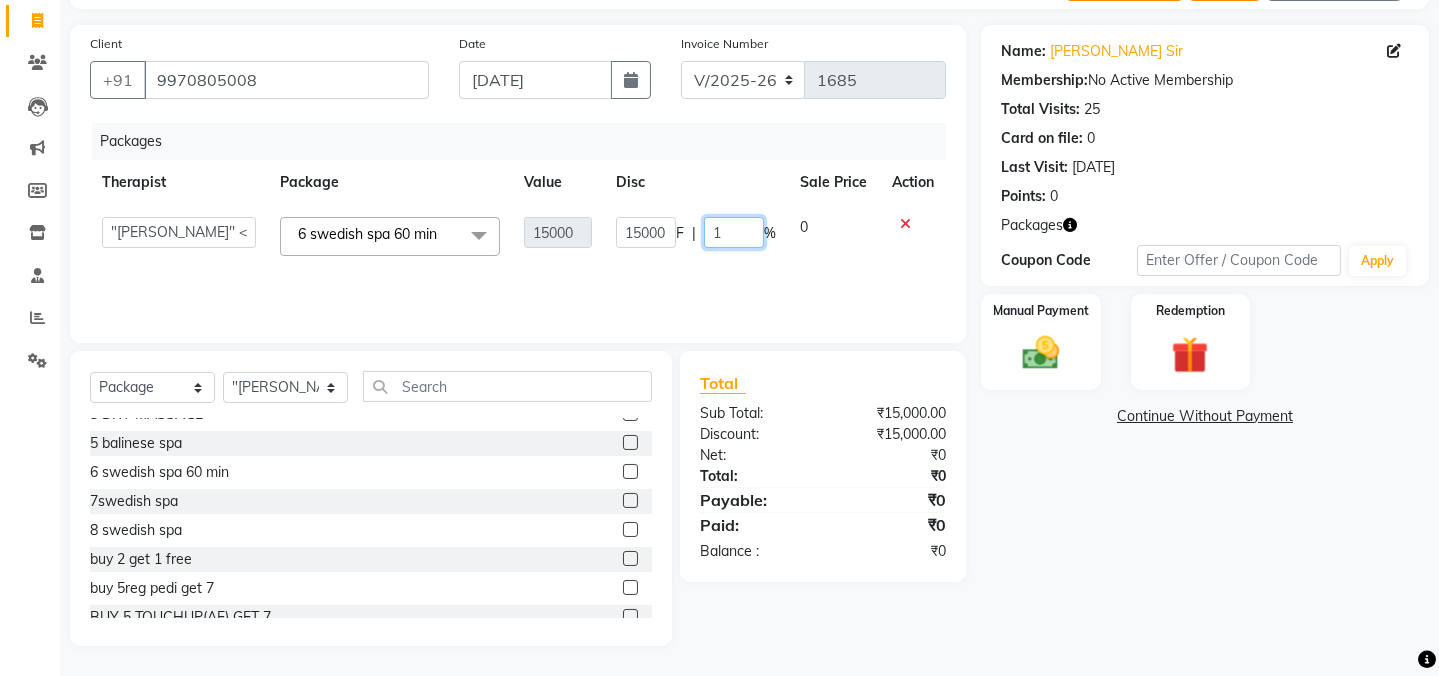 type 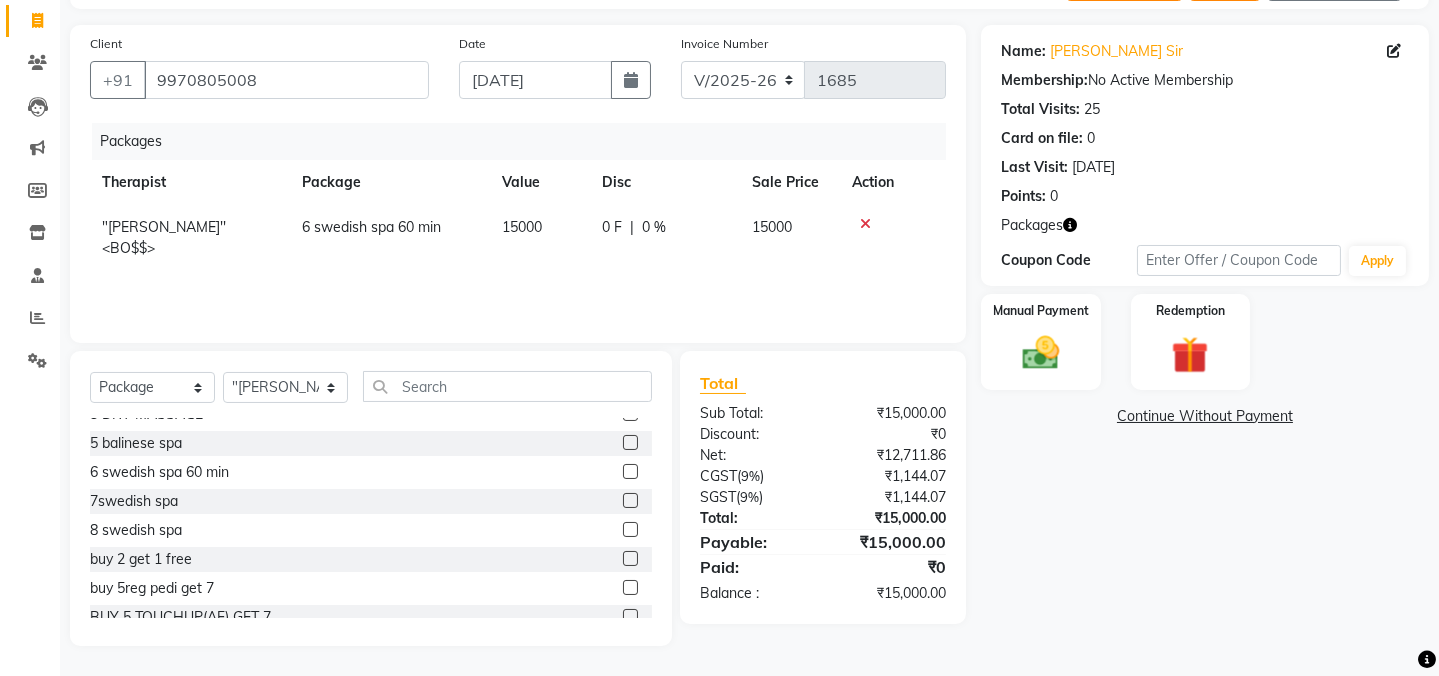 click on "0 F | 0 %" 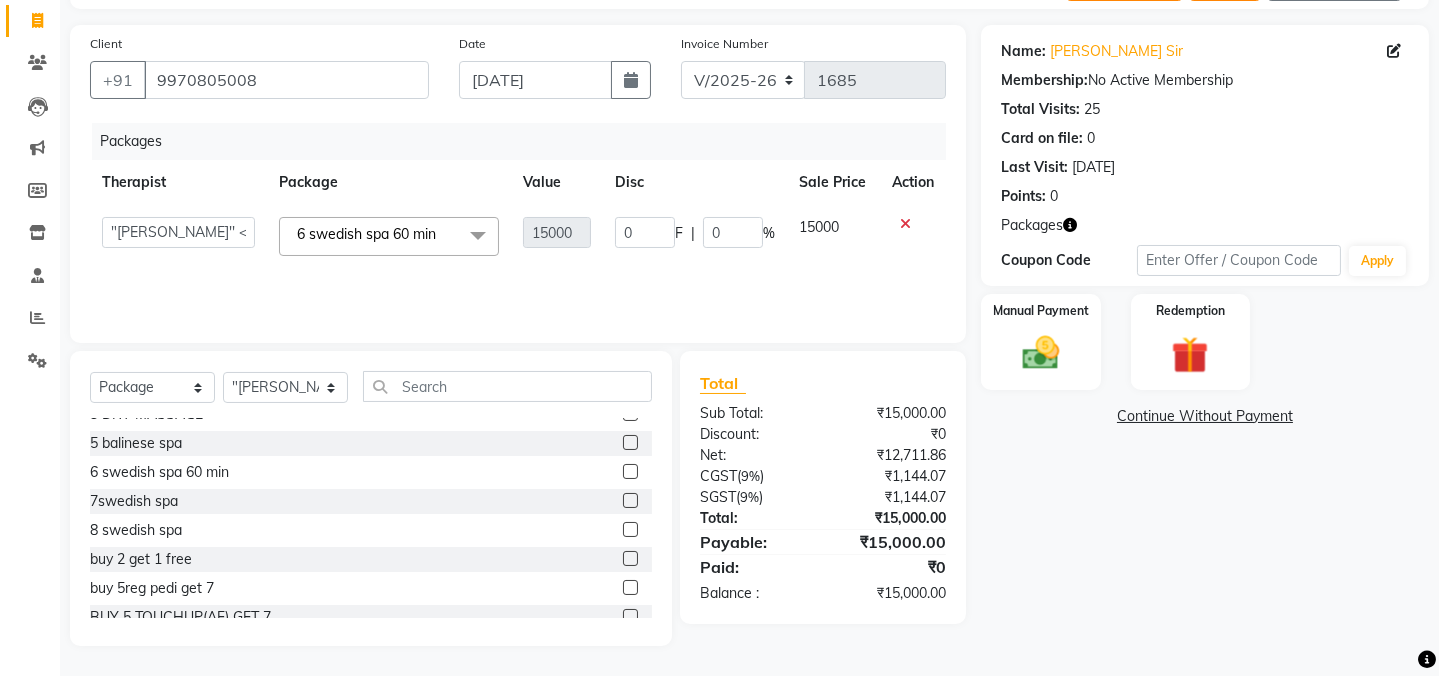 click on "Name: [PERSON_NAME] Sir Membership:  No Active Membership  Total Visits:  25 Card on file:  0 Last Visit:   [DATE] Points:   0  Packages Coupon Code Apply Manual Payment Redemption  Continue Without Payment" 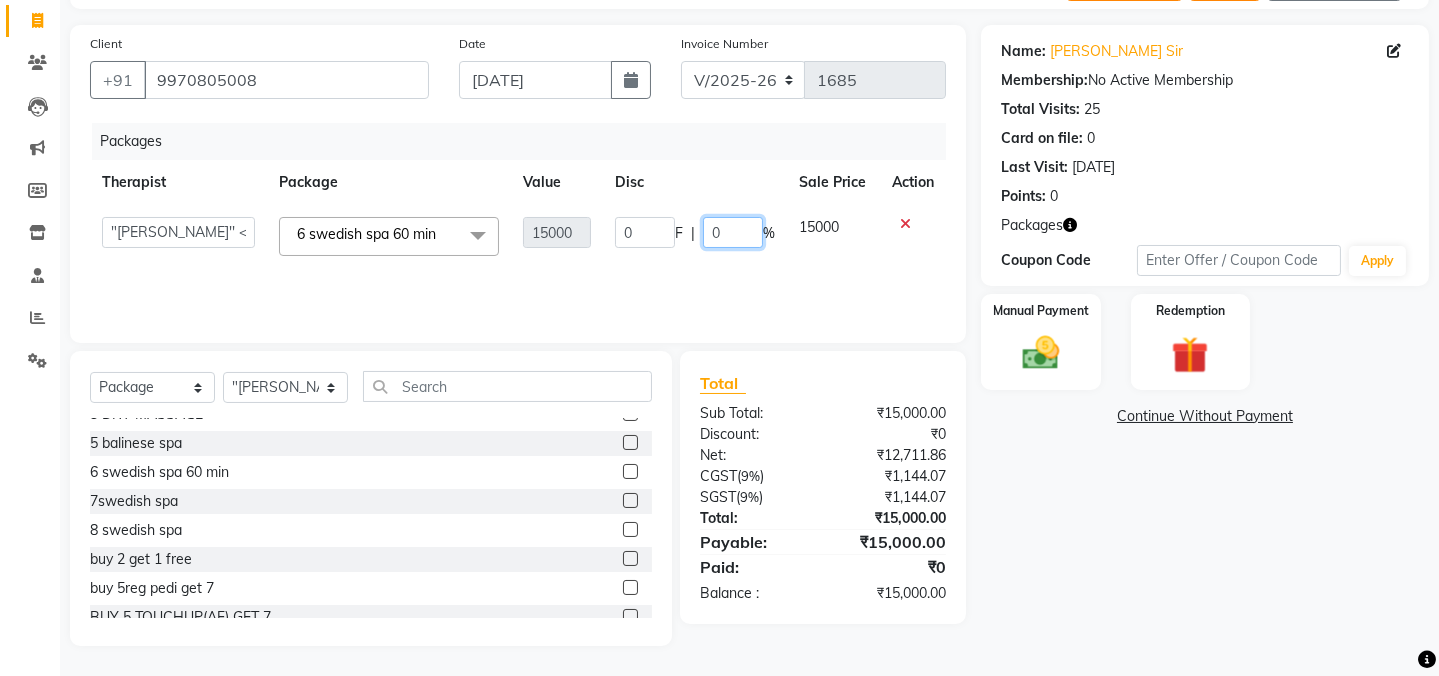 click on "0" 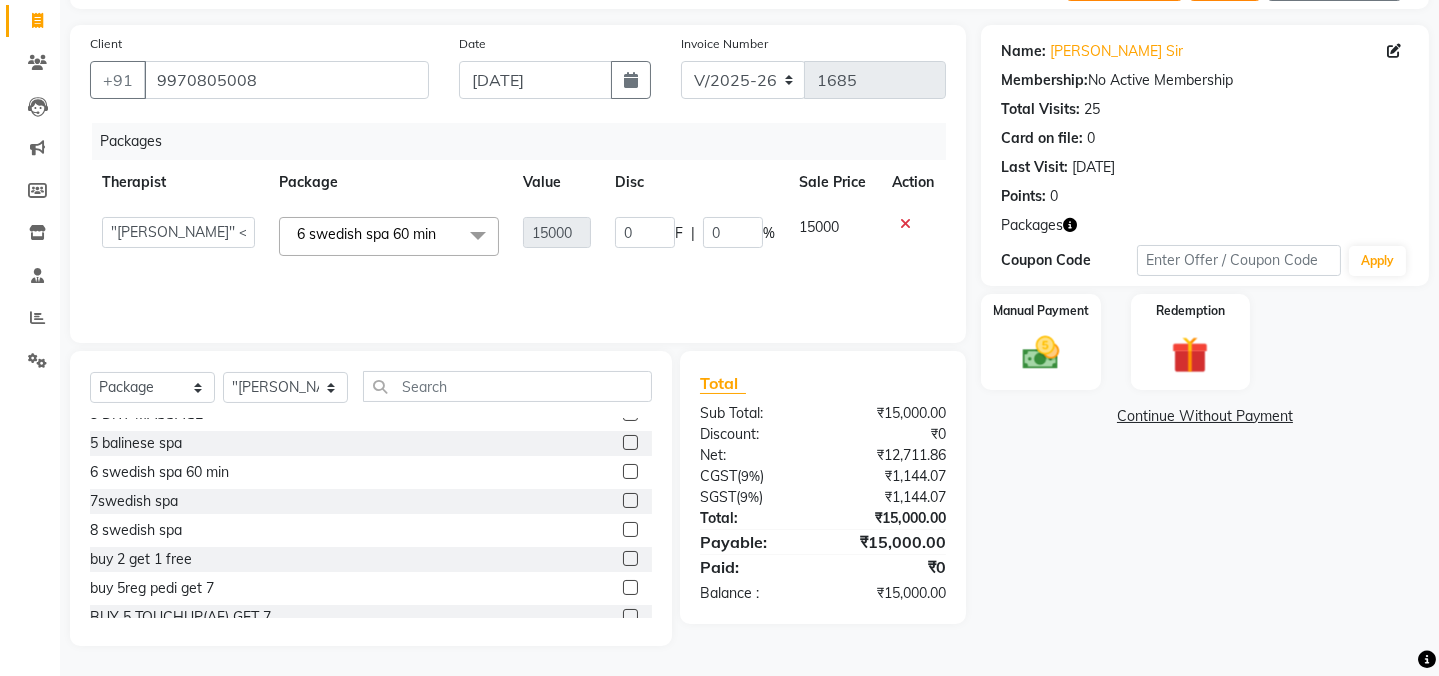 click 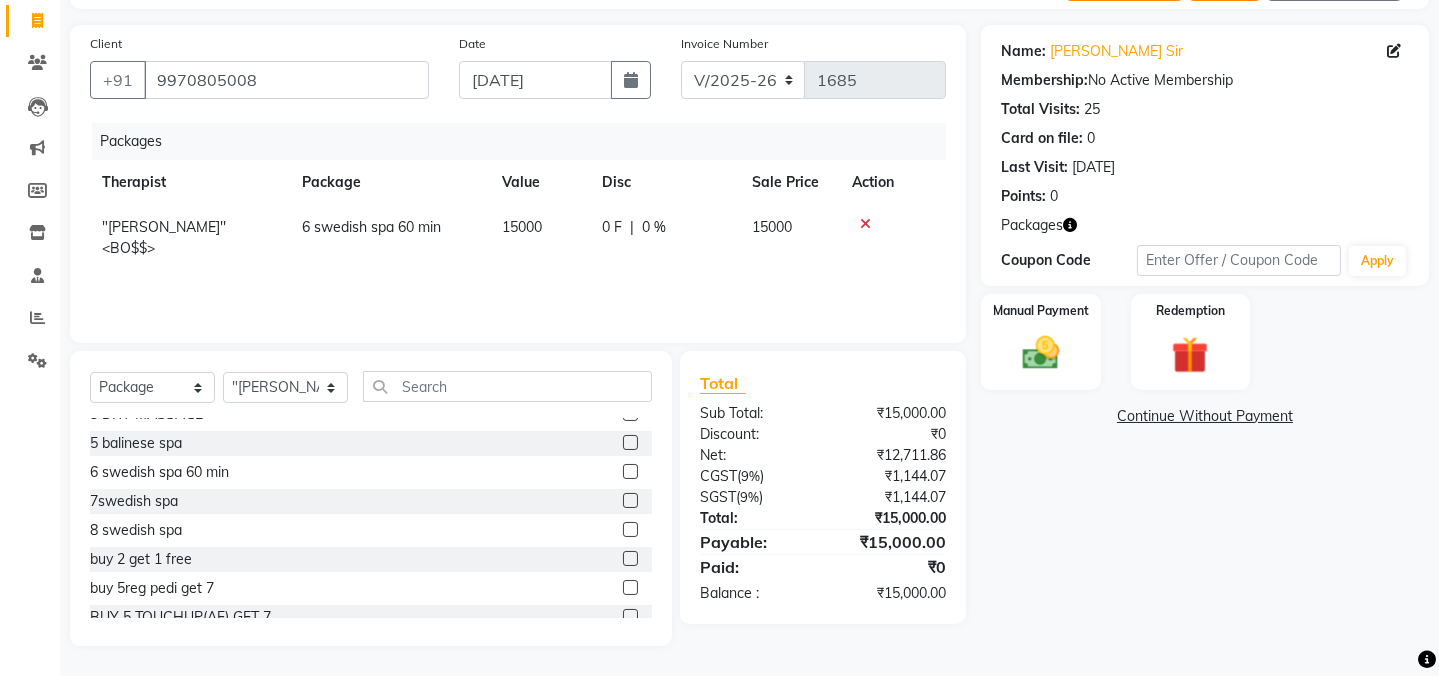 click on "0 F | 0 %" 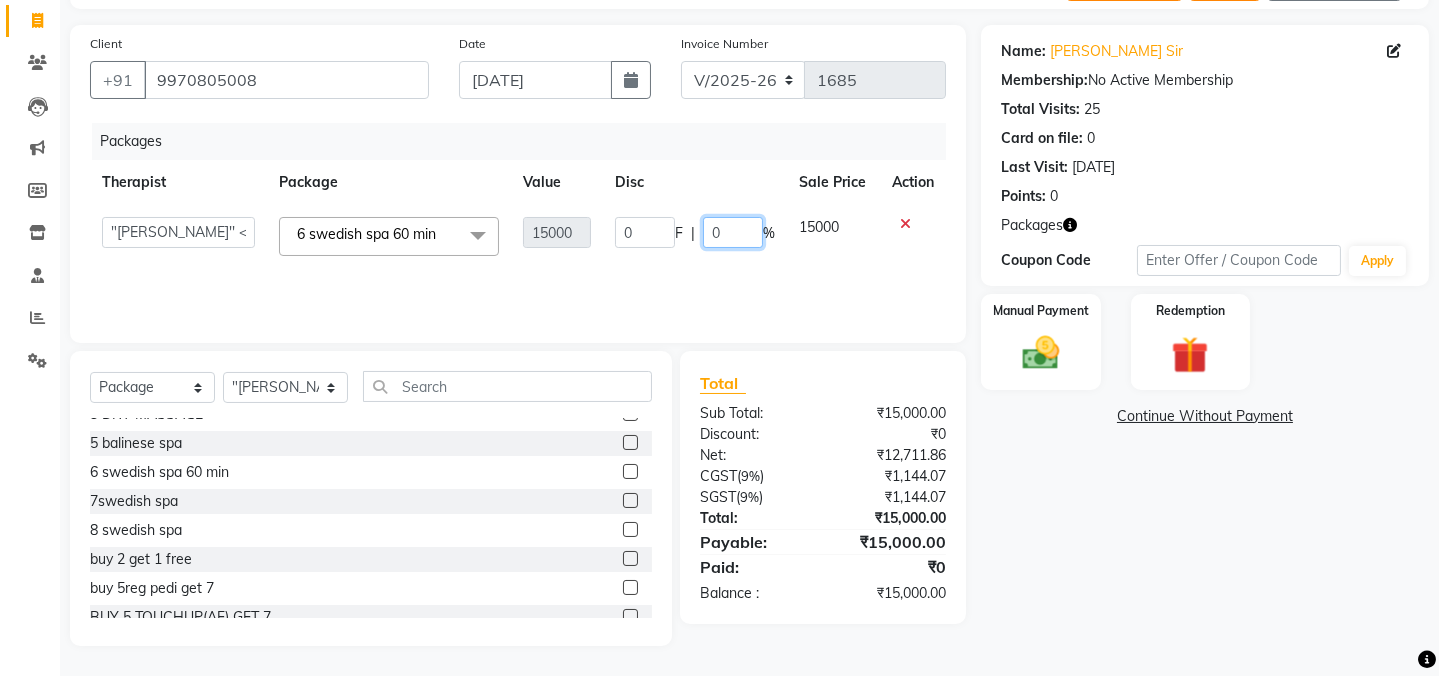 click on "0" 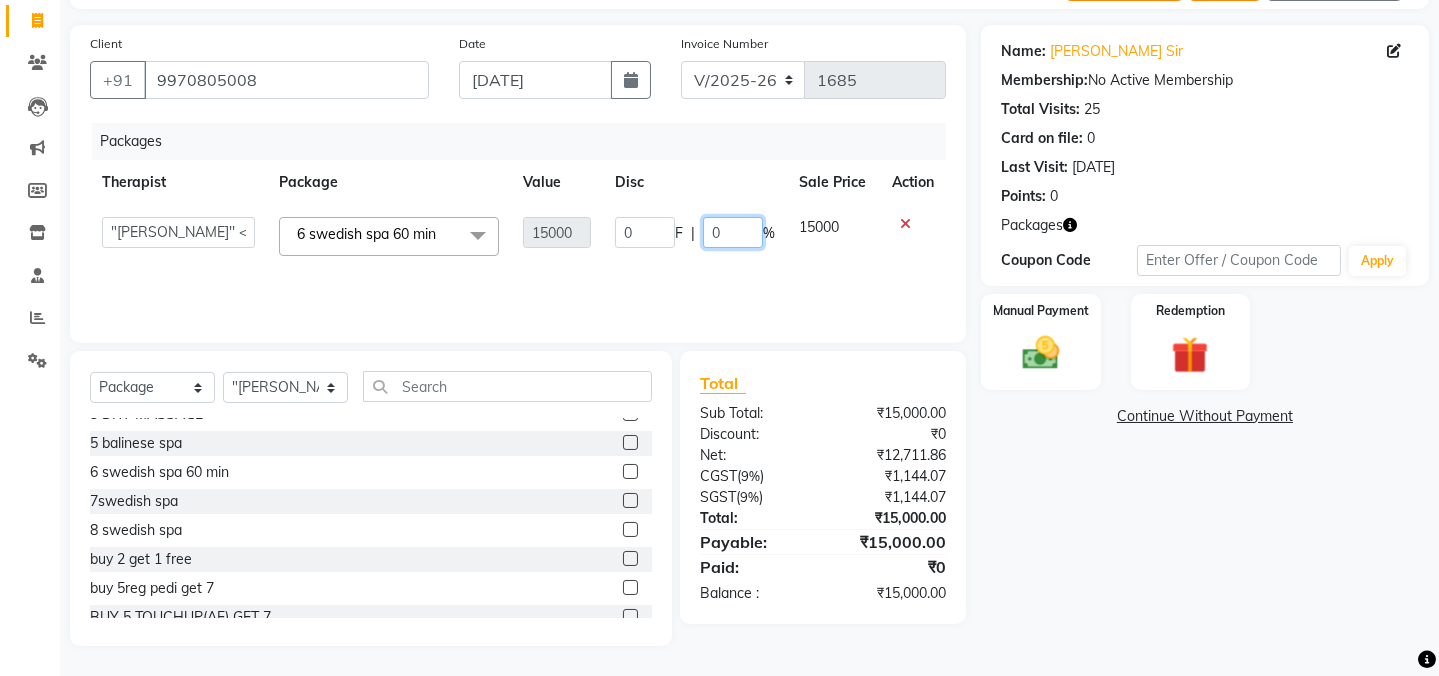 type 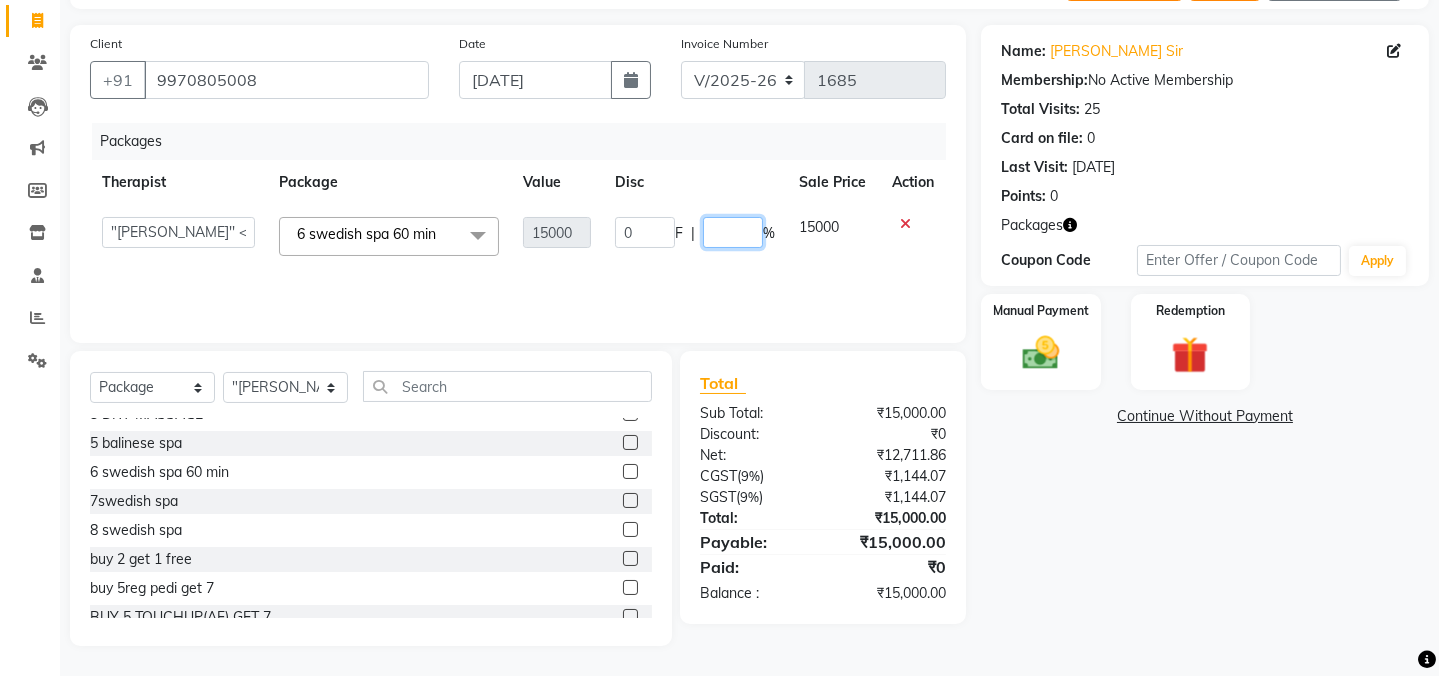 scroll, scrollTop: 0, scrollLeft: 0, axis: both 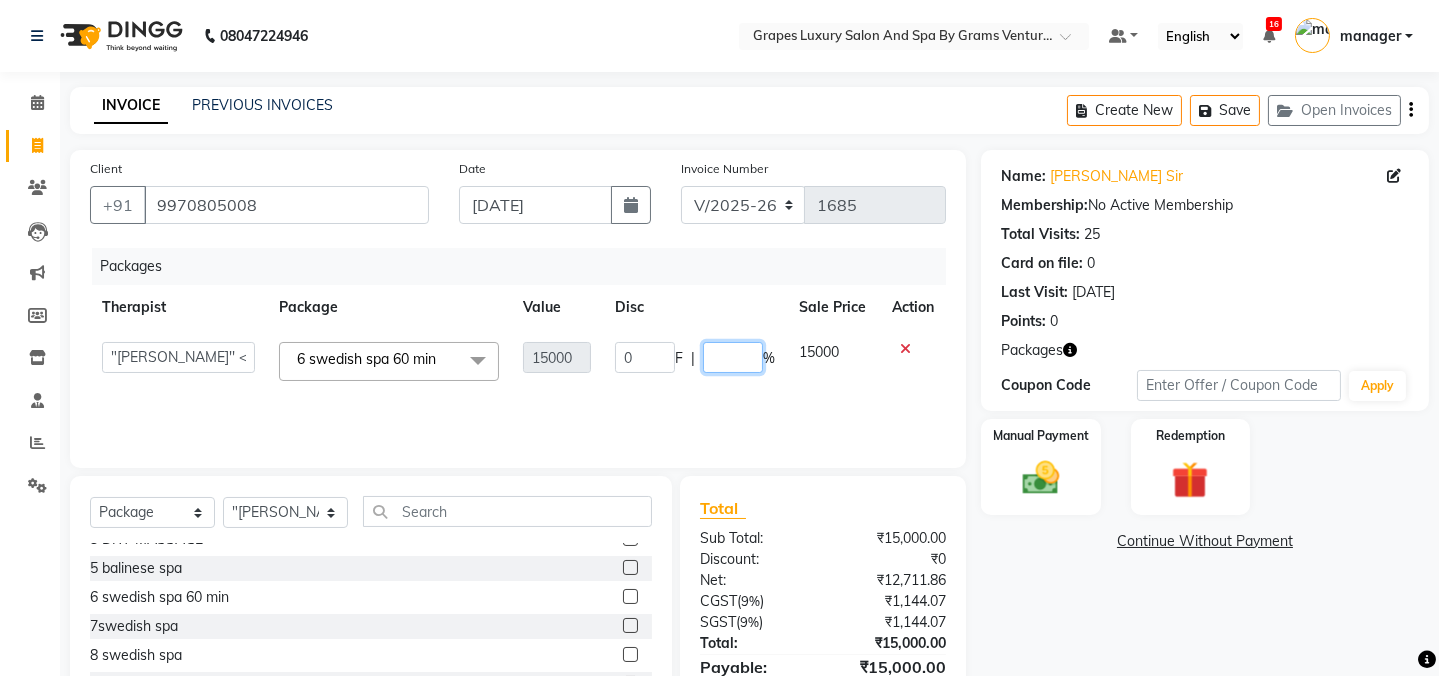 click 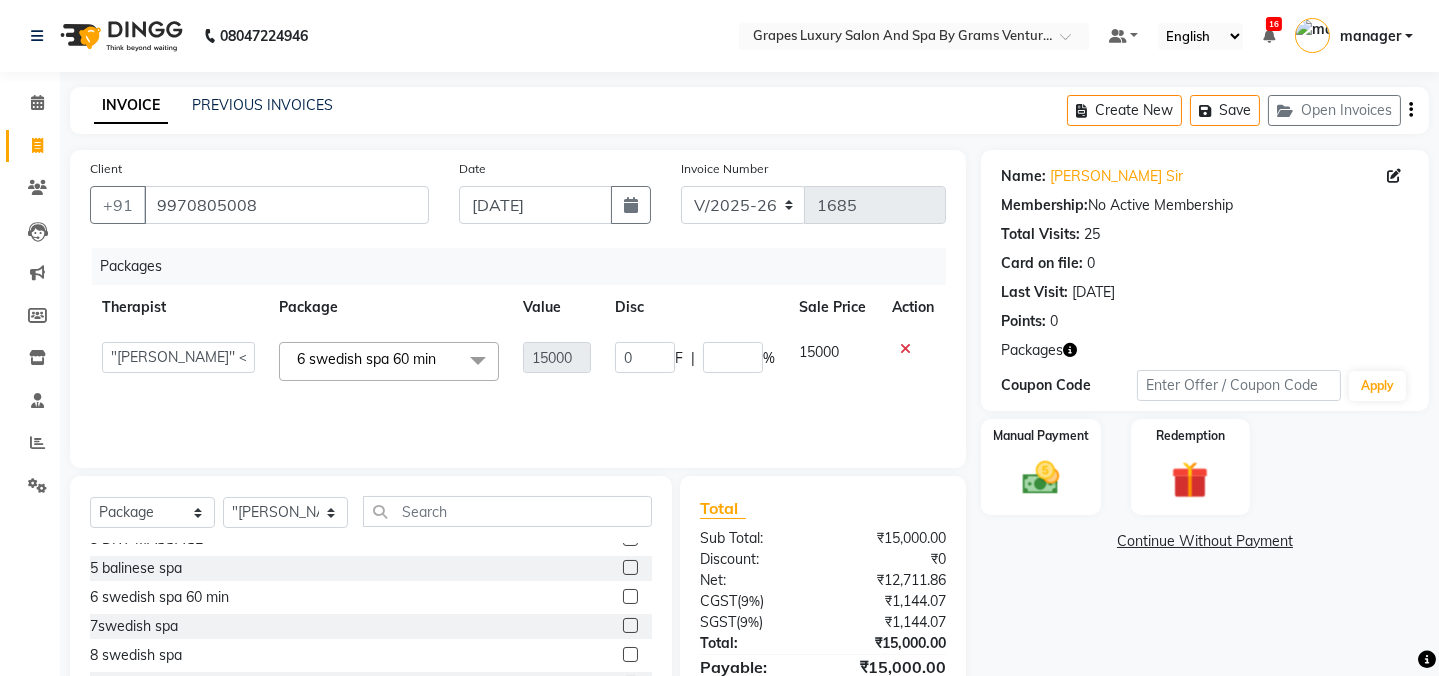 click 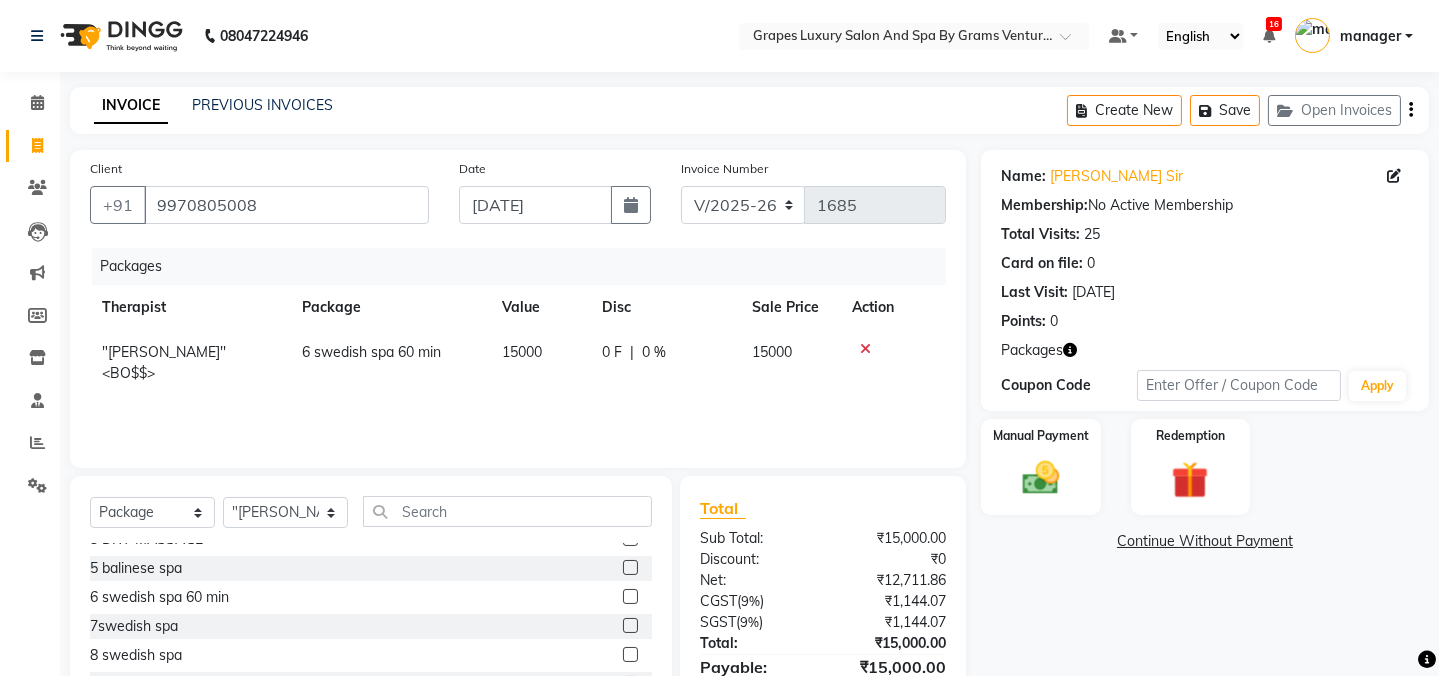 scroll, scrollTop: 125, scrollLeft: 0, axis: vertical 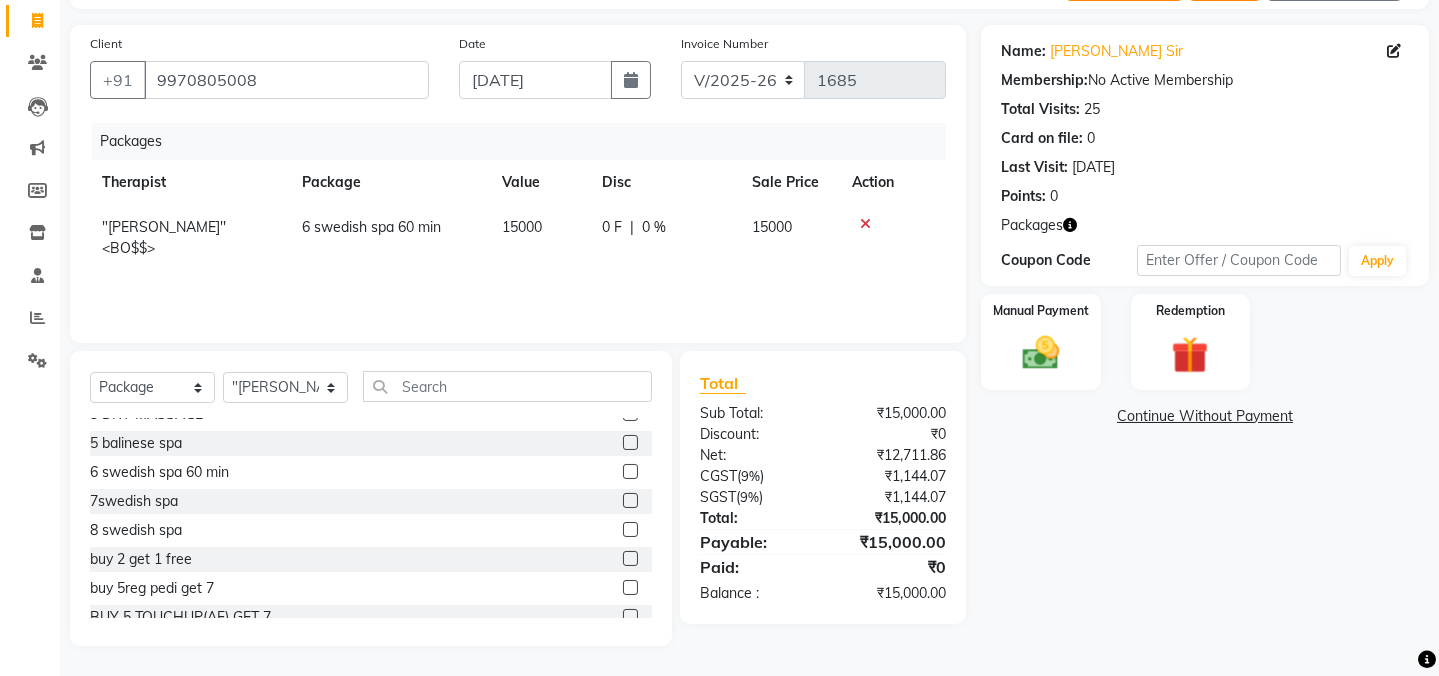click on "15000" 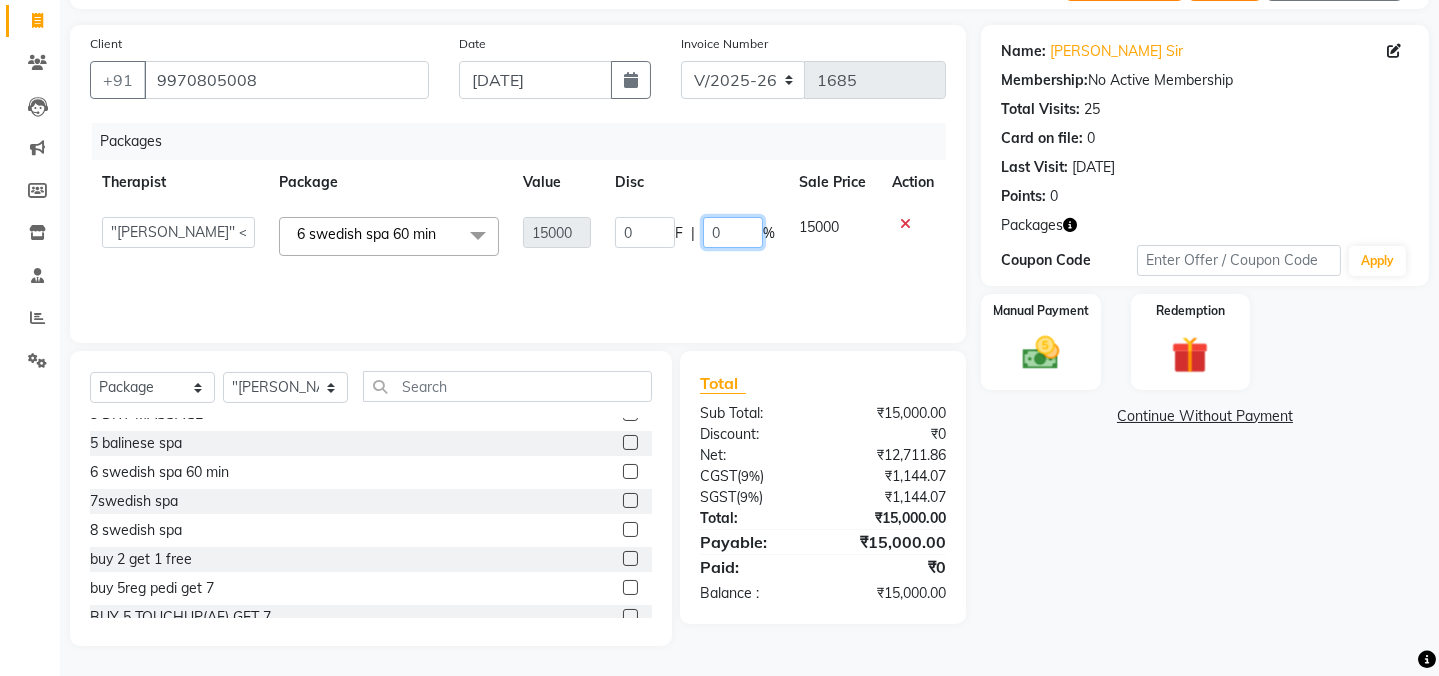 click on "0" 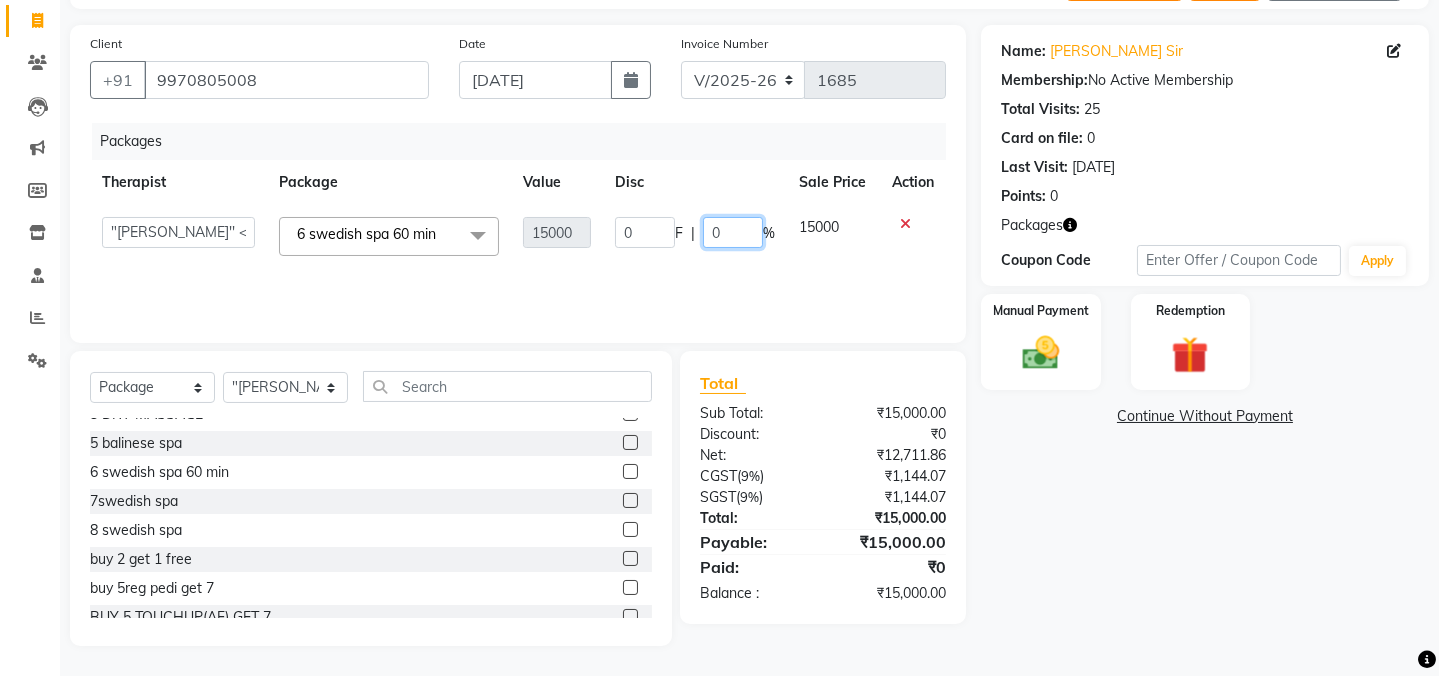 click on "0" 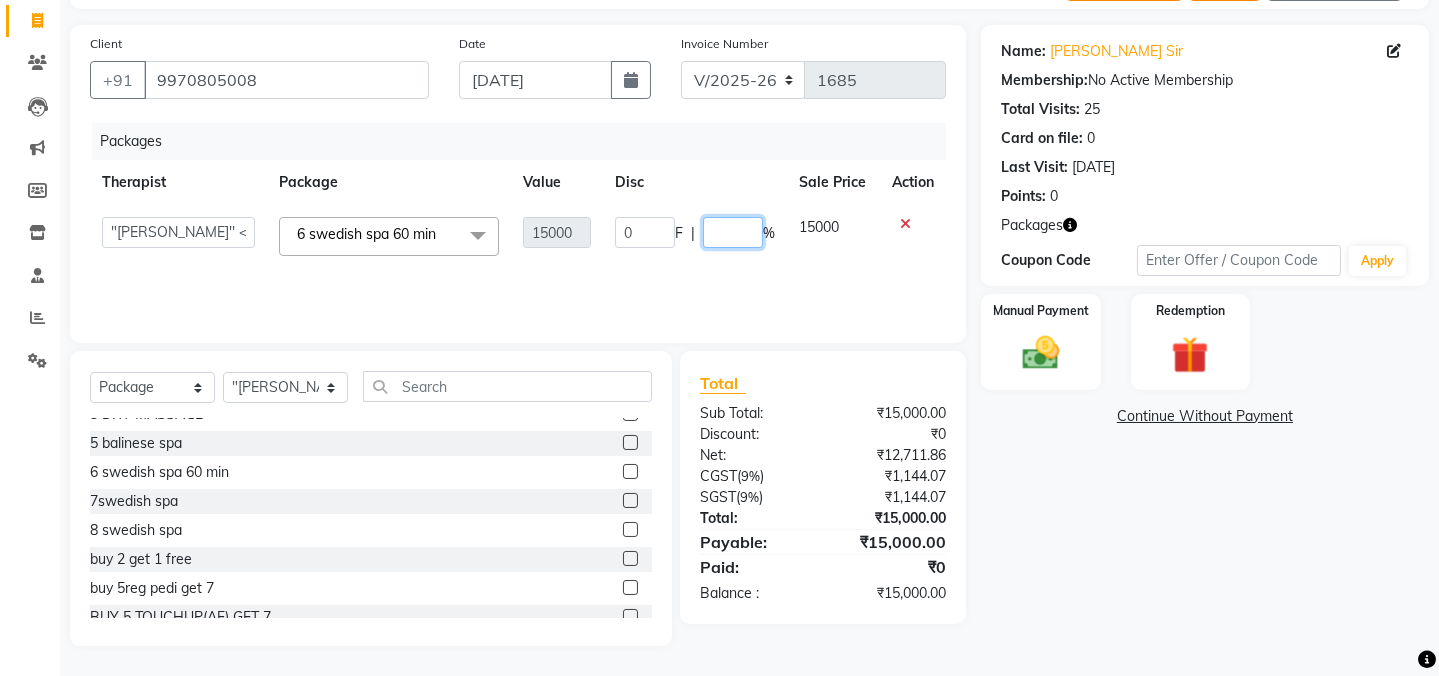 type on "1" 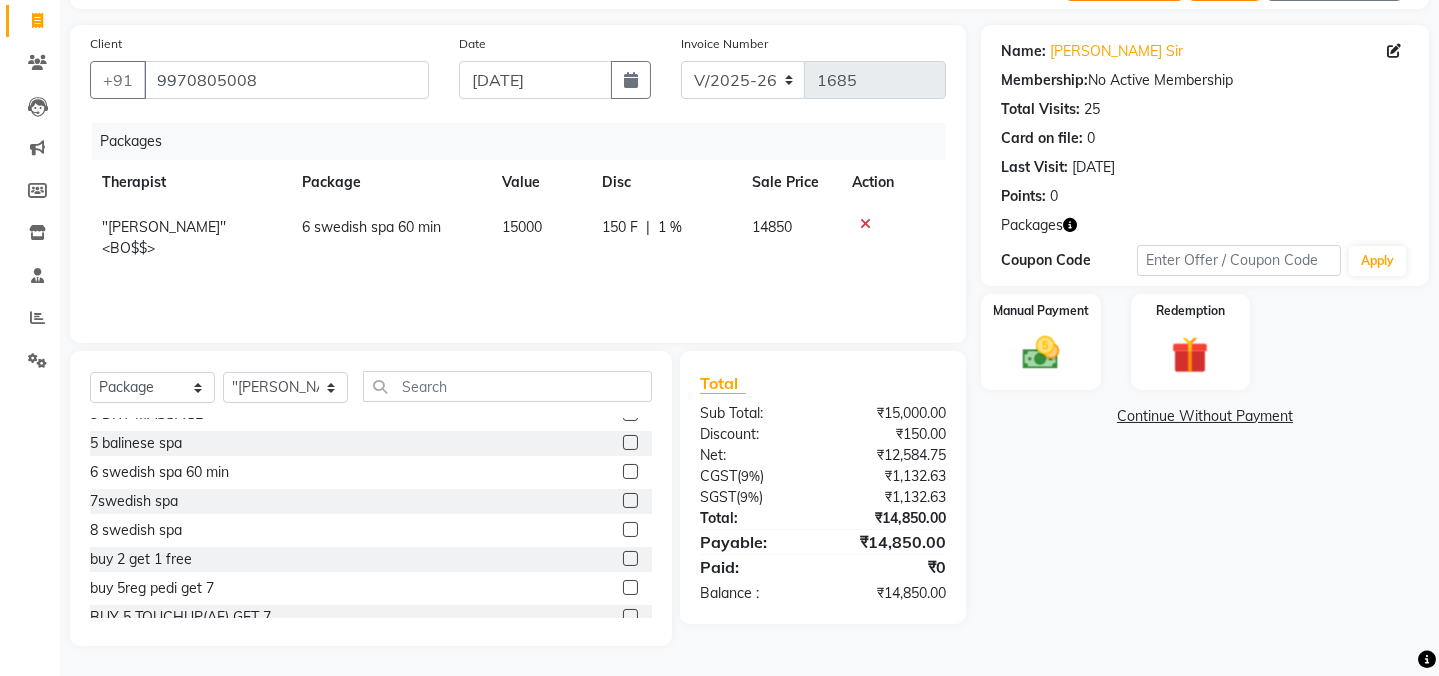 click on "Name: [PERSON_NAME] Sir Membership:  No Active Membership  Total Visits:  25 Card on file:  0 Last Visit:   [DATE] Points:   0  Packages Coupon Code Apply Manual Payment Redemption  Continue Without Payment" 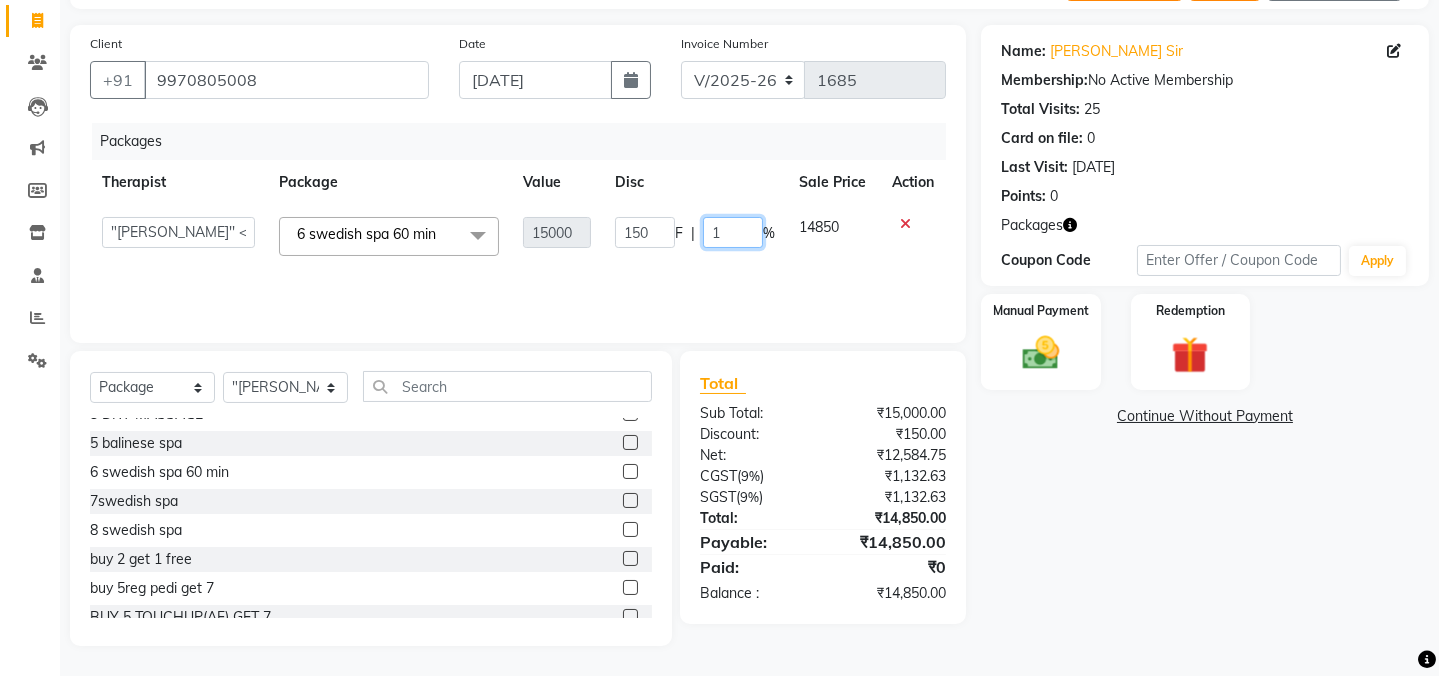 click on "1" 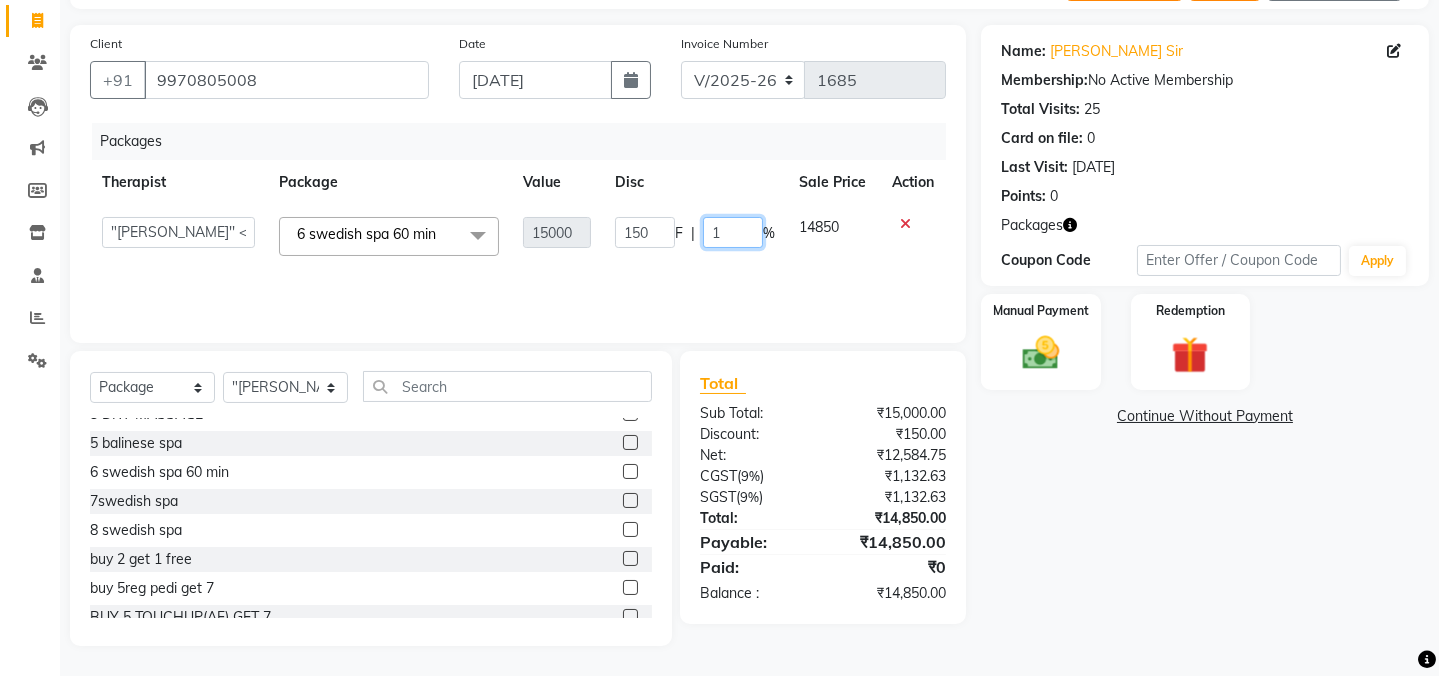 type on "10" 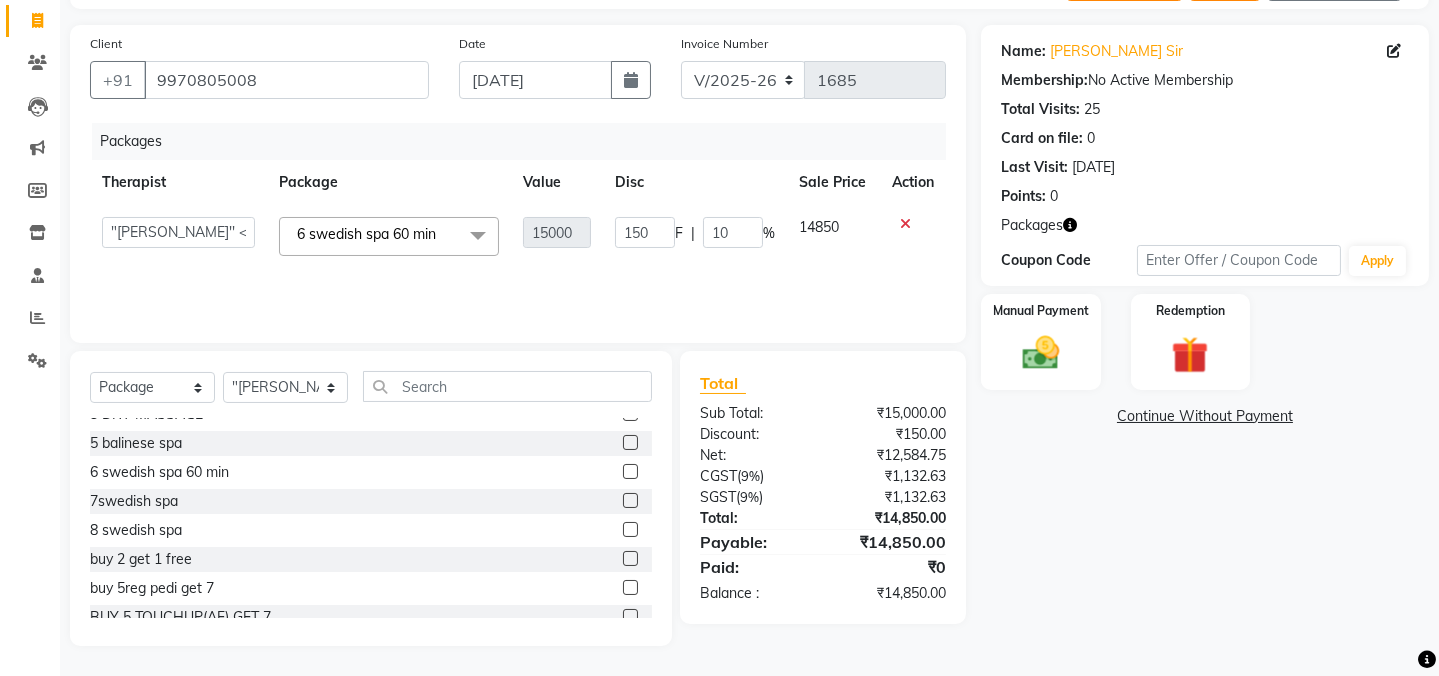 click on "Name: [PERSON_NAME] Sir Membership:  No Active Membership  Total Visits:  25 Card on file:  0 Last Visit:   [DATE] Points:   0  Packages Coupon Code Apply Manual Payment Redemption  Continue Without Payment" 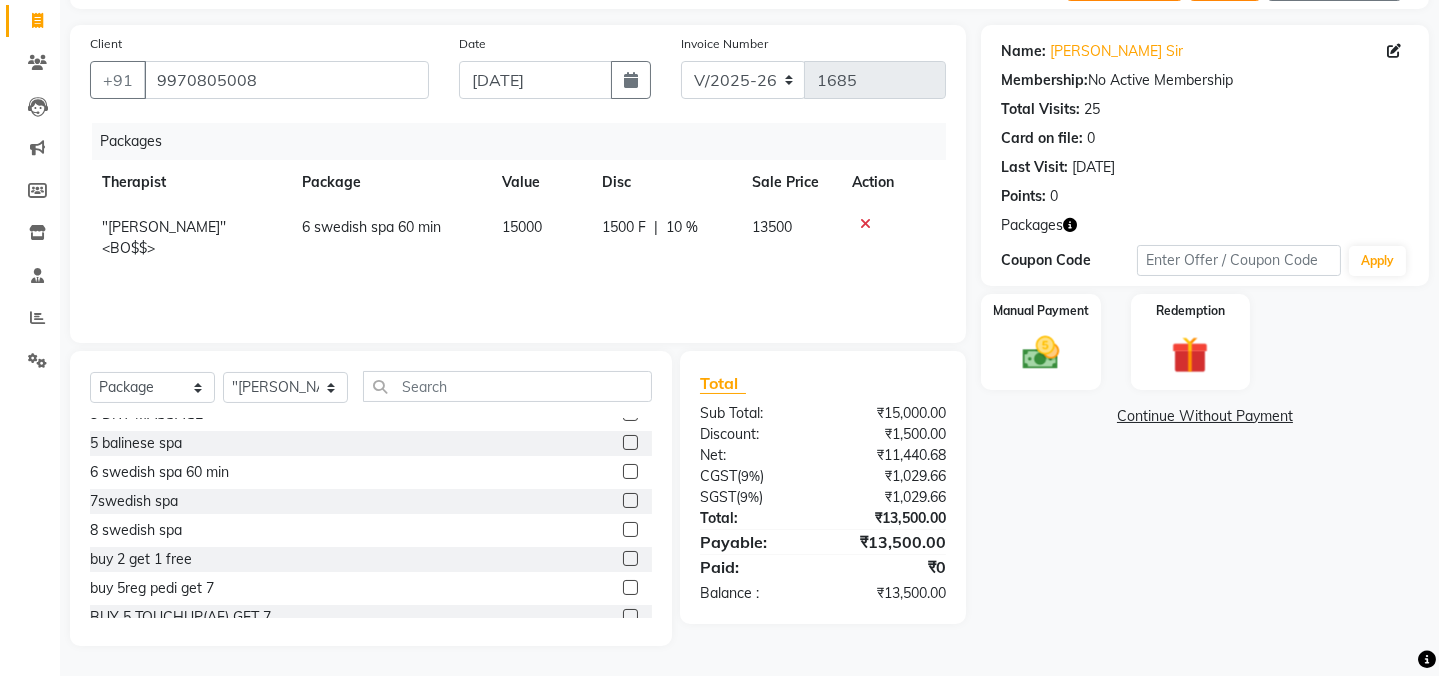 click on "10 %" 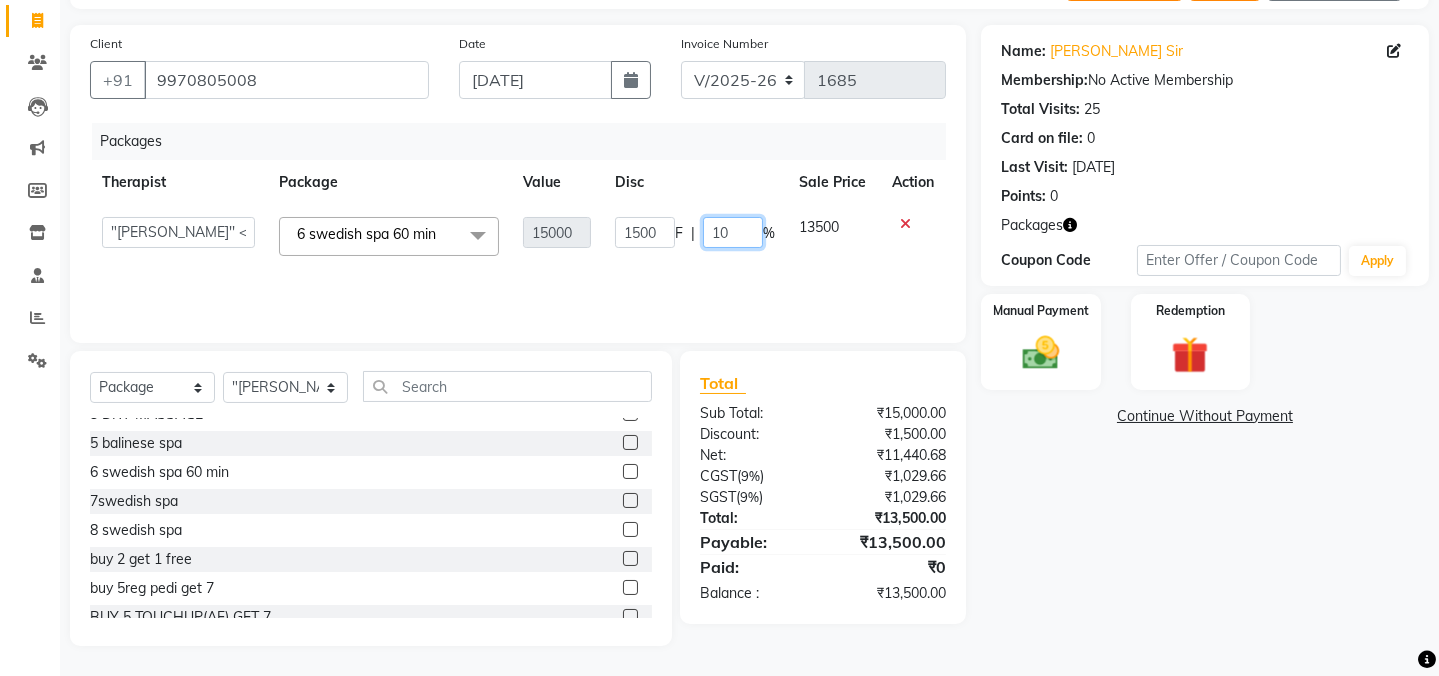 click on "10" 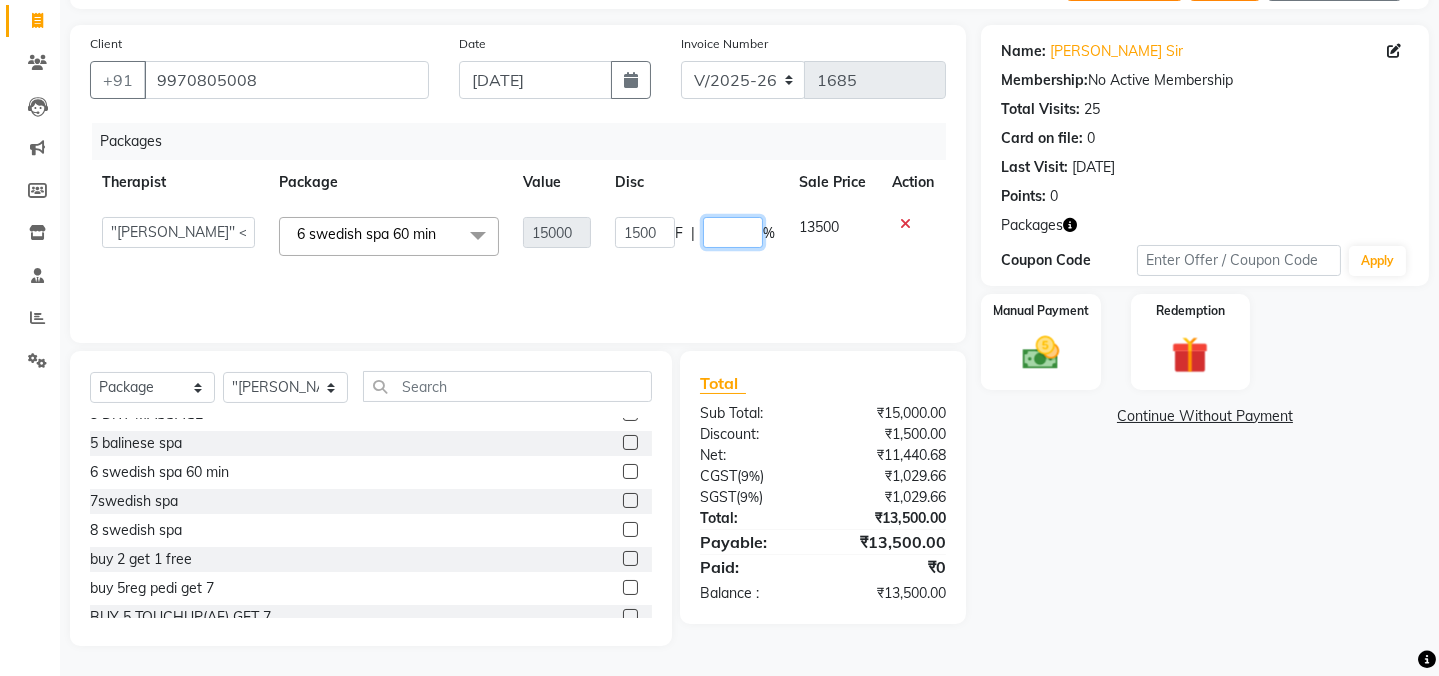 type on "8" 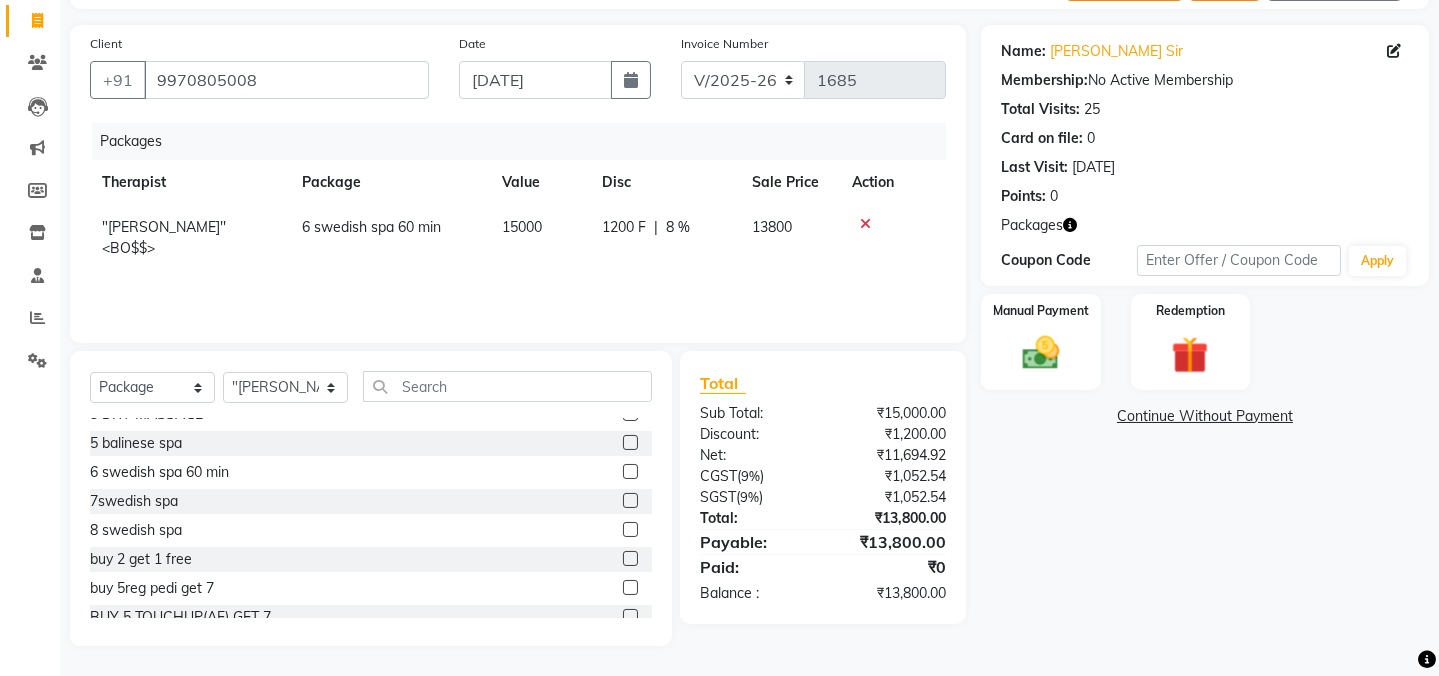 click on "Name: [PERSON_NAME] Sir Membership:  No Active Membership  Total Visits:  25 Card on file:  0 Last Visit:   [DATE] Points:   0  Packages Coupon Code Apply Manual Payment Redemption  Continue Without Payment" 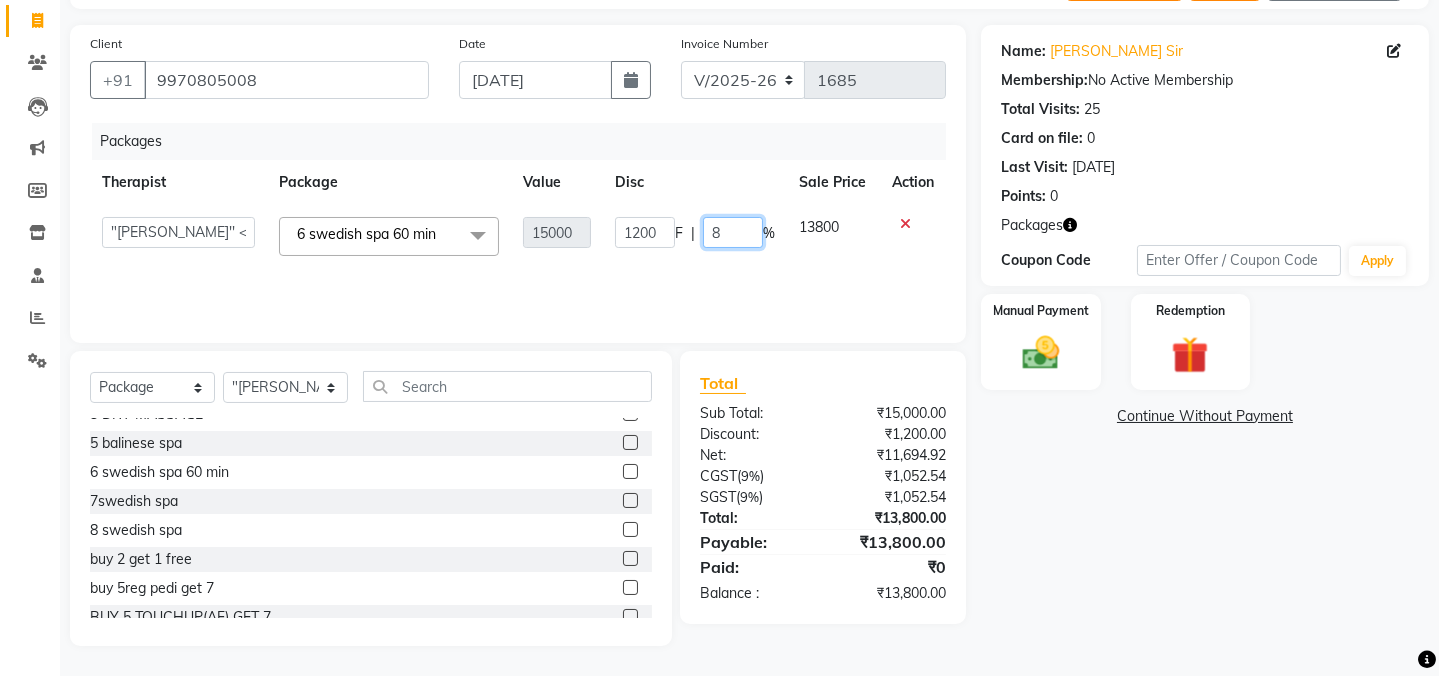 click on "8" 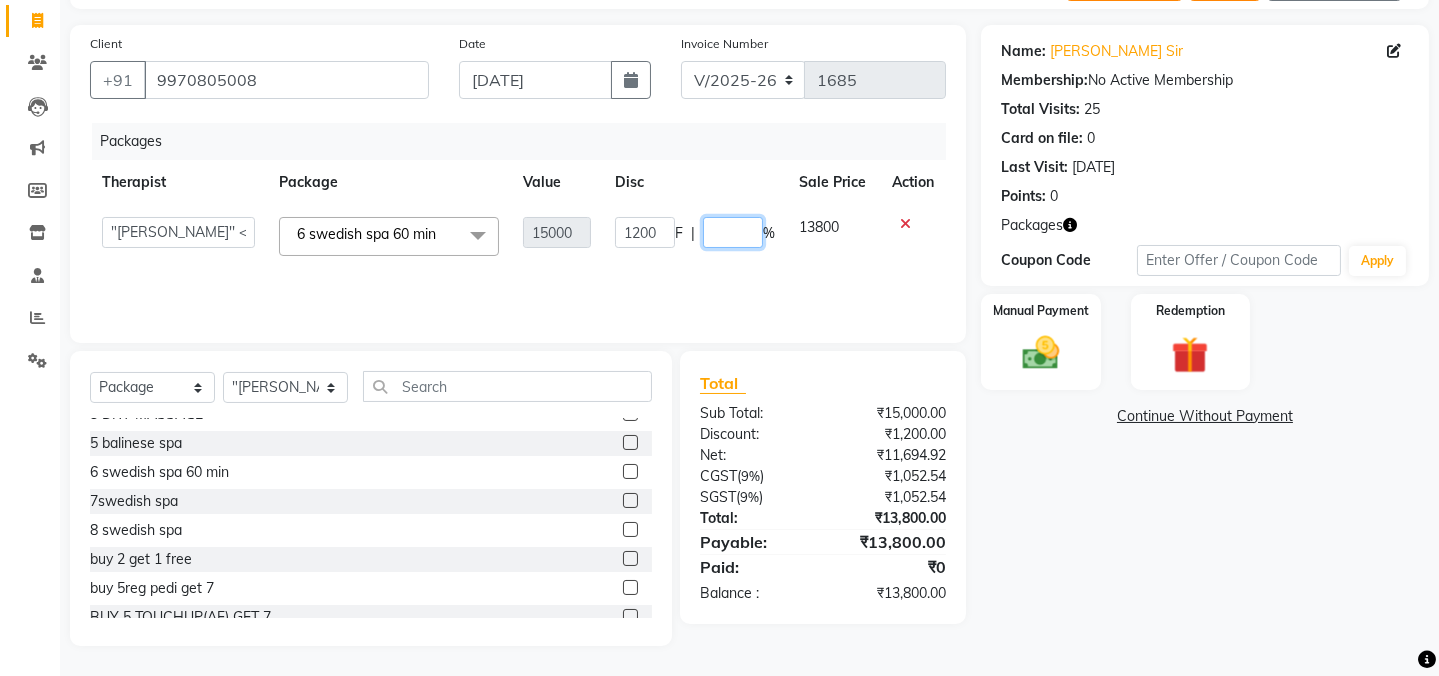type on "7" 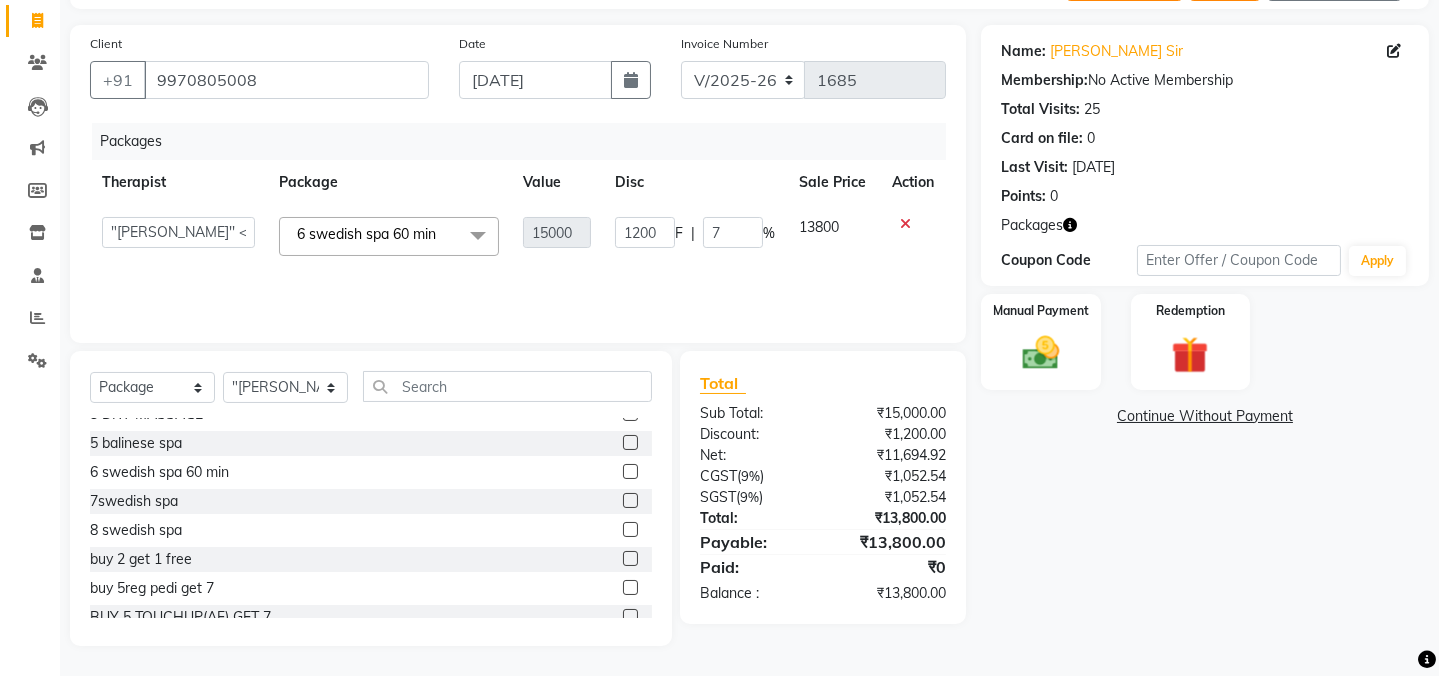 click on "Name: [PERSON_NAME] Sir Membership:  No Active Membership  Total Visits:  25 Card on file:  0 Last Visit:   [DATE] Points:   0  Packages Coupon Code Apply Manual Payment Redemption  Continue Without Payment" 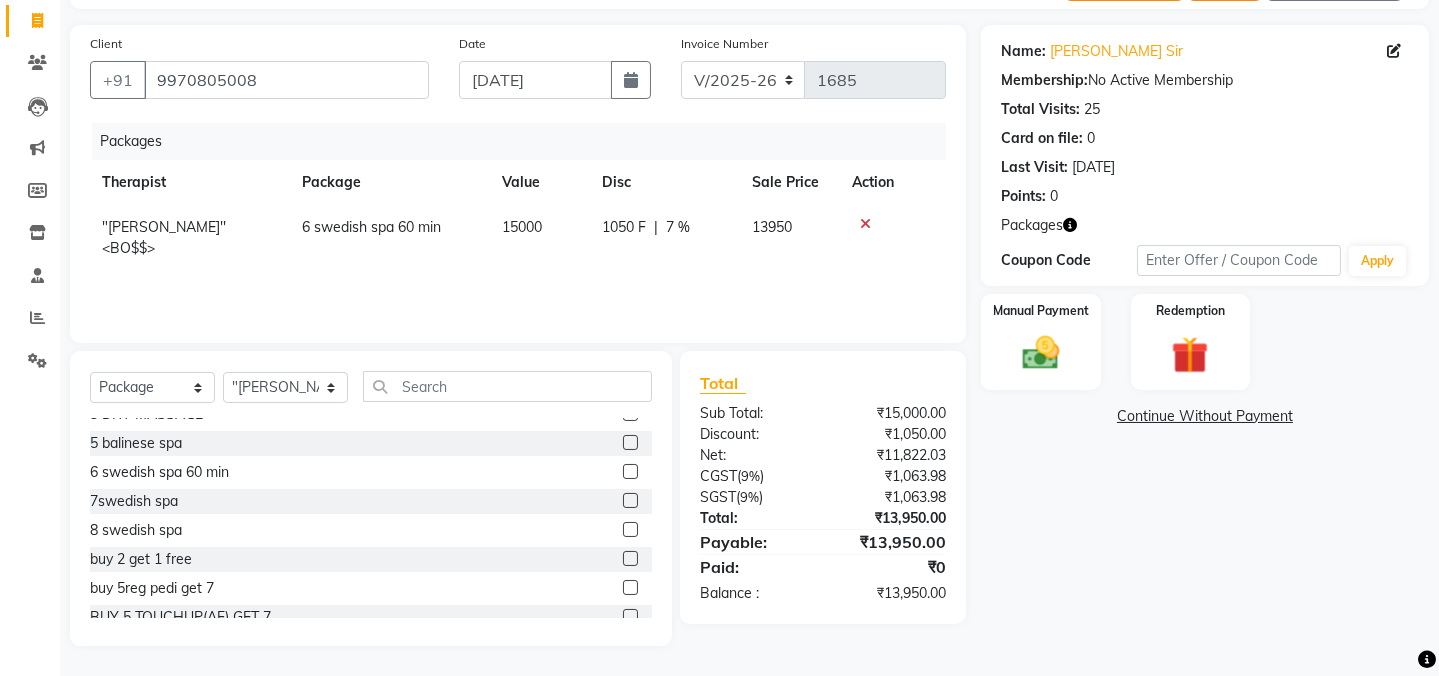 click on "7 %" 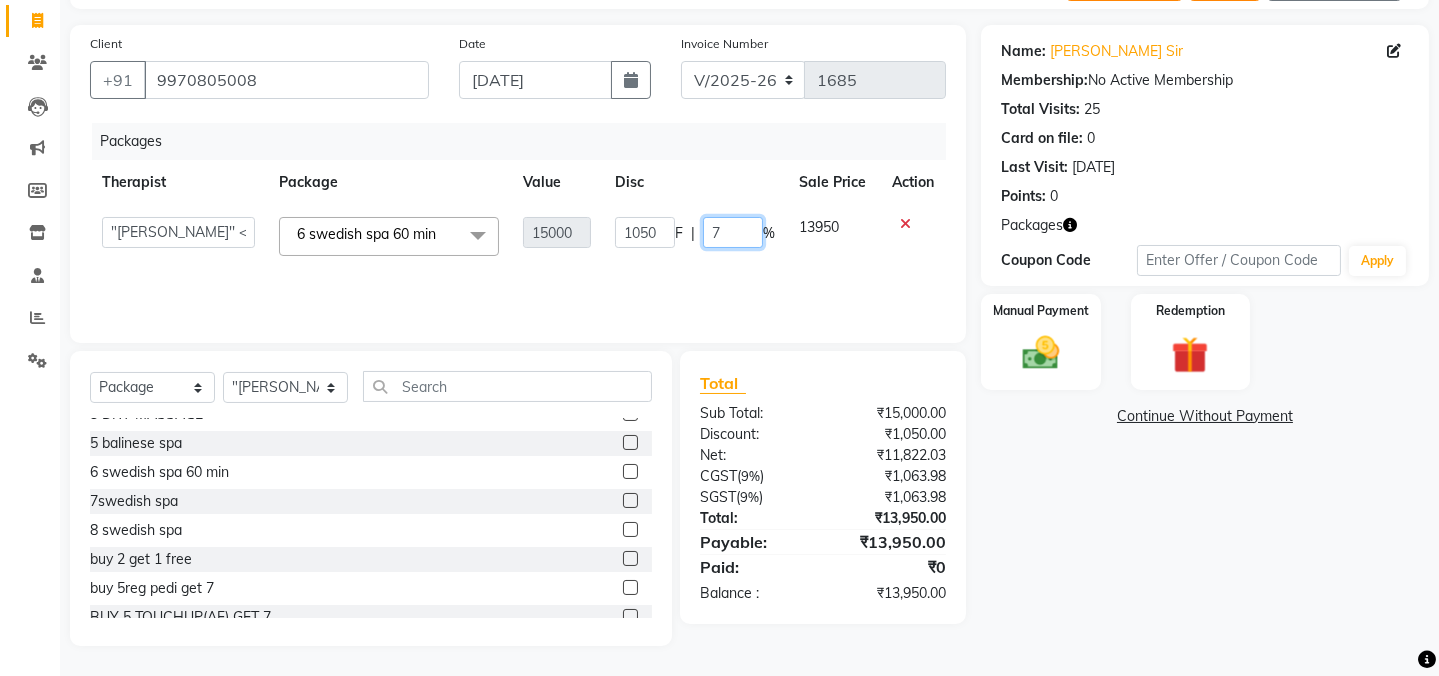 click on "7" 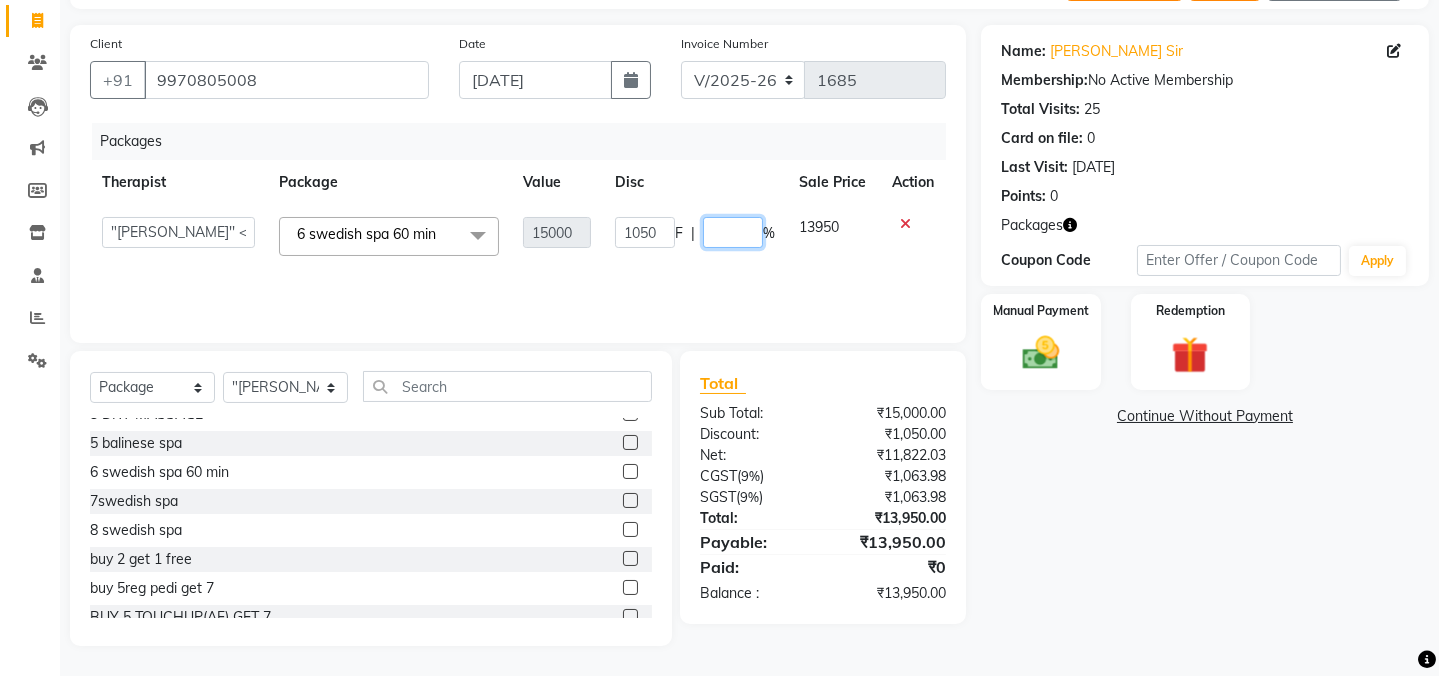 type on "2" 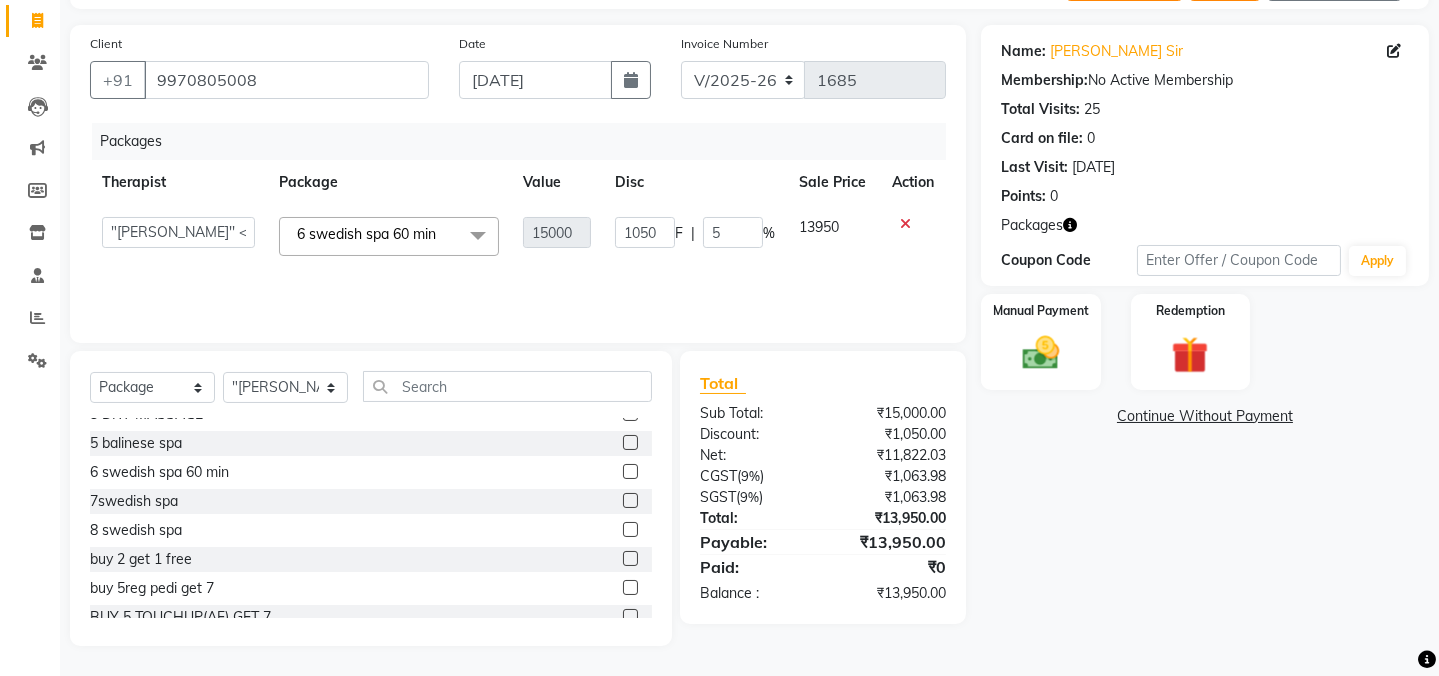 click on "Name: [PERSON_NAME] Sir Membership:  No Active Membership  Total Visits:  25 Card on file:  0 Last Visit:   [DATE] Points:   0  Packages Coupon Code Apply Manual Payment Redemption  Continue Without Payment" 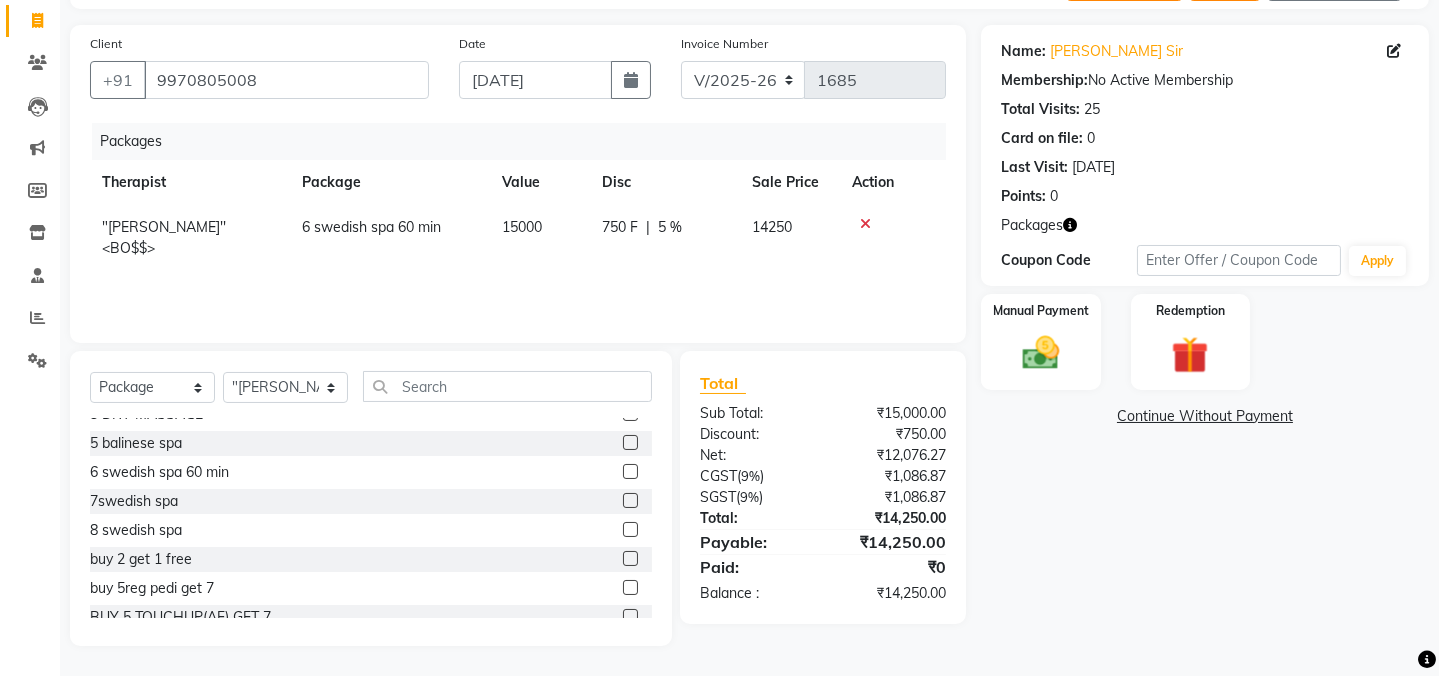 click on "750 F | 5 %" 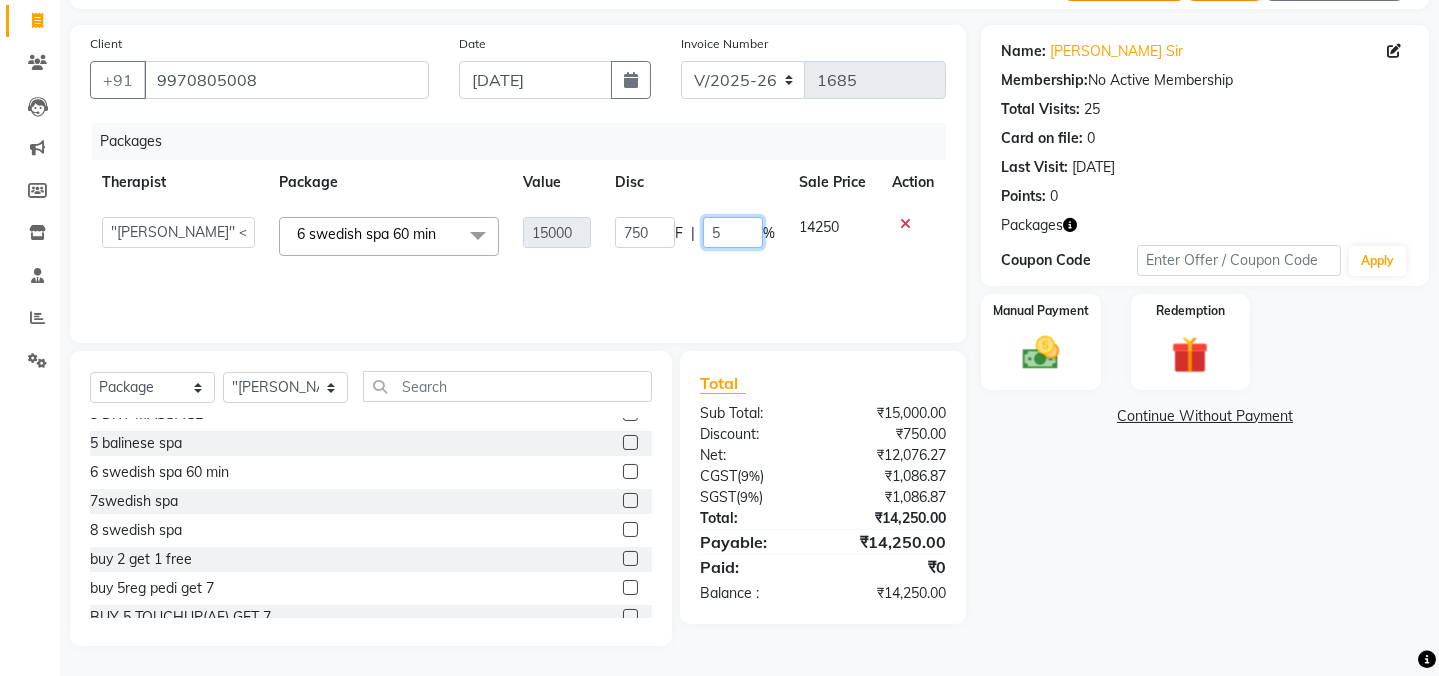 click on "5" 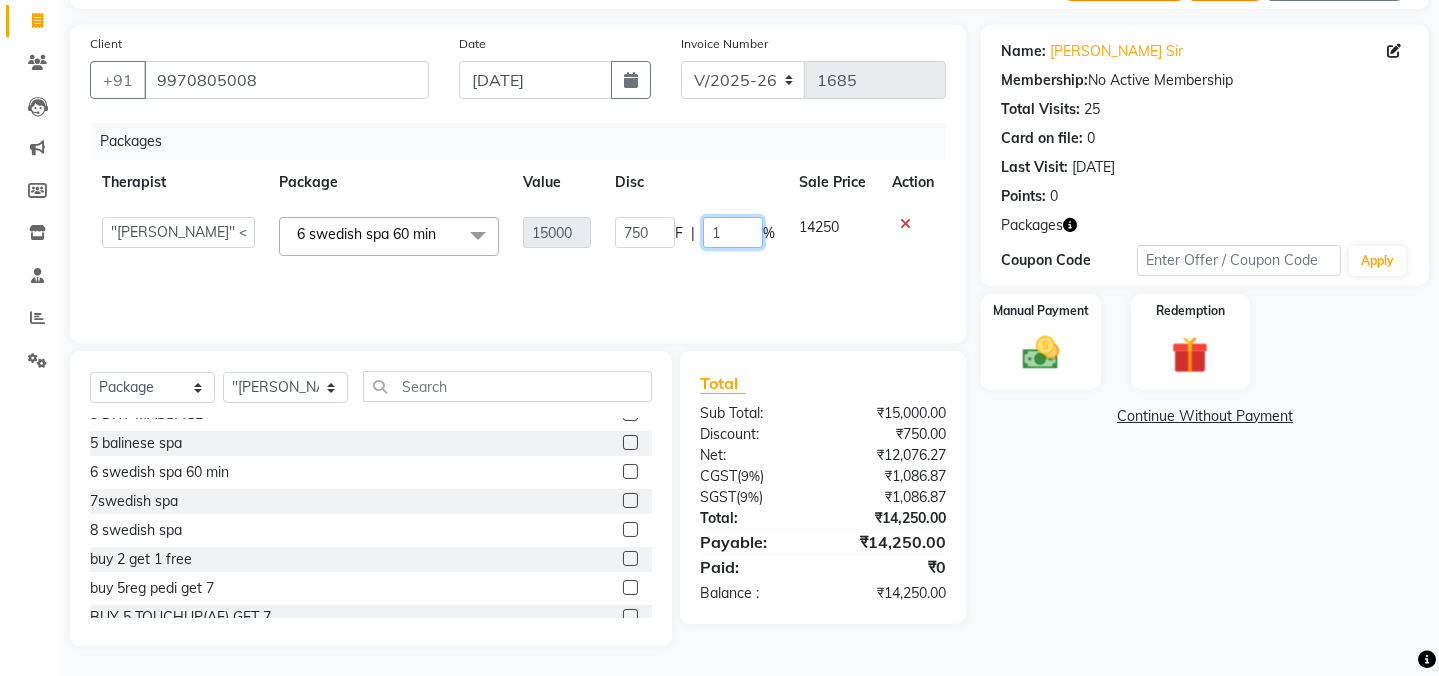 type on "10" 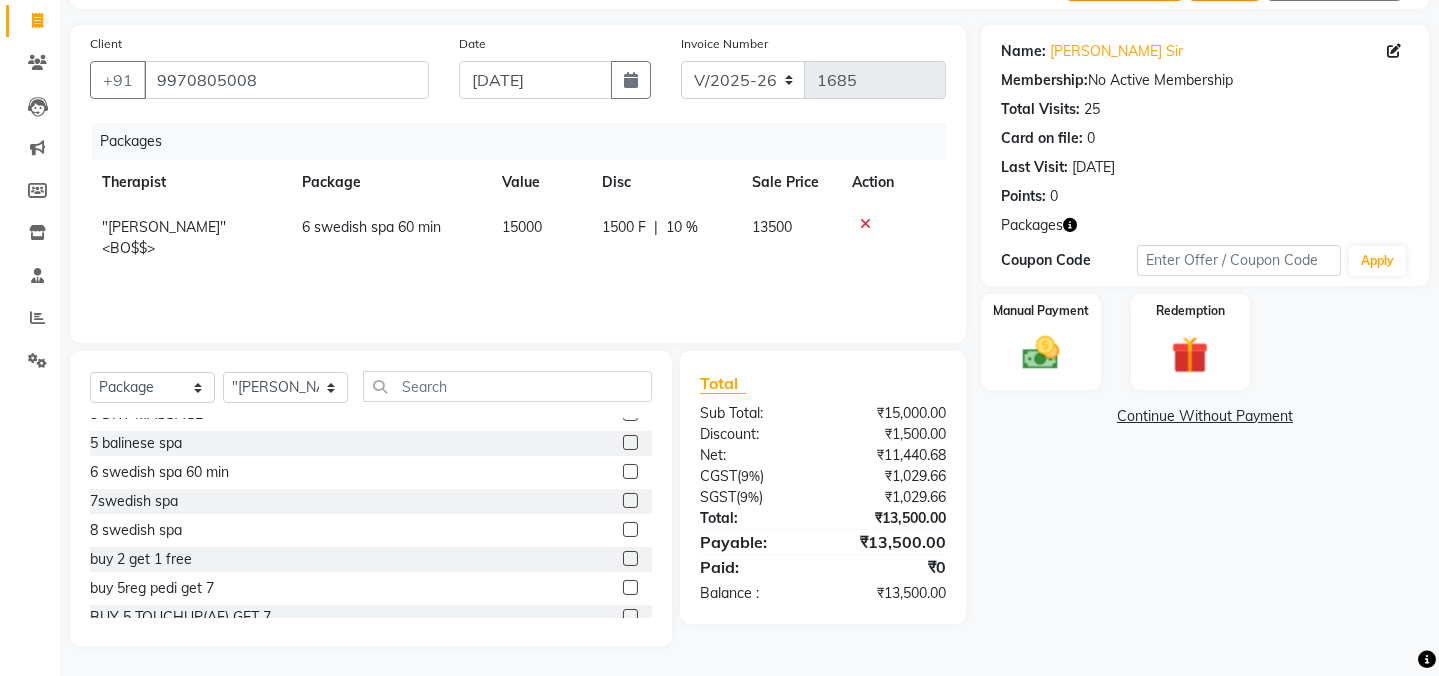 click on "Name: [PERSON_NAME] Sir Membership:  No Active Membership  Total Visits:  25 Card on file:  0 Last Visit:   [DATE] Points:   0  Packages Coupon Code Apply Manual Payment Redemption  Continue Without Payment" 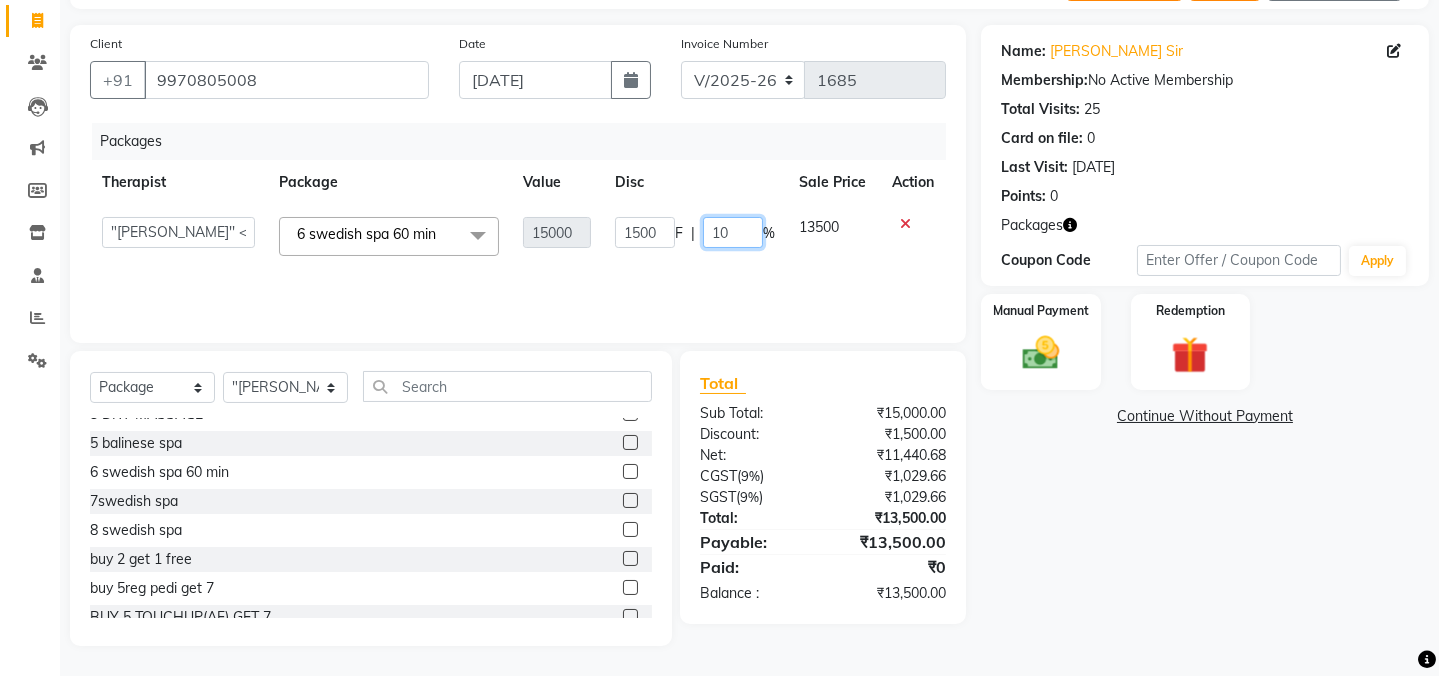 click on "10" 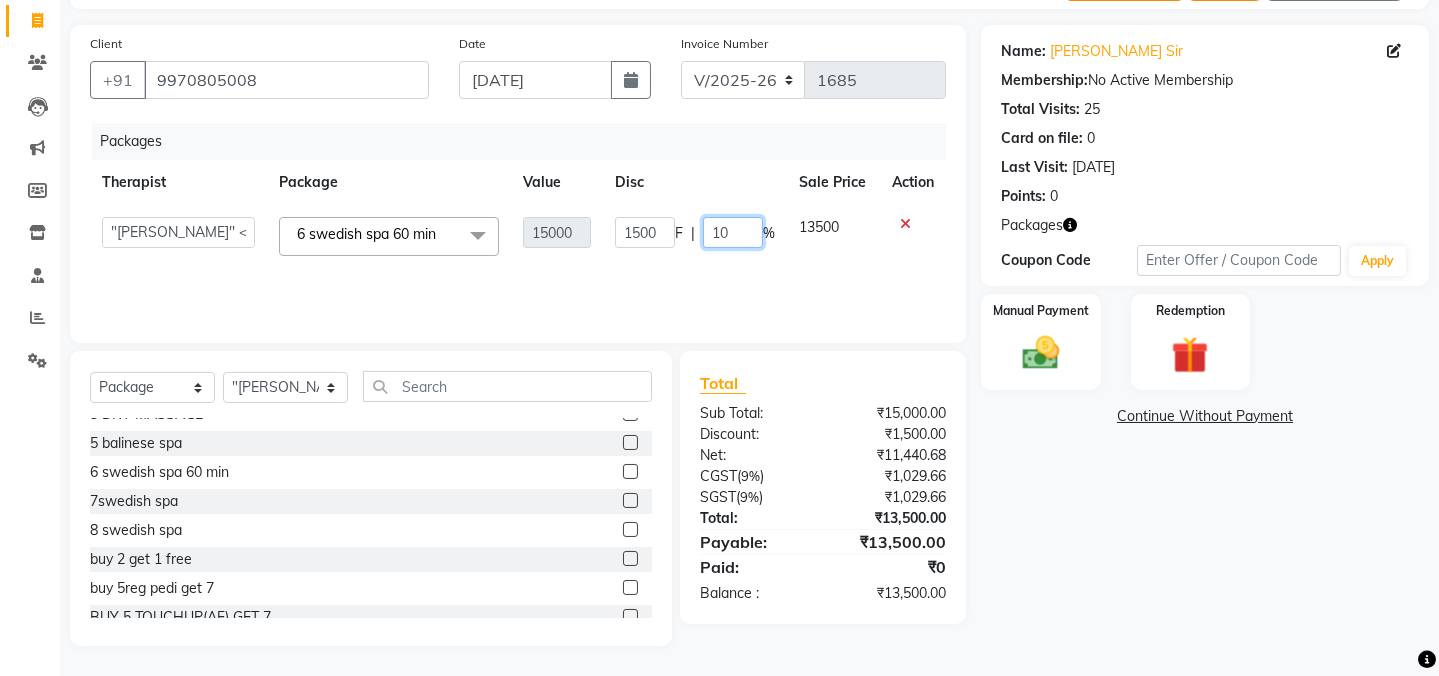 type on "1" 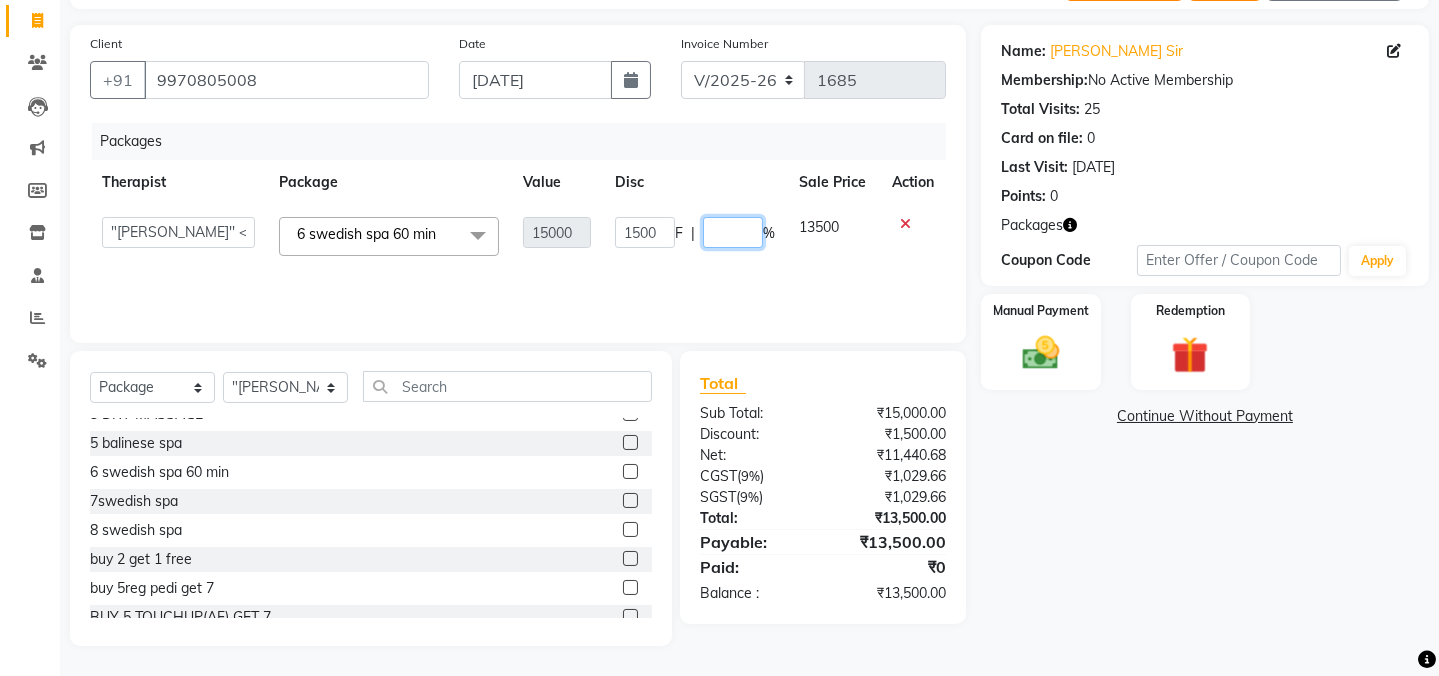 type on "4" 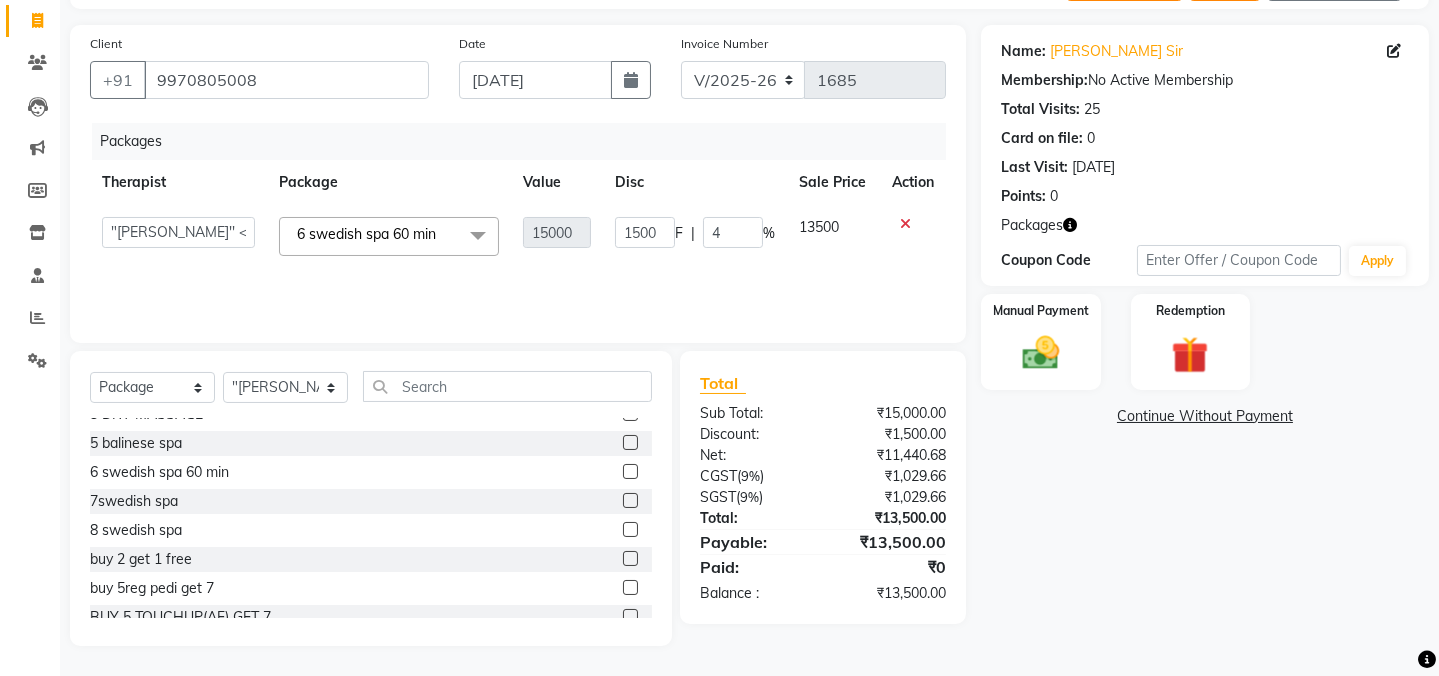 click on "Name: [PERSON_NAME] Sir Membership:  No Active Membership  Total Visits:  25 Card on file:  0 Last Visit:   [DATE] Points:   0  Packages Coupon Code Apply Manual Payment Redemption  Continue Without Payment" 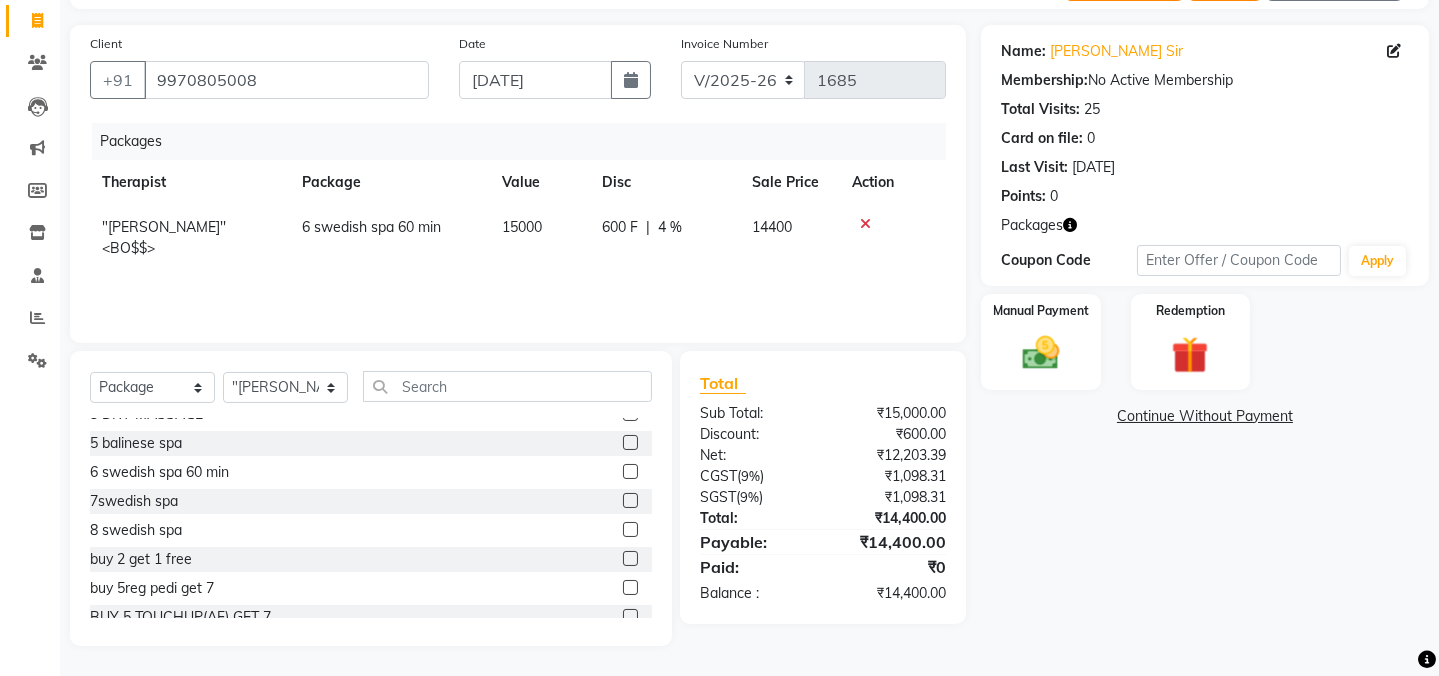 click on "600 F | 4 %" 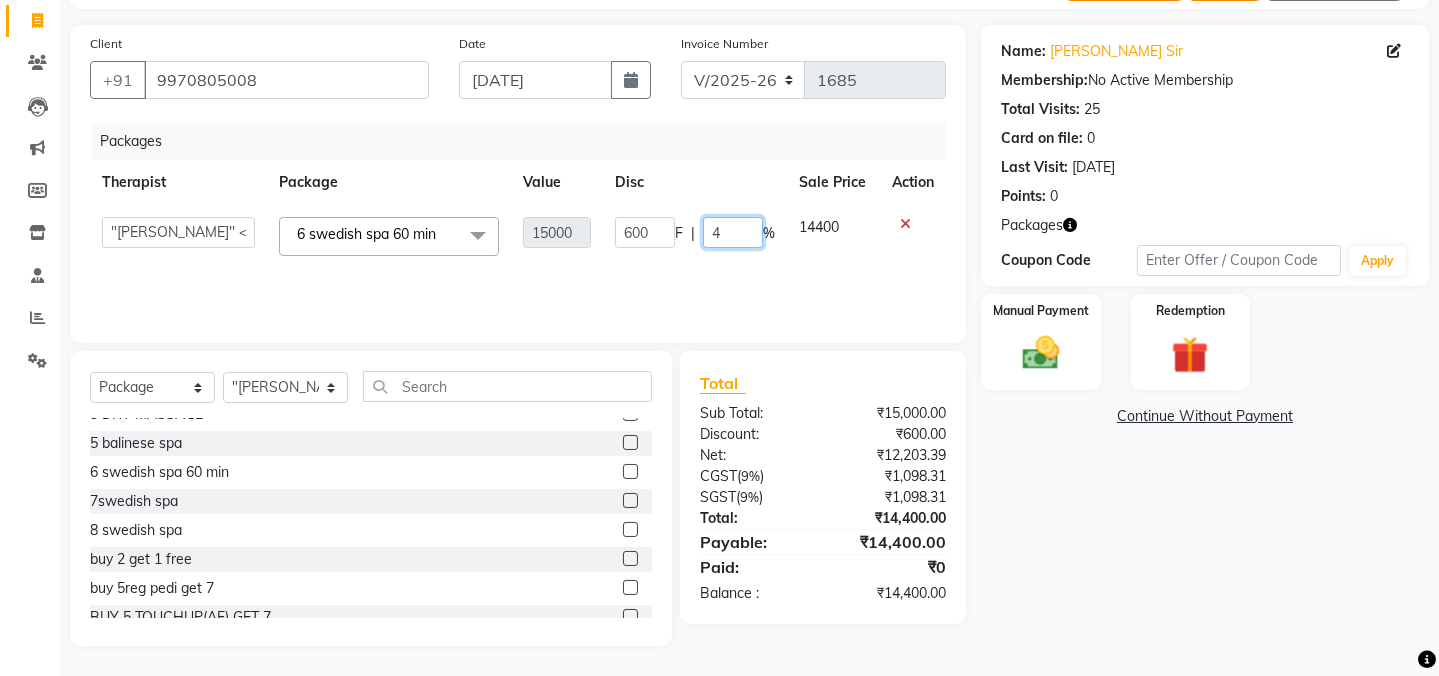 click on "4" 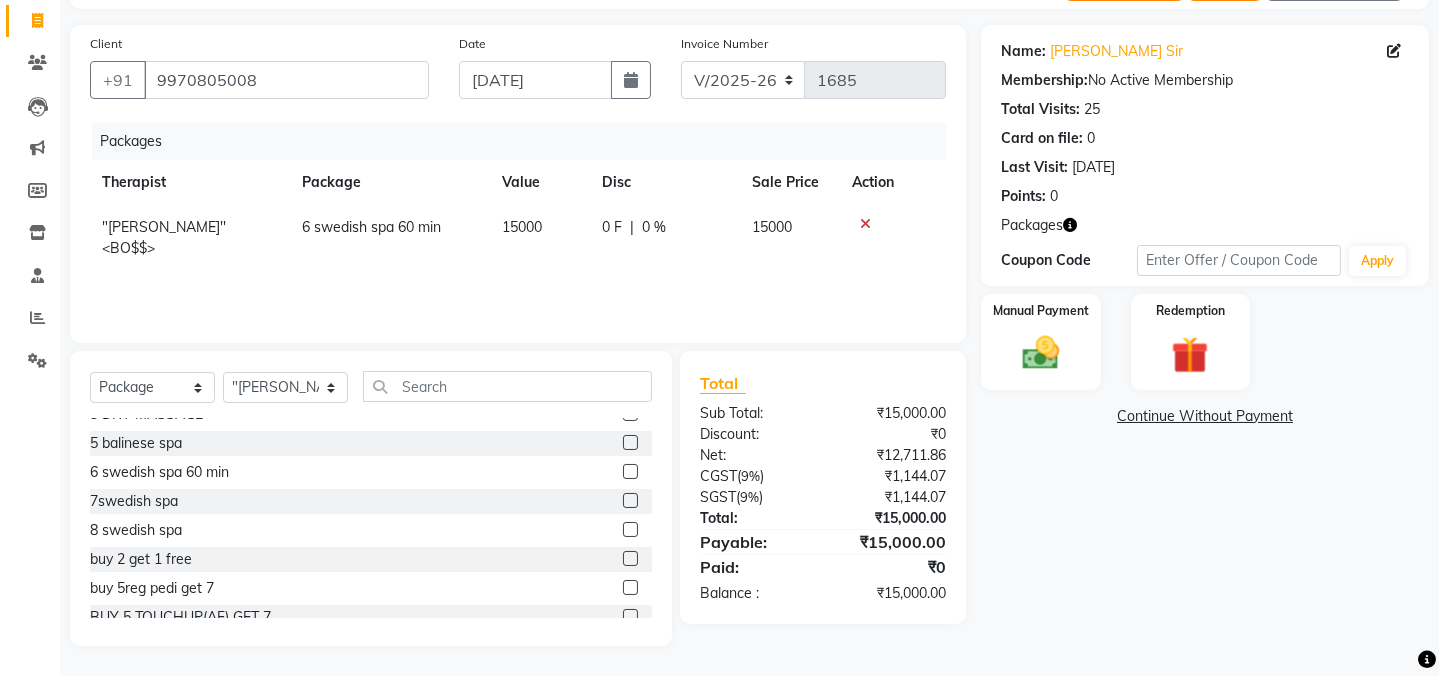 click on "0 %" 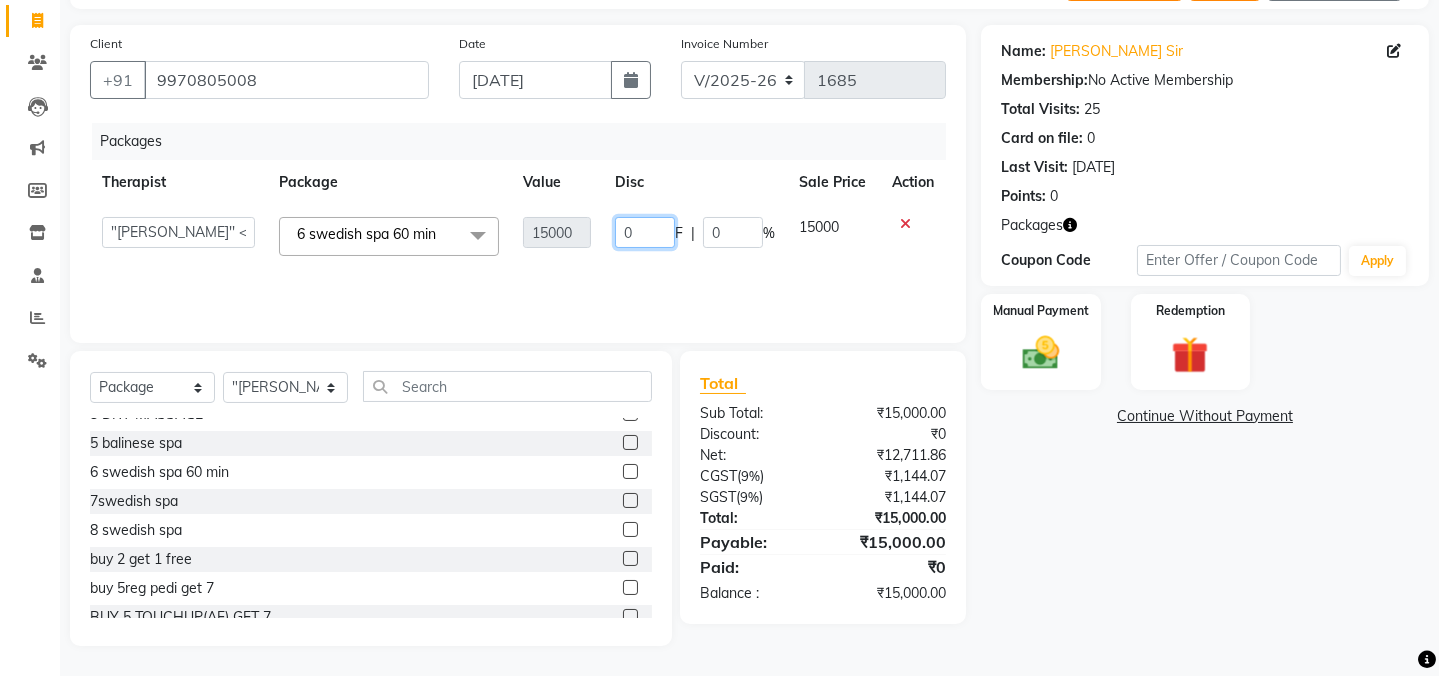 click on "0" 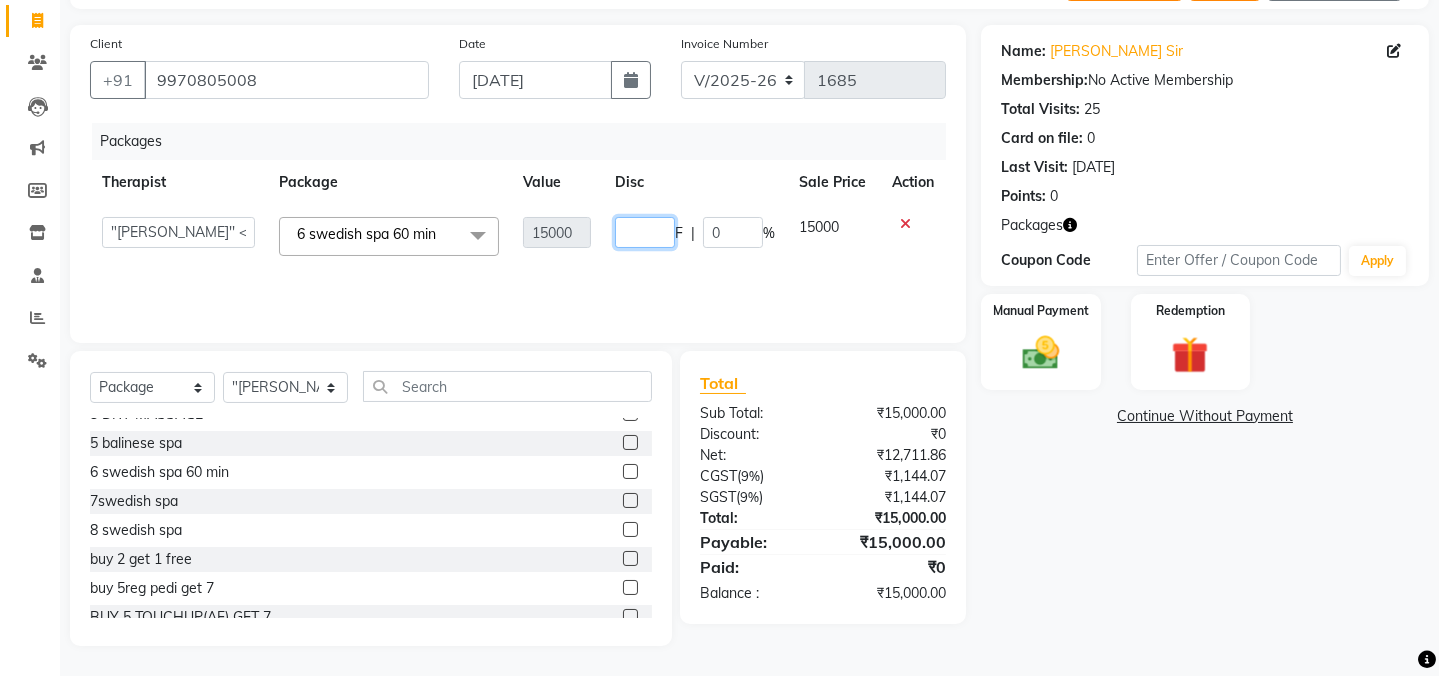 type on "1" 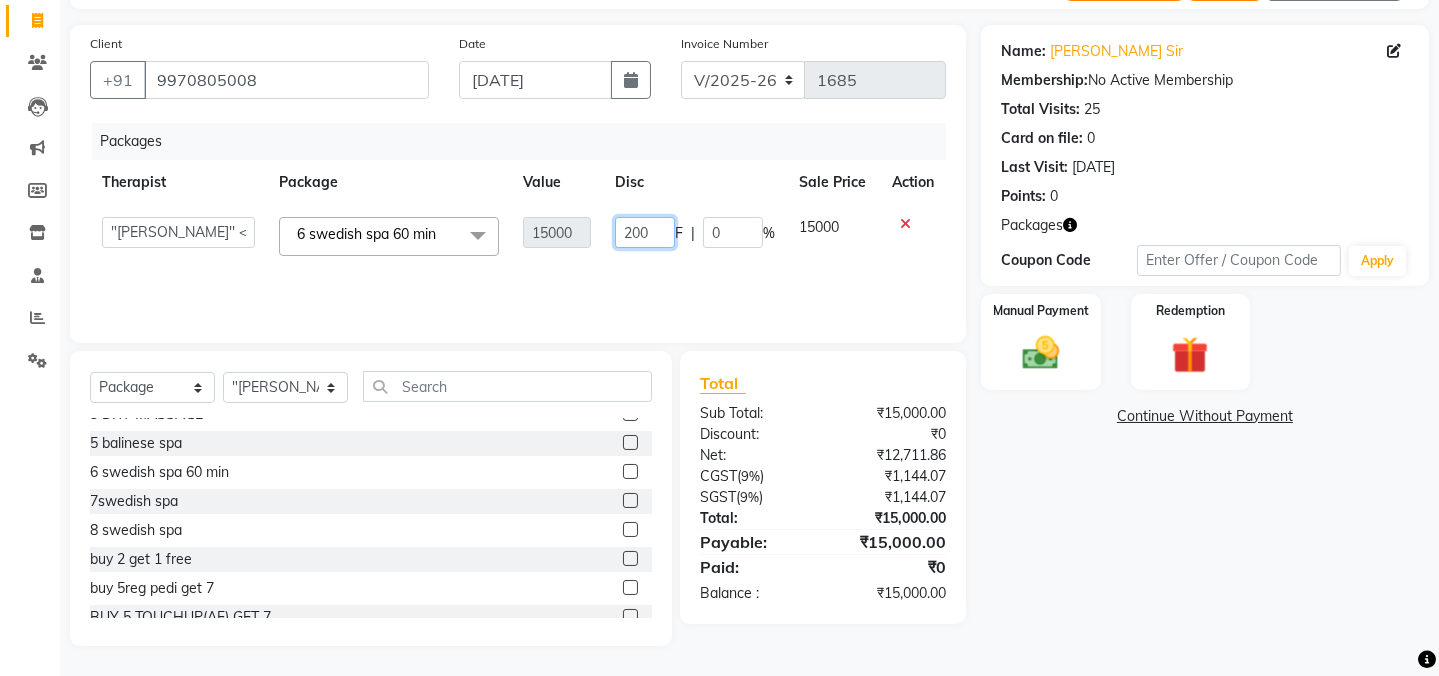 type on "2000" 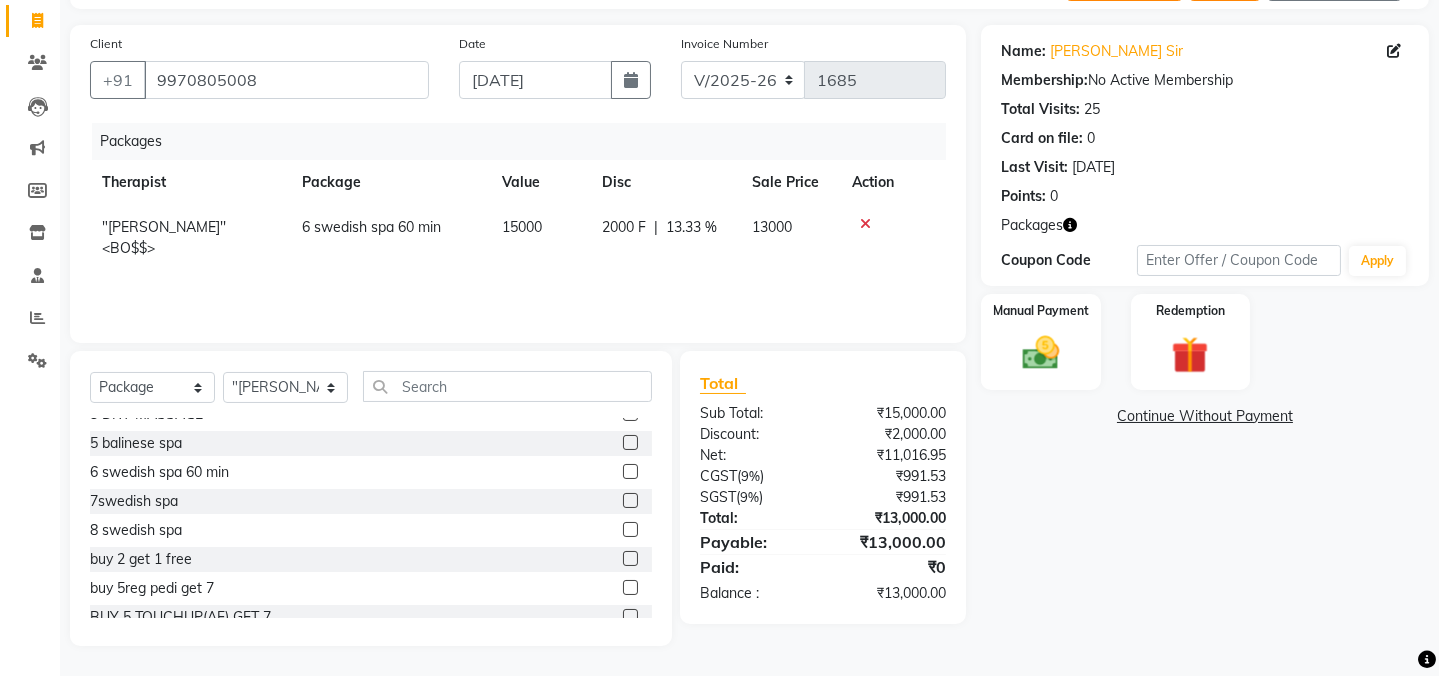 click on "Name: [PERSON_NAME] Sir Membership:  No Active Membership  Total Visits:  25 Card on file:  0 Last Visit:   [DATE] Points:   0  Packages Coupon Code Apply Manual Payment Redemption  Continue Without Payment" 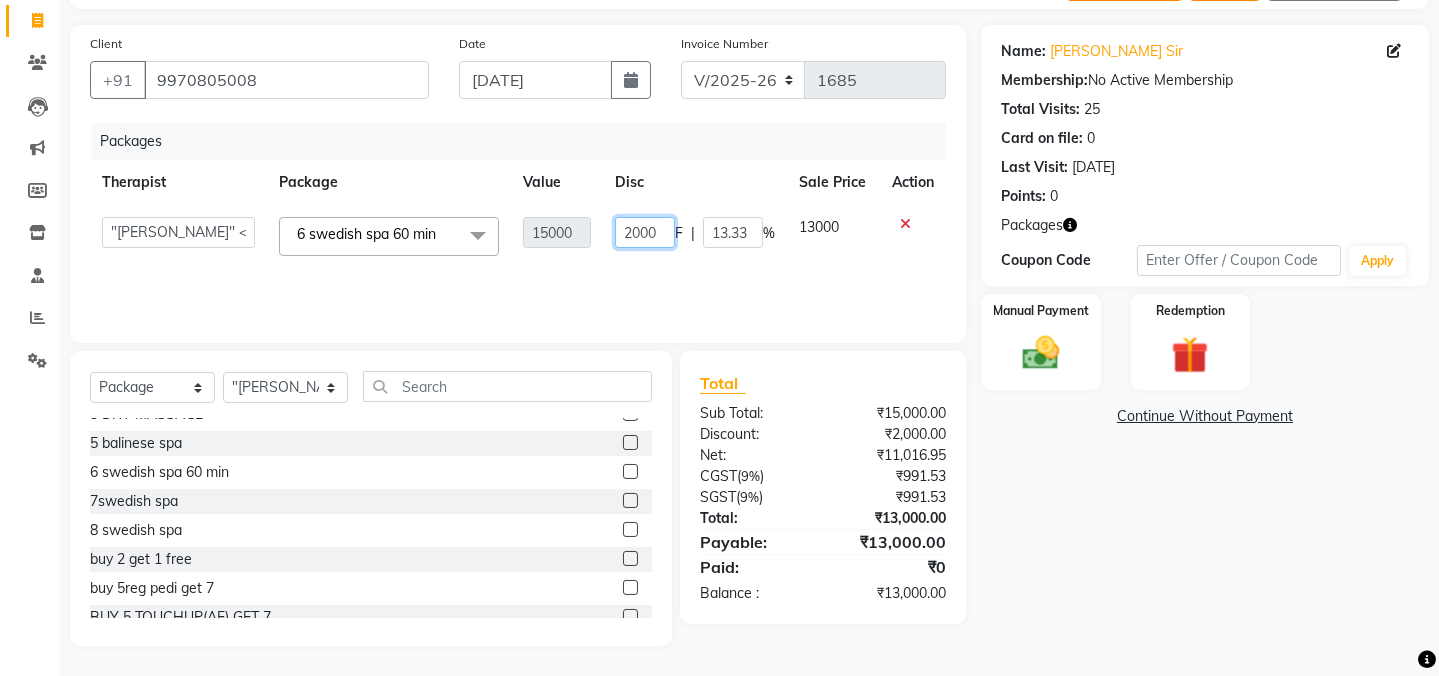 click on "2000" 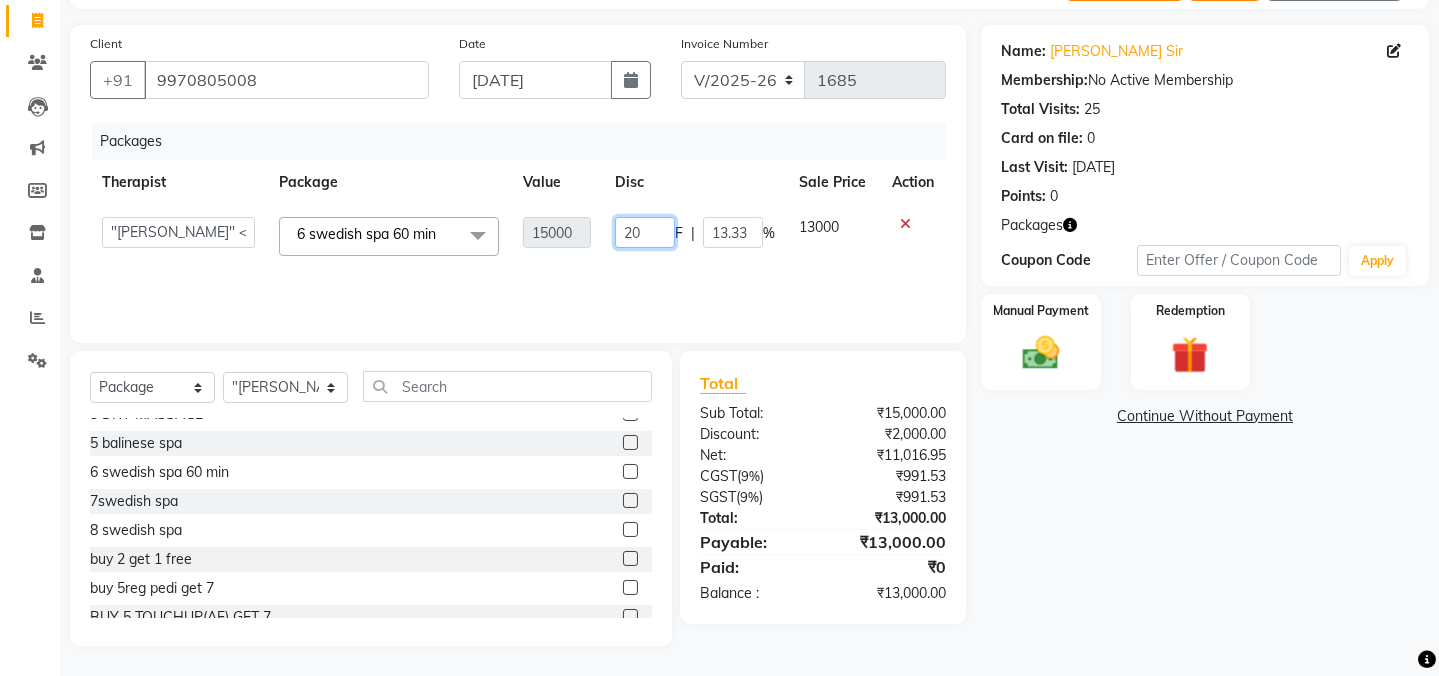 type on "2" 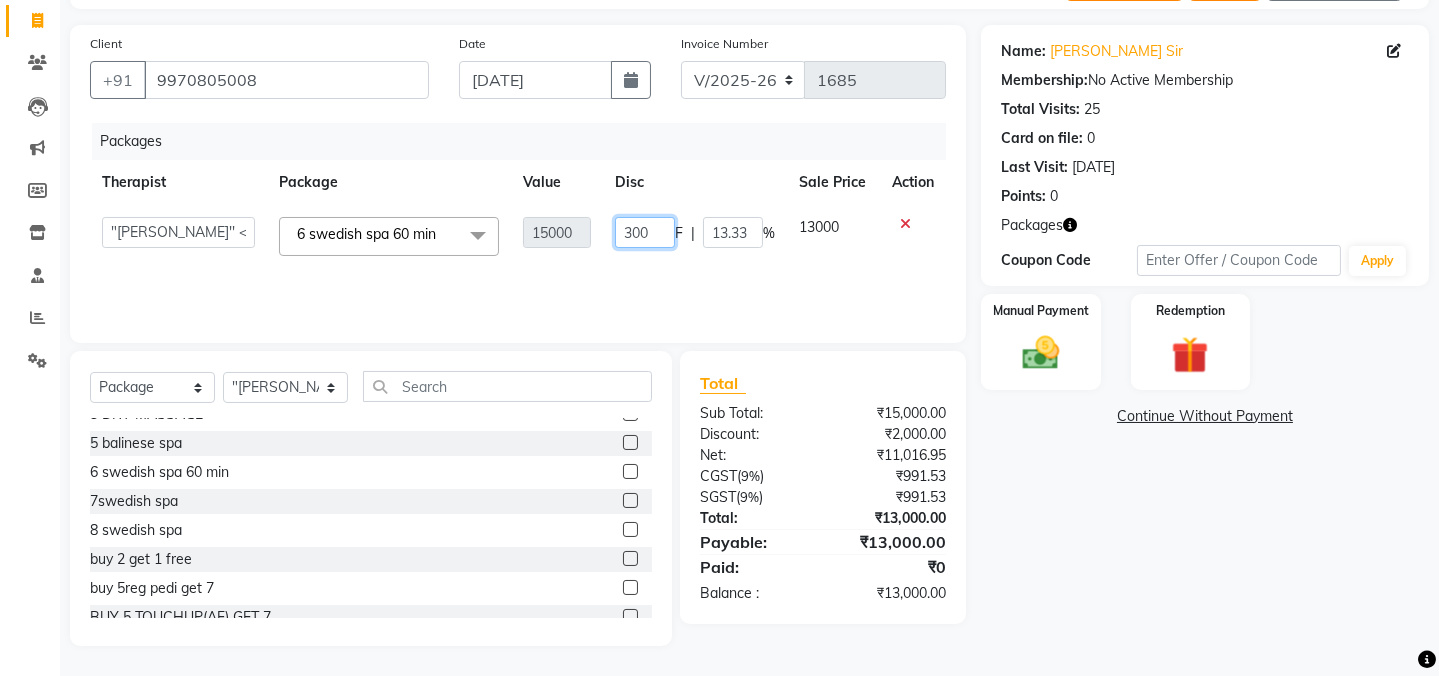 type on "3000" 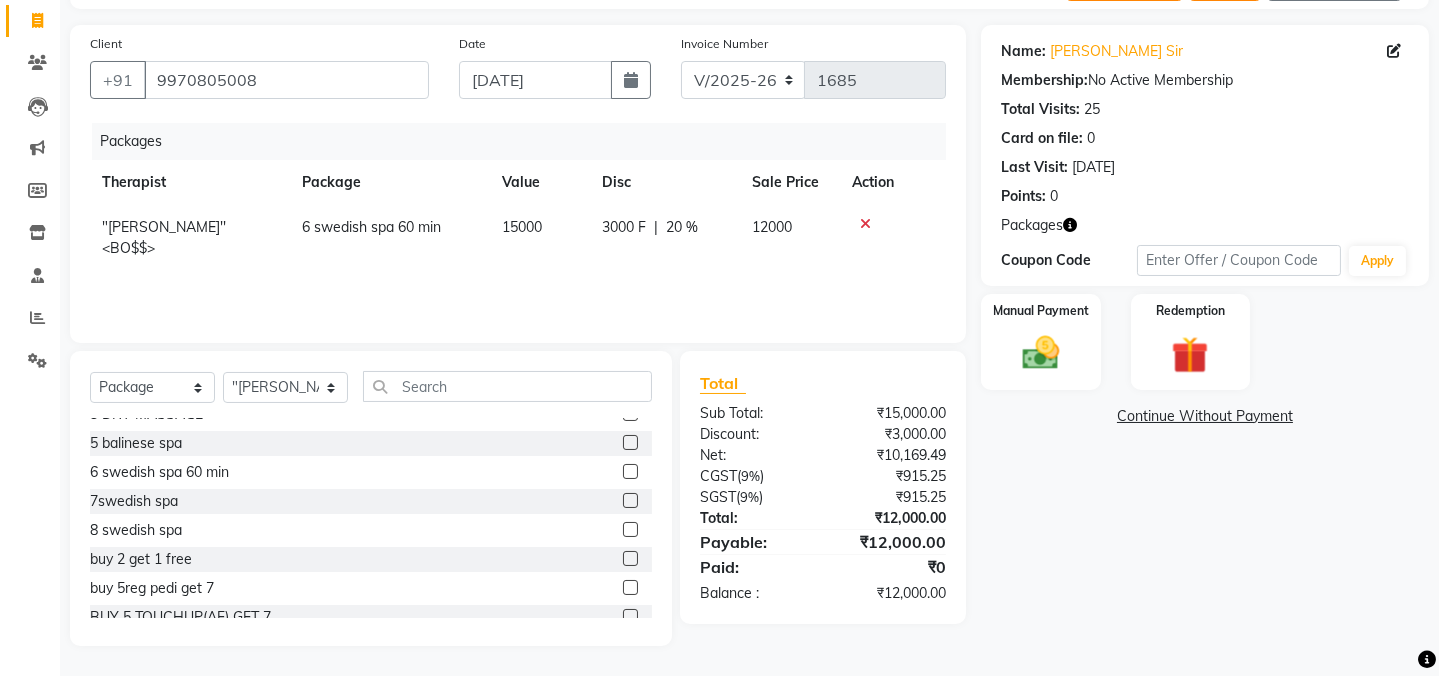 click on "Name: [PERSON_NAME] Sir Membership:  No Active Membership  Total Visits:  25 Card on file:  0 Last Visit:   [DATE] Points:   0  Packages Coupon Code Apply Manual Payment Redemption  Continue Without Payment" 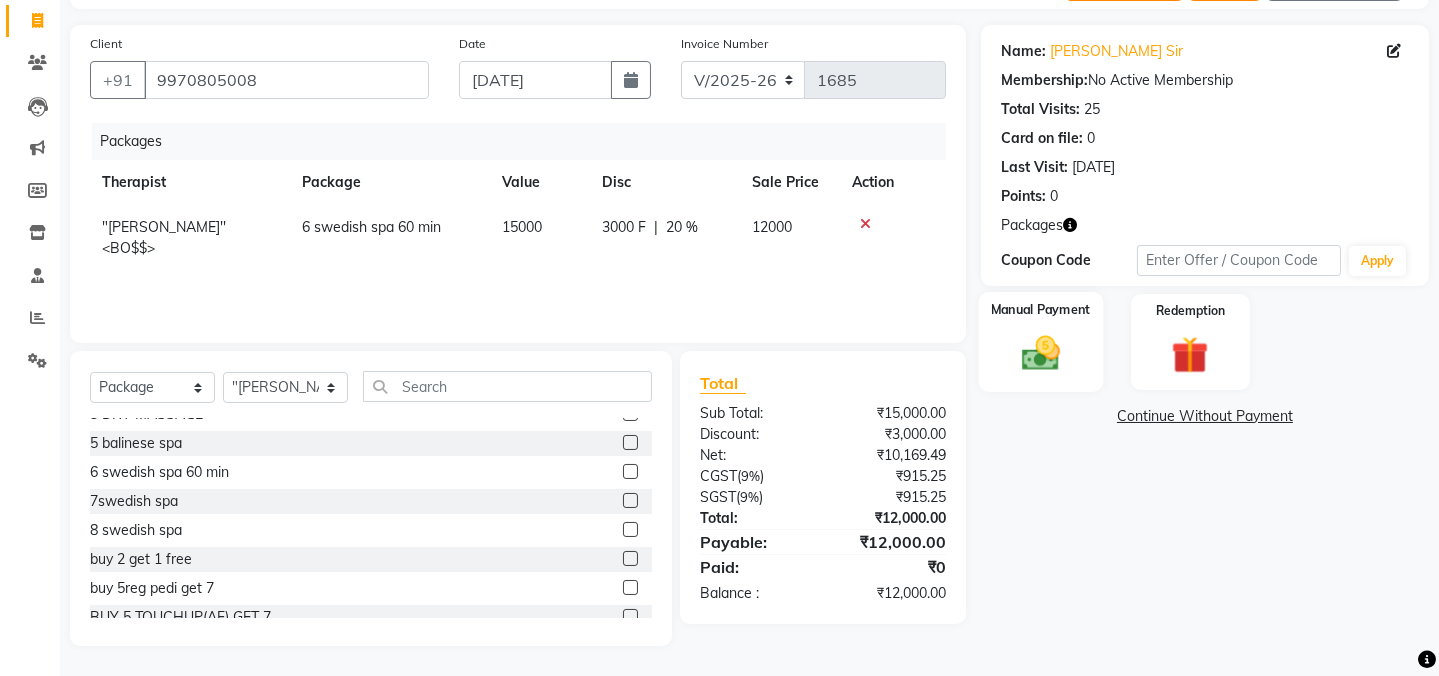 click 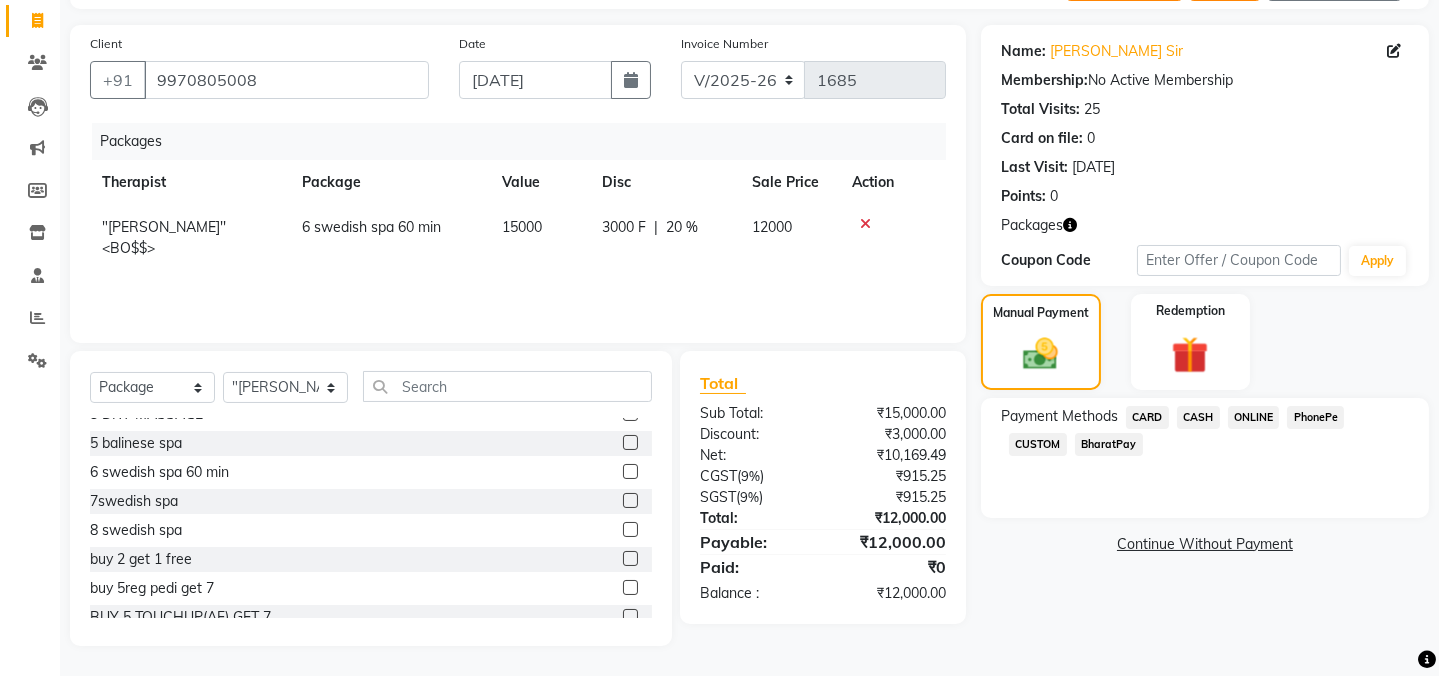 click on "CARD" 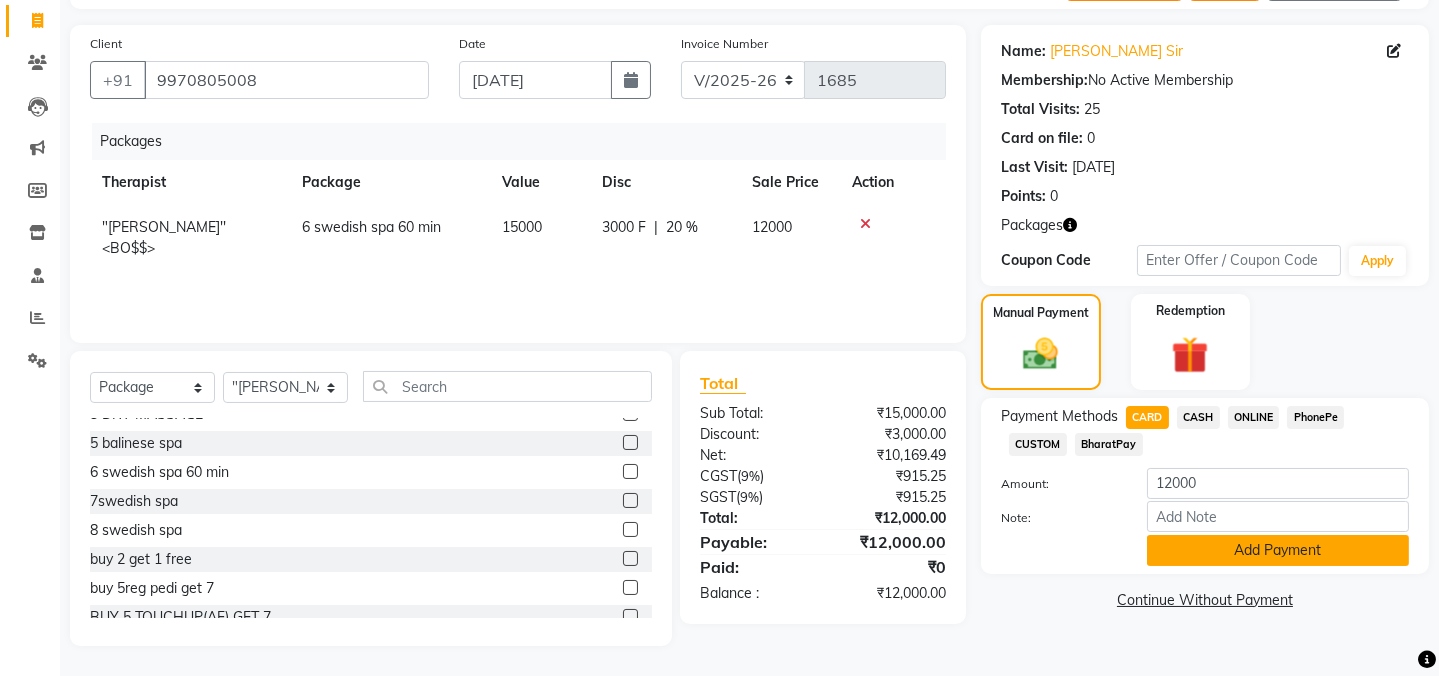 click on "Add Payment" 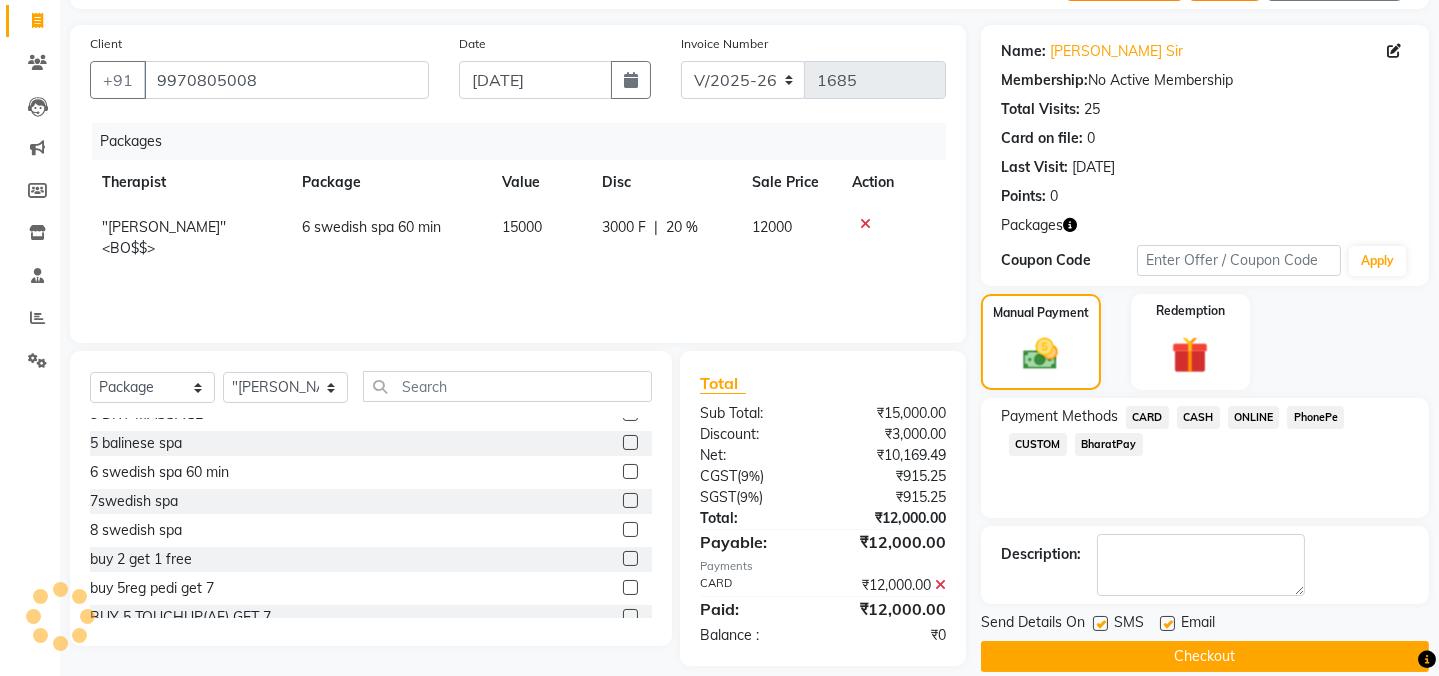 scroll, scrollTop: 150, scrollLeft: 0, axis: vertical 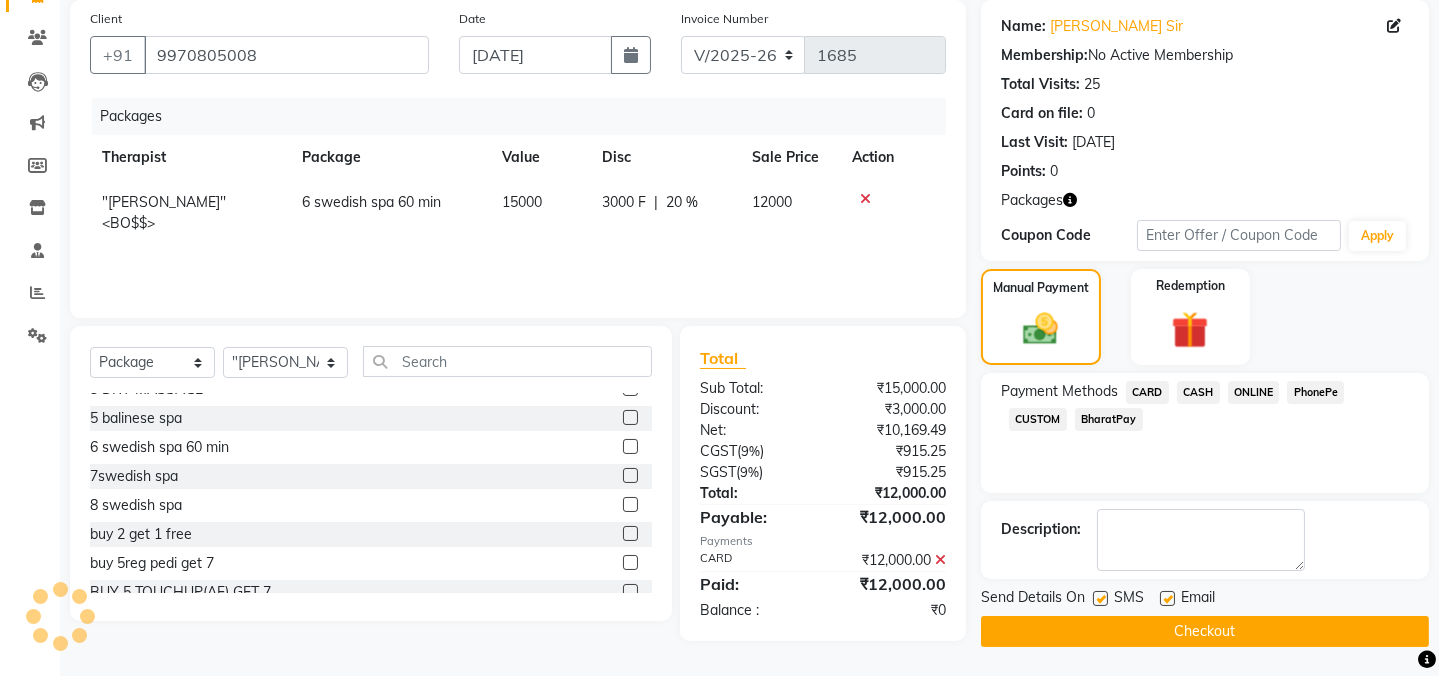 click 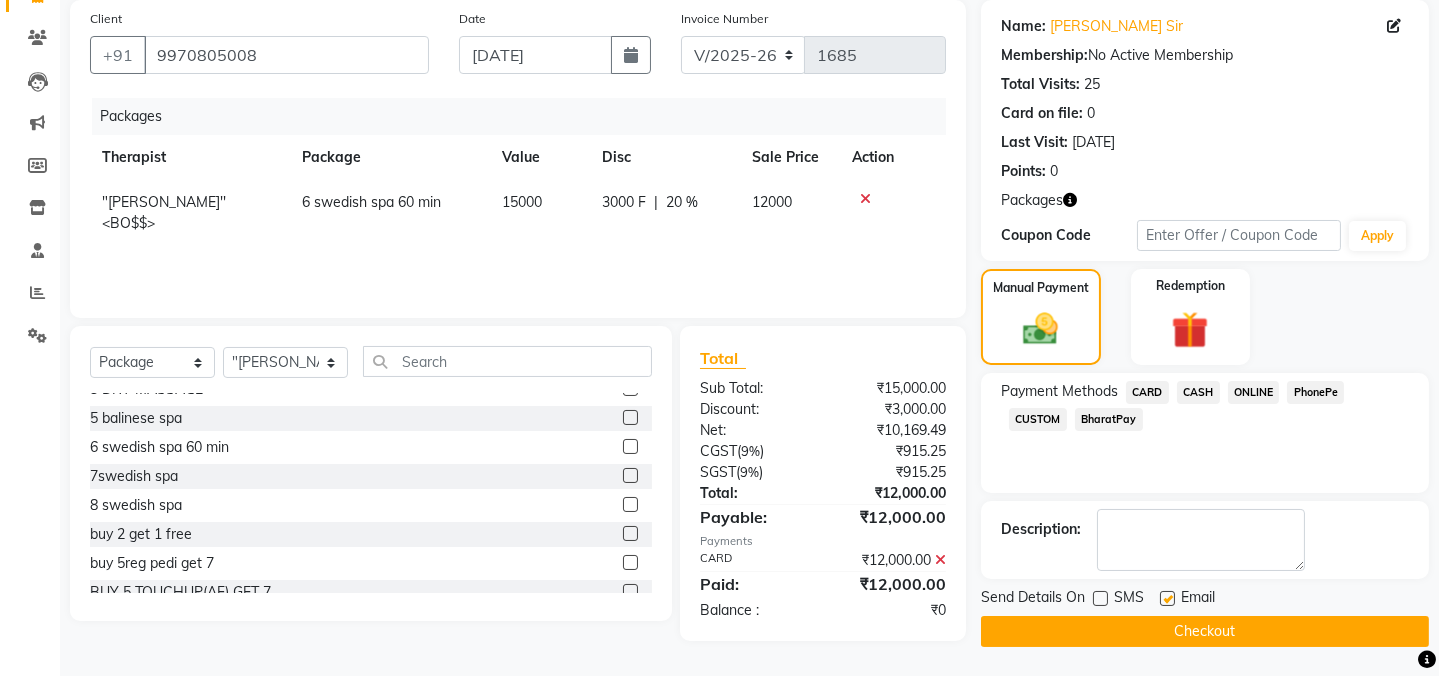 click 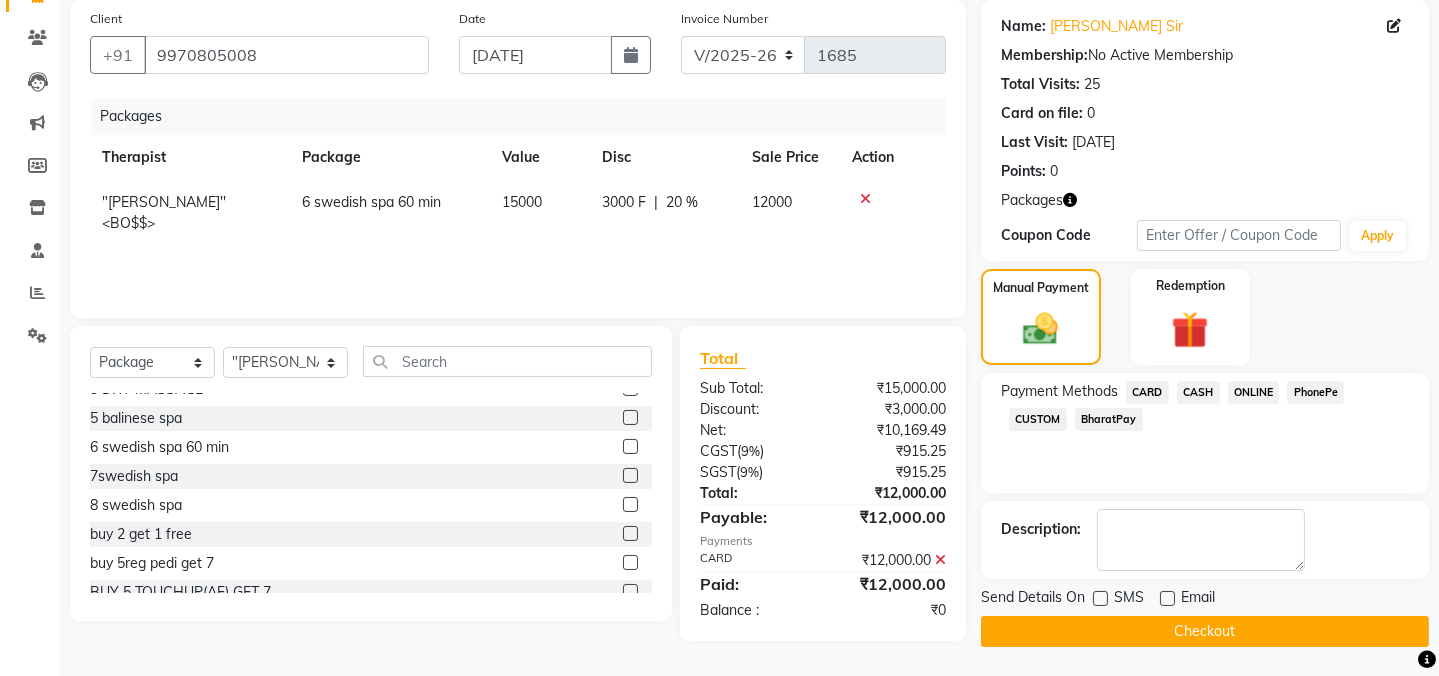 click on "Checkout" 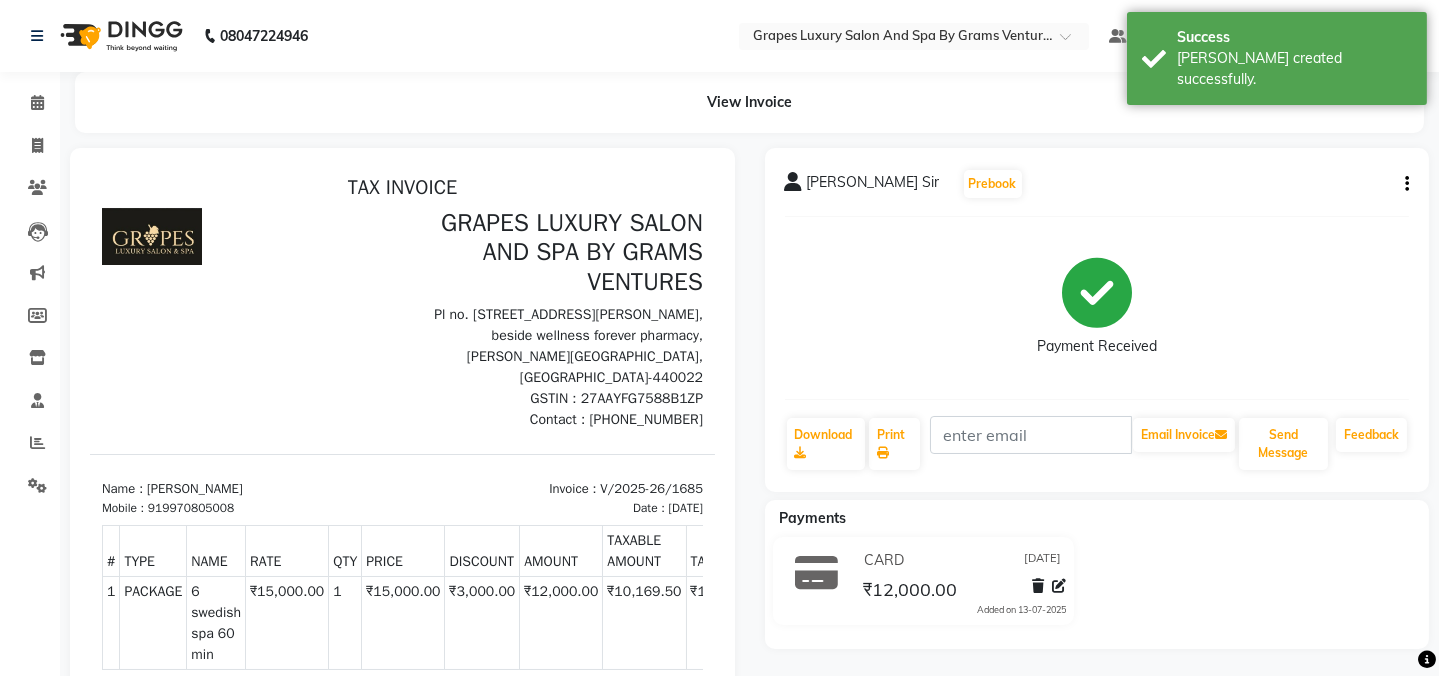 scroll, scrollTop: 0, scrollLeft: 0, axis: both 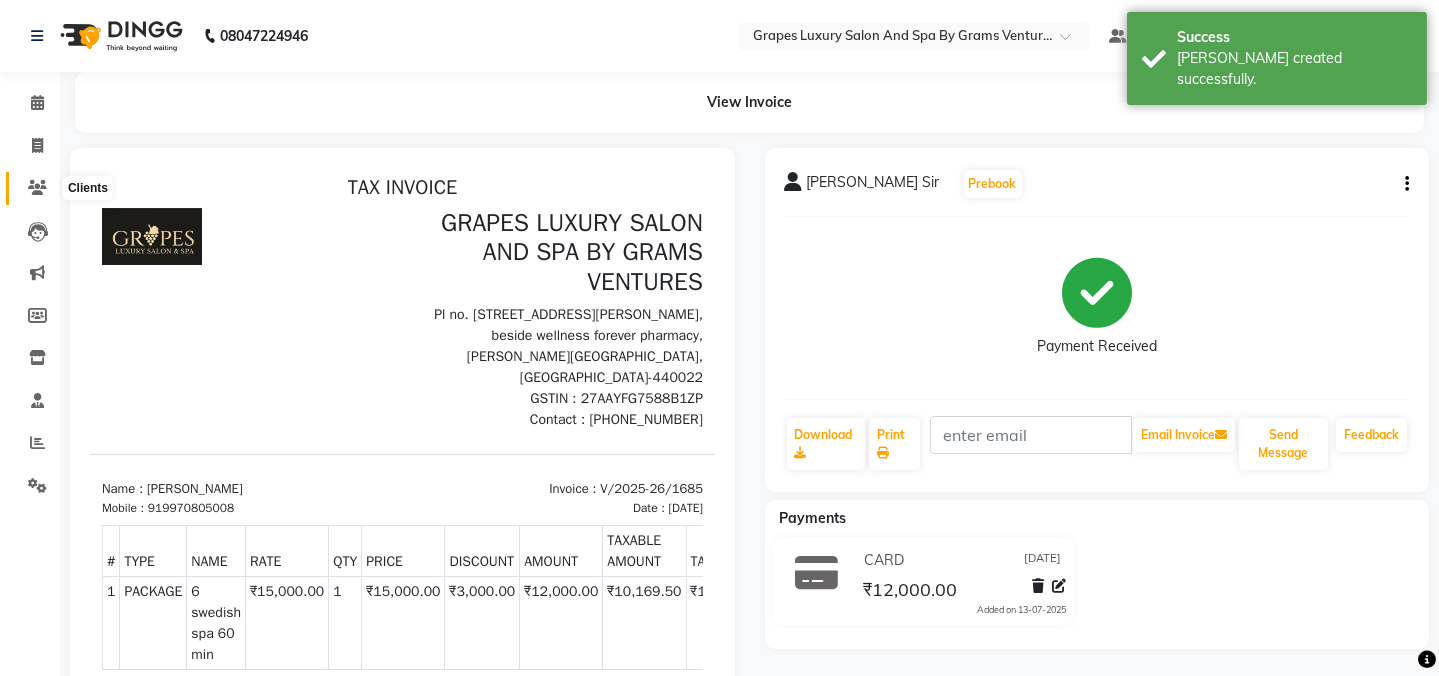 click 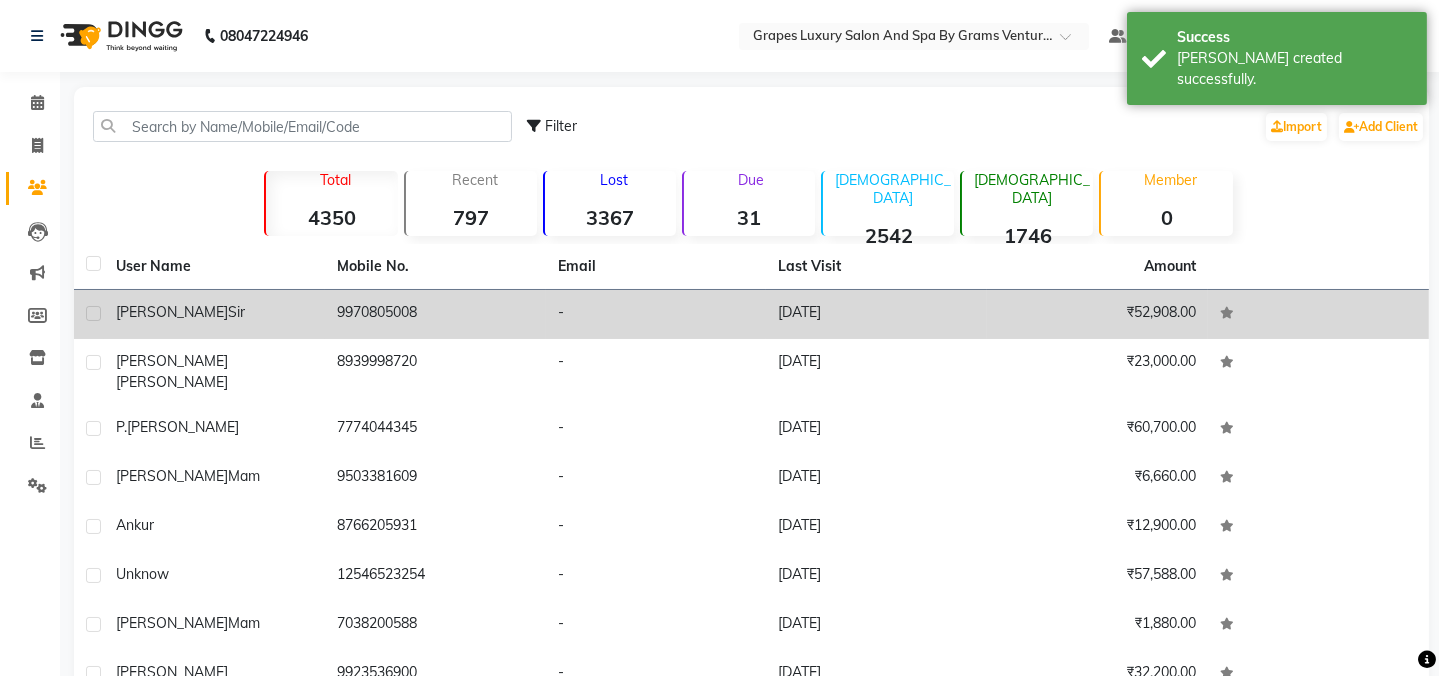 click on "[PERSON_NAME]  Sir" 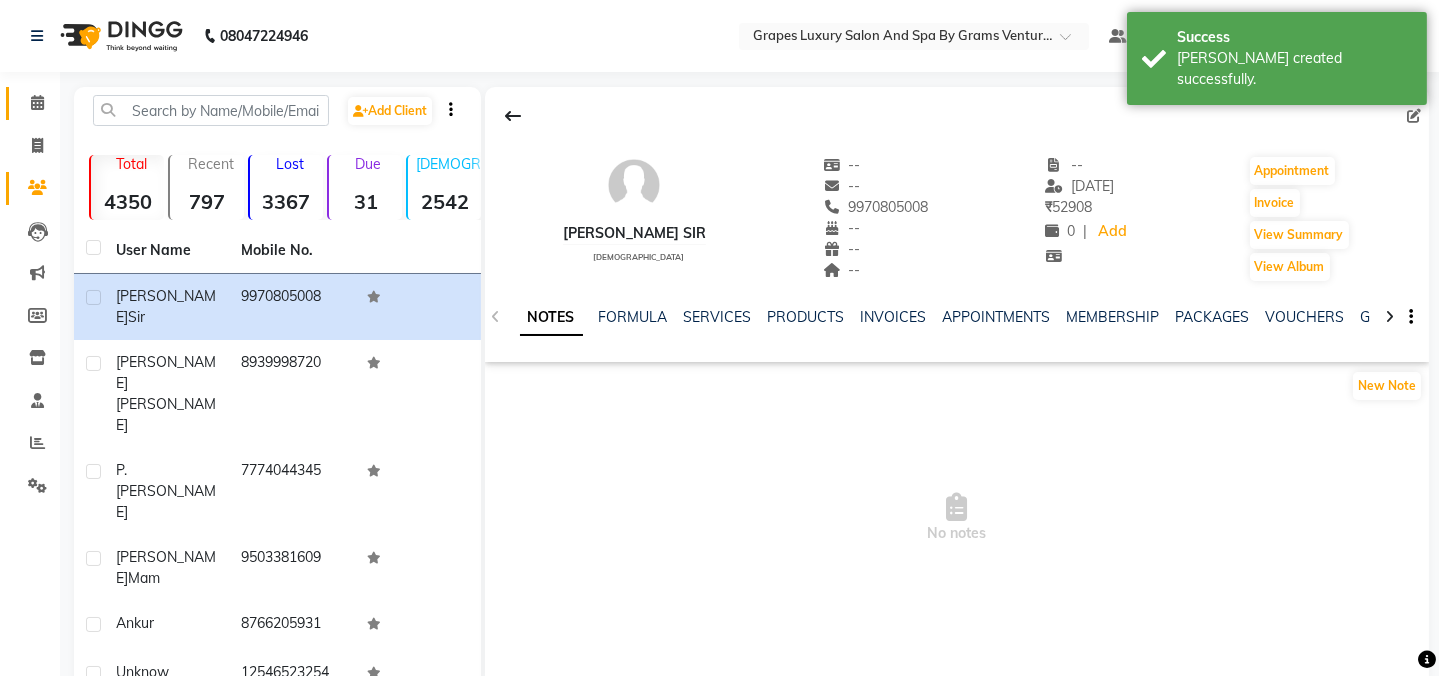 click 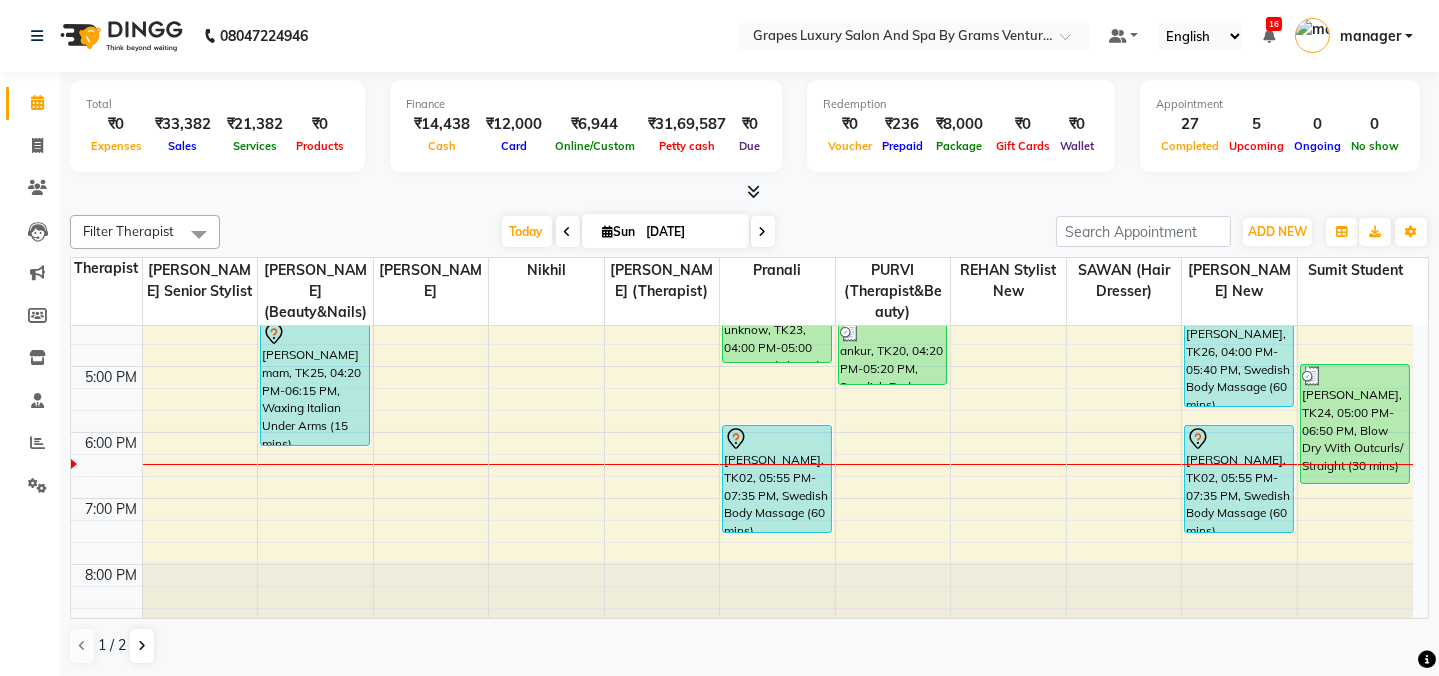 scroll, scrollTop: 561, scrollLeft: 0, axis: vertical 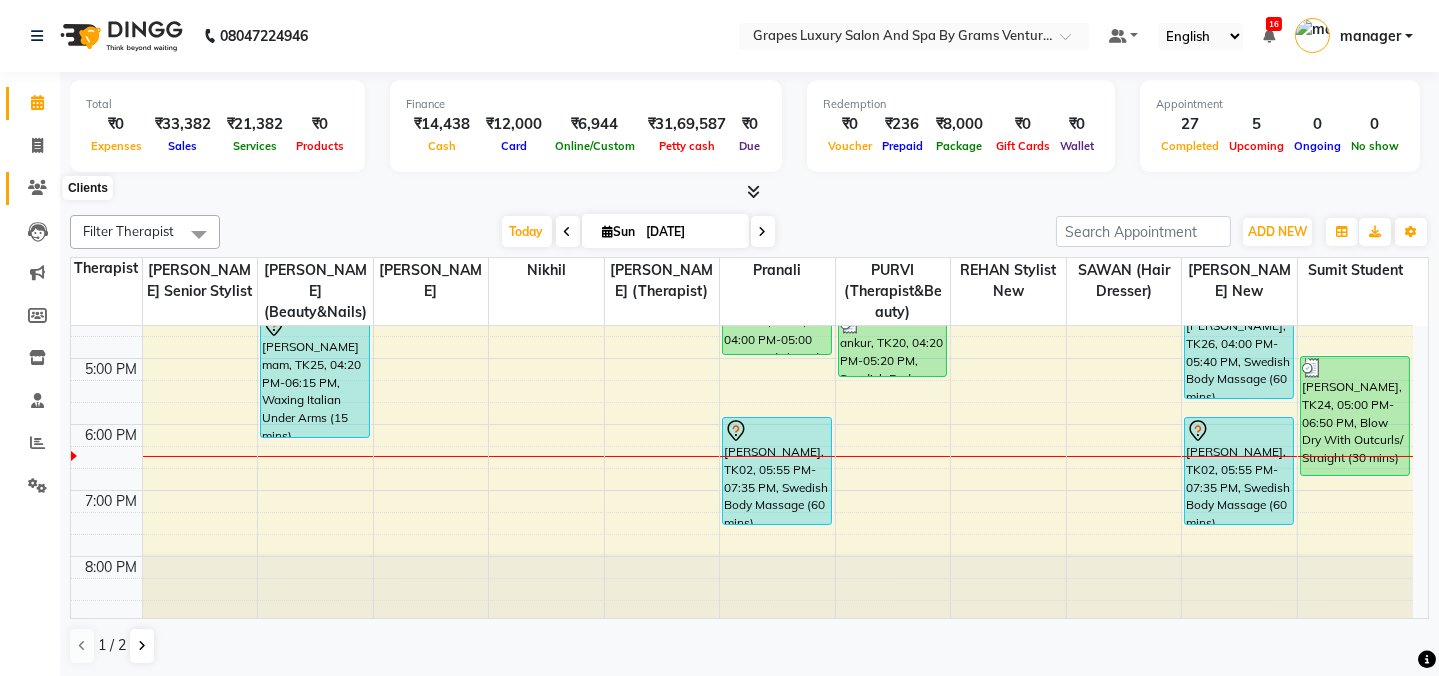click 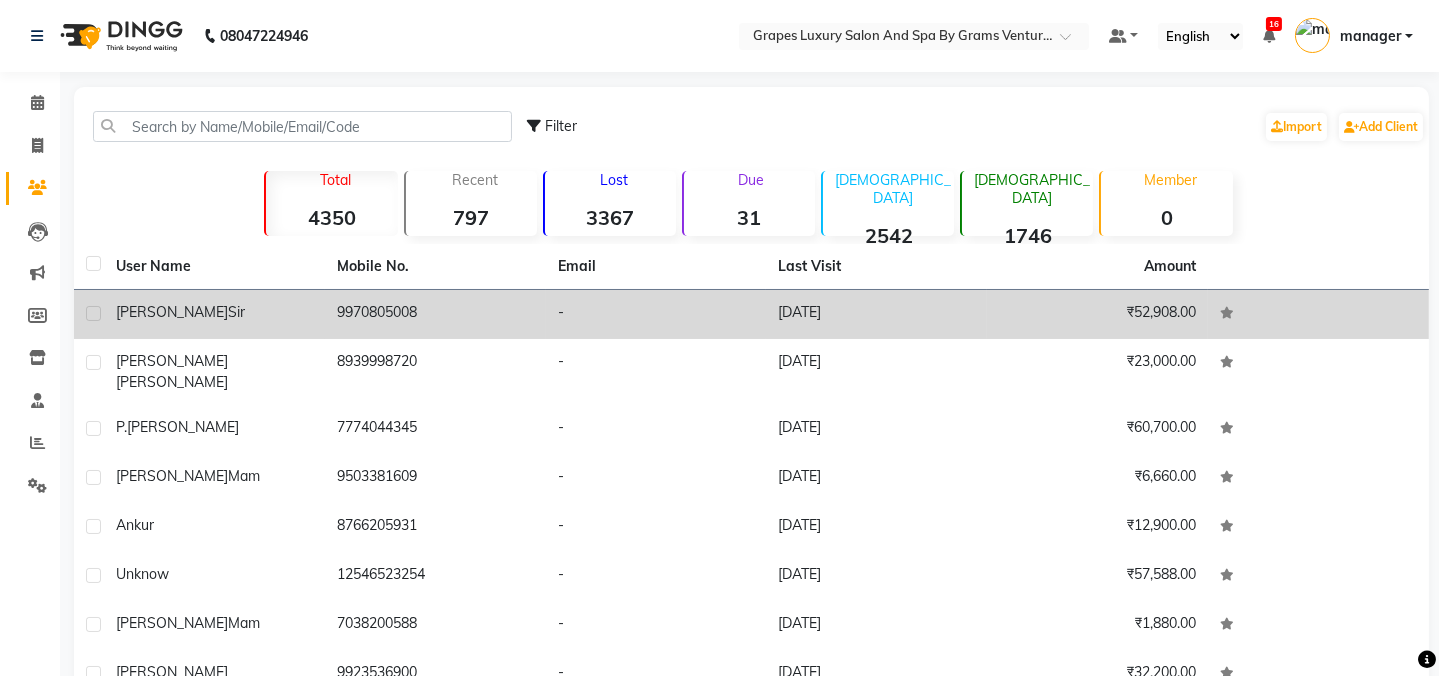 click on "[PERSON_NAME]  Sir" 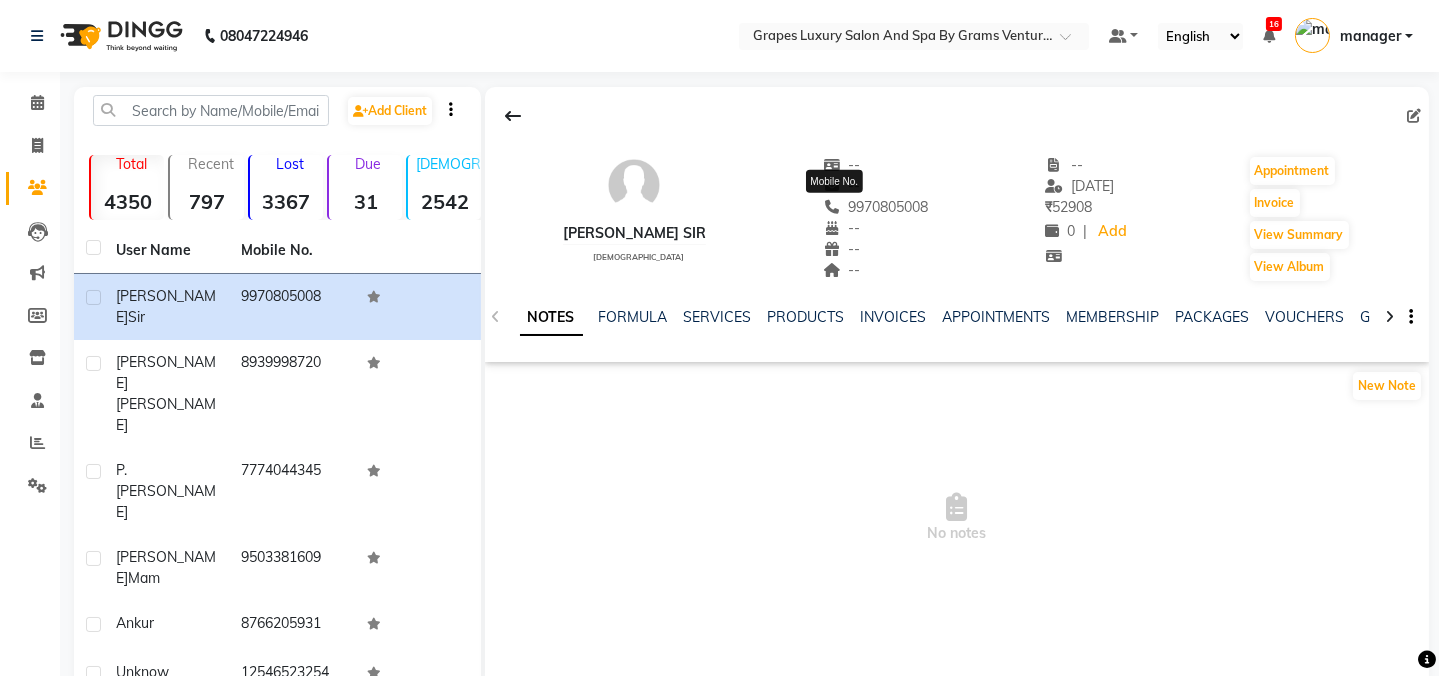 drag, startPoint x: 891, startPoint y: 205, endPoint x: 800, endPoint y: 209, distance: 91.08787 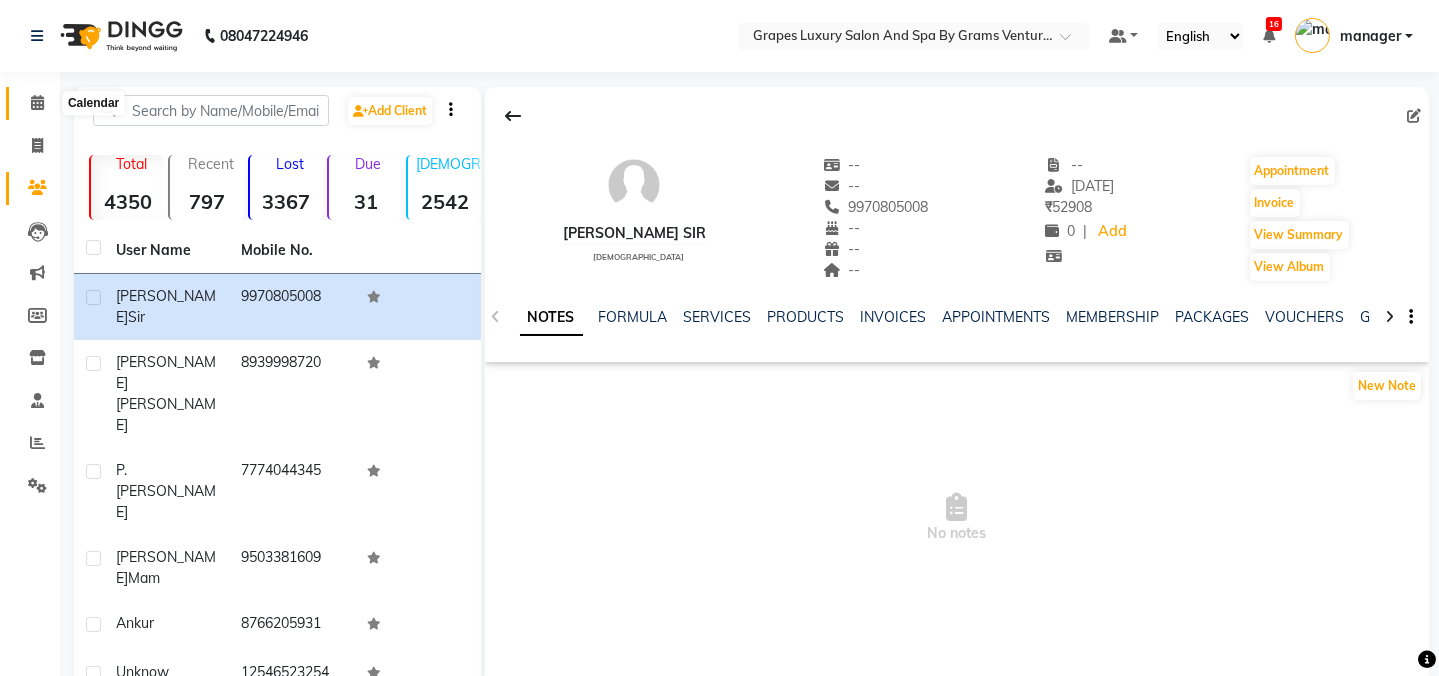click 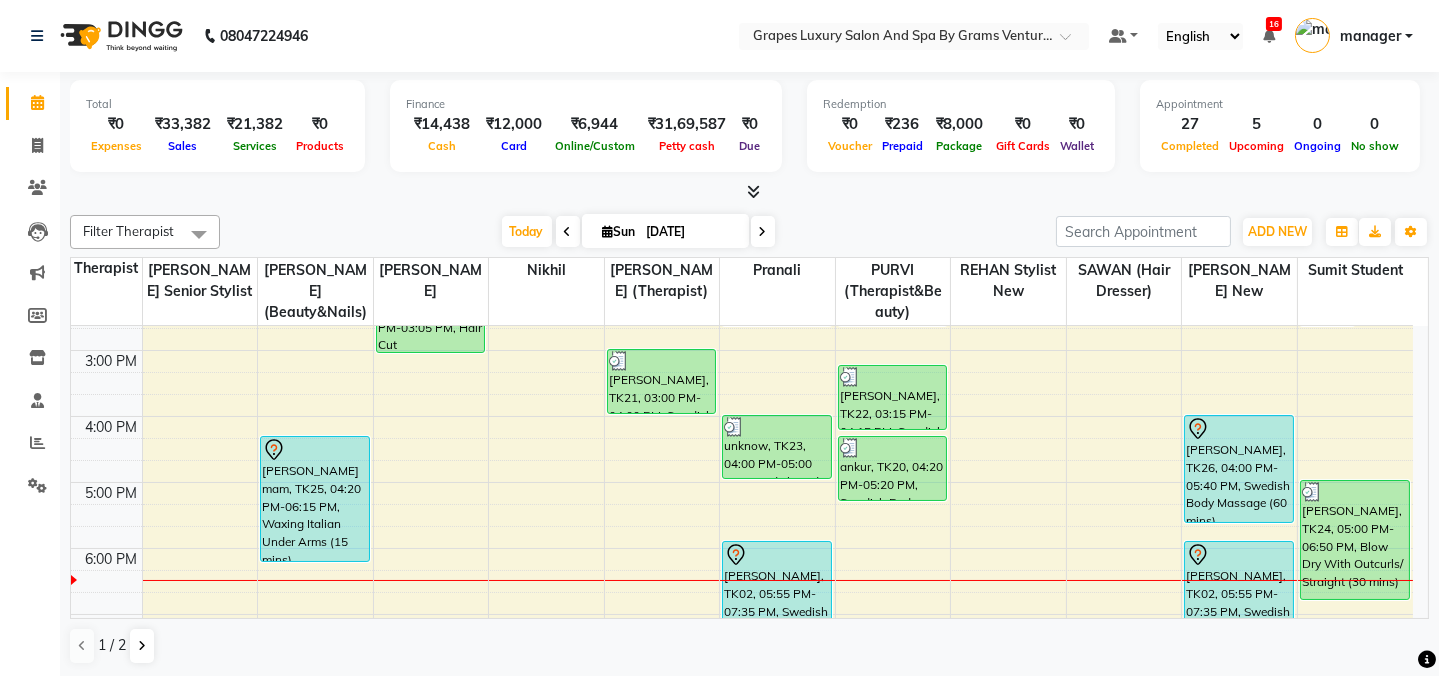 scroll, scrollTop: 490, scrollLeft: 0, axis: vertical 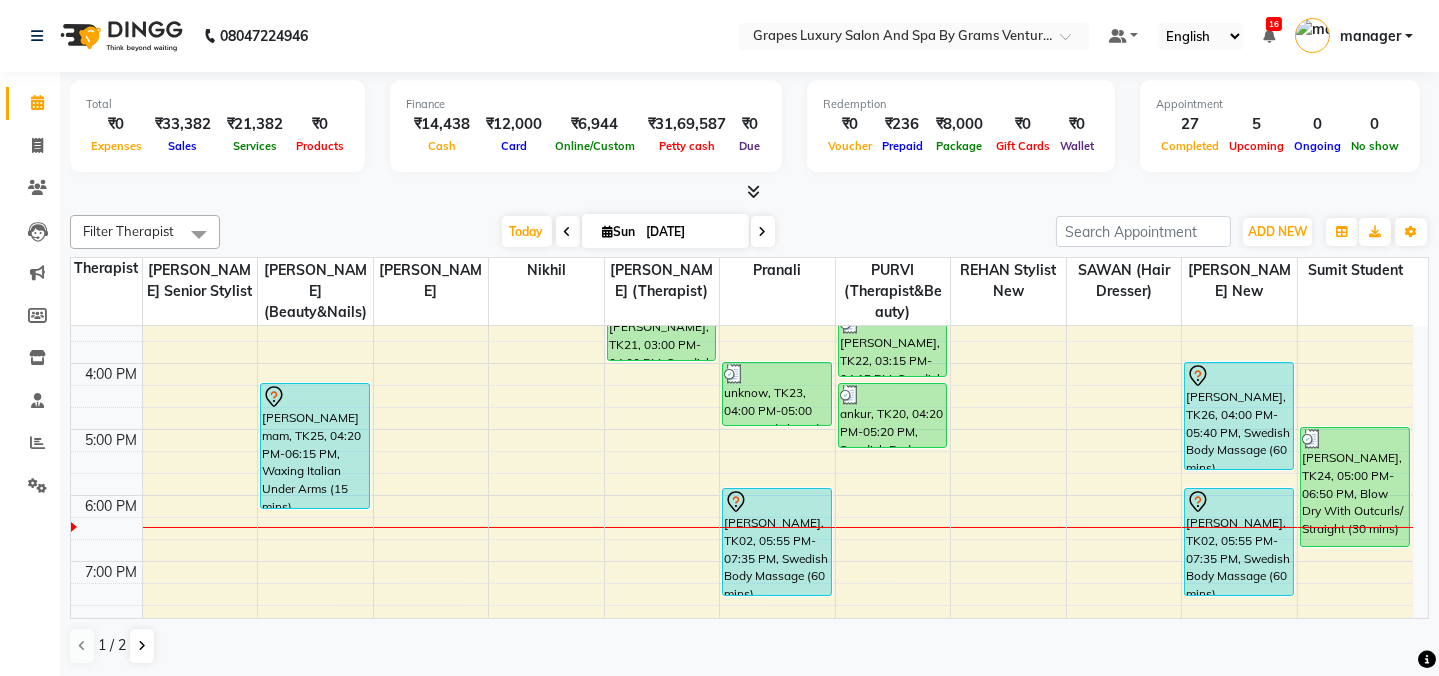 click on "8:00 AM 9:00 AM 10:00 AM 11:00 AM 12:00 PM 1:00 PM 2:00 PM 3:00 PM 4:00 PM 5:00 PM 6:00 PM 7:00 PM 8:00 PM             [PERSON_NAME] mam, TK25, 04:20 PM-06:15 PM, Waxing Italian Under Arms (15 mins)     [PERSON_NAME], TK18, 10:00 AM-10:30 AM, kids hair cut [DEMOGRAPHIC_DATA]     akash bhandar, TK07, 11:15 AM-11:45 AM, Hair Cut [DEMOGRAPHIC_DATA] (30 mins)     [PERSON_NAME], TK12, 12:15 PM-12:50 PM, Shampoo & Conditioning With Natural Styling ( [DEMOGRAPHIC_DATA] ) (15 mins)     [PERSON_NAME], TK12, 01:00 PM-01:35 PM, [PERSON_NAME] Trimming (15 mins)     [PERSON_NAME] mam, TK01, 01:40 PM-03:05 PM, Hair Cut [DEMOGRAPHIC_DATA] (45 mins)     [PERSON_NAME], TK19, 09:45 AM-10:45 AM, Swedish Body Massage (60 mins)     [PERSON_NAME], TK04, 11:00 AM-12:00 PM, Swedish Body Massage (60 mins)     [PERSON_NAME], TK15, 12:40 PM-02:20 PM, Swedish Body Massage (60 mins)     [PERSON_NAME], TK21, 03:00 PM-04:00 PM, Swedish Body Massage (60 mins)     [PERSON_NAME], TK08, 12:20 PM-01:20 PM, Swedish Body Massage (60 mins)     bhushan, TK17, 01:40 PM-02:40 PM, Swedish Body Massage (60 mins)" at bounding box center (742, 264) 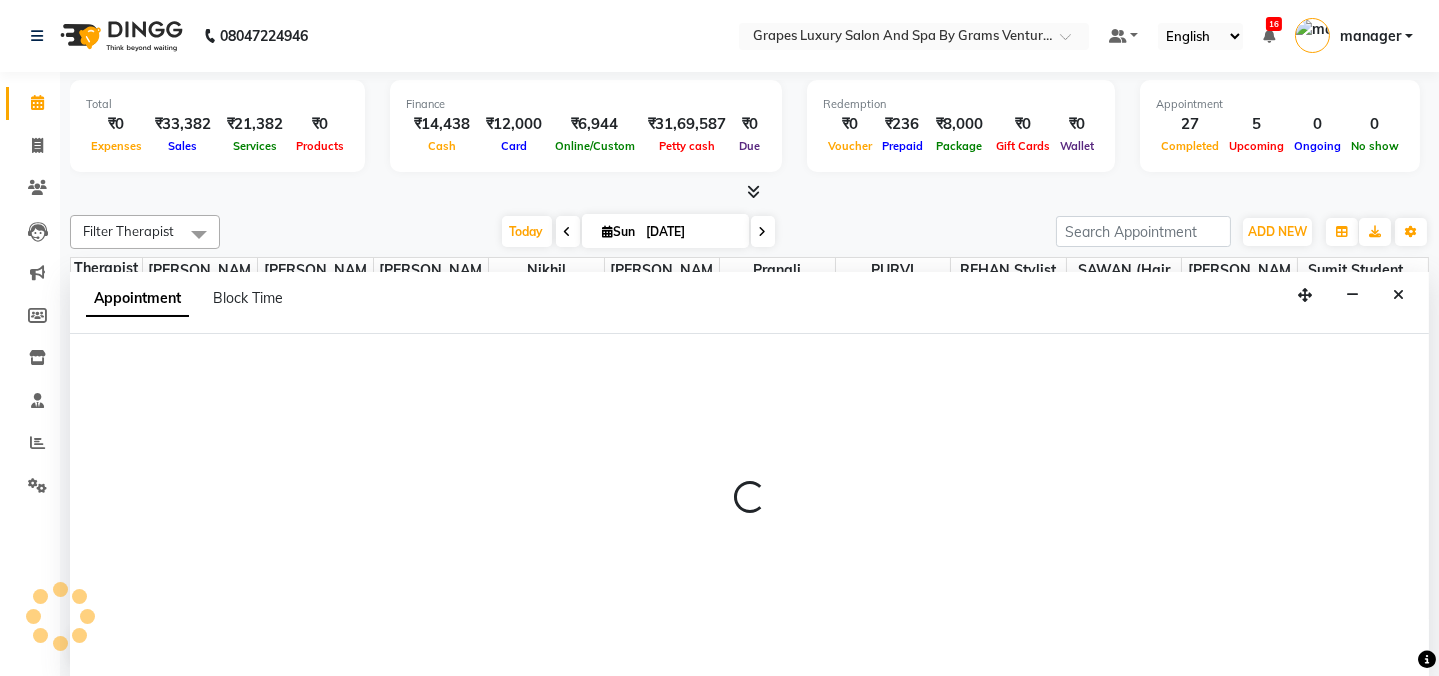 scroll, scrollTop: 0, scrollLeft: 0, axis: both 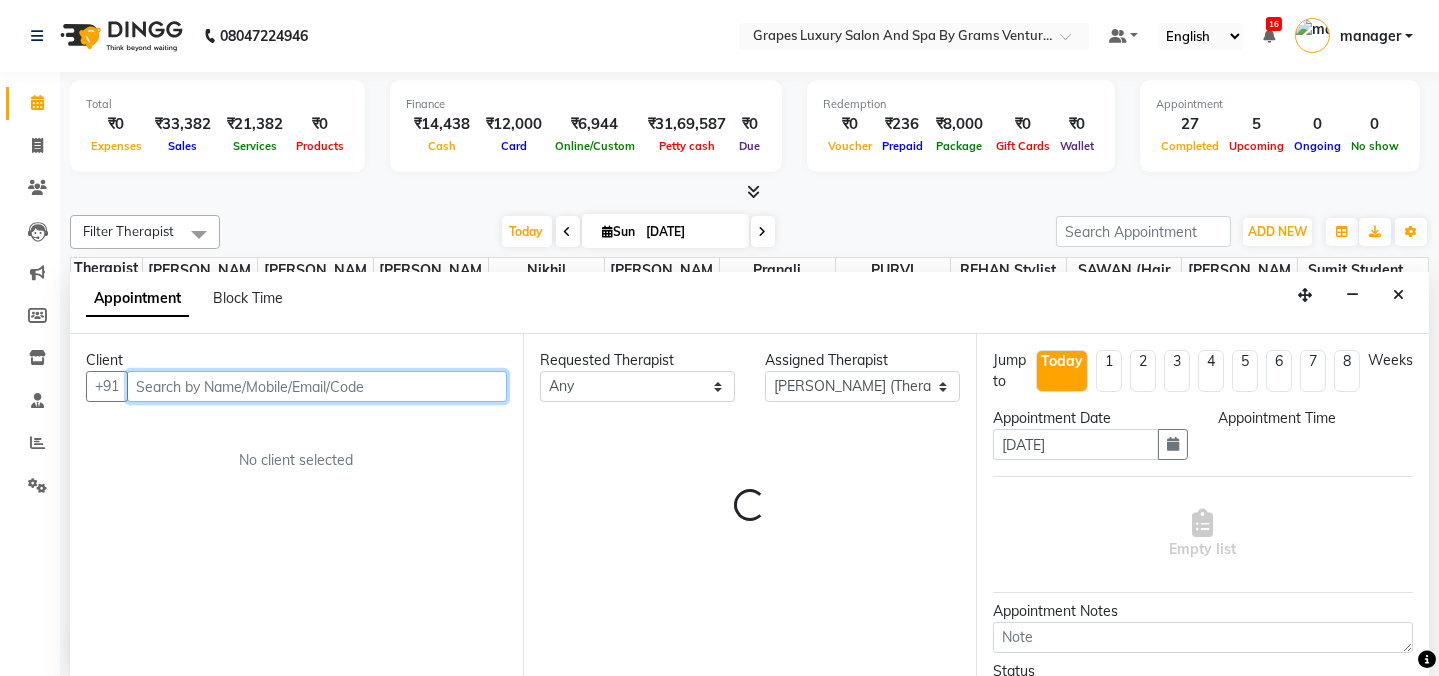select on "1005" 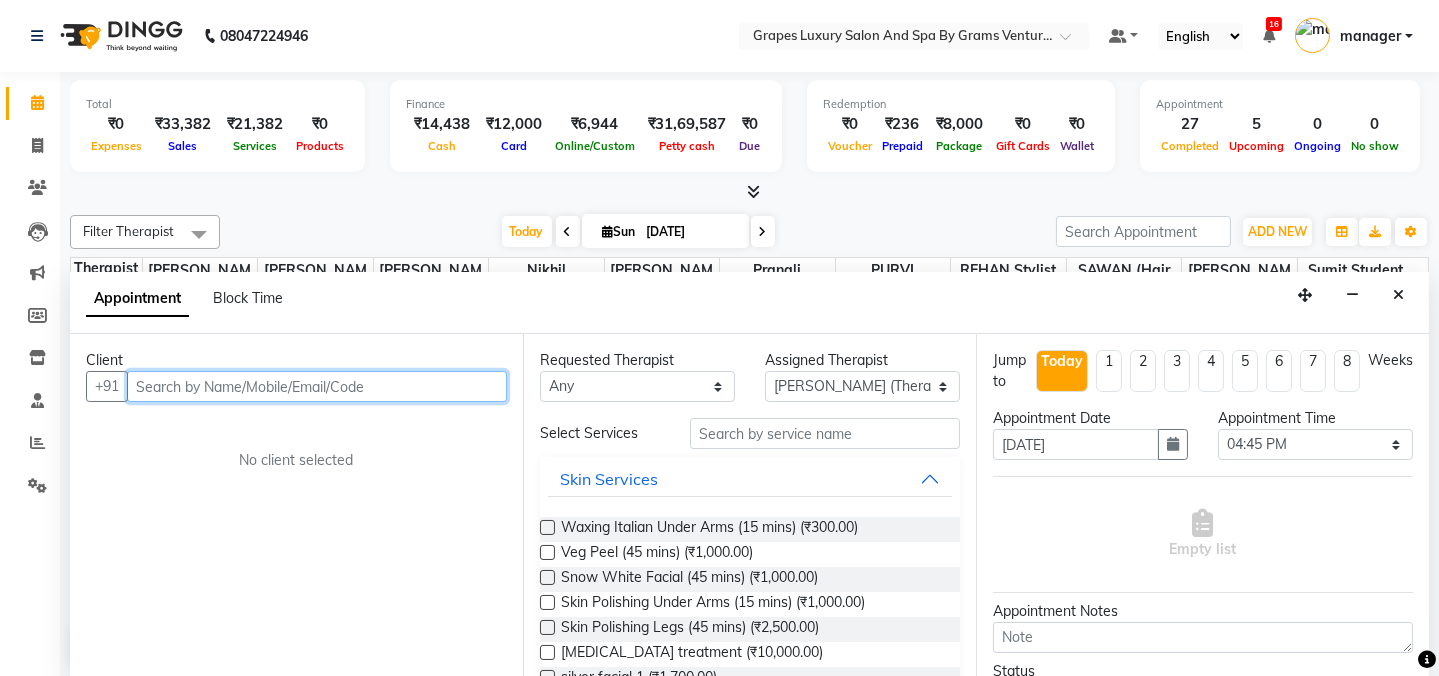 paste on "9970805008" 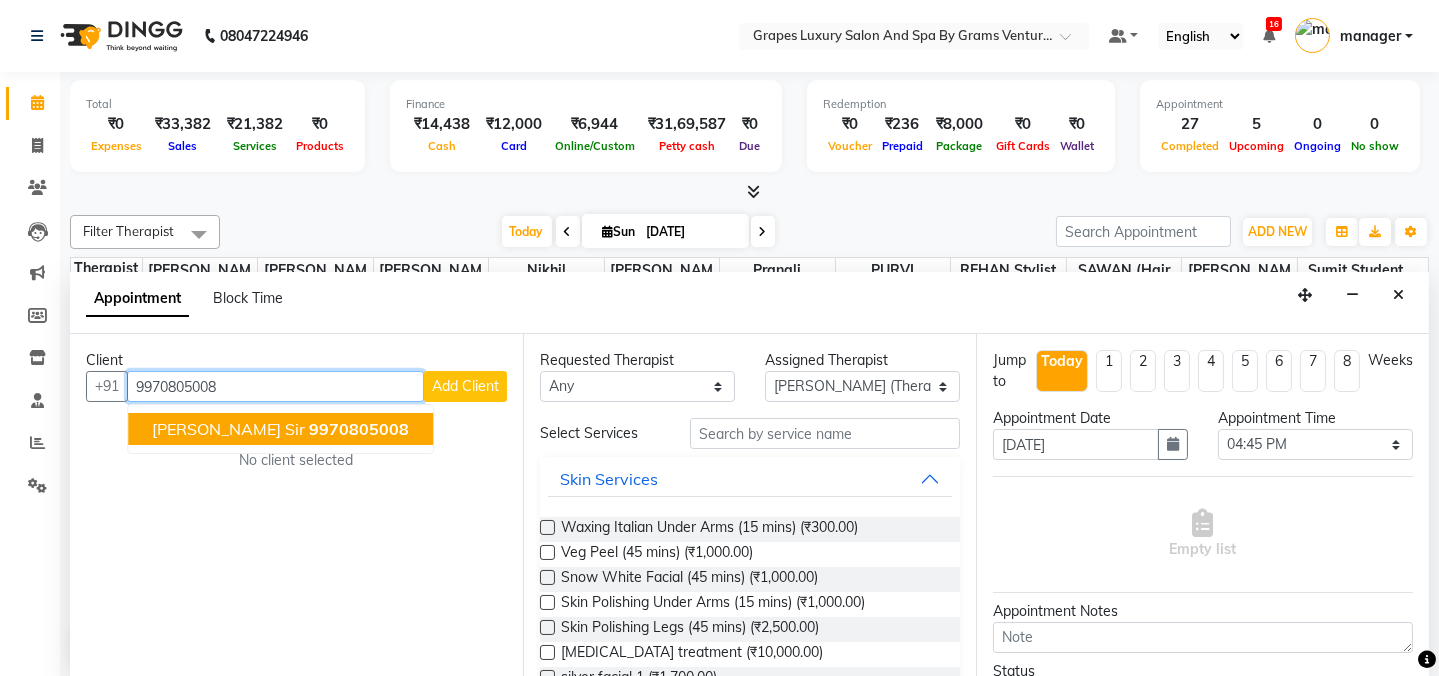 click on "9970805008" 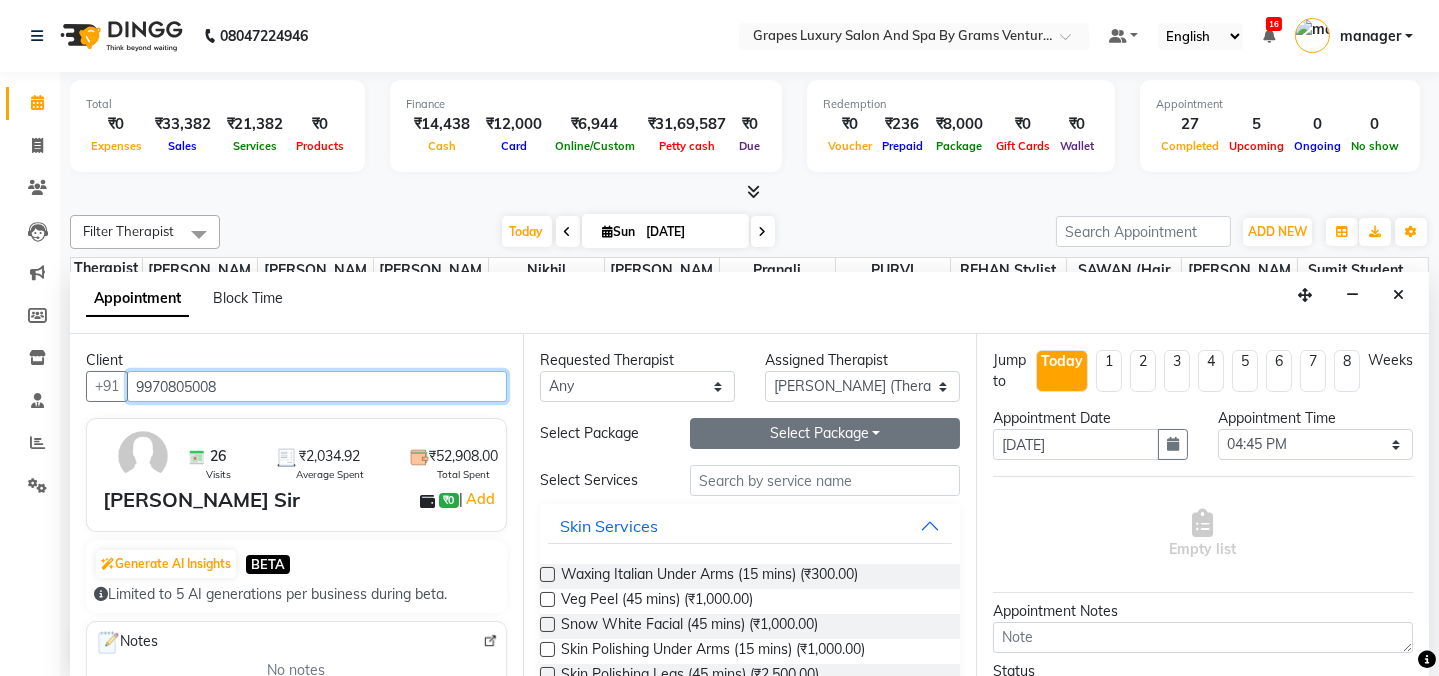 type on "9970805008" 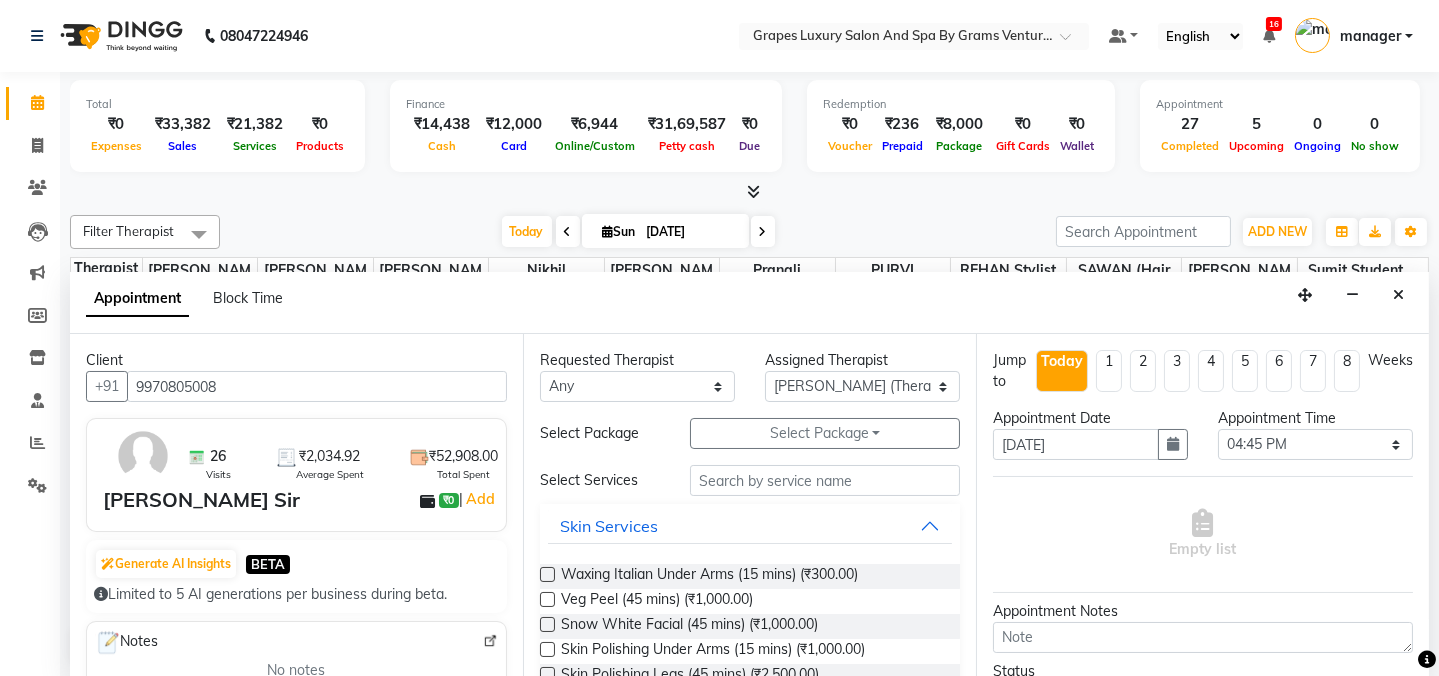 drag, startPoint x: 752, startPoint y: 423, endPoint x: 753, endPoint y: 450, distance: 27.018513 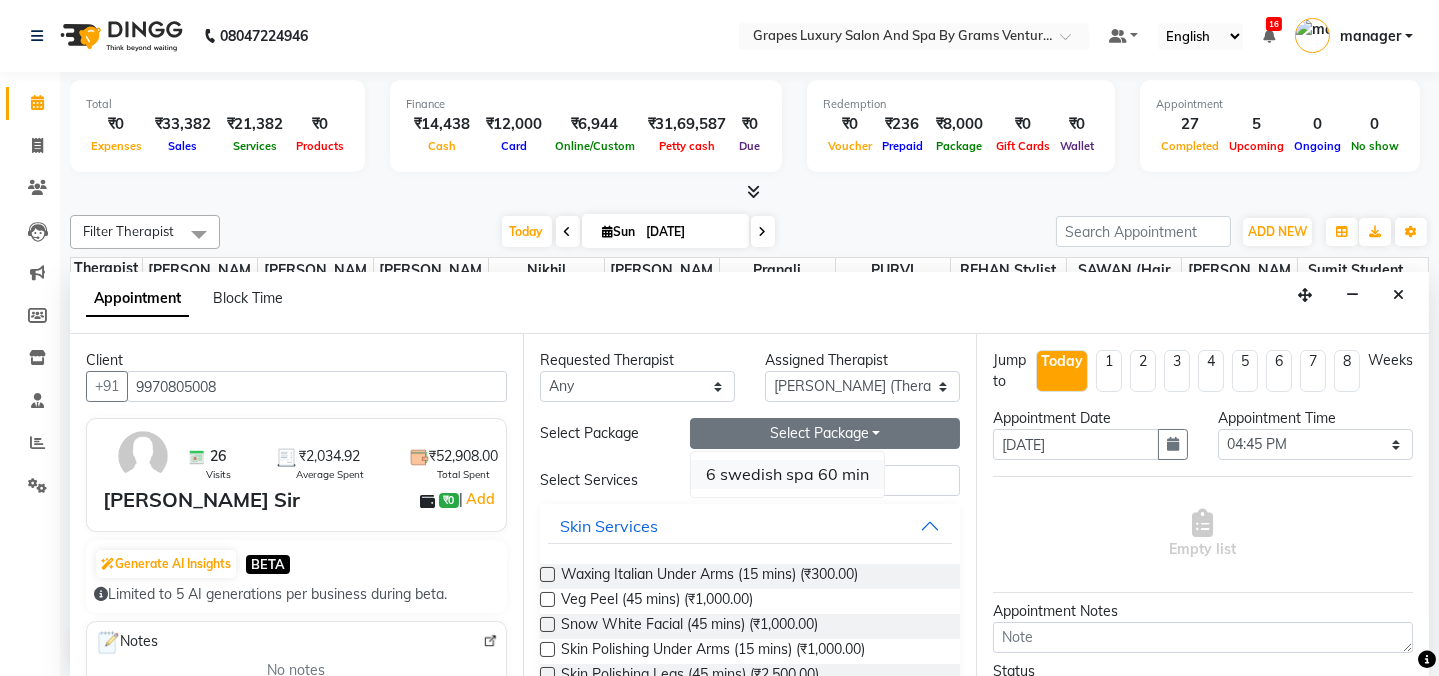 click on "6 swedish spa 60 min" at bounding box center [787, 474] 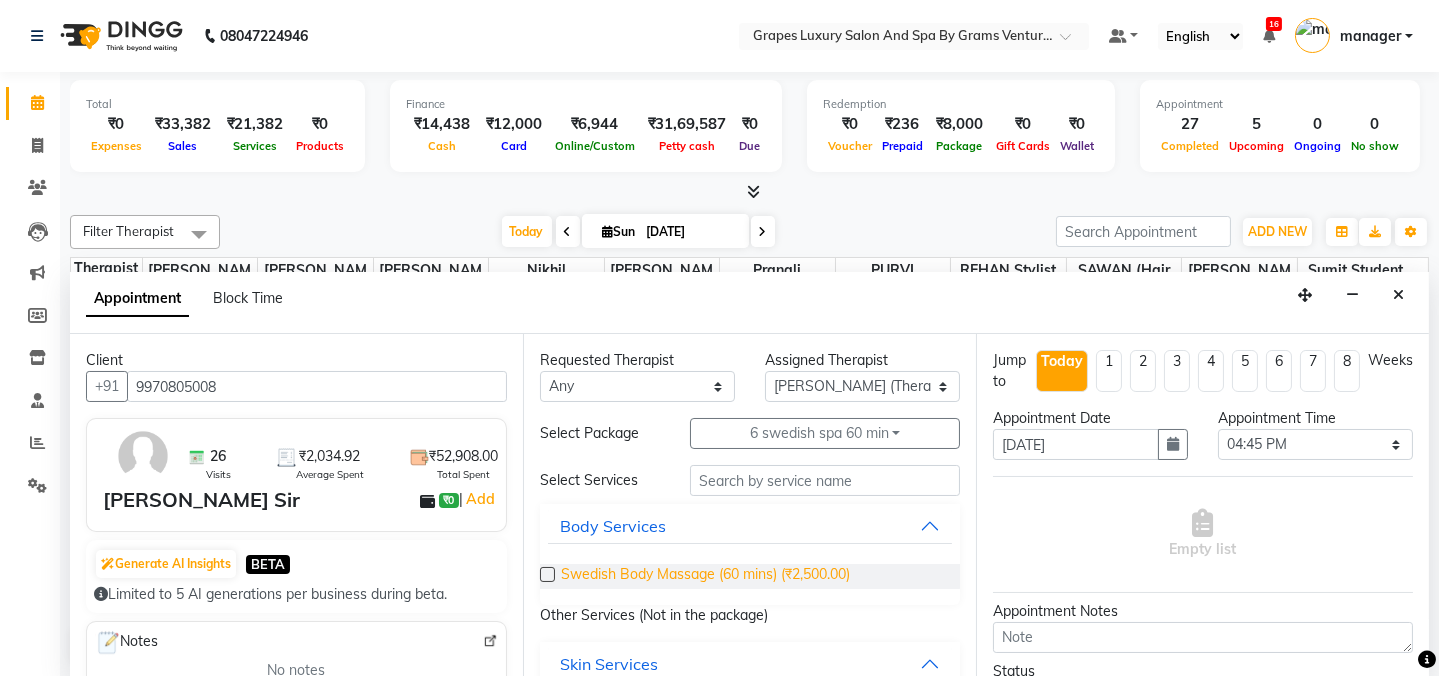 click on "Swedish Body Massage (60 mins) (₹2,500.00)" at bounding box center [705, 576] 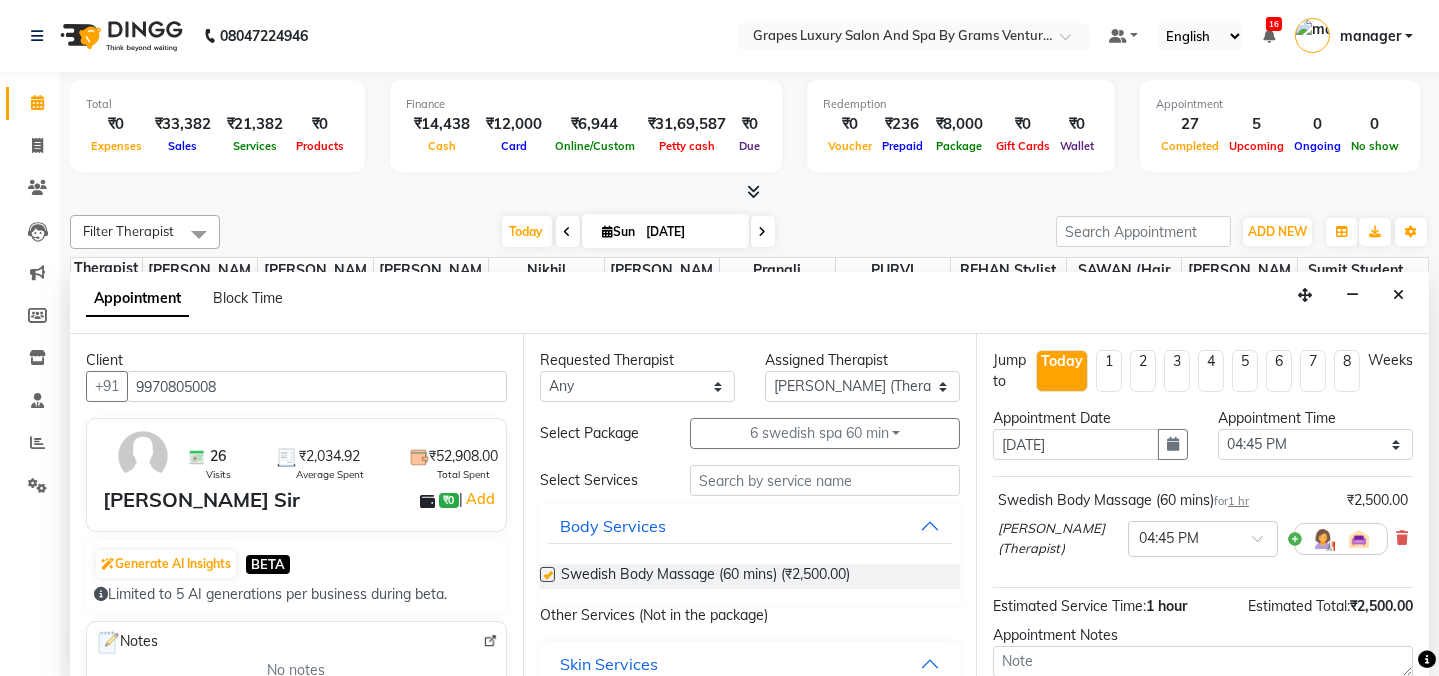 checkbox on "false" 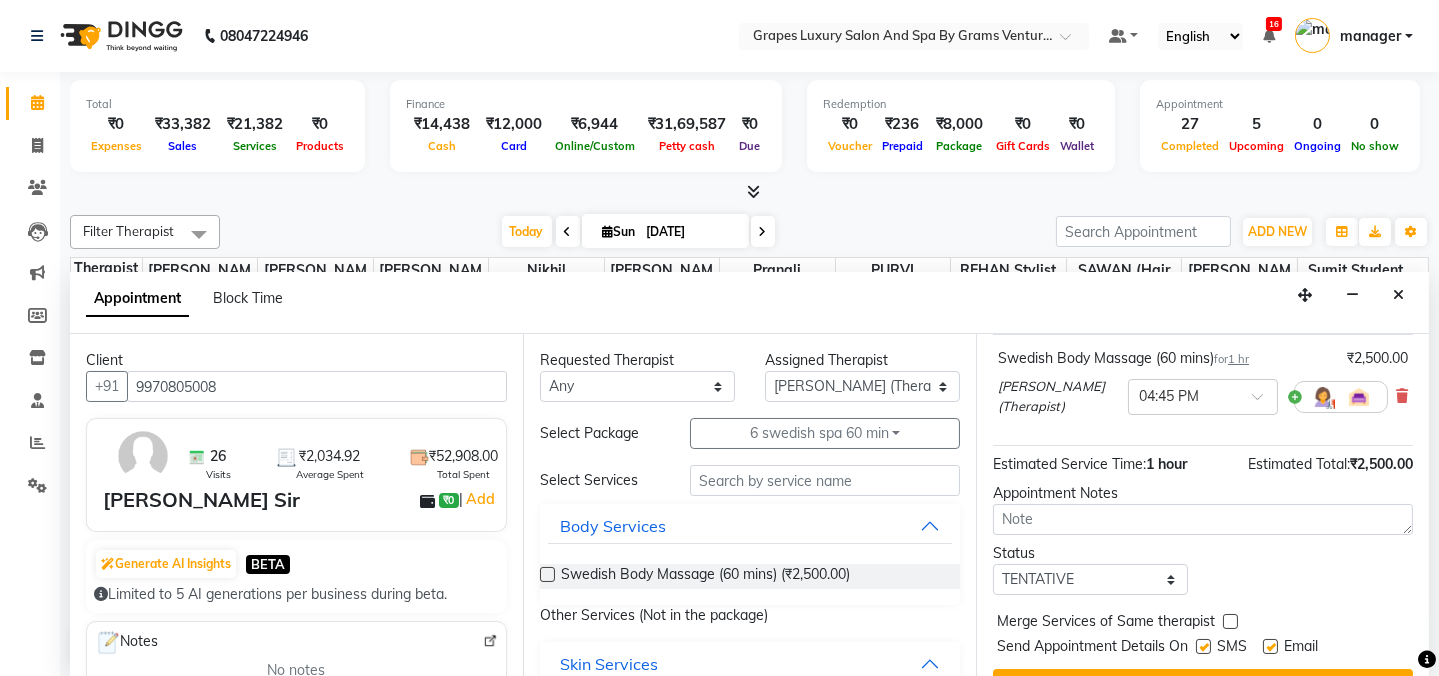 scroll, scrollTop: 181, scrollLeft: 0, axis: vertical 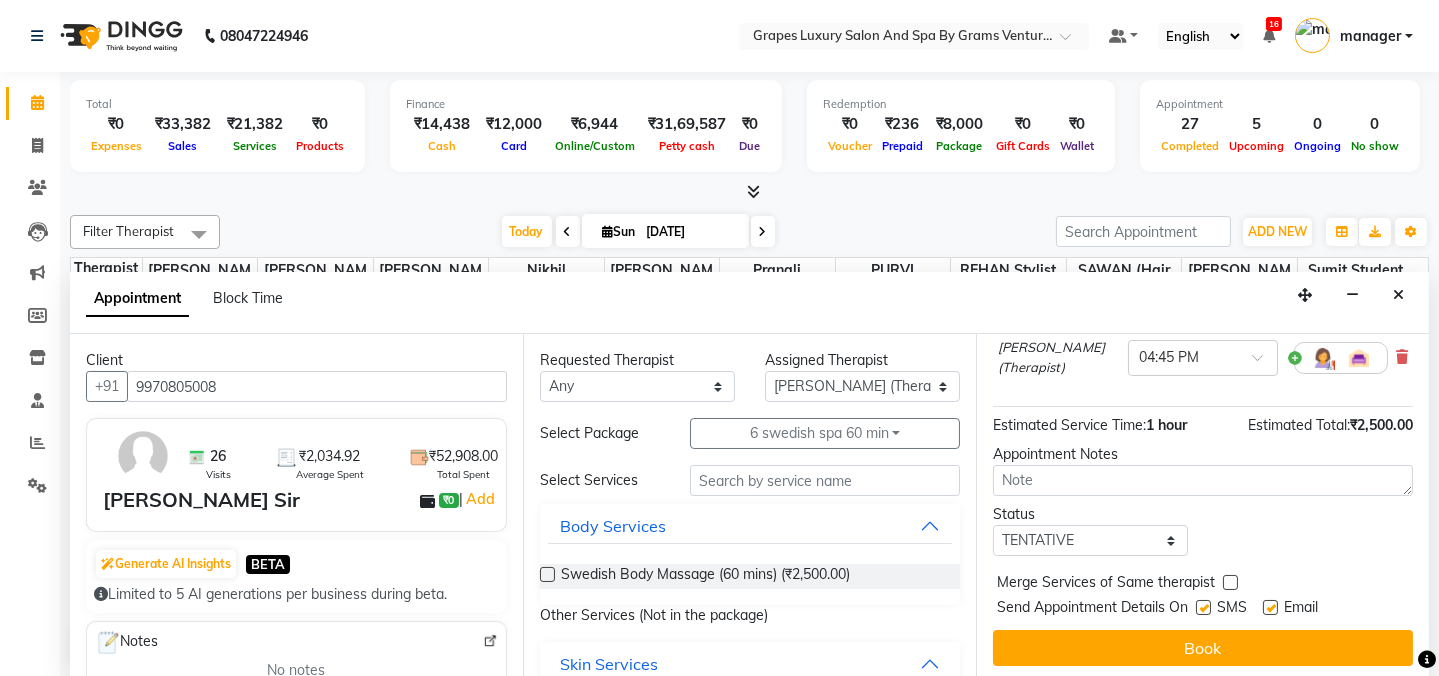 click at bounding box center [1203, 607] 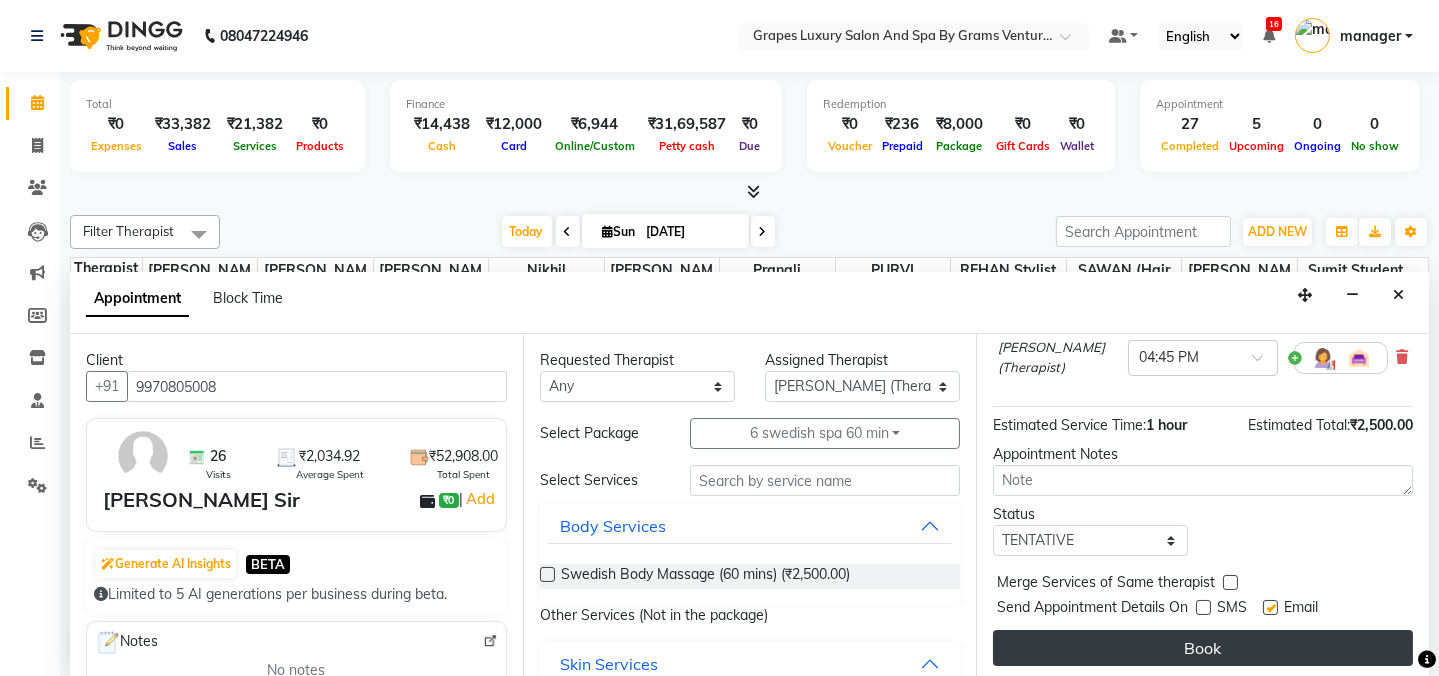 click on "Book" at bounding box center (1203, 648) 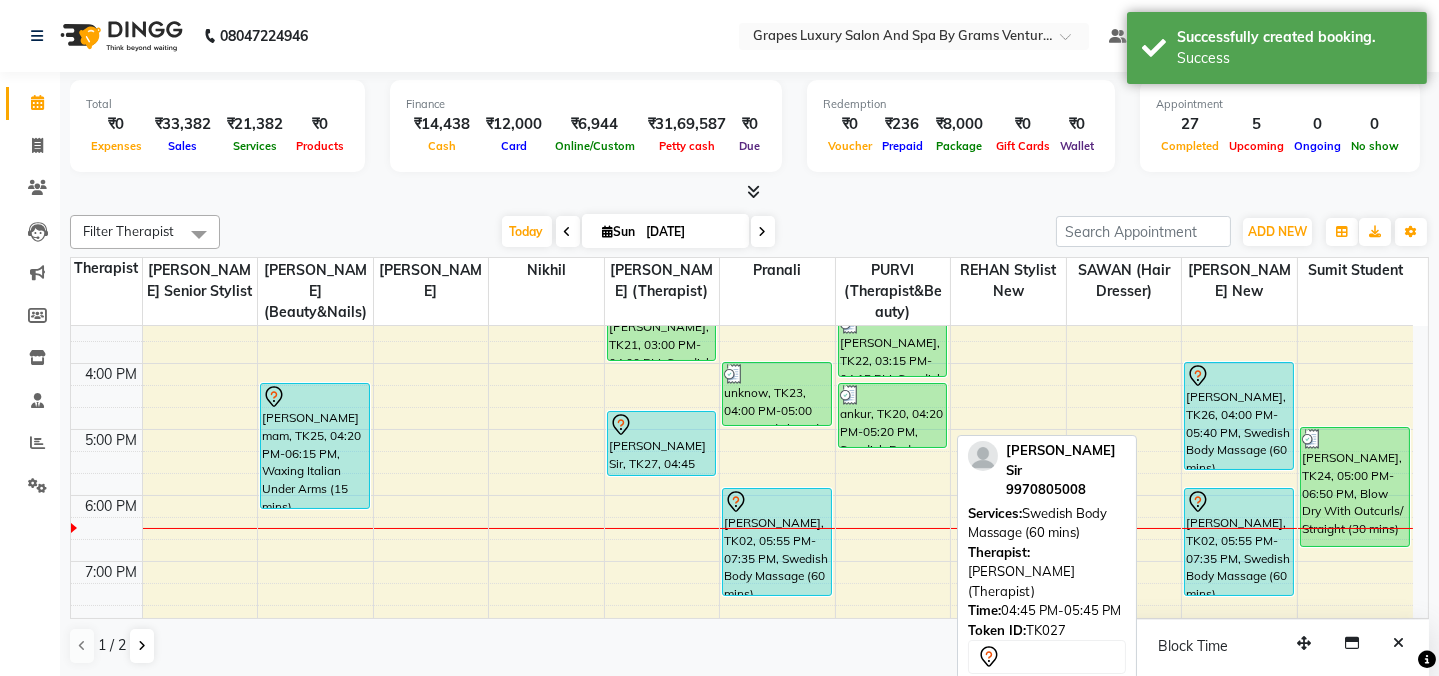 scroll, scrollTop: 0, scrollLeft: 0, axis: both 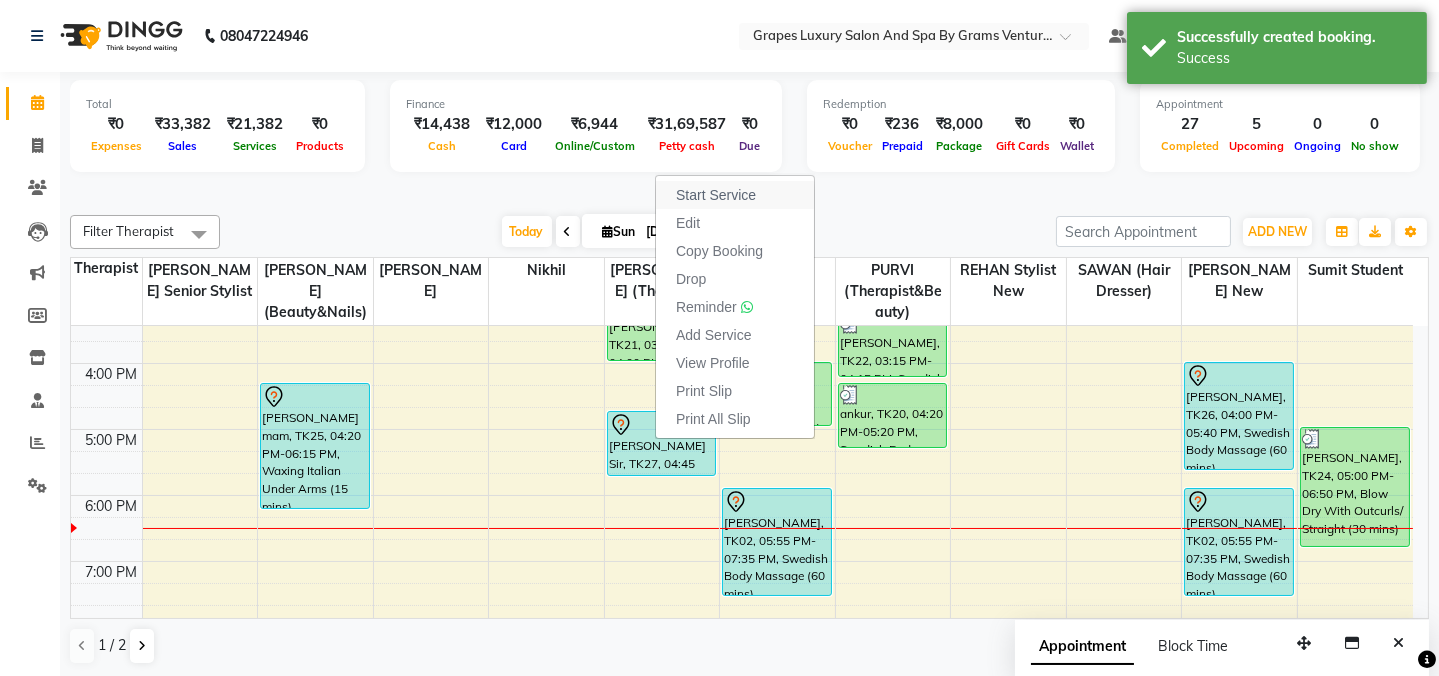 click on "Start Service" at bounding box center (716, 195) 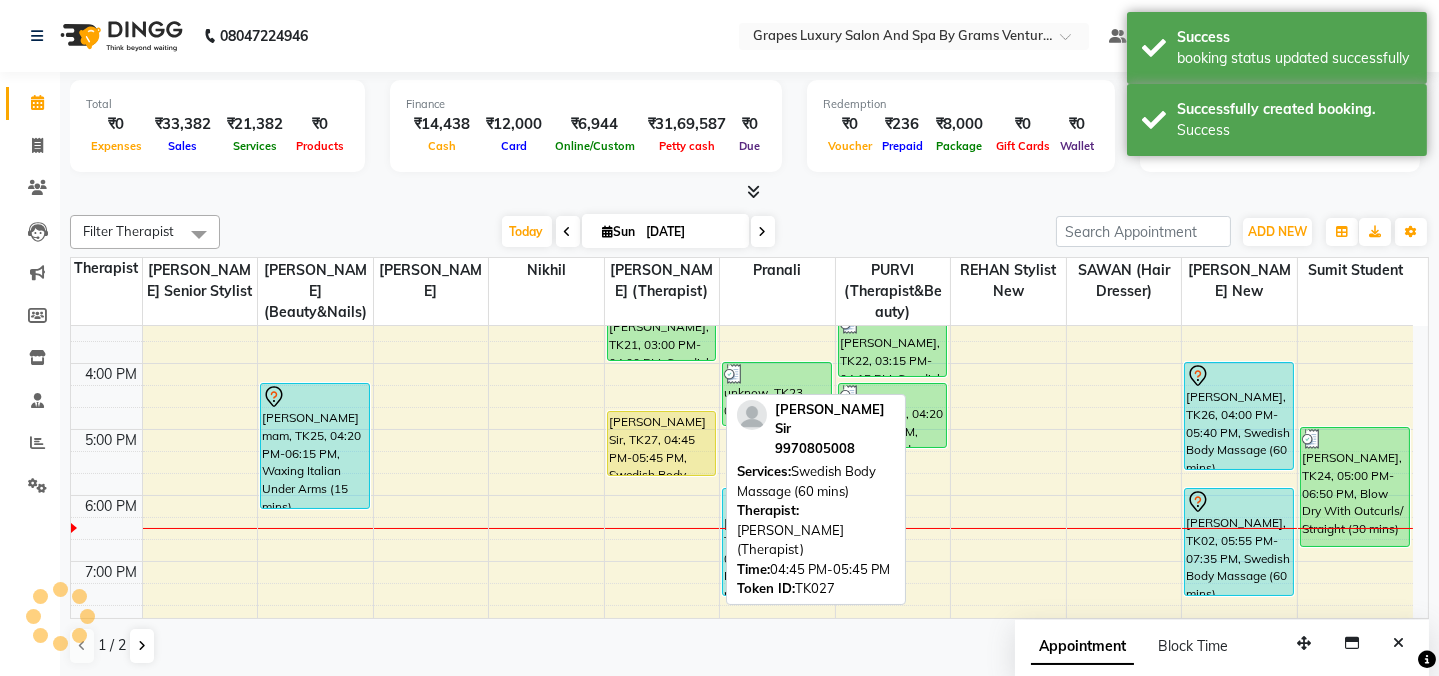 click on "[PERSON_NAME] Sir, TK27, 04:45 PM-05:45 PM, Swedish Body Massage (60 mins)" at bounding box center (662, 443) 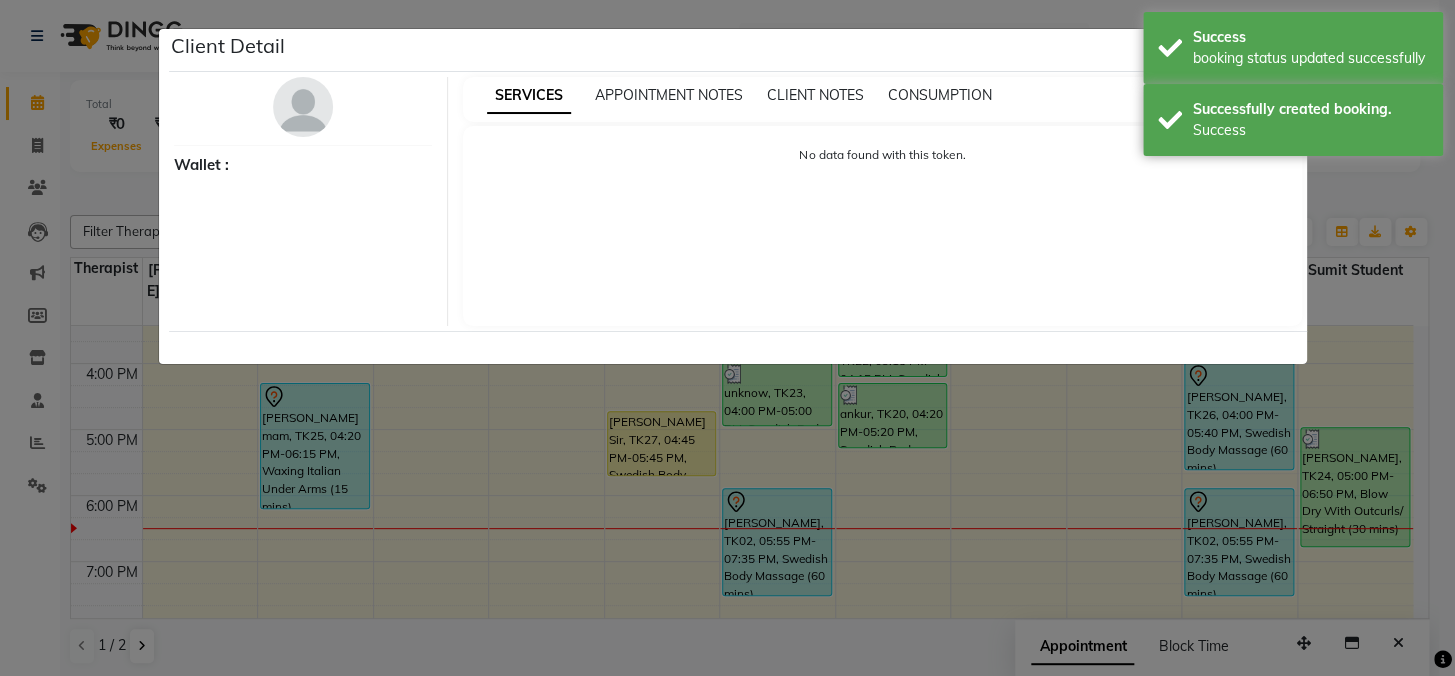 select on "1" 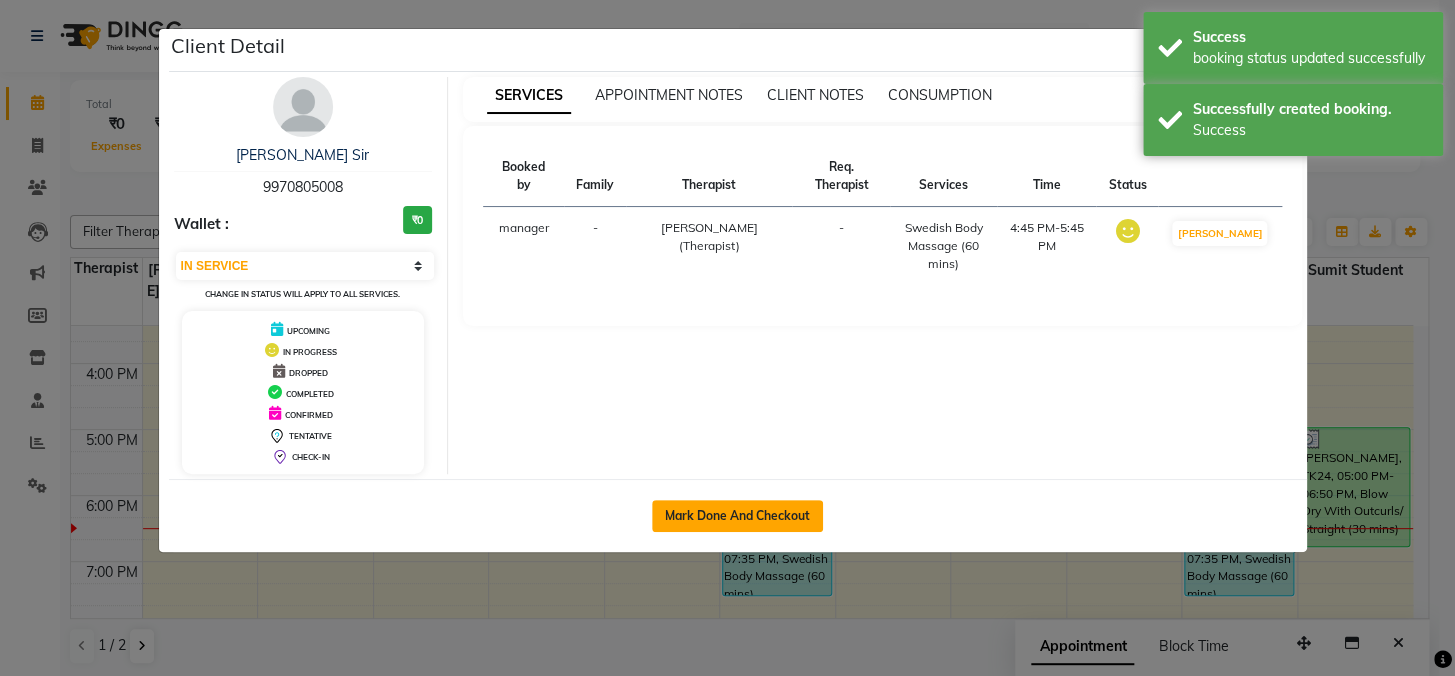 click on "Mark Done And Checkout" 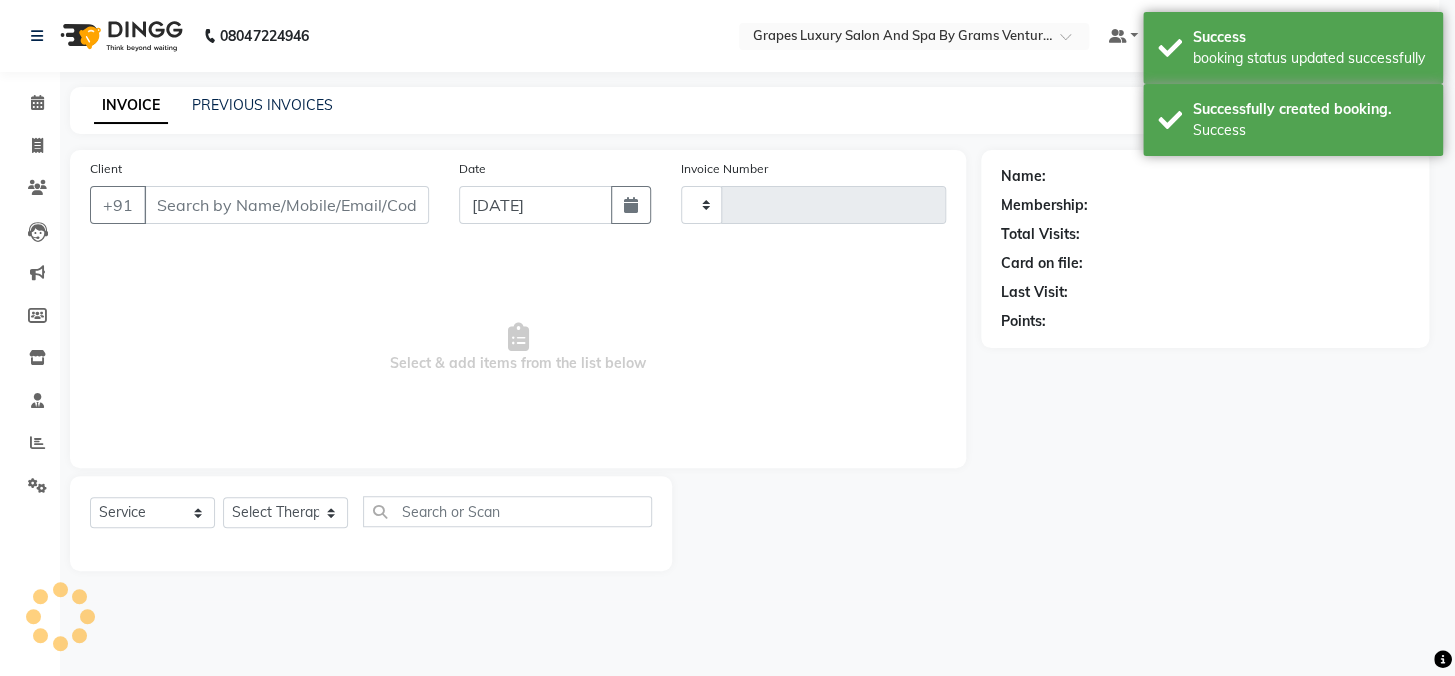 type on "1686" 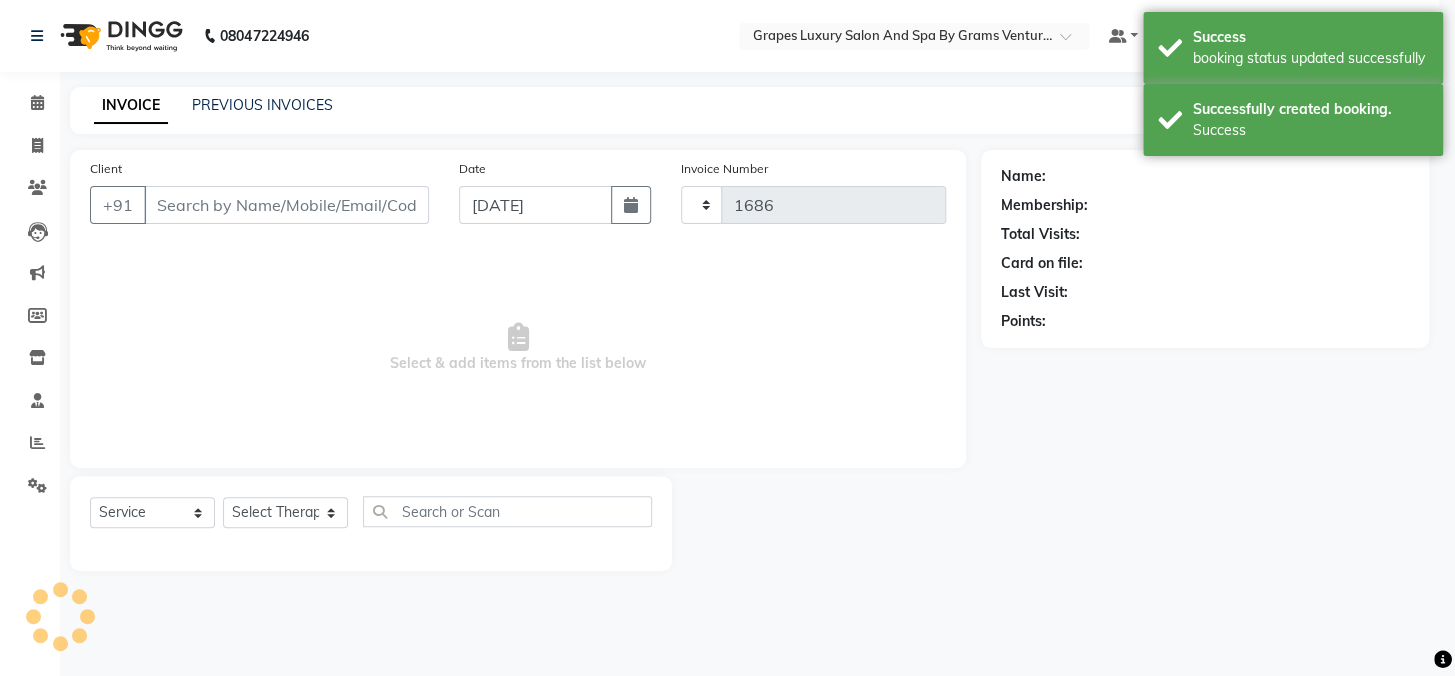 select on "3585" 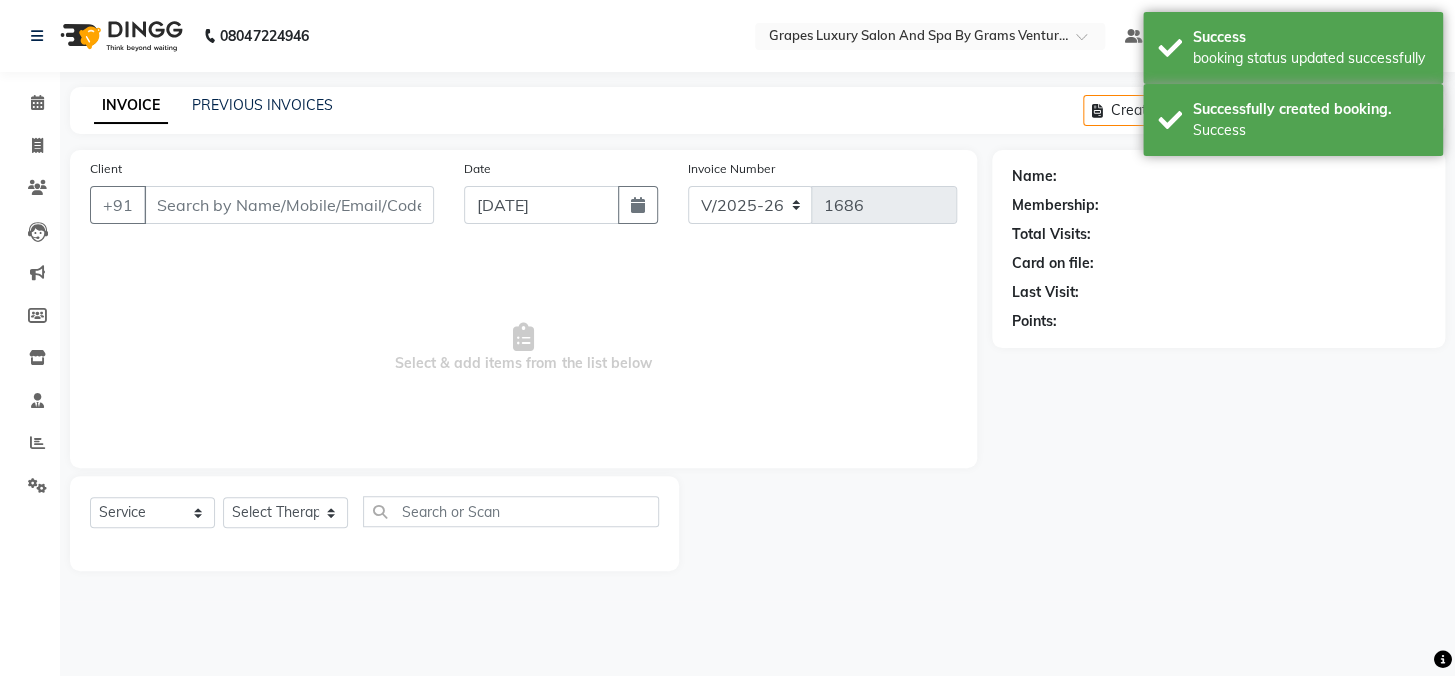 type on "9970805008" 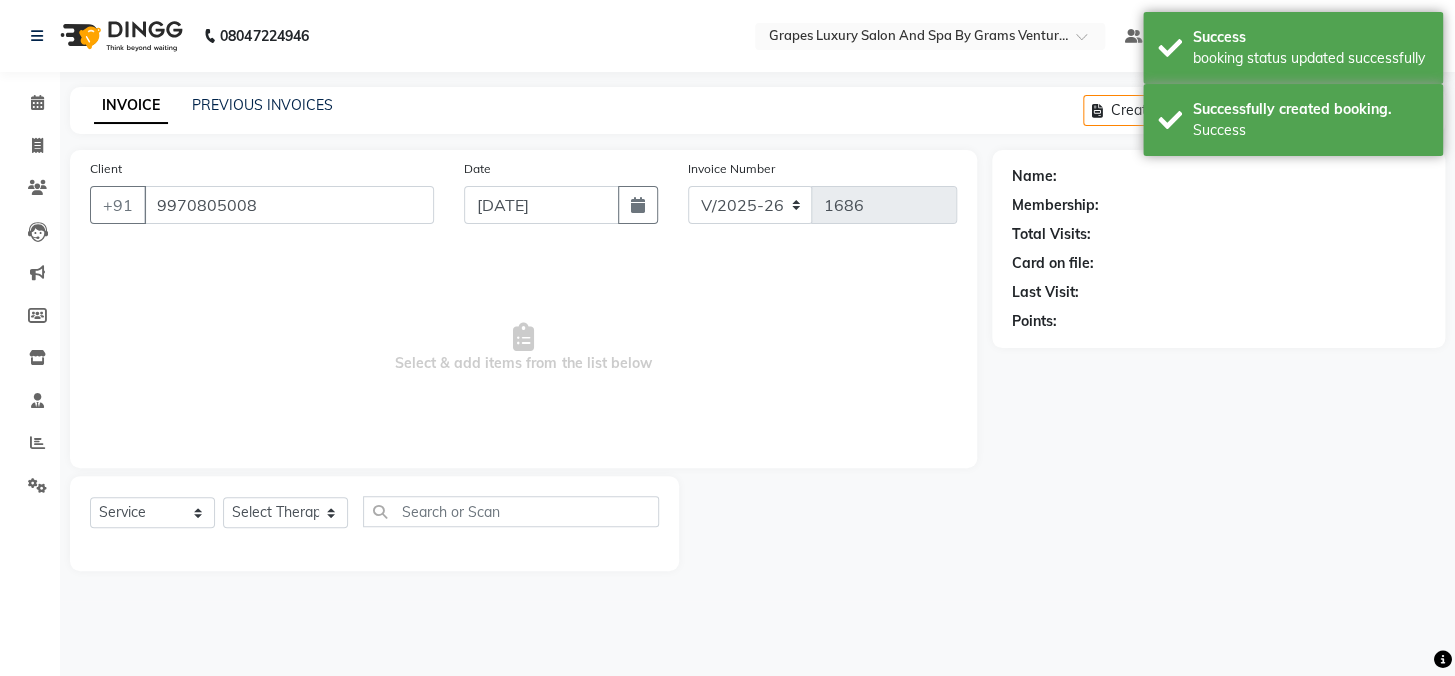 select on "52047" 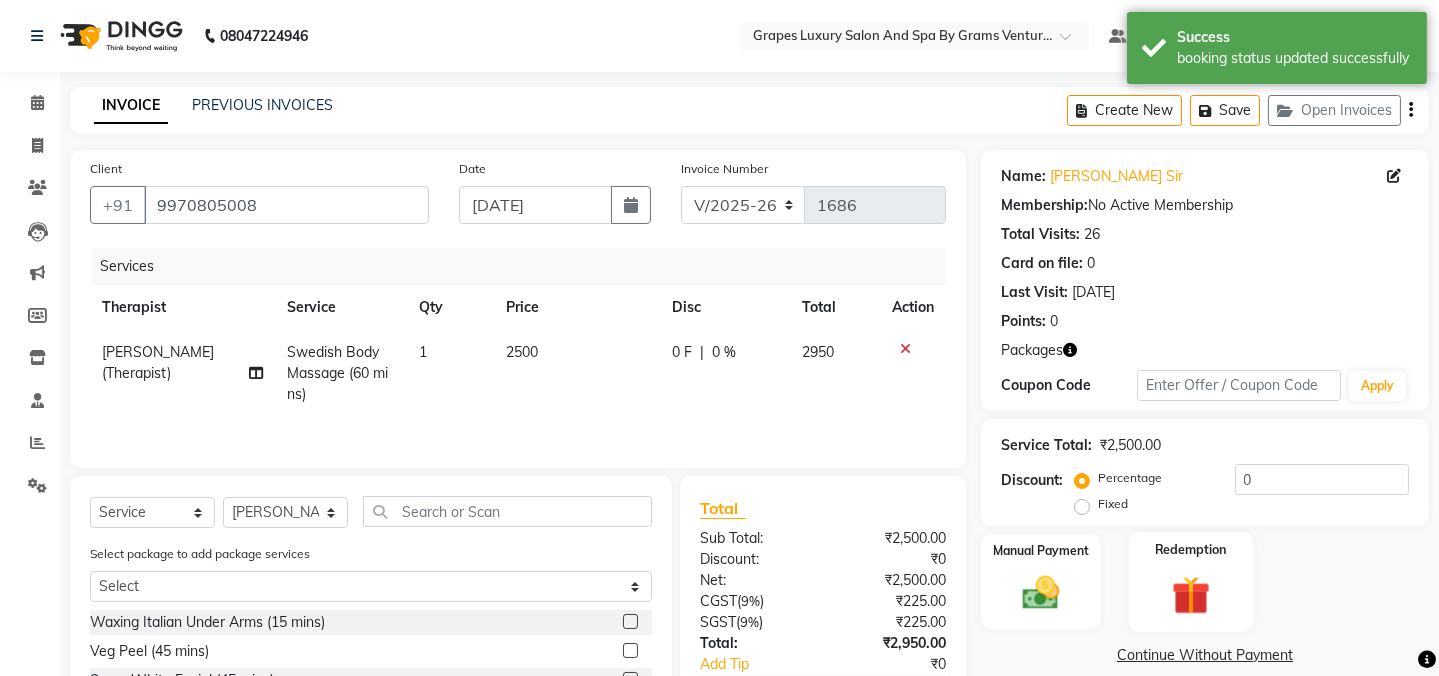 click on "Redemption" 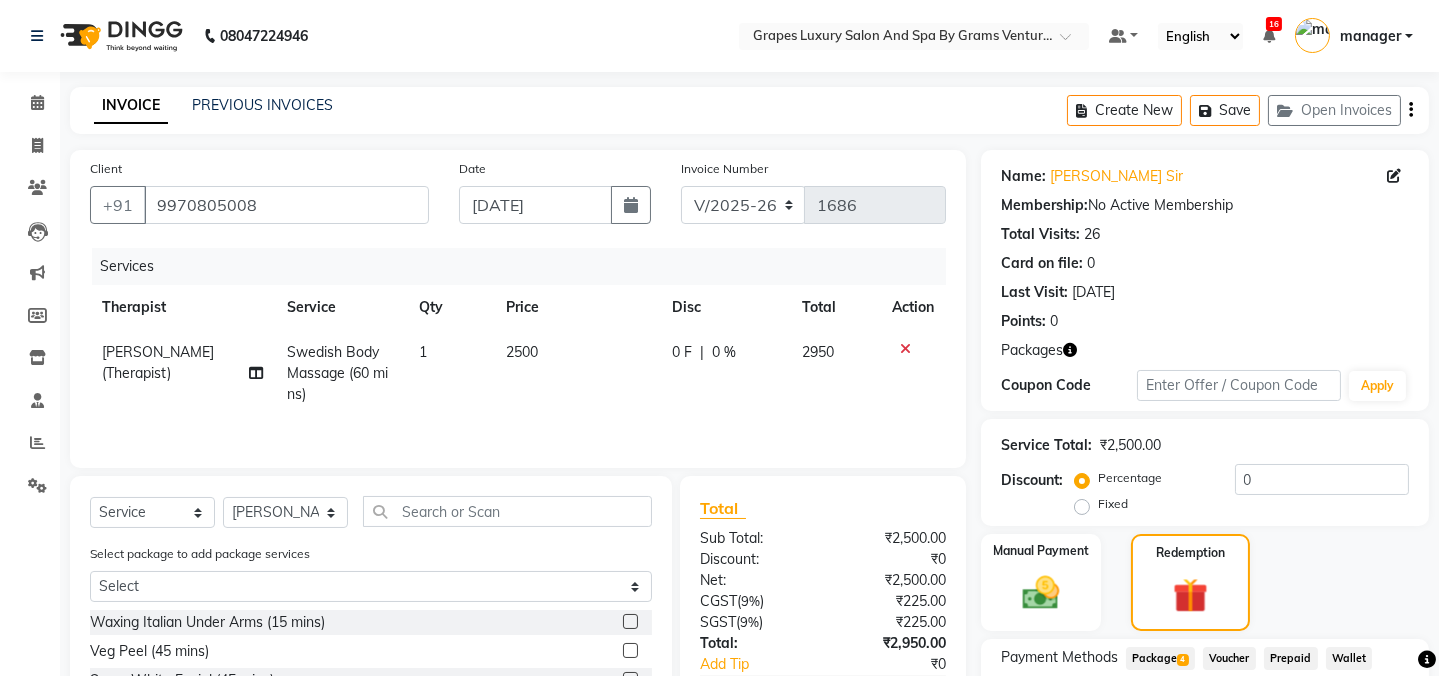 scroll, scrollTop: 173, scrollLeft: 0, axis: vertical 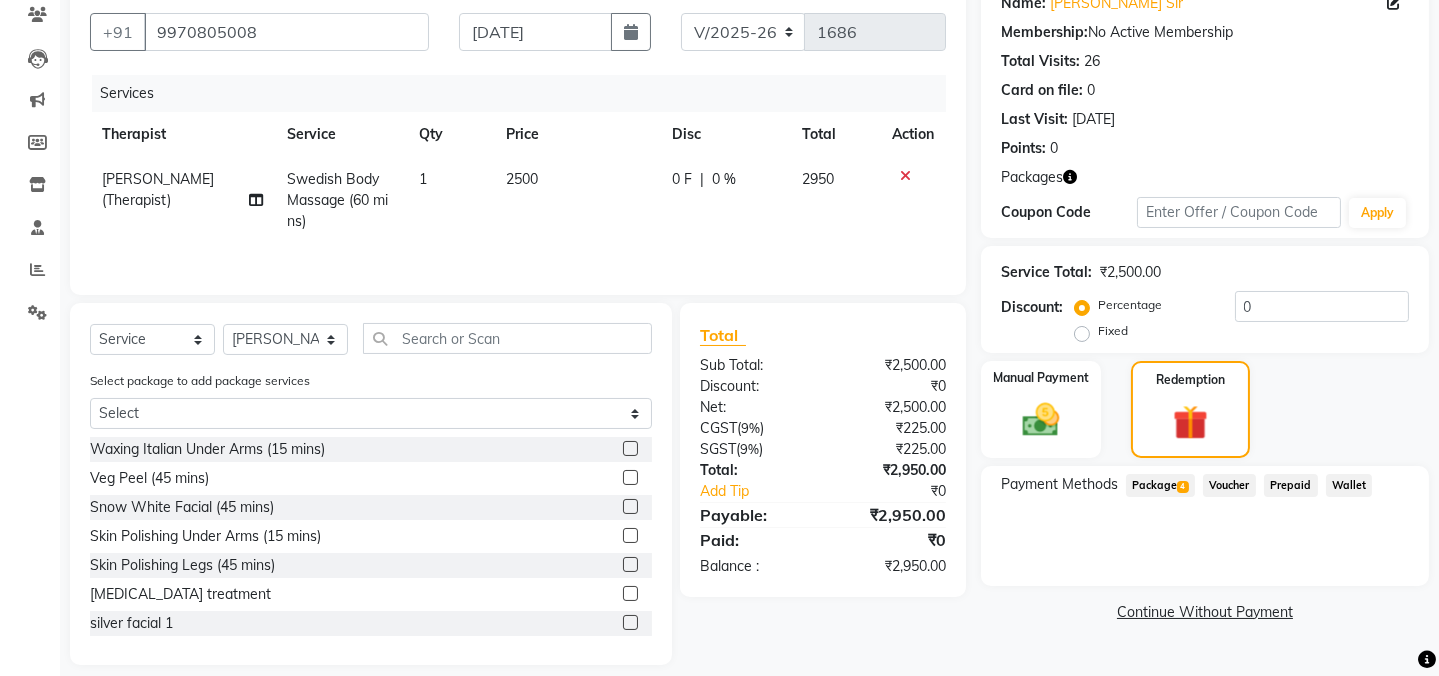 click on "Package  4" 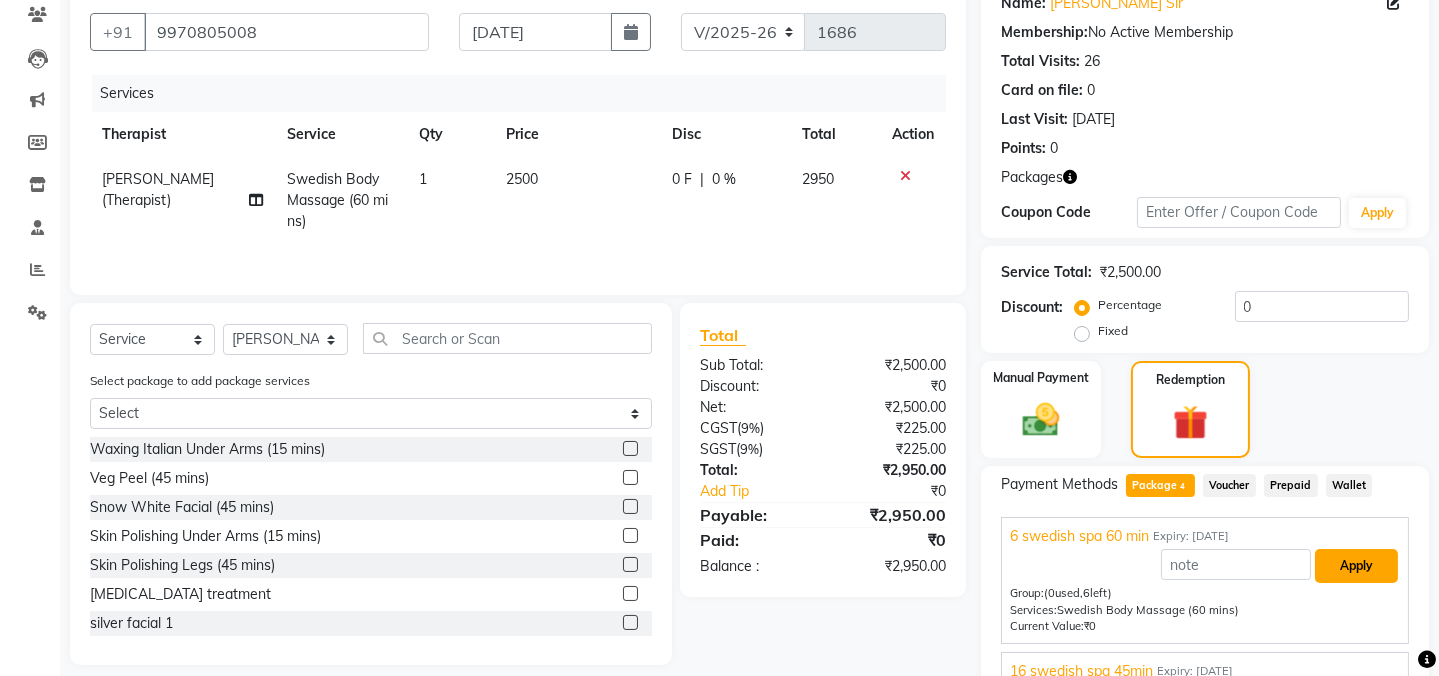 click on "Apply" at bounding box center [1356, 566] 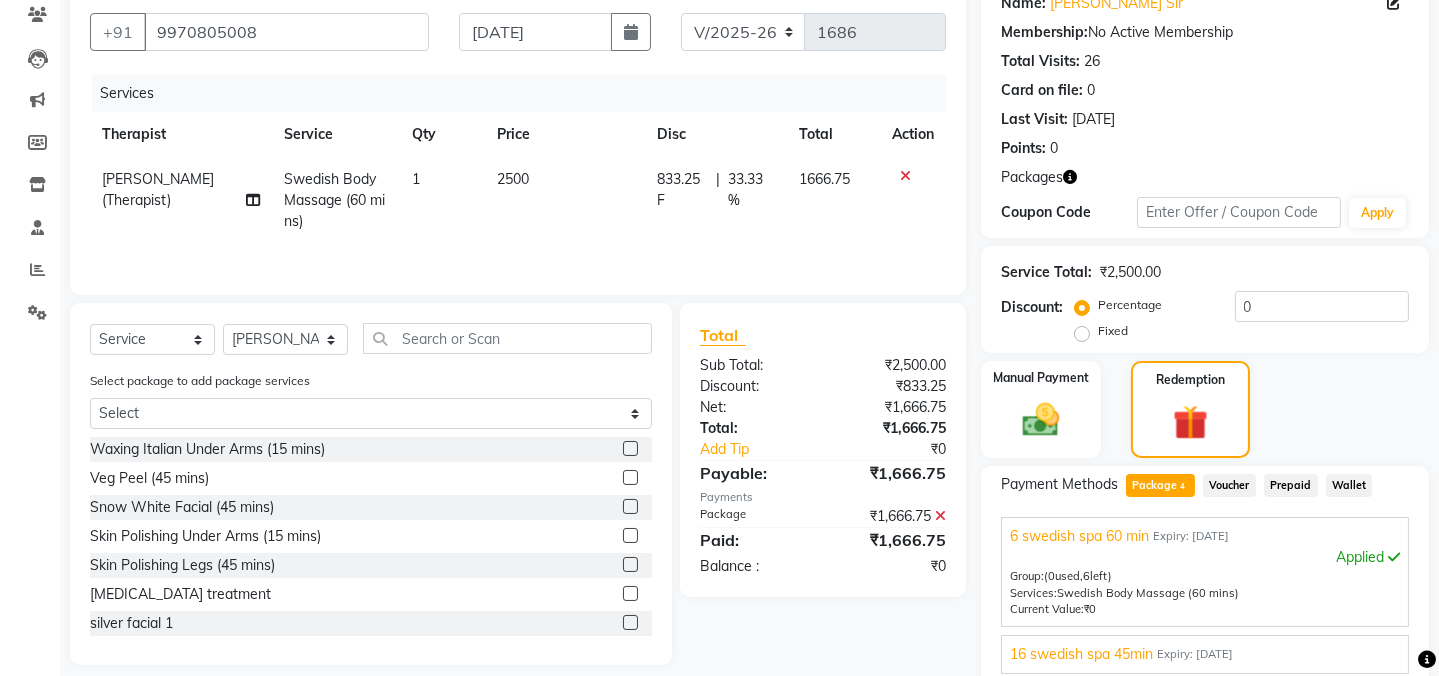 scroll, scrollTop: 426, scrollLeft: 0, axis: vertical 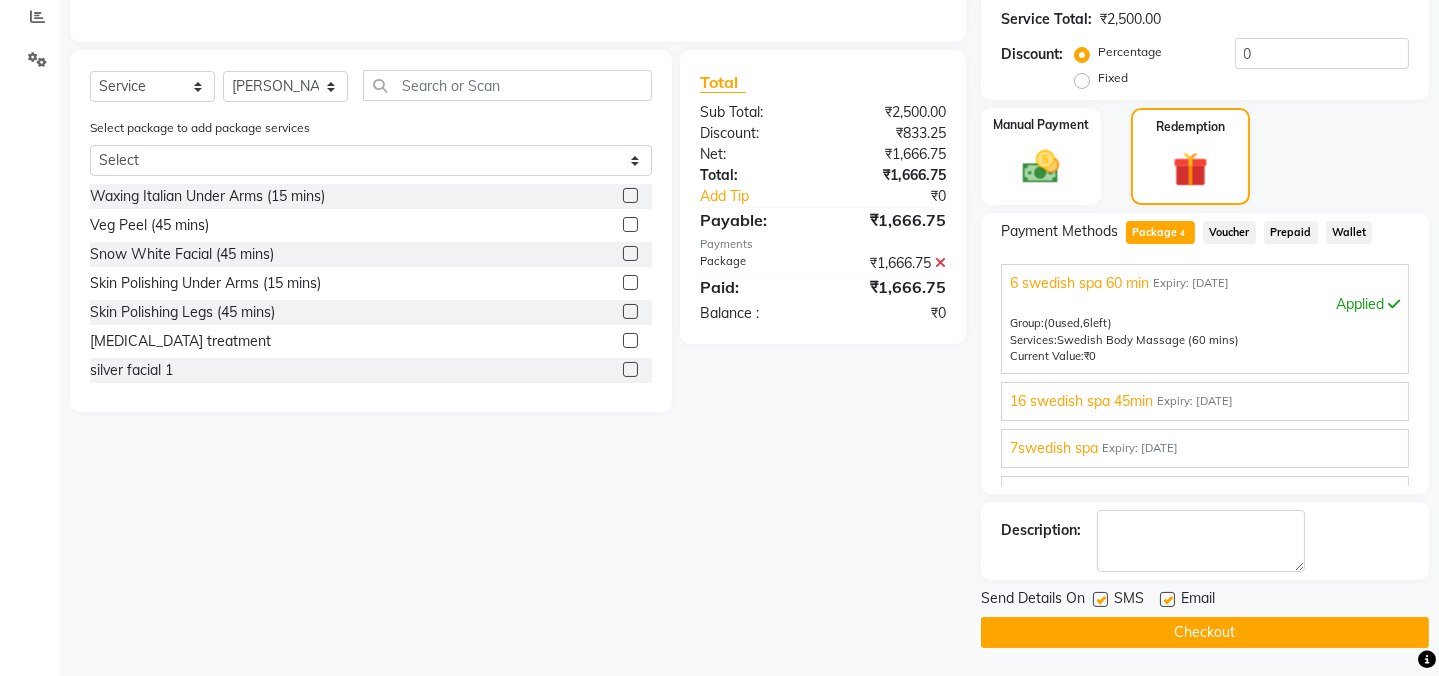 click 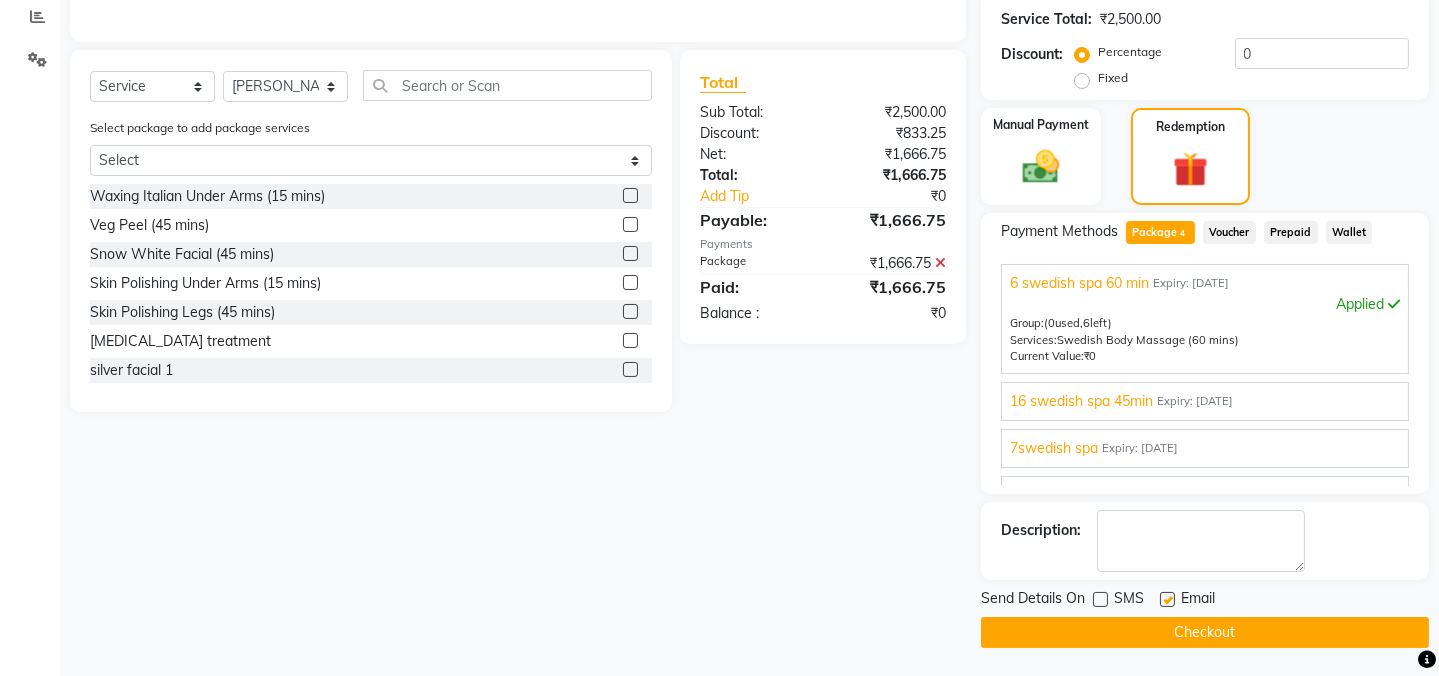 drag, startPoint x: 1166, startPoint y: 599, endPoint x: 1162, endPoint y: 615, distance: 16.492422 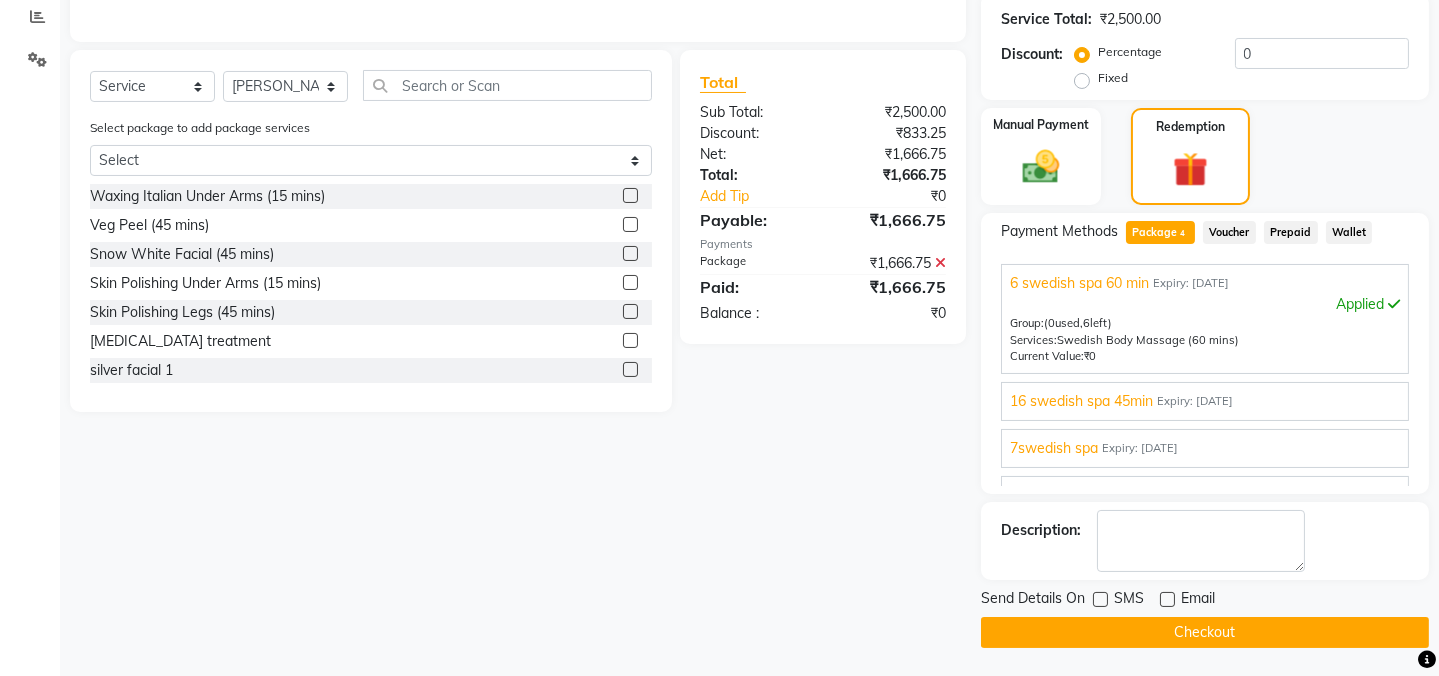 click on "Checkout" 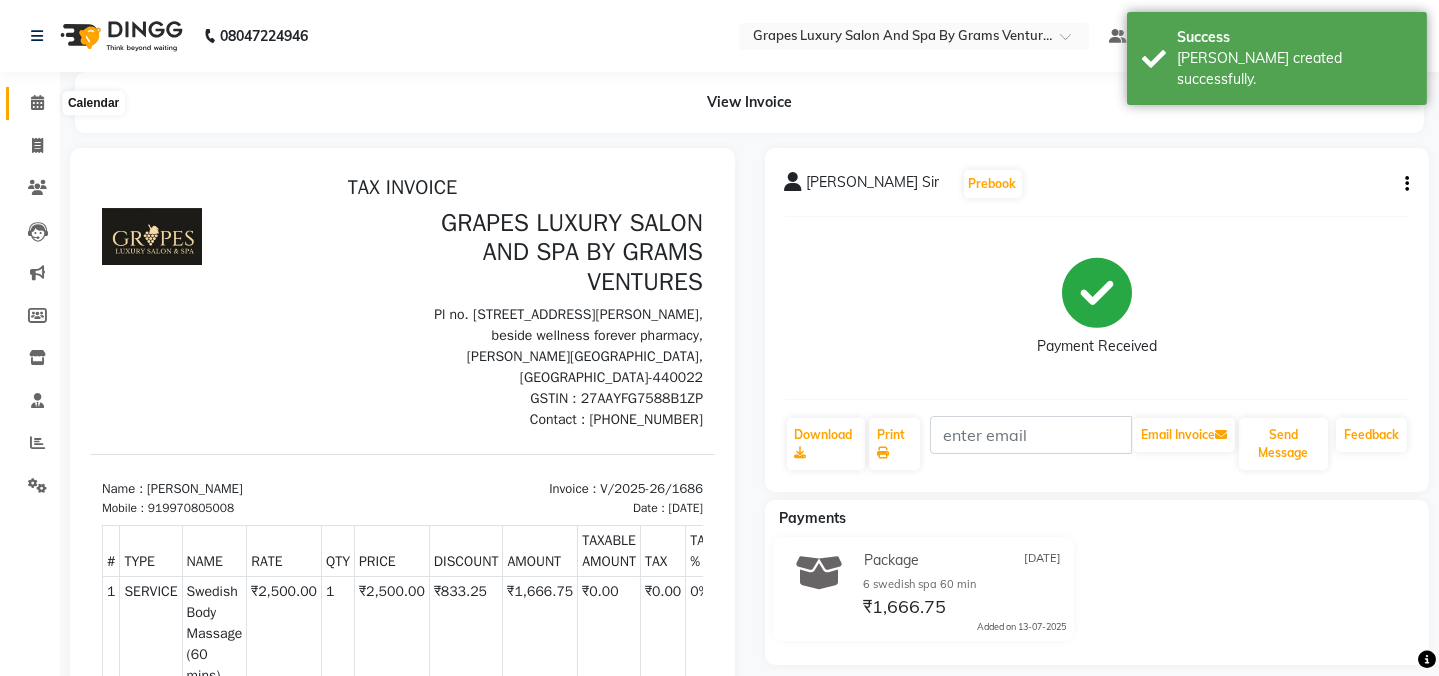 scroll, scrollTop: 0, scrollLeft: 0, axis: both 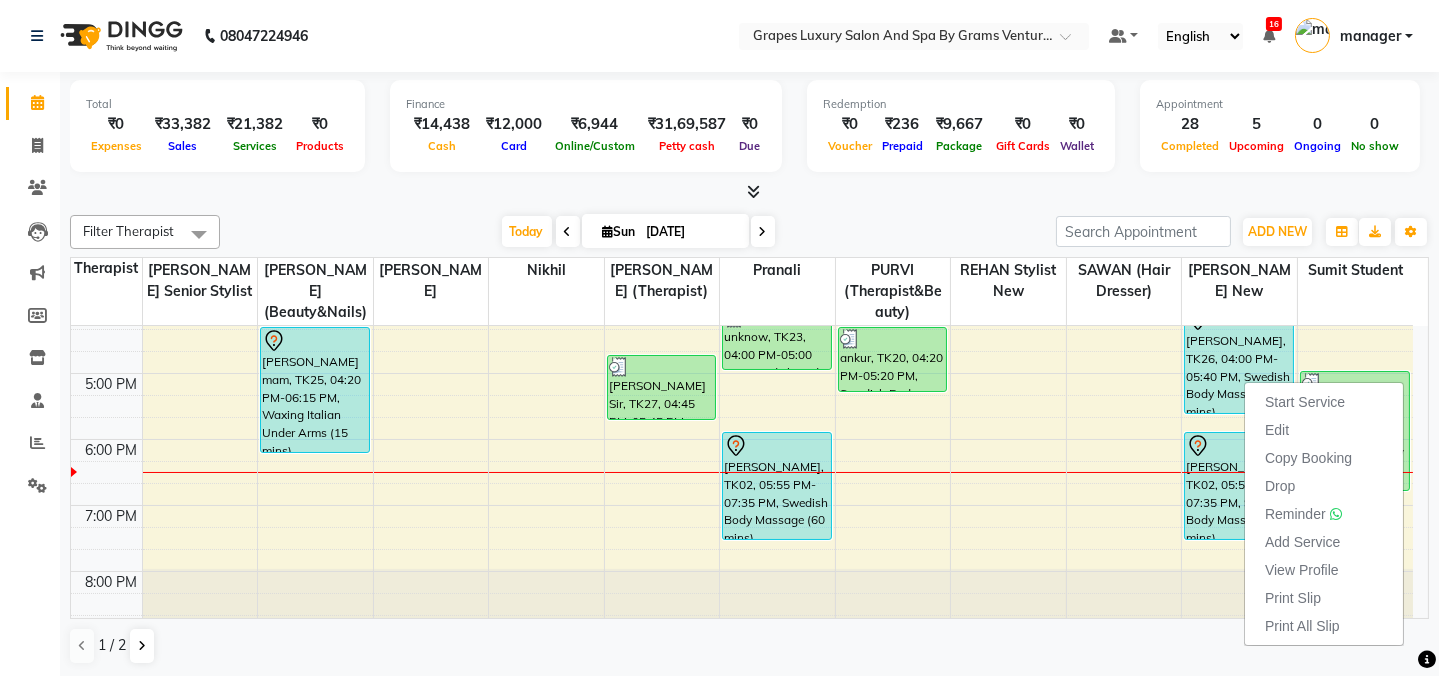 drag, startPoint x: 1244, startPoint y: 380, endPoint x: 1039, endPoint y: 197, distance: 274.7981 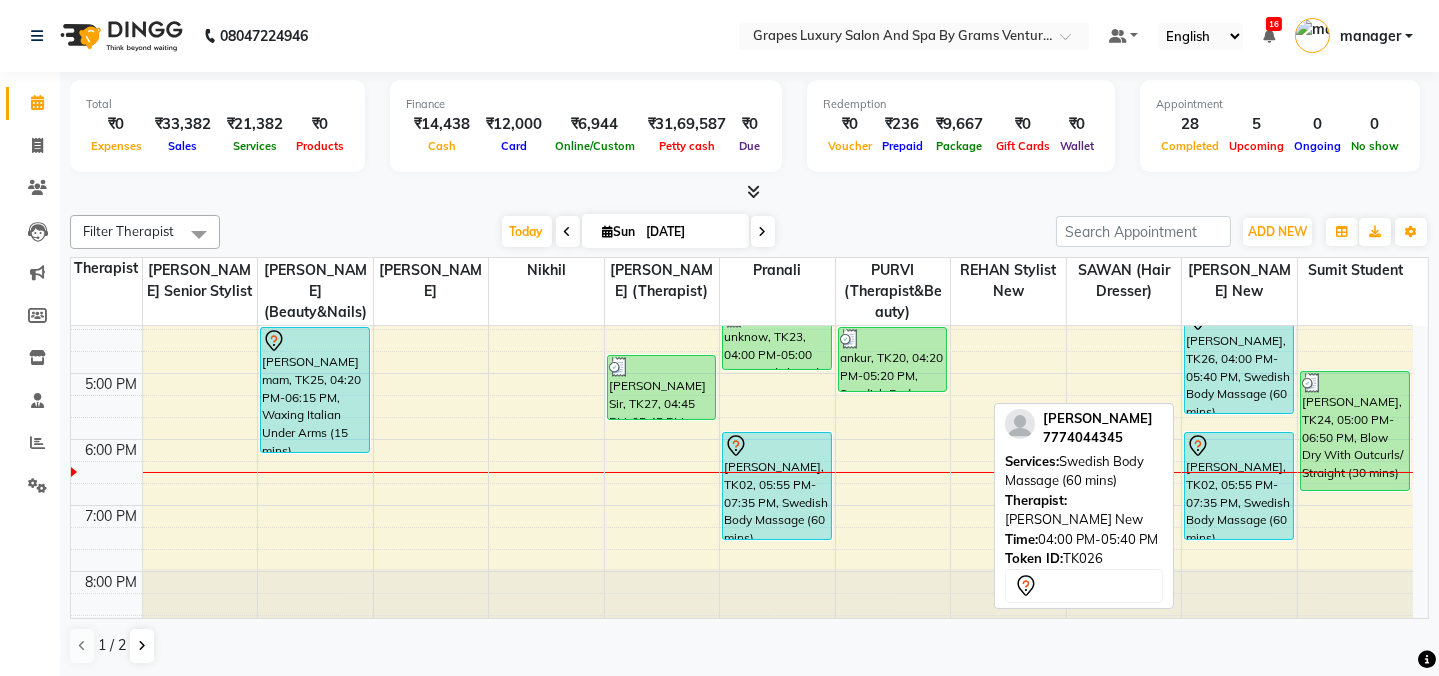 click on "[PERSON_NAME], TK26, 04:00 PM-05:40 PM, Swedish Body Massage (60 mins)" at bounding box center [1239, 360] 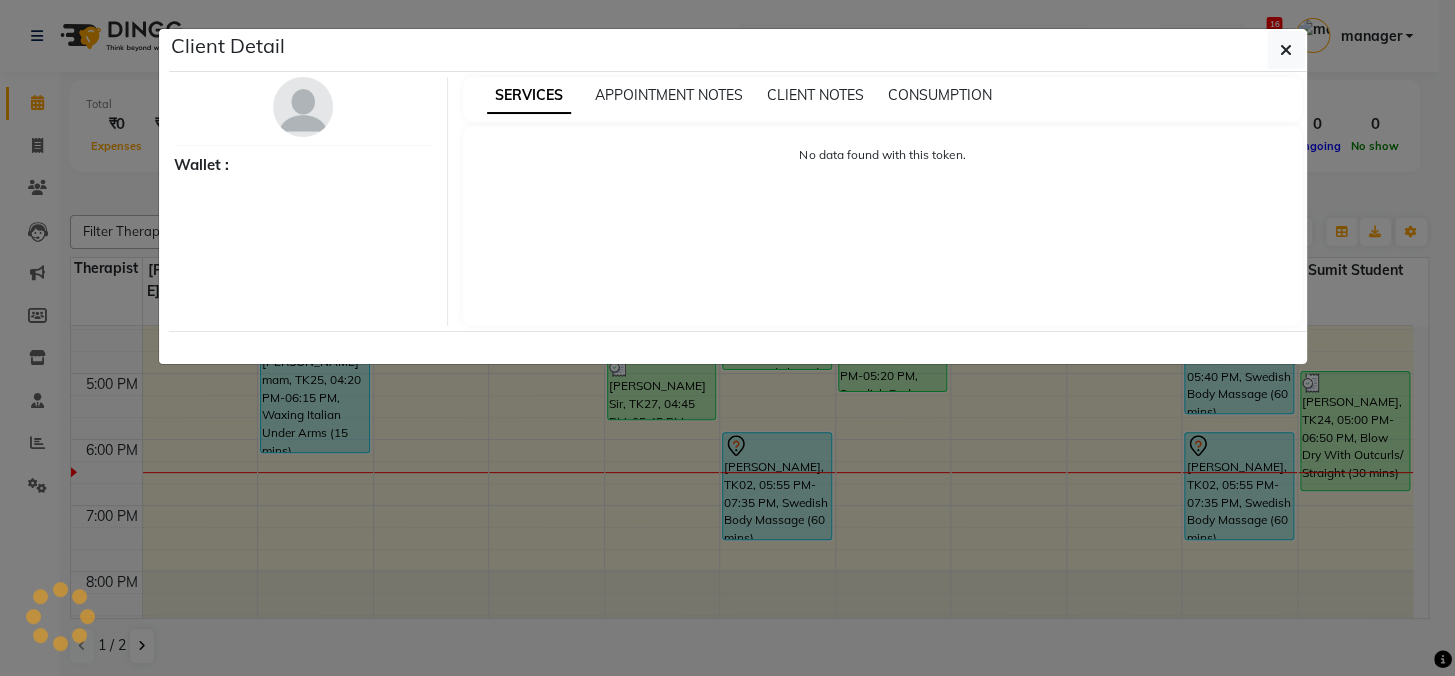 select on "7" 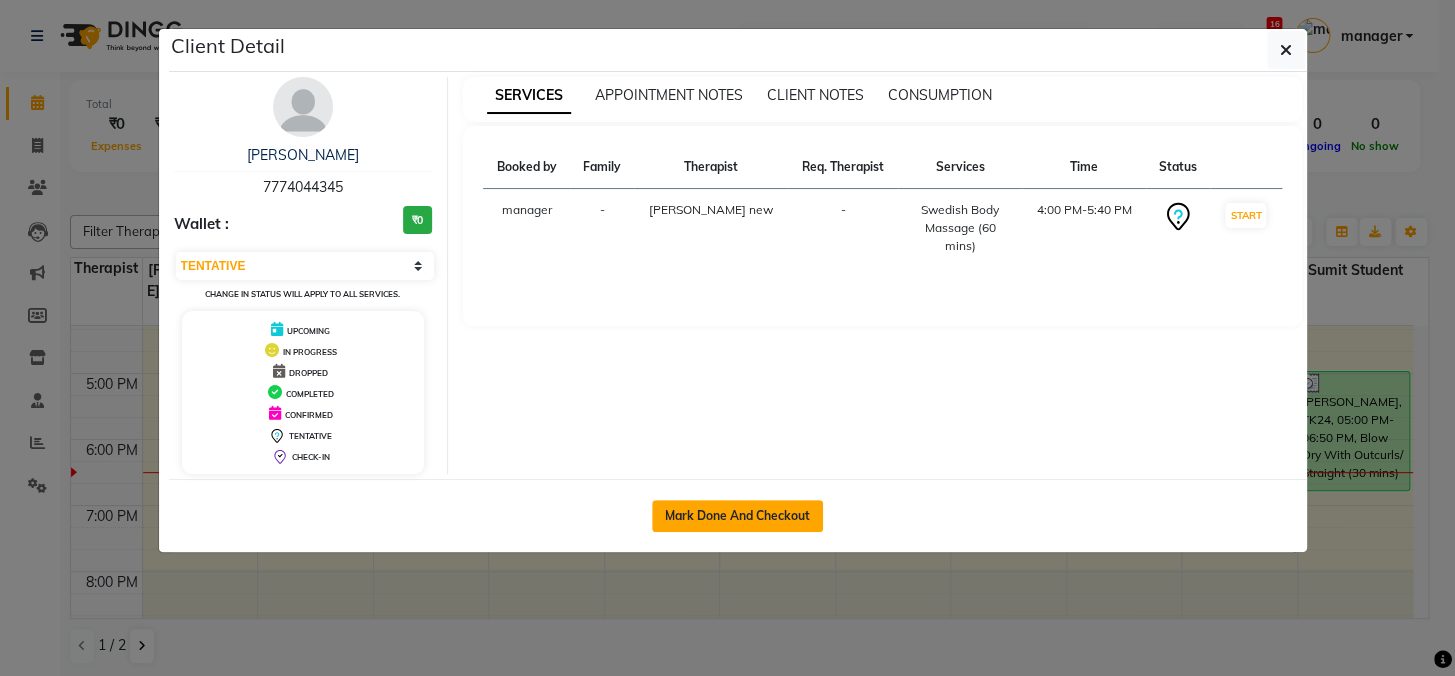 click on "Mark Done And Checkout" 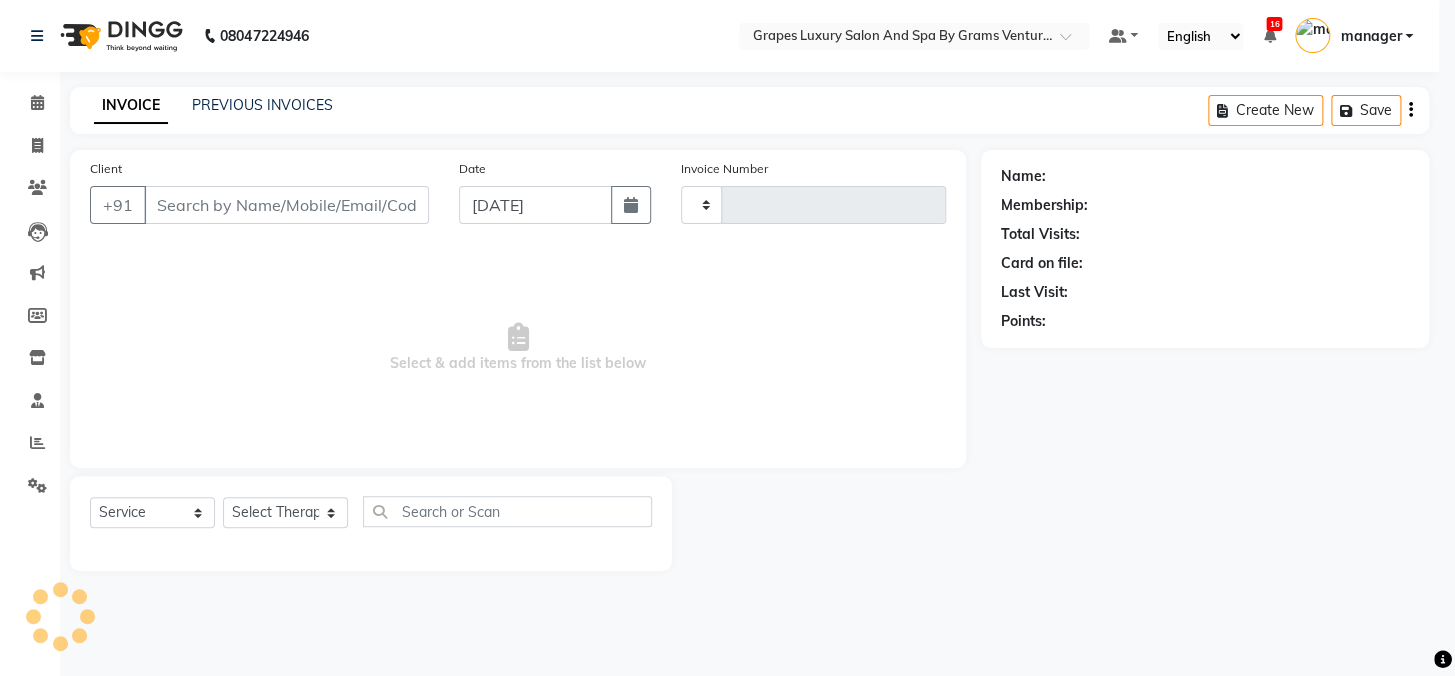 type on "1687" 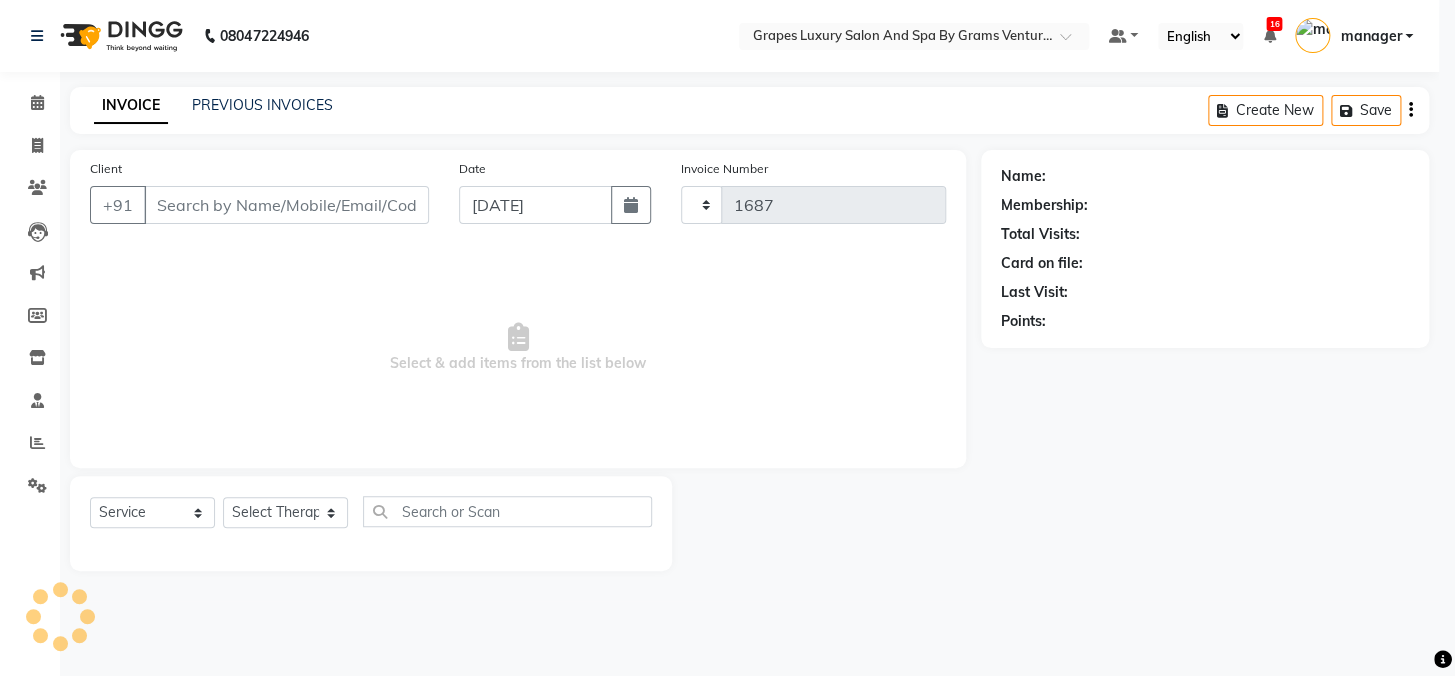 select on "3585" 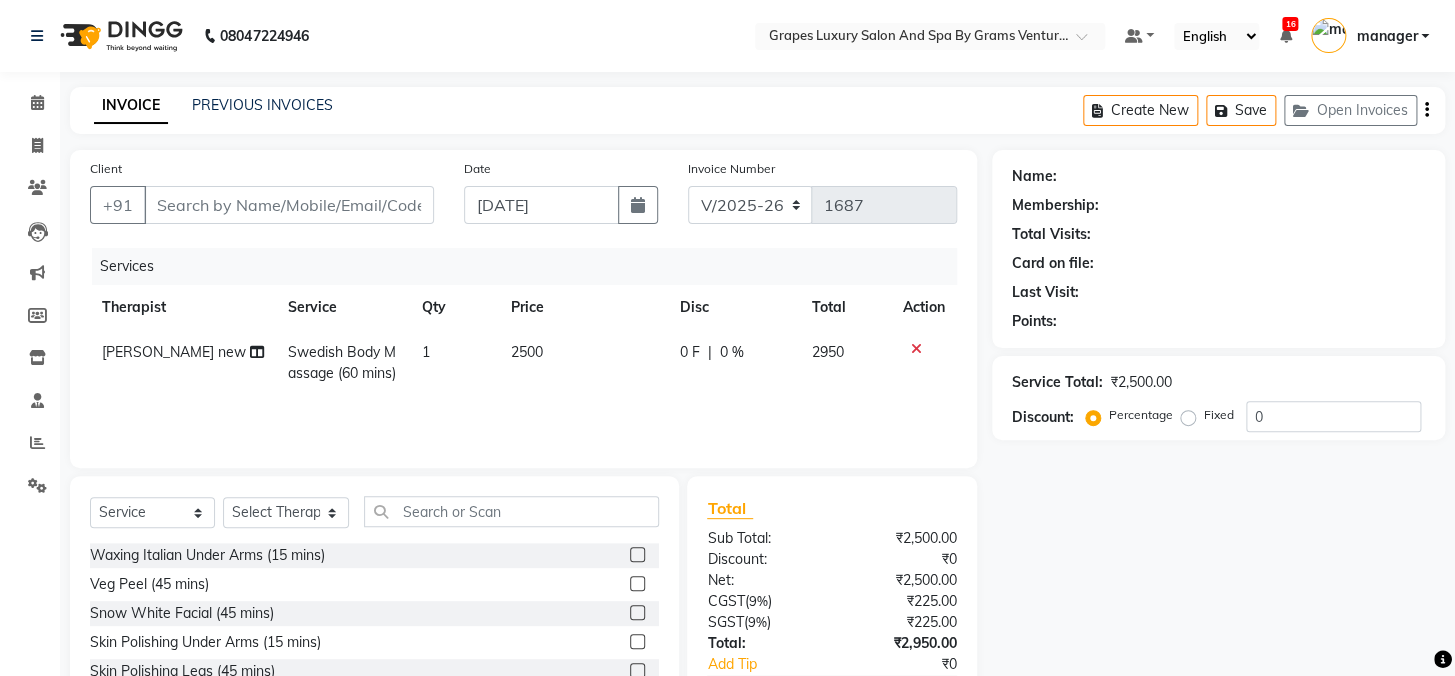type on "7774044345" 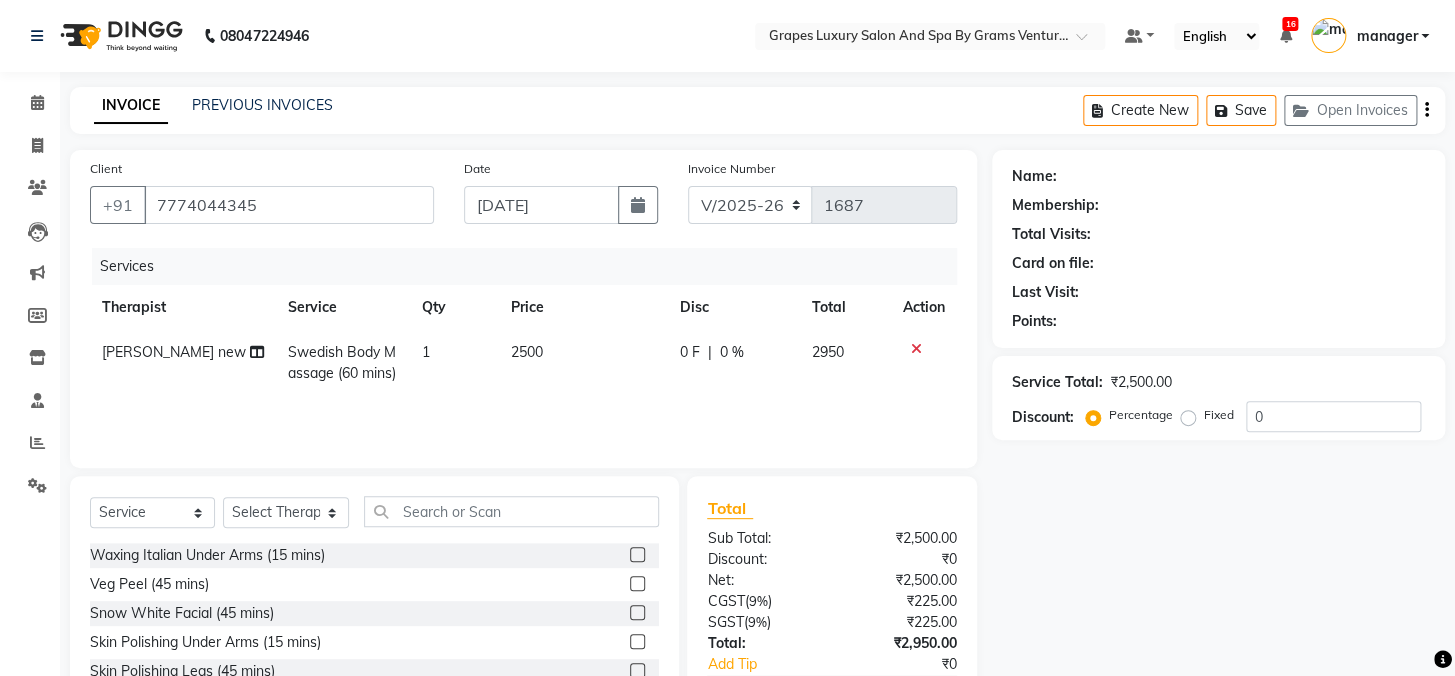 select on "77162" 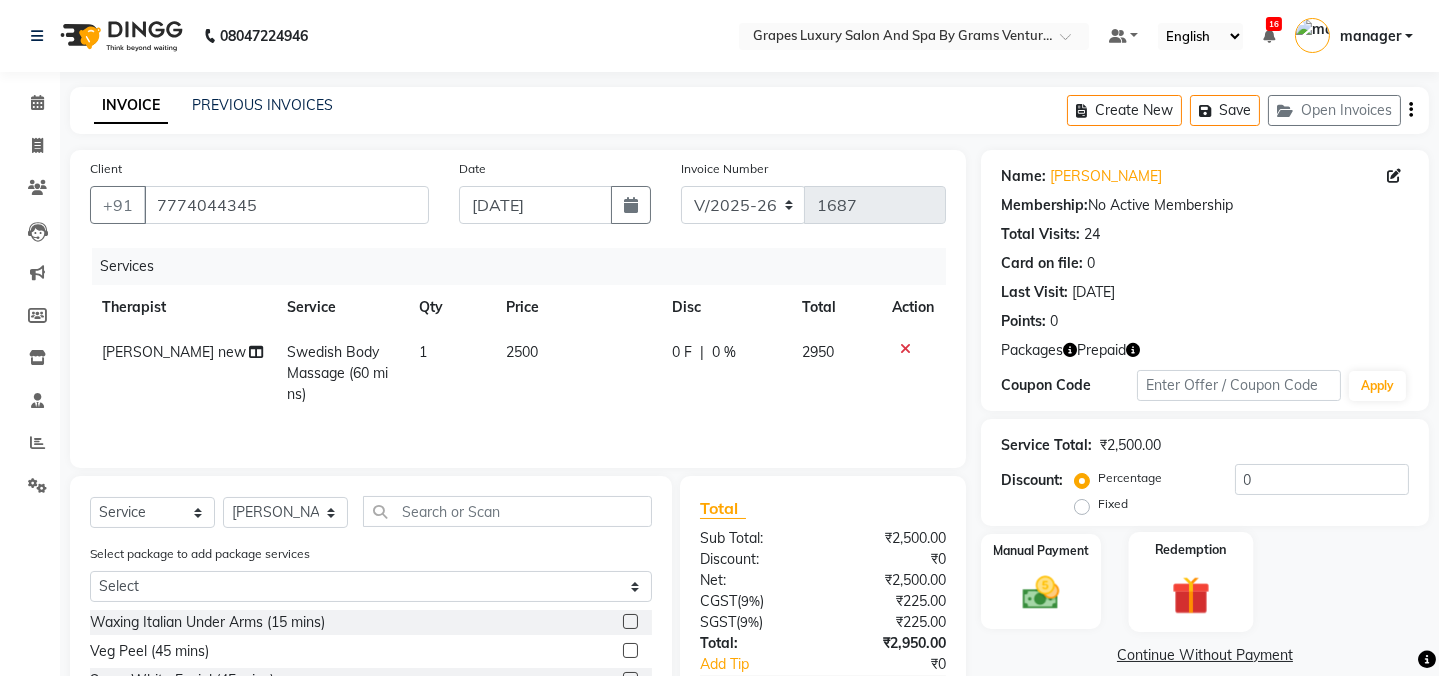 click on "Redemption" 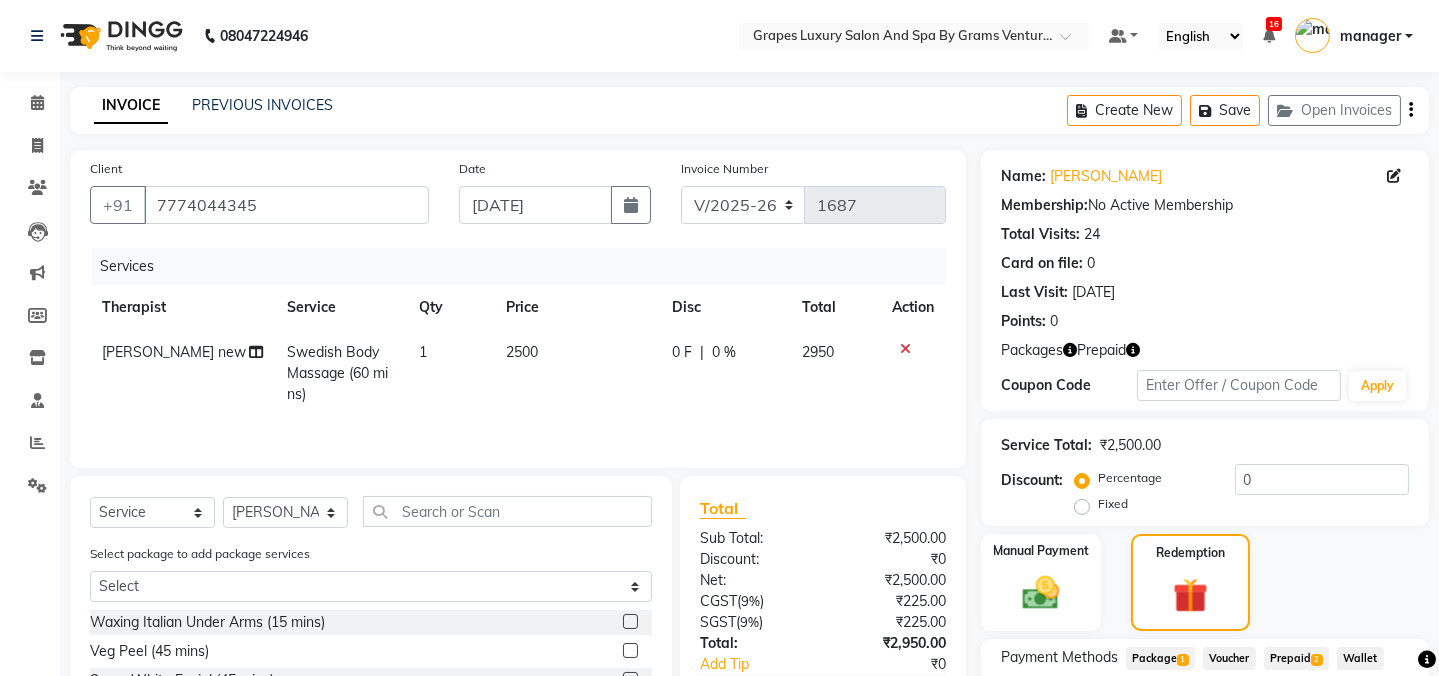 scroll, scrollTop: 193, scrollLeft: 0, axis: vertical 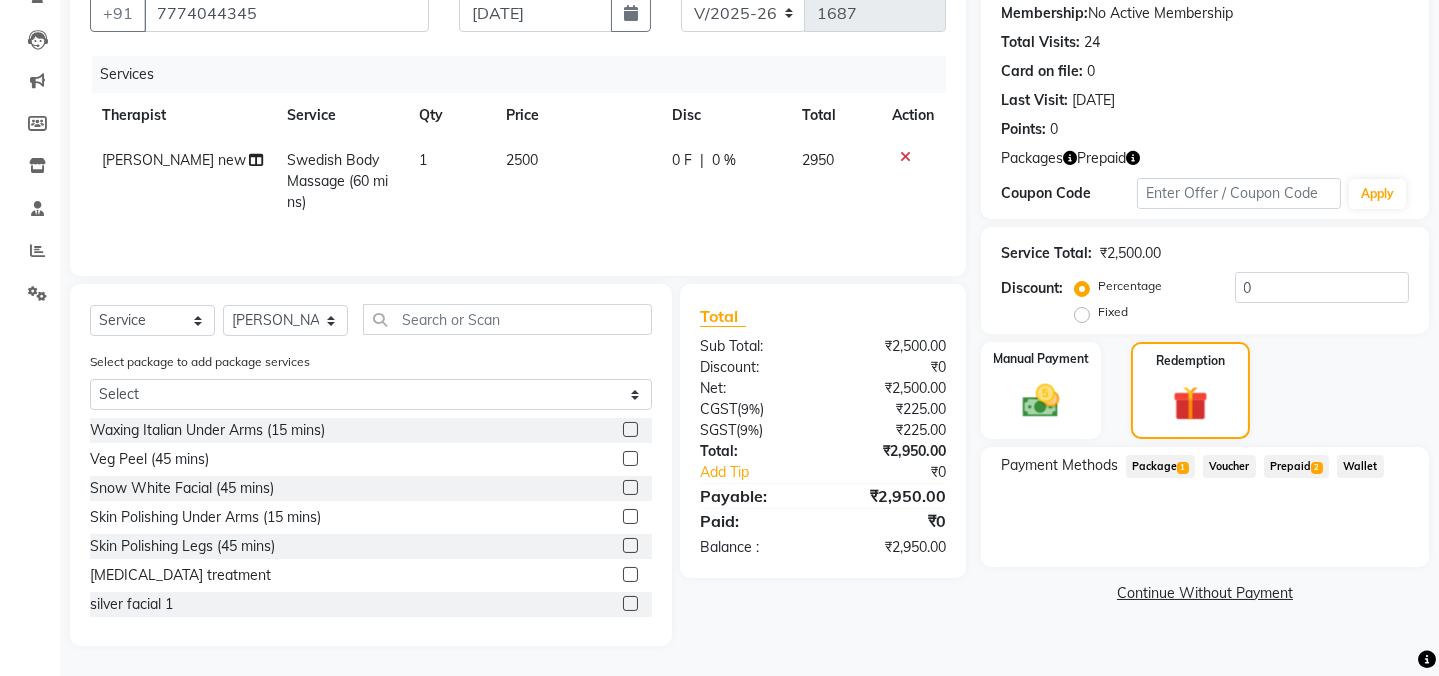 click on "Package  1" 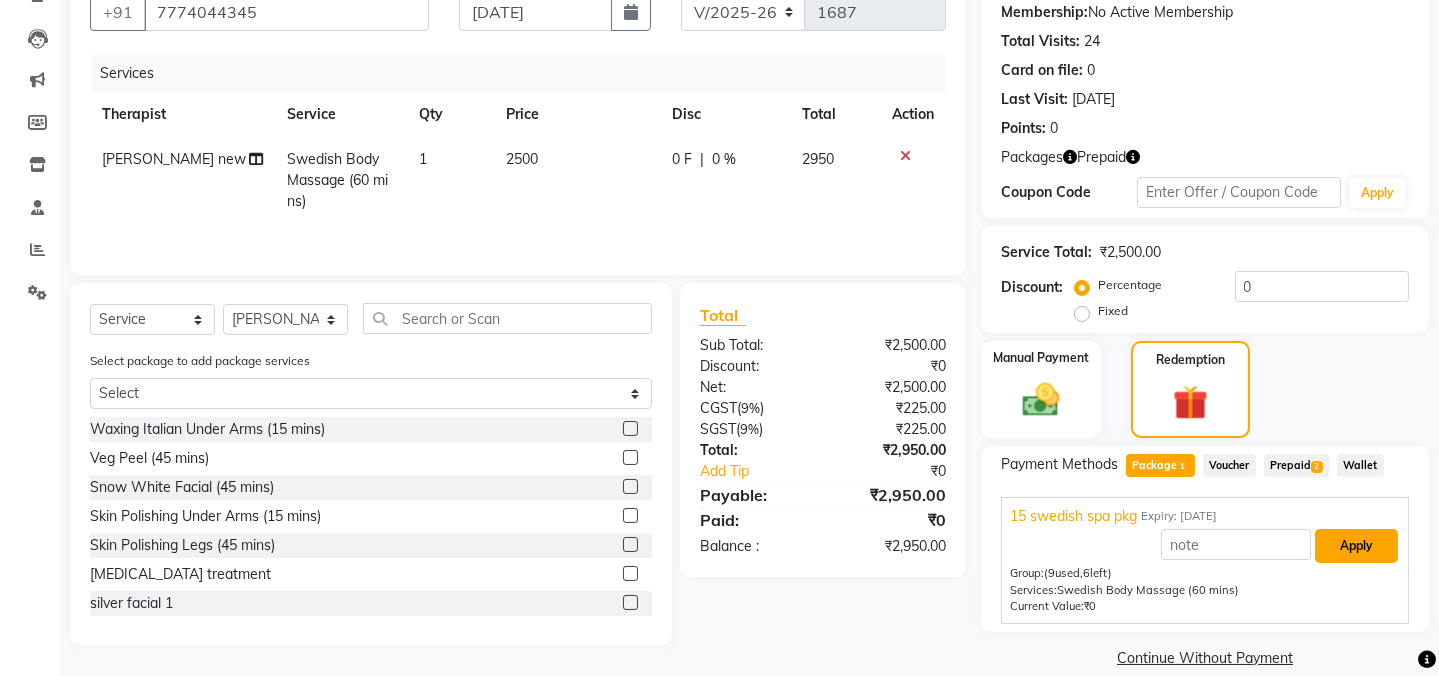 click on "Apply" at bounding box center (1356, 546) 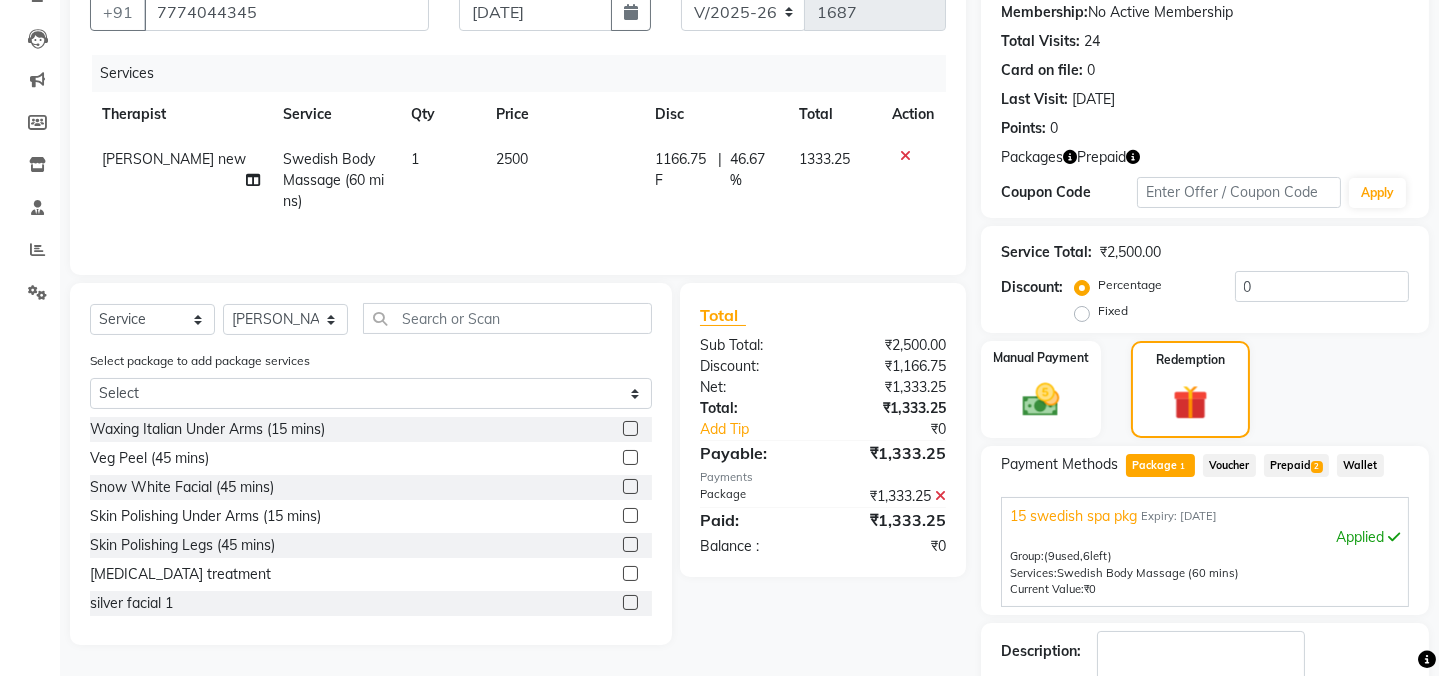 scroll, scrollTop: 314, scrollLeft: 0, axis: vertical 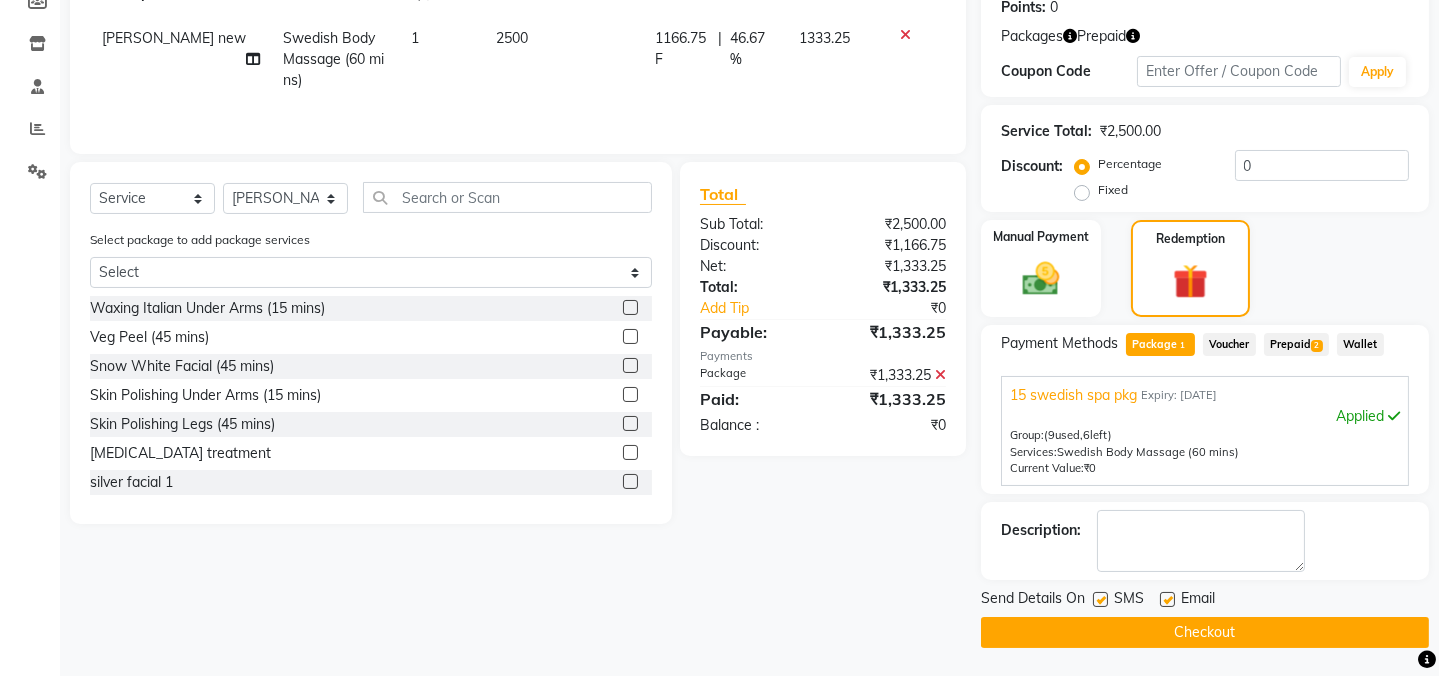 click 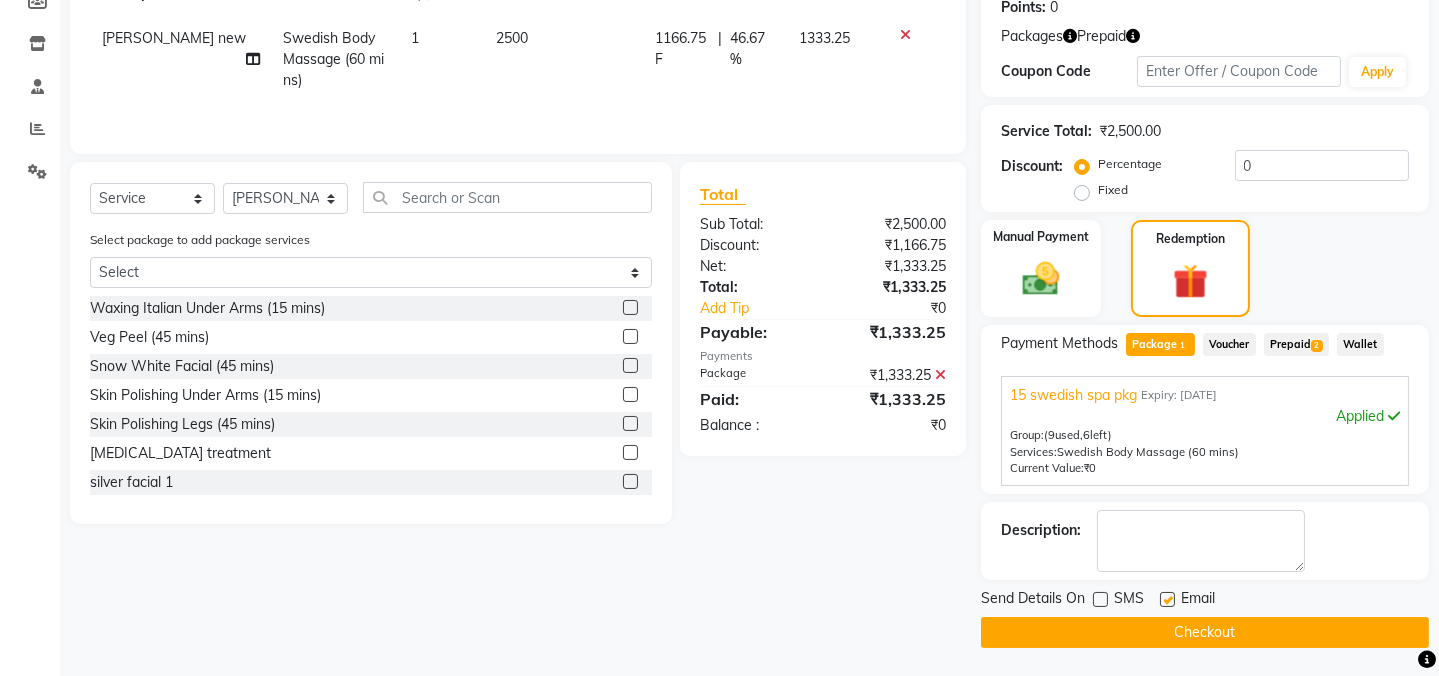 click 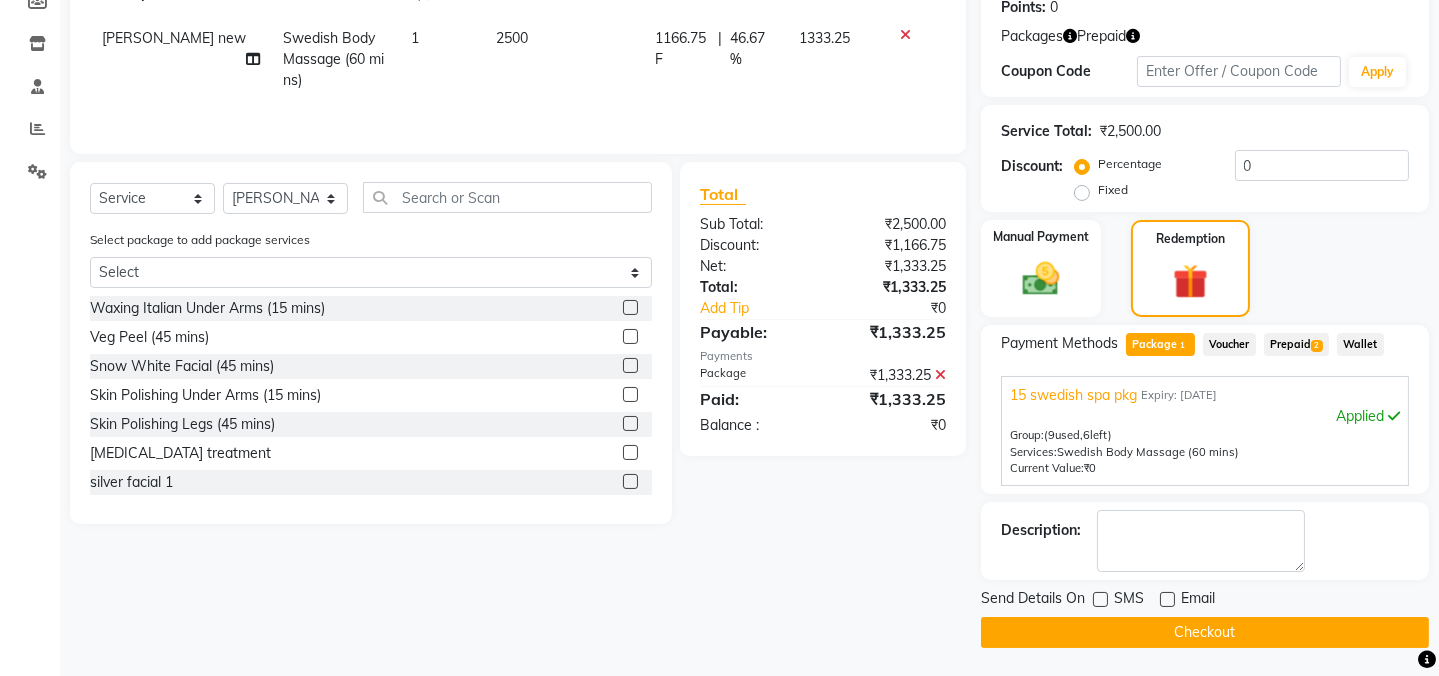 click on "Checkout" 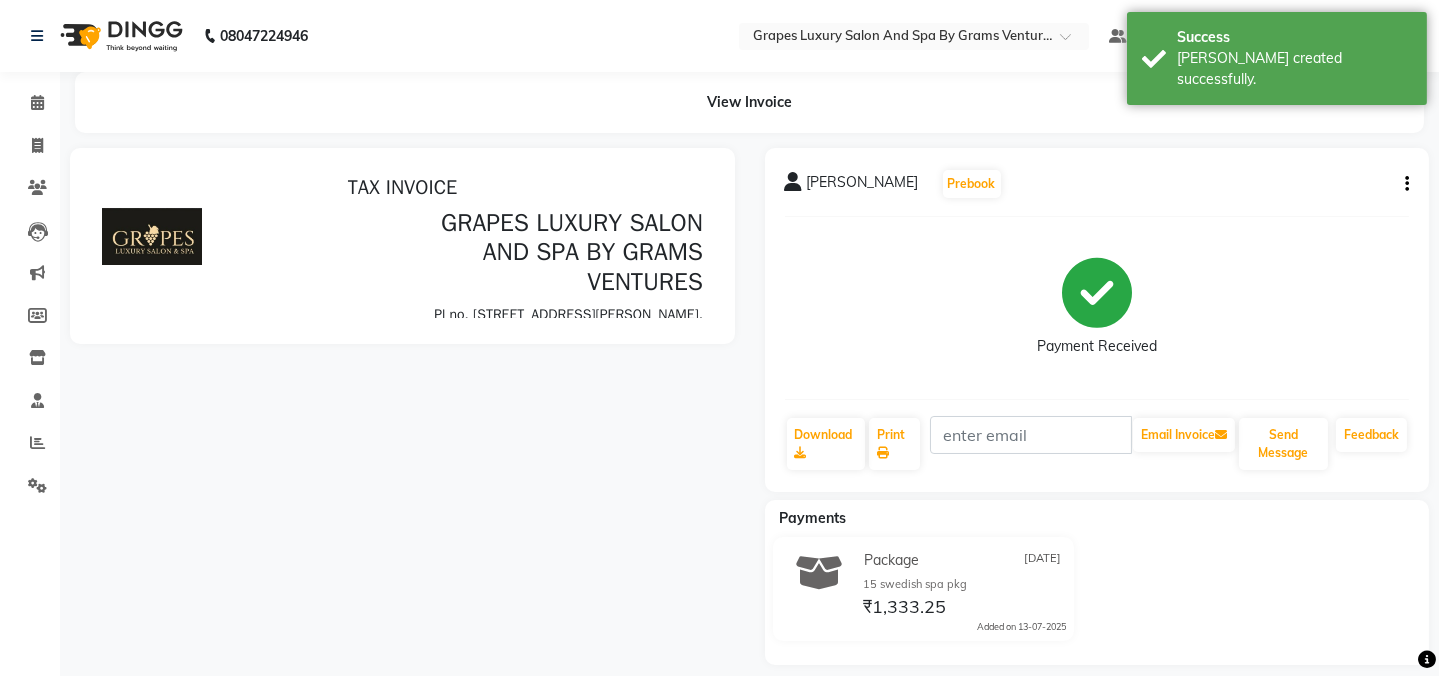 scroll, scrollTop: 0, scrollLeft: 0, axis: both 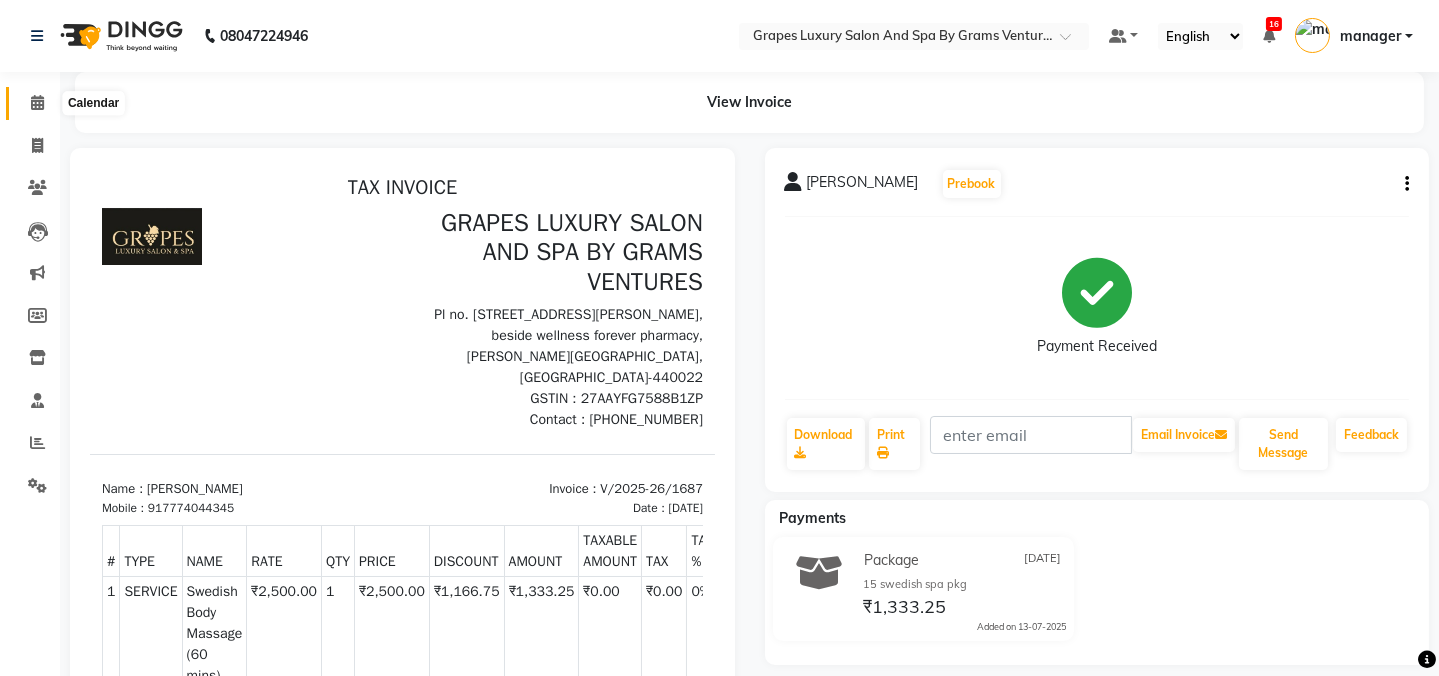 click 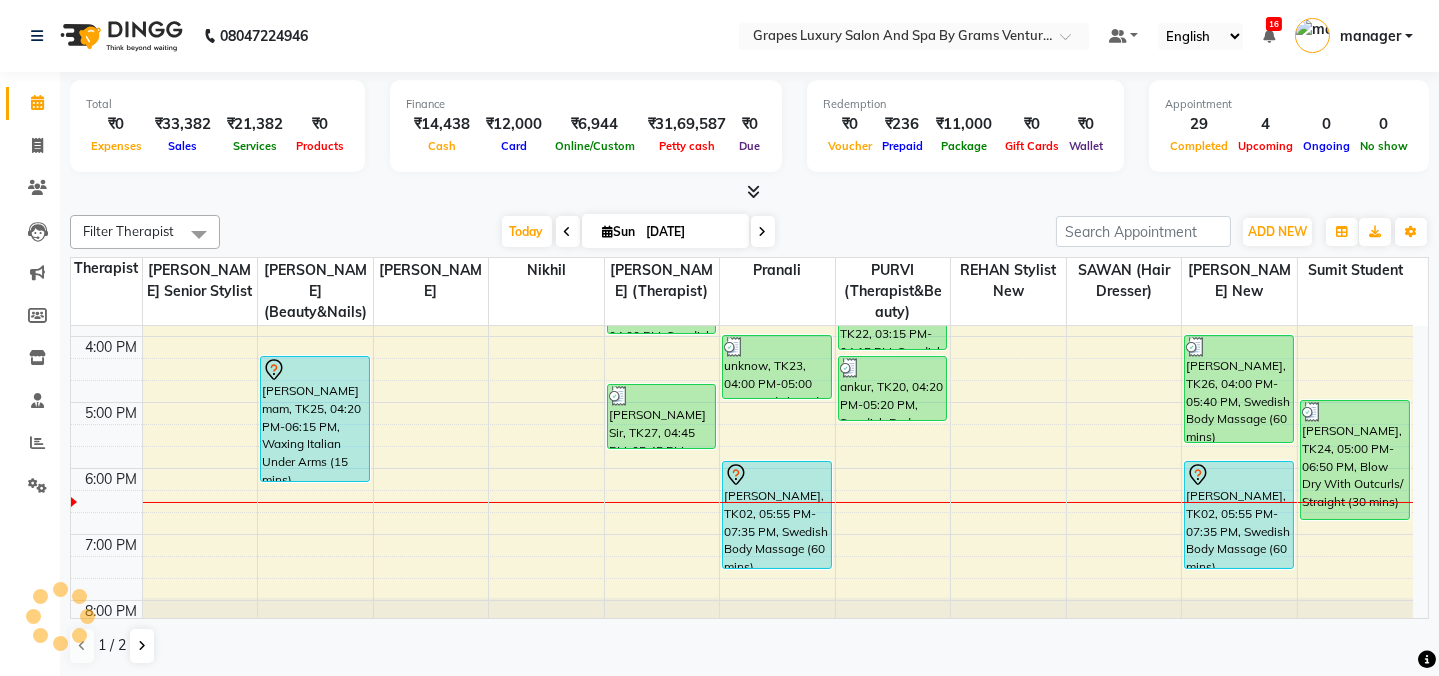 scroll, scrollTop: 561, scrollLeft: 0, axis: vertical 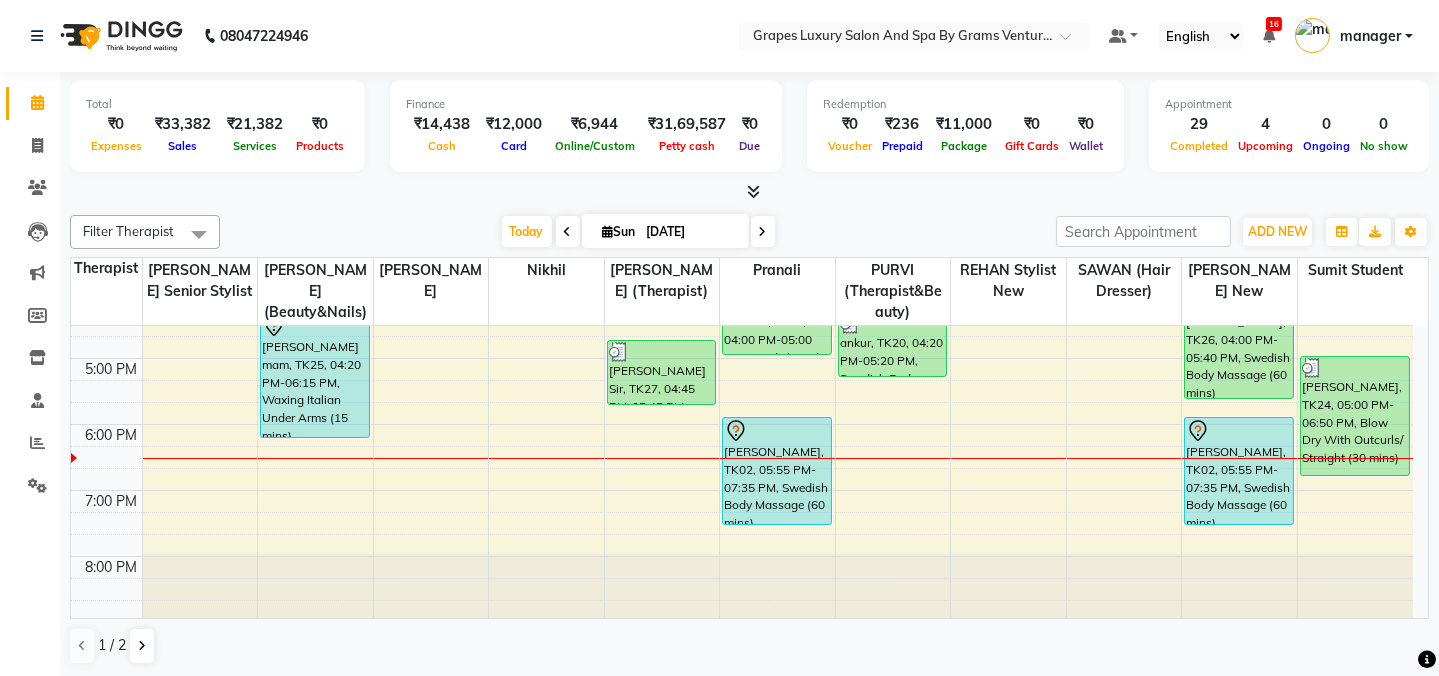 click on "8:00 AM 9:00 AM 10:00 AM 11:00 AM 12:00 PM 1:00 PM 2:00 PM 3:00 PM 4:00 PM 5:00 PM 6:00 PM 7:00 PM 8:00 PM             [PERSON_NAME] mam, TK25, 04:20 PM-06:15 PM, Waxing Italian Under Arms (15 mins)     [PERSON_NAME], TK18, 10:00 AM-10:30 AM, kids hair cut [DEMOGRAPHIC_DATA]     akash bhandar, TK07, 11:15 AM-11:45 AM, Hair Cut [DEMOGRAPHIC_DATA] (30 mins)     [PERSON_NAME], TK12, 12:15 PM-12:50 PM, Shampoo & Conditioning With Natural Styling ( [DEMOGRAPHIC_DATA] ) (15 mins)     [PERSON_NAME], TK12, 01:00 PM-01:35 PM, [PERSON_NAME] Trimming (15 mins)     [PERSON_NAME] mam, TK01, 01:40 PM-03:05 PM, Hair Cut [DEMOGRAPHIC_DATA] (45 mins)     [PERSON_NAME], TK19, 09:45 AM-10:45 AM, Swedish Body Massage (60 mins)     rajesh sir, TK04, 11:00 AM-12:00 PM, Swedish Body Massage (60 mins)     [PERSON_NAME], TK15, 12:40 PM-02:20 PM, Swedish Body Massage (60 mins)     [PERSON_NAME], TK21, 03:00 PM-04:00 PM, Swedish Body Massage (60 mins)     [PERSON_NAME] Sir, TK27, 04:45 PM-05:45 PM, Swedish Body Massage (60 mins)     [PERSON_NAME], TK08, 12:20 PM-01:20 PM, Swedish Body Massage (60 mins)" at bounding box center [742, 193] 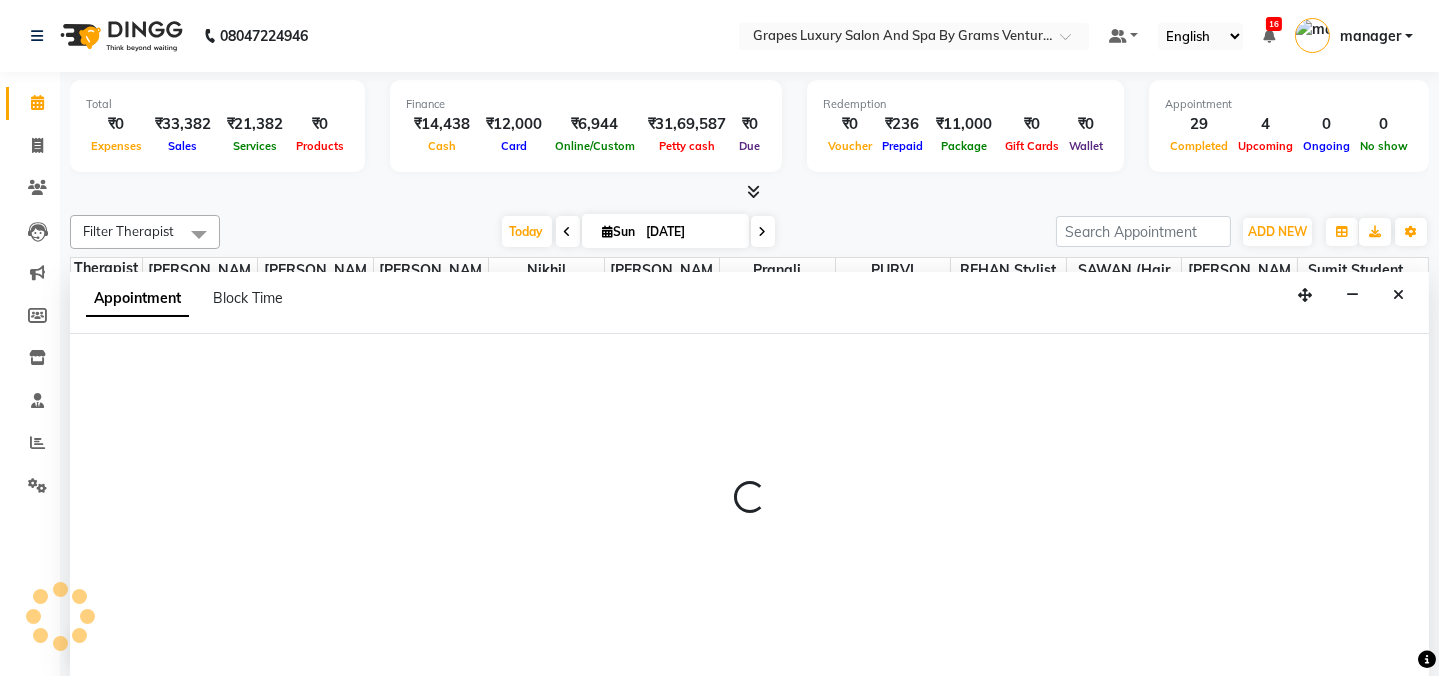 scroll, scrollTop: 0, scrollLeft: 0, axis: both 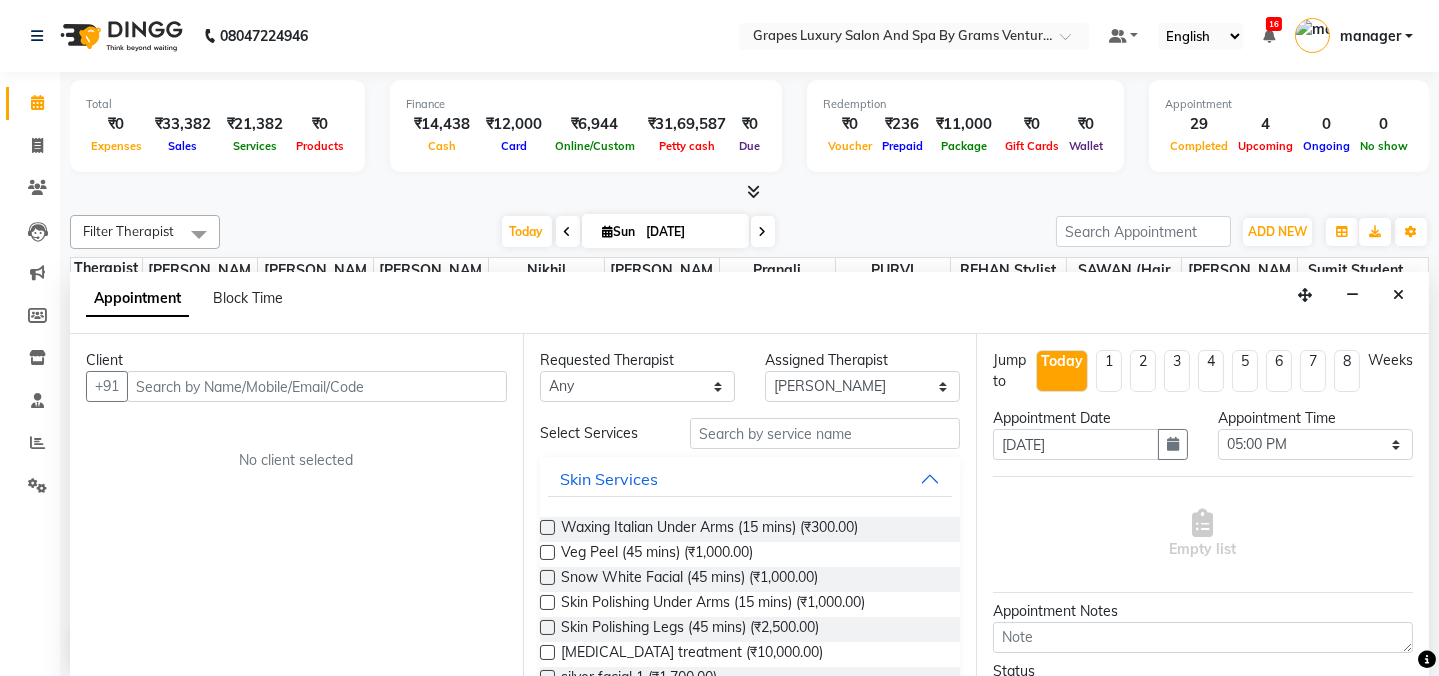 click at bounding box center [317, 386] 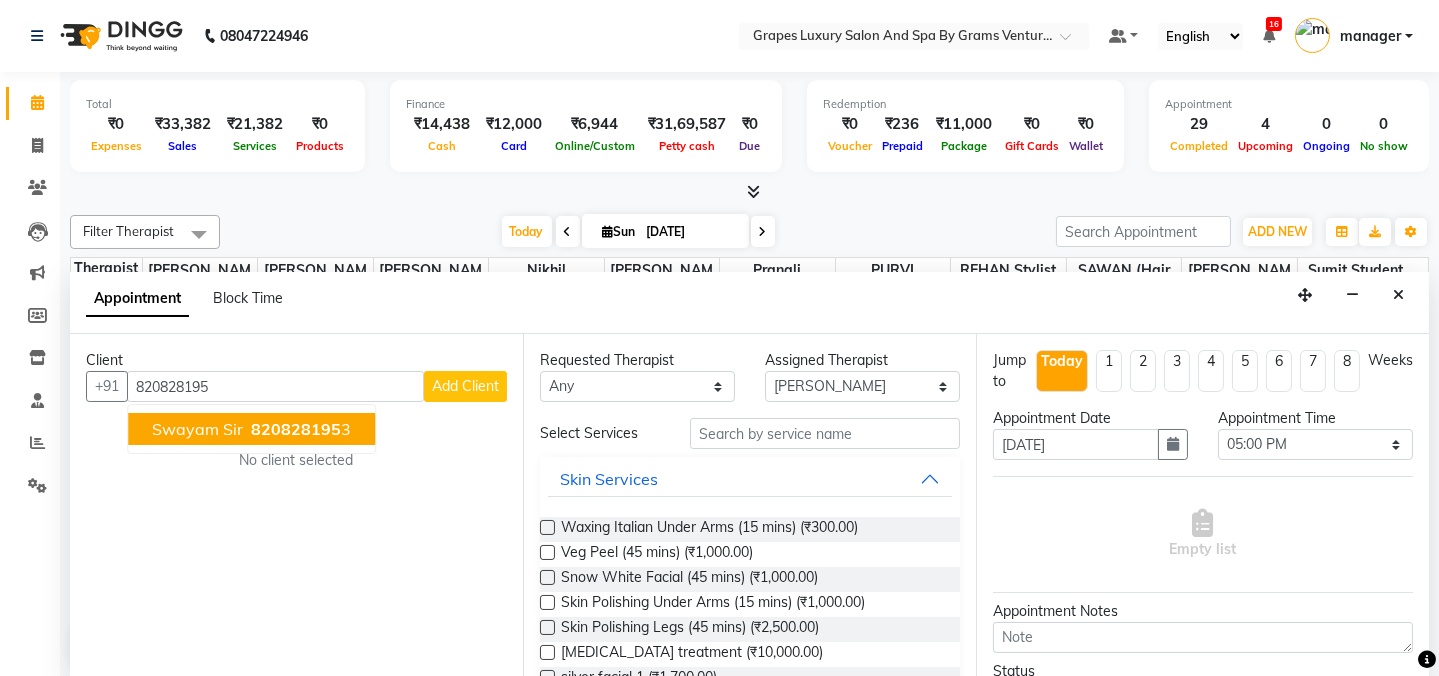 click on "820828195" at bounding box center [296, 429] 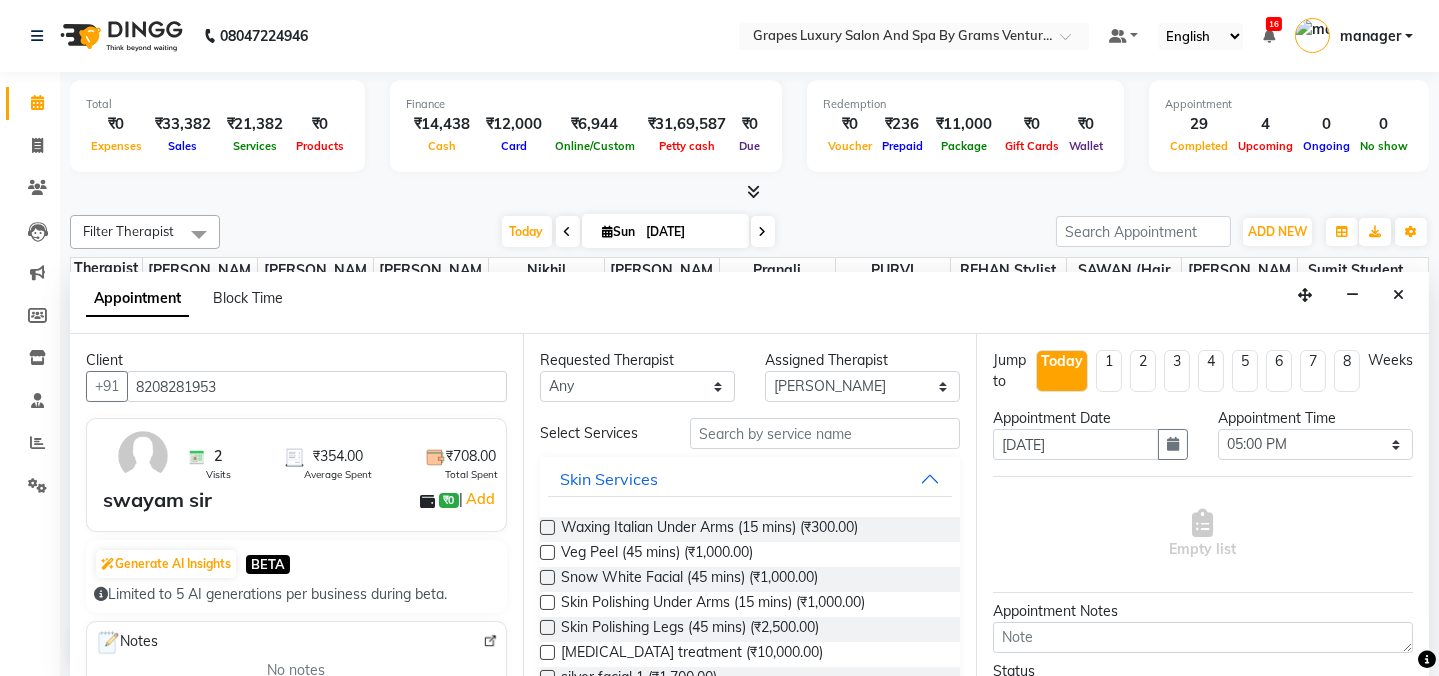 type on "8208281953" 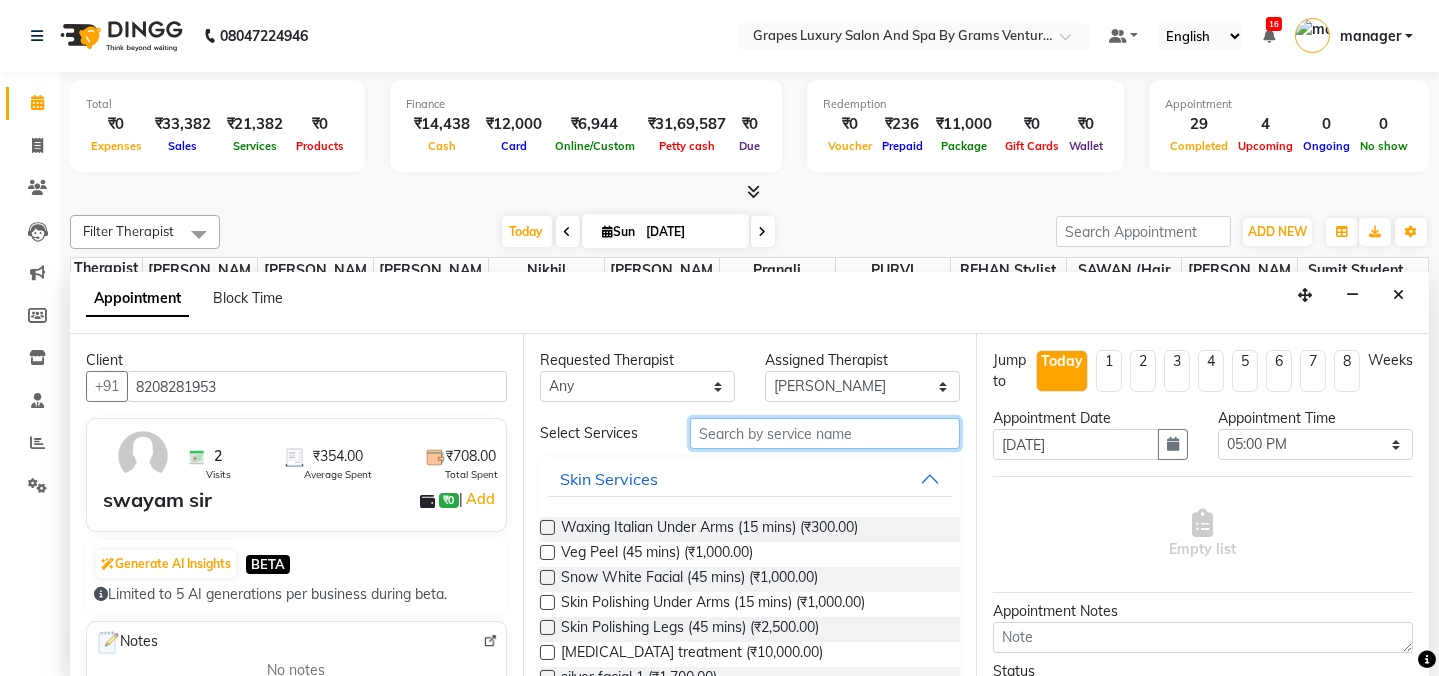 click at bounding box center (825, 433) 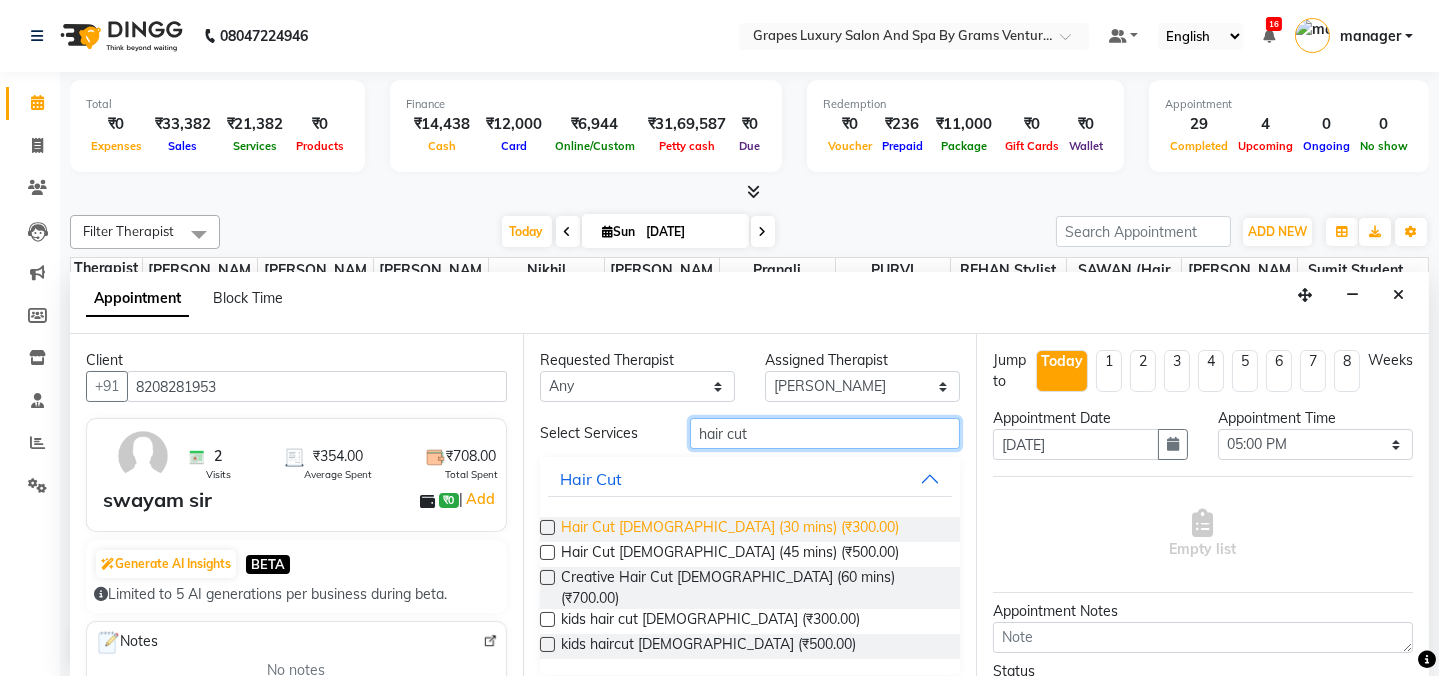 type on "hair cut" 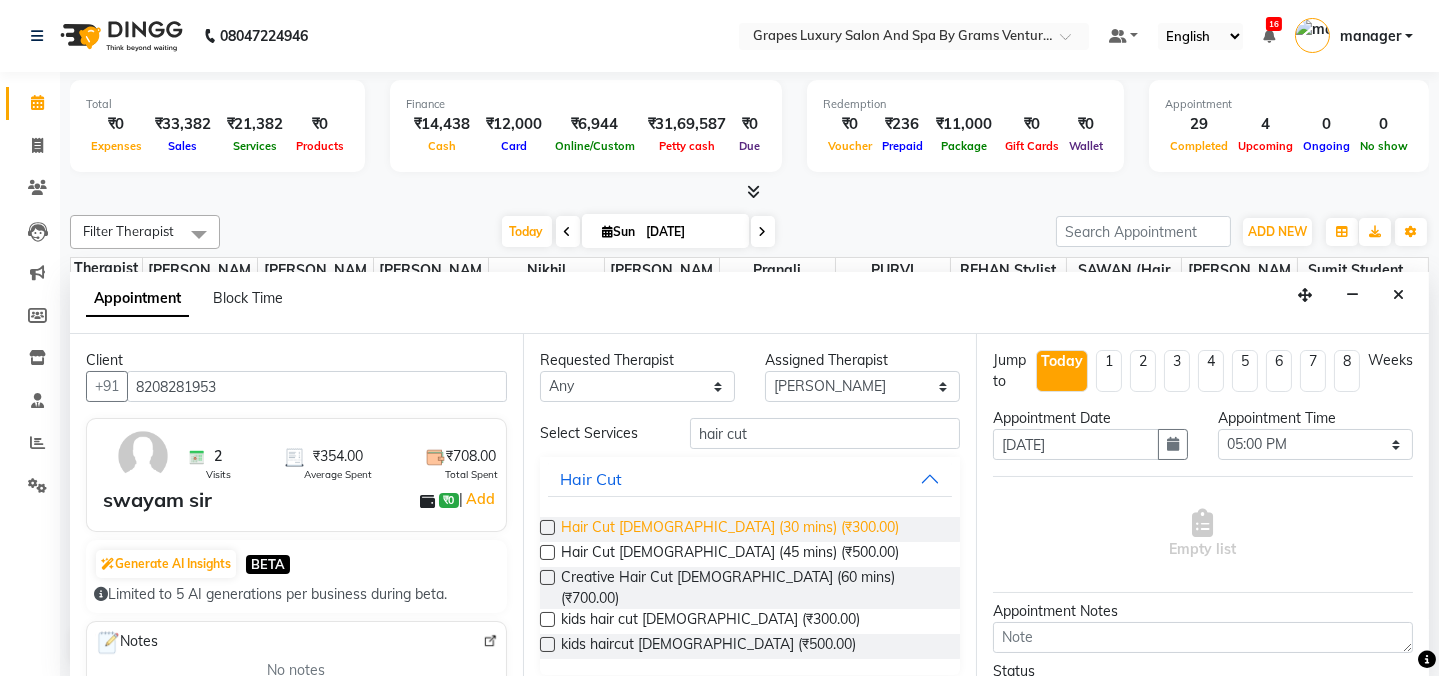 click on "Hair Cut [DEMOGRAPHIC_DATA] (30 mins) (₹300.00)" at bounding box center [730, 529] 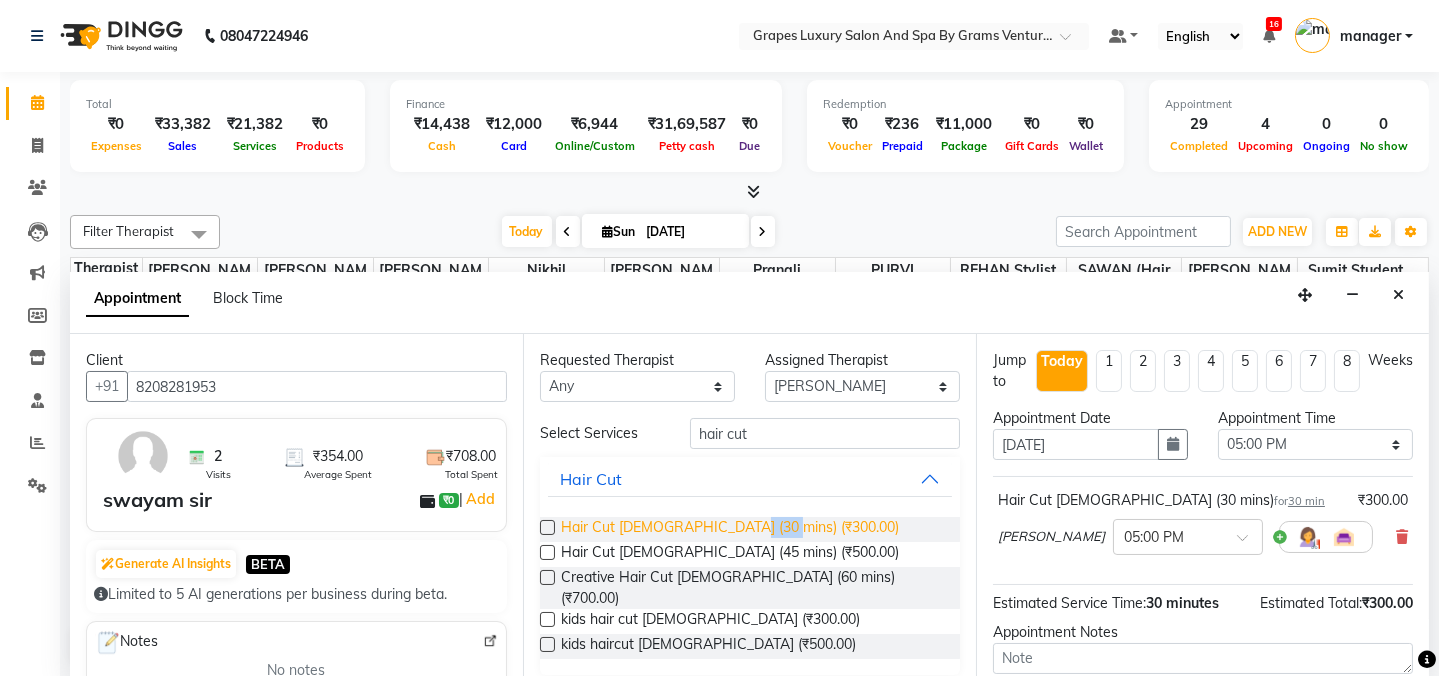 click on "Hair Cut [DEMOGRAPHIC_DATA] (30 mins) (₹300.00)" at bounding box center [730, 529] 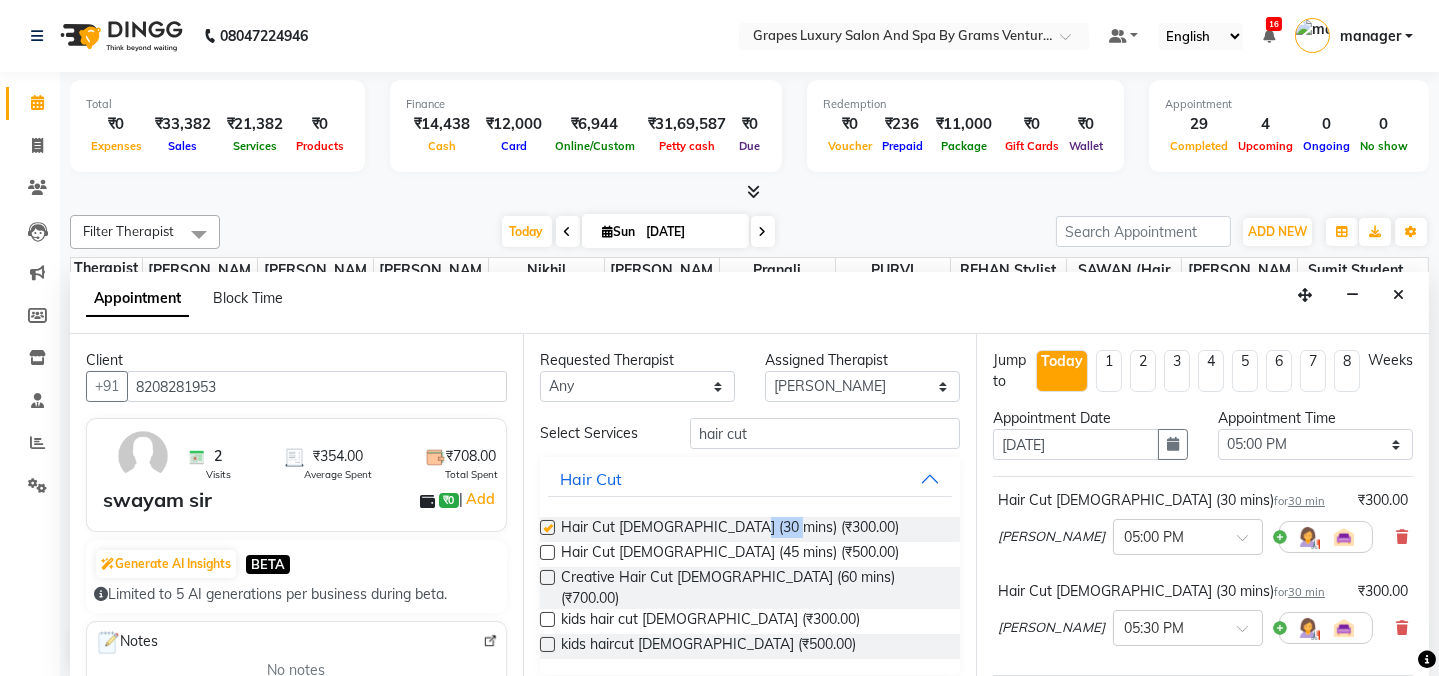 checkbox on "false" 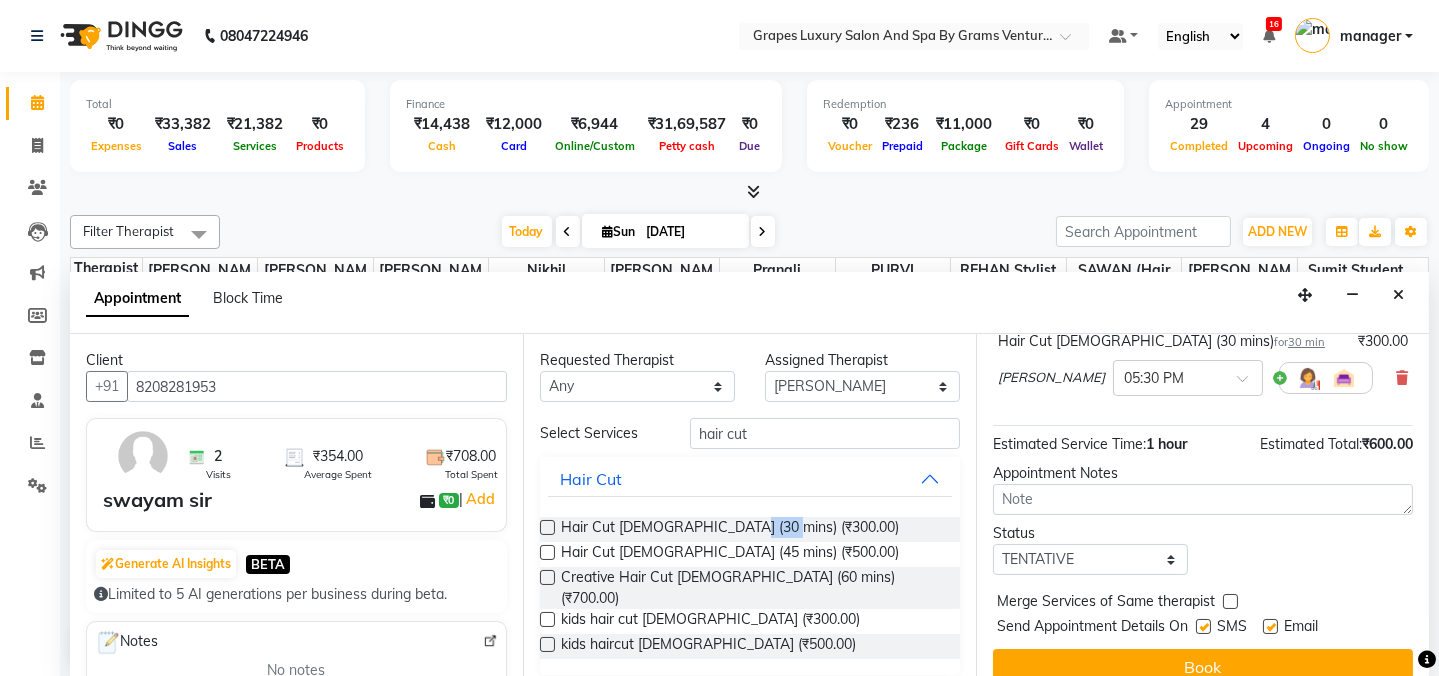 scroll, scrollTop: 272, scrollLeft: 0, axis: vertical 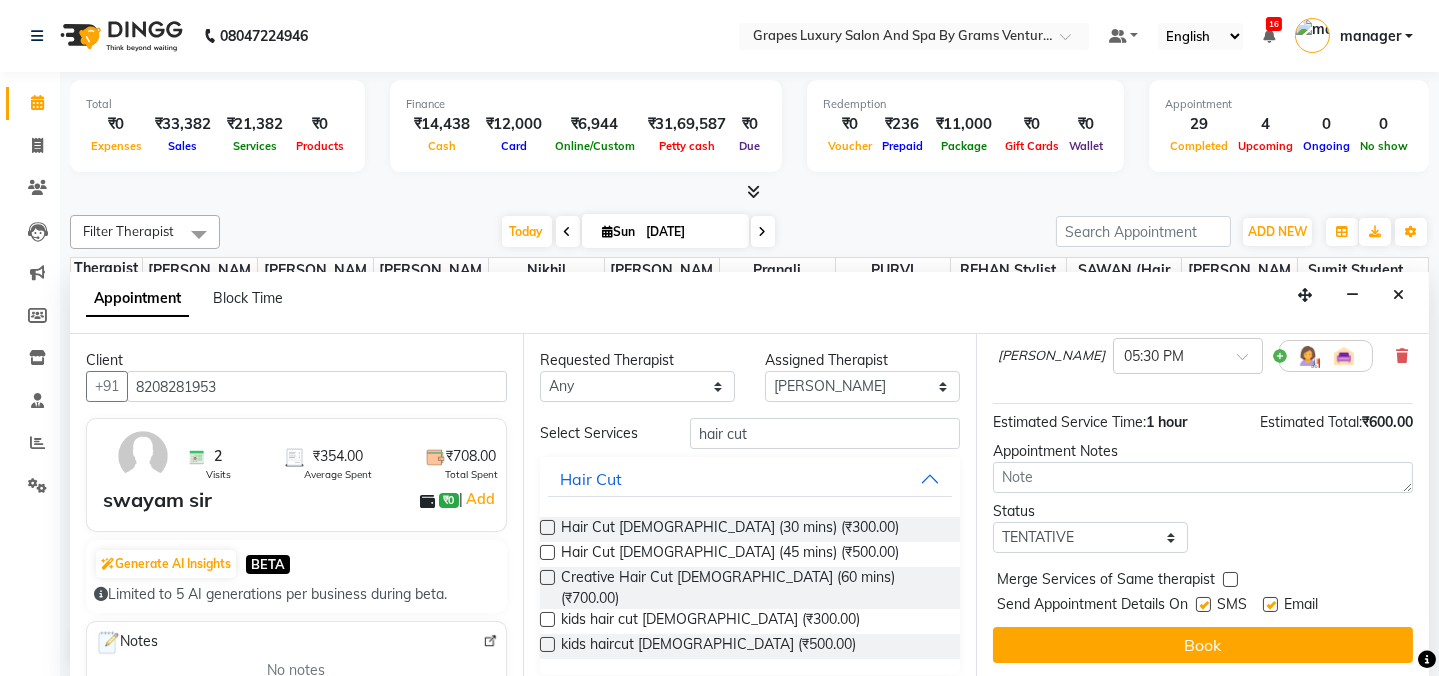 drag, startPoint x: 1203, startPoint y: 600, endPoint x: 1221, endPoint y: 622, distance: 28.42534 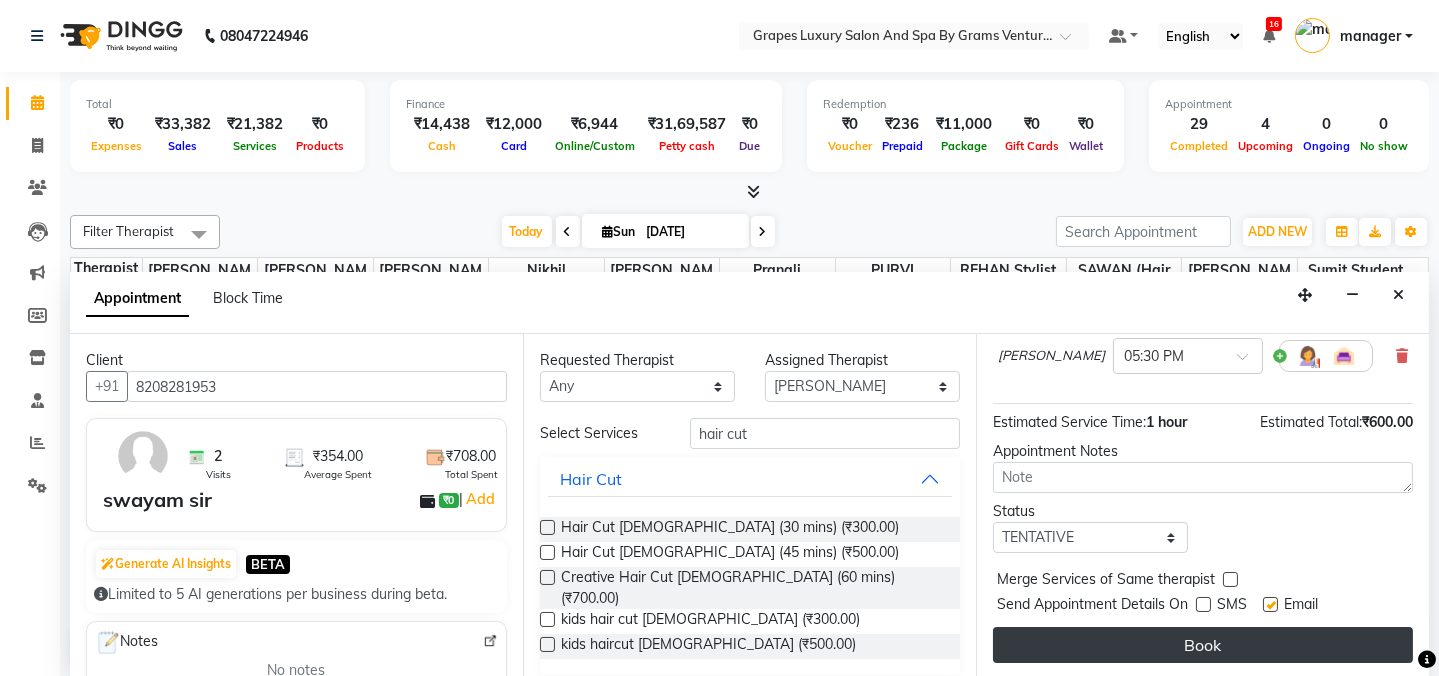 click on "Book" at bounding box center (1203, 645) 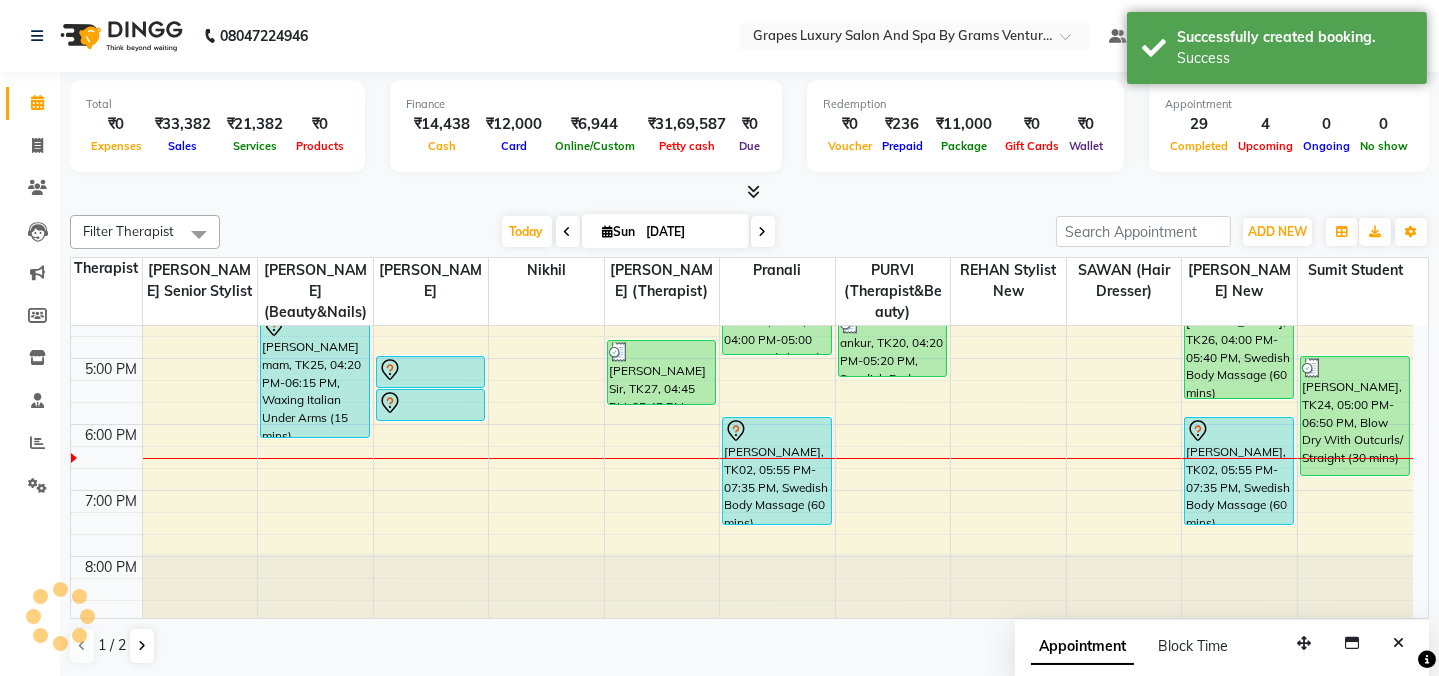 scroll, scrollTop: 0, scrollLeft: 0, axis: both 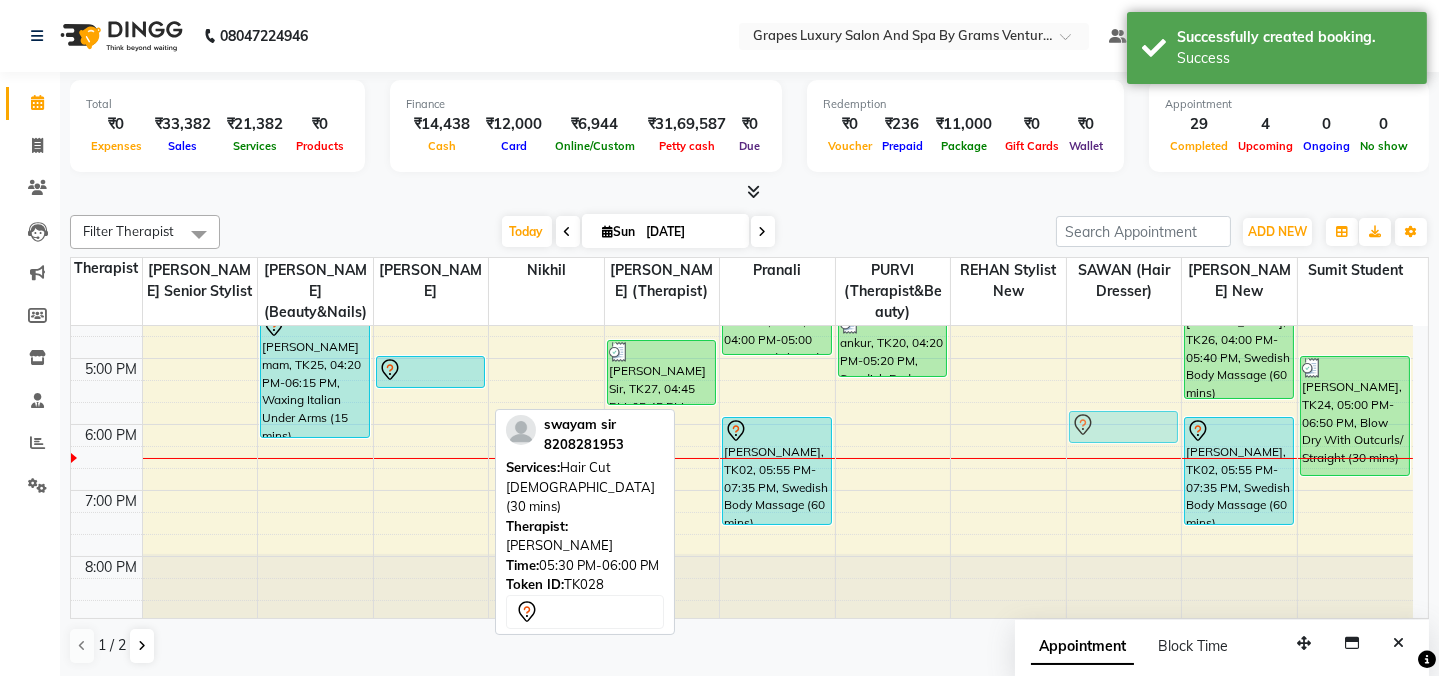 click on "[PERSON_NAME] mam, TK25, 04:20 PM-06:15 PM, Waxing Italian Under Arms (15 mins)     [PERSON_NAME], TK18, 10:00 AM-10:30 AM, kids hair cut [DEMOGRAPHIC_DATA]     akash bhandar, TK07, 11:15 AM-11:45 AM, Hair Cut [DEMOGRAPHIC_DATA] (30 mins)     [PERSON_NAME], TK12, 12:15 PM-12:50 PM, Shampoo & Conditioning With Natural Styling ( [DEMOGRAPHIC_DATA] ) (15 mins)     [PERSON_NAME], TK12, 01:00 PM-01:35 PM, [PERSON_NAME] Trimming (15 mins)     [PERSON_NAME] mam, TK01, 01:40 PM-03:05 PM, Hair Cut [DEMOGRAPHIC_DATA] (45 mins)             swayam sir, TK28, 05:00 PM-05:30 PM, Hair Cut [DEMOGRAPHIC_DATA] (30 mins)             swayam sir, TK28, 05:30 PM-06:00 PM, Hair Cut [DEMOGRAPHIC_DATA] (30 mins)     [PERSON_NAME], TK19, 09:45 AM-10:45 AM, Swedish Body Massage (60 mins)     rajesh sir, TK04, 11:00 AM-12:00 PM, Swedish Body Massage (60 mins)     [PERSON_NAME], TK15, 12:40 PM-02:20 PM, Swedish Body Massage (60 mins)     [PERSON_NAME], TK21, 03:00 PM-04:00 PM, Swedish Body Massage (60 mins)     [PERSON_NAME] Sir, TK27, 04:45 PM-05:45 PM, Swedish Body Massage (60 mins)" at bounding box center (742, 193) 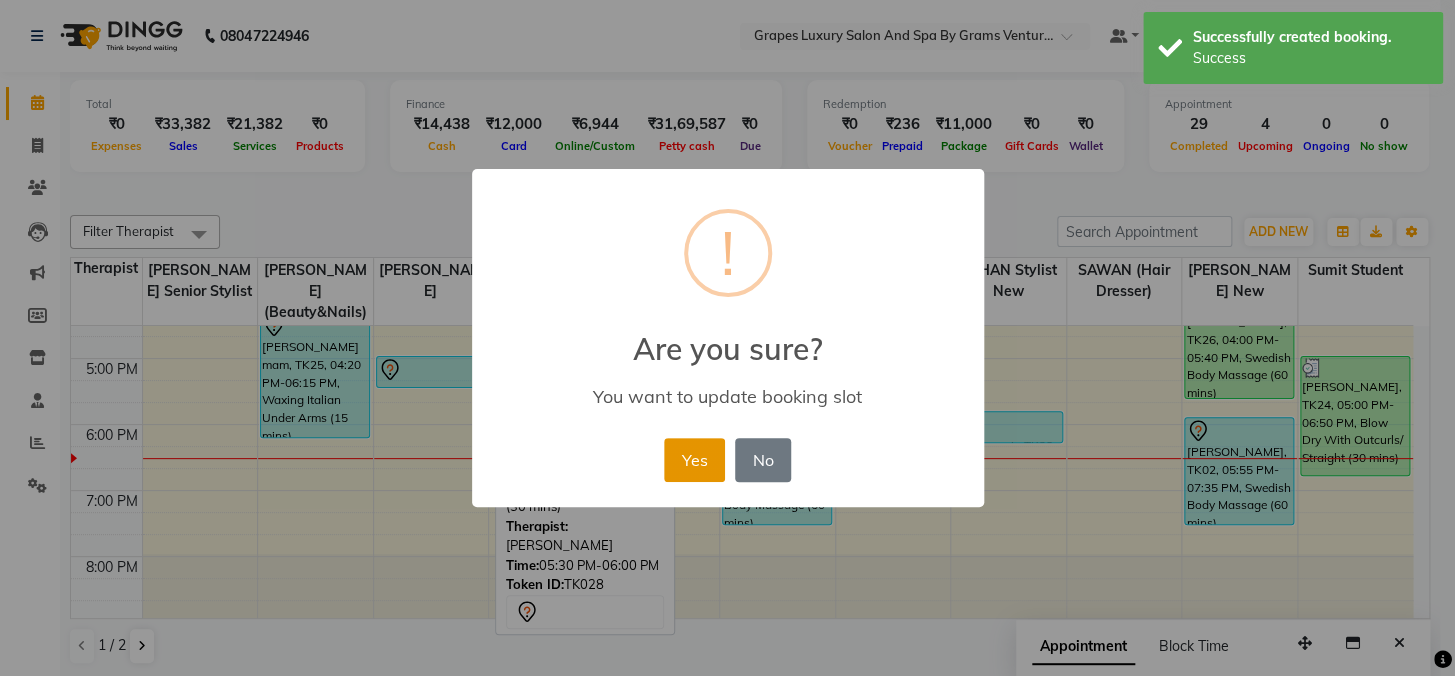 click on "Yes" at bounding box center [694, 460] 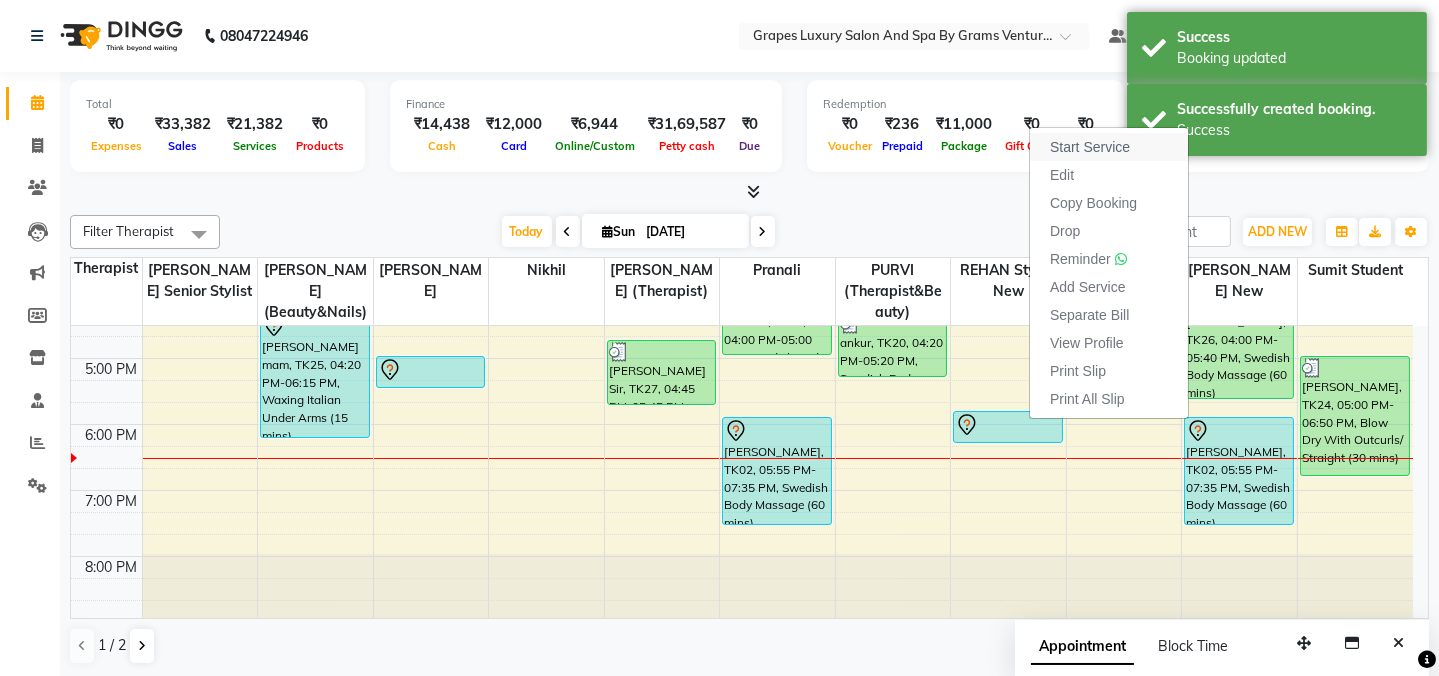 click on "Start Service" at bounding box center [1090, 147] 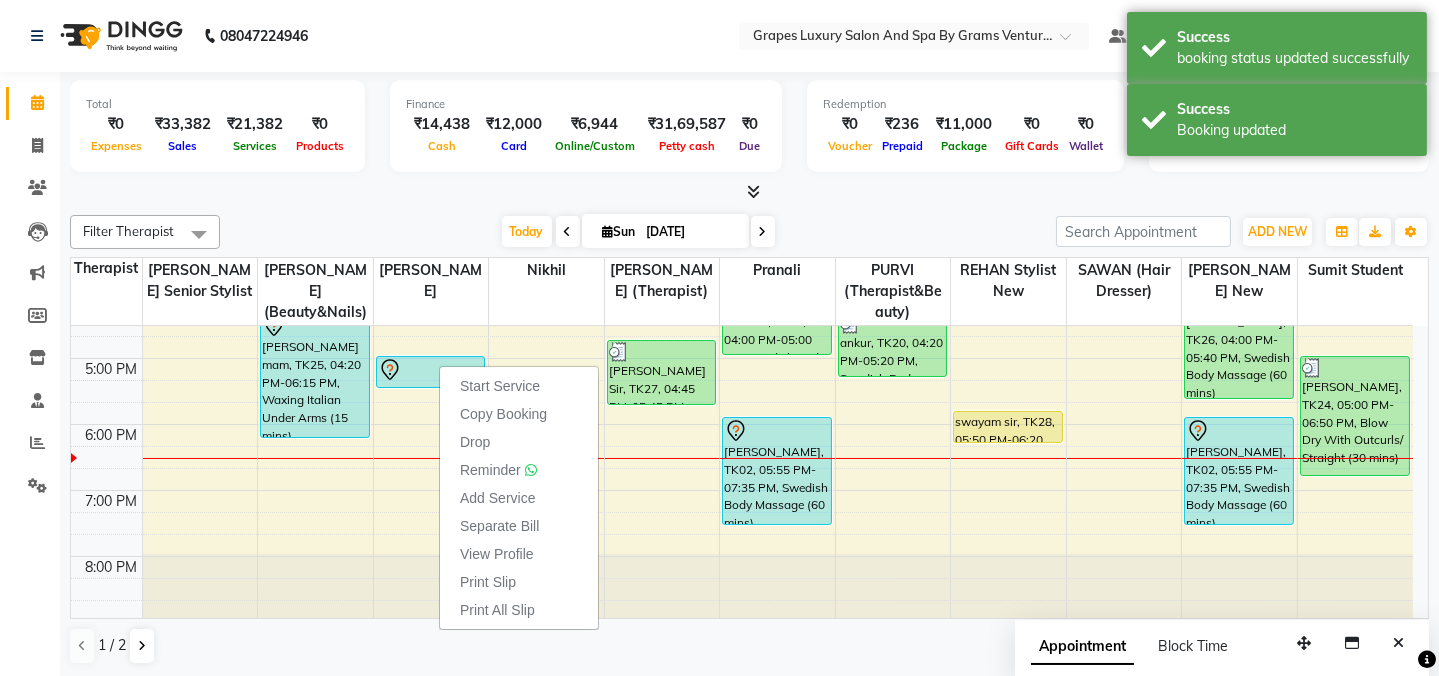 click on "Start Service" at bounding box center (500, 386) 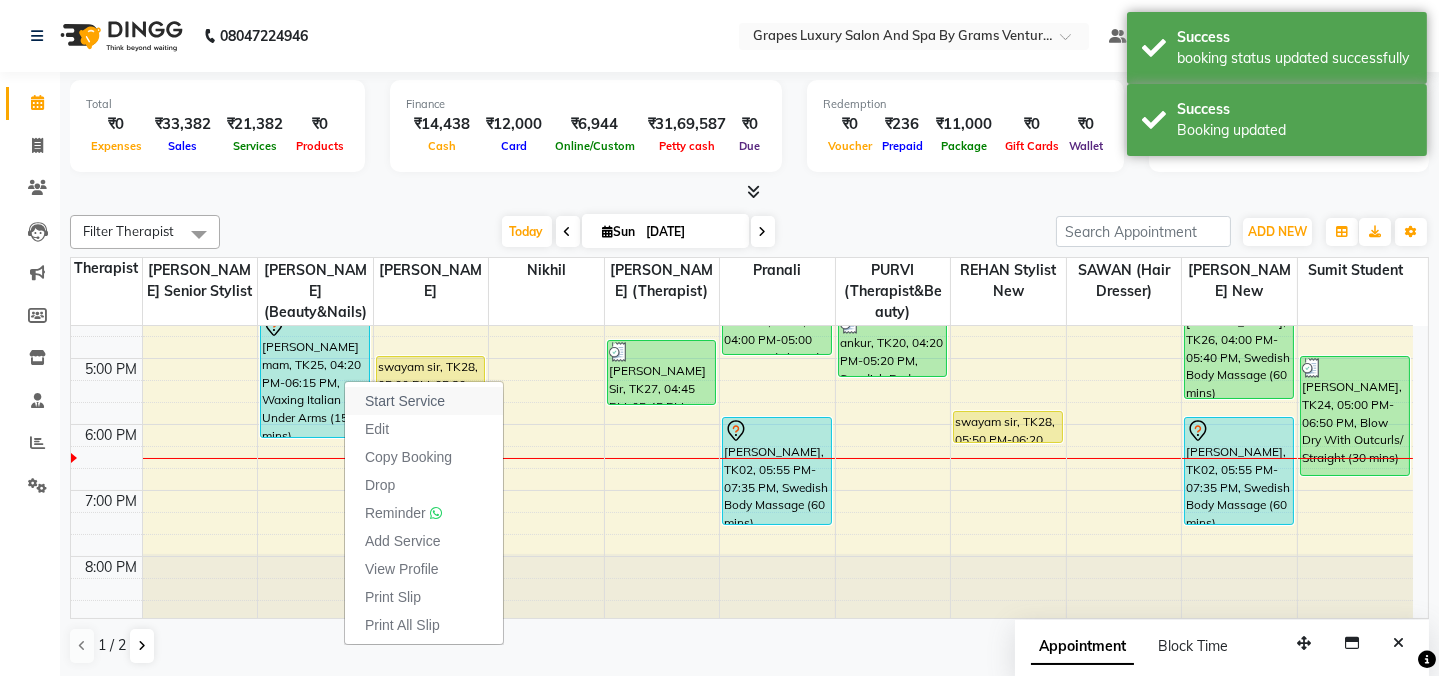 click on "Start Service" at bounding box center [405, 401] 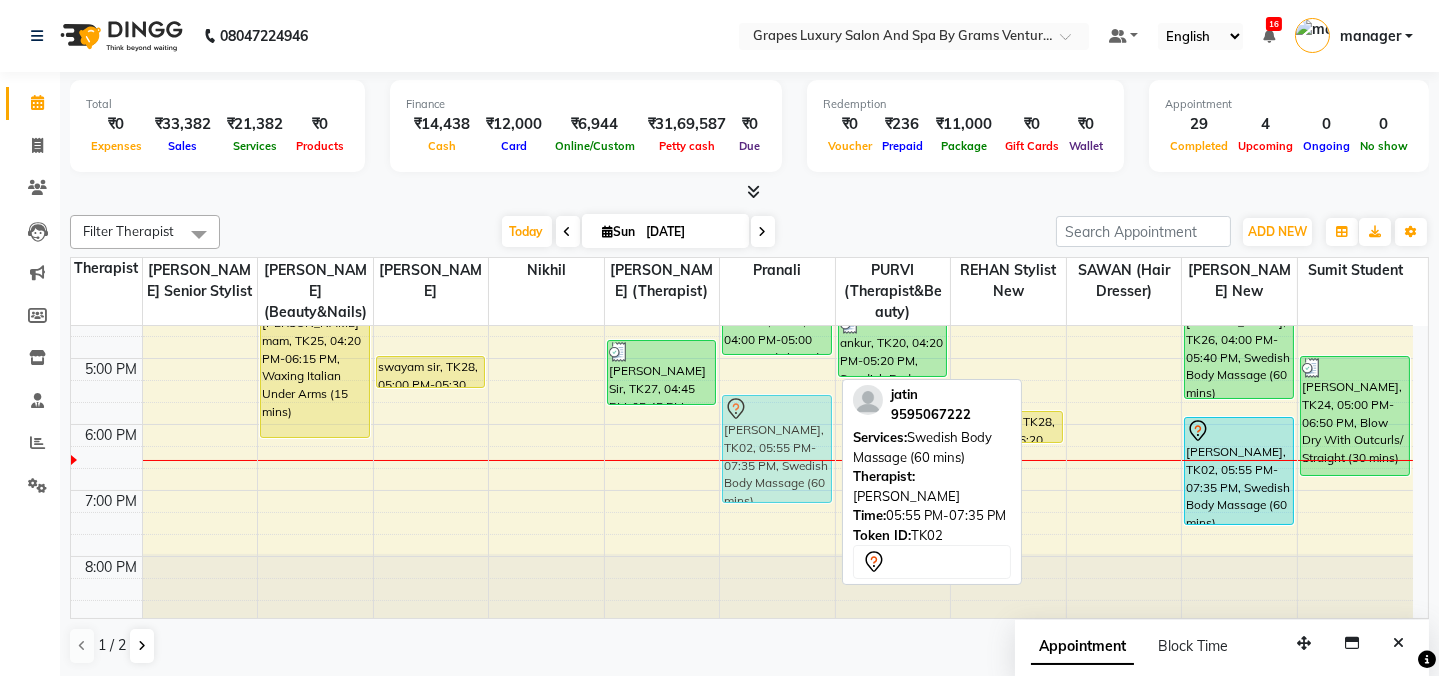 drag, startPoint x: 783, startPoint y: 449, endPoint x: 778, endPoint y: 417, distance: 32.38827 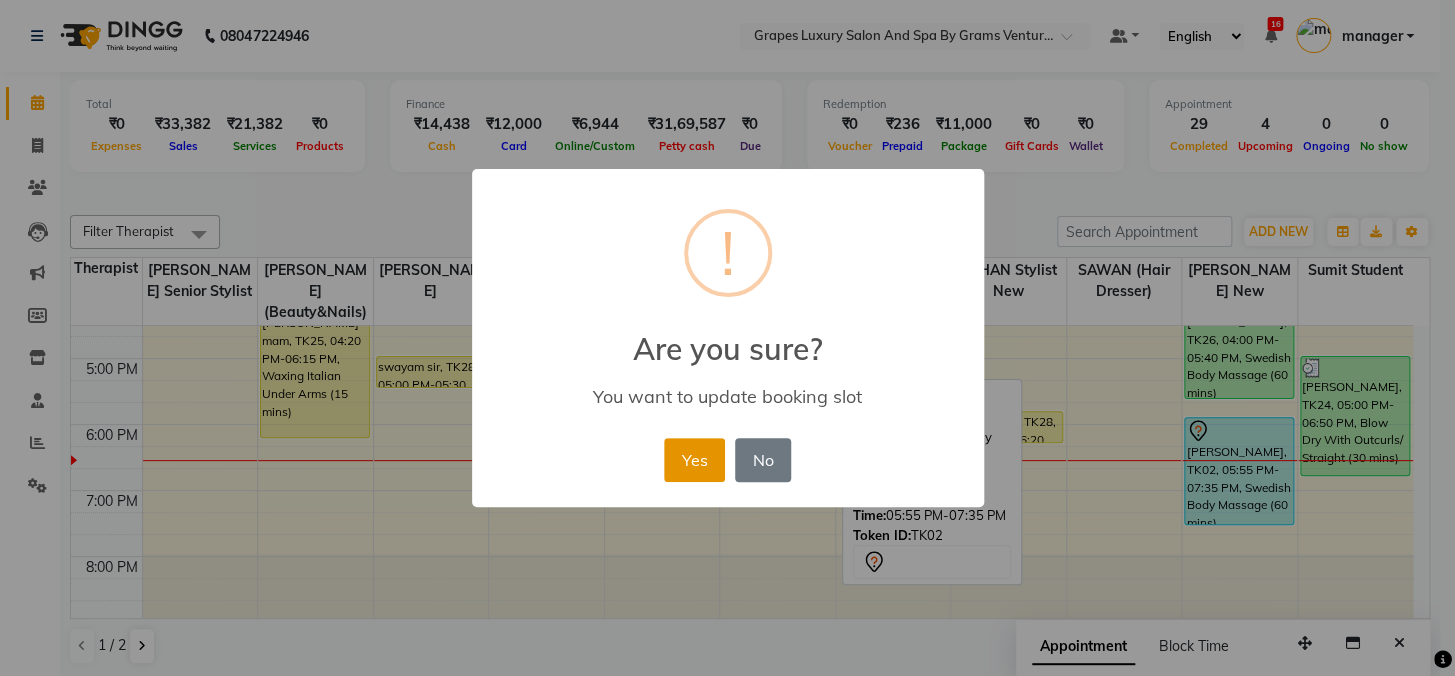 click on "Yes" at bounding box center (694, 460) 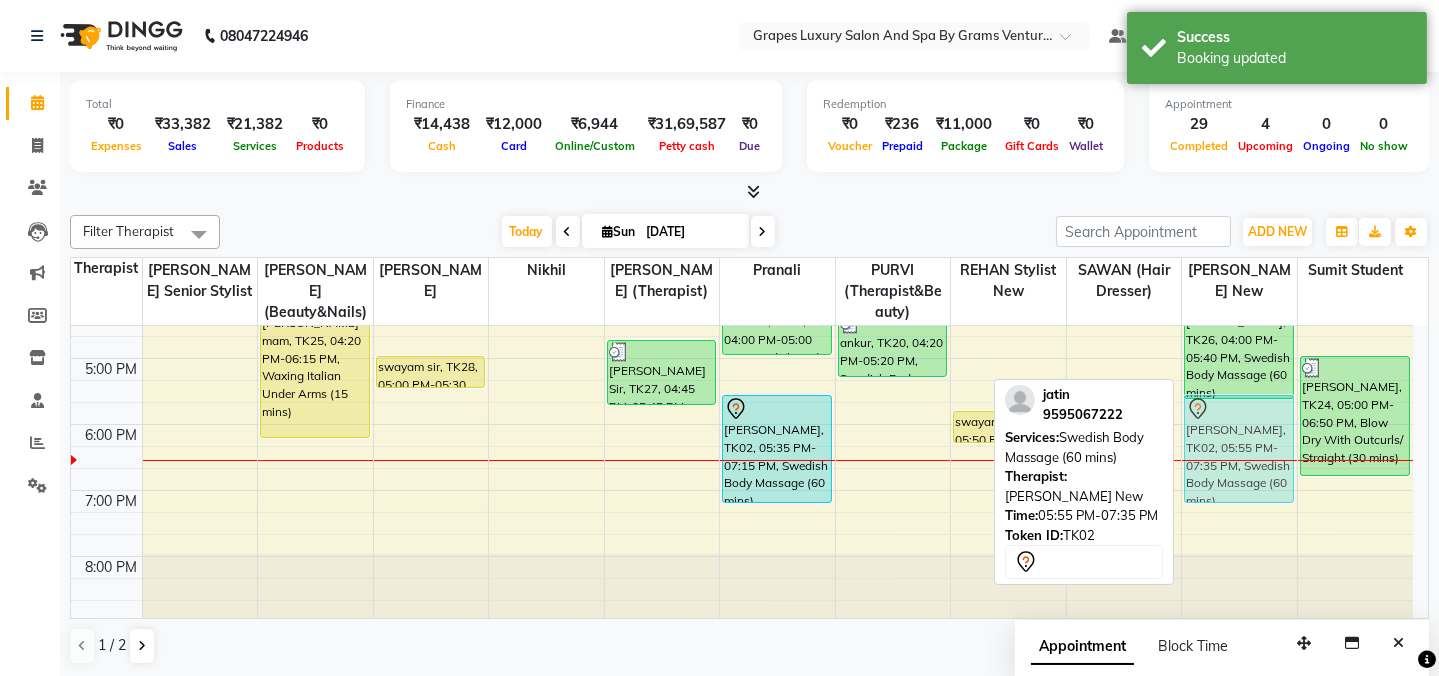 drag, startPoint x: 1242, startPoint y: 485, endPoint x: 1240, endPoint y: 474, distance: 11.18034 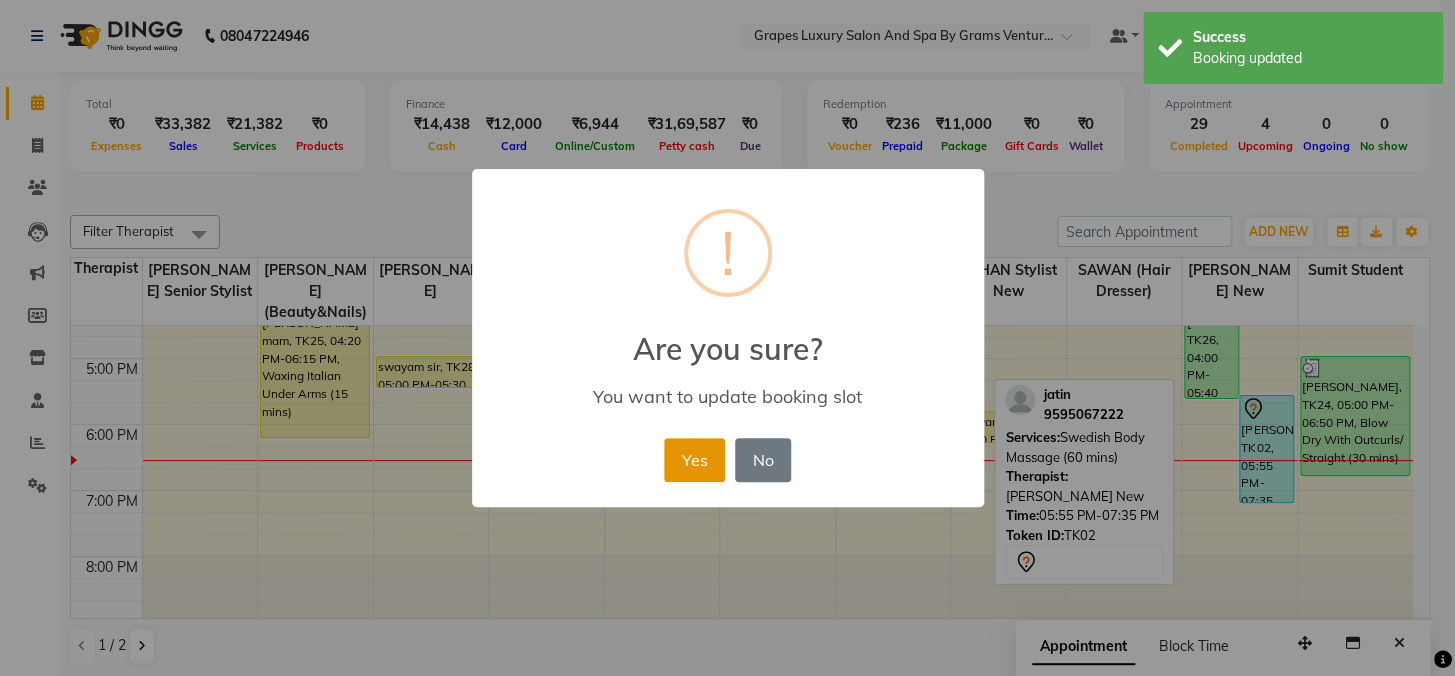 click on "Yes" at bounding box center (694, 460) 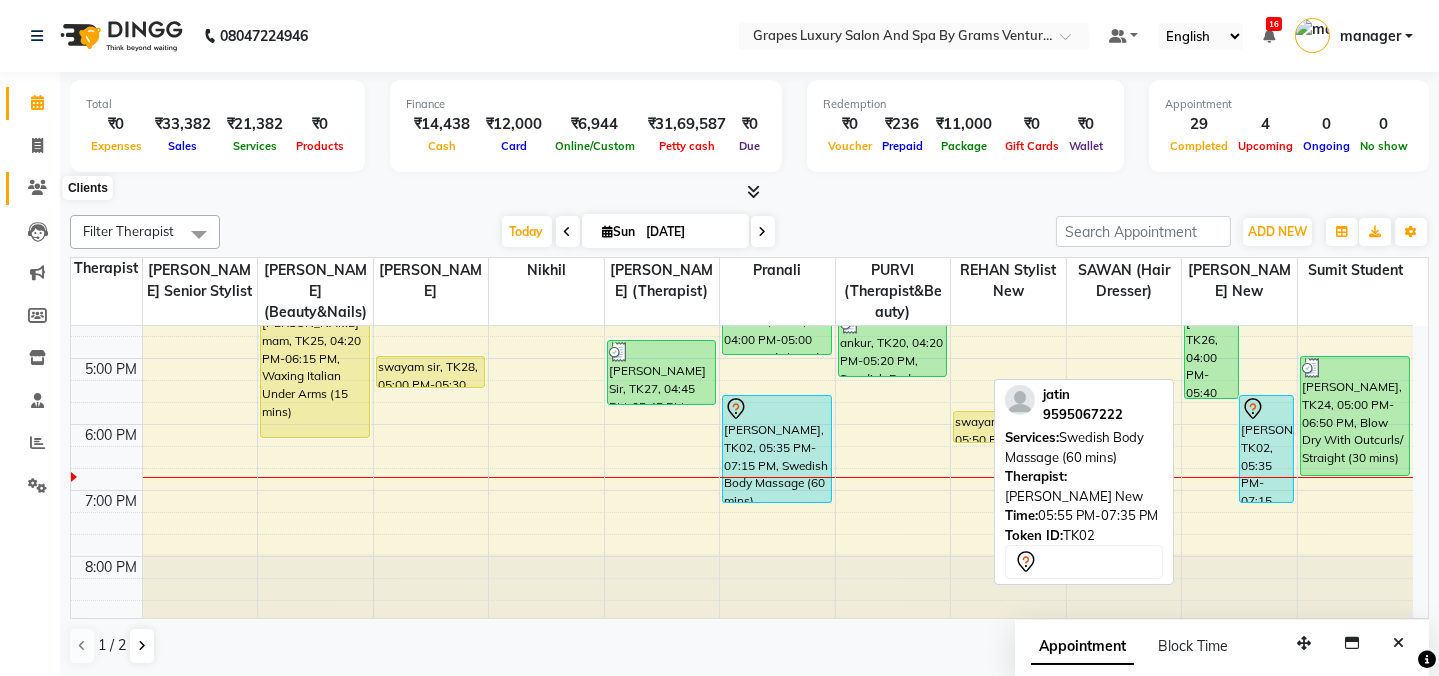 click 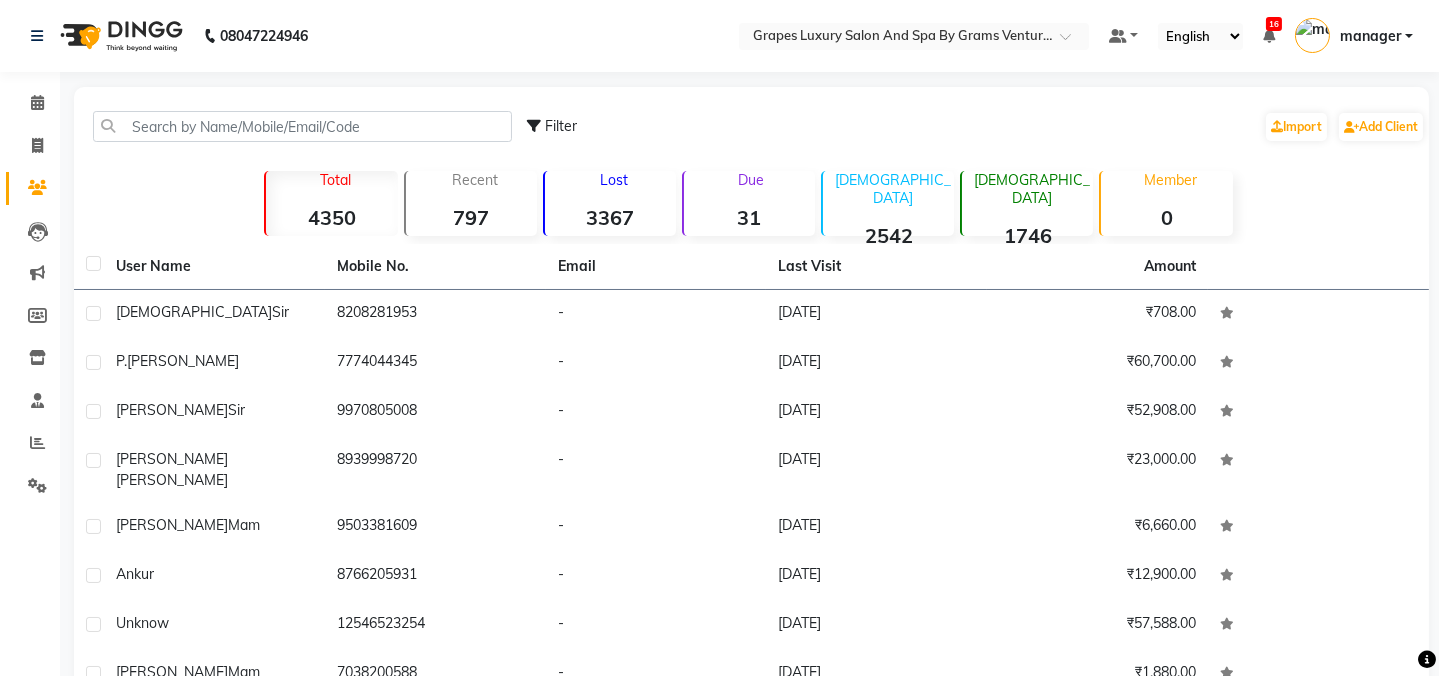 click on "Filter  Import   Add Client" 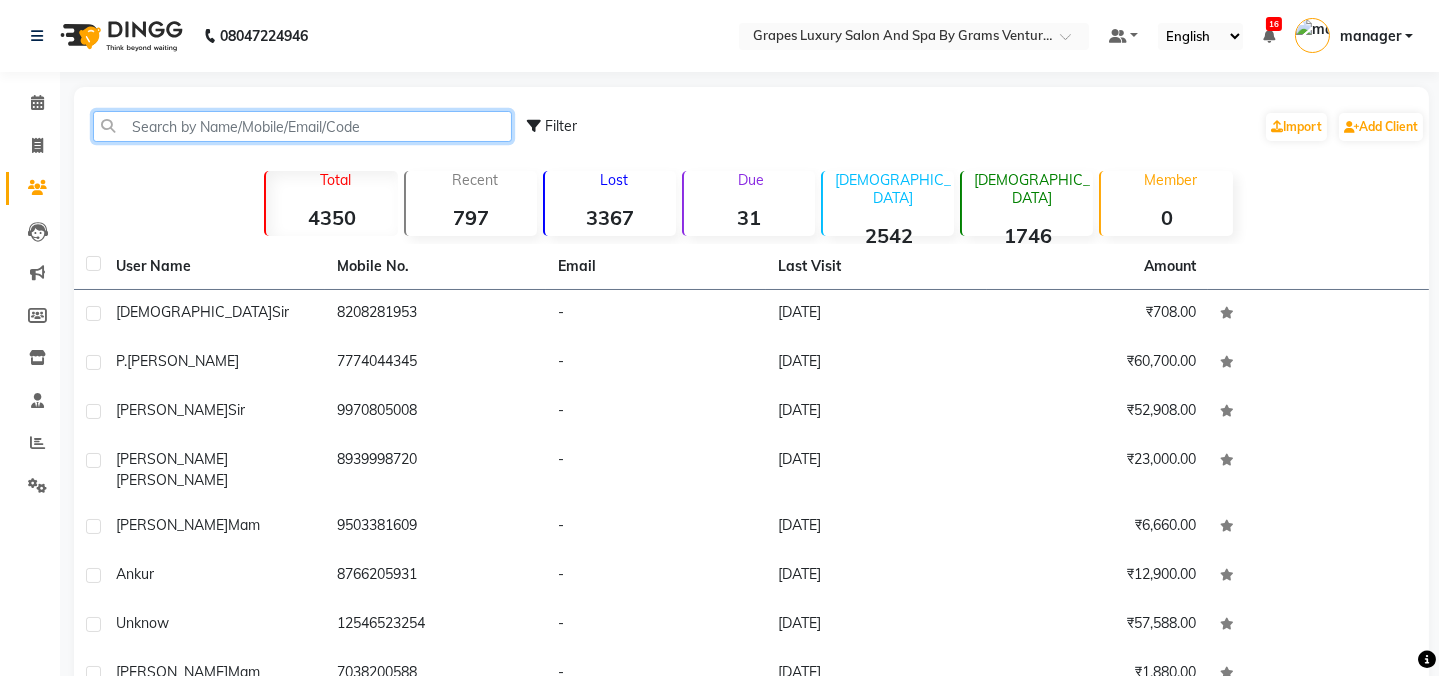 click 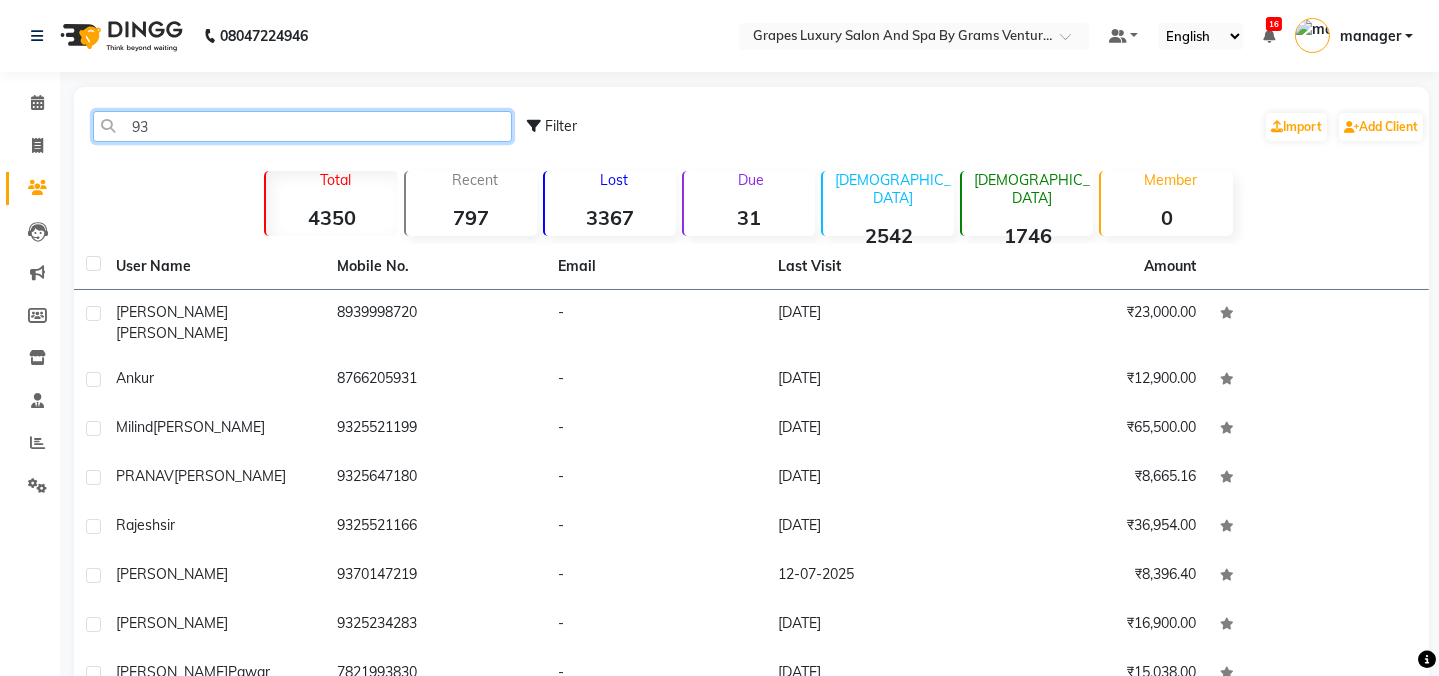 click on "93" 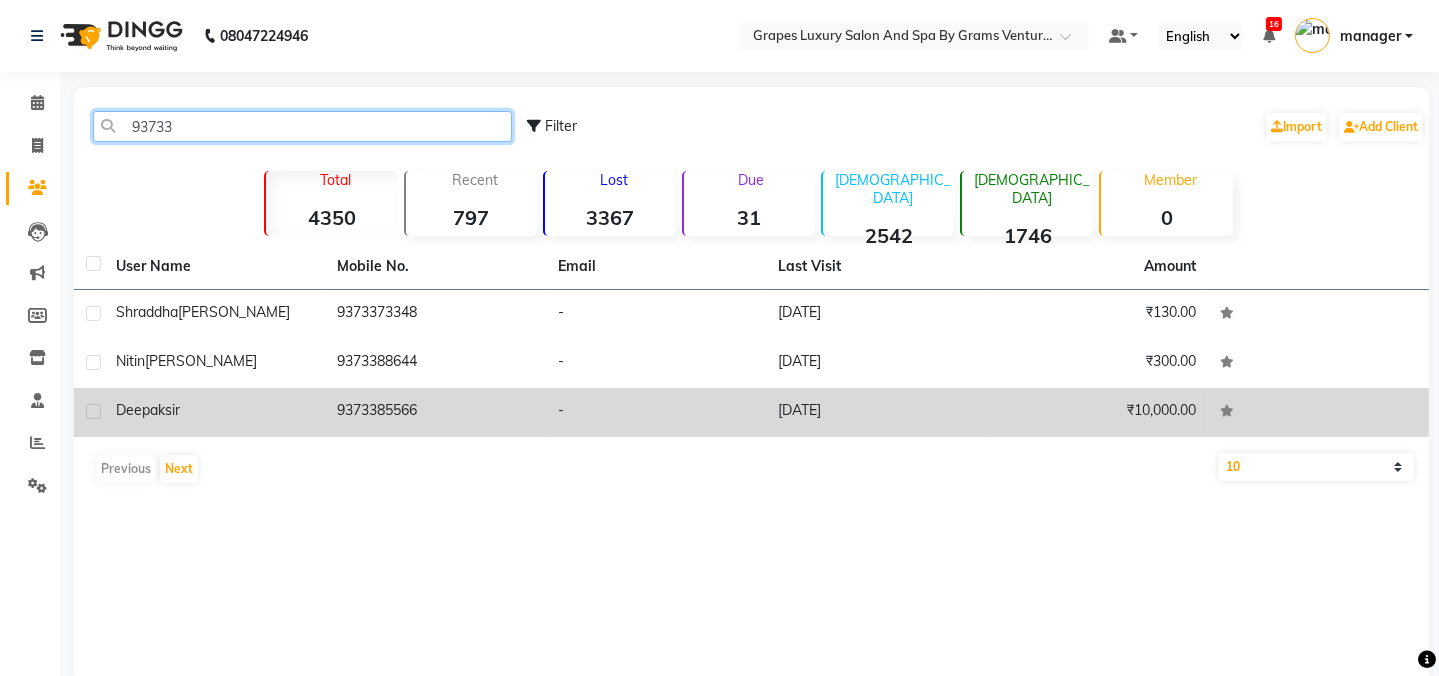 type on "93733" 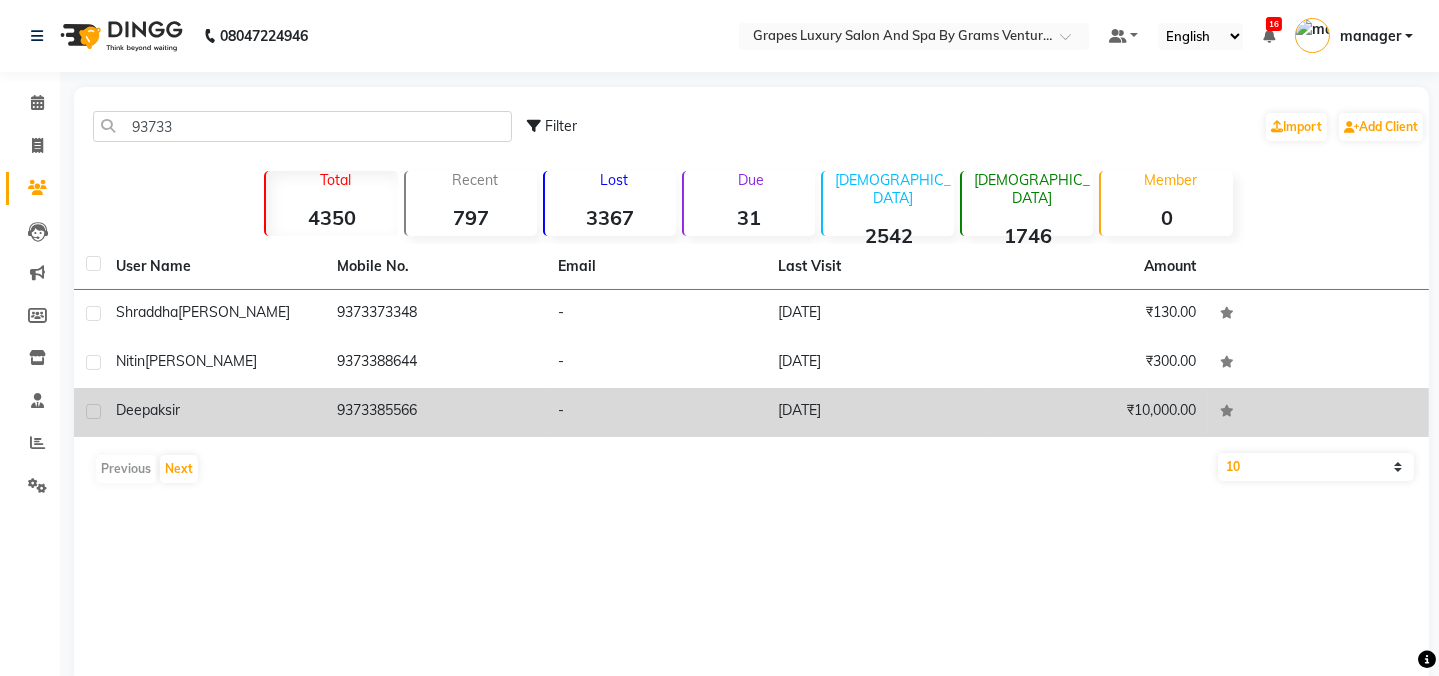 click on "9373385566" 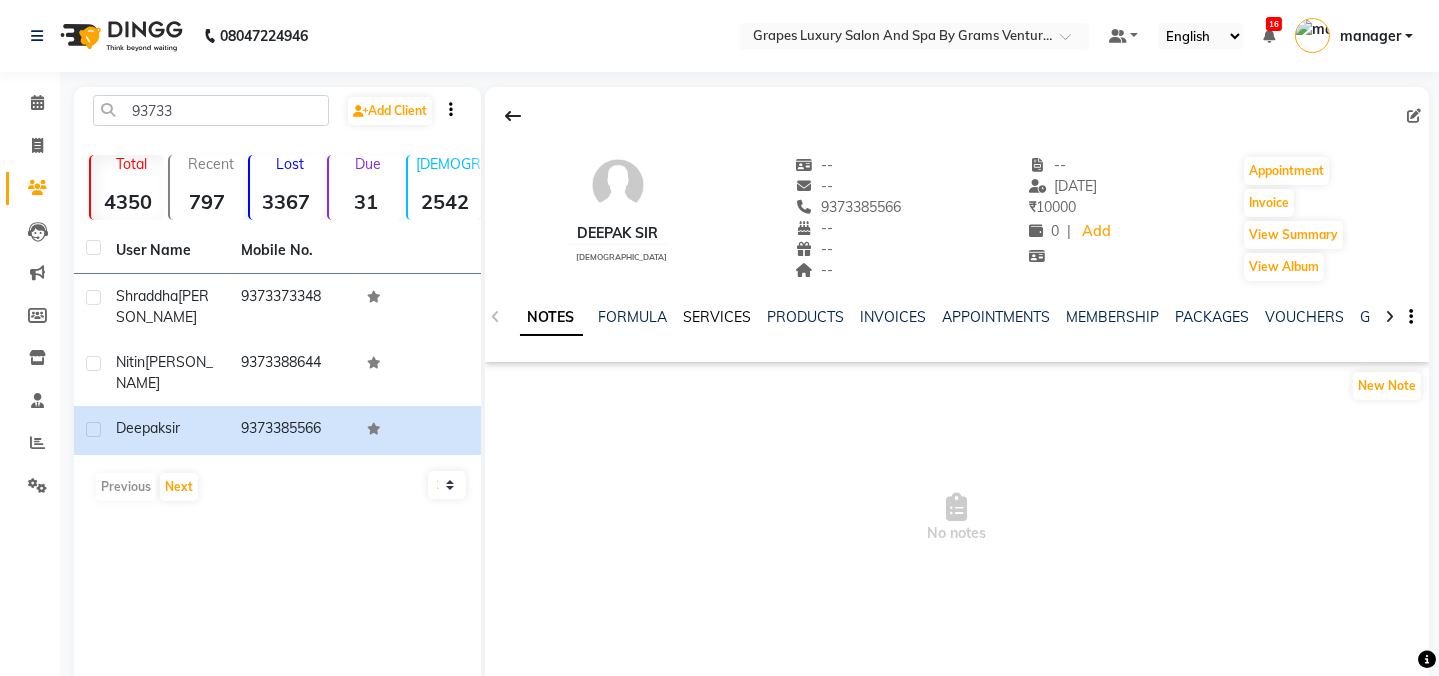 click on "SERVICES" 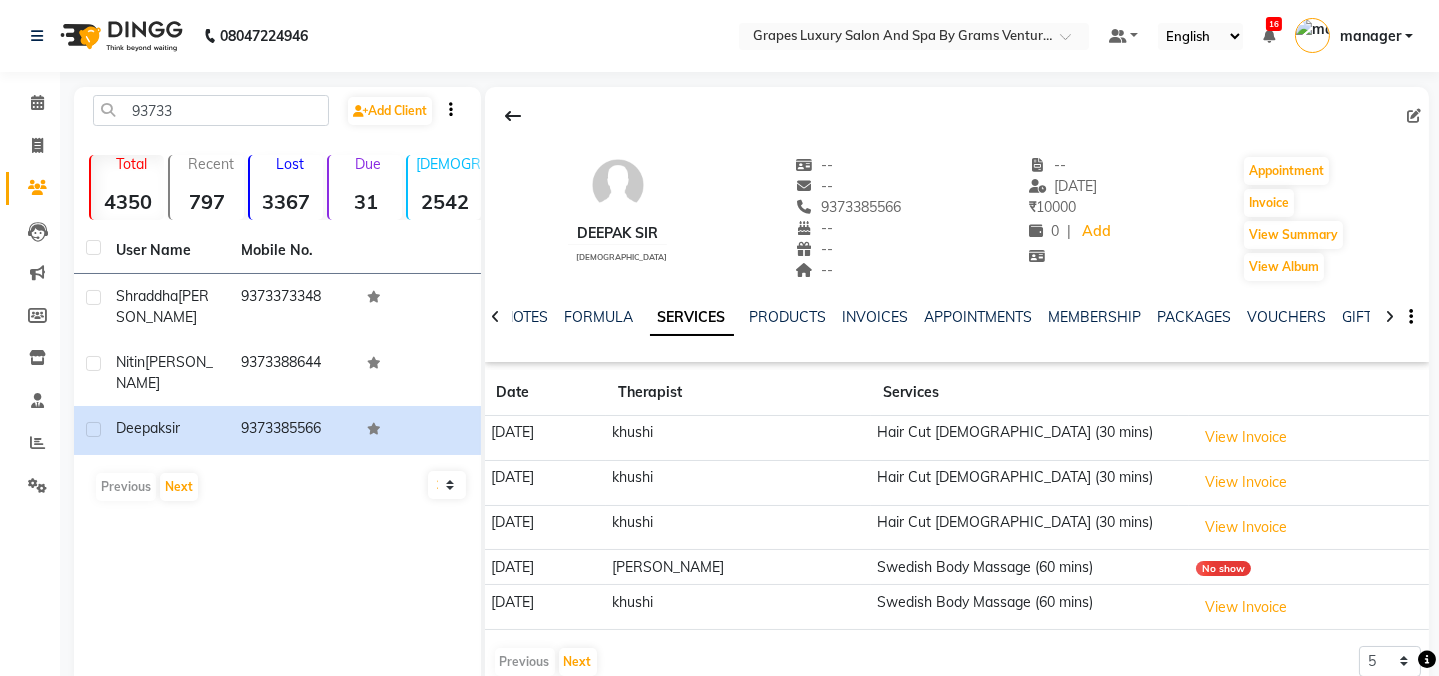scroll, scrollTop: 40, scrollLeft: 0, axis: vertical 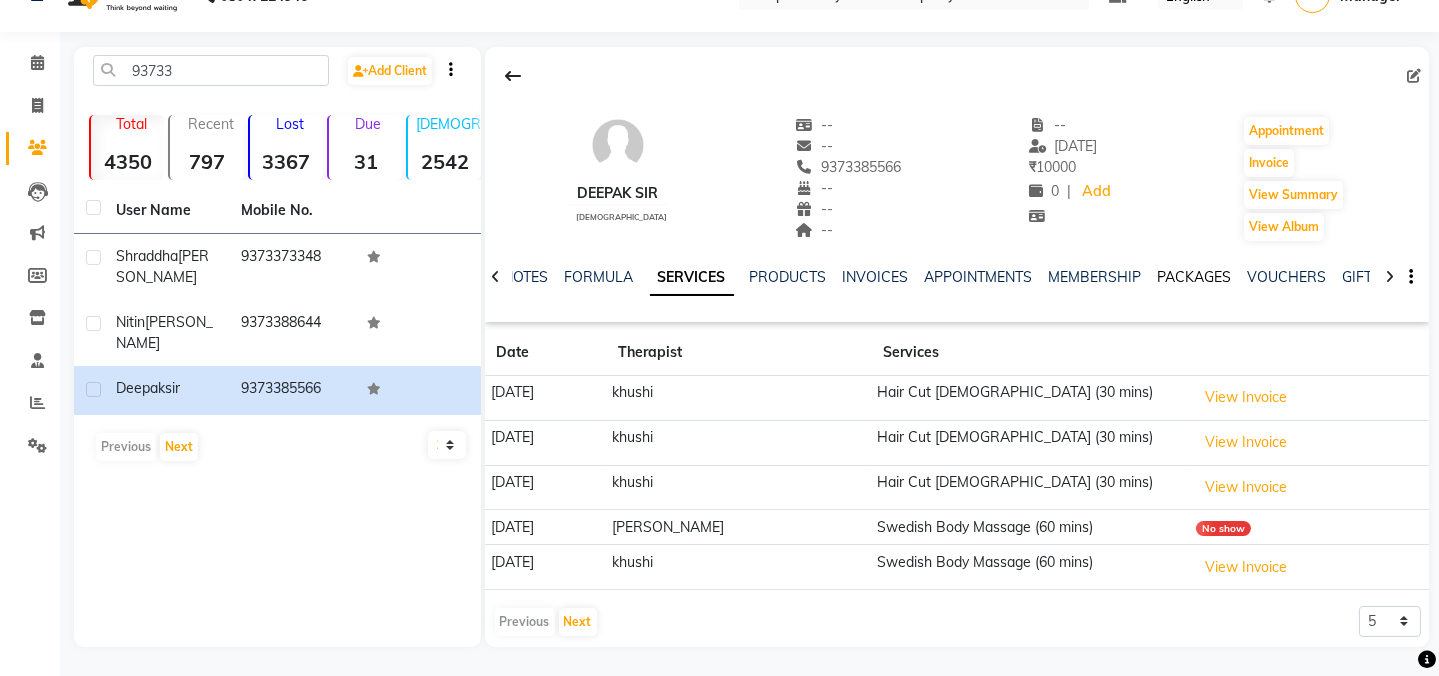 click on "PACKAGES" 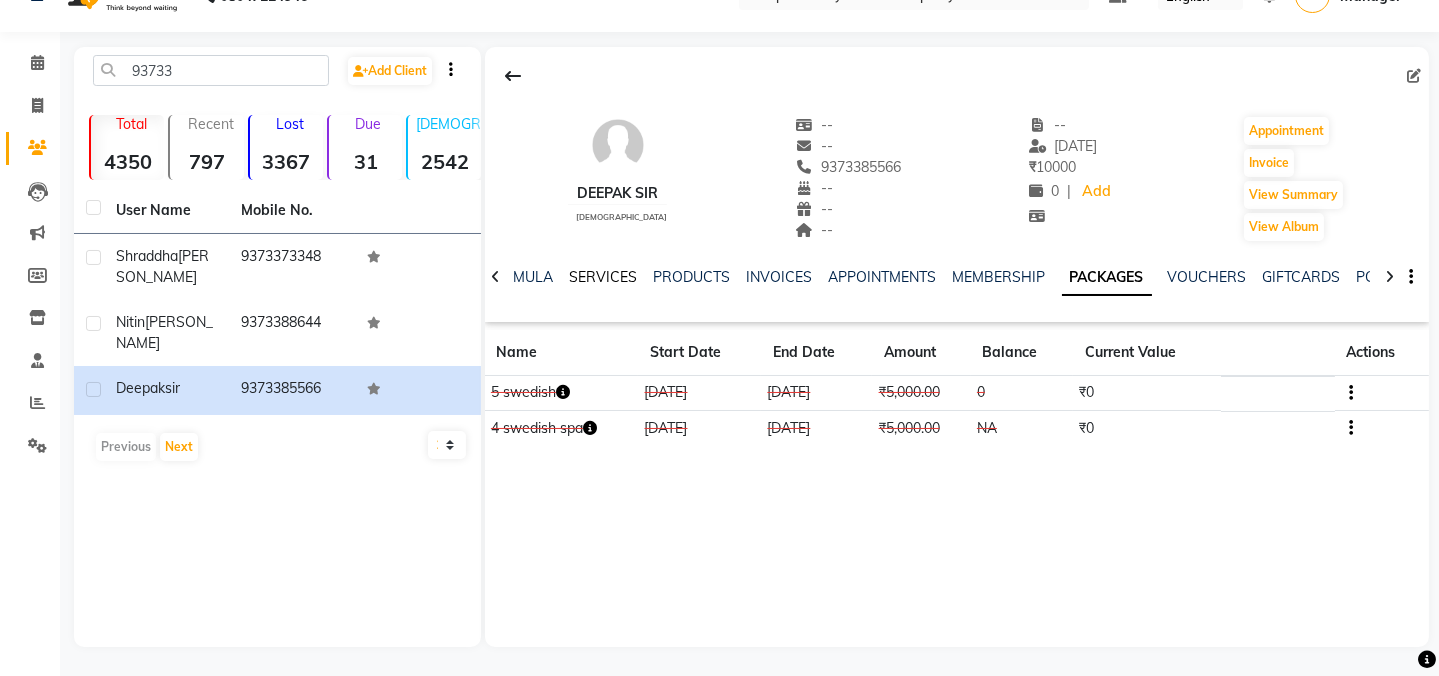 click on "SERVICES" 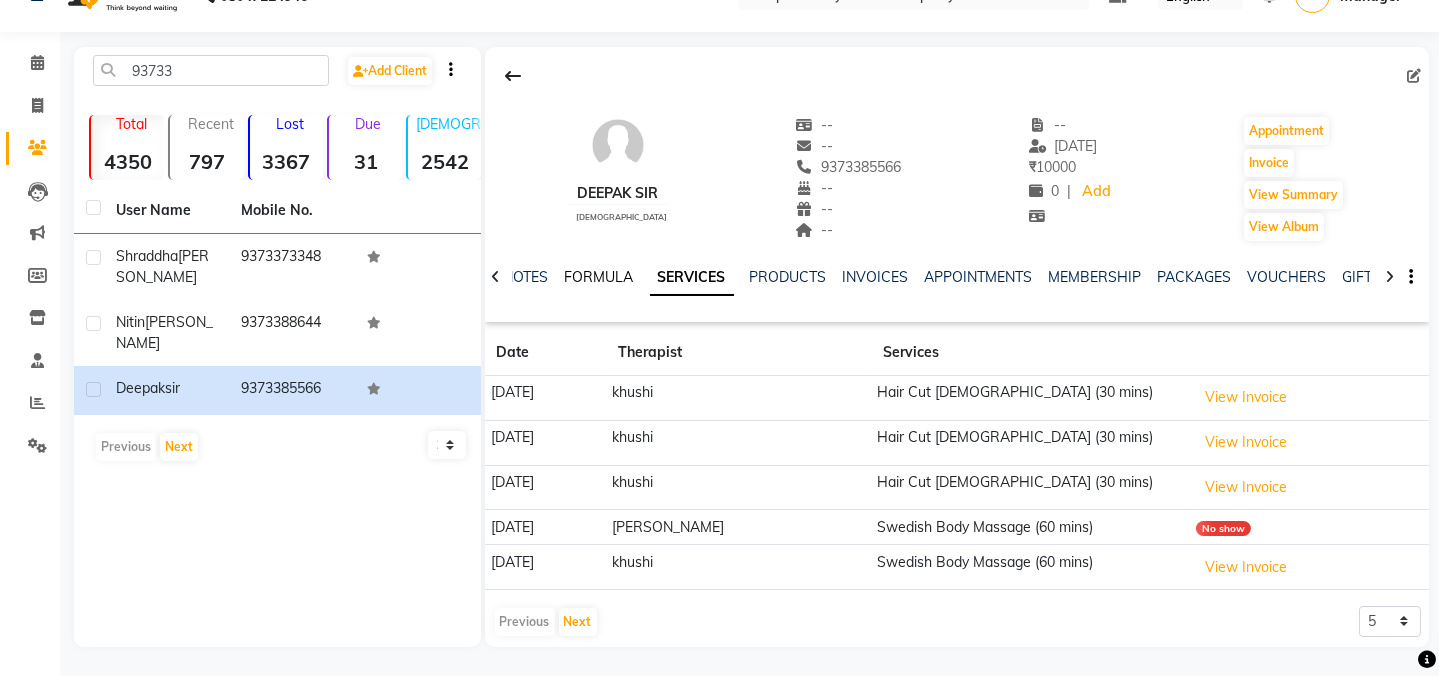 click on "FORMULA" 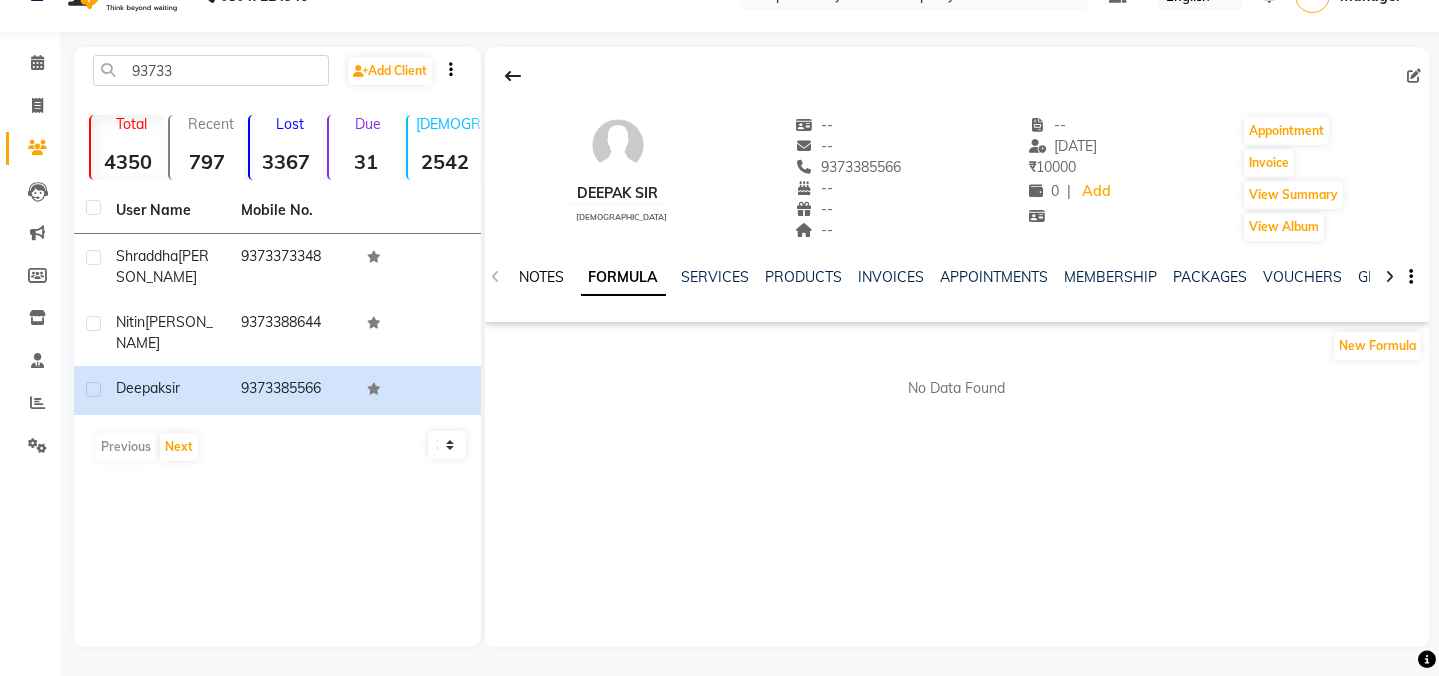 click on "NOTES" 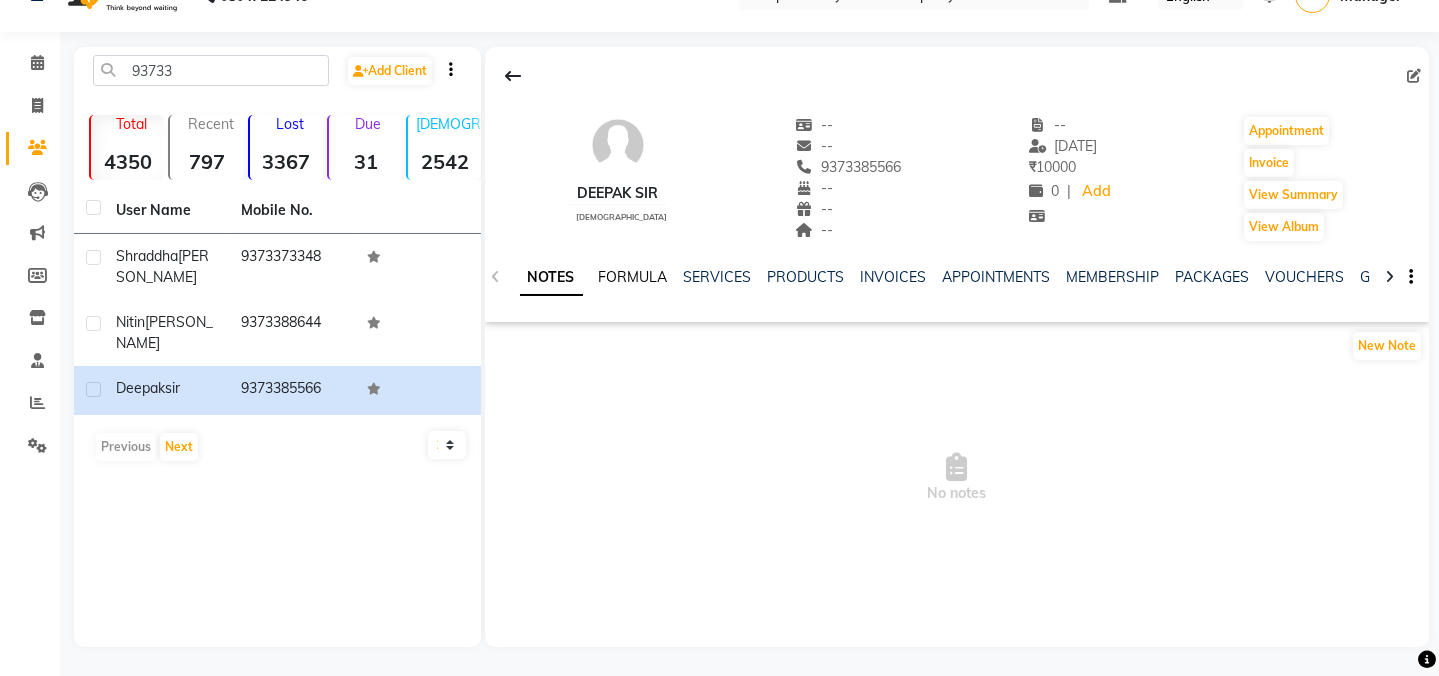 click on "FORMULA" 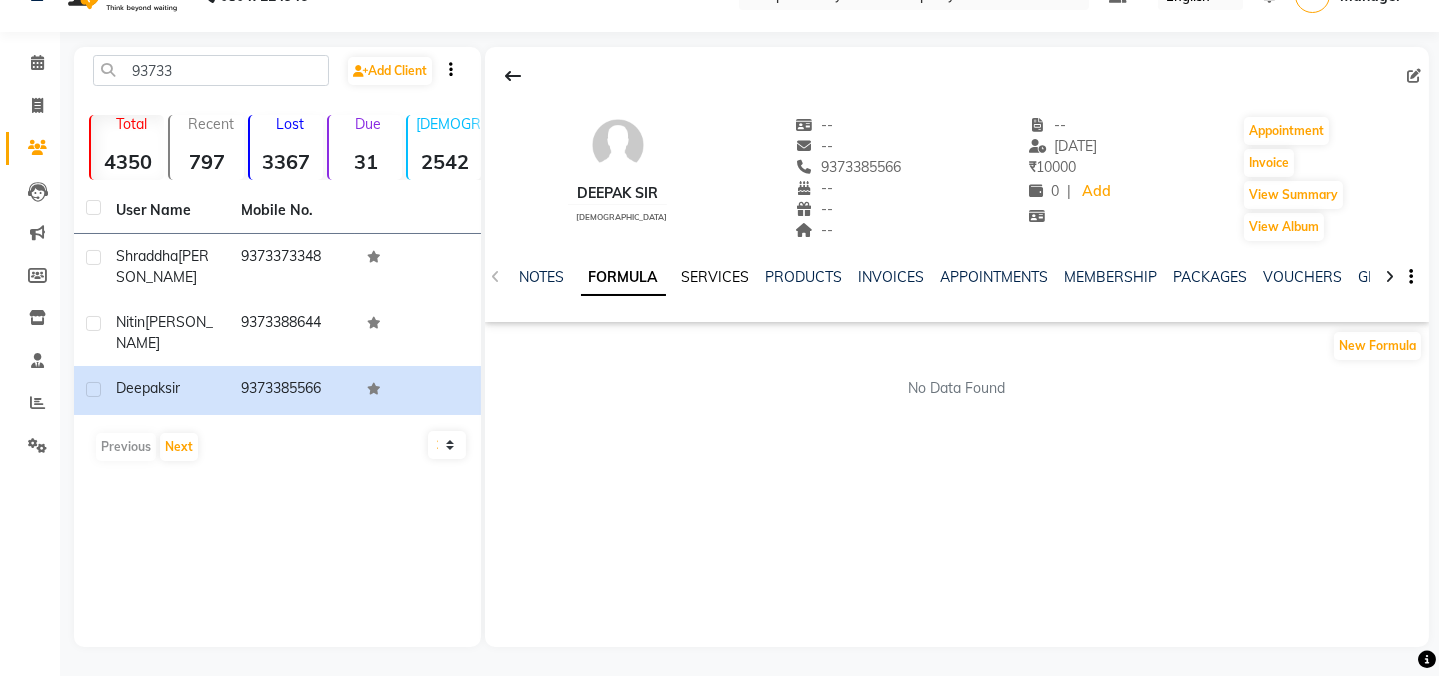 click on "SERVICES" 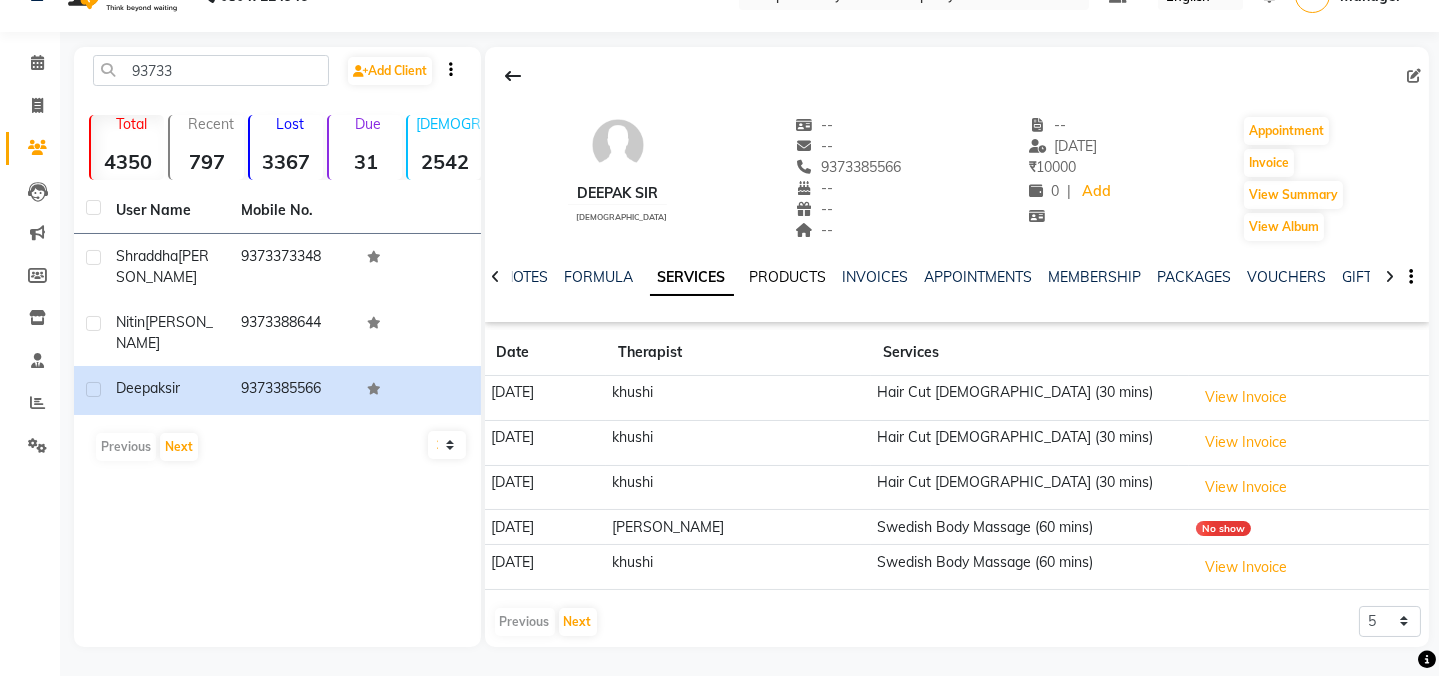 click on "PRODUCTS" 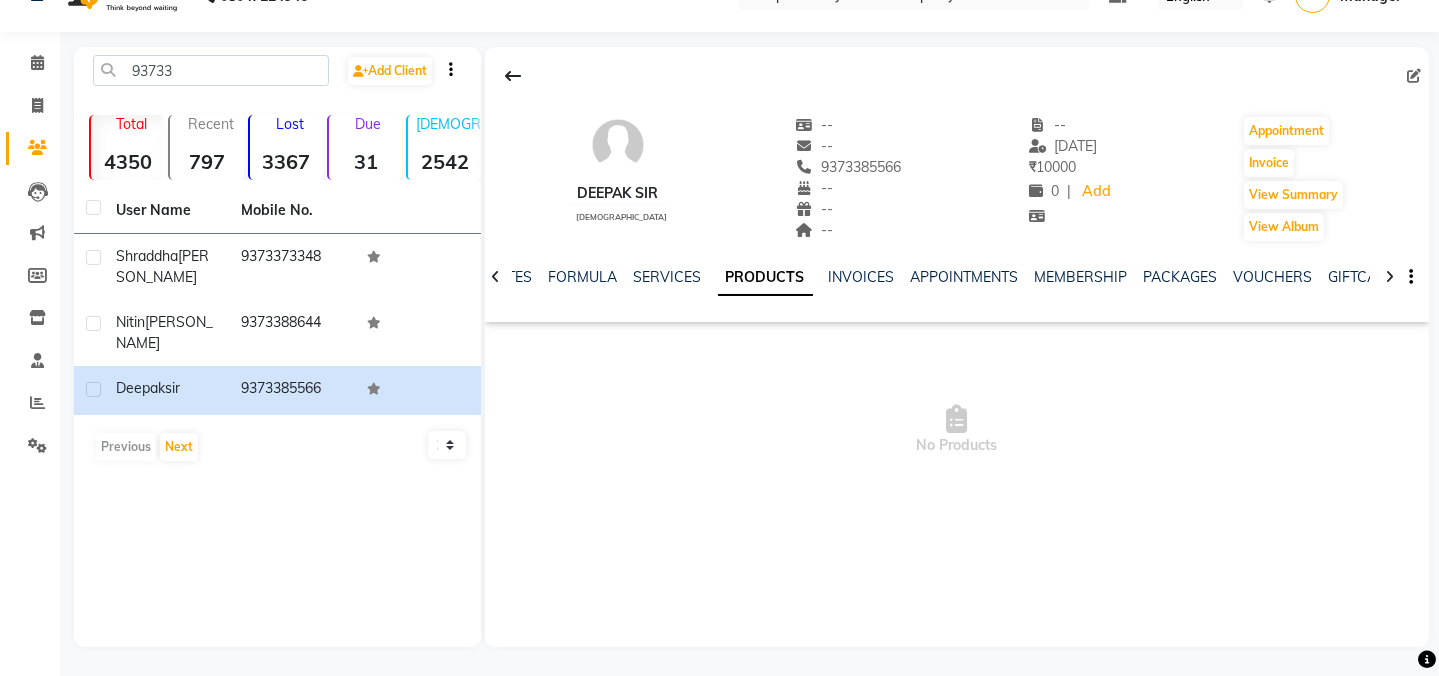 click on "INVOICES" 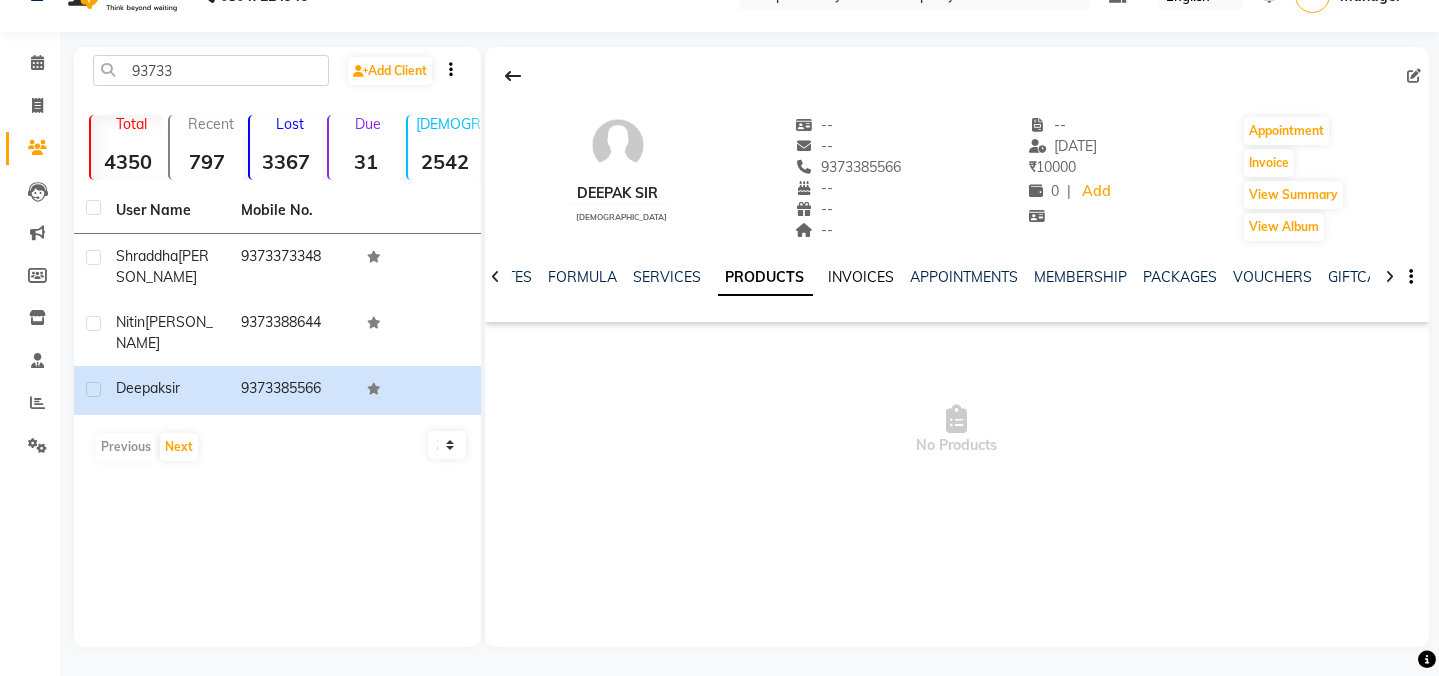 click on "INVOICES" 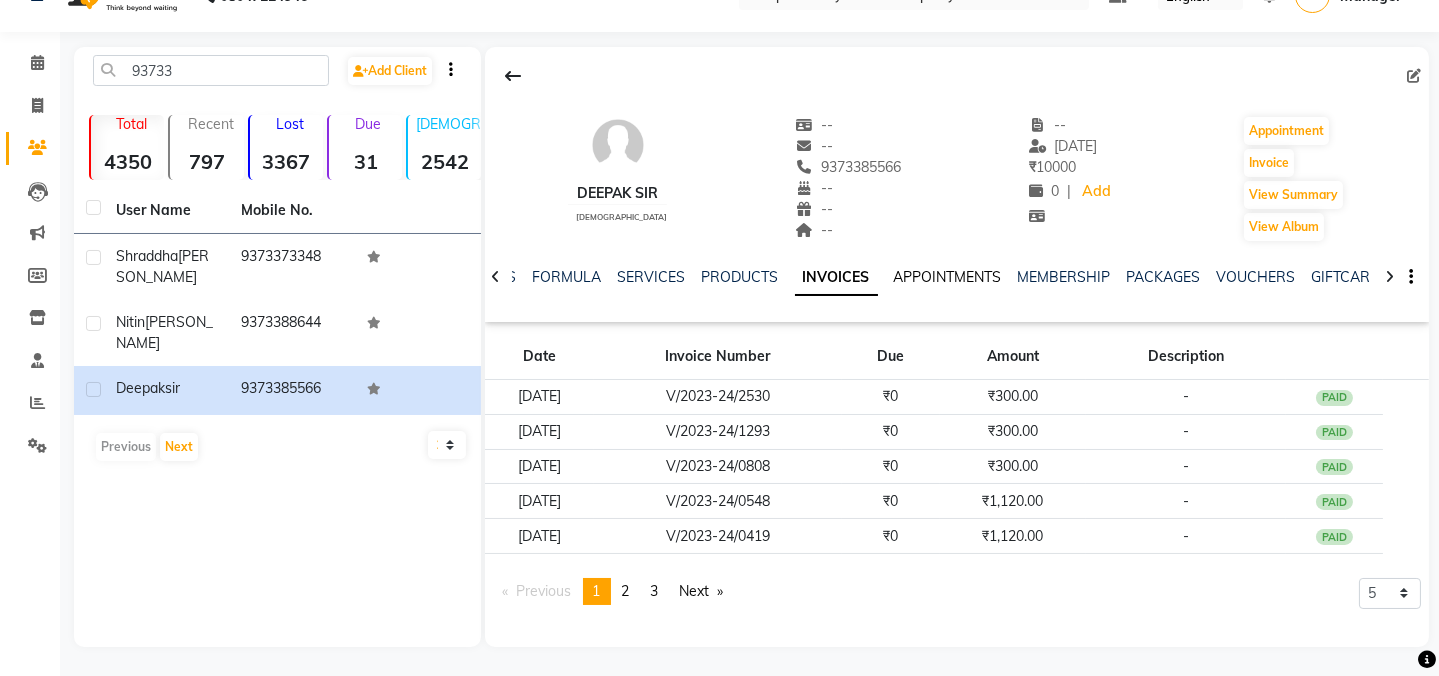 click on "APPOINTMENTS" 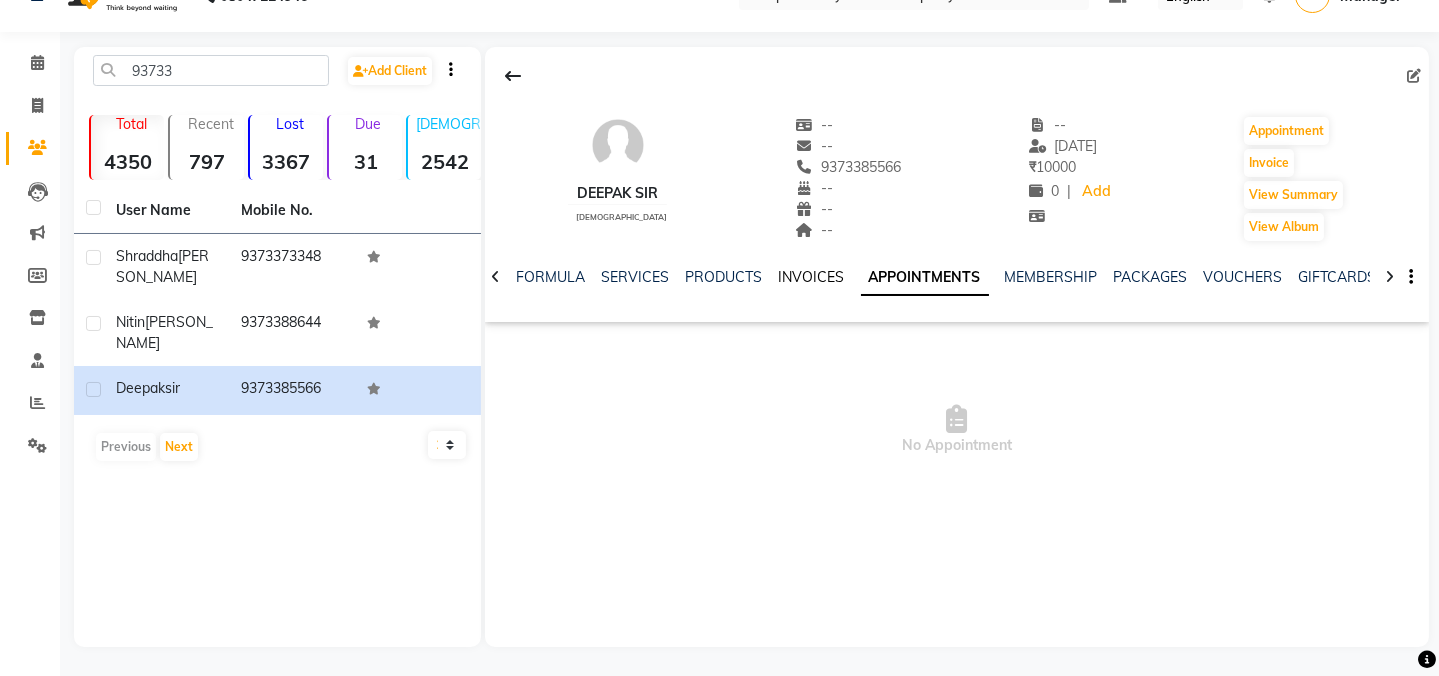 click on "INVOICES" 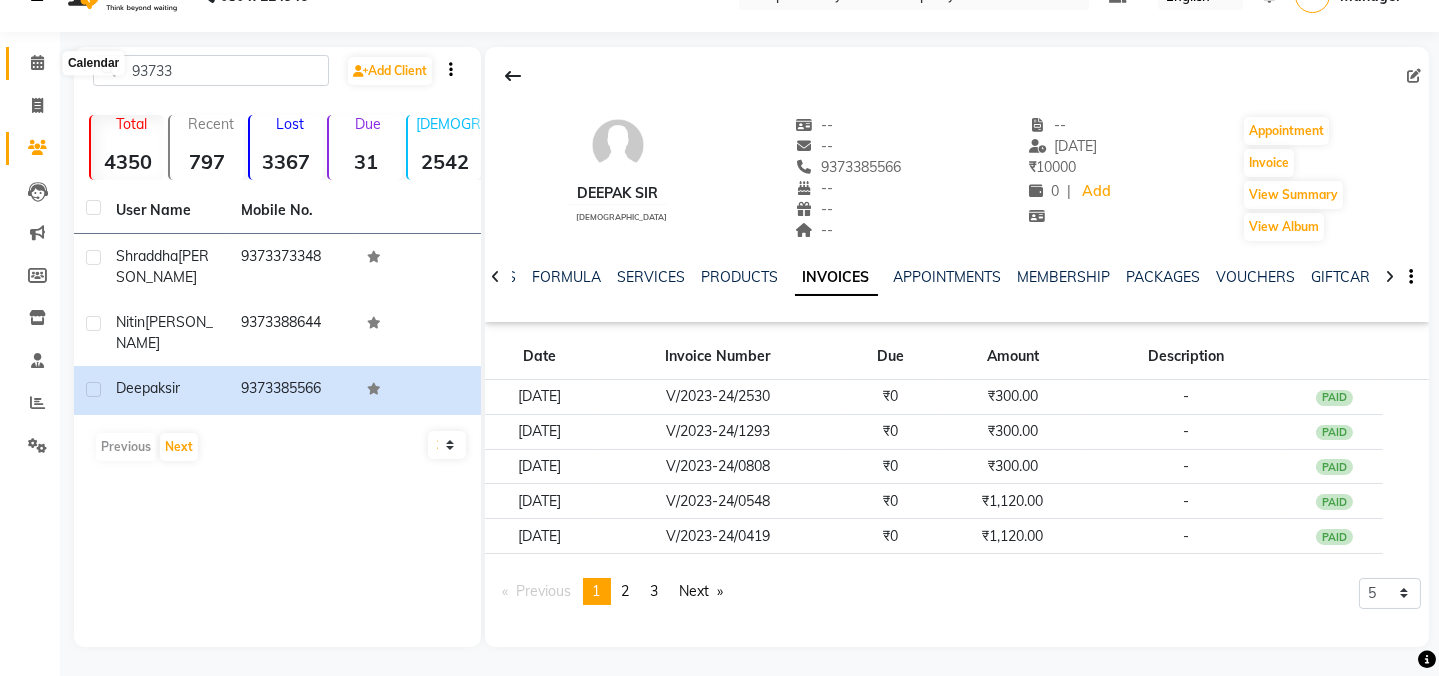 click 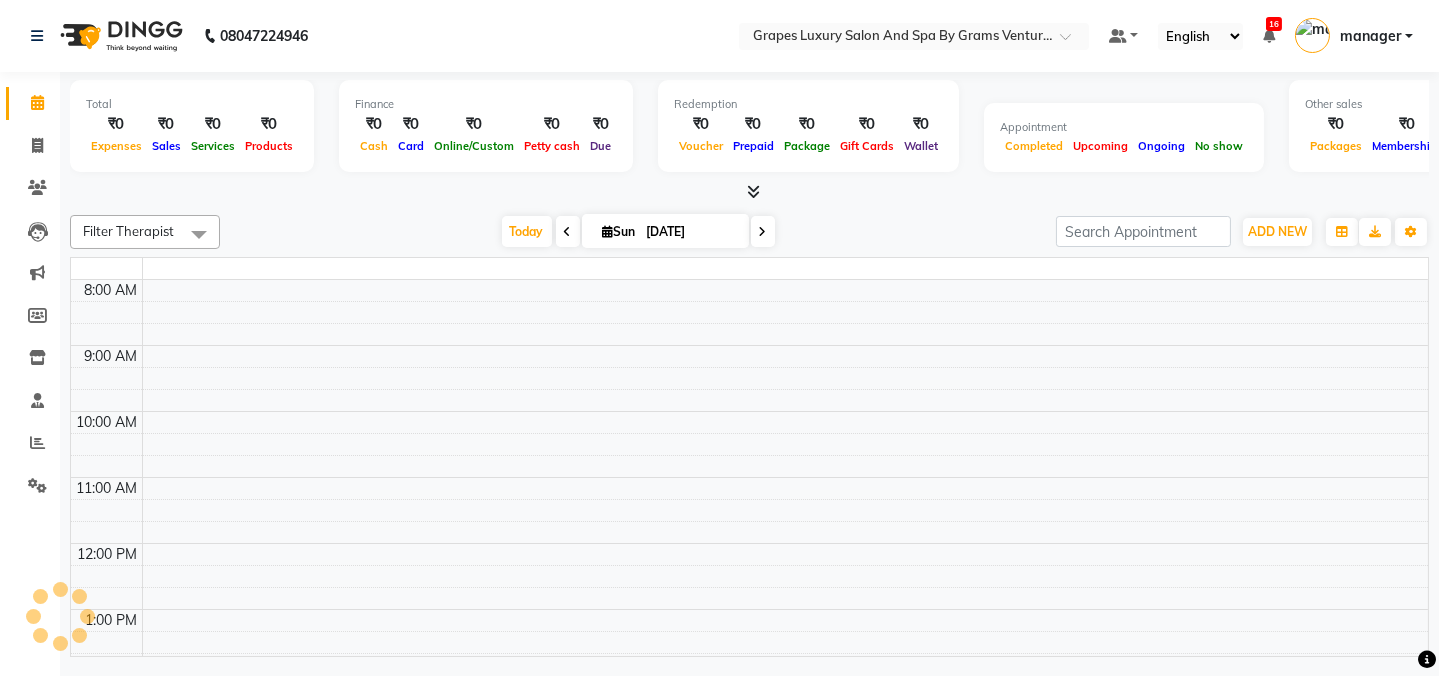 click on "08047224946 Select Location × Grapes Luxury Salon And Spa By Grams Ventures, [PERSON_NAME] Nagar Default Panel My Panel English ENGLISH Español العربية मराठी हिंदी ગુજરાતી தமிழ் 中文 16 Notifications nothing to show manager Manage Profile Change Password Sign out  Version:3.15.4" 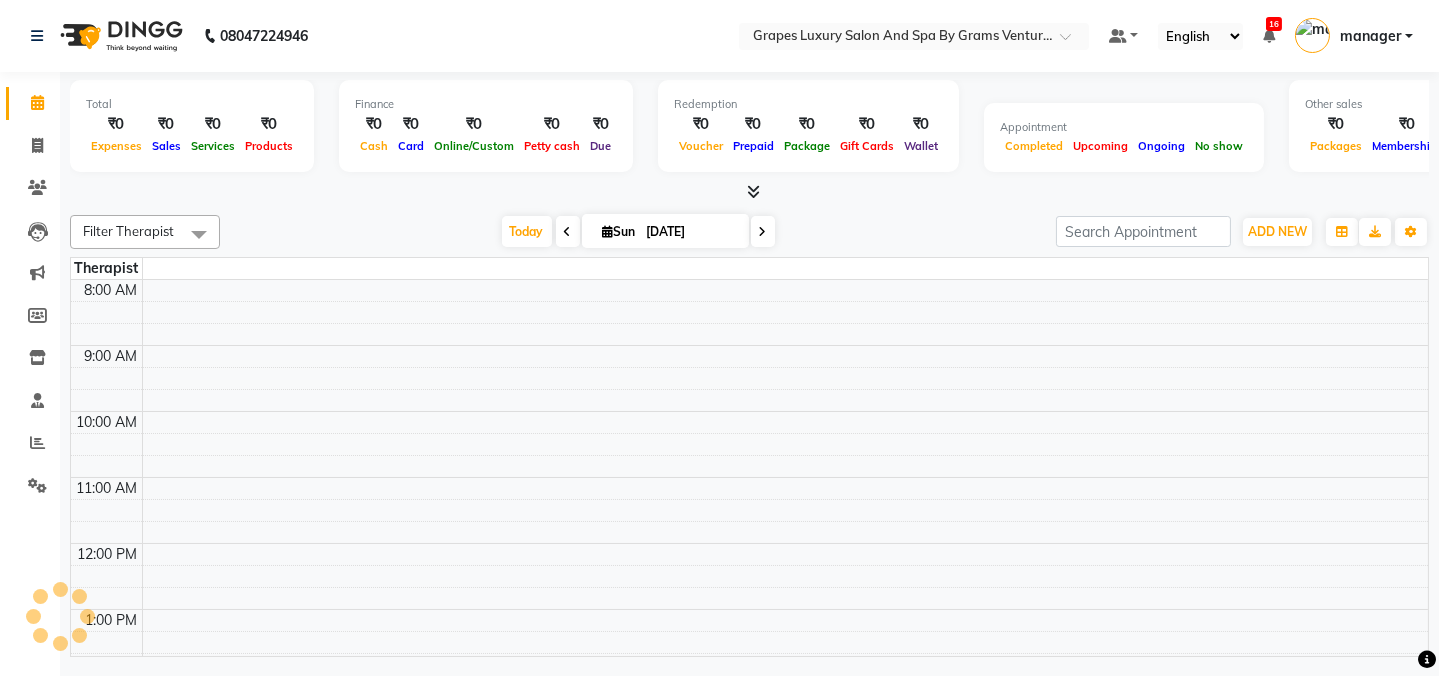 scroll, scrollTop: 0, scrollLeft: 0, axis: both 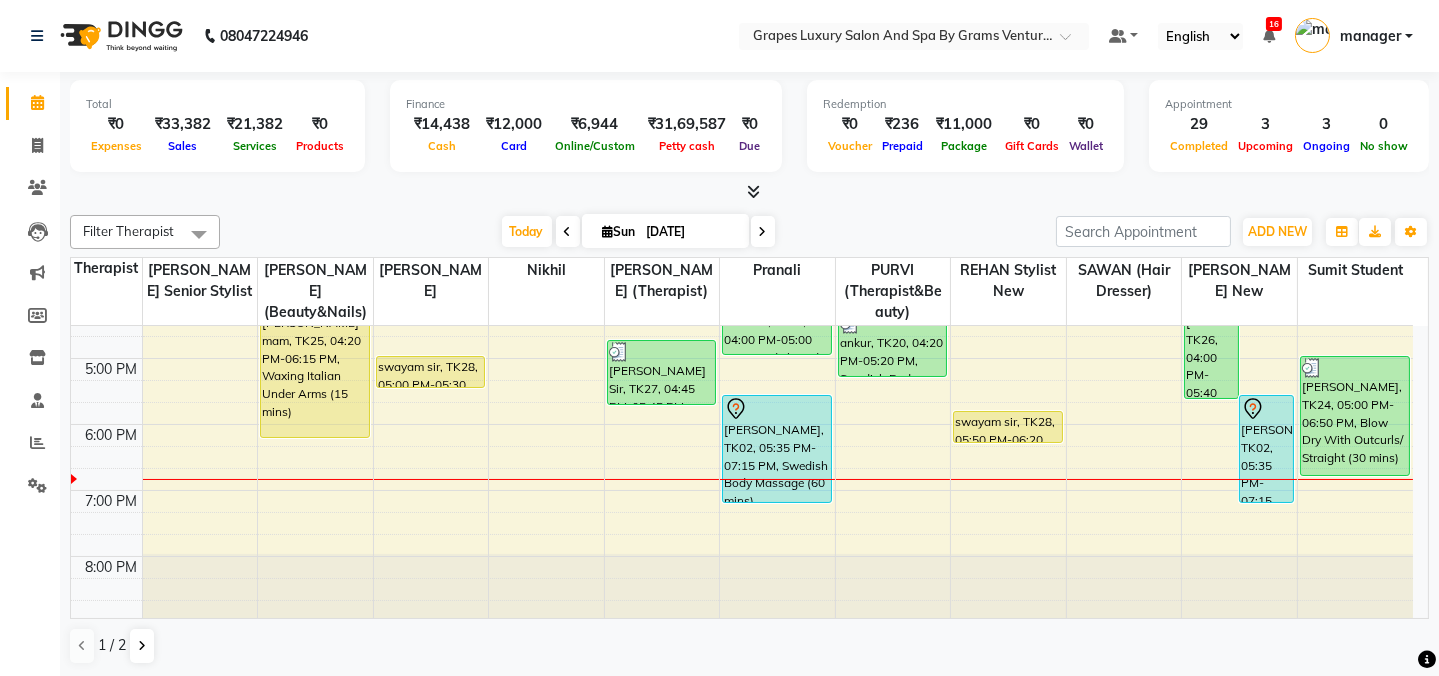 click on "8:00 AM 9:00 AM 10:00 AM 11:00 AM 12:00 PM 1:00 PM 2:00 PM 3:00 PM 4:00 PM 5:00 PM 6:00 PM 7:00 PM 8:00 PM    [PERSON_NAME] mam, TK25, 04:20 PM-06:15 PM, Waxing Italian Under Arms (15 mins)     [PERSON_NAME], TK18, 10:00 AM-10:30 AM, kids hair cut [DEMOGRAPHIC_DATA]     akash bhandar, TK07, 11:15 AM-11:45 AM, Hair Cut [DEMOGRAPHIC_DATA] (30 mins)     [PERSON_NAME], TK12, 12:15 PM-12:50 PM, Shampoo & Conditioning With Natural Styling ( [DEMOGRAPHIC_DATA] ) (15 mins)     [PERSON_NAME], TK12, 01:00 PM-01:35 PM, [PERSON_NAME] Trimming (15 mins)     [PERSON_NAME] mam, TK01, 01:40 PM-03:05 PM, Hair Cut [DEMOGRAPHIC_DATA] (45 mins)    swayam sir, TK28, 05:00 PM-05:30 PM, Hair Cut [DEMOGRAPHIC_DATA] (30 mins)     [PERSON_NAME], TK19, 09:45 AM-10:45 AM, Swedish Body Massage (60 mins)     rajesh sir, TK04, 11:00 AM-12:00 PM, Swedish Body Massage (60 mins)     [PERSON_NAME], TK15, 12:40 PM-02:20 PM, [DEMOGRAPHIC_DATA] Body Massage (60 mins)     [PERSON_NAME], TK21, 03:00 PM-04:00 PM, Swedish Body Massage (60 mins)     [PERSON_NAME] Sir, TK27, 04:45 PM-05:45 PM, Swedish Body Massage (60 mins)" at bounding box center [742, 193] 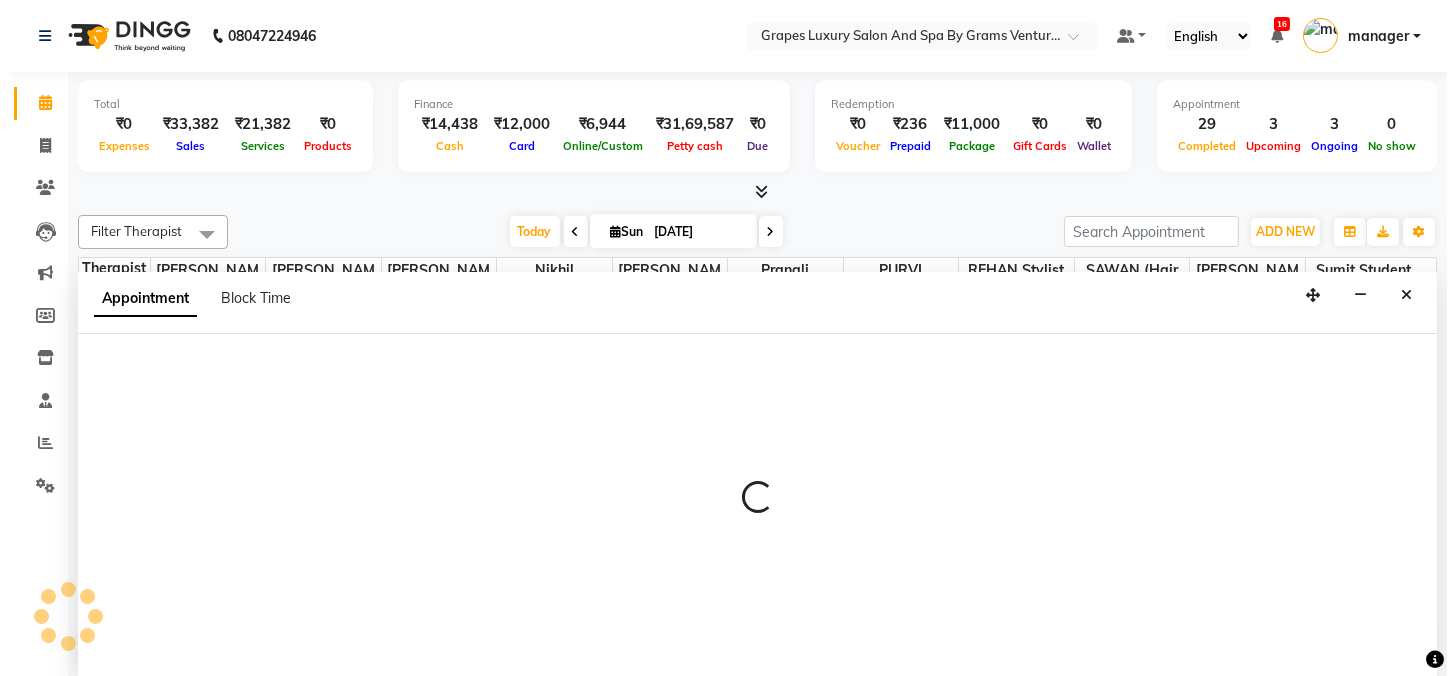 scroll, scrollTop: 0, scrollLeft: 0, axis: both 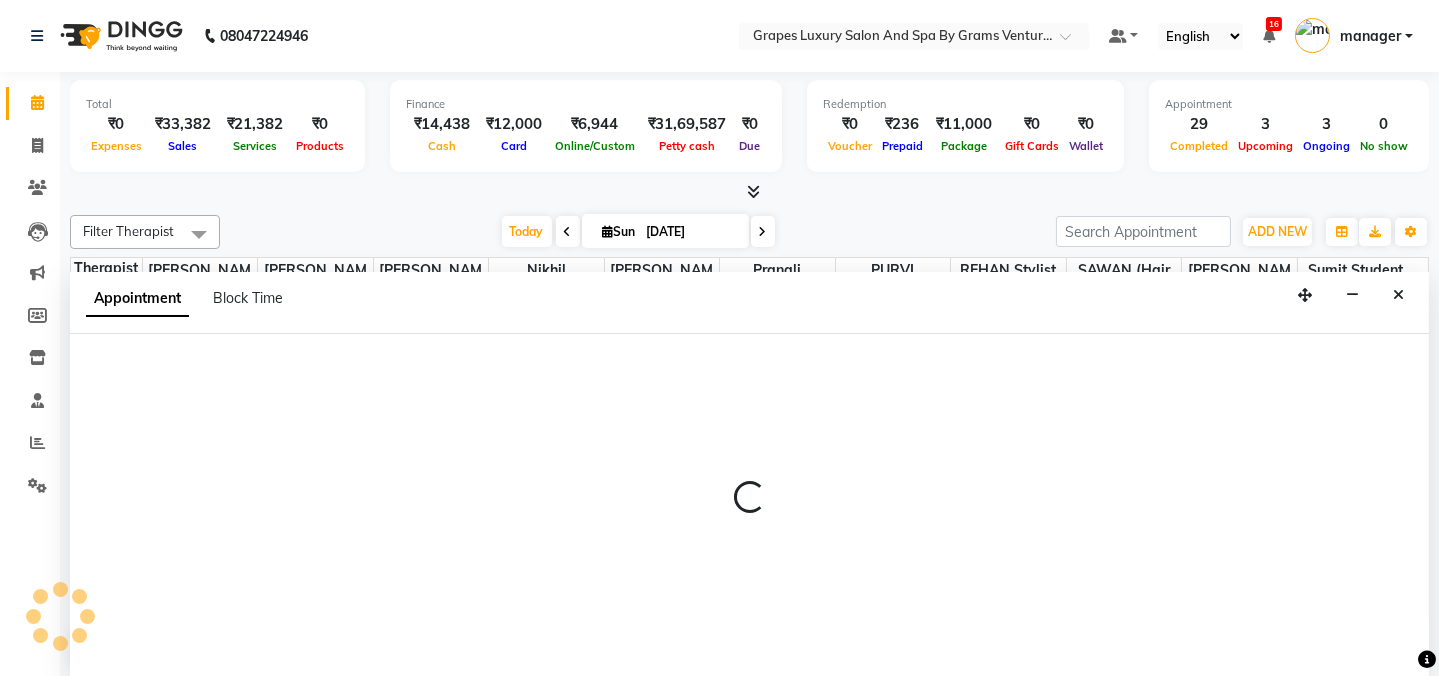 select on "79261" 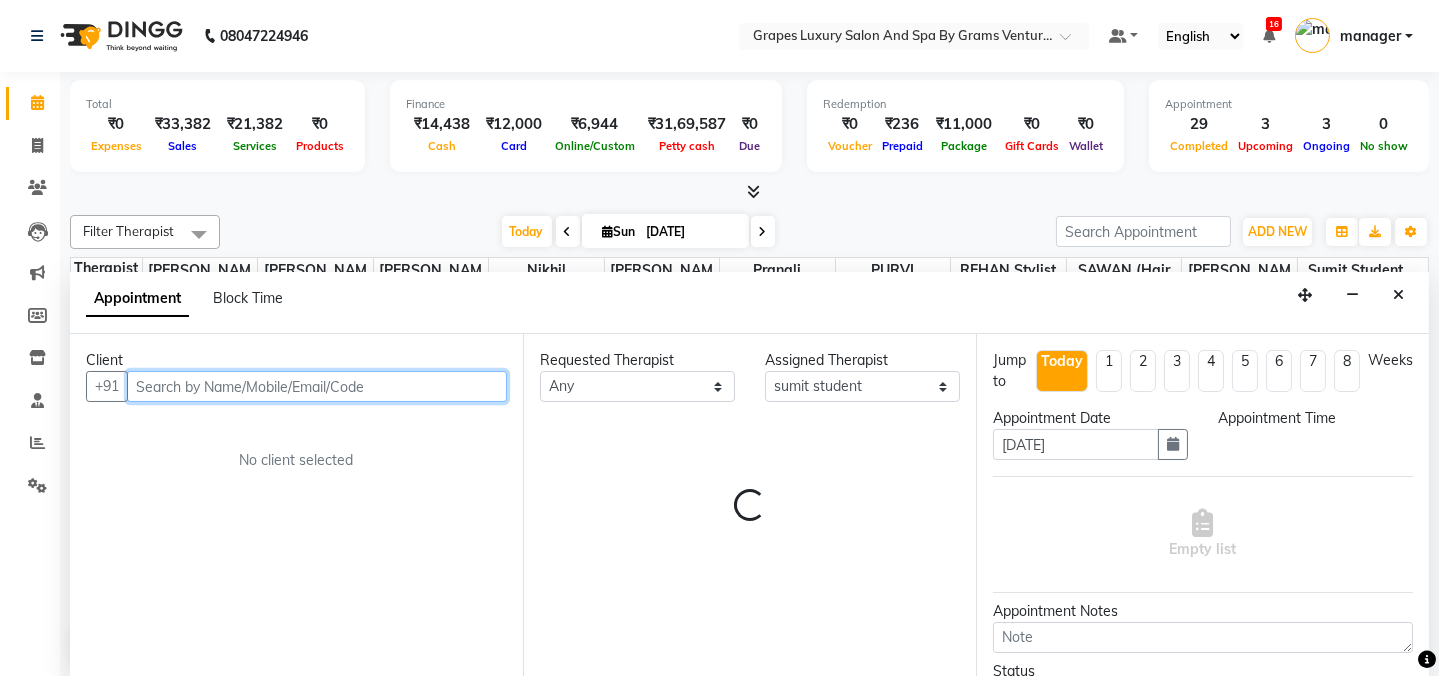 select on "1155" 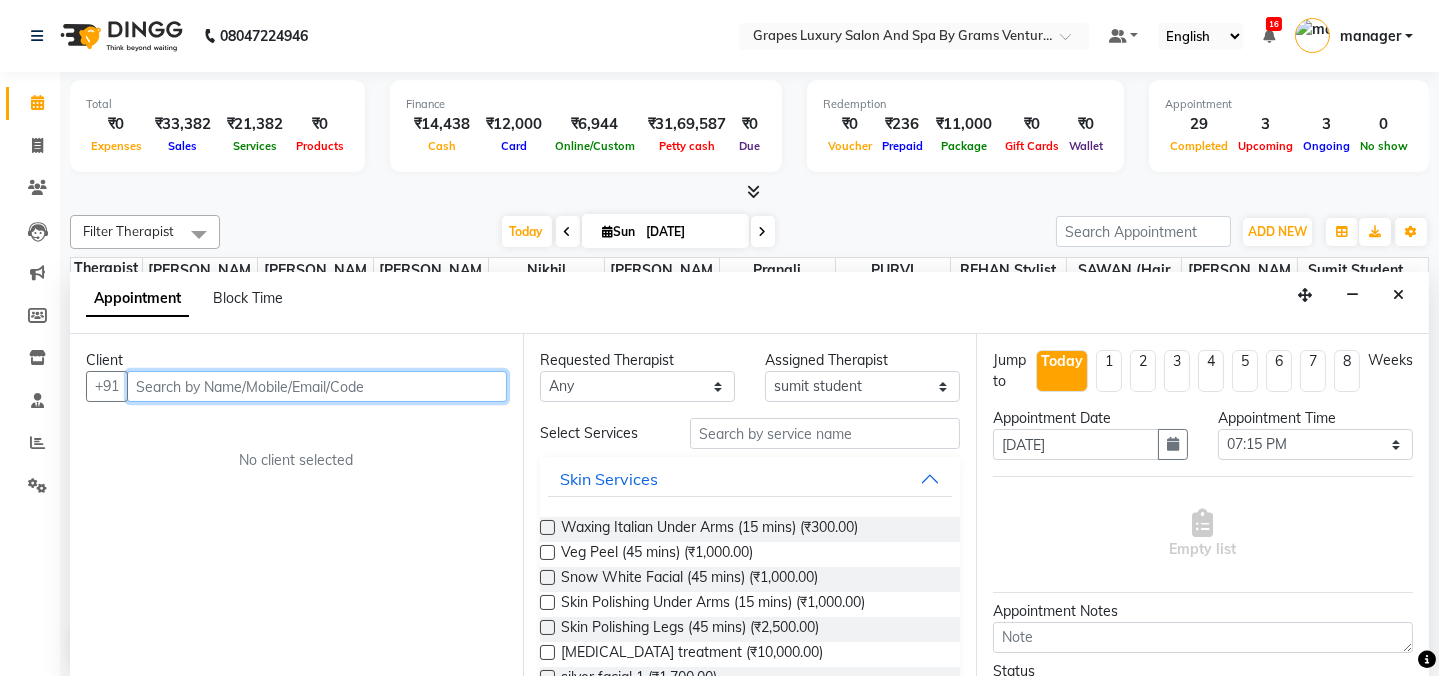 click at bounding box center [317, 386] 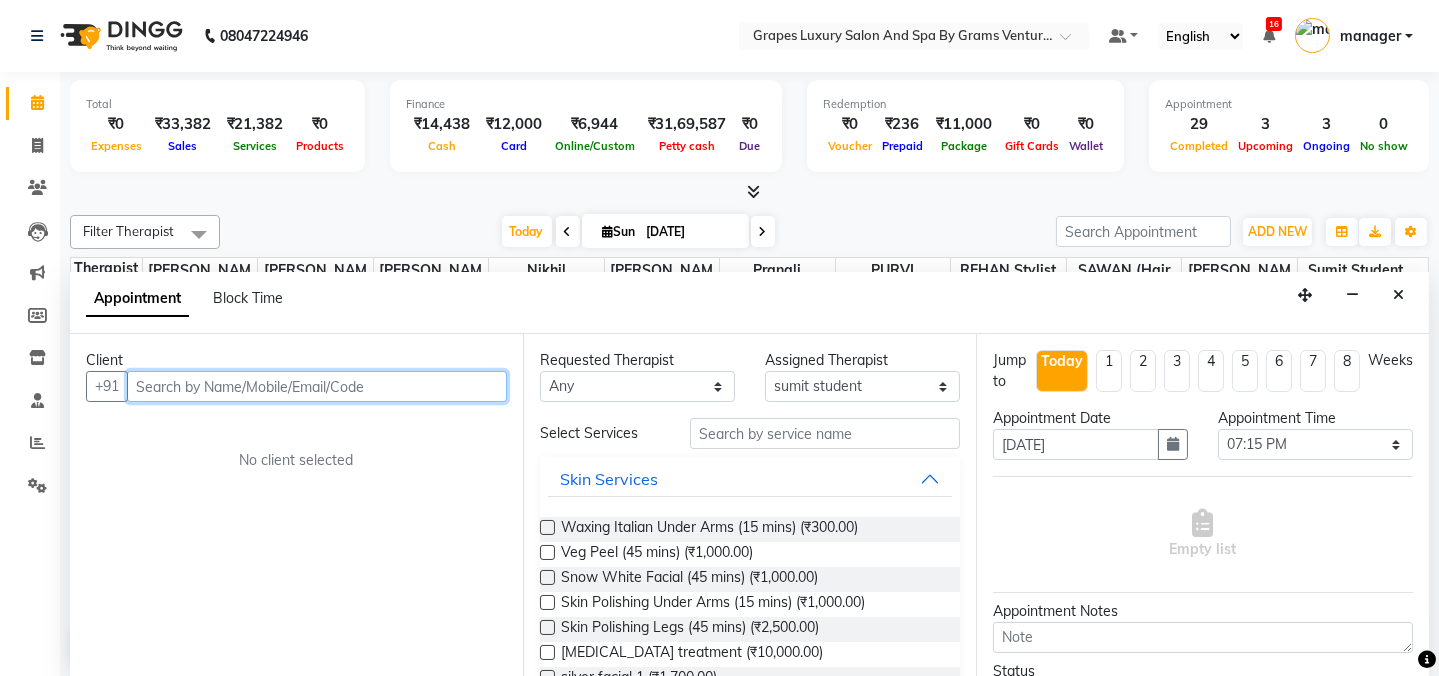 click at bounding box center (317, 386) 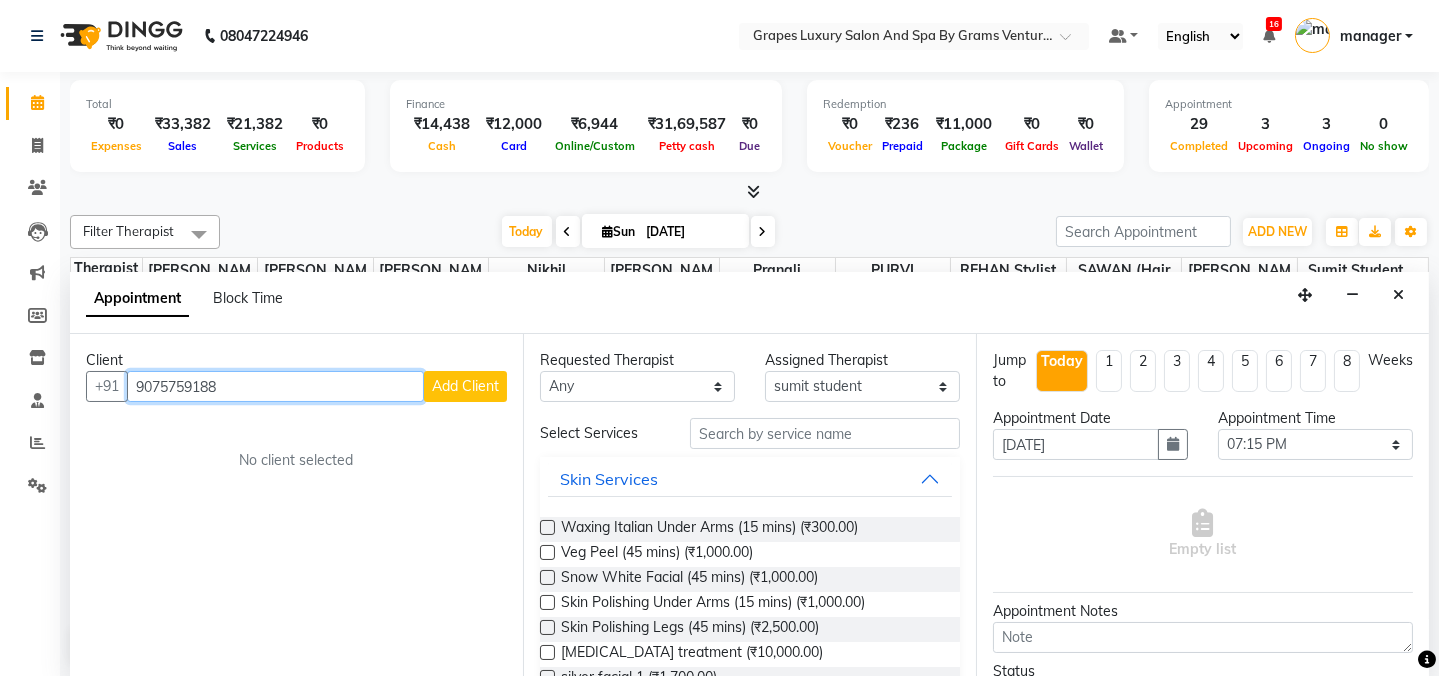 type on "9075759188" 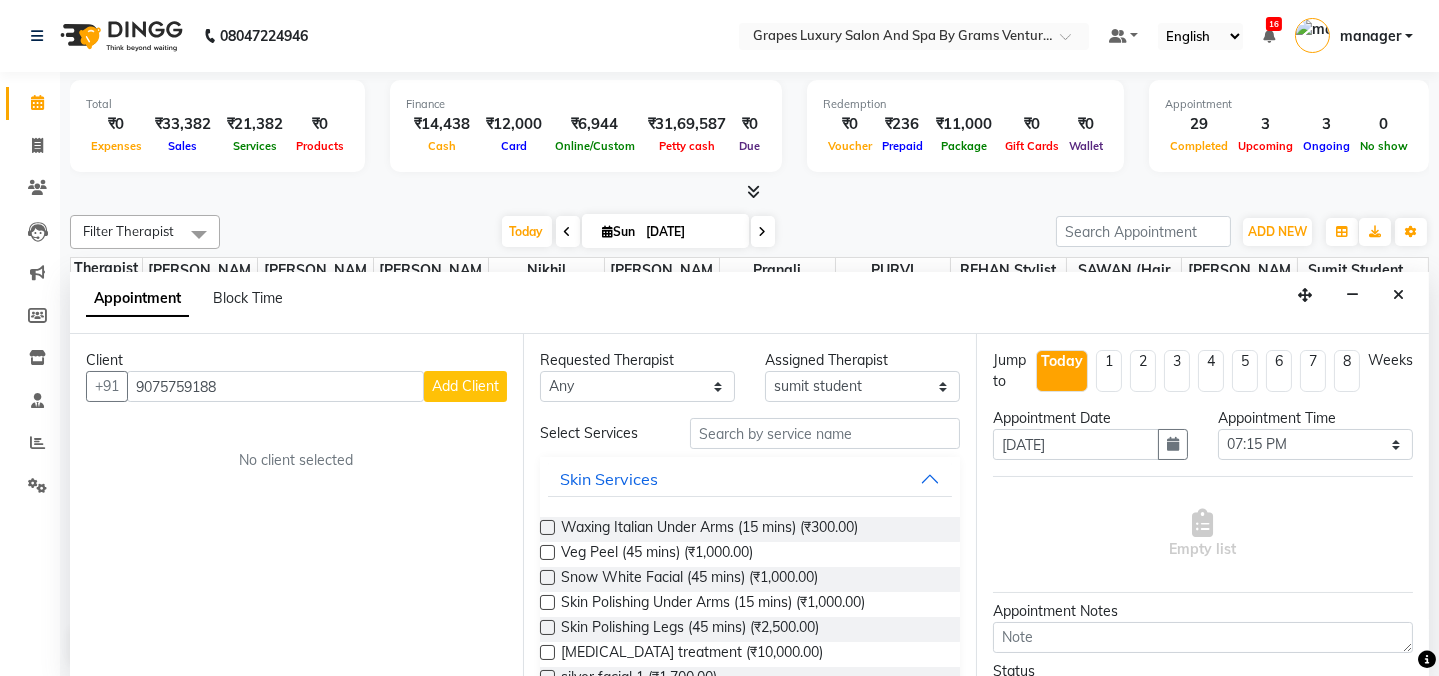 click on "Add Client" at bounding box center [465, 386] 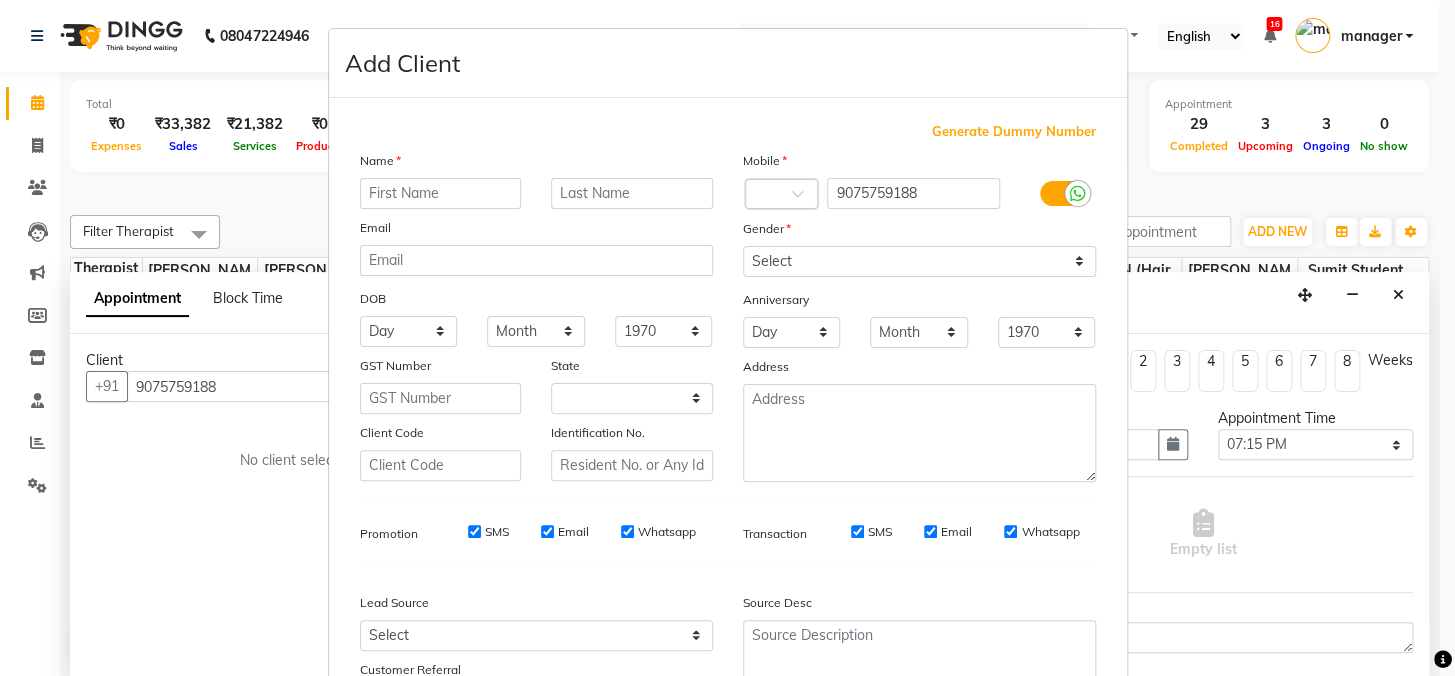 select on "22" 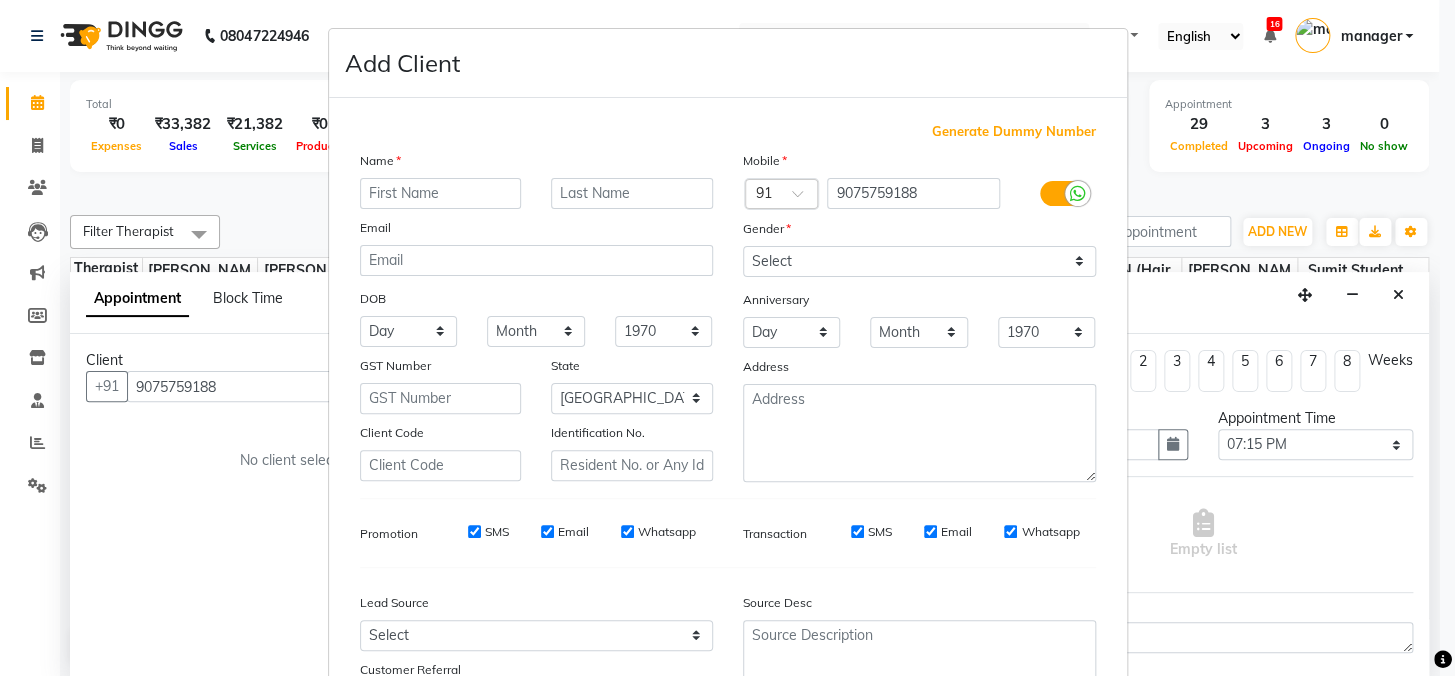 click at bounding box center (441, 193) 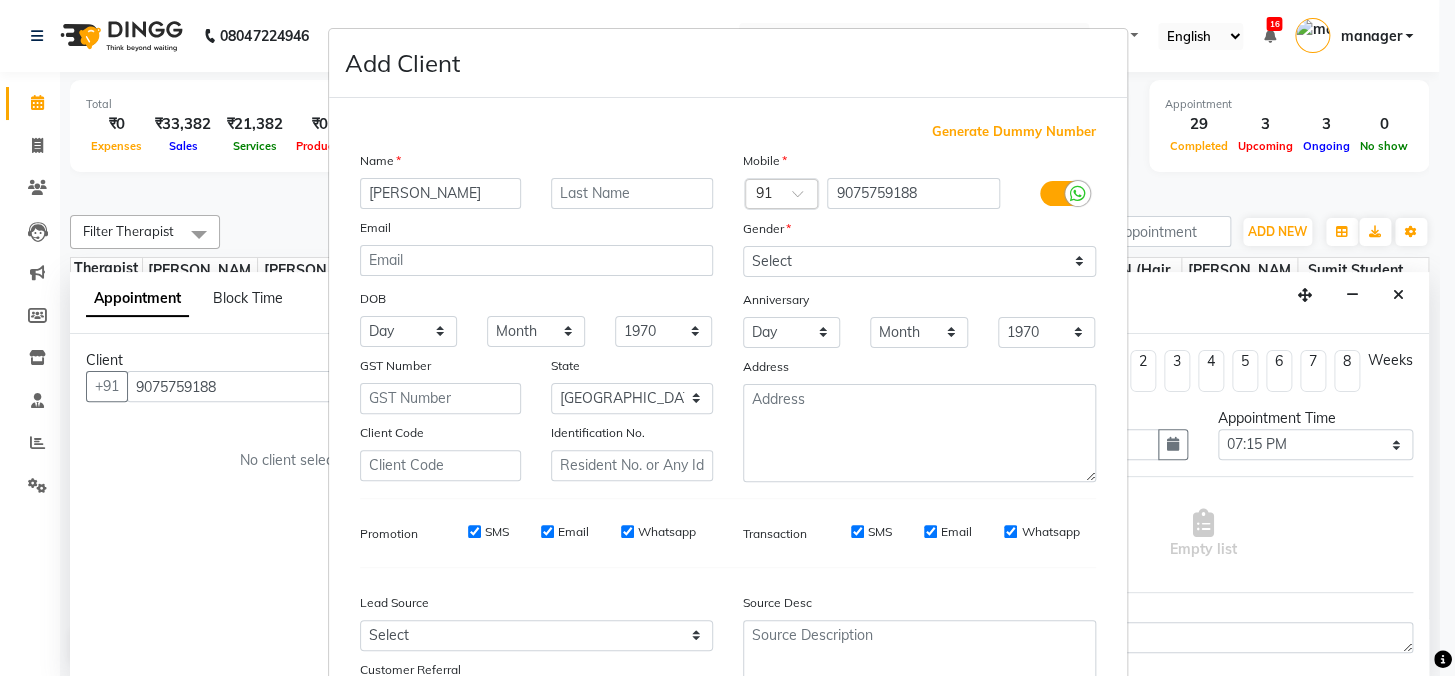 type on "[PERSON_NAME]" 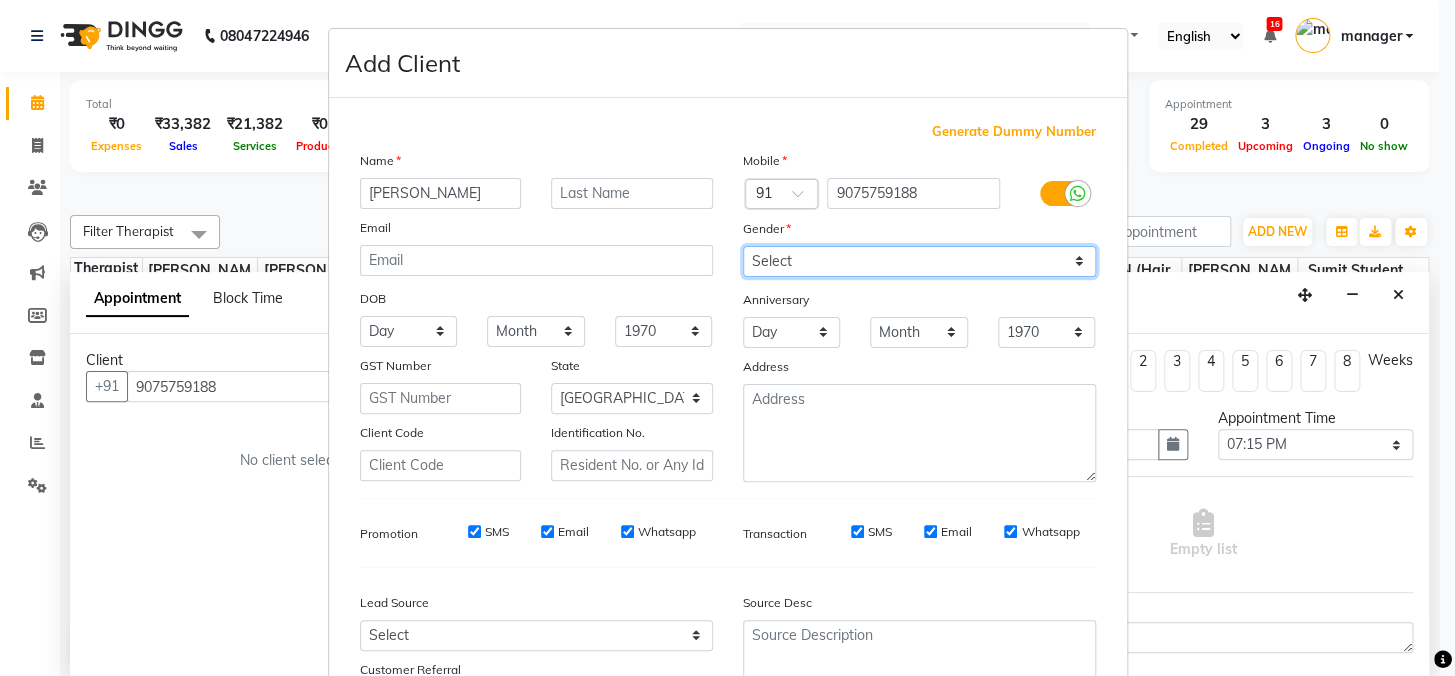 drag, startPoint x: 944, startPoint y: 252, endPoint x: 922, endPoint y: 256, distance: 22.36068 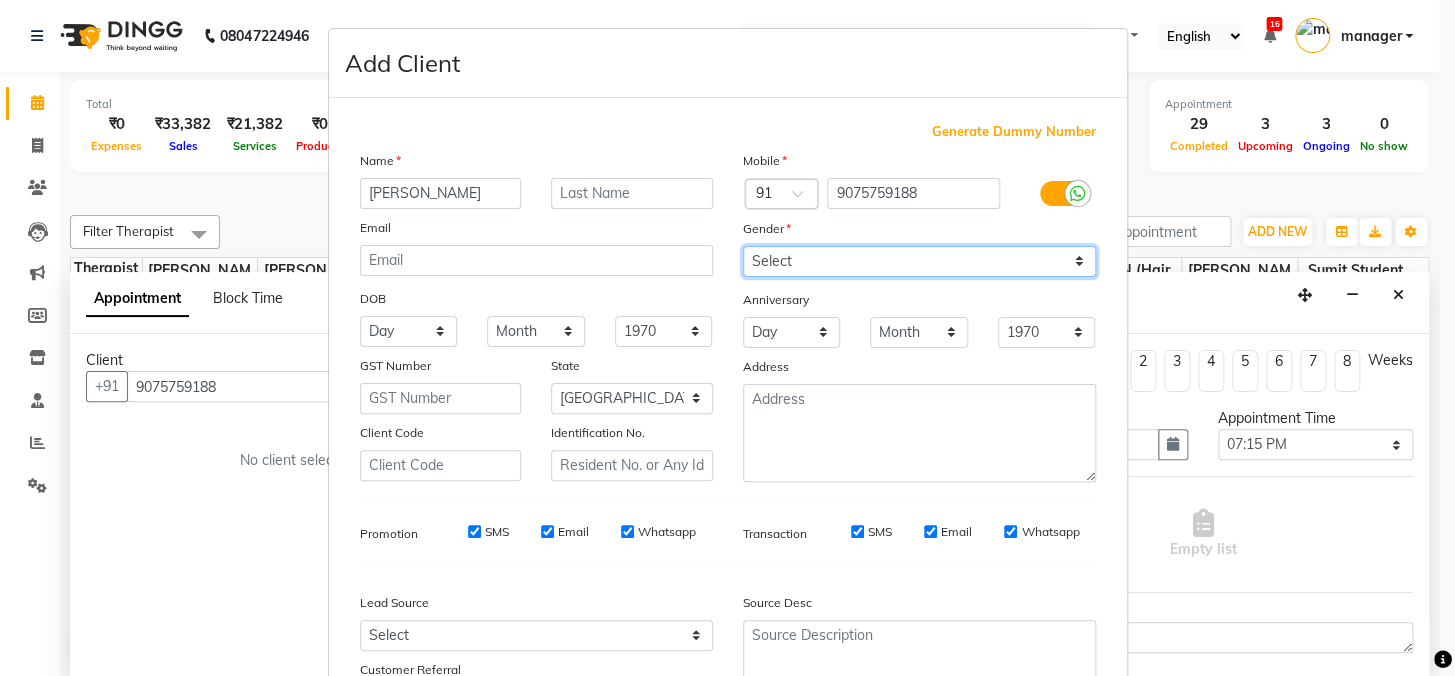 select on "[DEMOGRAPHIC_DATA]" 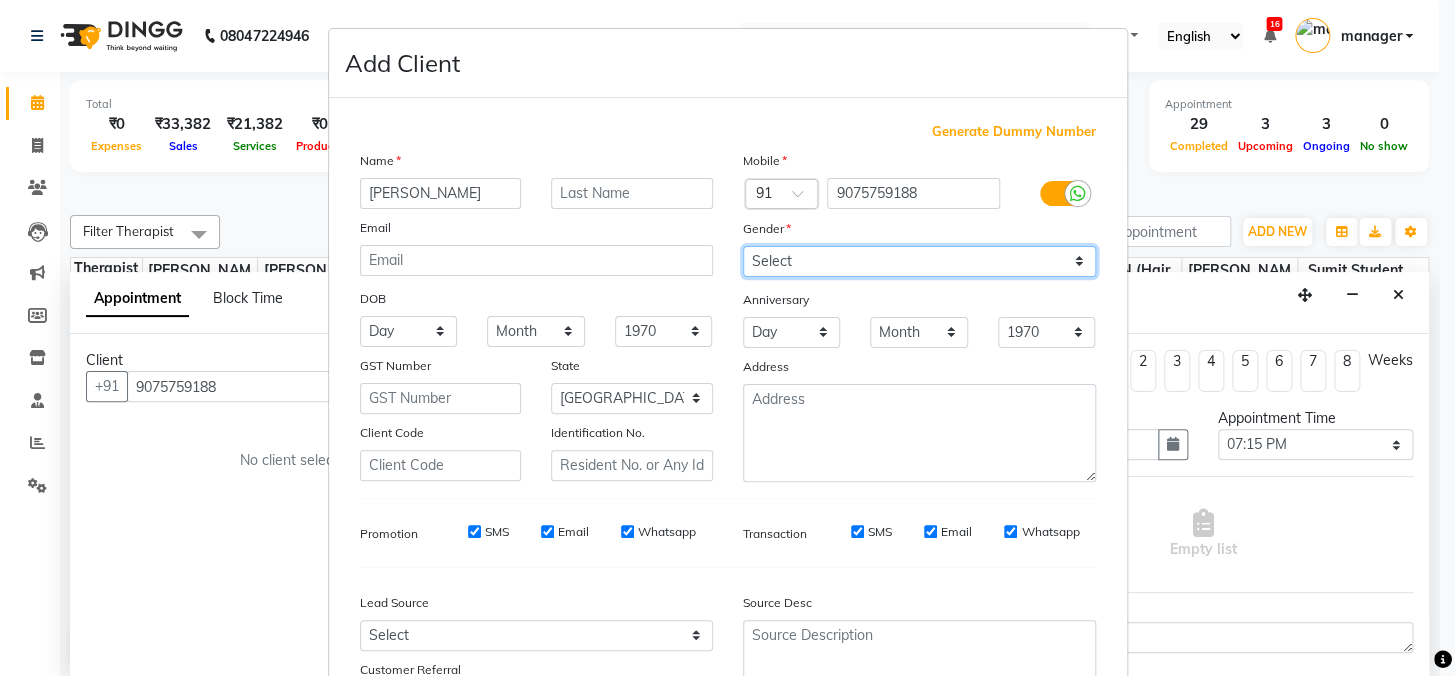 click on "Select [DEMOGRAPHIC_DATA] [DEMOGRAPHIC_DATA] Other Prefer Not To Say" at bounding box center [919, 261] 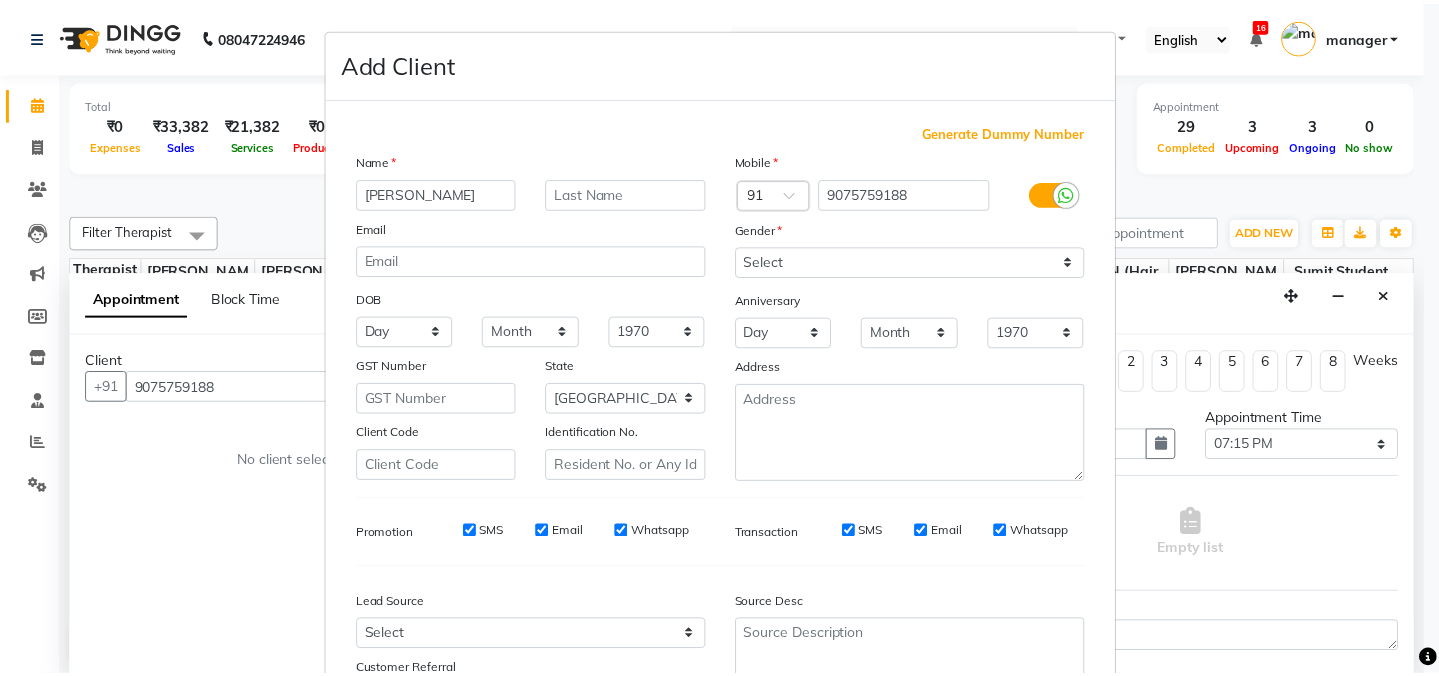 scroll, scrollTop: 177, scrollLeft: 0, axis: vertical 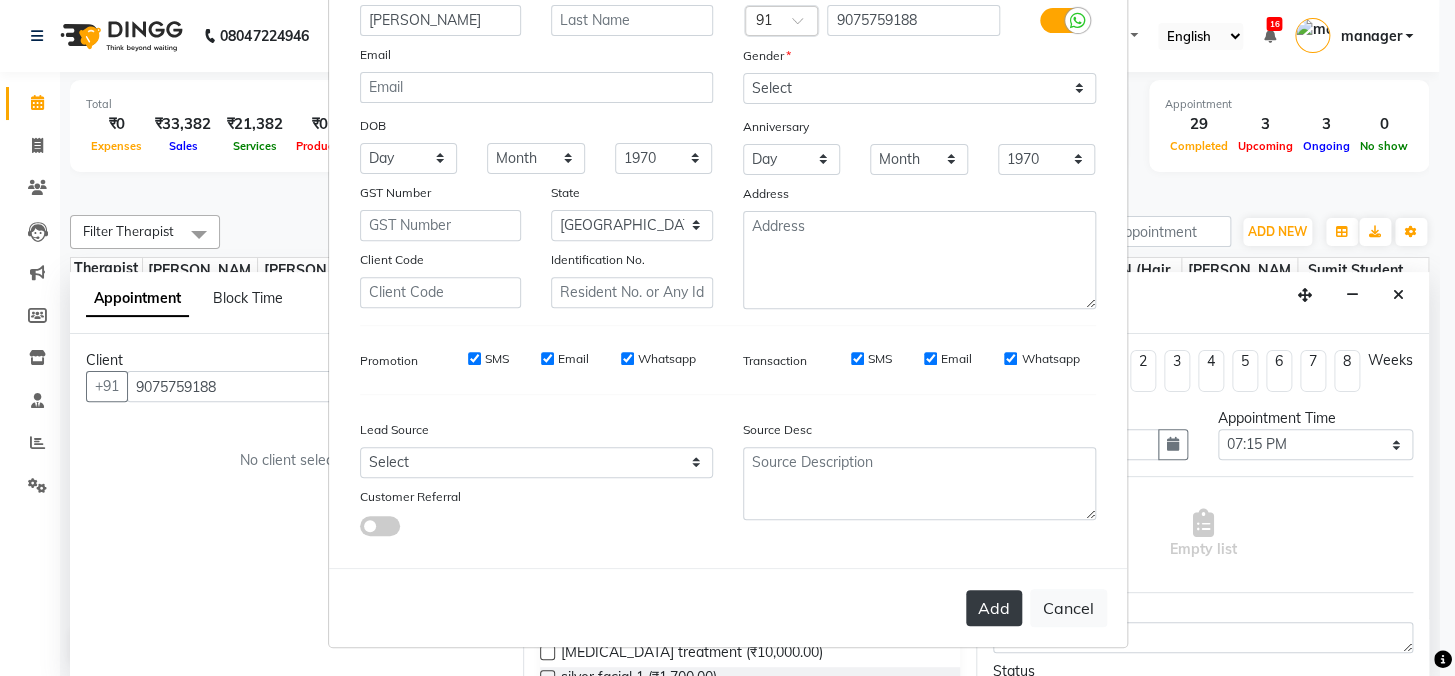 click on "Add" at bounding box center [994, 608] 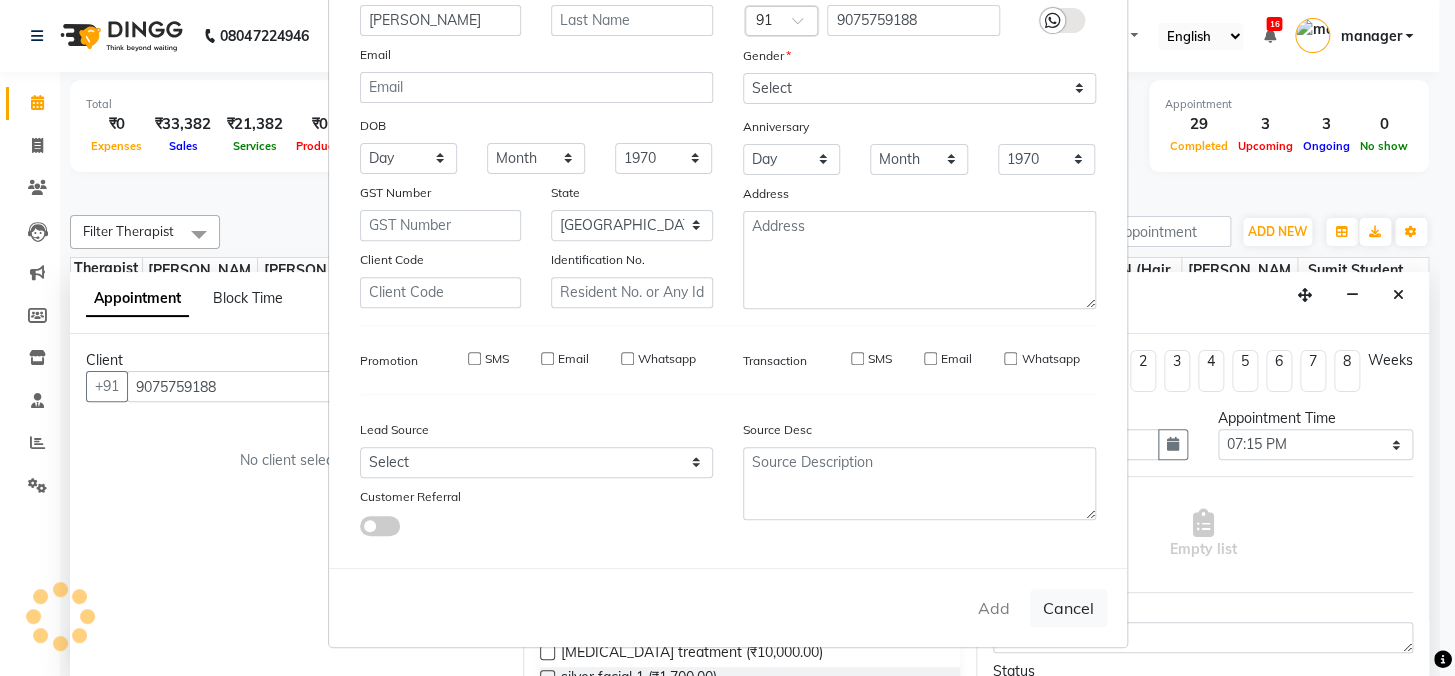 type 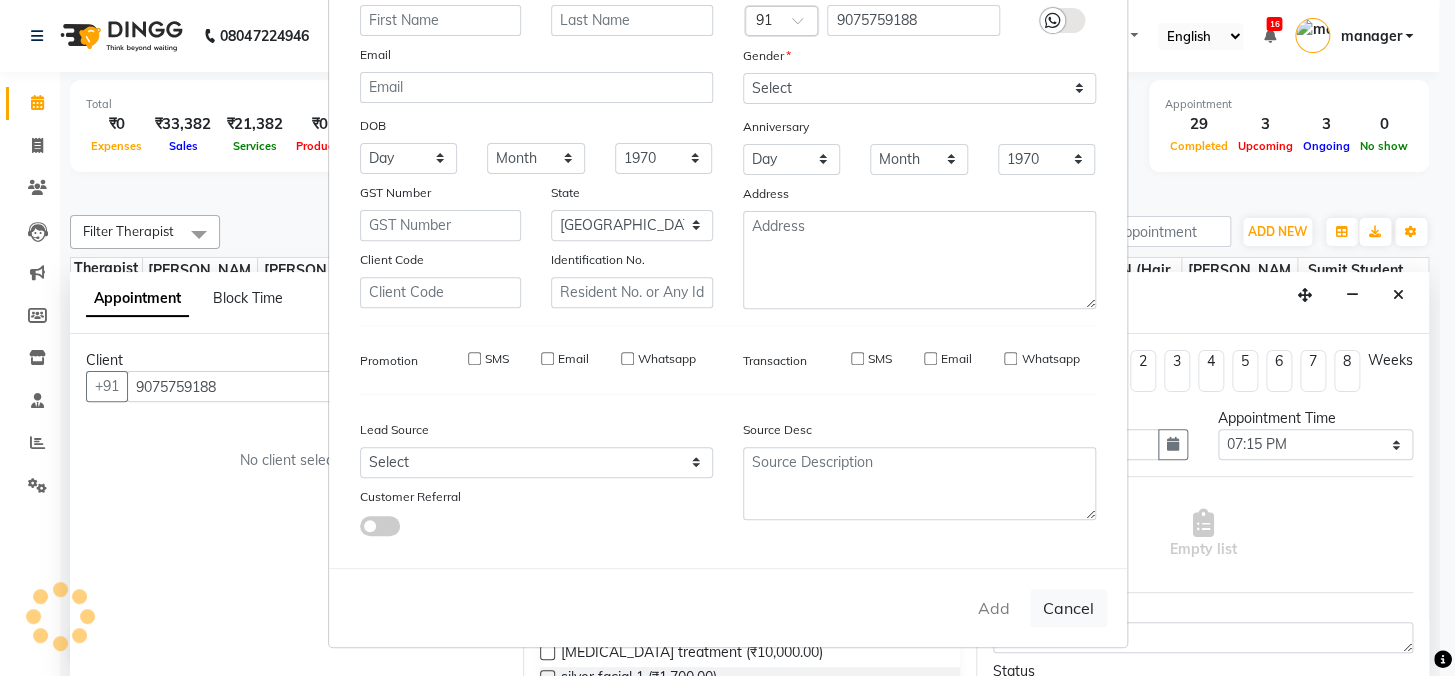 select 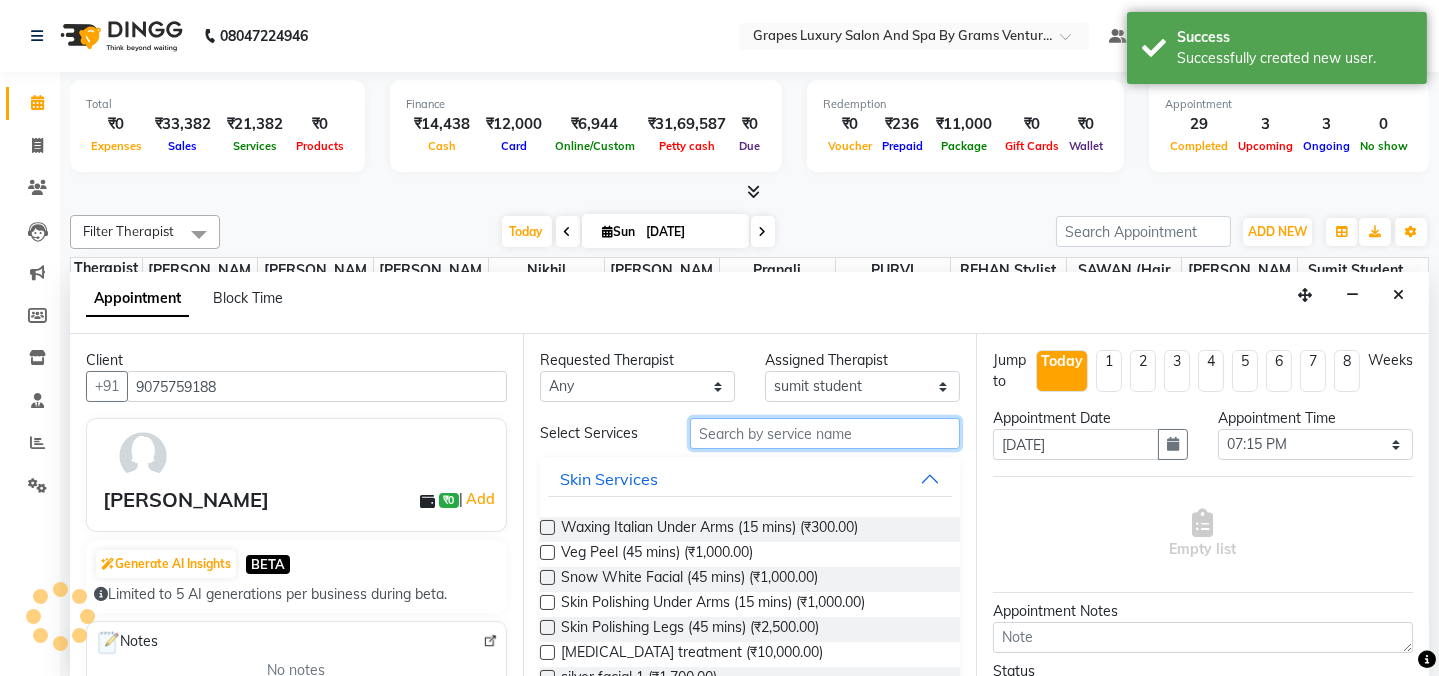 click at bounding box center [825, 433] 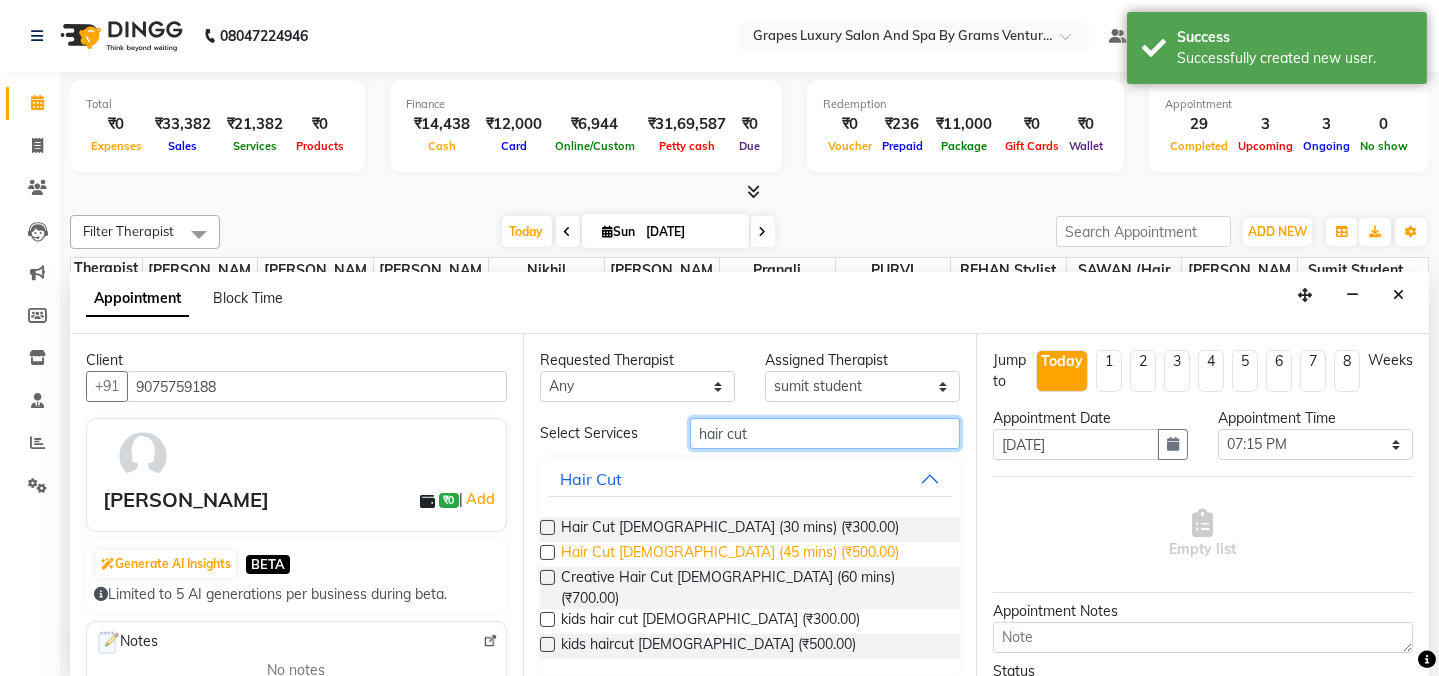 type on "hair cut" 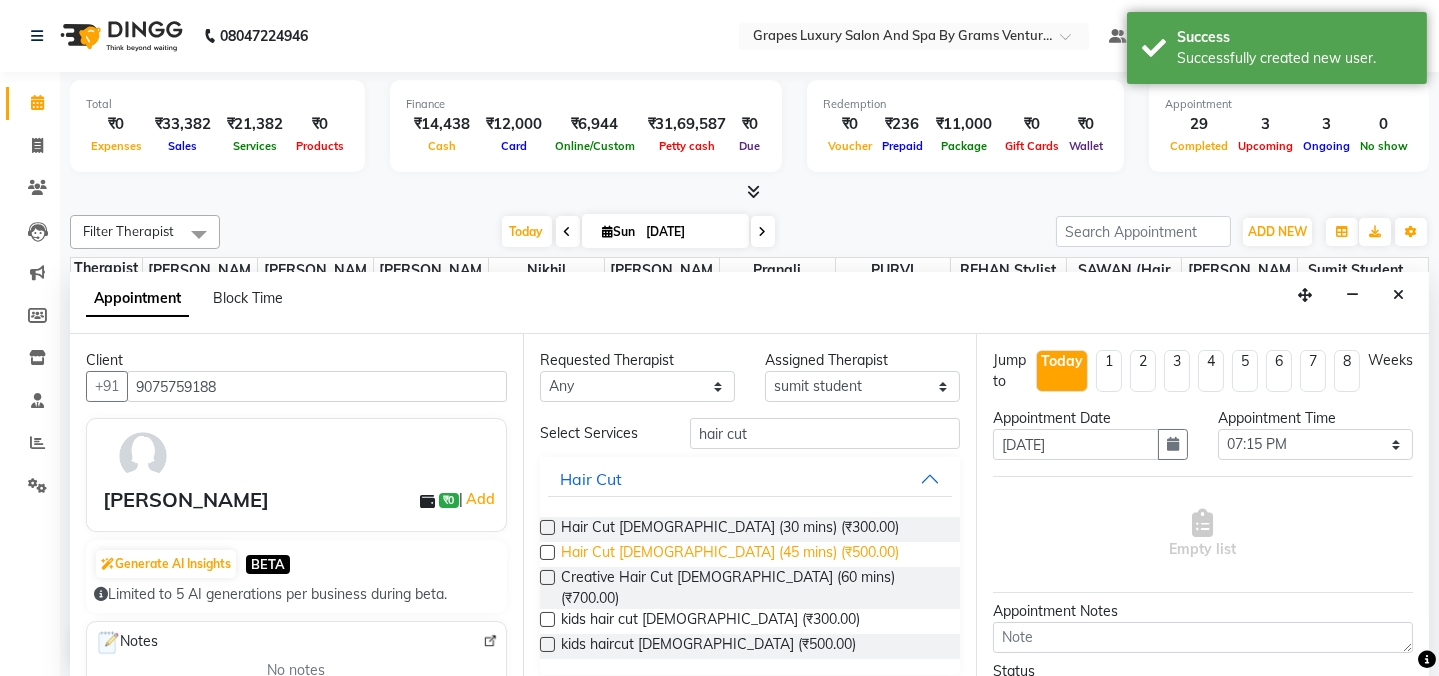 click on "Hair Cut [DEMOGRAPHIC_DATA] (45 mins) (₹500.00)" at bounding box center [730, 554] 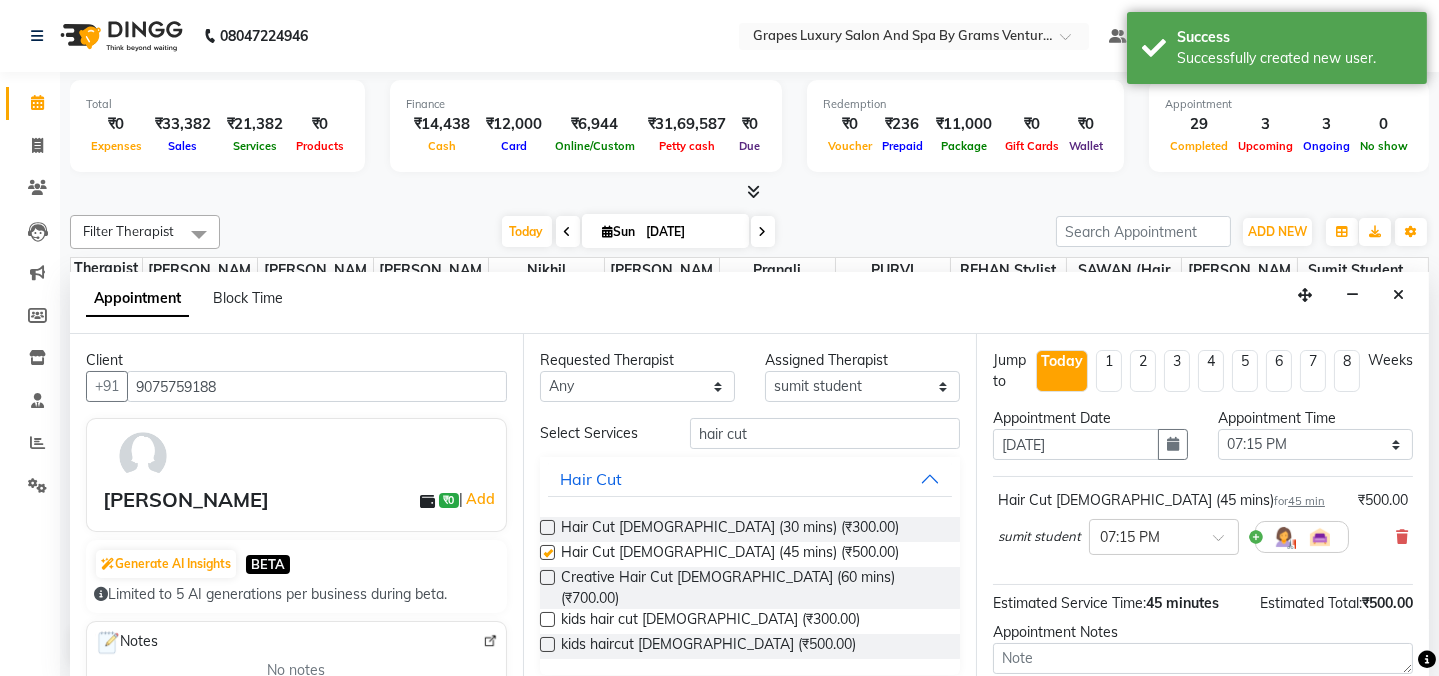 checkbox on "false" 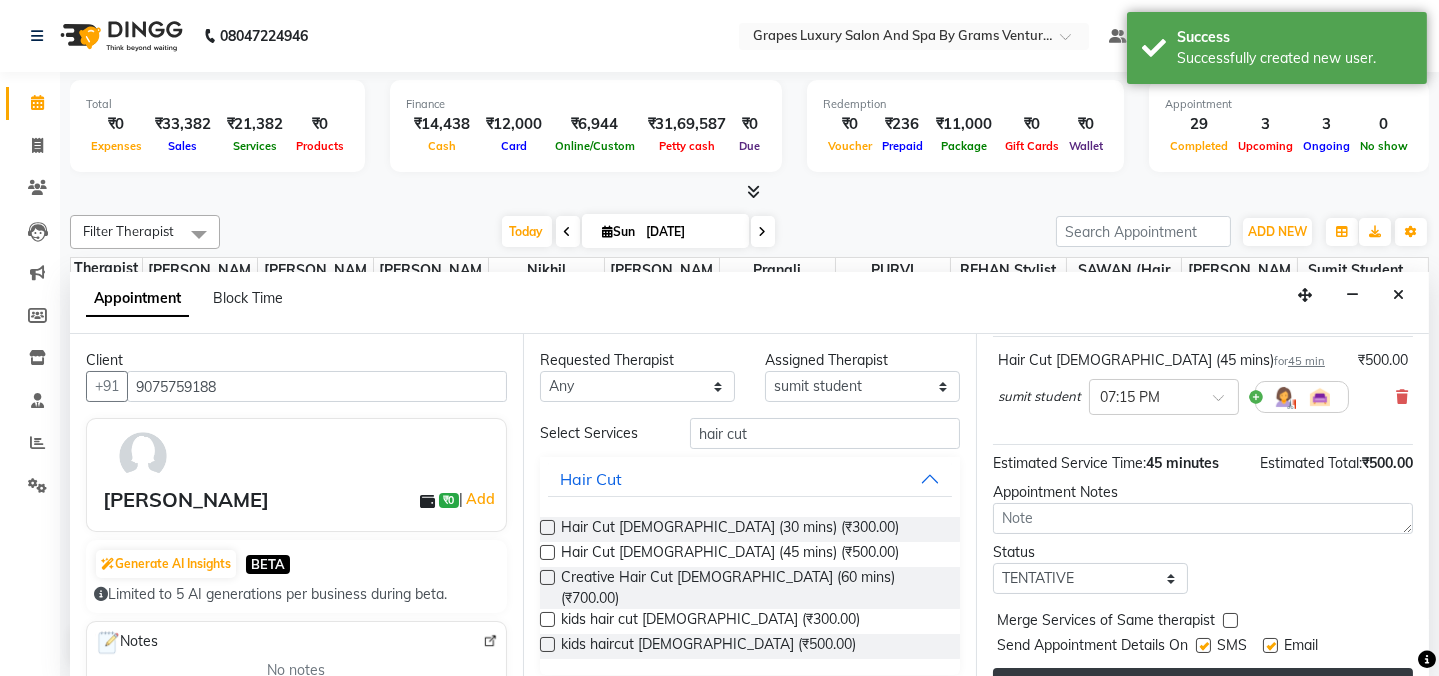 scroll, scrollTop: 181, scrollLeft: 0, axis: vertical 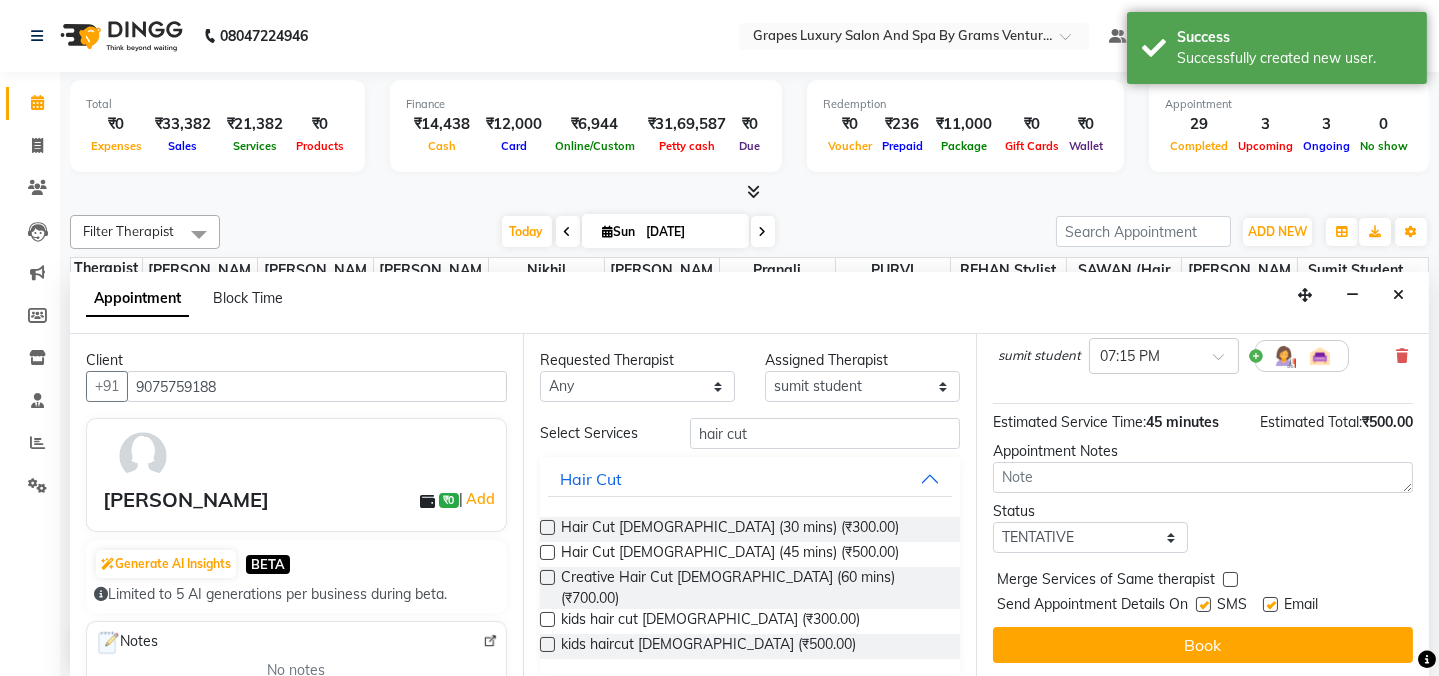click at bounding box center [1203, 604] 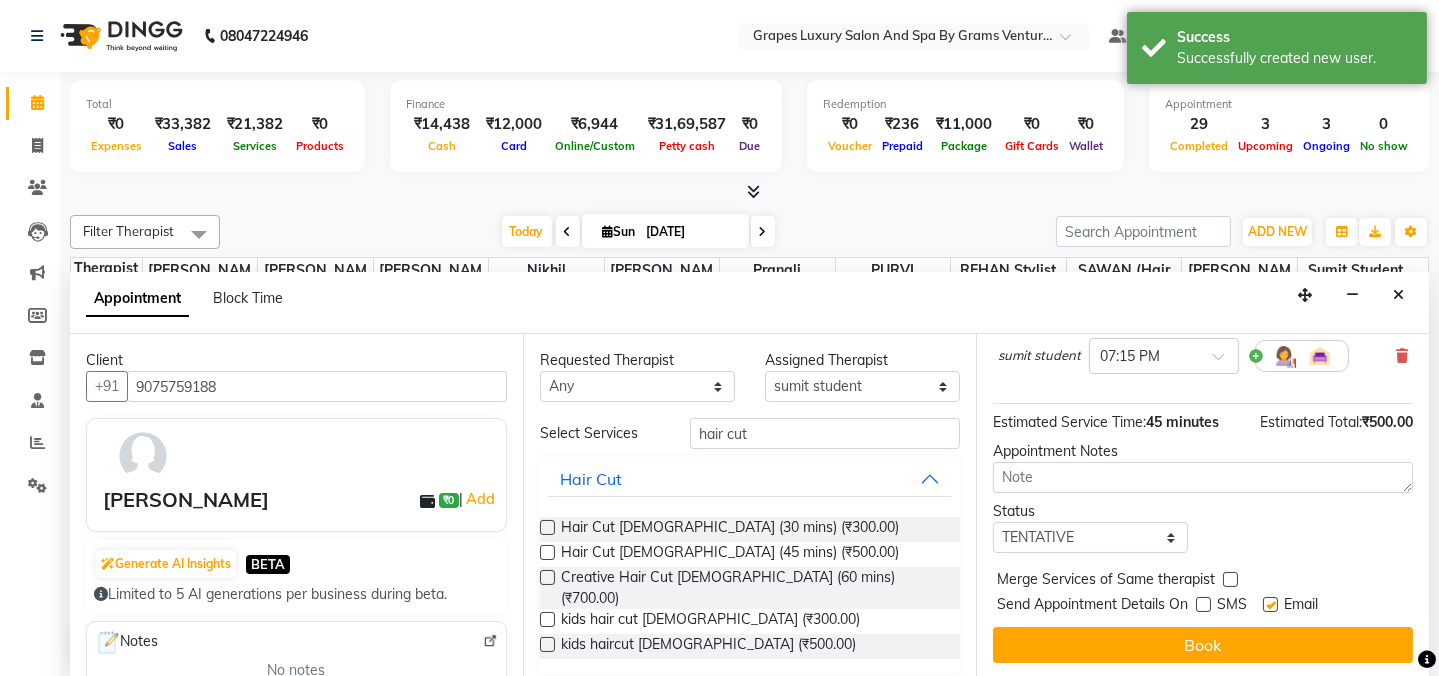 click on "Book" at bounding box center [1203, 645] 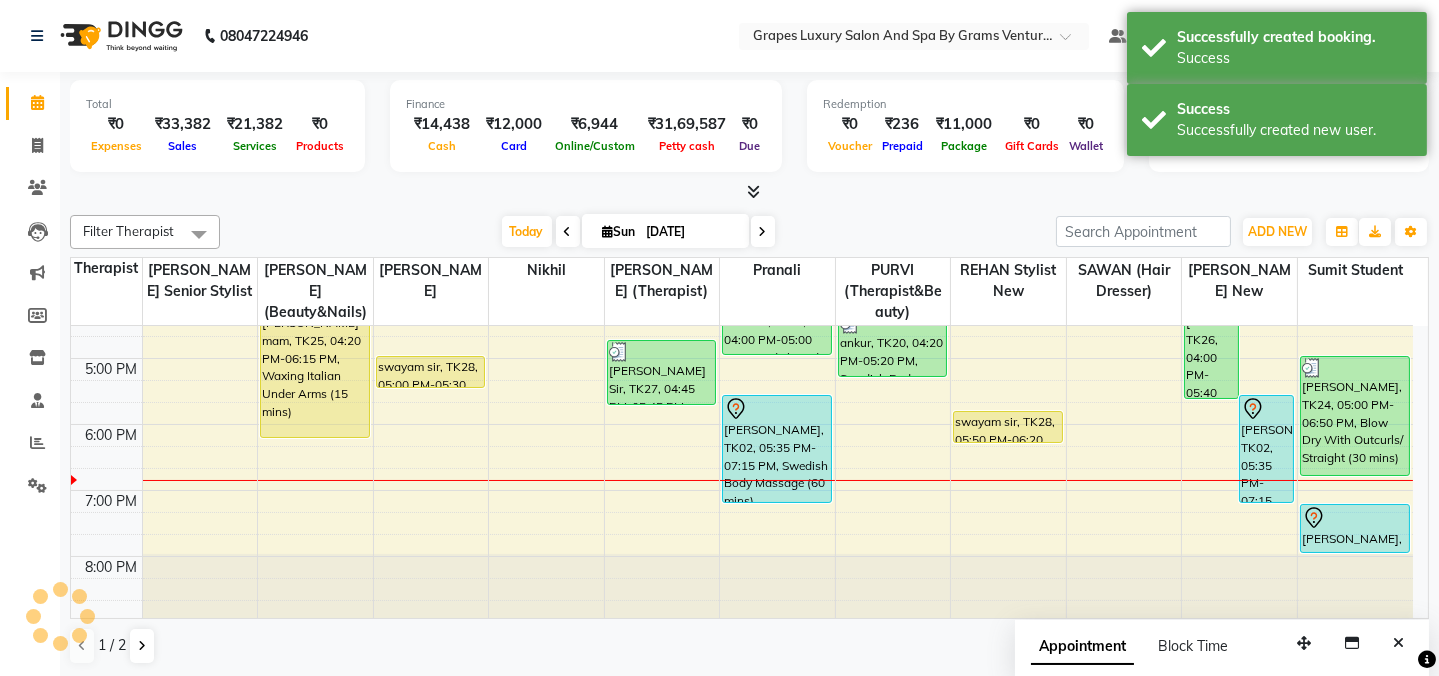 scroll, scrollTop: 0, scrollLeft: 0, axis: both 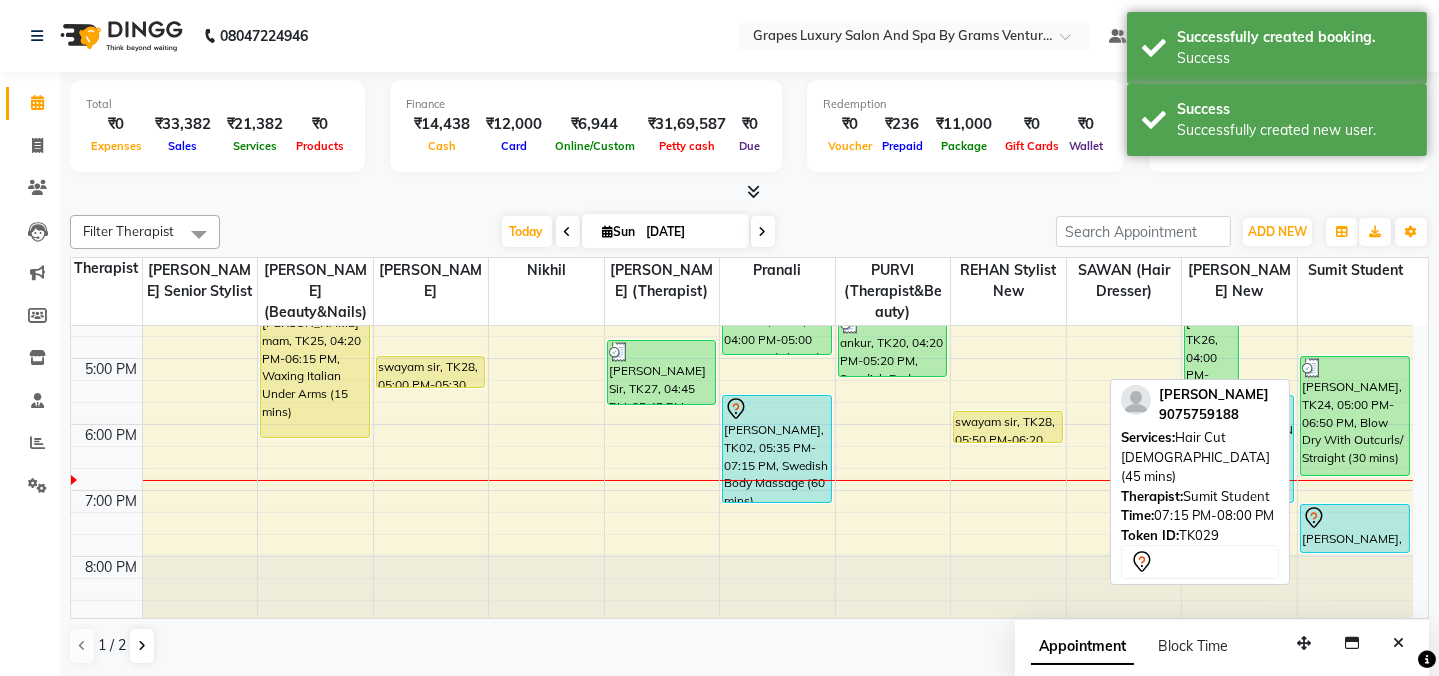 click on "[PERSON_NAME], TK29, 07:15 PM-08:00 PM, Hair Cut [DEMOGRAPHIC_DATA] (45 mins)" at bounding box center (1355, 528) 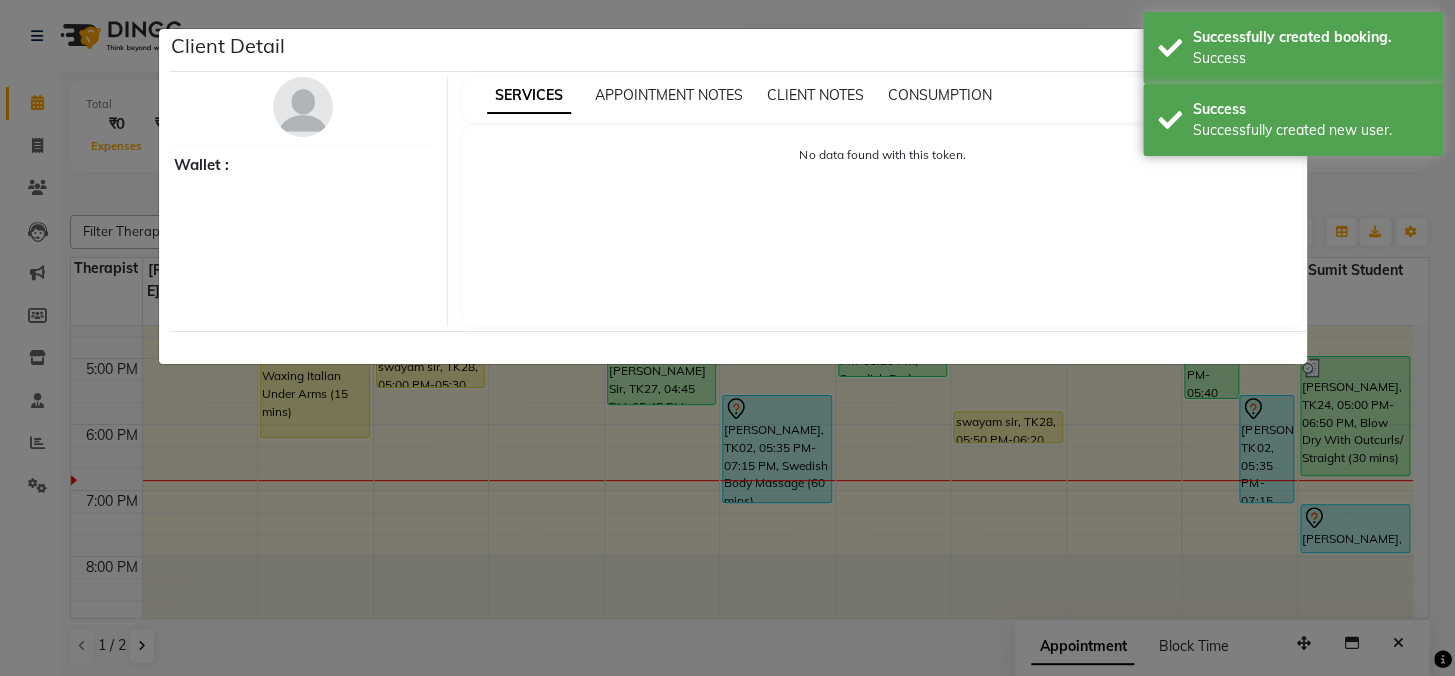 select on "7" 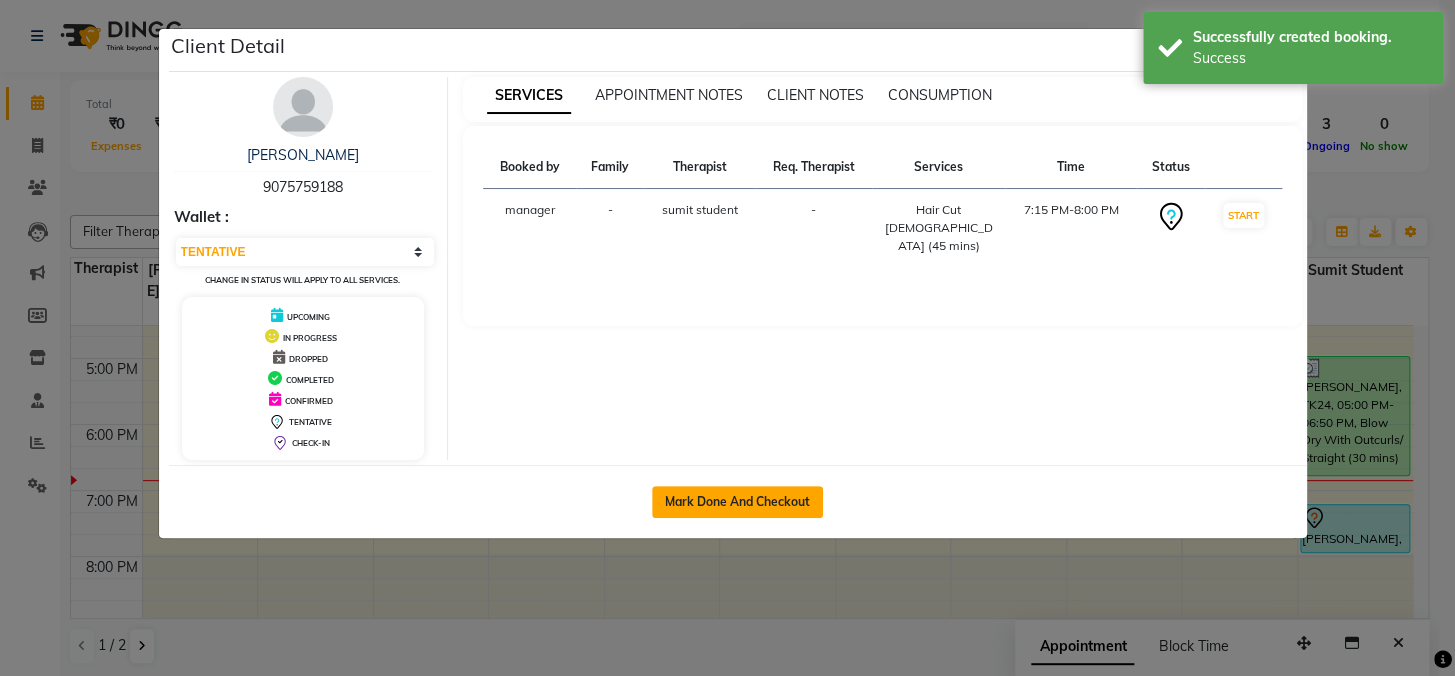 click on "Mark Done And Checkout" 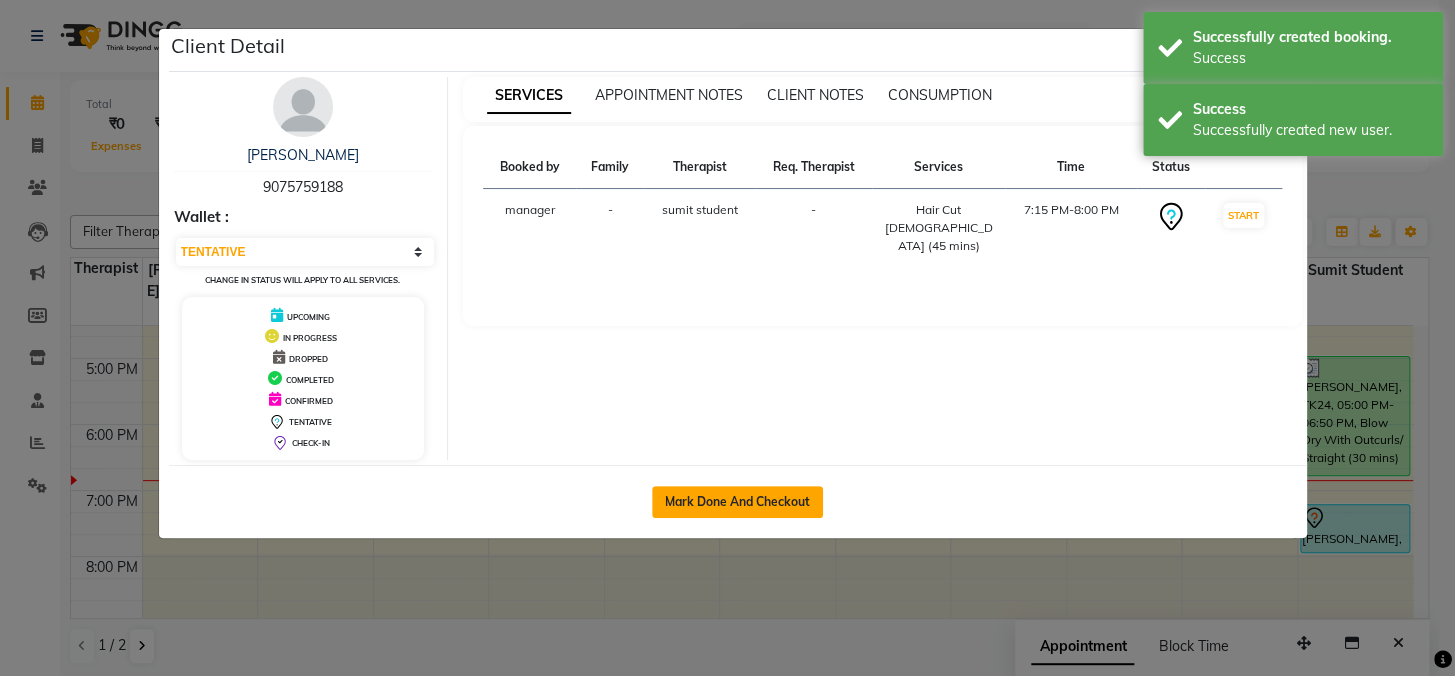 select on "service" 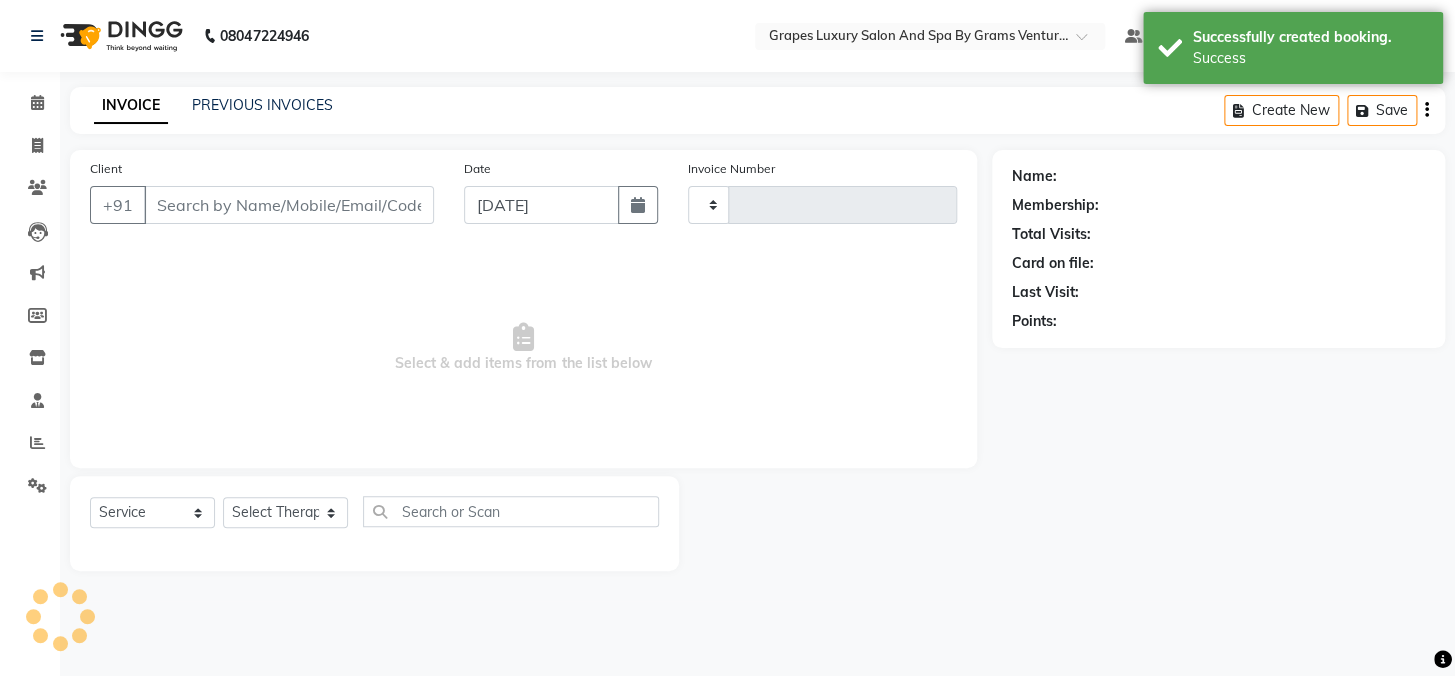 type on "1688" 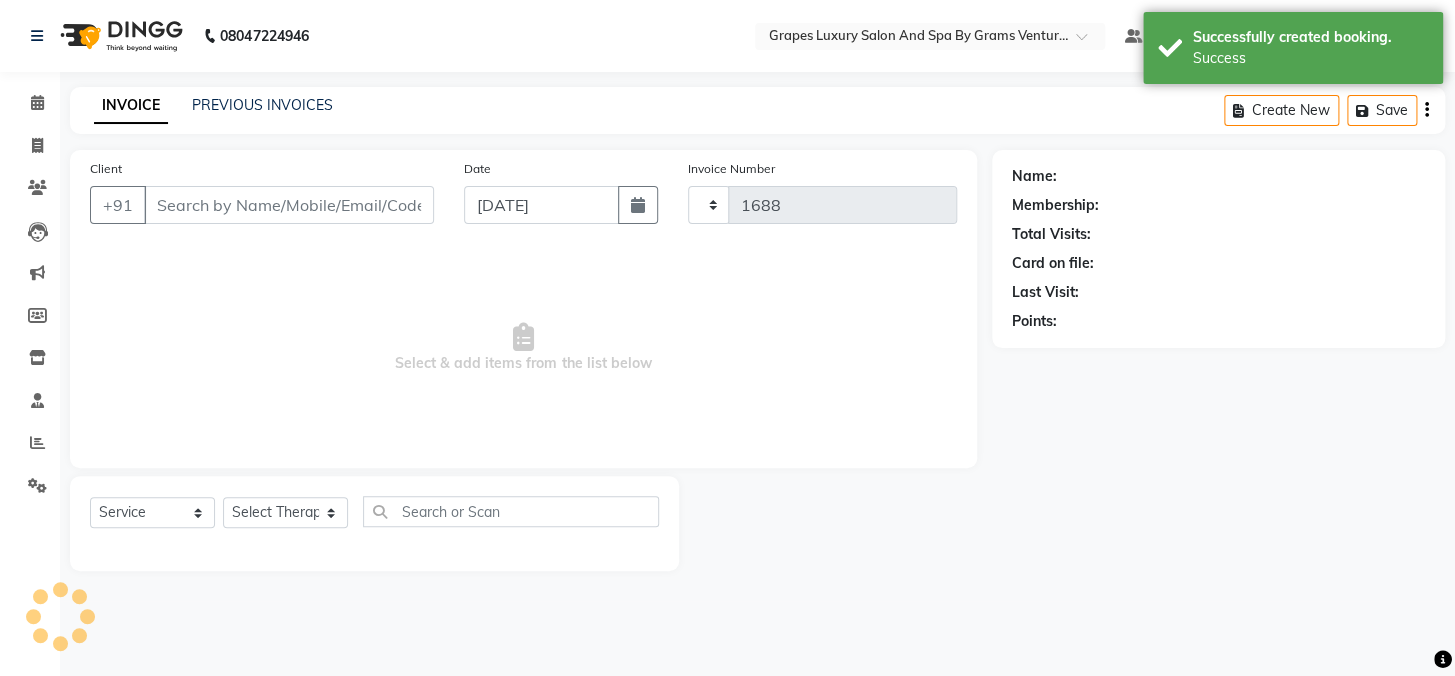 select on "3585" 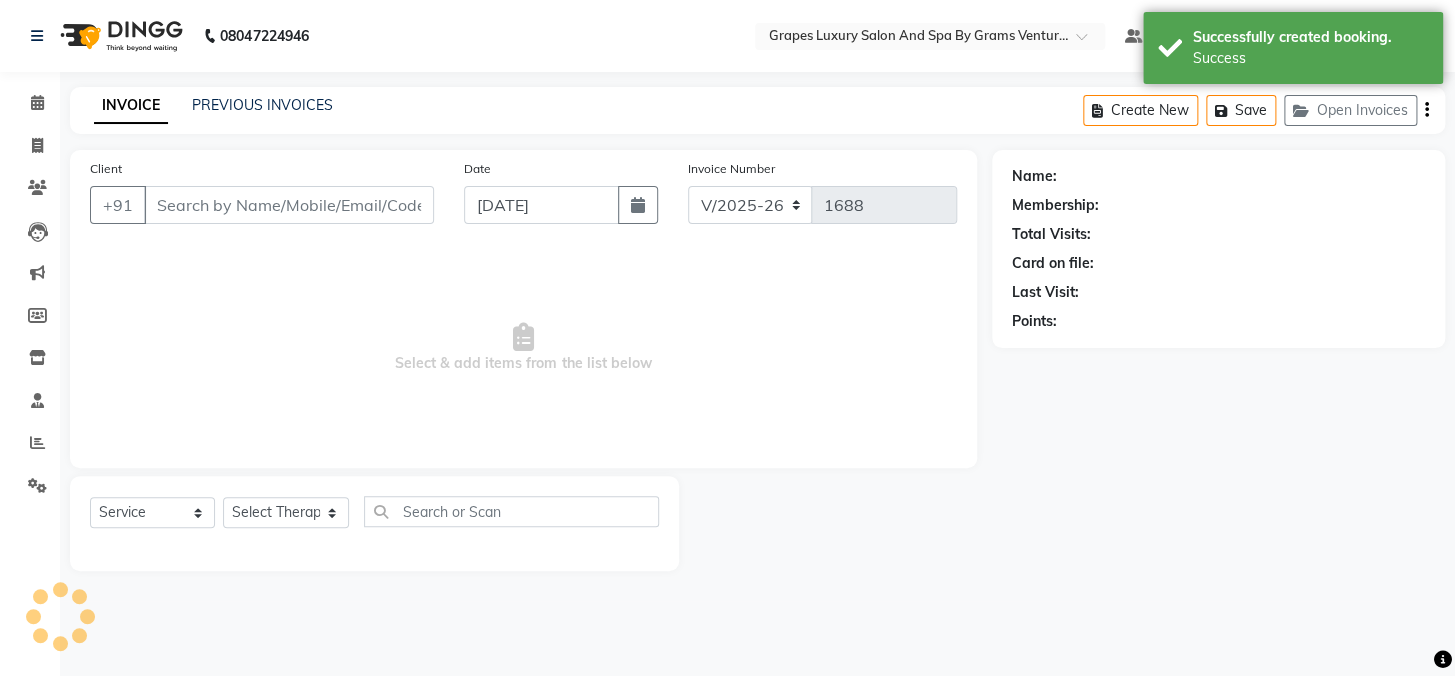 type on "9075759188" 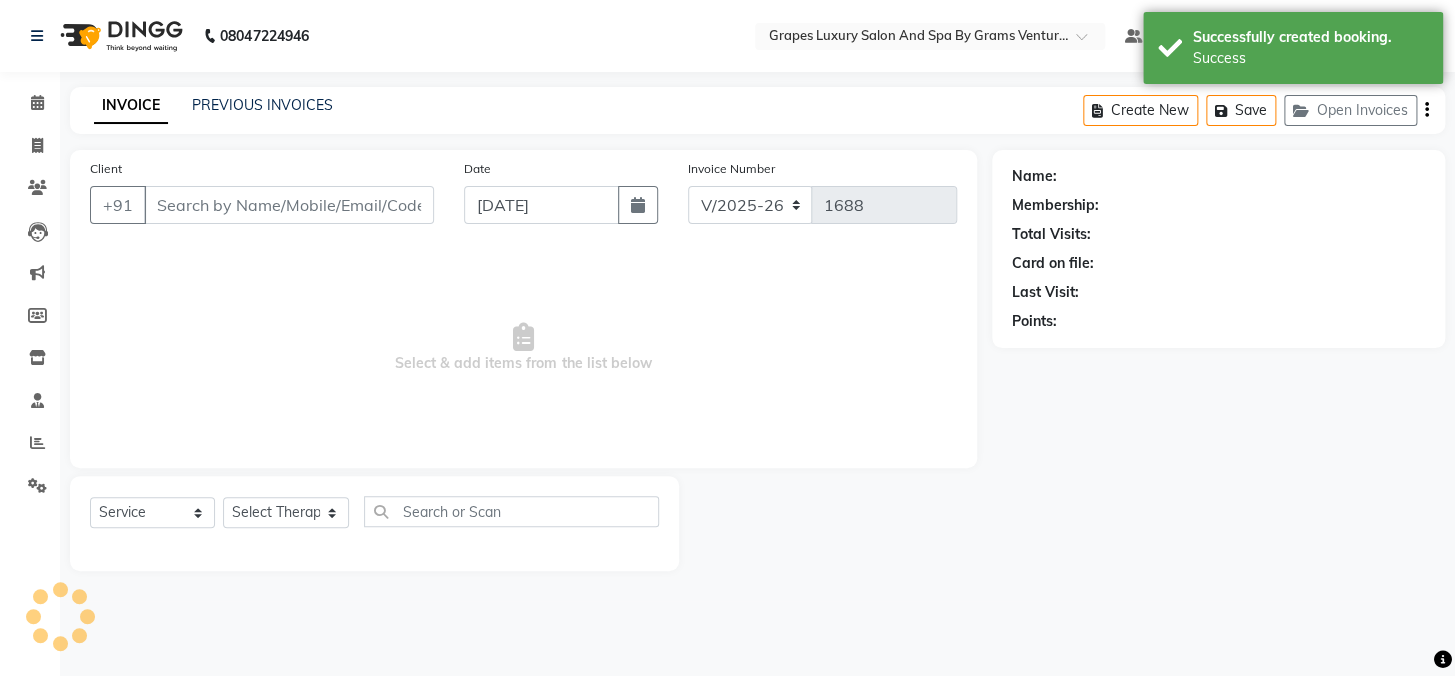 select on "79261" 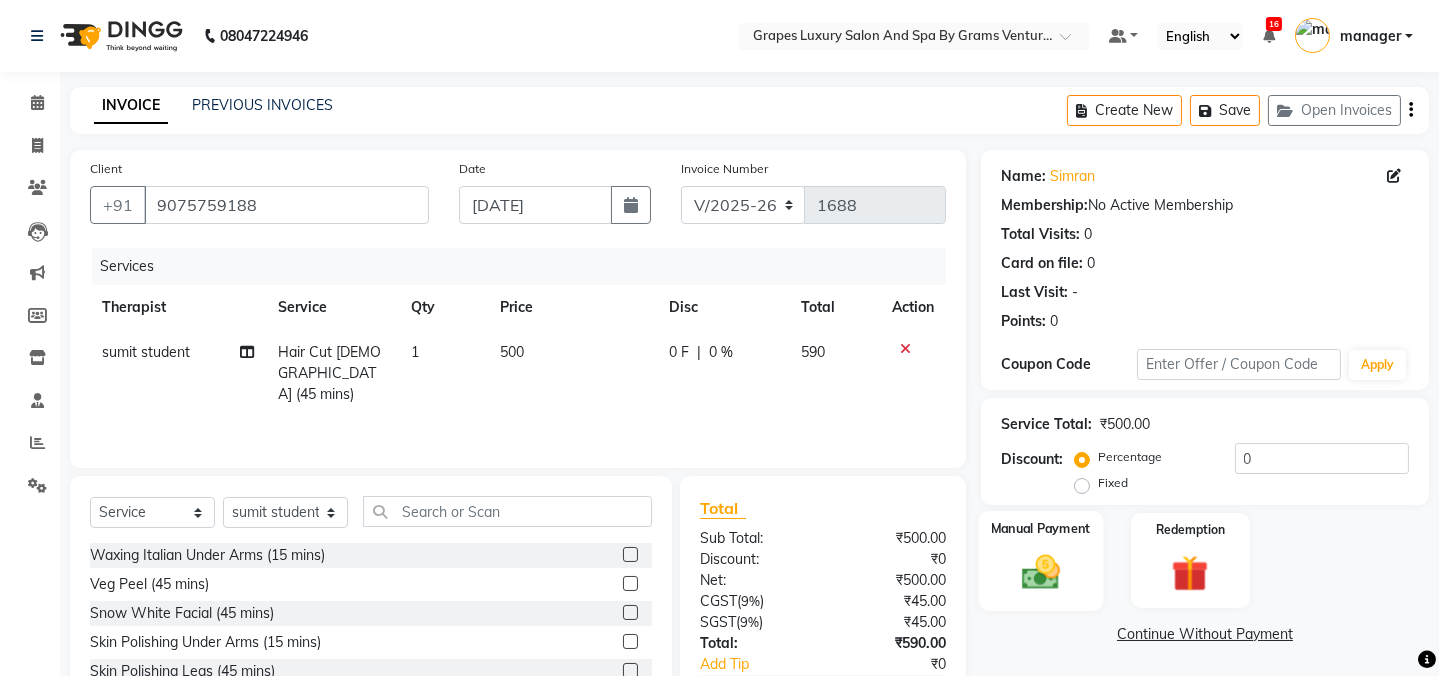 scroll, scrollTop: 125, scrollLeft: 0, axis: vertical 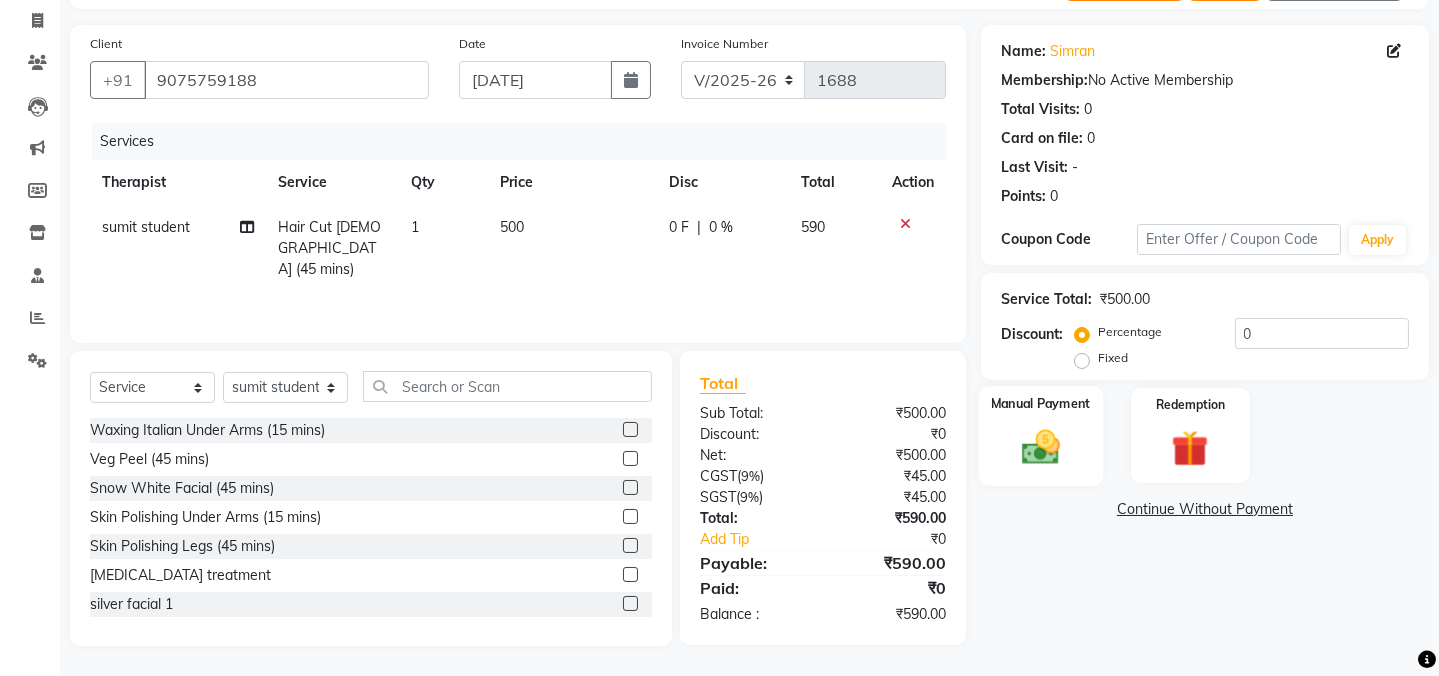 click 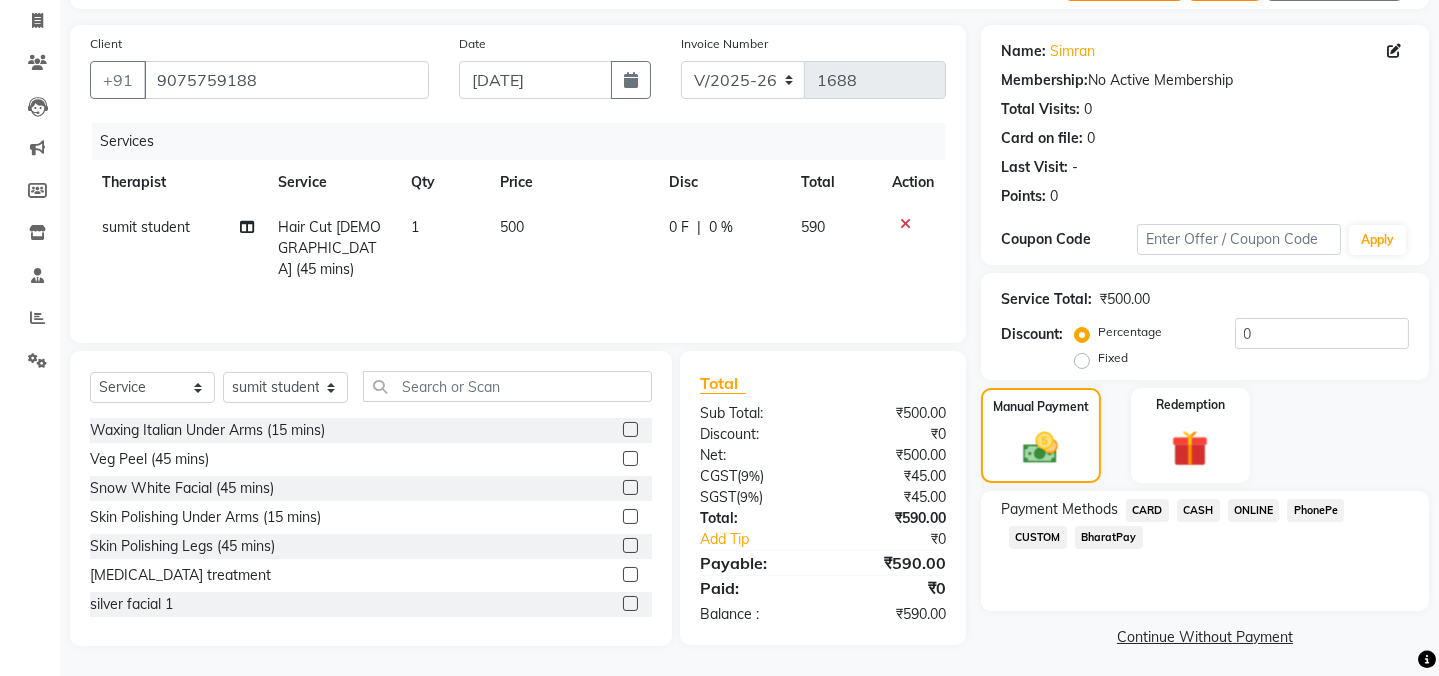 click on "CASH" 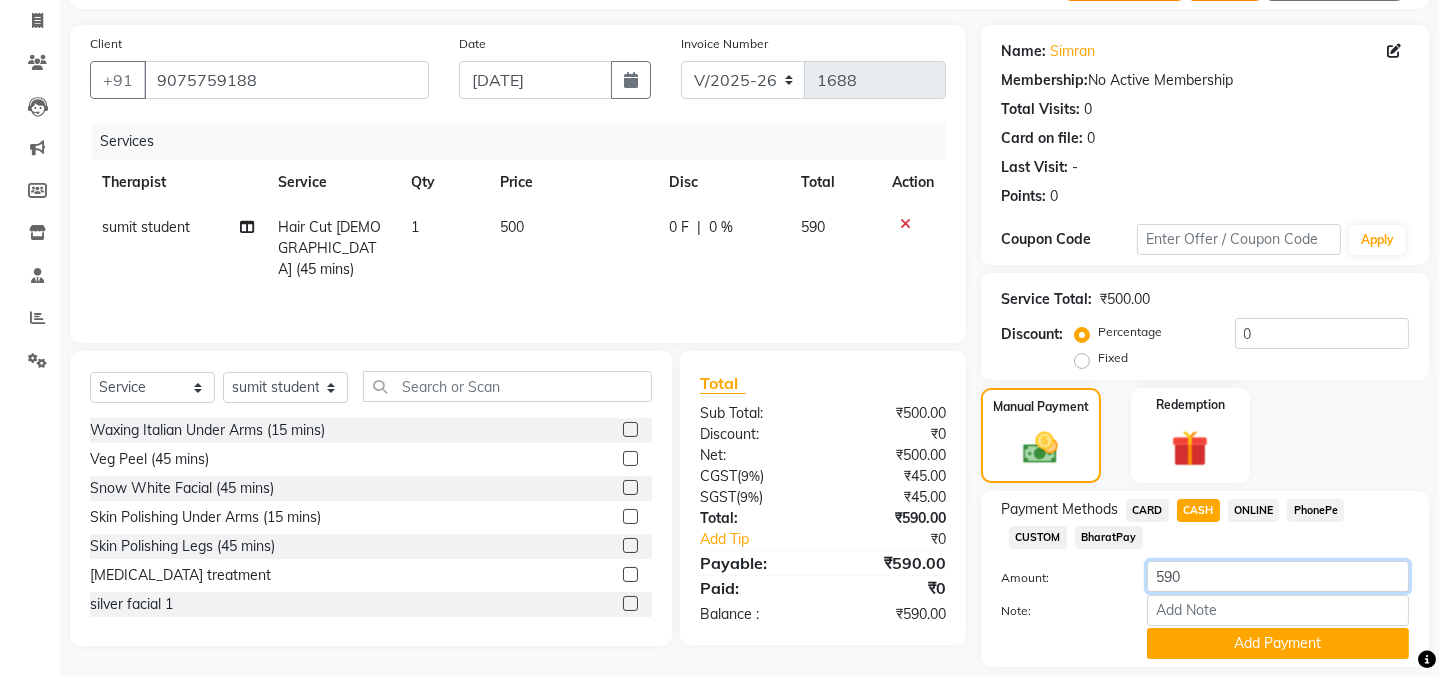 click on "590" 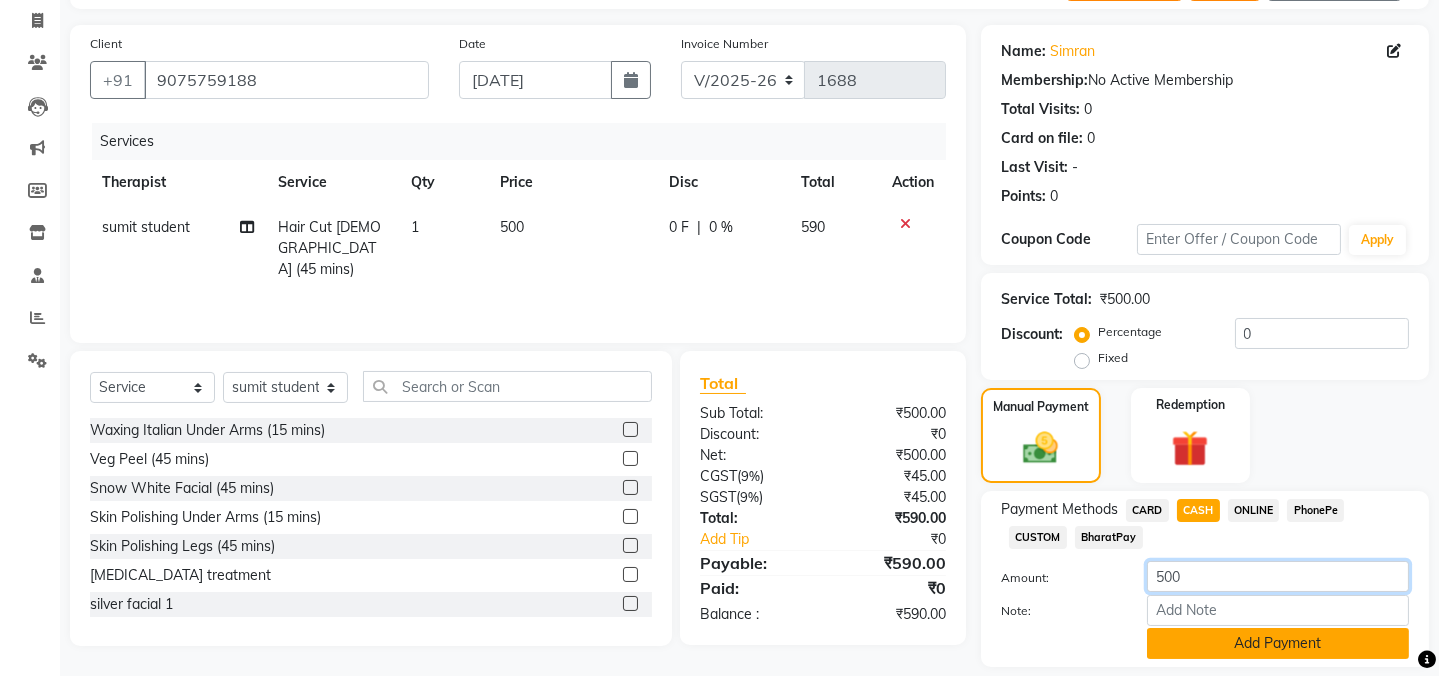 type on "500" 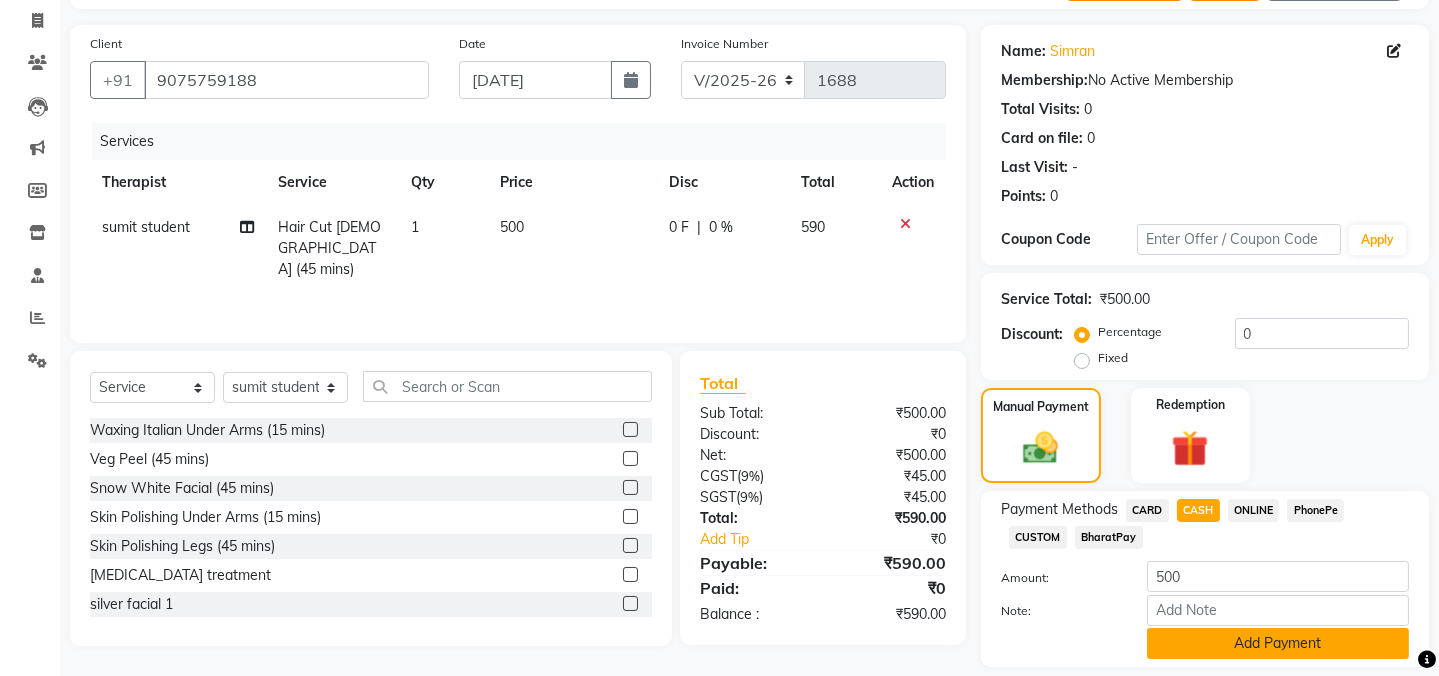 click on "Add Payment" 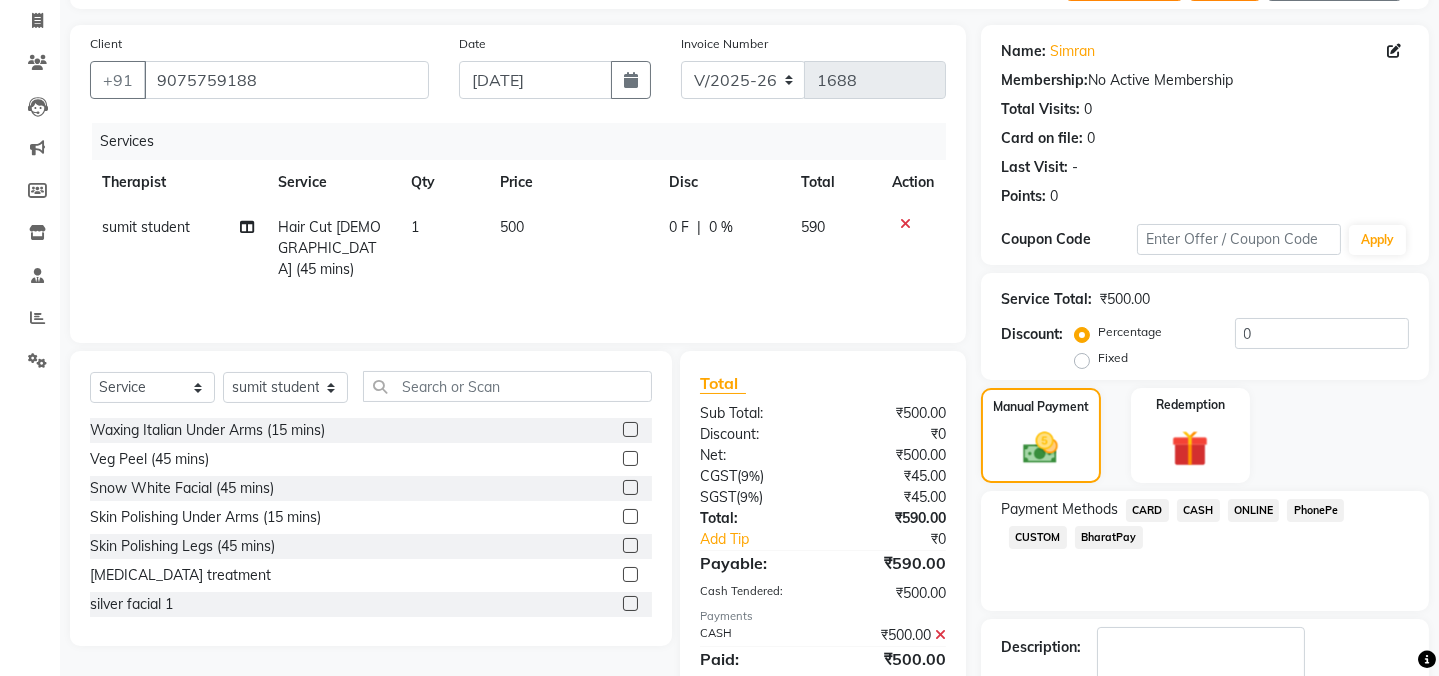 click on "ONLINE" 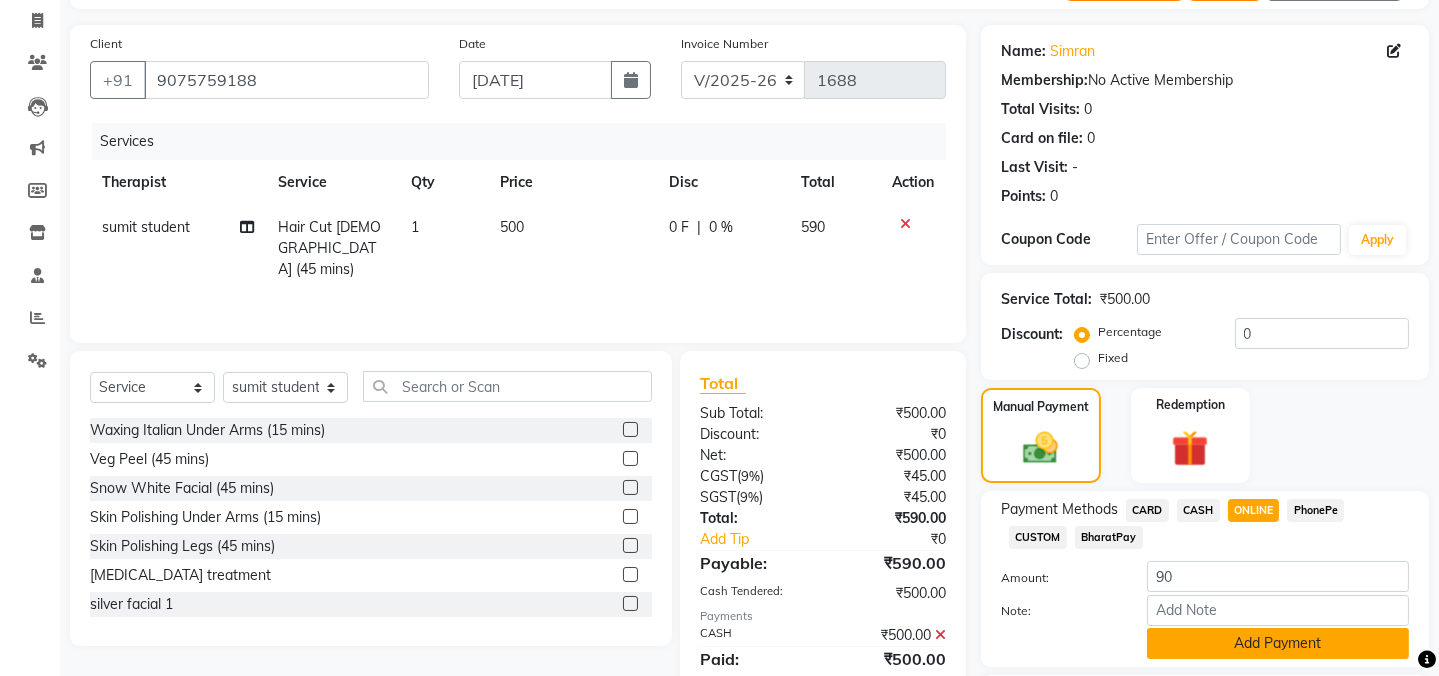 click on "Add Payment" 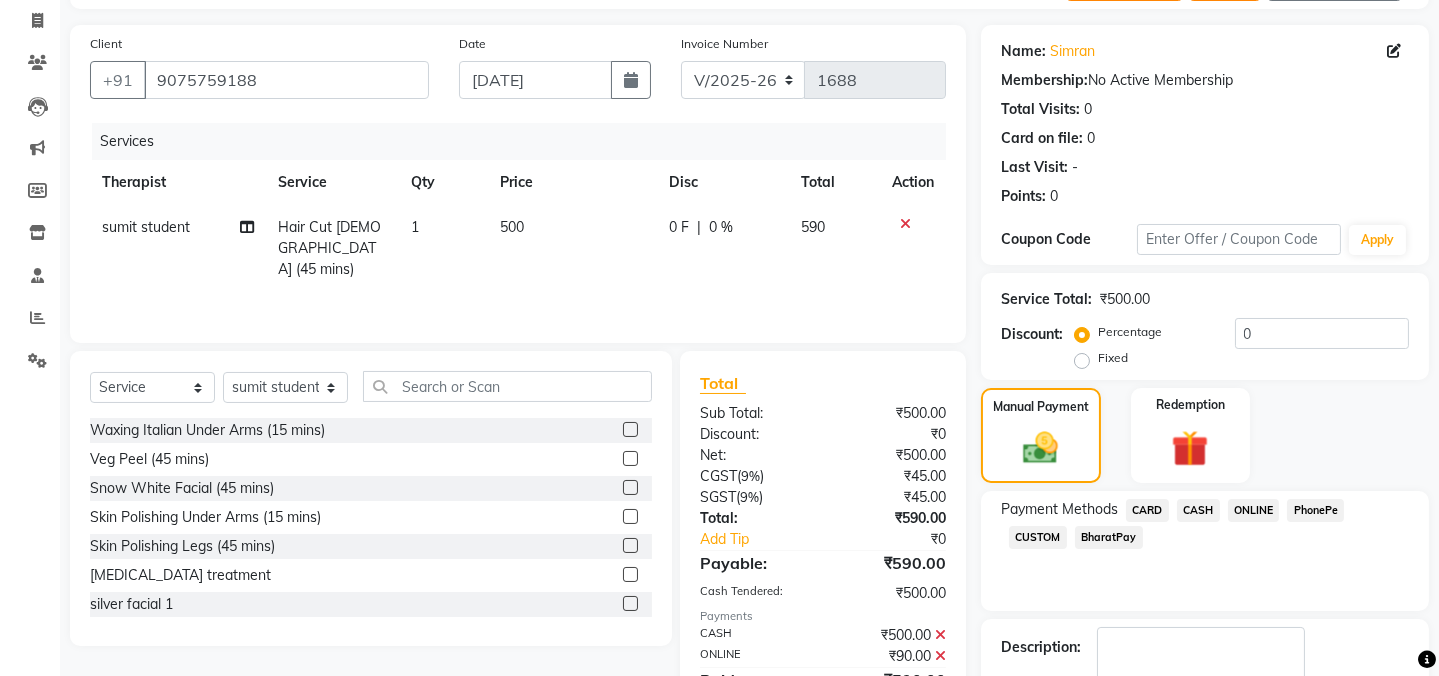 scroll, scrollTop: 242, scrollLeft: 0, axis: vertical 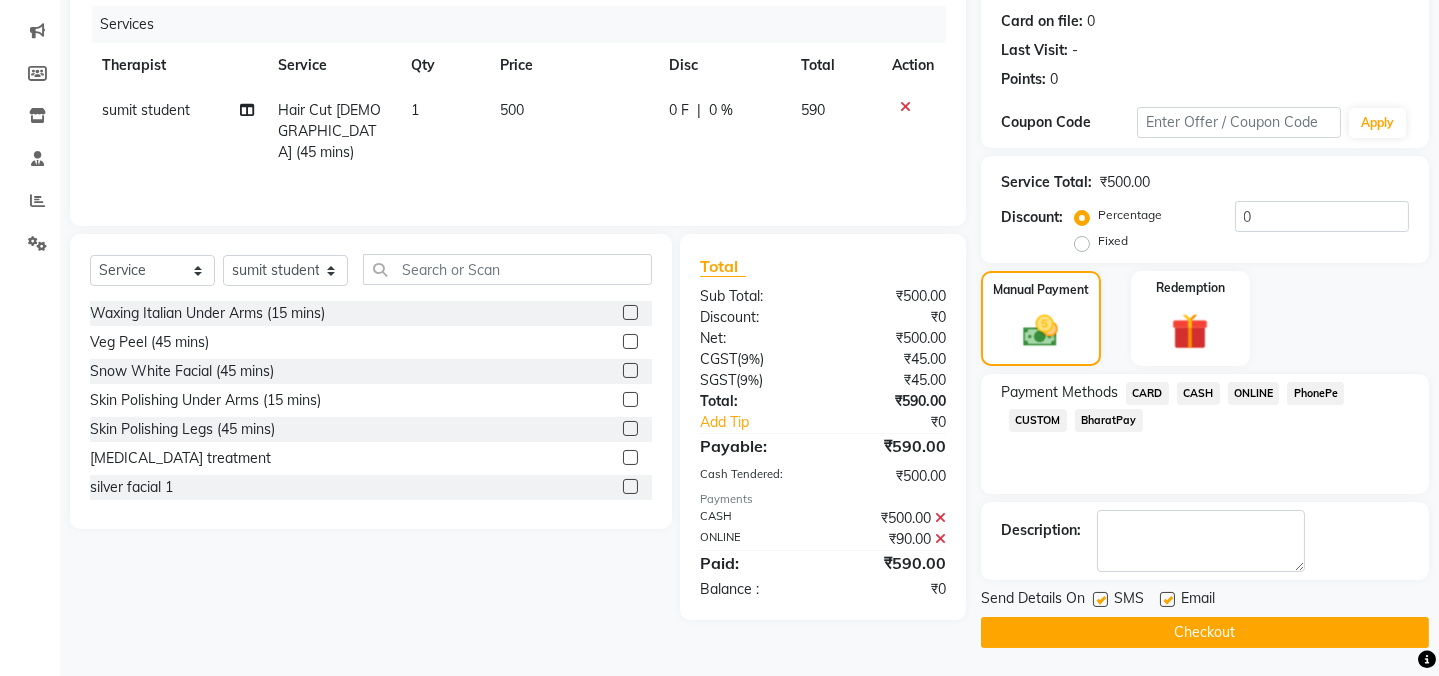 click 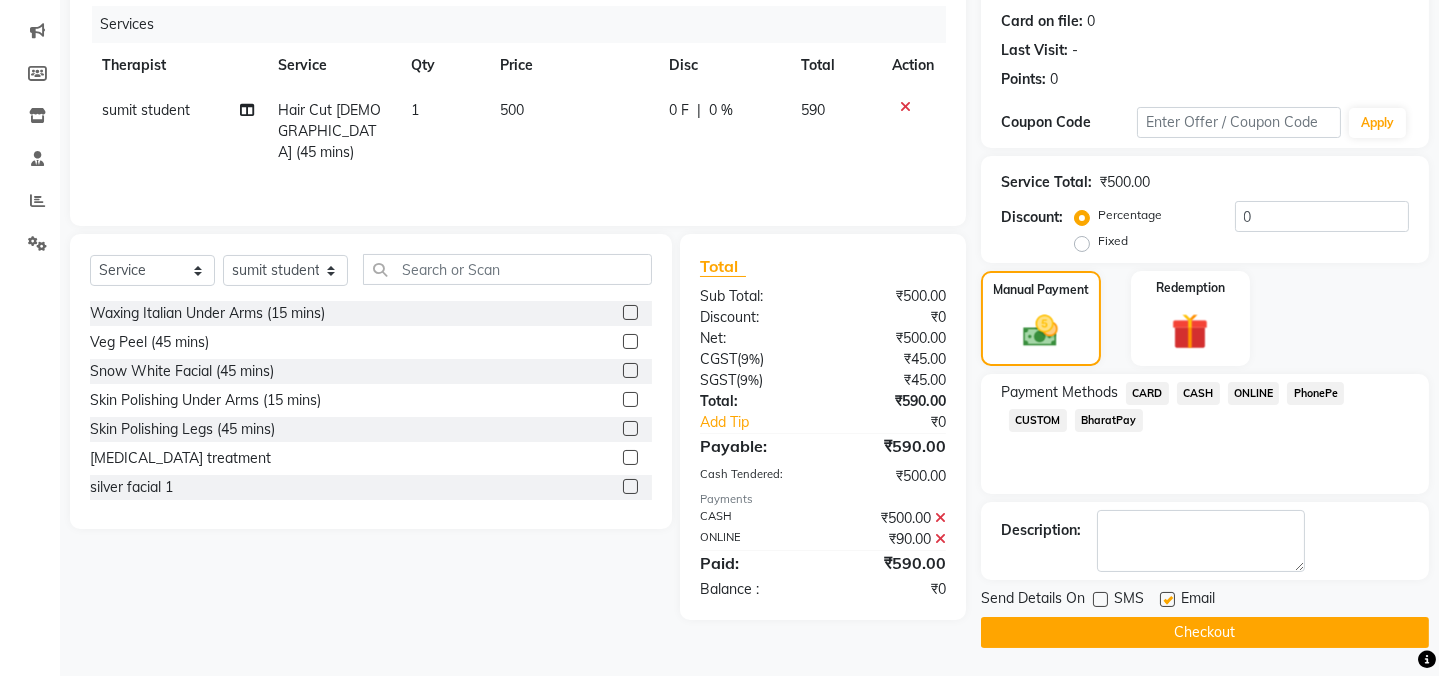 click 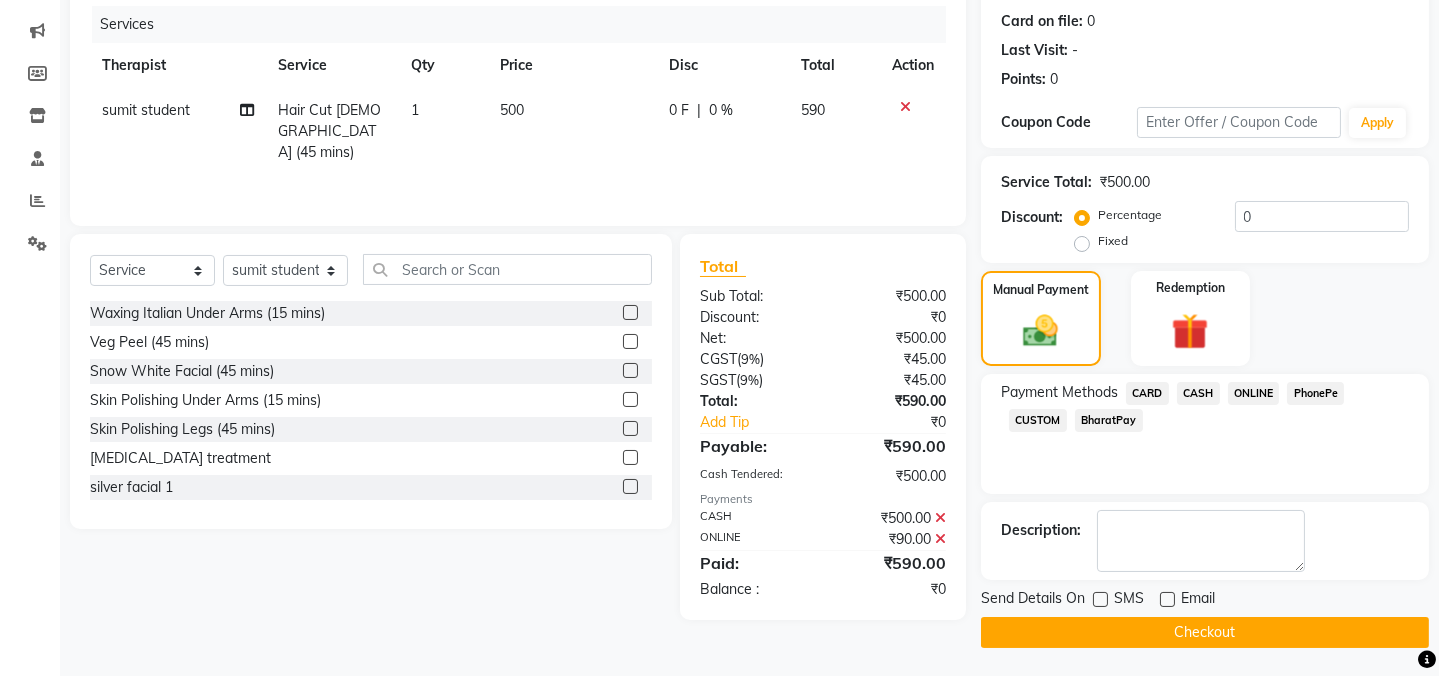 click on "Checkout" 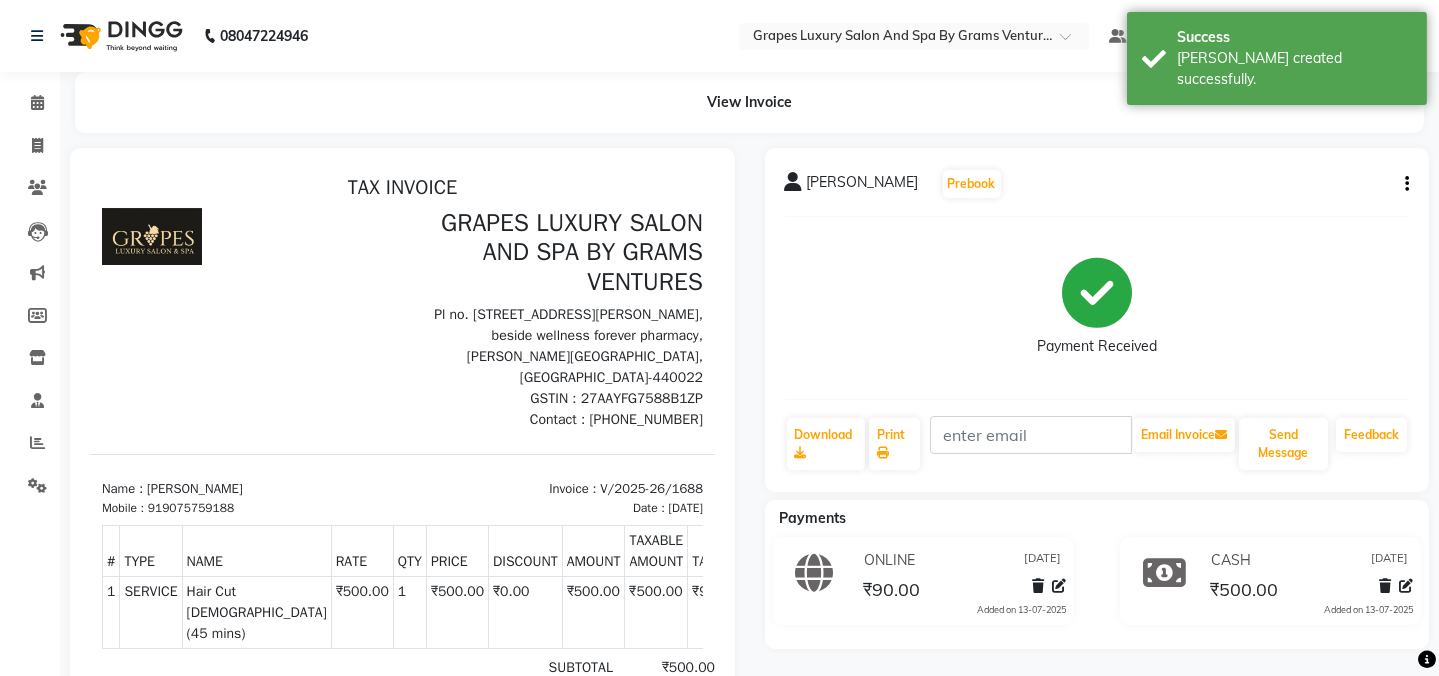 scroll, scrollTop: 0, scrollLeft: 0, axis: both 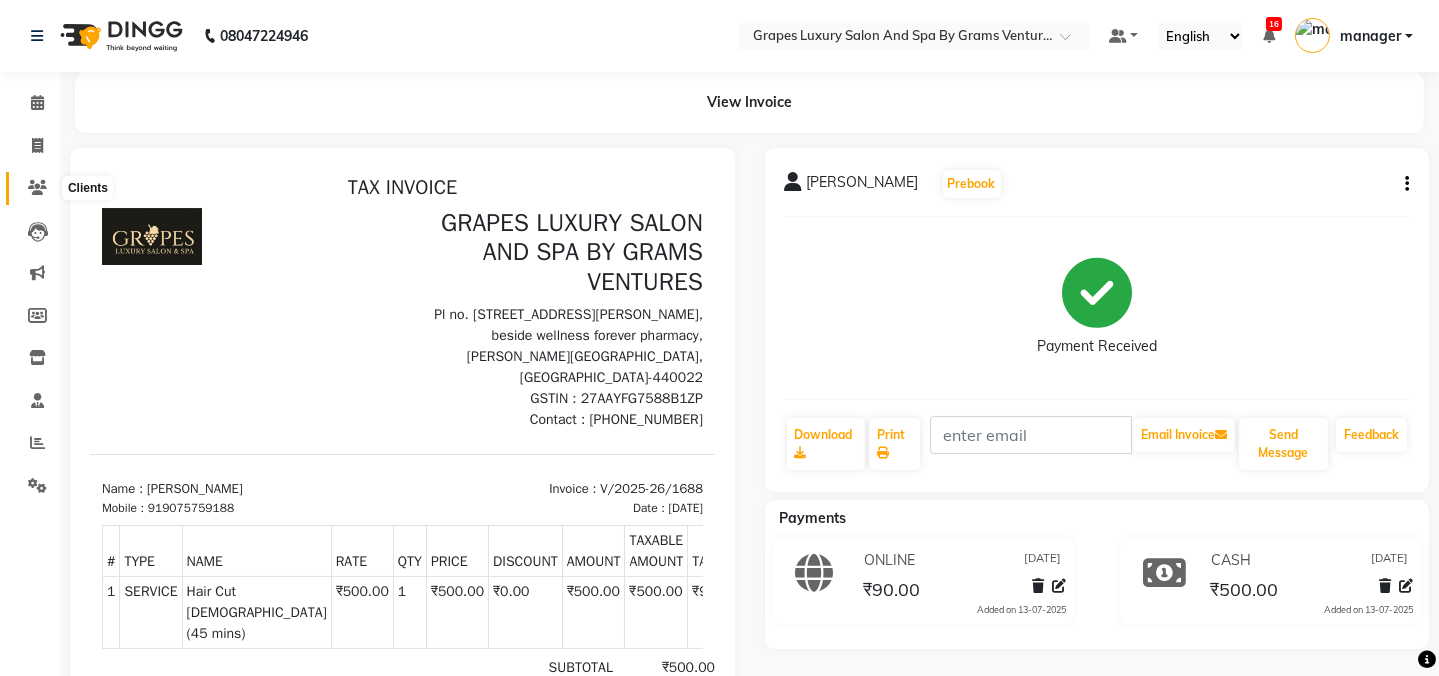 click 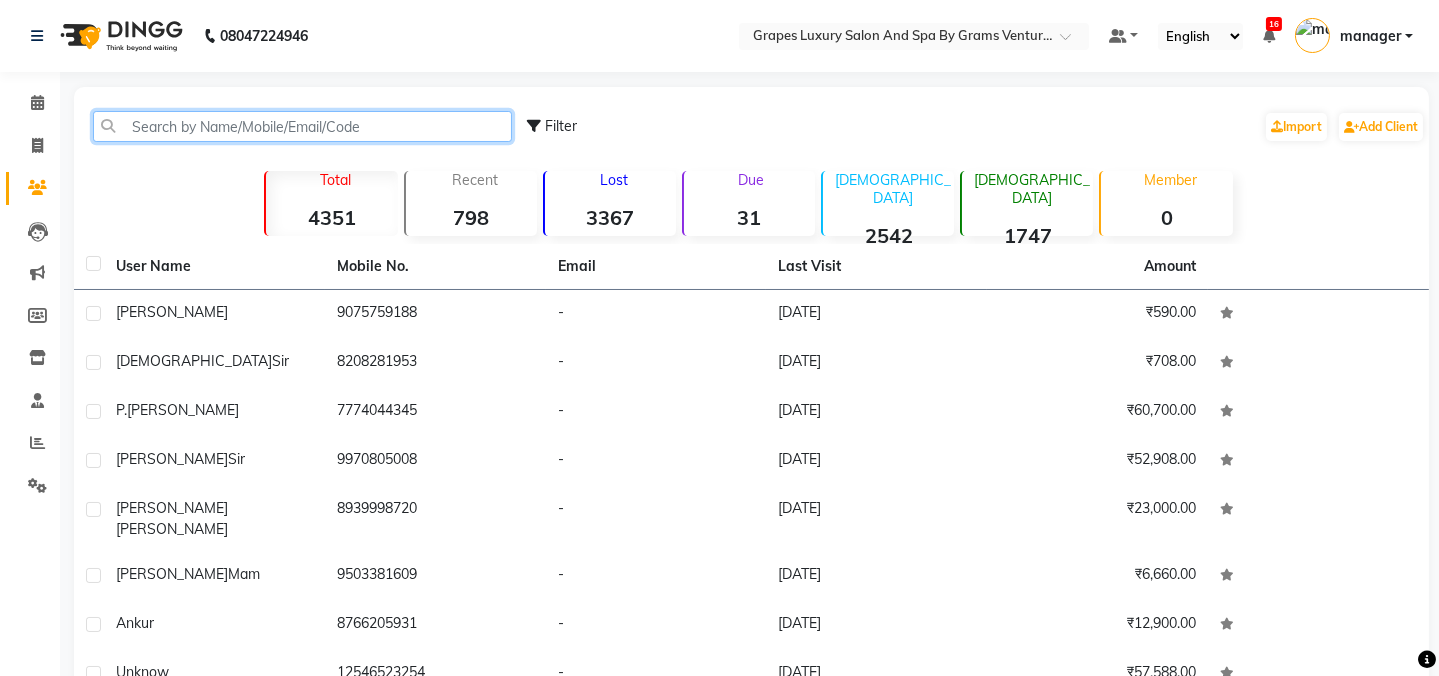 click 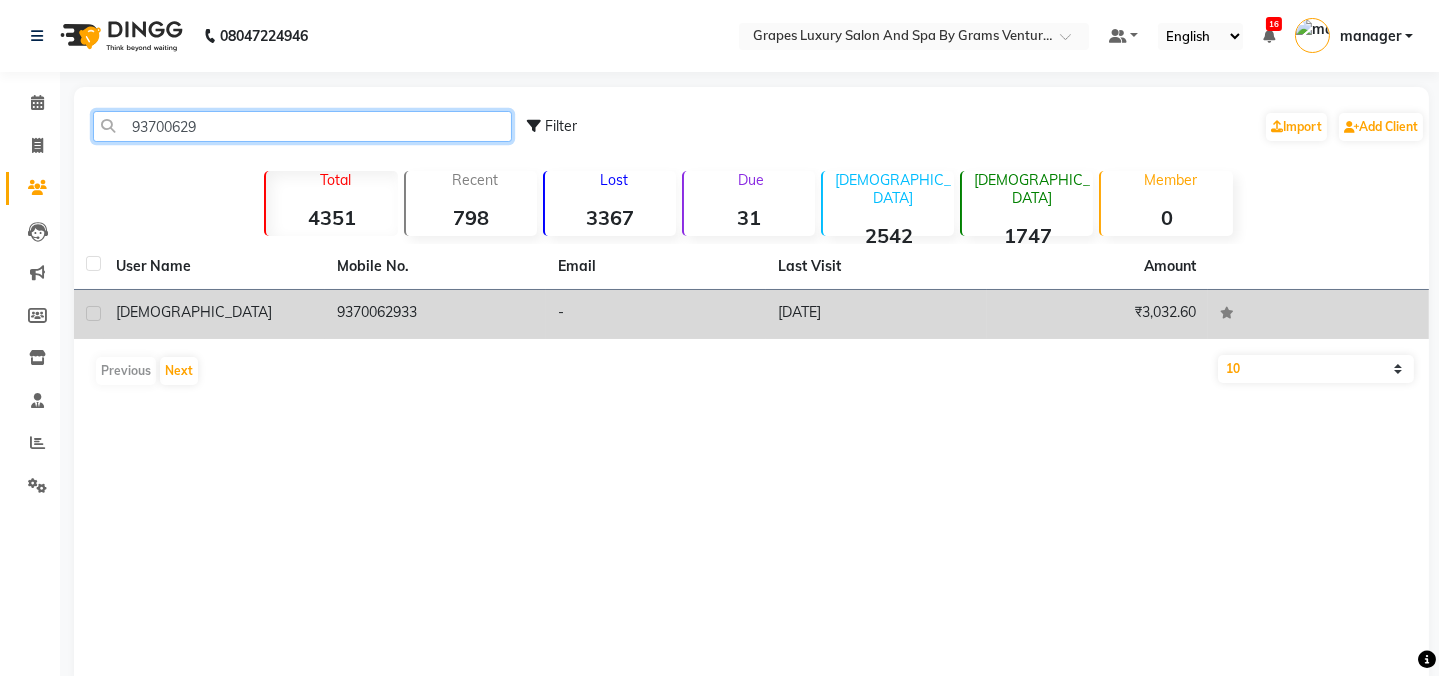 type on "93700629" 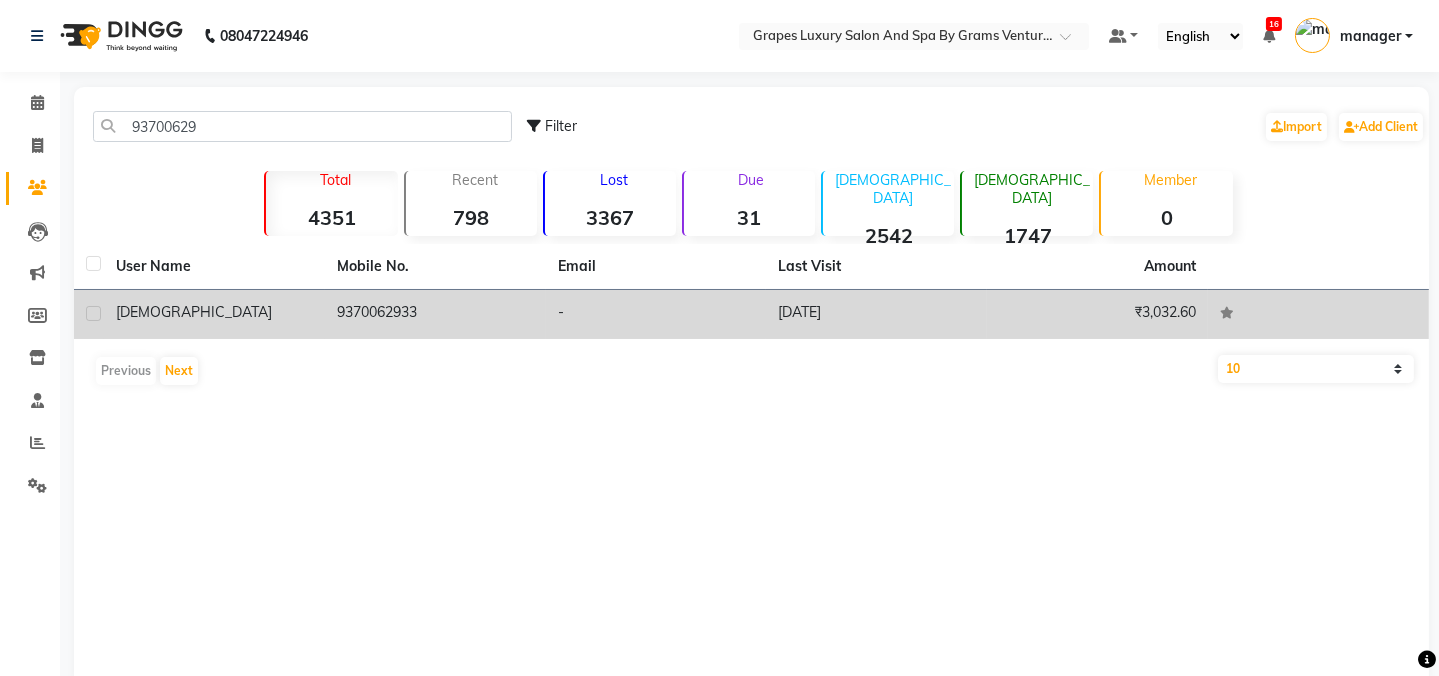 click on "[DEMOGRAPHIC_DATA]" 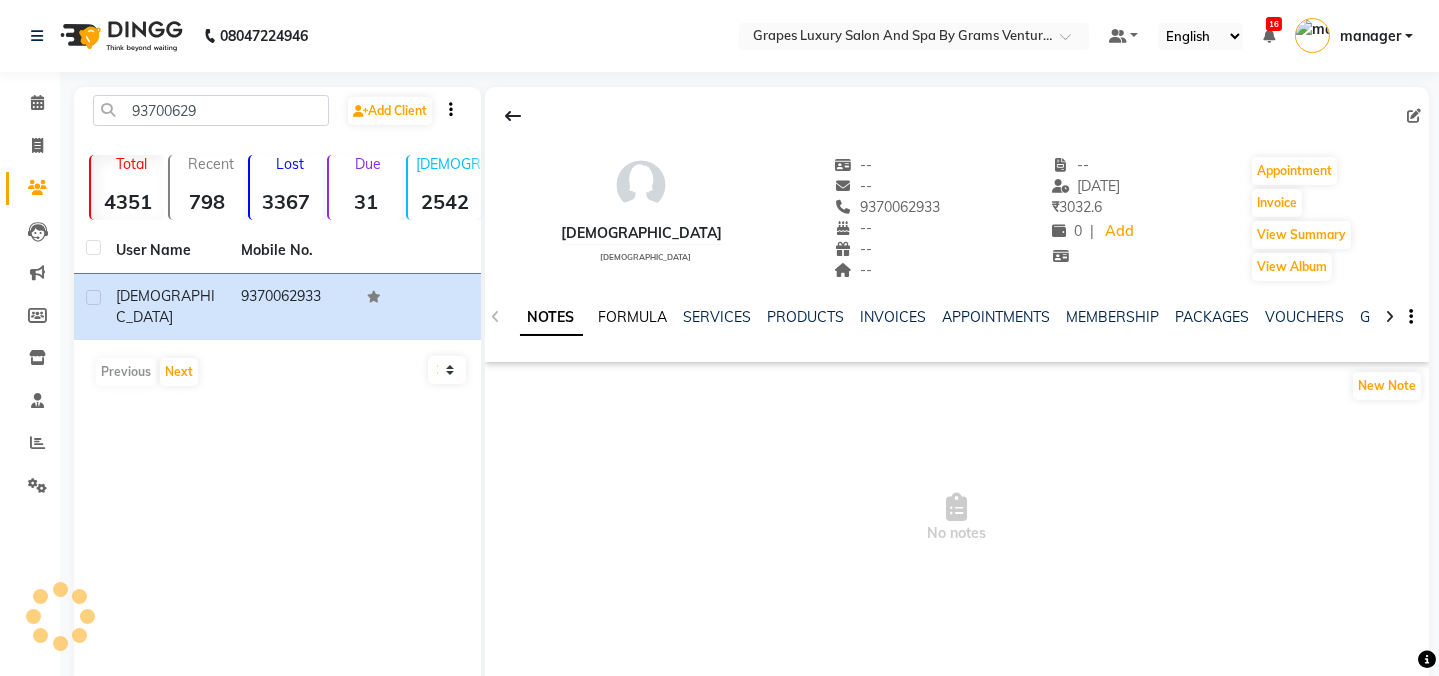 click on "FORMULA" 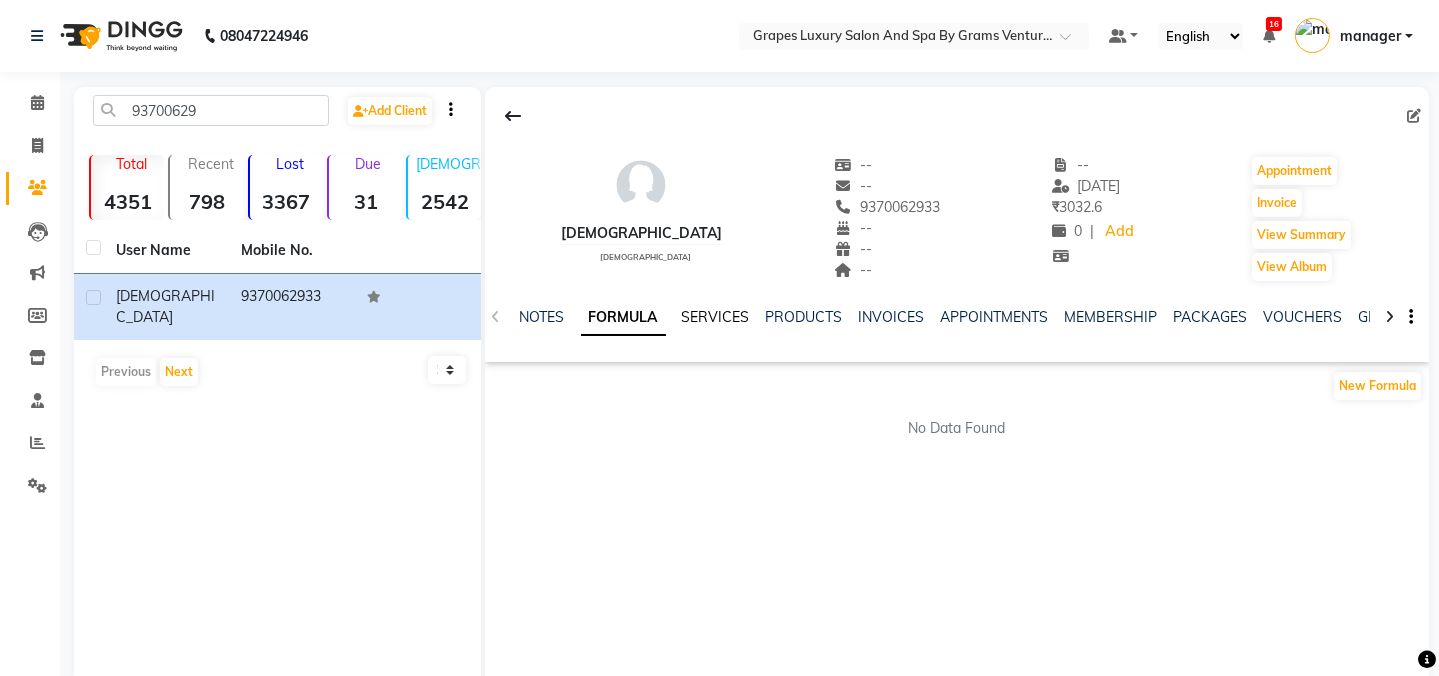 click on "SERVICES" 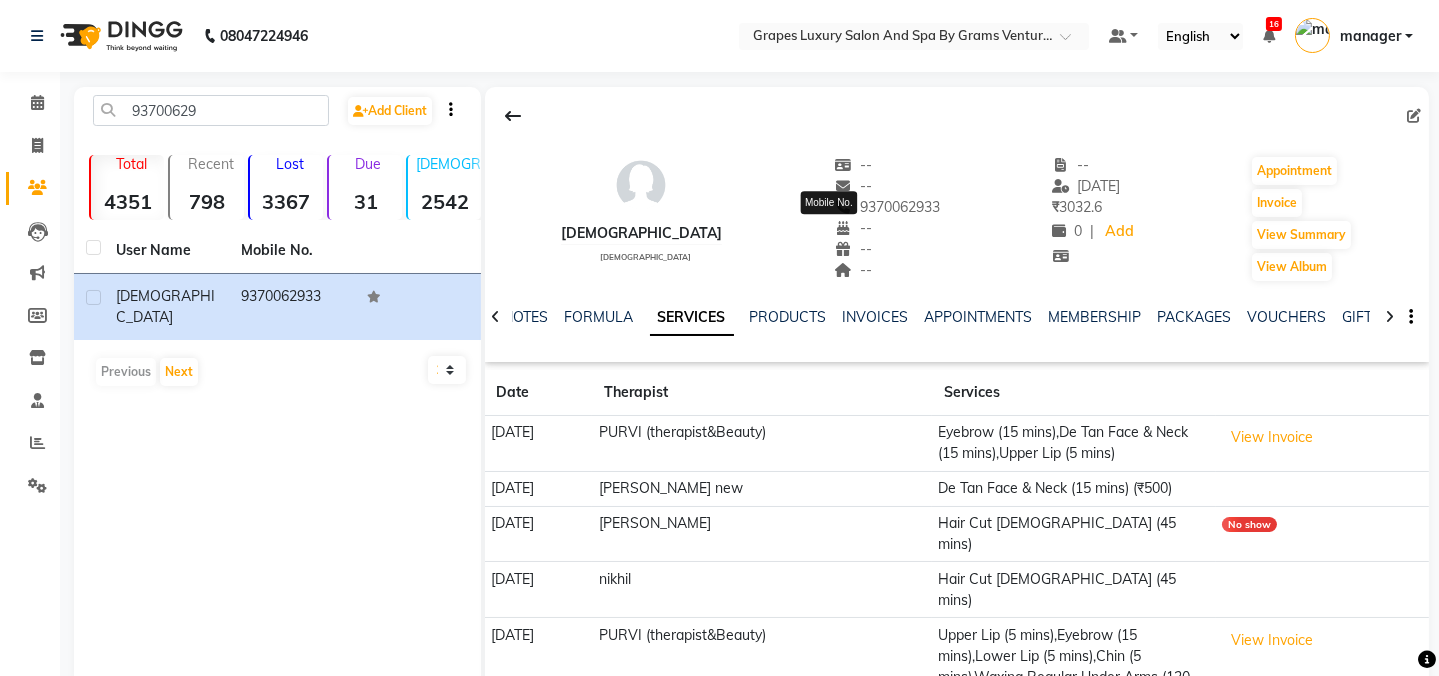 drag, startPoint x: 895, startPoint y: 200, endPoint x: 786, endPoint y: 207, distance: 109.22454 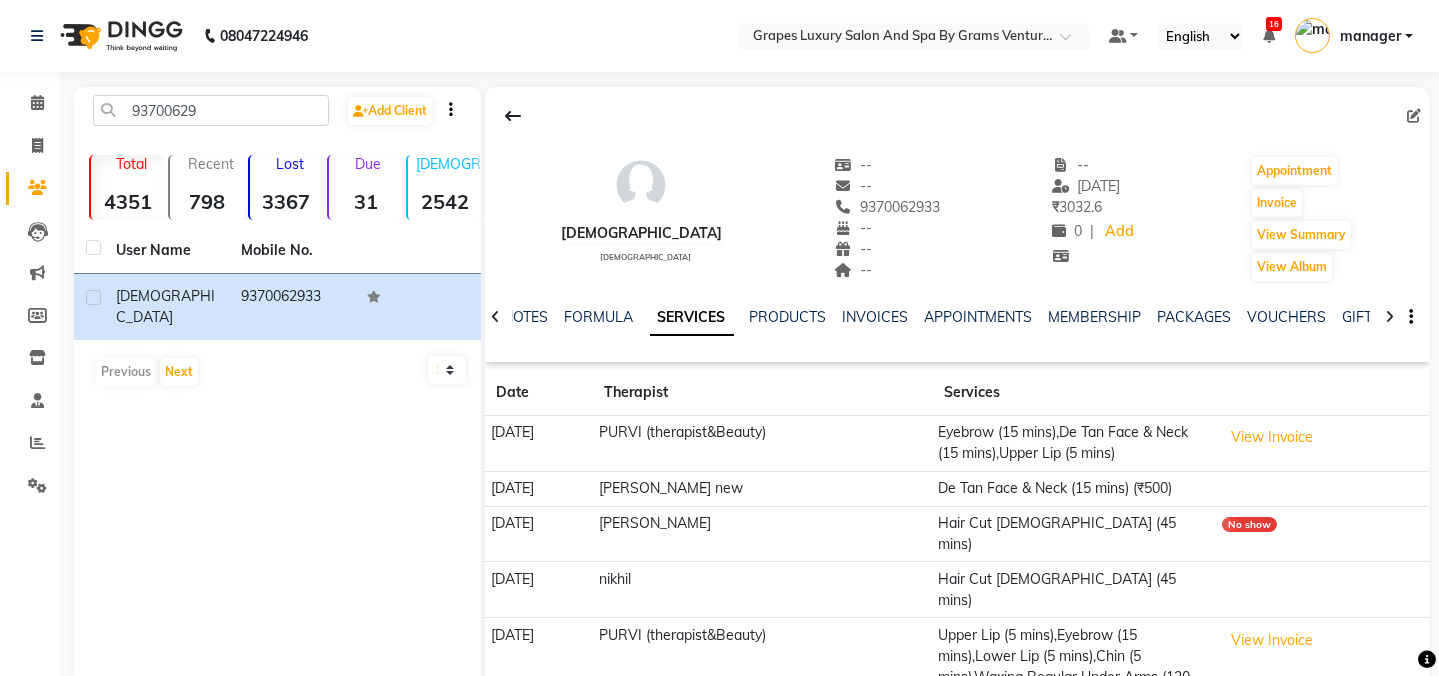 drag, startPoint x: 881, startPoint y: 183, endPoint x: 920, endPoint y: 183, distance: 39 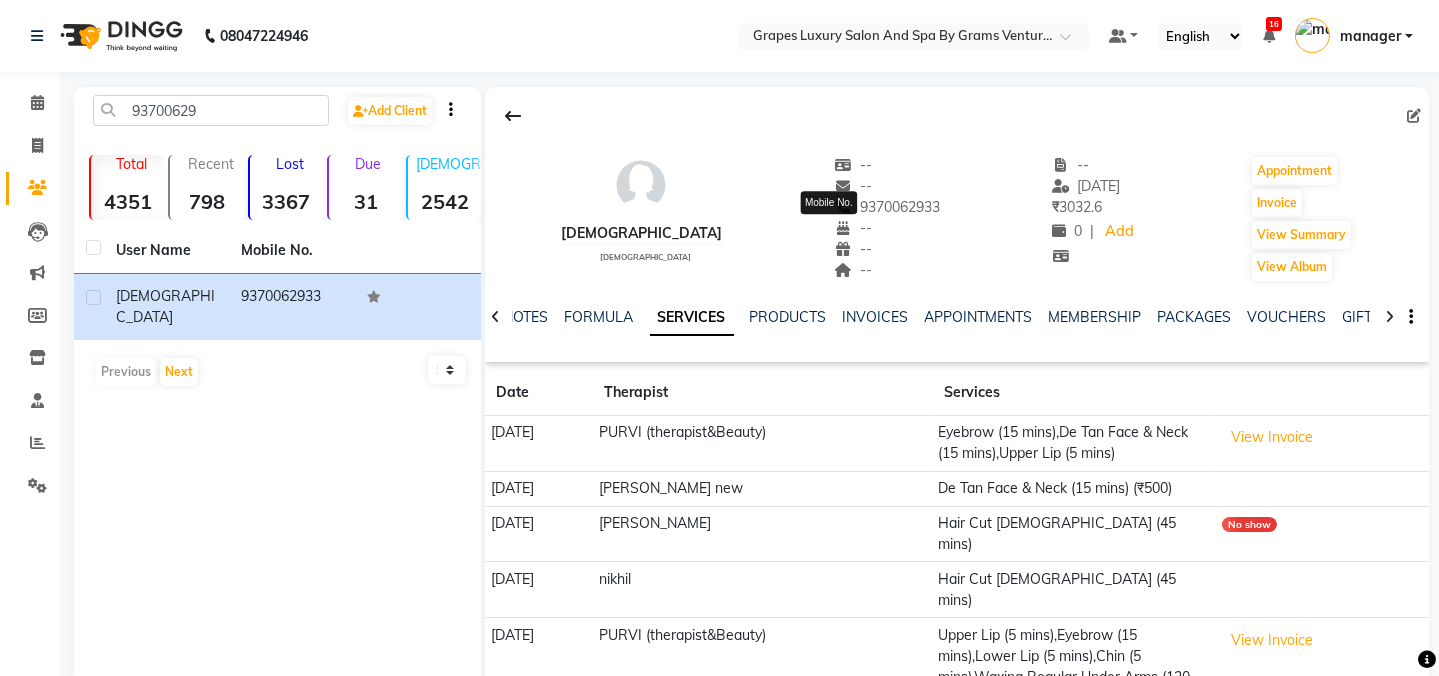 drag, startPoint x: 899, startPoint y: 202, endPoint x: 799, endPoint y: 202, distance: 100 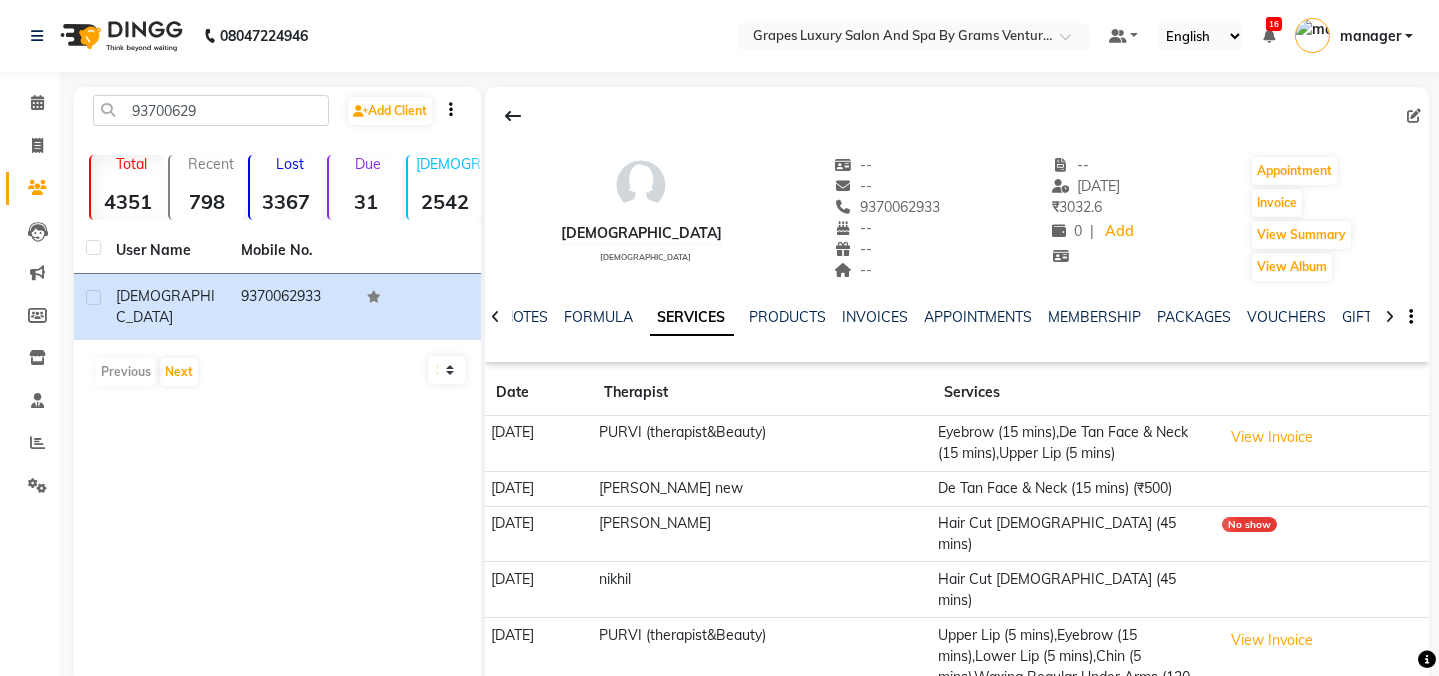 drag, startPoint x: 930, startPoint y: 151, endPoint x: 948, endPoint y: 152, distance: 18.027756 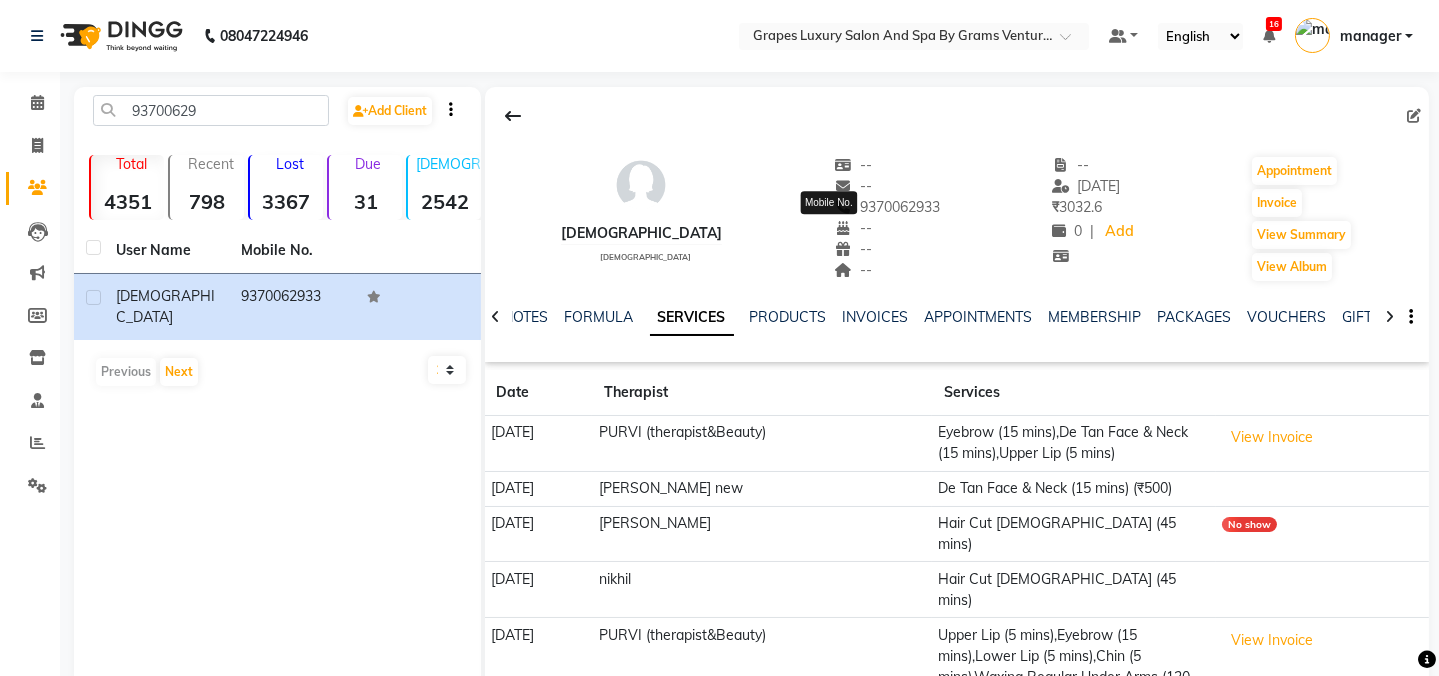 drag, startPoint x: 885, startPoint y: 203, endPoint x: 803, endPoint y: 200, distance: 82.05486 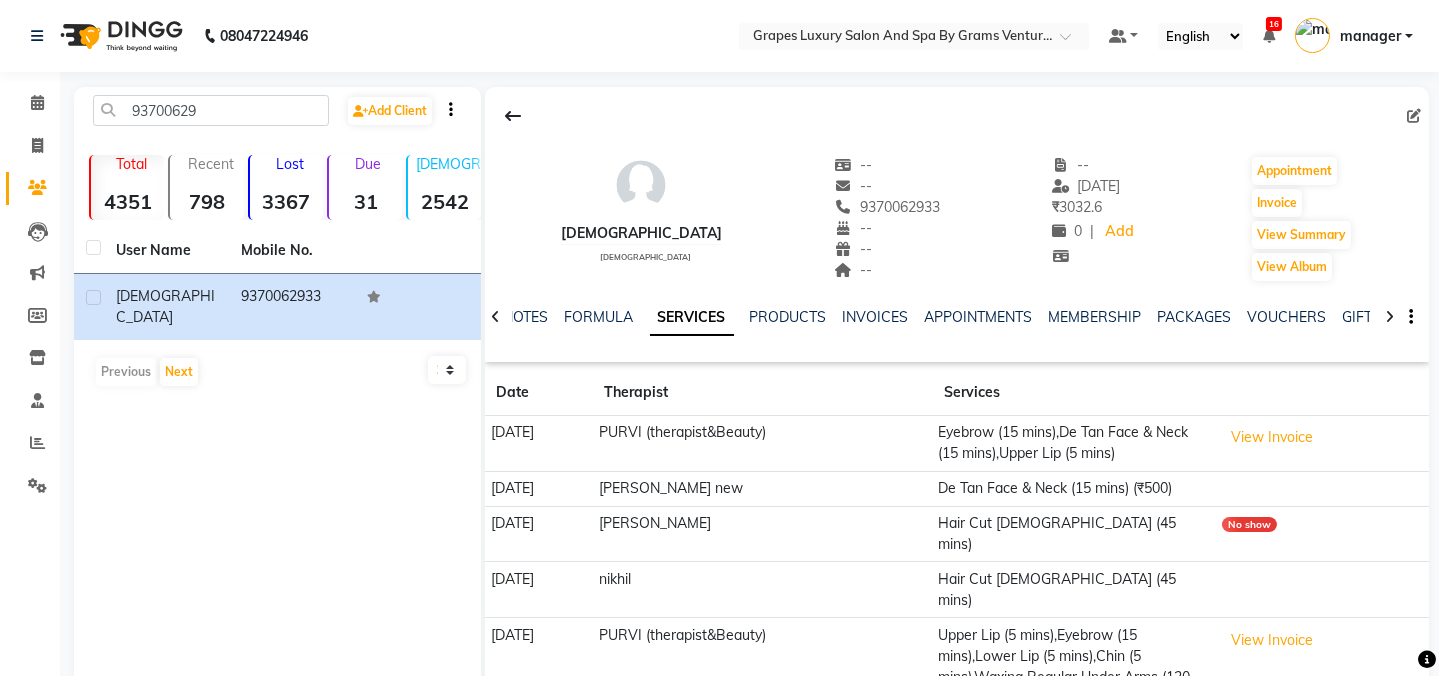 drag, startPoint x: 788, startPoint y: 197, endPoint x: 904, endPoint y: 145, distance: 127.12199 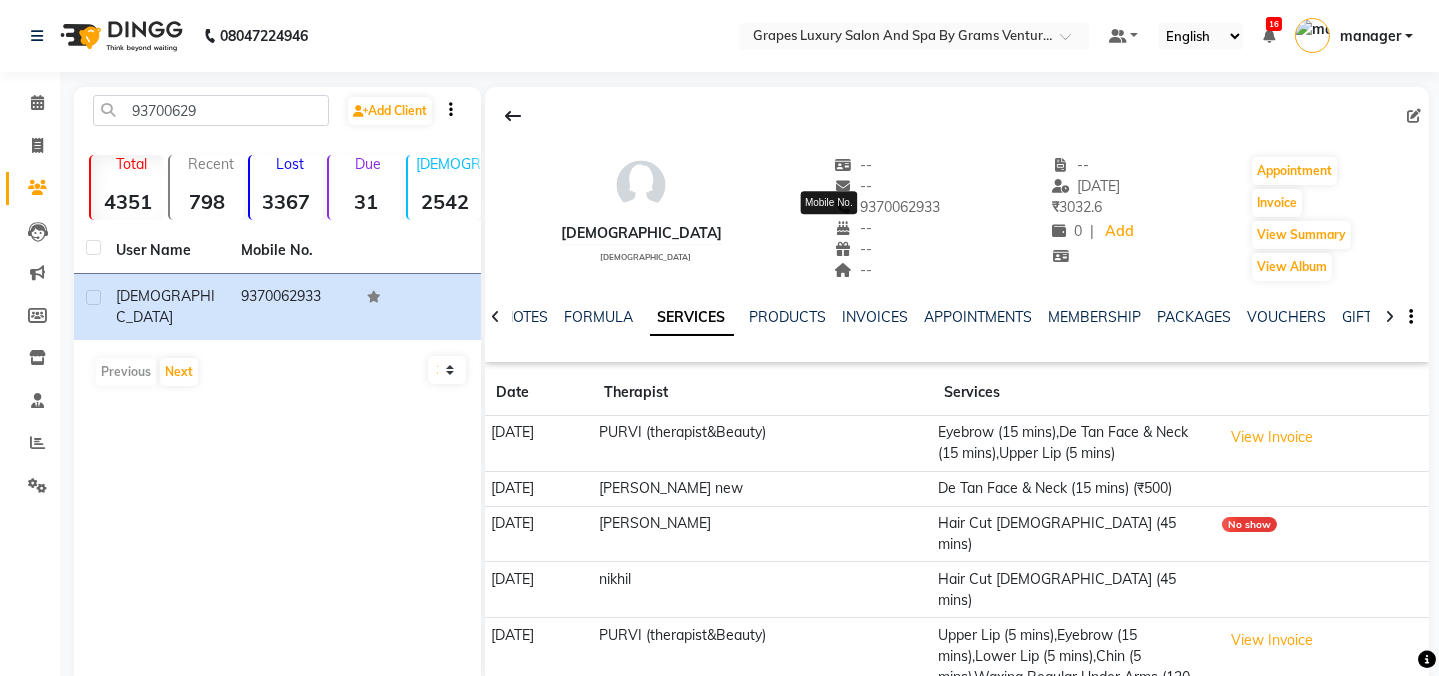 drag, startPoint x: 798, startPoint y: 200, endPoint x: 883, endPoint y: 205, distance: 85.146935 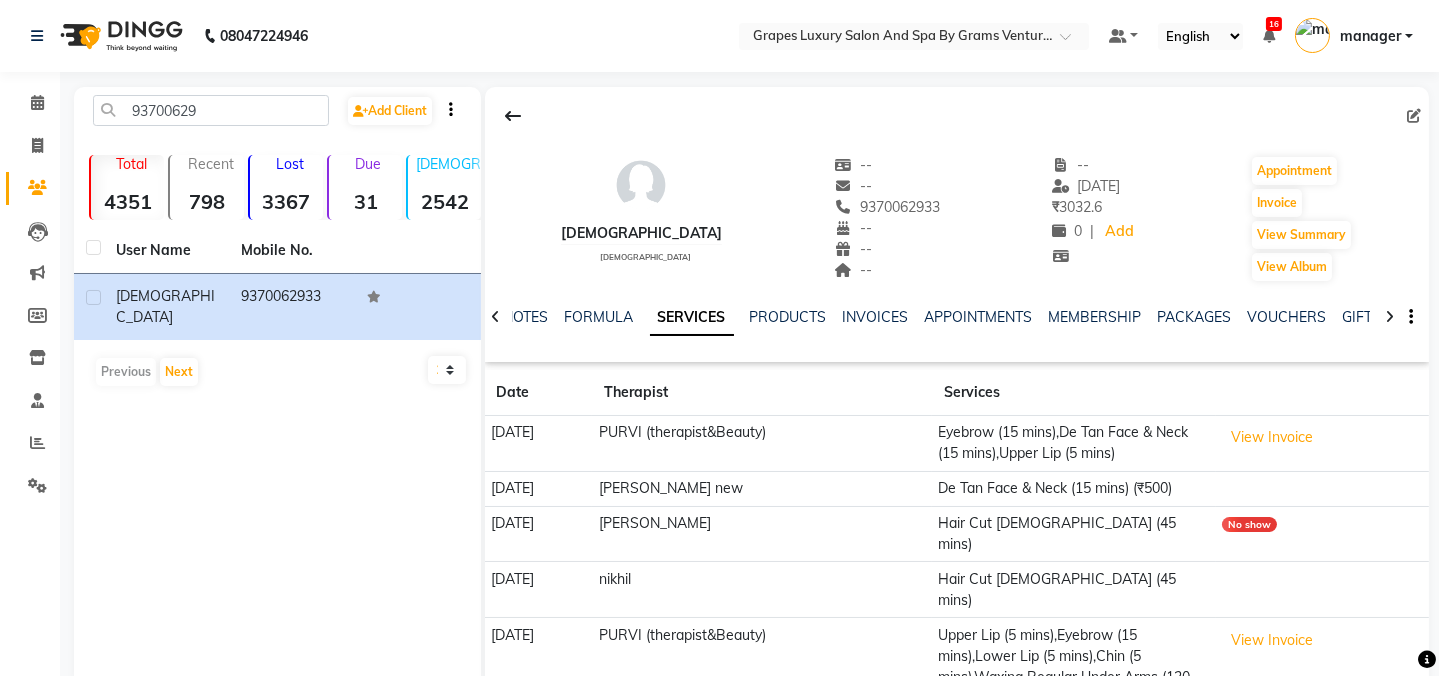 copy on "9370062933" 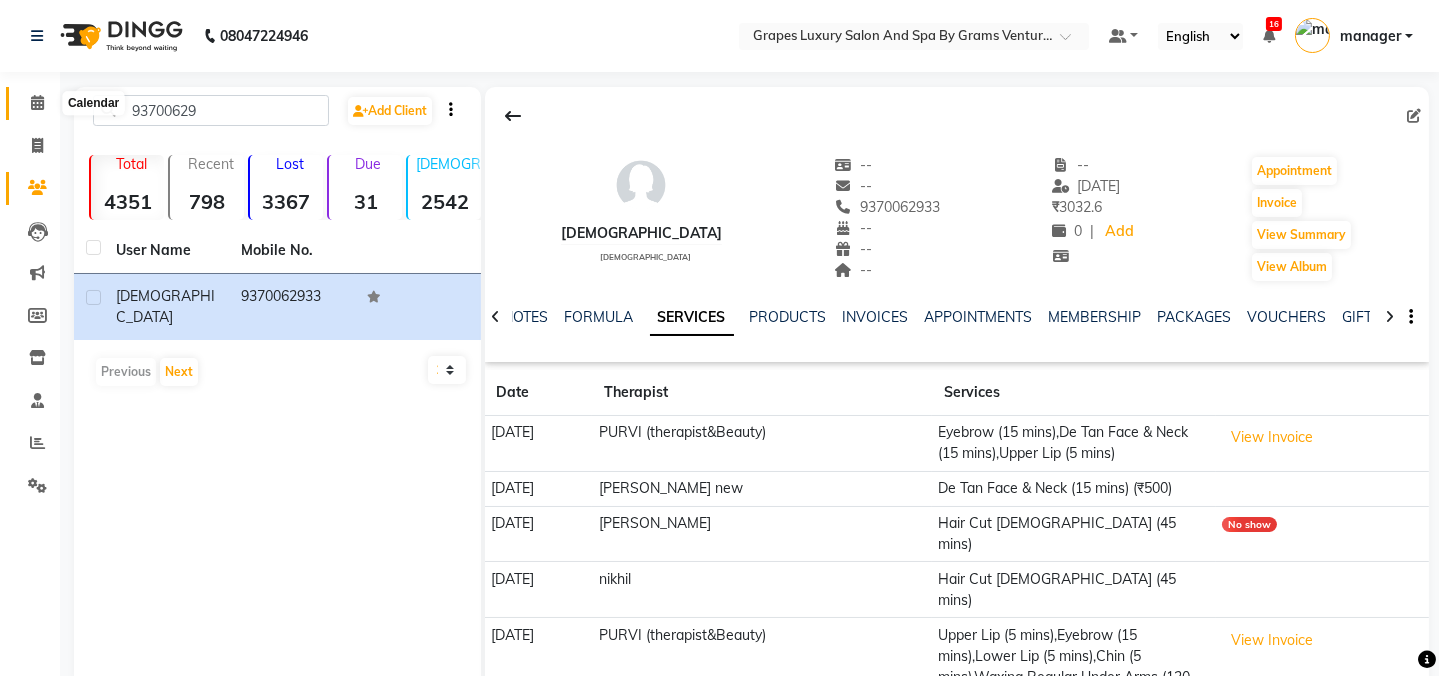 click 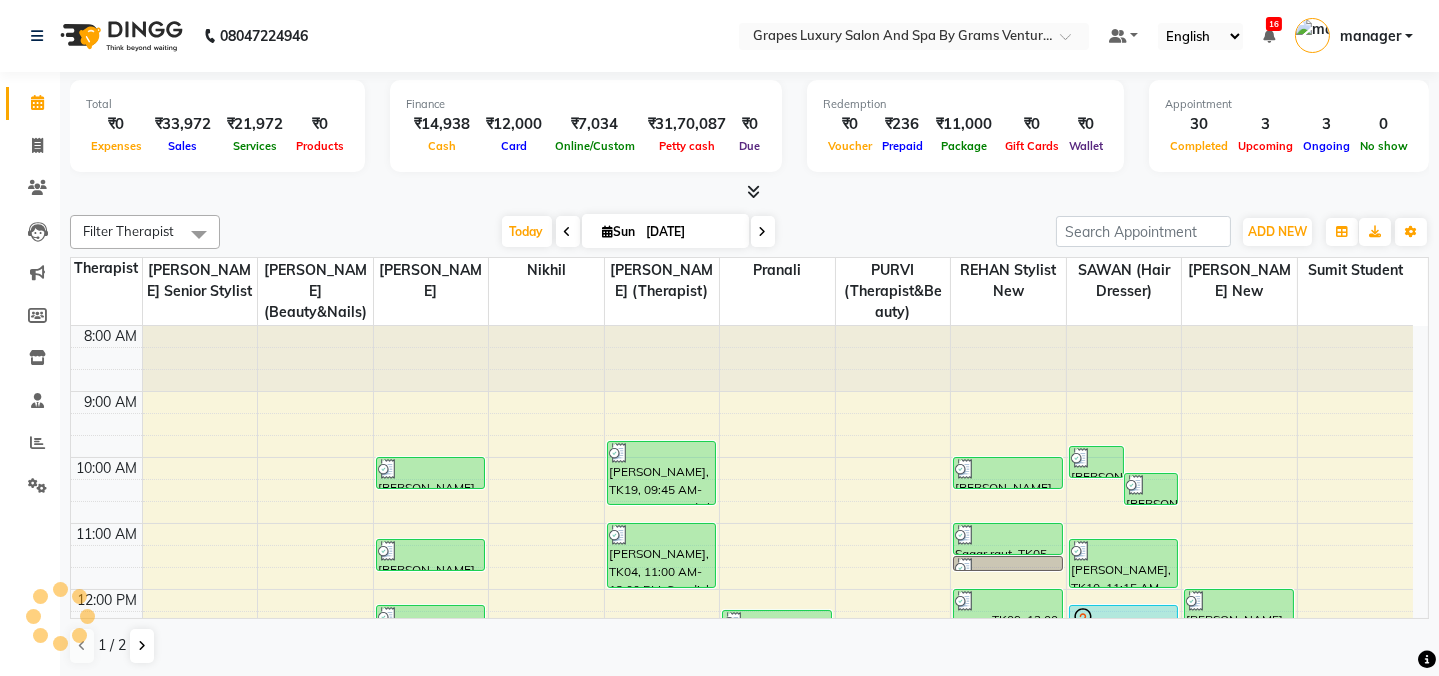 scroll, scrollTop: 0, scrollLeft: 0, axis: both 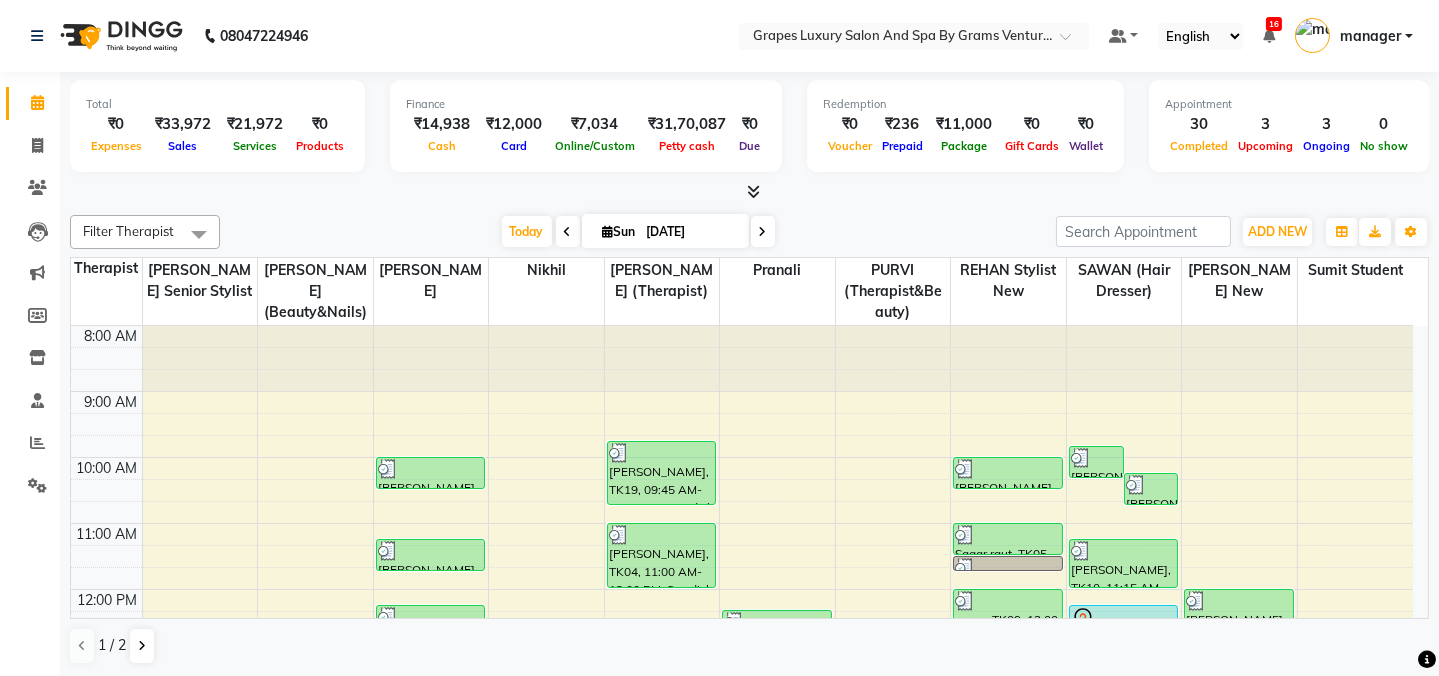 click on "8:00 AM 9:00 AM 10:00 AM 11:00 AM 12:00 PM 1:00 PM 2:00 PM 3:00 PM 4:00 PM 5:00 PM 6:00 PM 7:00 PM 8:00 PM    [PERSON_NAME] mam, TK25, 04:20 PM-06:15 PM, Waxing Italian Under Arms (15 mins)     [PERSON_NAME], TK18, 10:00 AM-10:30 AM, kids hair cut [DEMOGRAPHIC_DATA]     akash bhandar, TK07, 11:15 AM-11:45 AM, Hair Cut [DEMOGRAPHIC_DATA] (30 mins)     [PERSON_NAME], TK12, 12:15 PM-12:50 PM, Shampoo & Conditioning With Natural Styling ( [DEMOGRAPHIC_DATA] ) (15 mins)     [PERSON_NAME], TK12, 01:00 PM-01:35 PM, [PERSON_NAME] Trimming (15 mins)     [PERSON_NAME] mam, TK01, 01:40 PM-03:05 PM, Hair Cut [DEMOGRAPHIC_DATA] (45 mins)    swayam sir, TK28, 05:00 PM-05:30 PM, Hair Cut [DEMOGRAPHIC_DATA] (30 mins)     [PERSON_NAME], TK19, 09:45 AM-10:45 AM, Swedish Body Massage (60 mins)     rajesh sir, TK04, 11:00 AM-12:00 PM, Swedish Body Massage (60 mins)     [PERSON_NAME], TK15, 12:40 PM-02:20 PM, [DEMOGRAPHIC_DATA] Body Massage (60 mins)     [PERSON_NAME], TK21, 03:00 PM-04:00 PM, Swedish Body Massage (60 mins)     [PERSON_NAME] Sir, TK27, 04:45 PM-05:45 PM, Swedish Body Massage (60 mins)" at bounding box center (742, 754) 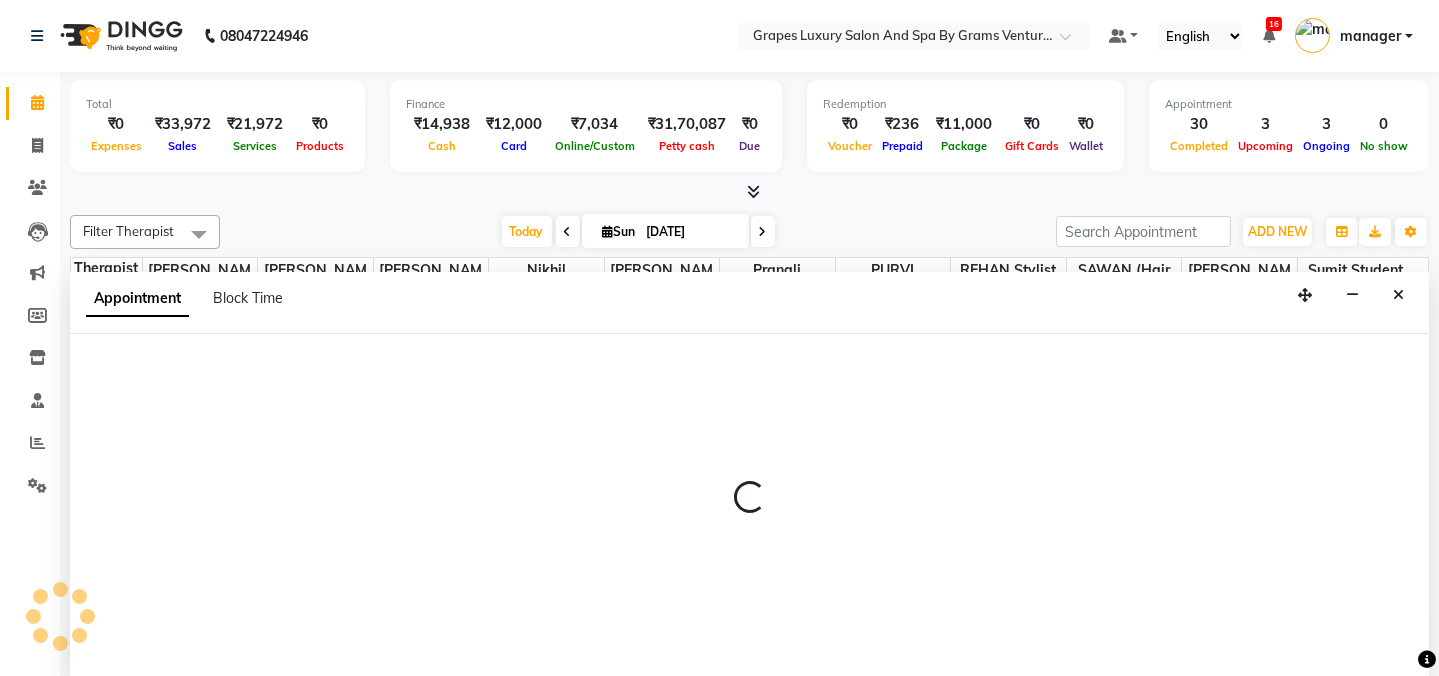 scroll, scrollTop: 0, scrollLeft: 0, axis: both 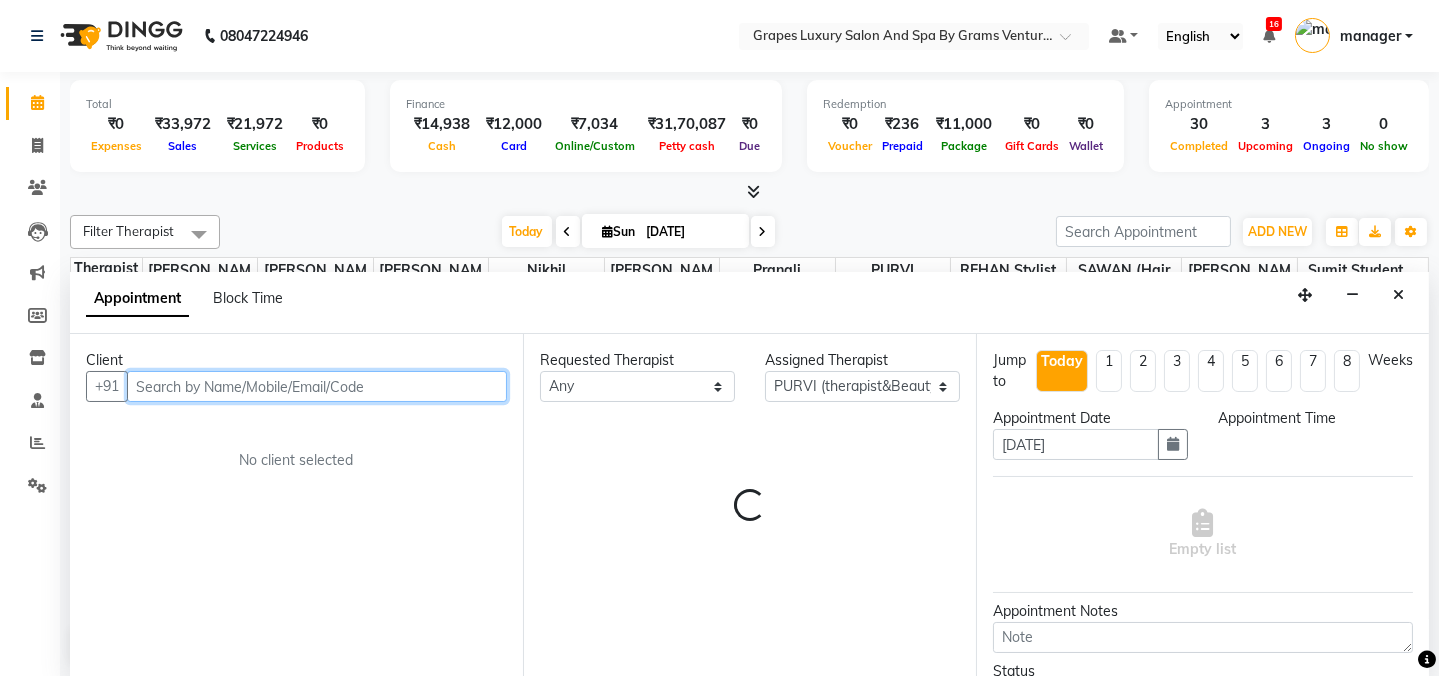 select on "555" 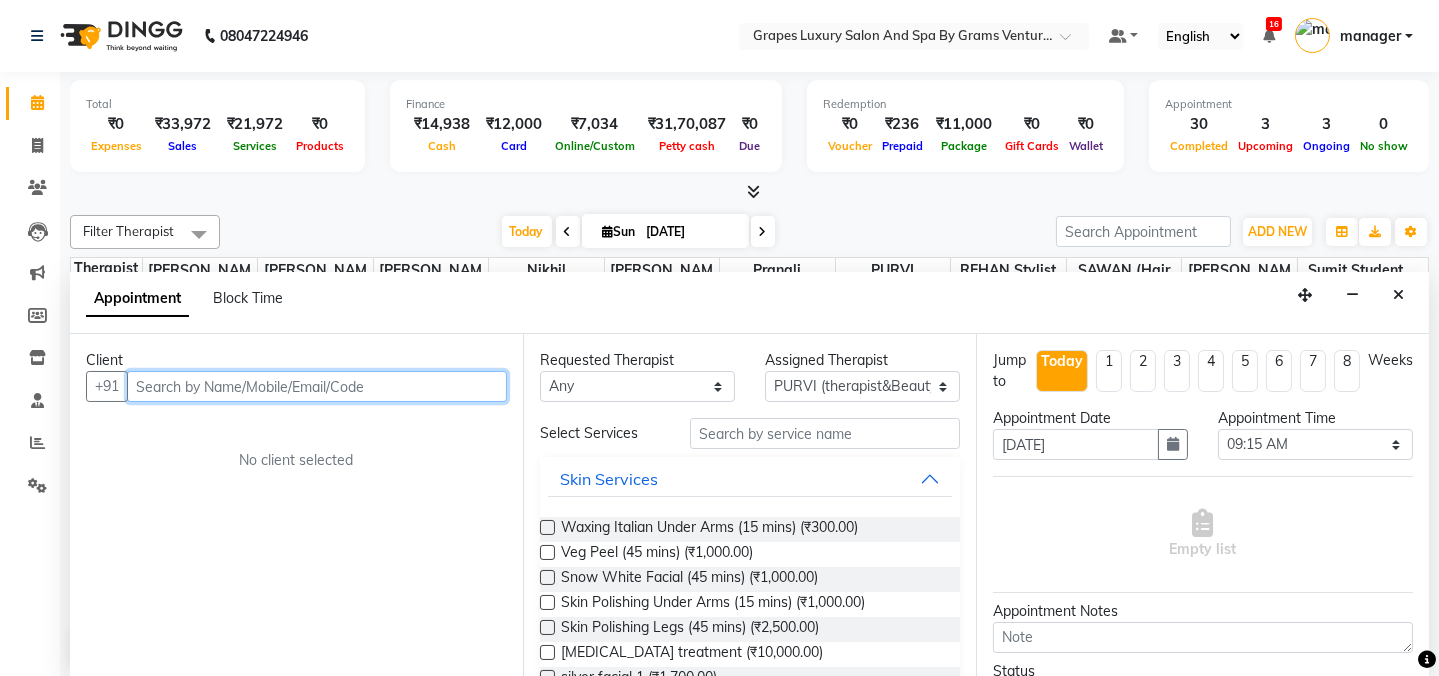 paste on "9370062933" 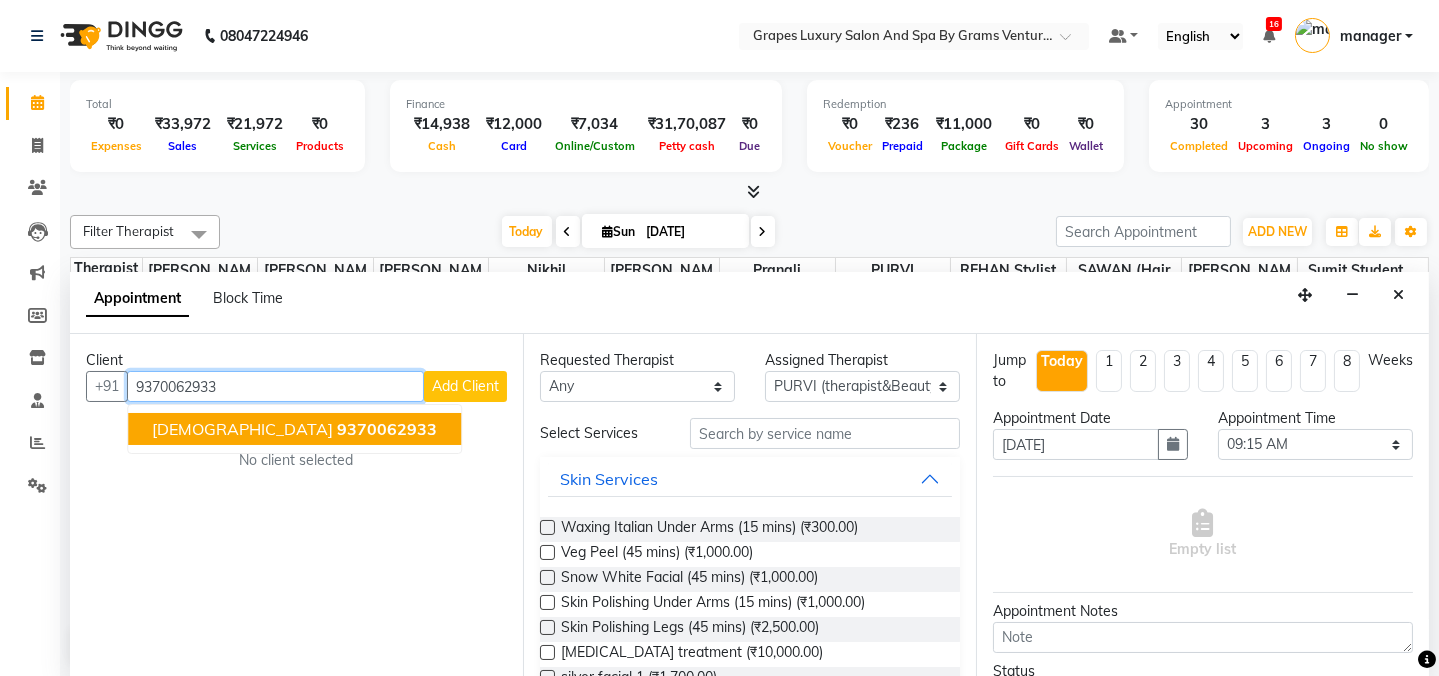 click on "9370062933" 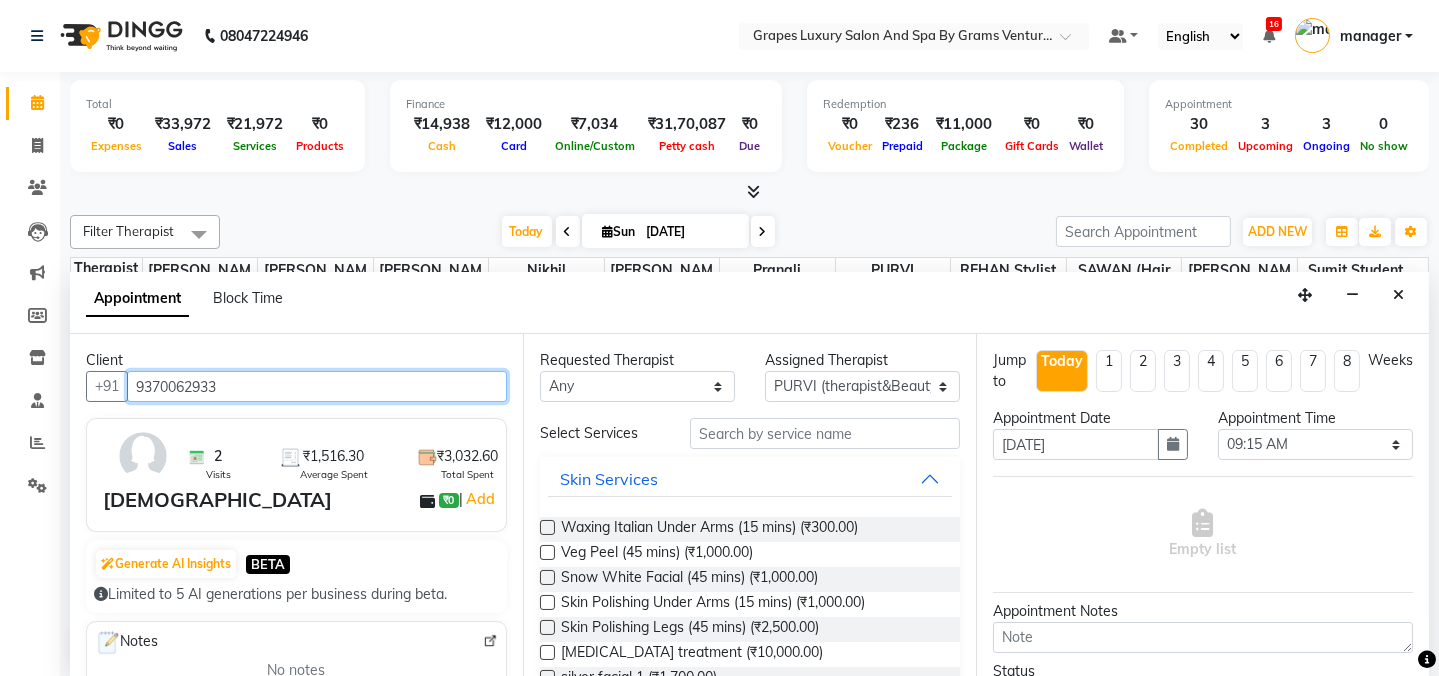 type on "9370062933" 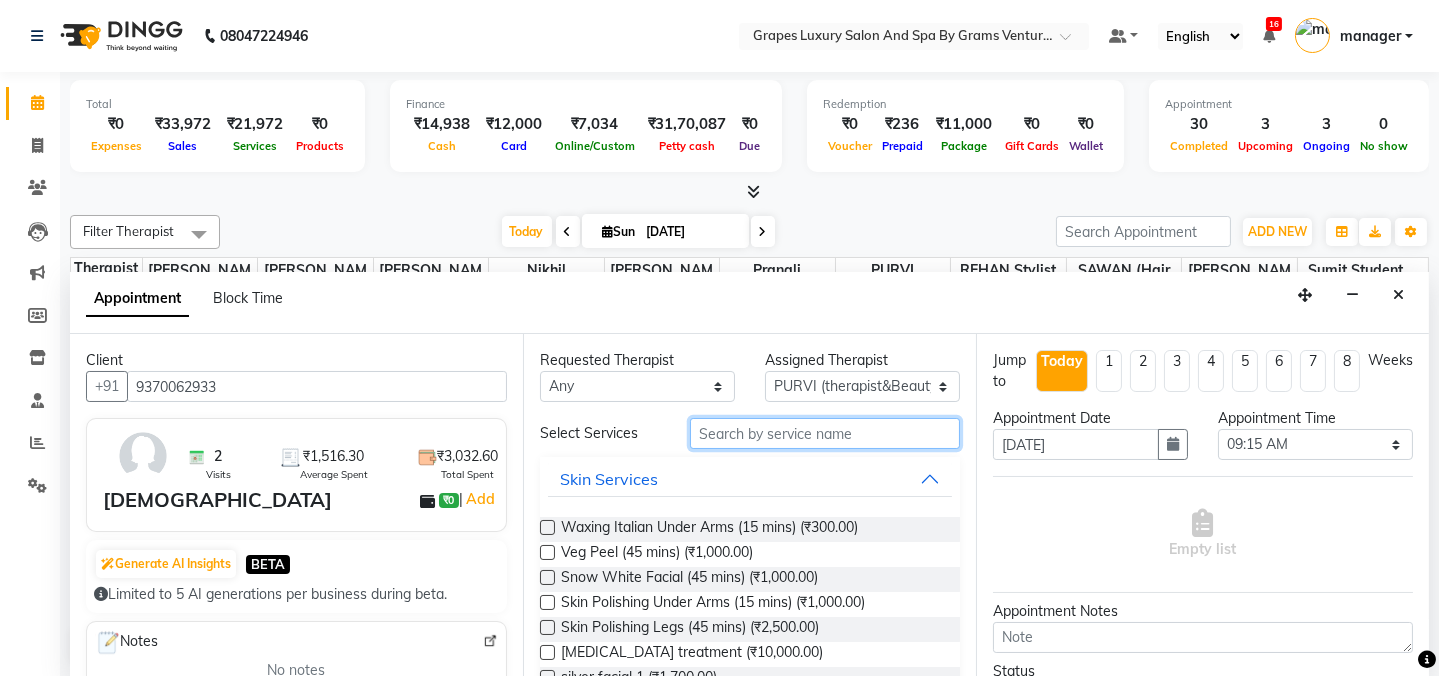 click at bounding box center (825, 433) 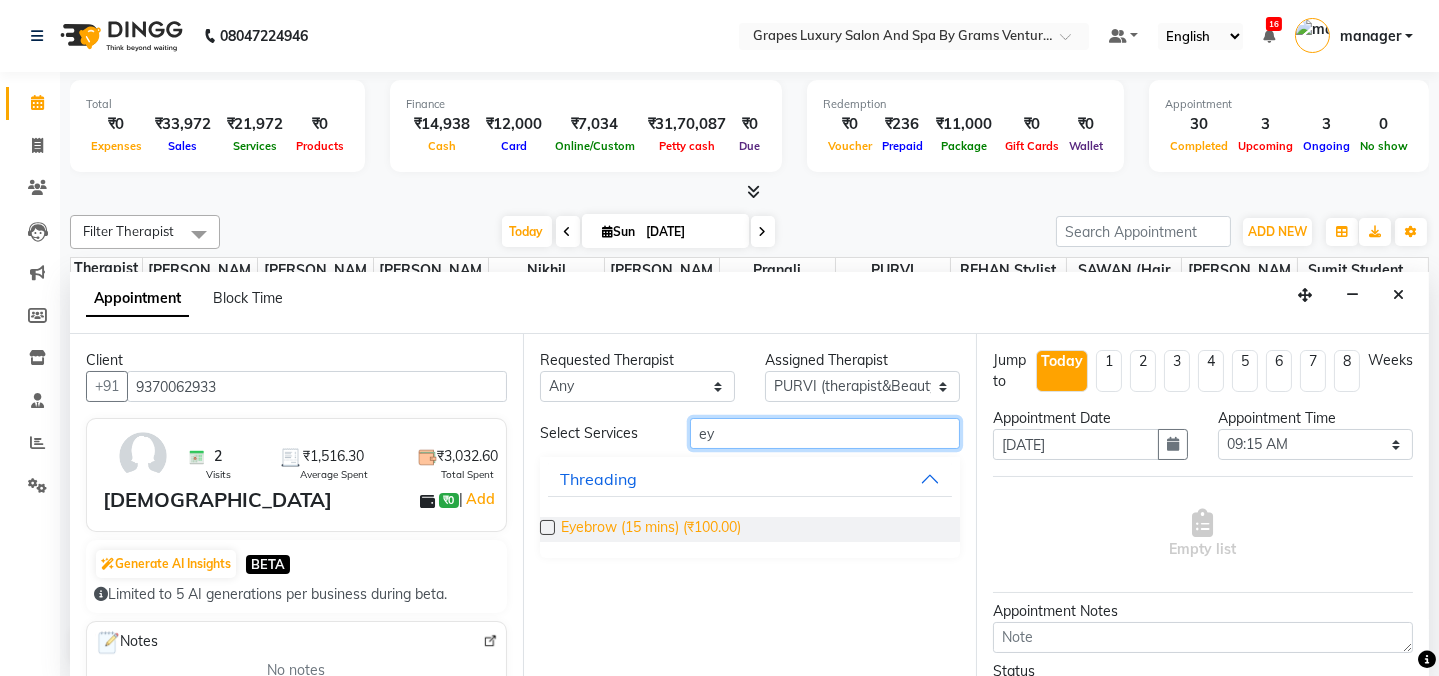 type on "ey" 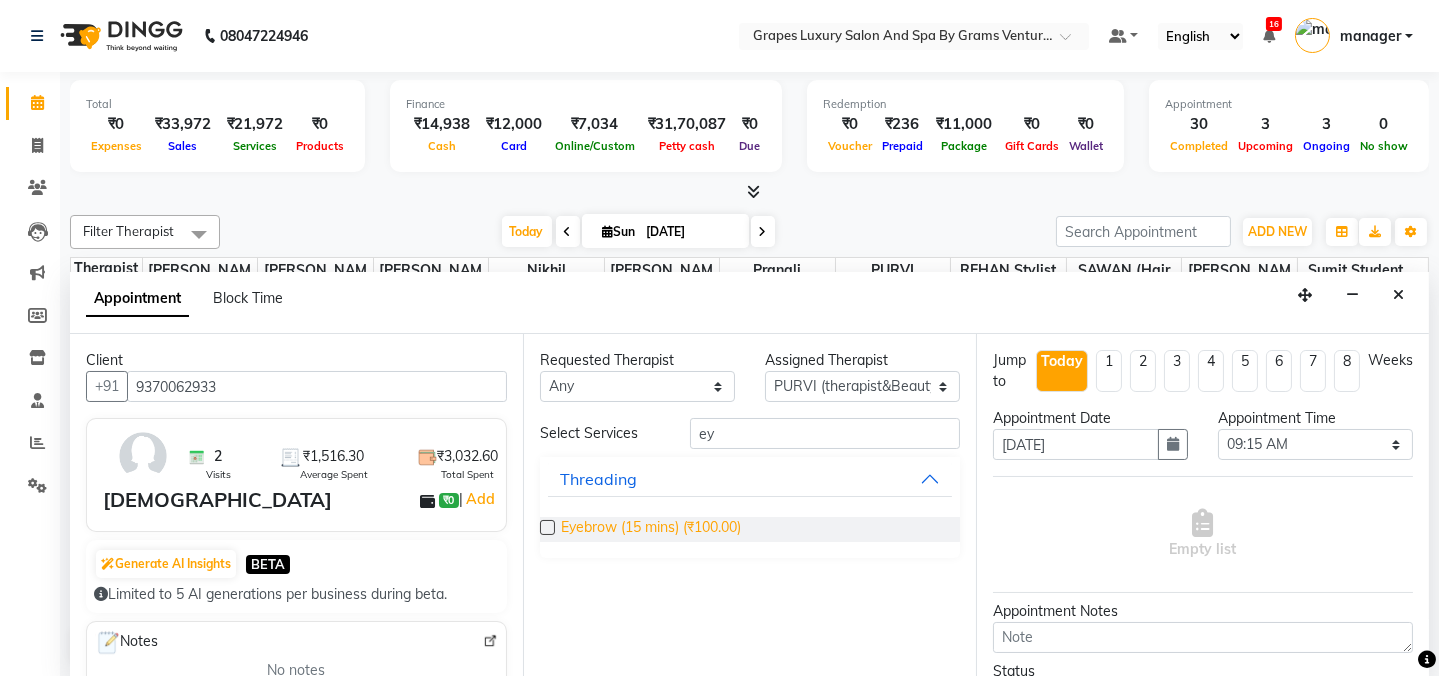 click on "Eyebrow (15 mins) (₹100.00)" at bounding box center (651, 529) 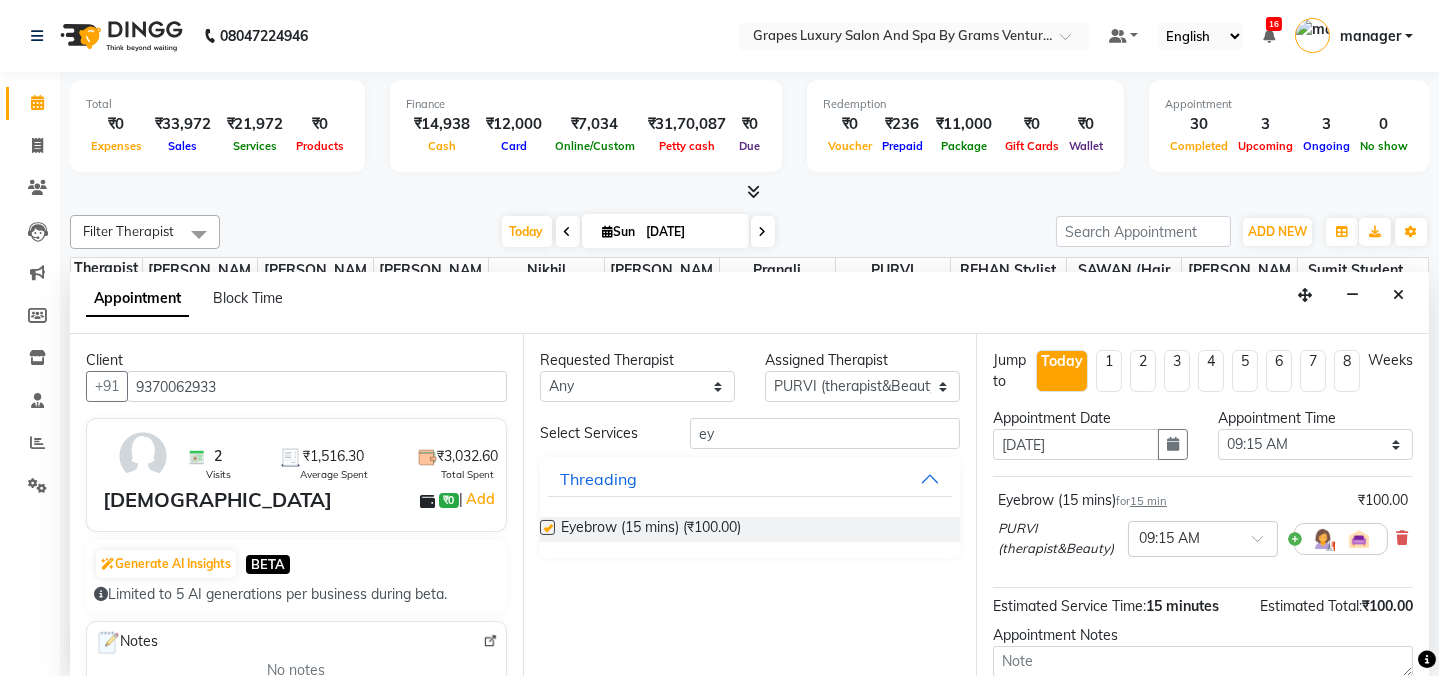 checkbox on "false" 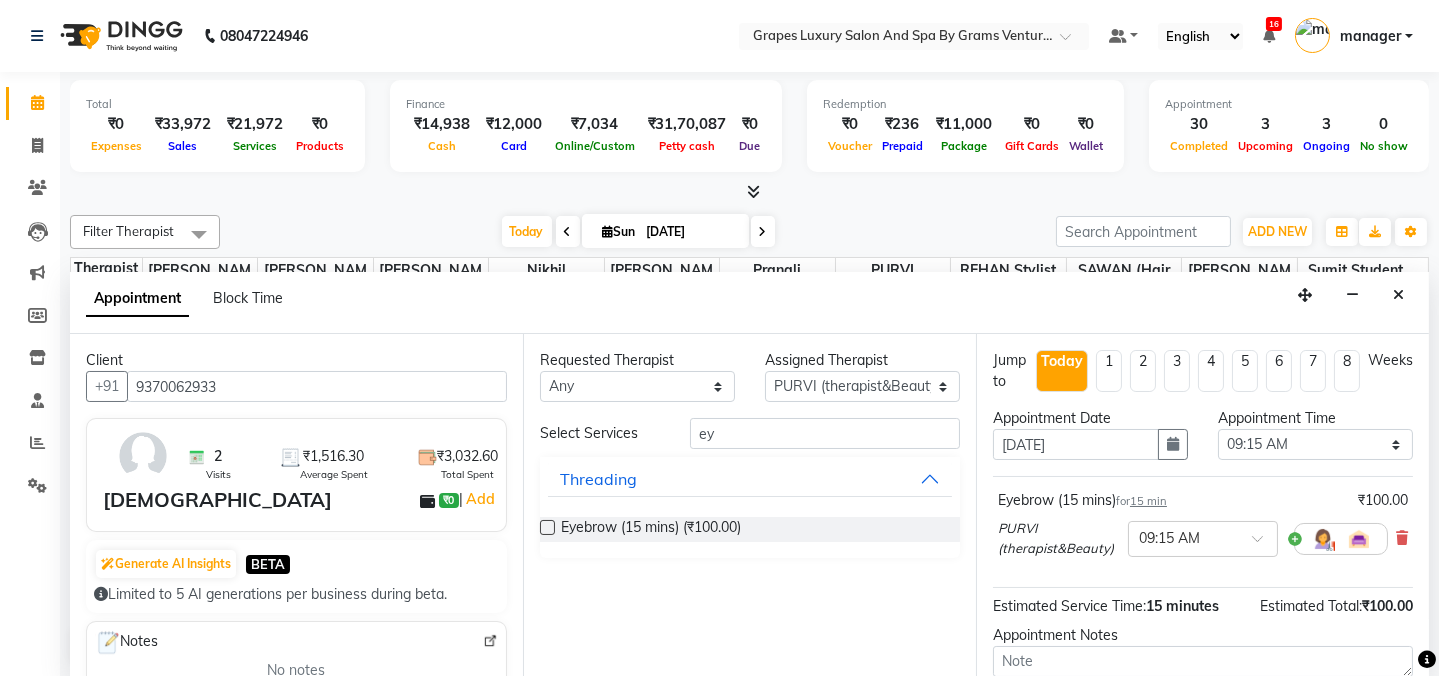 scroll, scrollTop: 184, scrollLeft: 0, axis: vertical 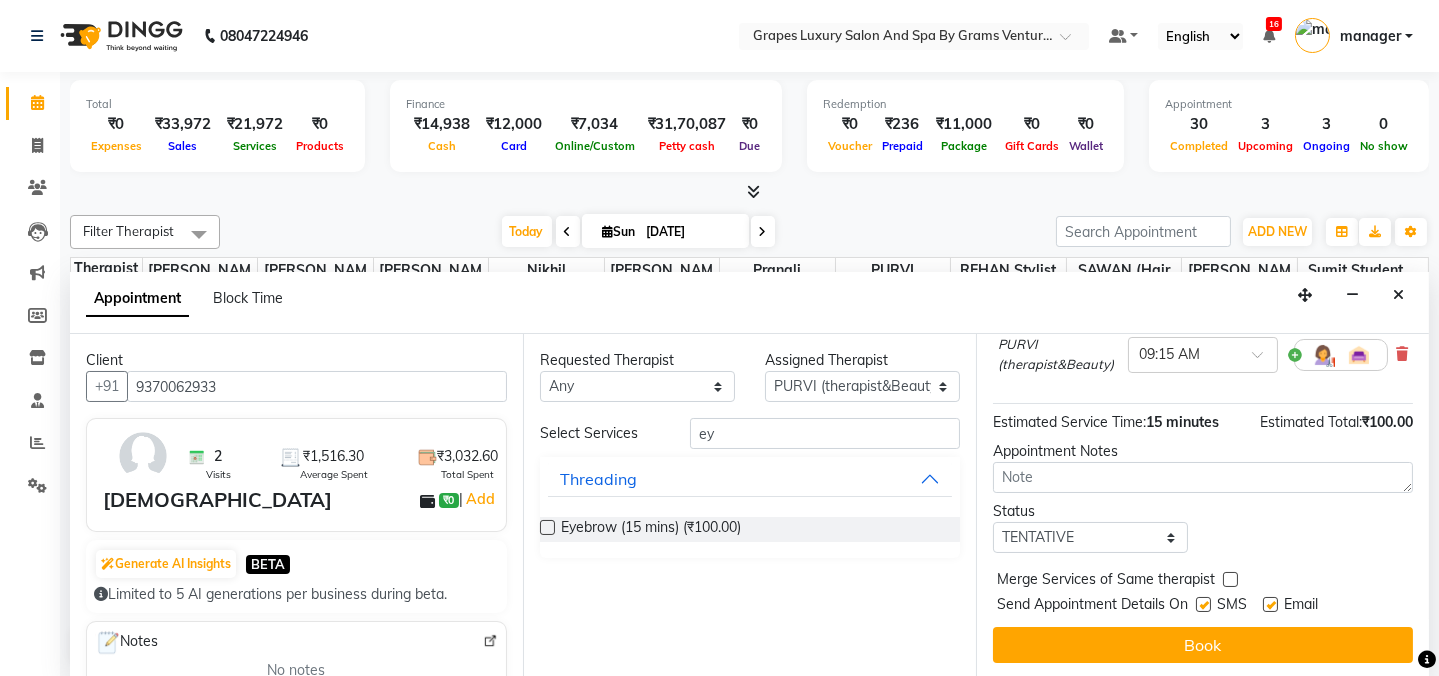 click at bounding box center [1203, 604] 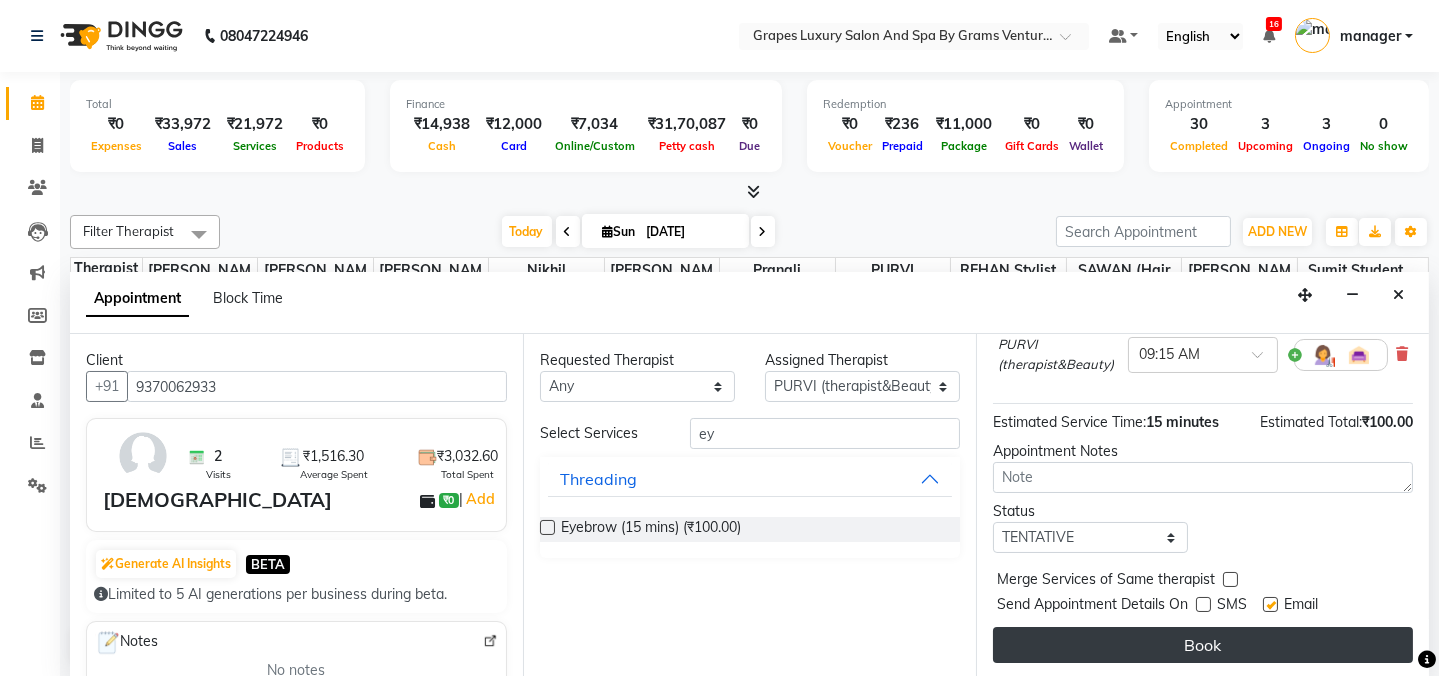click on "Book" at bounding box center (1203, 645) 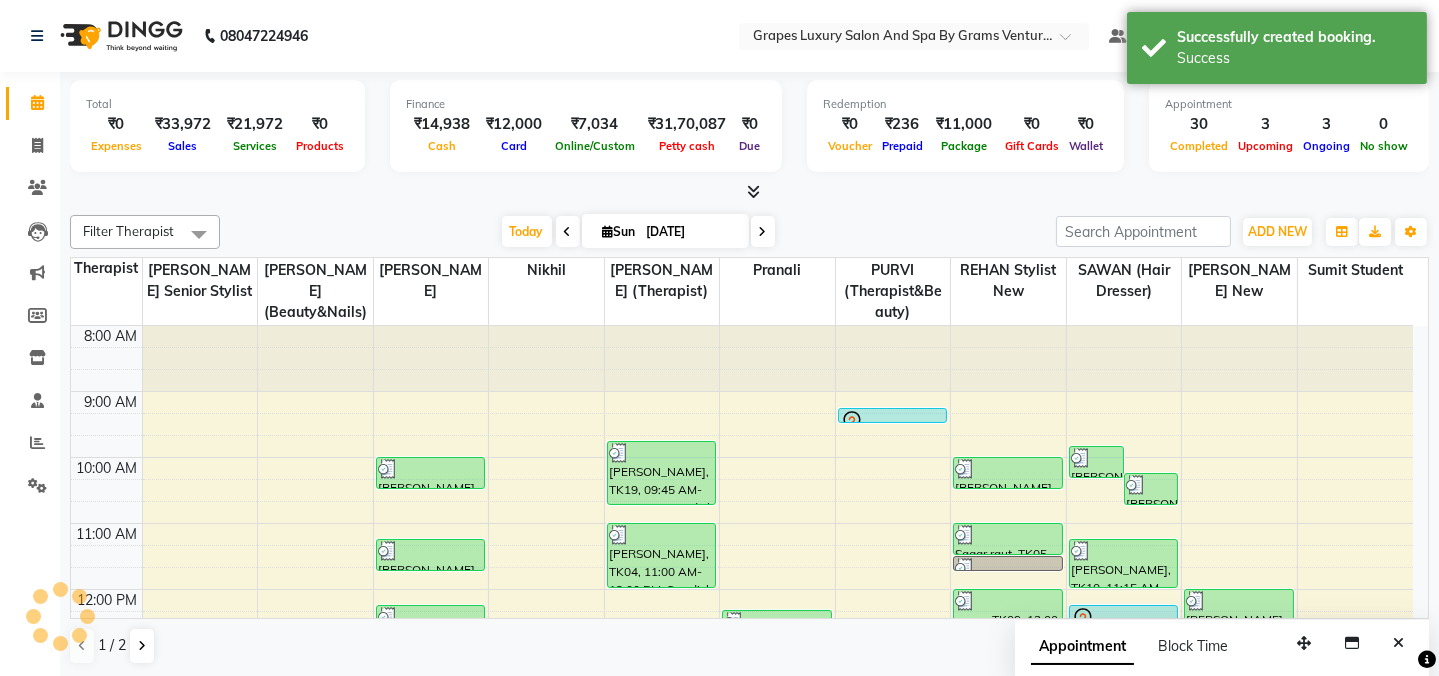 scroll, scrollTop: 0, scrollLeft: 0, axis: both 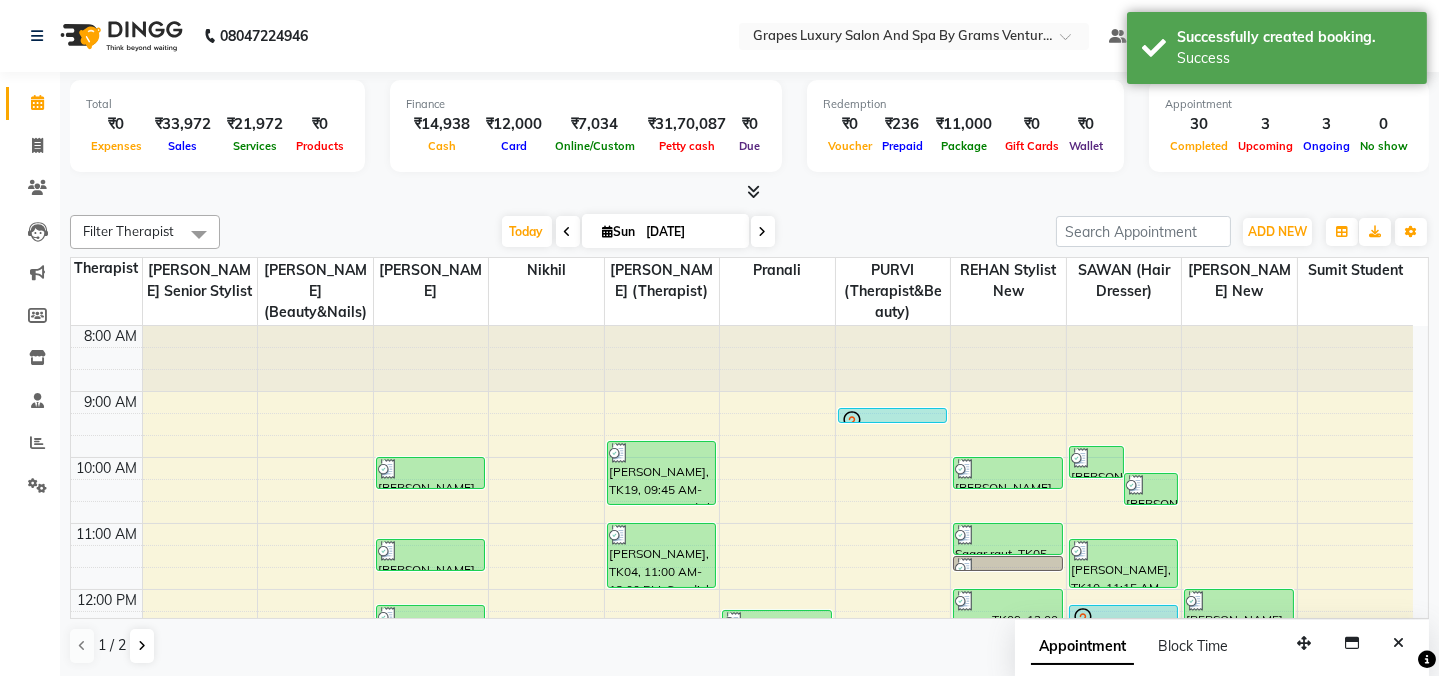 click on "8:00 AM 9:00 AM 10:00 AM 11:00 AM 12:00 PM 1:00 PM 2:00 PM 3:00 PM 4:00 PM 5:00 PM 6:00 PM 7:00 PM 8:00 PM    [PERSON_NAME] mam, TK25, 04:20 PM-06:15 PM, Waxing Italian Under Arms (15 mins)     [PERSON_NAME], TK18, 10:00 AM-10:30 AM, kids hair cut [DEMOGRAPHIC_DATA]     akash bhandar, TK07, 11:15 AM-11:45 AM, Hair Cut [DEMOGRAPHIC_DATA] (30 mins)     [PERSON_NAME], TK12, 12:15 PM-12:50 PM, Shampoo & Conditioning With Natural Styling ( [DEMOGRAPHIC_DATA] ) (15 mins)     [PERSON_NAME], TK12, 01:00 PM-01:35 PM, [PERSON_NAME] Trimming (15 mins)     [PERSON_NAME] mam, TK01, 01:40 PM-03:05 PM, Hair Cut [DEMOGRAPHIC_DATA] (45 mins)    swayam sir, TK28, 05:00 PM-05:30 PM, Hair Cut [DEMOGRAPHIC_DATA] (30 mins)     [PERSON_NAME], TK19, 09:45 AM-10:45 AM, Swedish Body Massage (60 mins)     rajesh sir, TK04, 11:00 AM-12:00 PM, Swedish Body Massage (60 mins)     [PERSON_NAME], TK15, 12:40 PM-02:20 PM, [DEMOGRAPHIC_DATA] Body Massage (60 mins)     [PERSON_NAME], TK21, 03:00 PM-04:00 PM, Swedish Body Massage (60 mins)     [PERSON_NAME] Sir, TK27, 04:45 PM-05:45 PM, Swedish Body Massage (60 mins)" at bounding box center (742, 754) 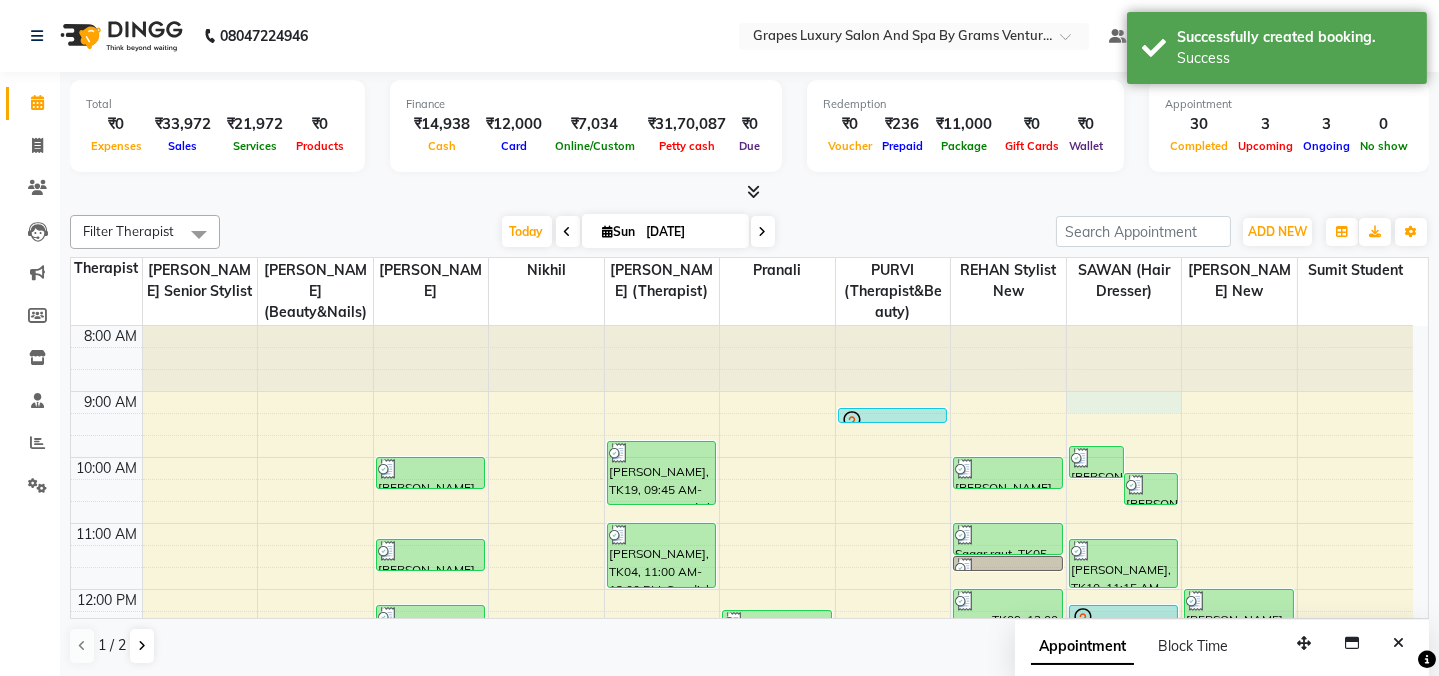 select on "41130" 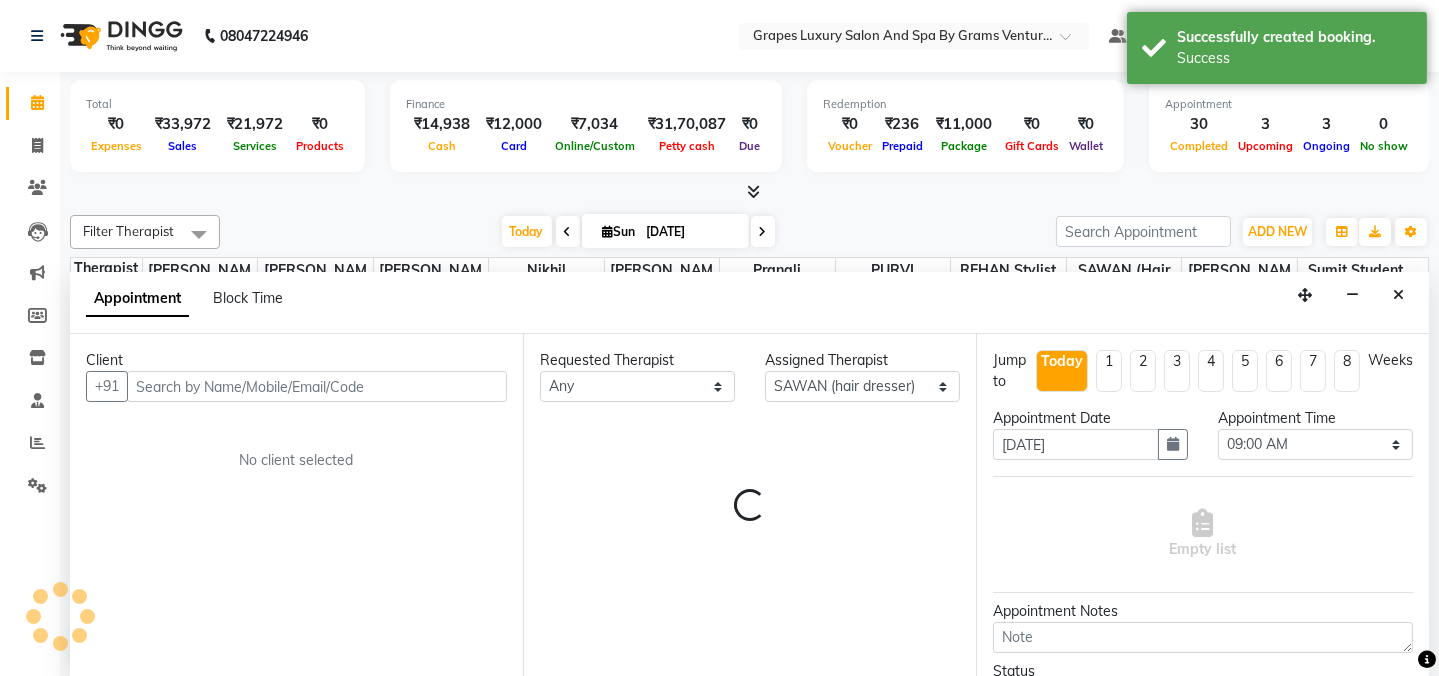 scroll, scrollTop: 0, scrollLeft: 0, axis: both 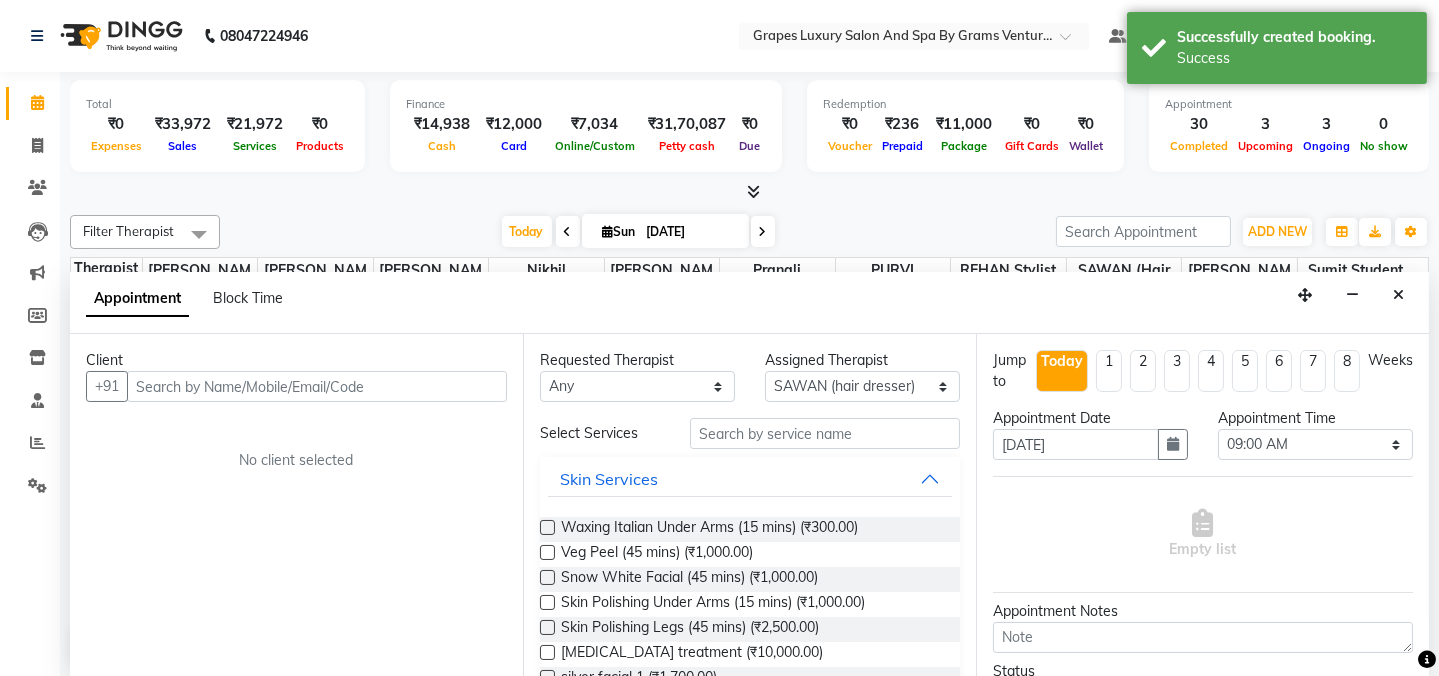 click at bounding box center (317, 386) 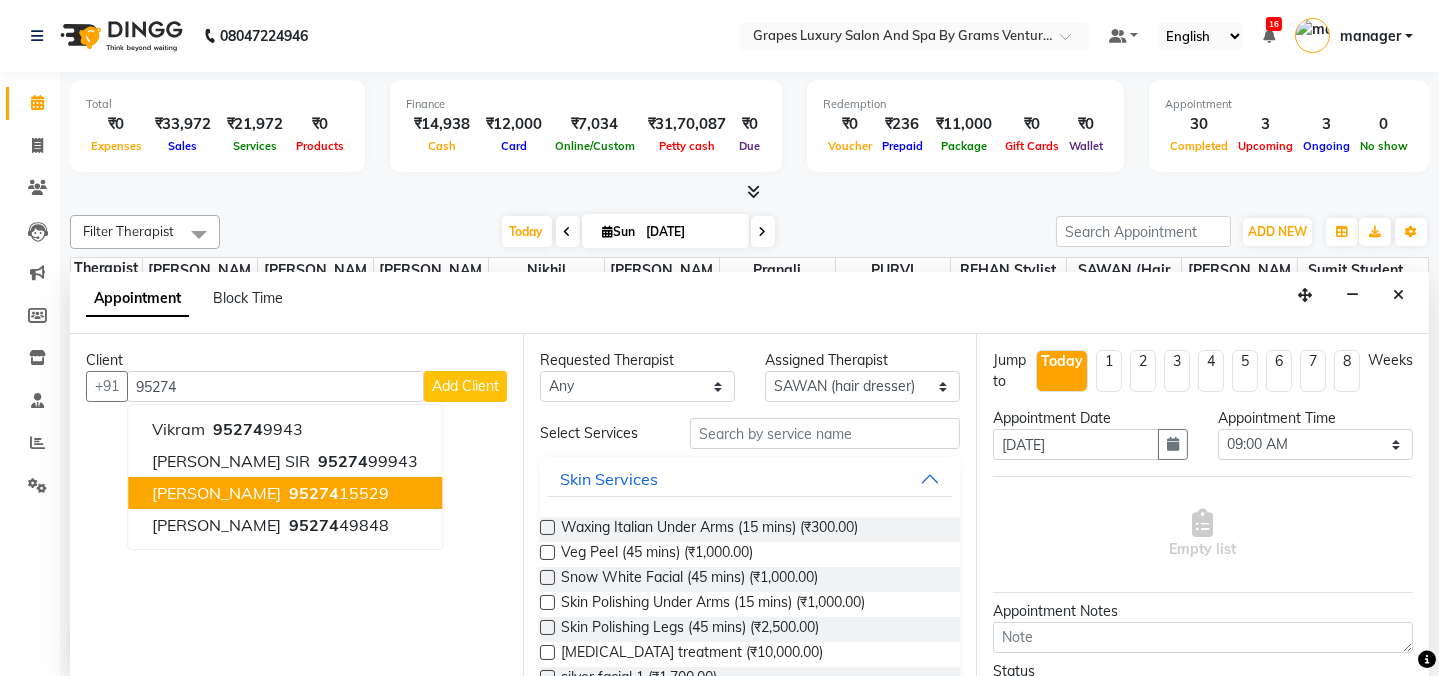 click on "95274 15529" at bounding box center [337, 493] 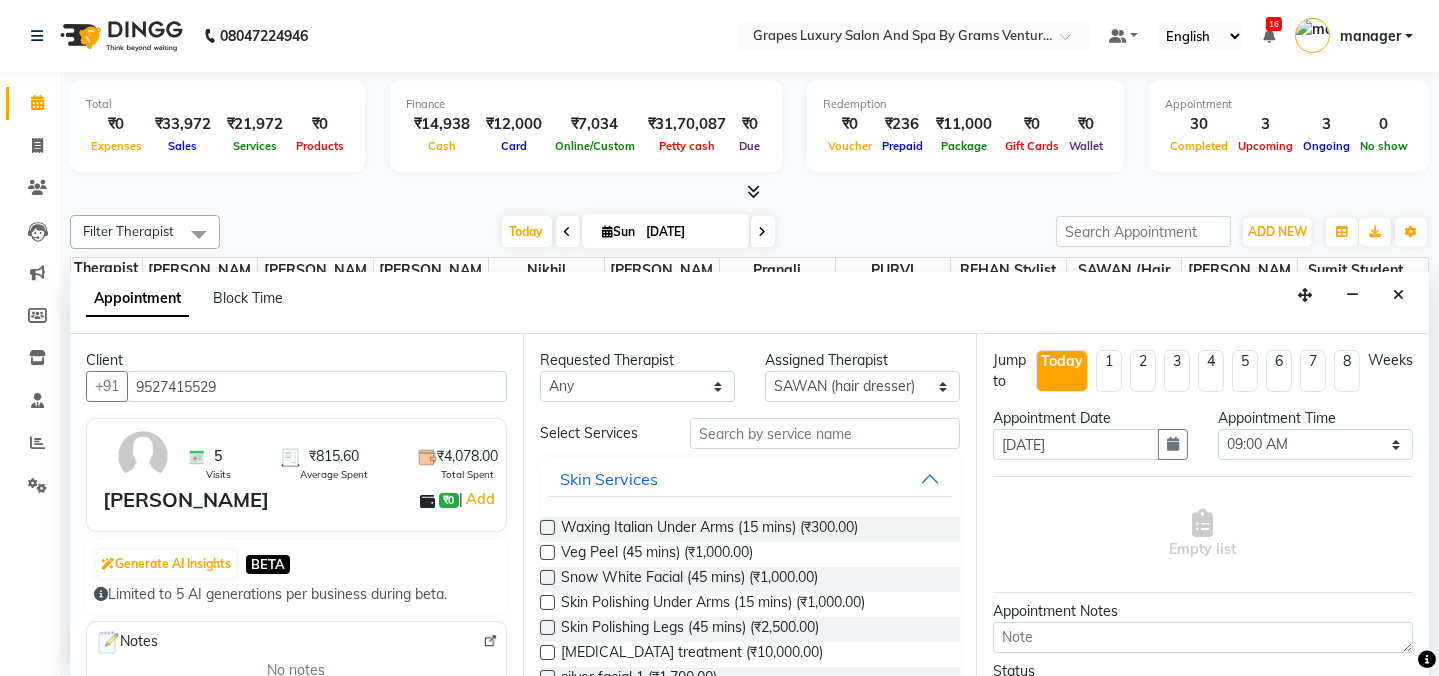type on "9527415529" 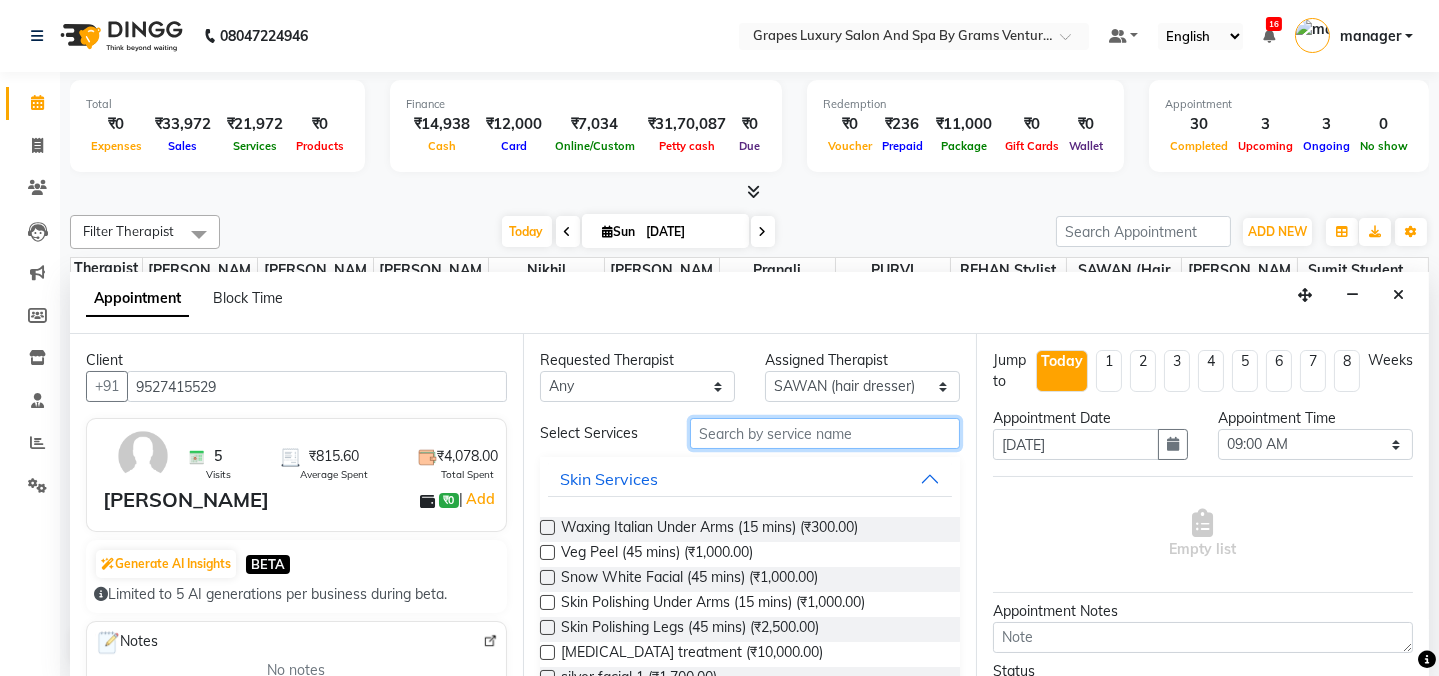 click at bounding box center (825, 433) 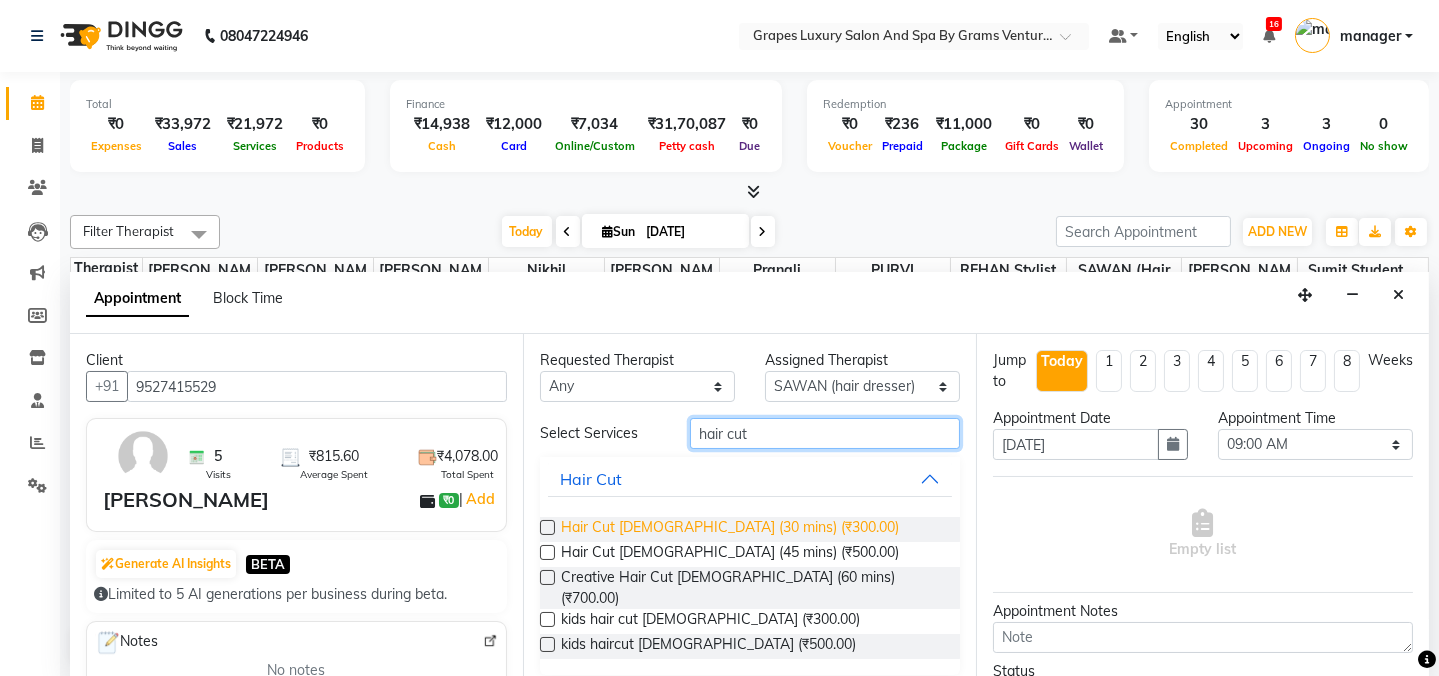 type on "hair cut" 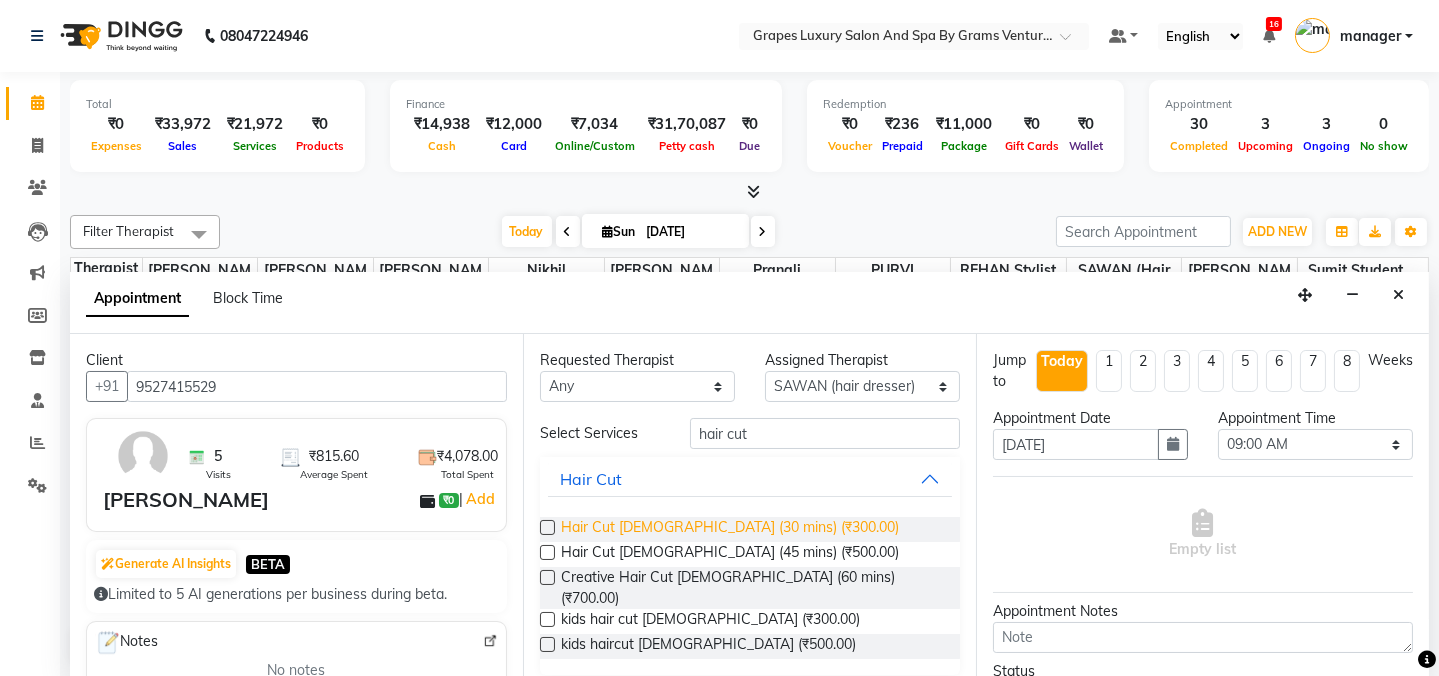 click on "Hair Cut [DEMOGRAPHIC_DATA] (30 mins) (₹300.00)" at bounding box center [730, 529] 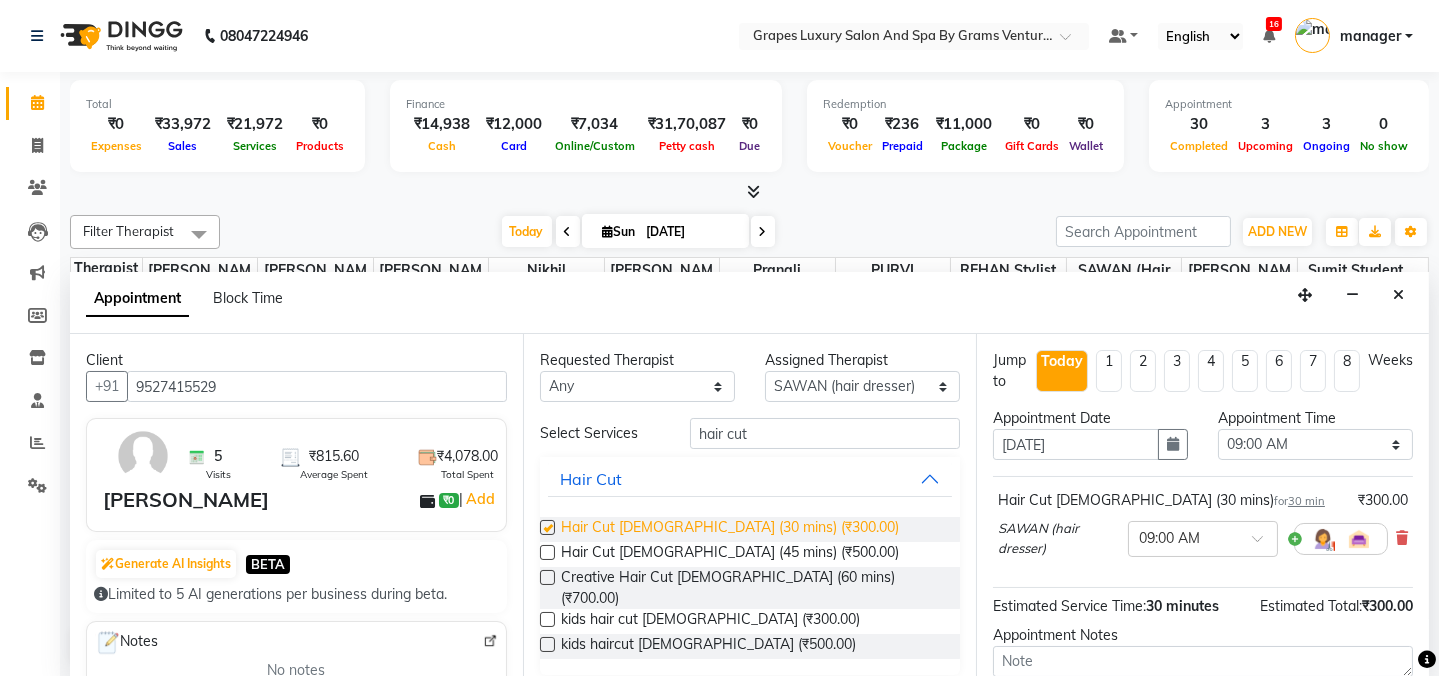 checkbox on "false" 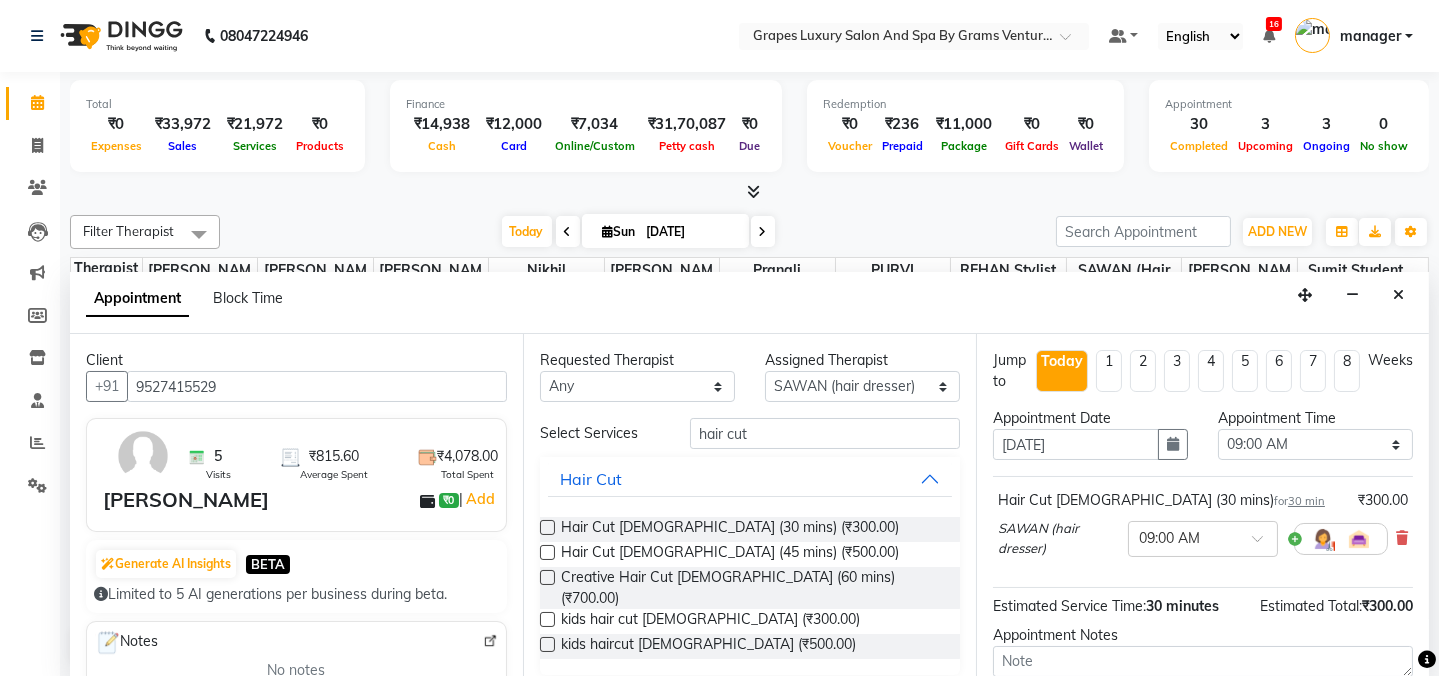 scroll, scrollTop: 184, scrollLeft: 0, axis: vertical 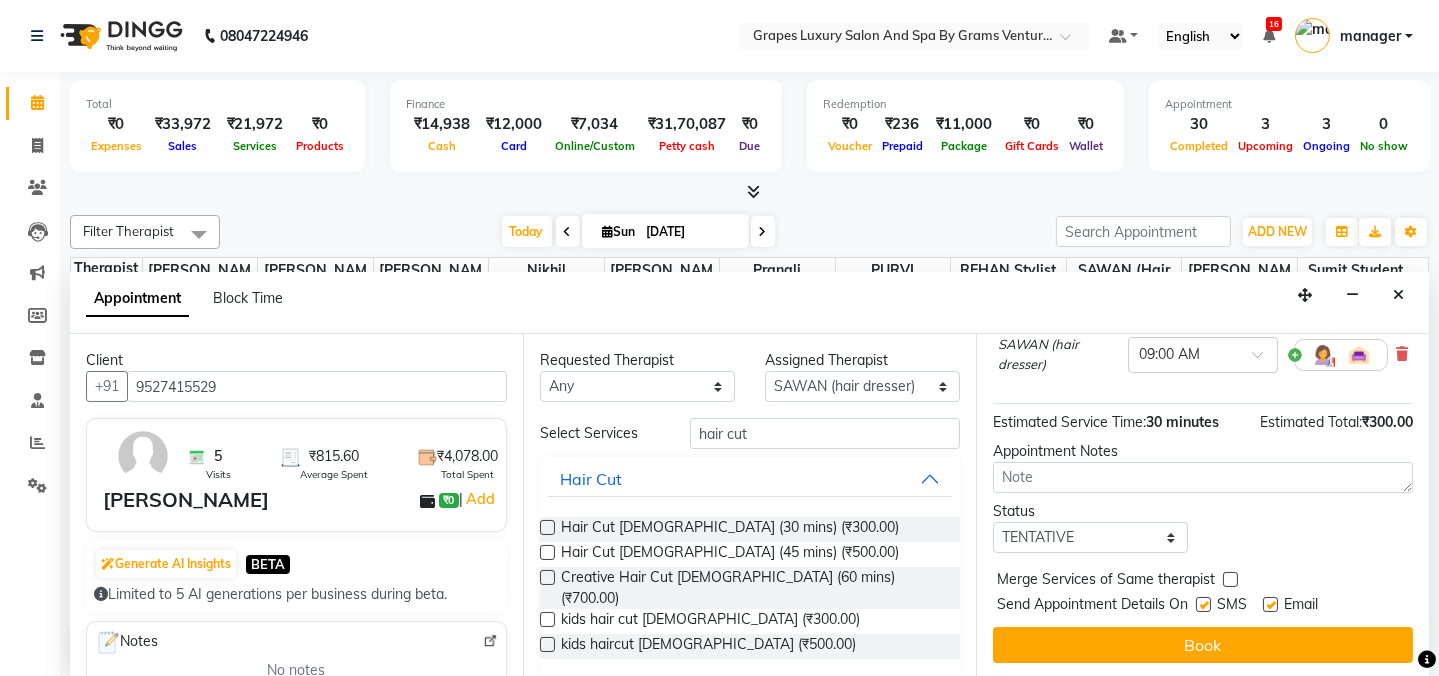 click at bounding box center [1203, 604] 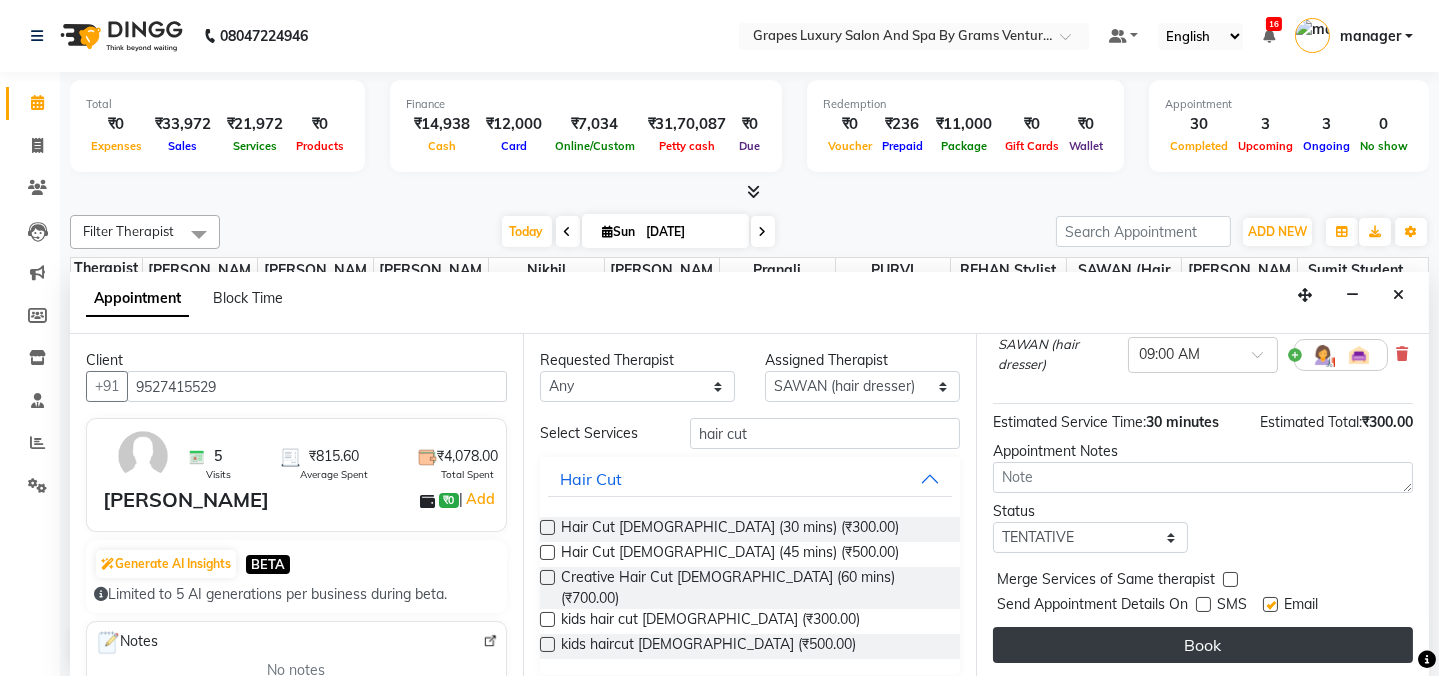 click on "Book" at bounding box center [1203, 645] 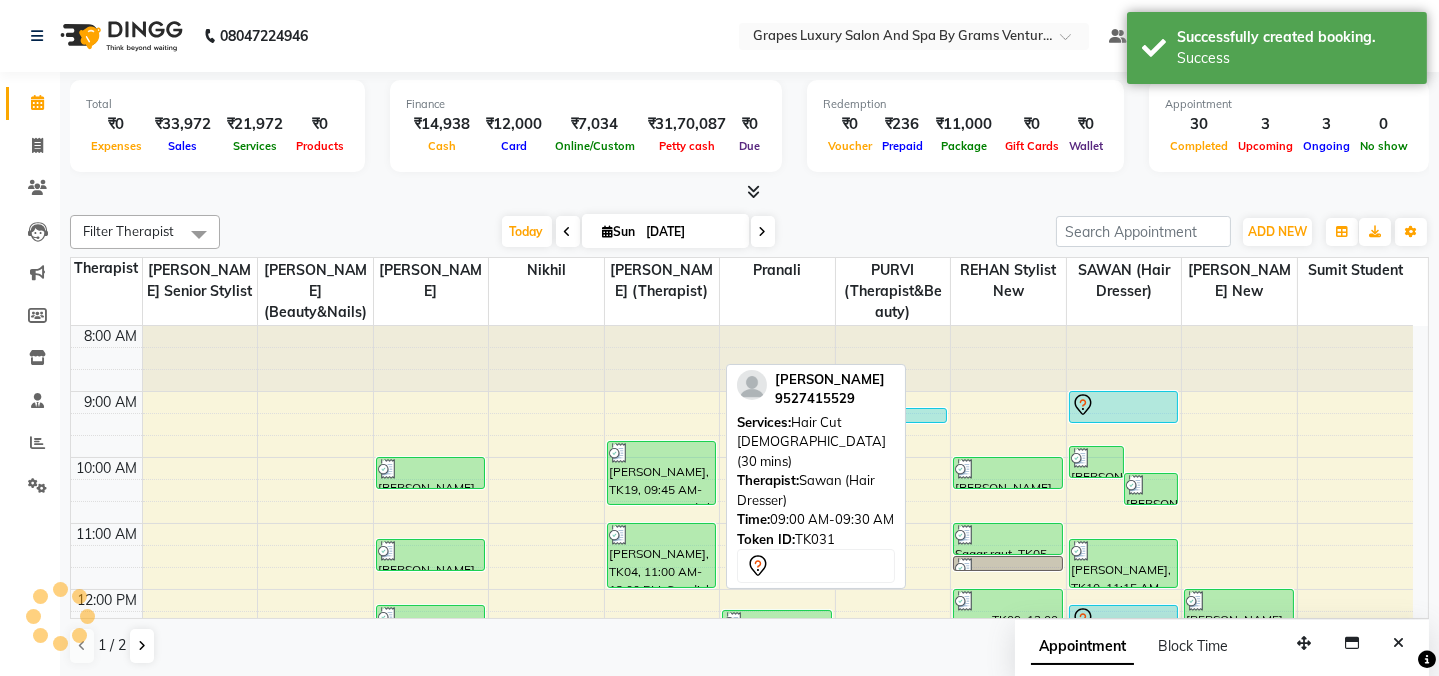 scroll, scrollTop: 0, scrollLeft: 0, axis: both 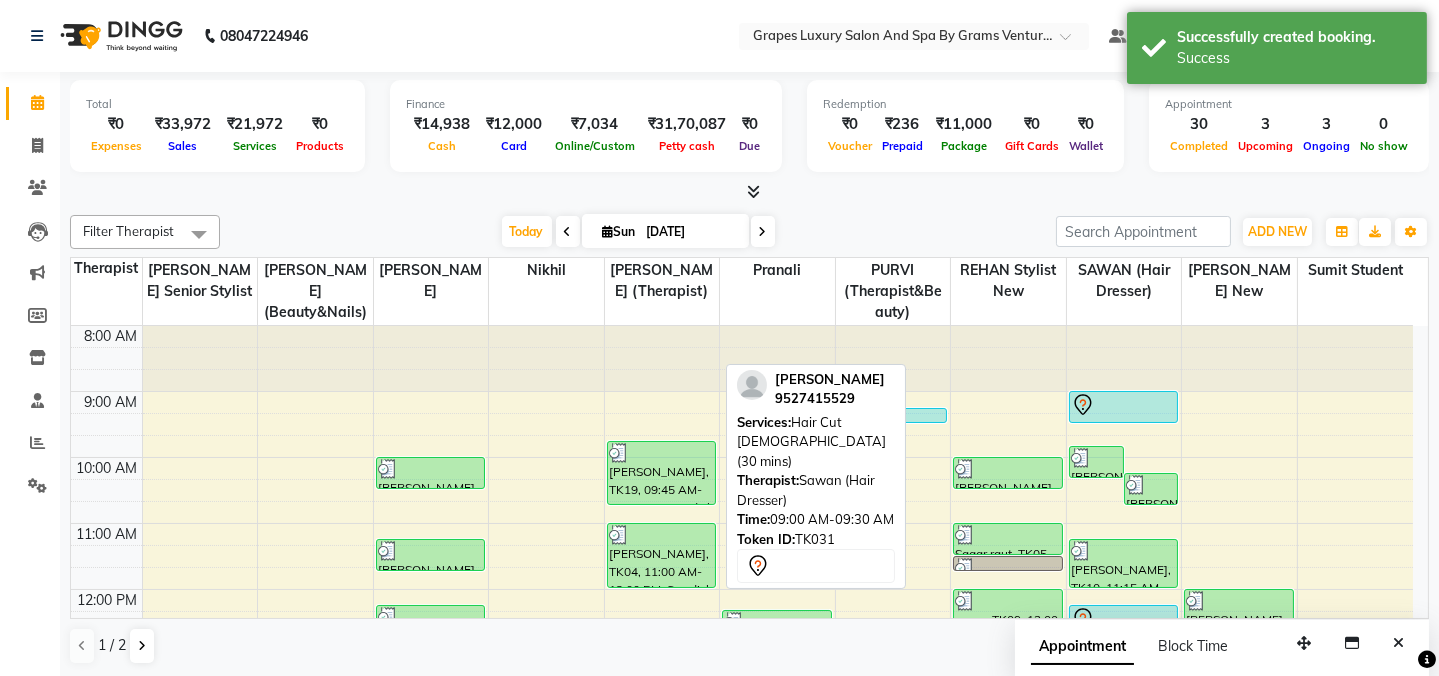 click at bounding box center (1124, 405) 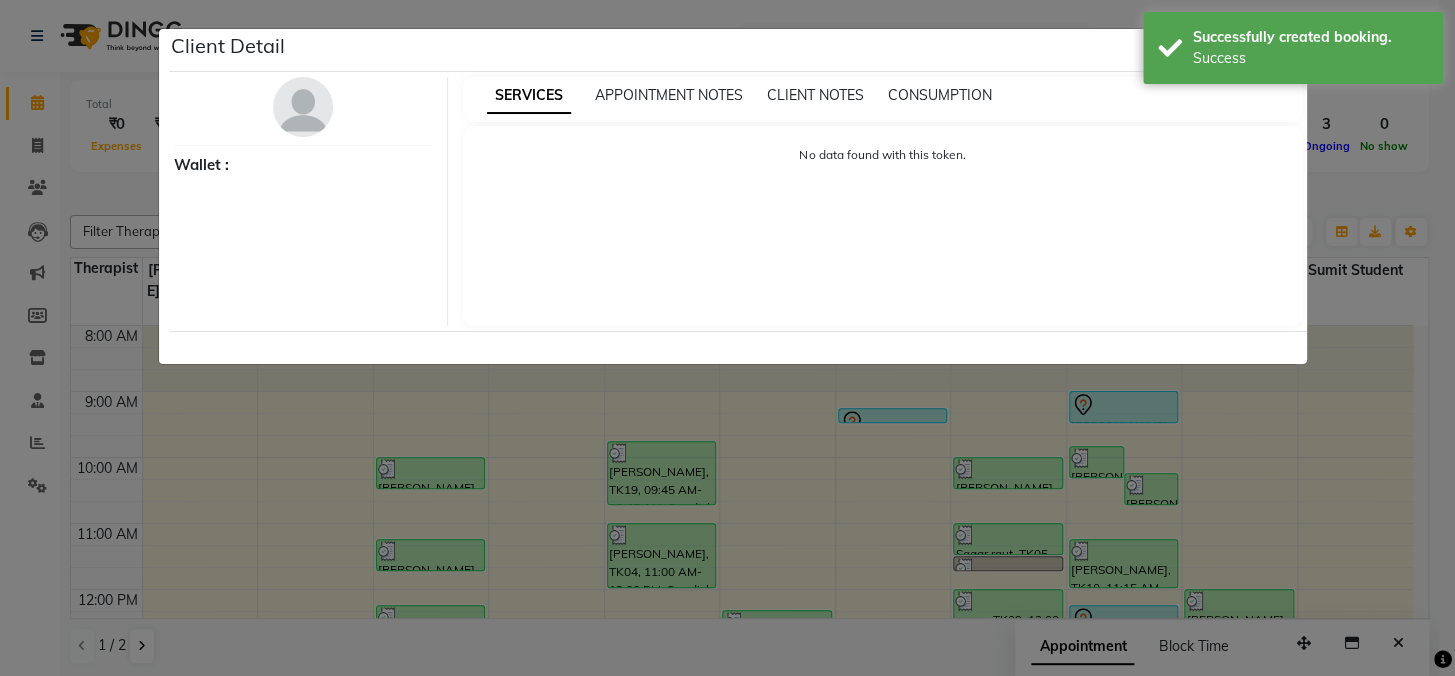 select on "7" 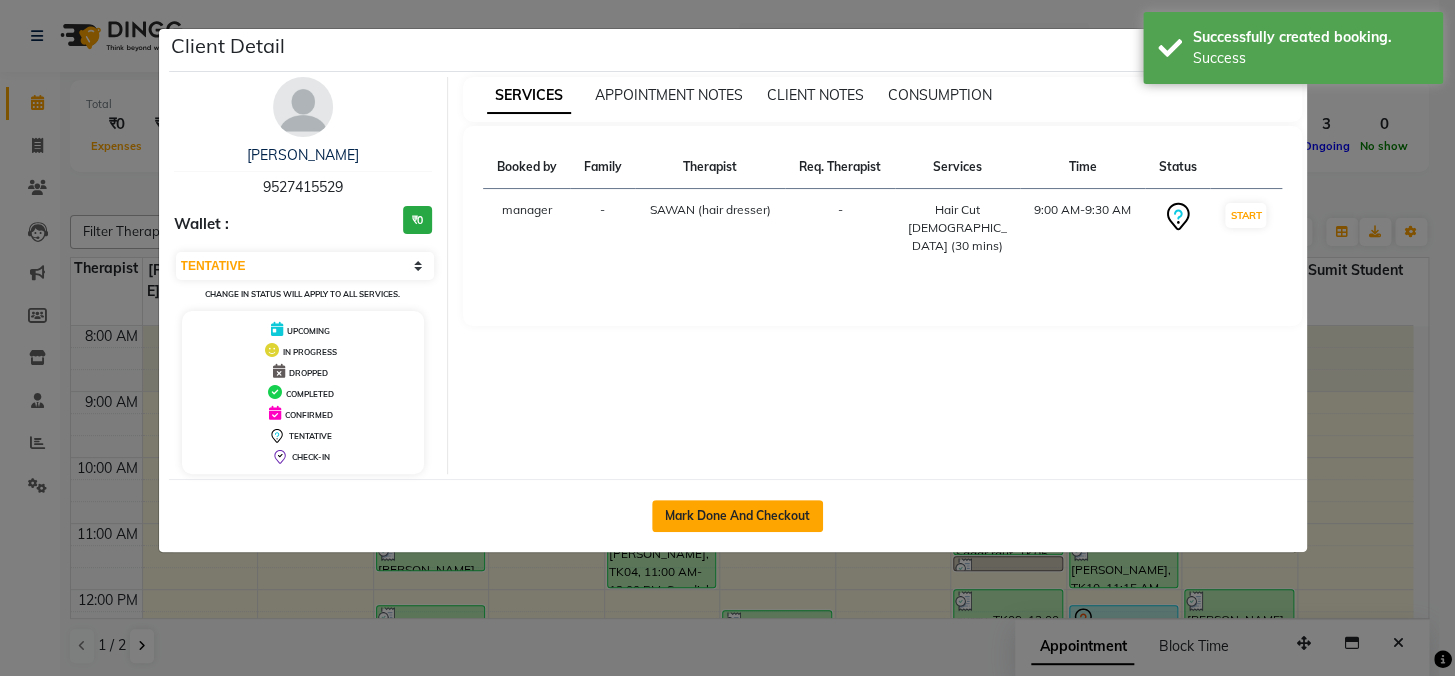 click on "Mark Done And Checkout" 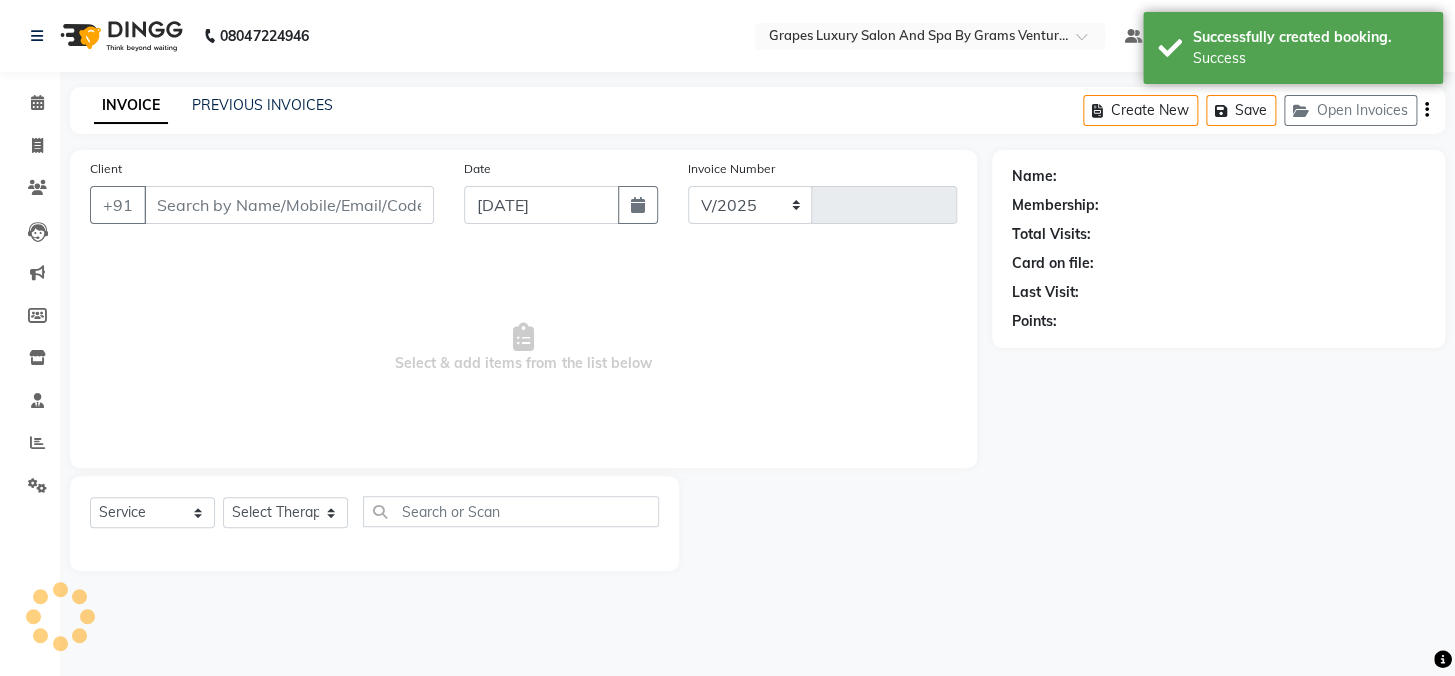 select on "3585" 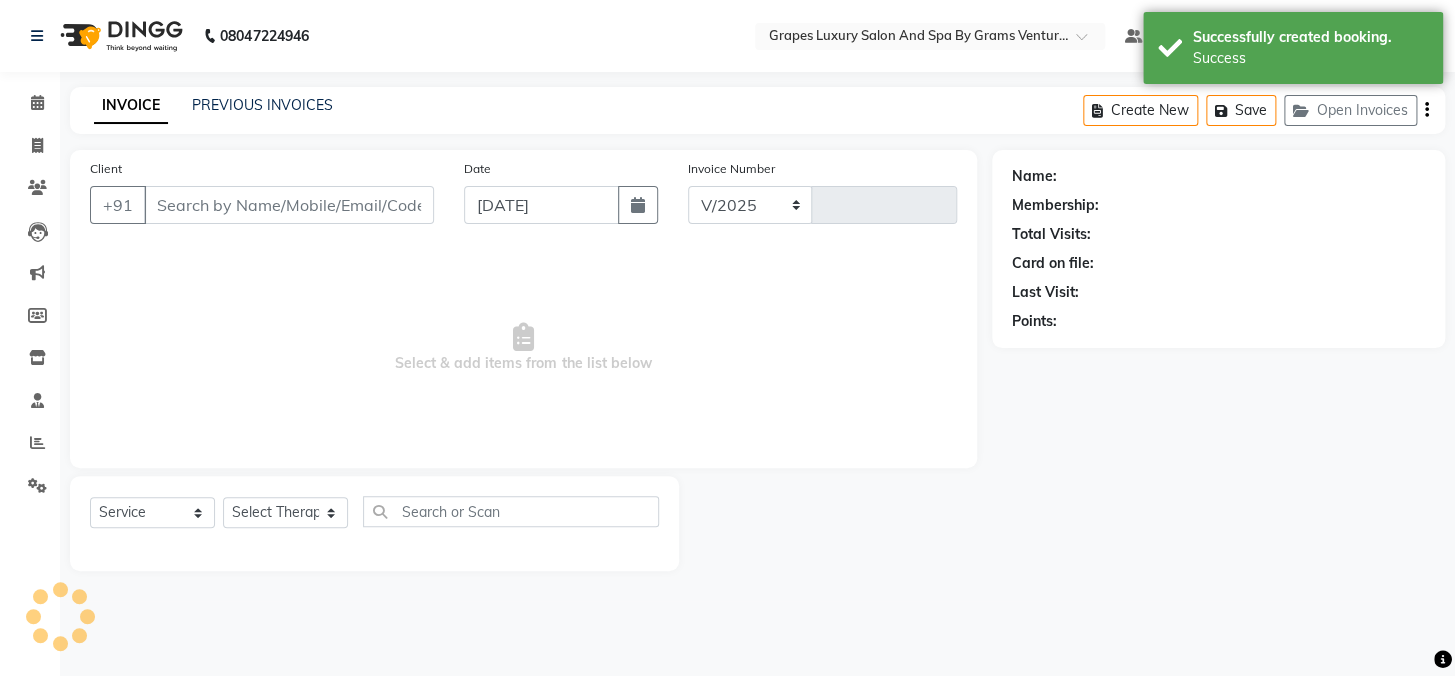 type on "1689" 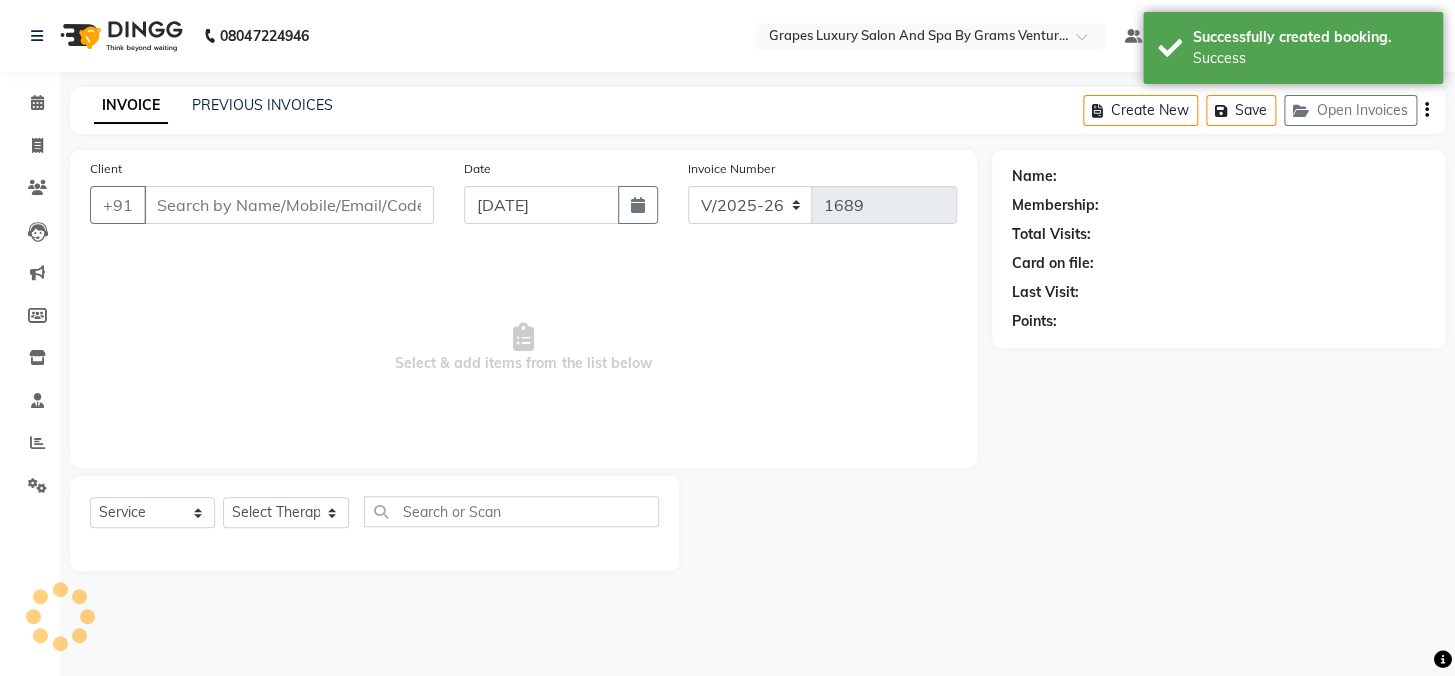 type on "9527415529" 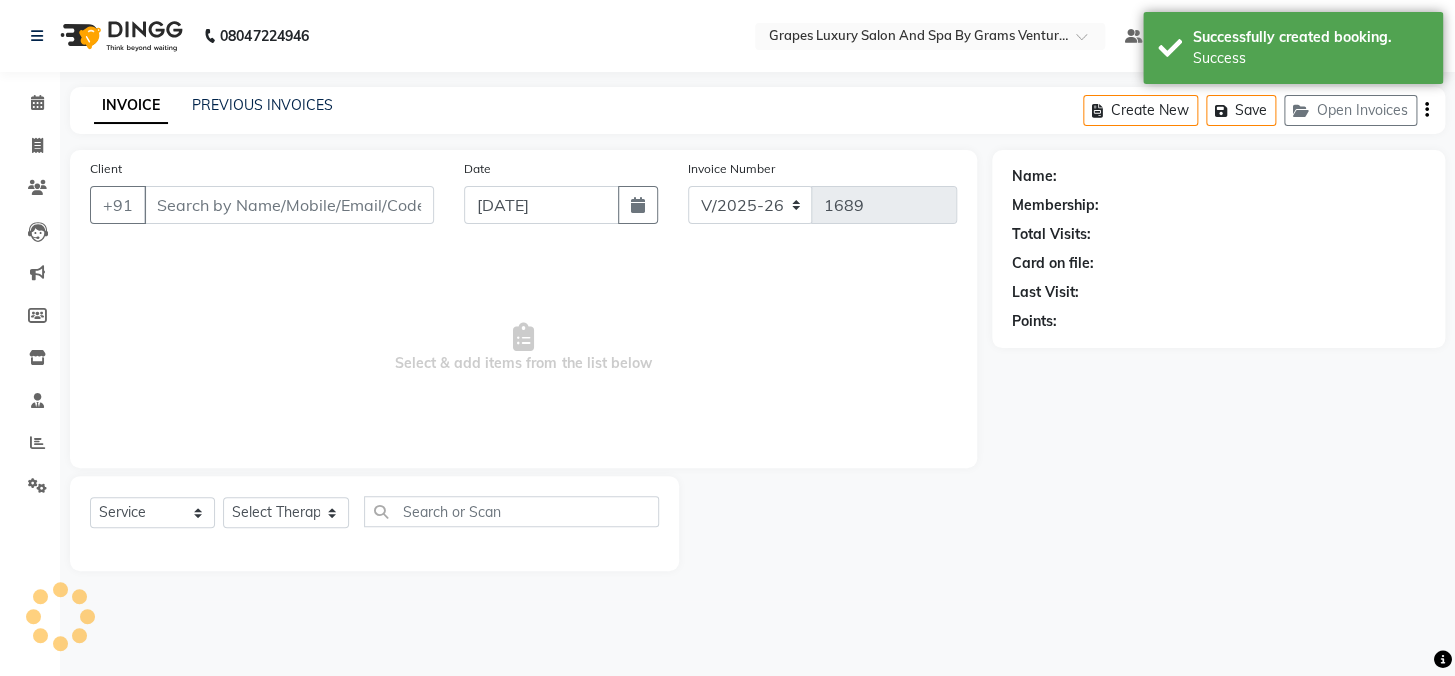 select on "41130" 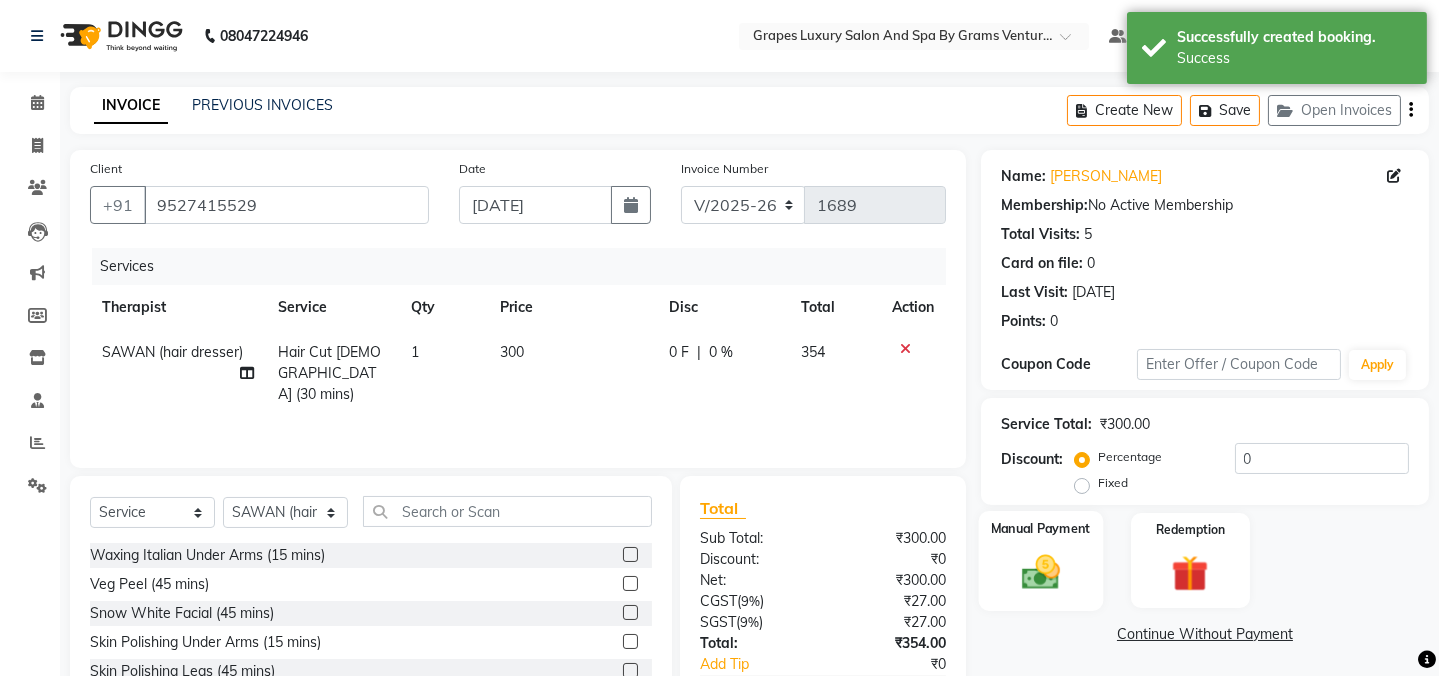 click 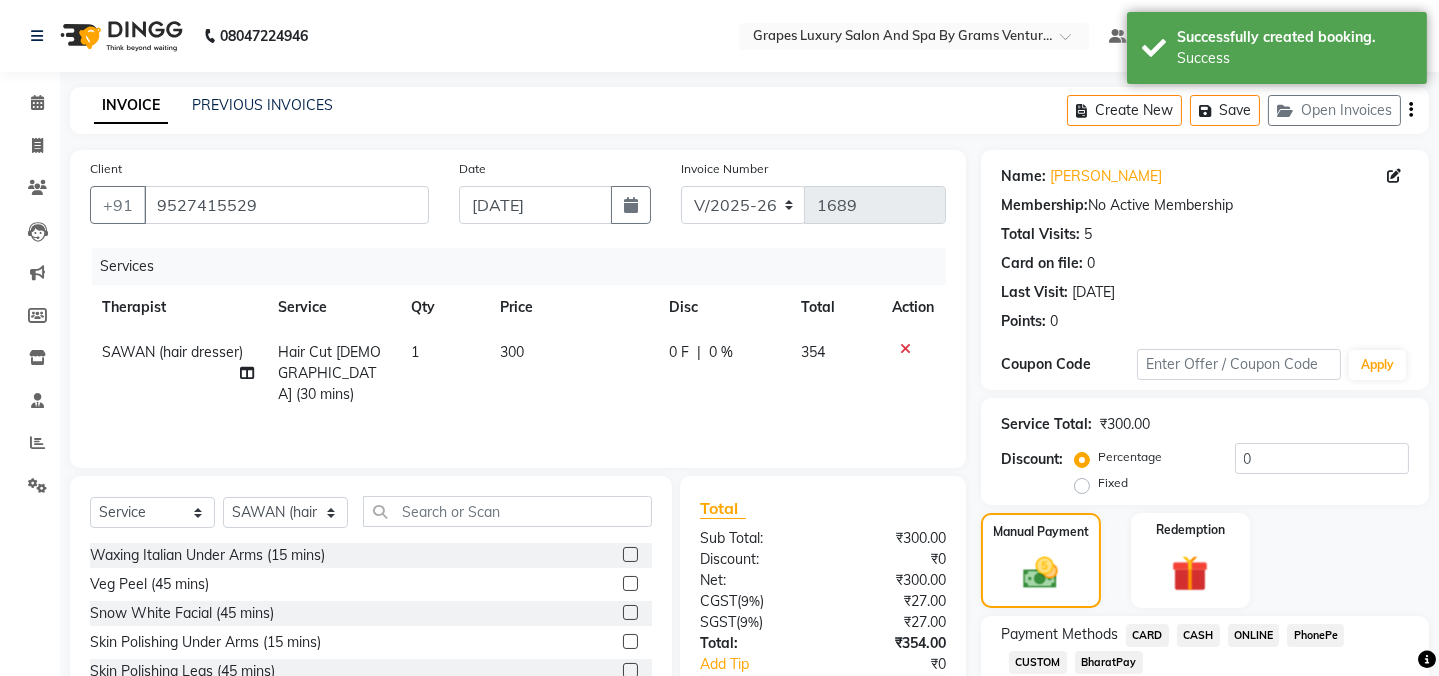 scroll, scrollTop: 125, scrollLeft: 0, axis: vertical 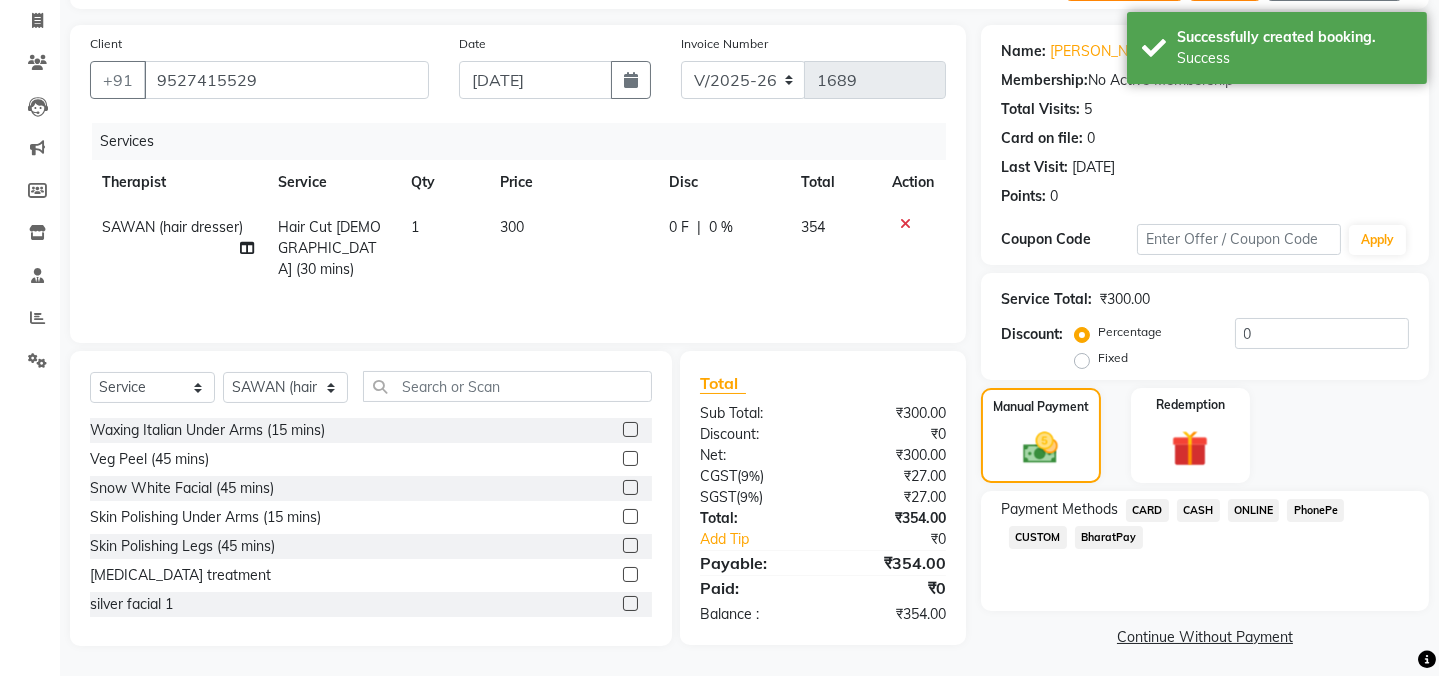 click on "ONLINE" 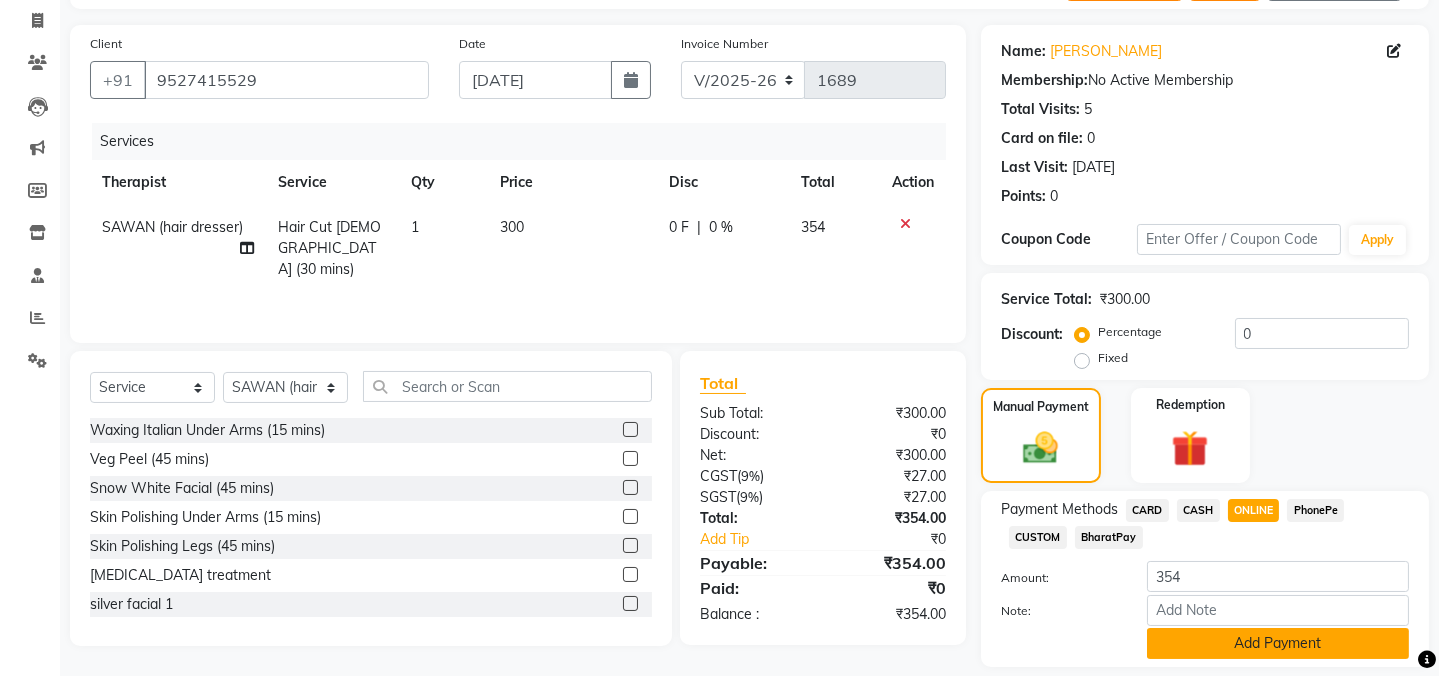 click on "Add Payment" 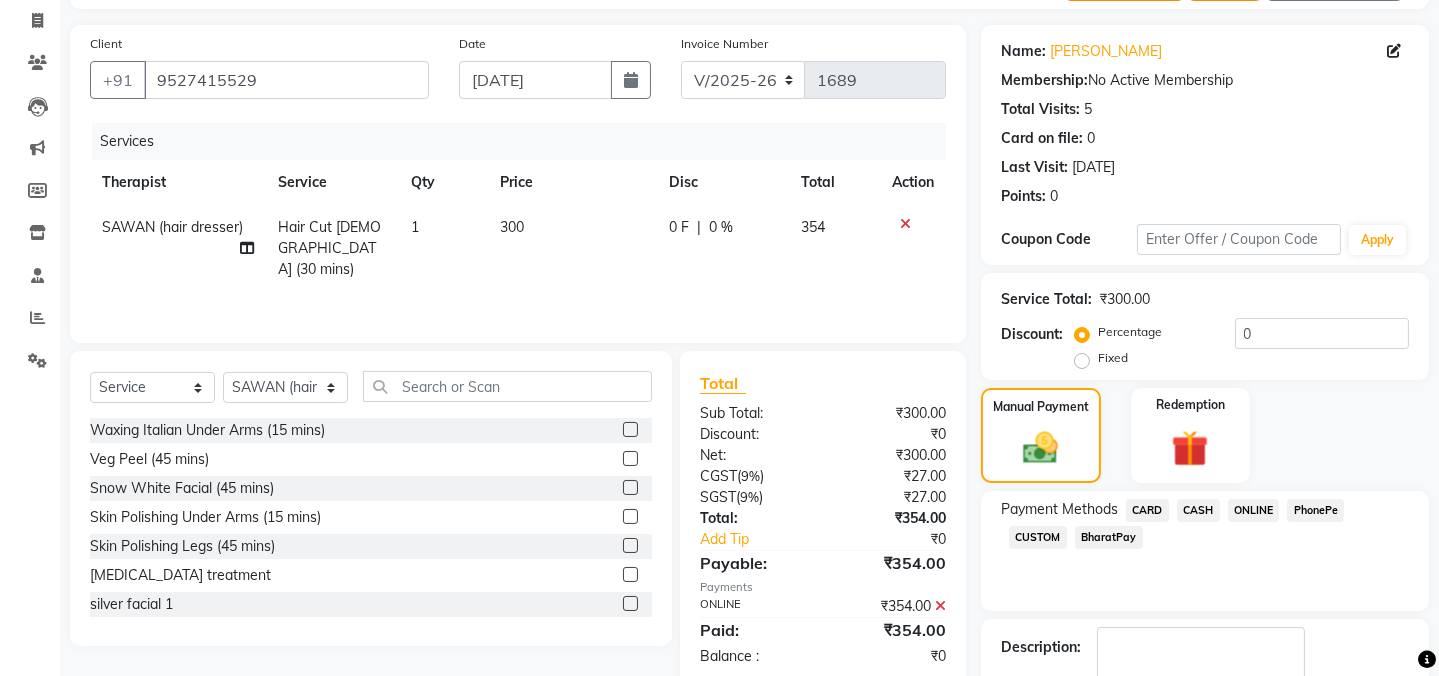 click 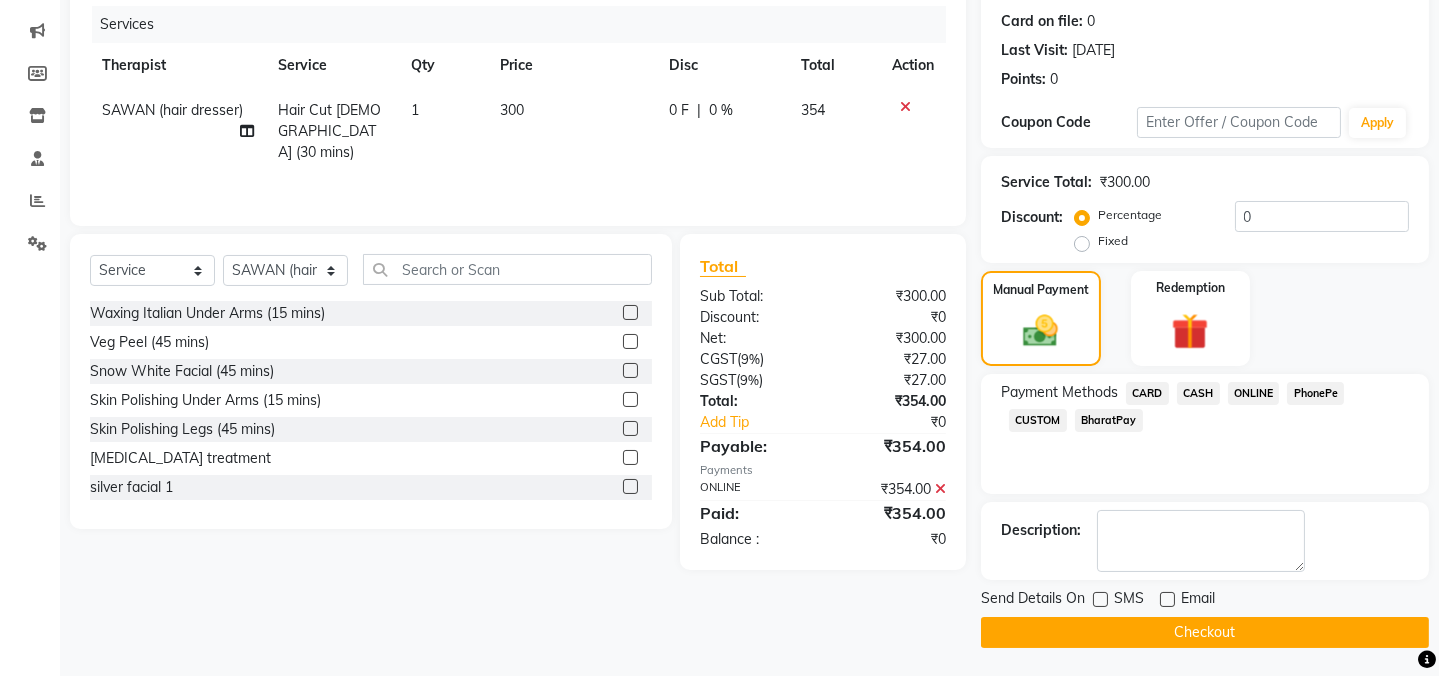 click on "Checkout" 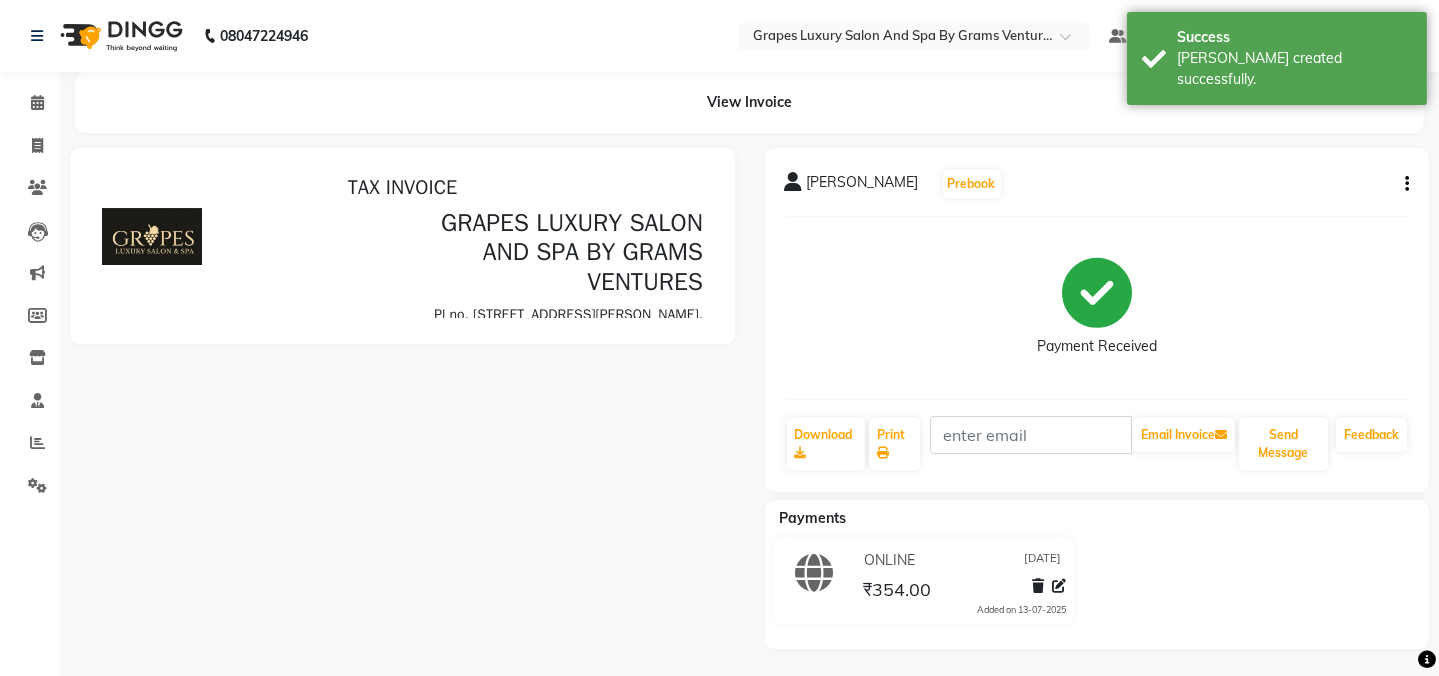 scroll, scrollTop: 0, scrollLeft: 0, axis: both 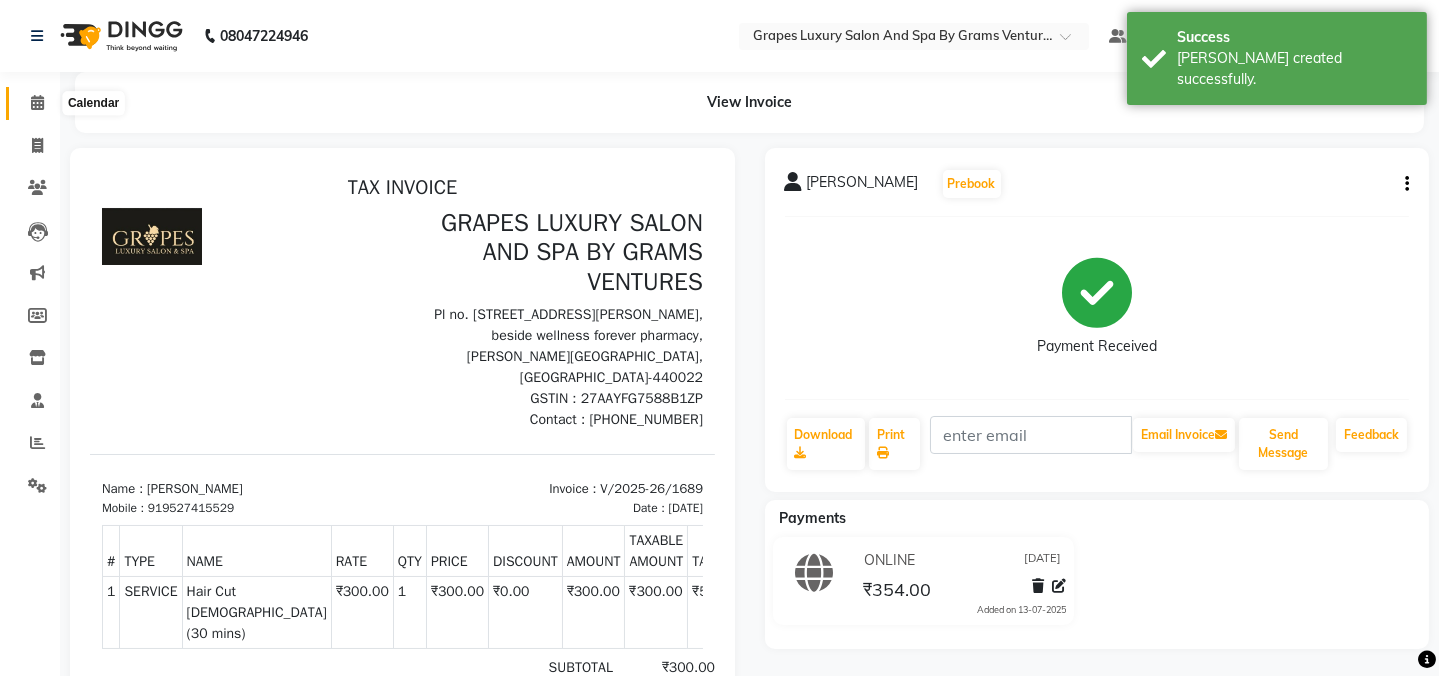 click 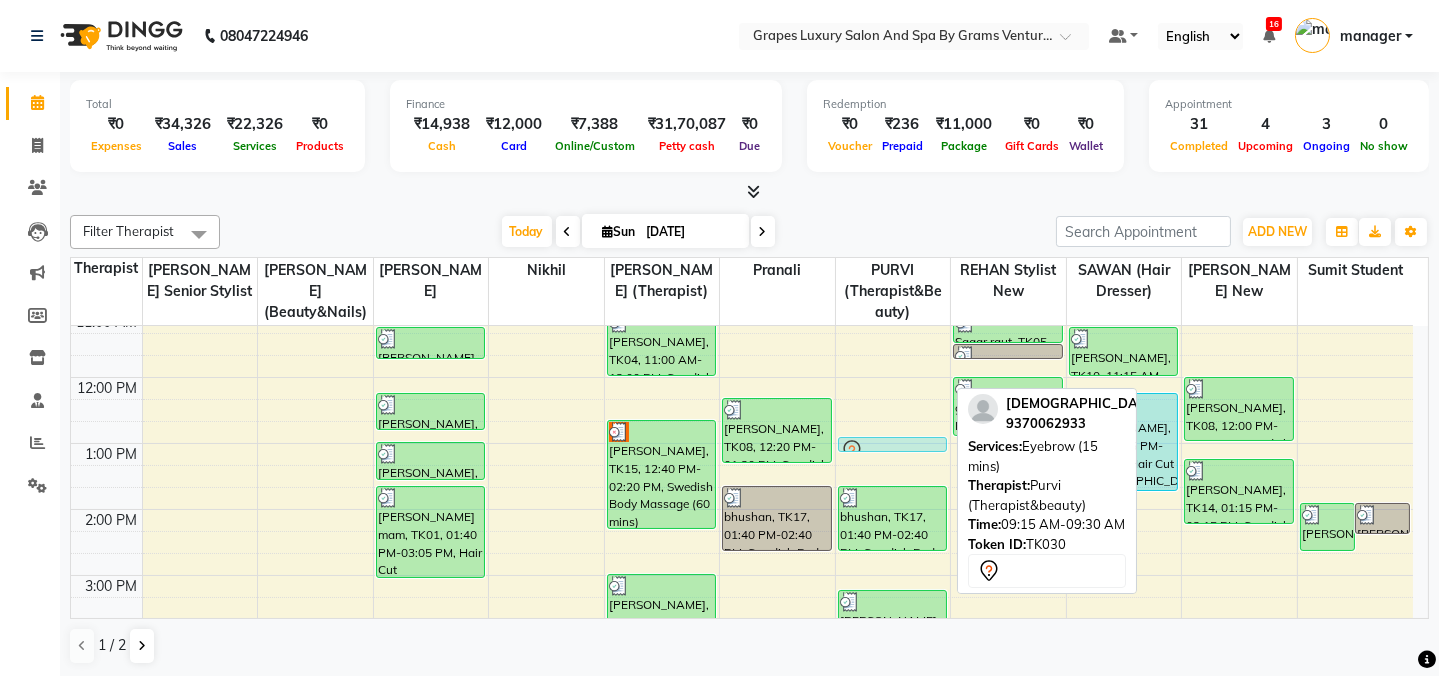 scroll, scrollTop: 215, scrollLeft: 0, axis: vertical 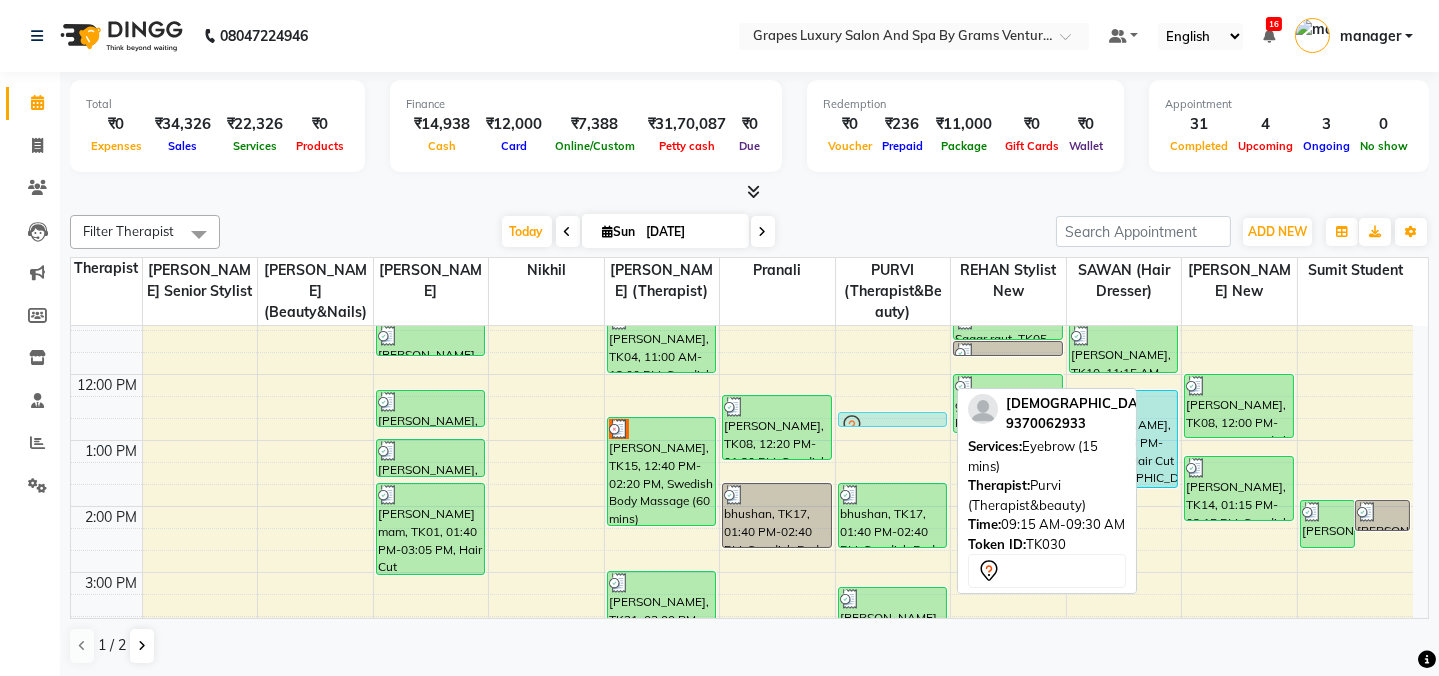 drag, startPoint x: 882, startPoint y: 390, endPoint x: 893, endPoint y: 410, distance: 22.825424 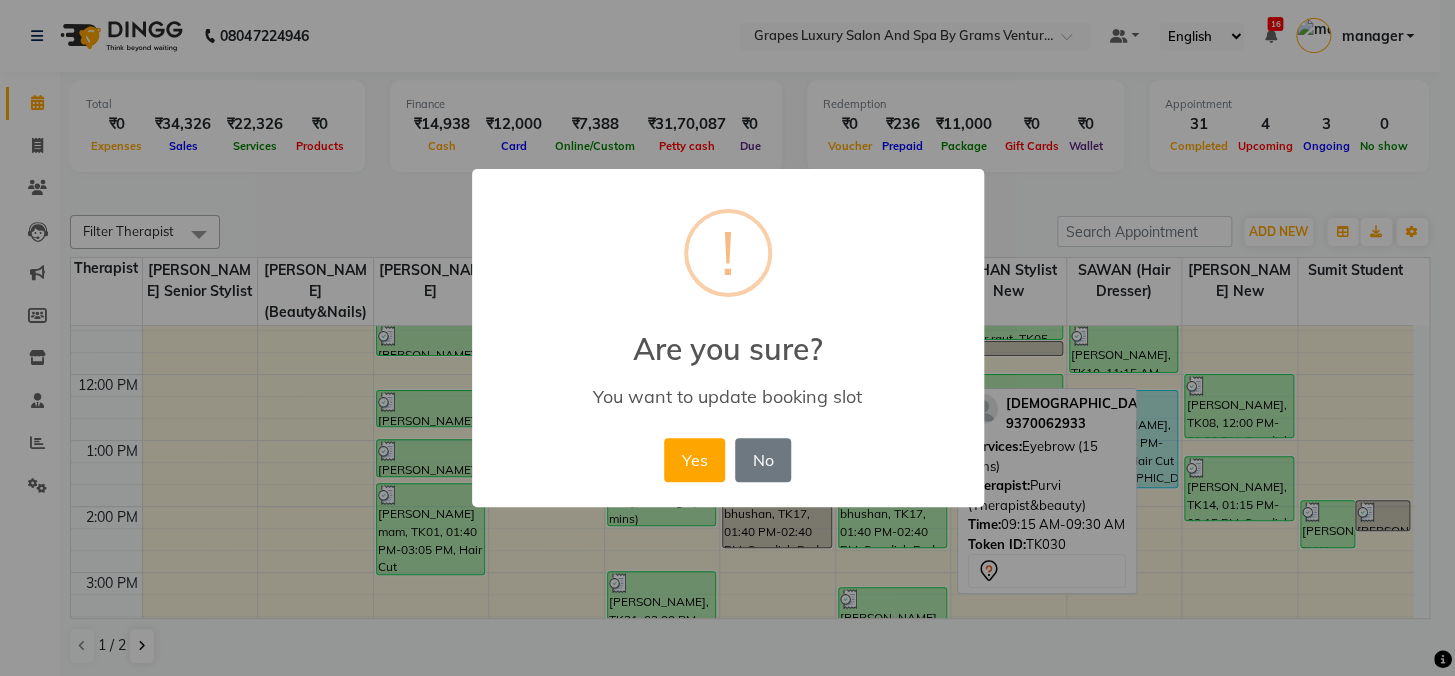 drag, startPoint x: 705, startPoint y: 465, endPoint x: 783, endPoint y: 461, distance: 78.10249 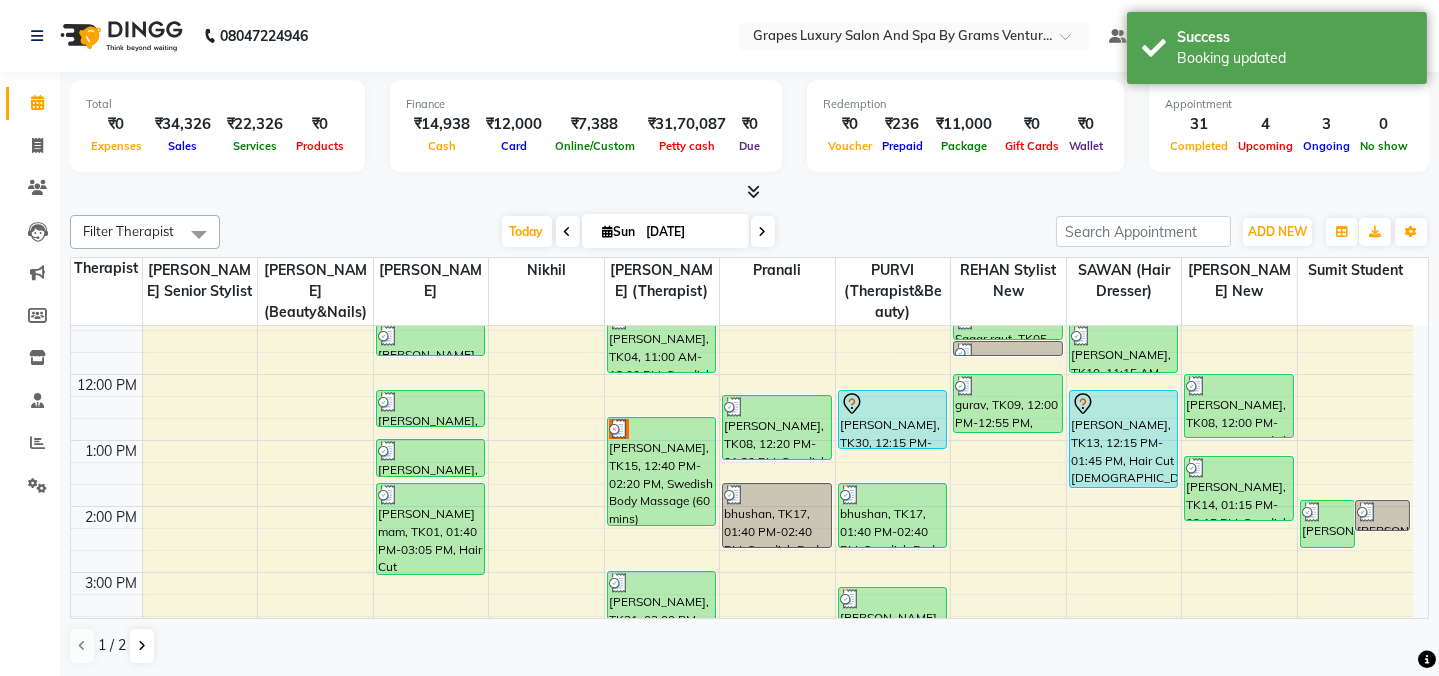 drag, startPoint x: 881, startPoint y: 400, endPoint x: 874, endPoint y: 453, distance: 53.460266 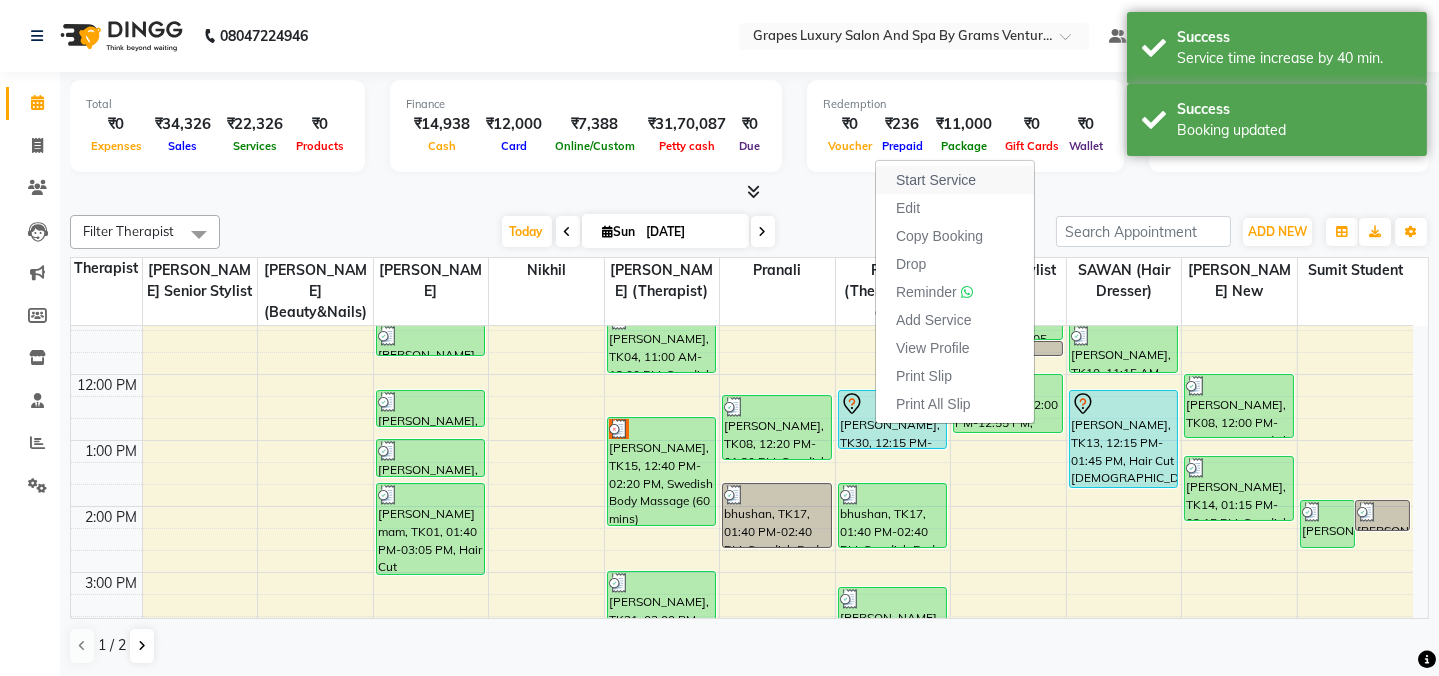 click on "Start Service" at bounding box center [936, 180] 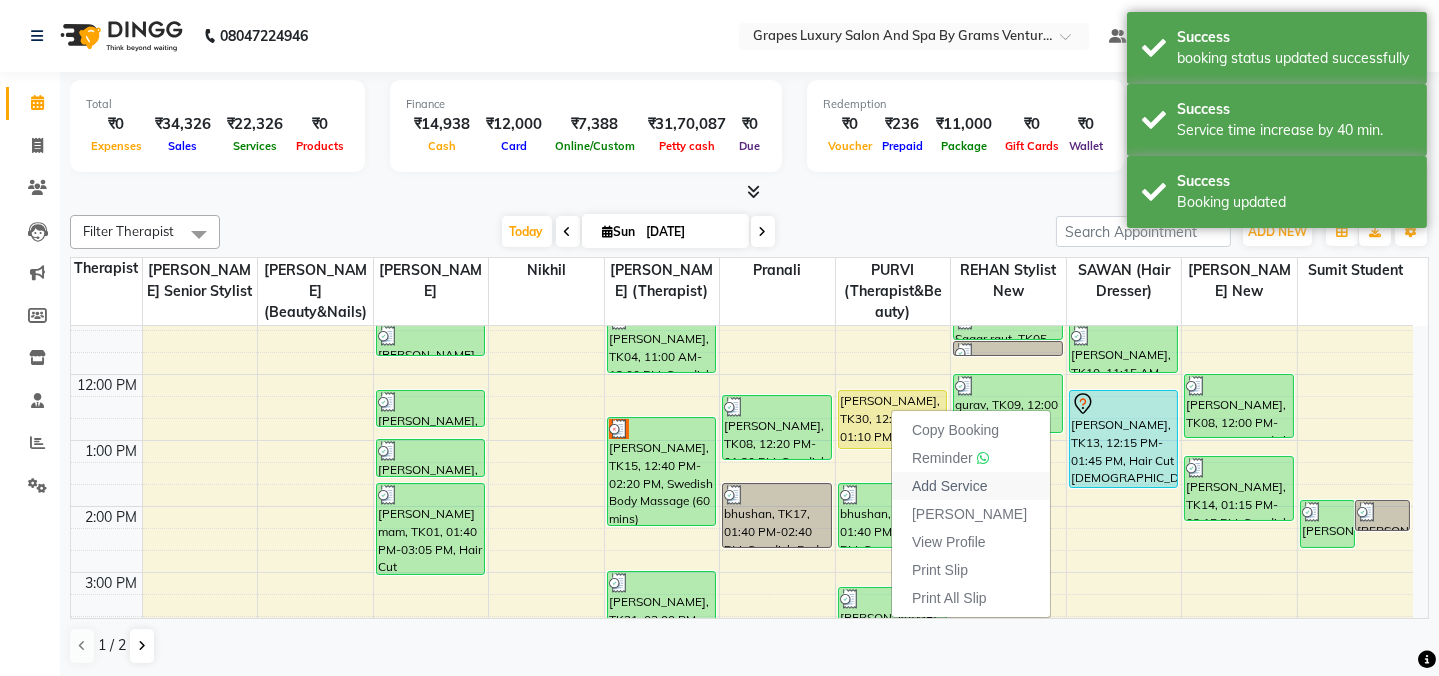 click on "Add Service" at bounding box center [949, 486] 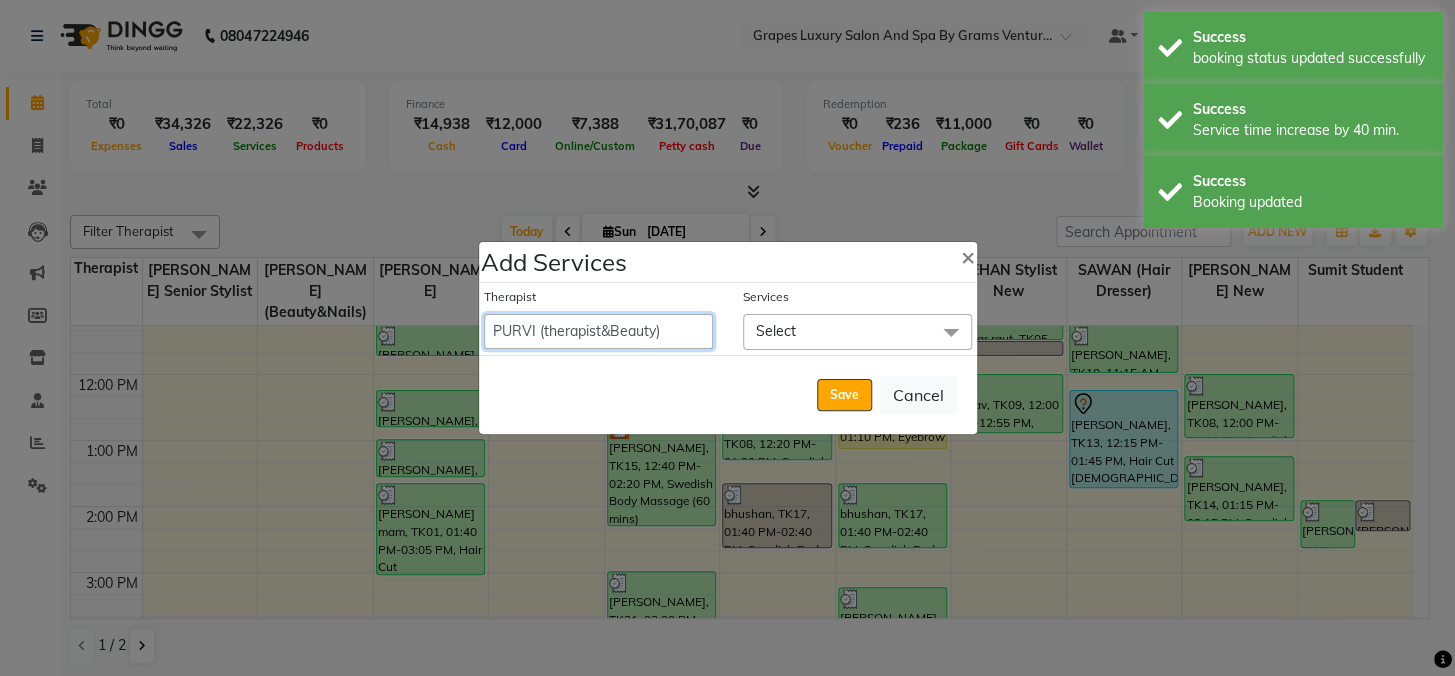 click on "Admin   ANIL (stylish)   [PERSON_NAME] hair [PERSON_NAME] (beauty&nails)   avni new   [PERSON_NAME]   "[PERSON_NAME]''   <BO$$>   [PERSON_NAME] (pedicureist)   manager   [PERSON_NAME] (hair specialist)   [PERSON_NAME] new   [PERSON_NAME] (Therapist)   [PERSON_NAME]   [PERSON_NAME] (therapist&Beauty)   Rani New THERAPIST   [PERSON_NAME]  stylist new   [PERSON_NAME]   [PERSON_NAME] (hair&skin)   SAWAN (hair dresser)   [PERSON_NAME] new   [PERSON_NAME]   sumit student    sunita   [PERSON_NAME] senior stylist" at bounding box center [598, 331] 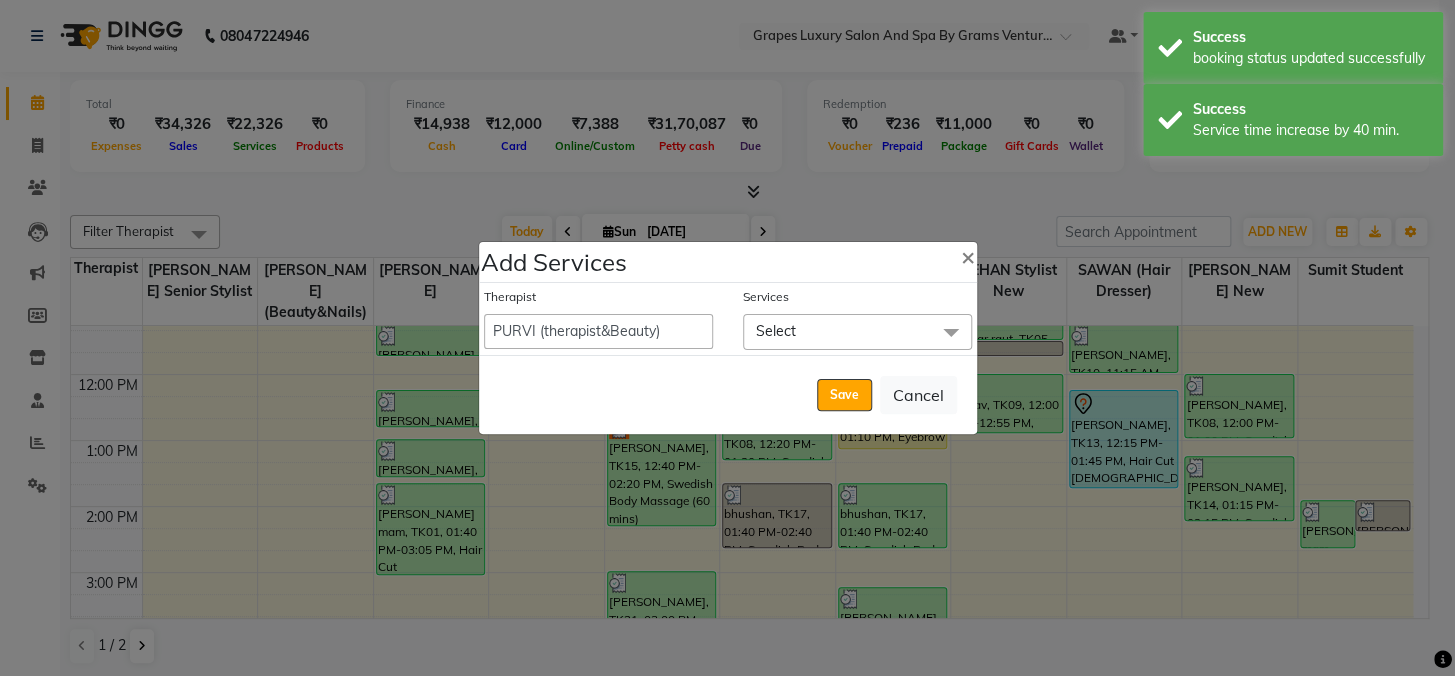 click on "Add Services × Therapist  Admin   ANIL (stylish)   [PERSON_NAME] hair [PERSON_NAME] (beauty&nails)   avni new   [PERSON_NAME]   "[PERSON_NAME]''   <BO$$>   [PERSON_NAME] (pedicureist)   manager   [PERSON_NAME] (hair specialist)   [PERSON_NAME] new   [PERSON_NAME] (Therapist)   [PERSON_NAME]   [PERSON_NAME] (therapist&Beauty)   Rani New THERAPIST   [PERSON_NAME]  stylist new   [PERSON_NAME]   [PERSON_NAME] (hair&skin)   SAWAN (hair dresser)   [PERSON_NAME] new   [PERSON_NAME]   sumit student    sunita   [PERSON_NAME] senior stylist  Services Select Select All Waxing Italian Under Arms (15 mins) (₹300) Veg Peel (45 mins) (₹1000) Snow White Facial (45 mins) (₹1000) Skin Polishing Under Arms (15 mins) (₹1000) Skin Polishing Legs (45 mins) (₹2500) [MEDICAL_DATA] treatment (₹10000) silver facial 1 (₹1700) pearl facial (₹3000) platinium facial (₹3500) skin brightening facial (₹2500) grapes signature facial (₹5500) grapes super luxury facial (₹8000) regular body massage (₹1000) [PERSON_NAME] (₹6000) smooth protein (₹8000)" 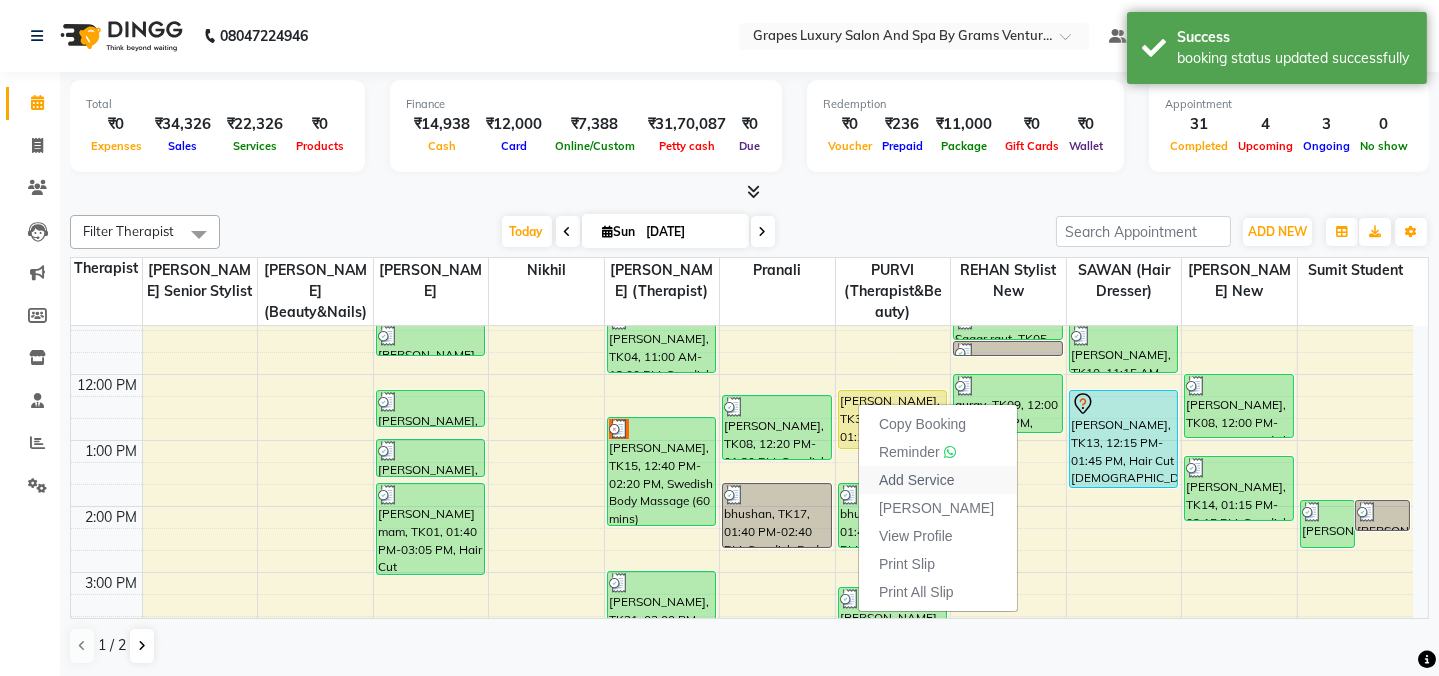 click on "Add Service" at bounding box center [938, 480] 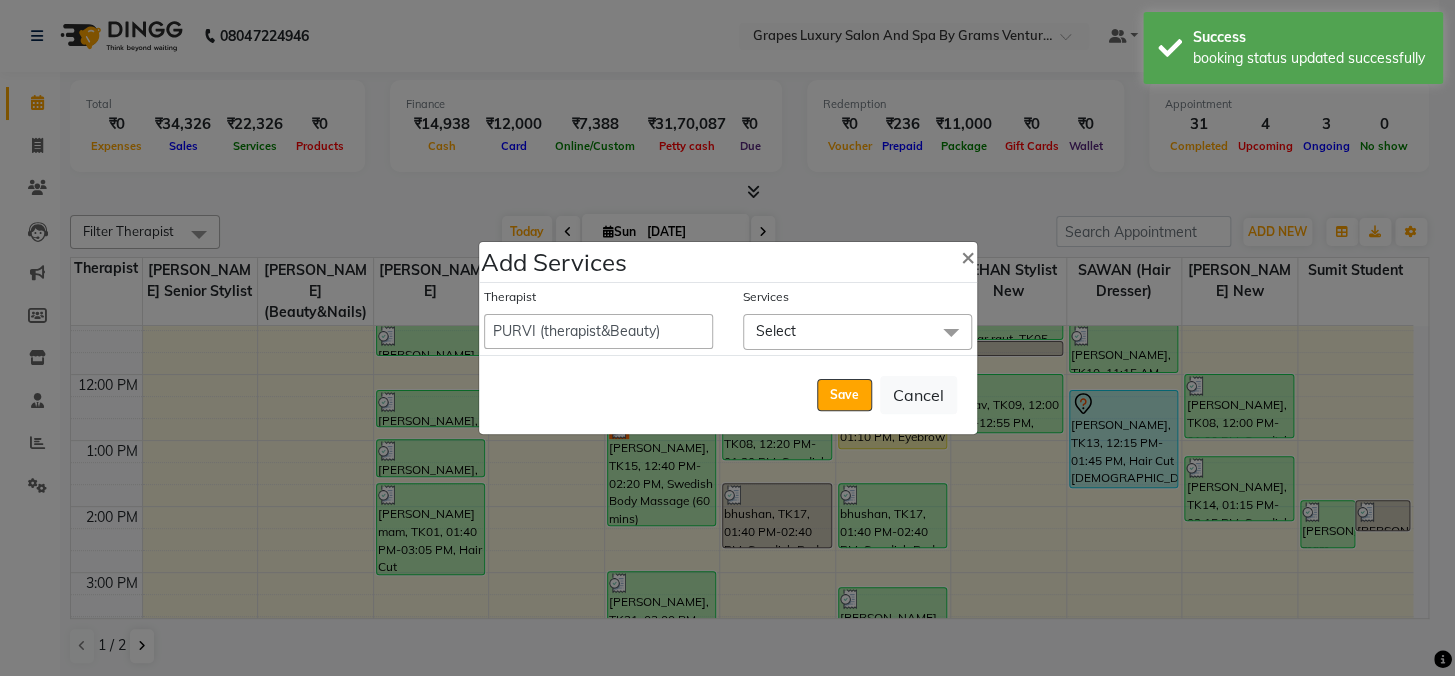 click on "Select" 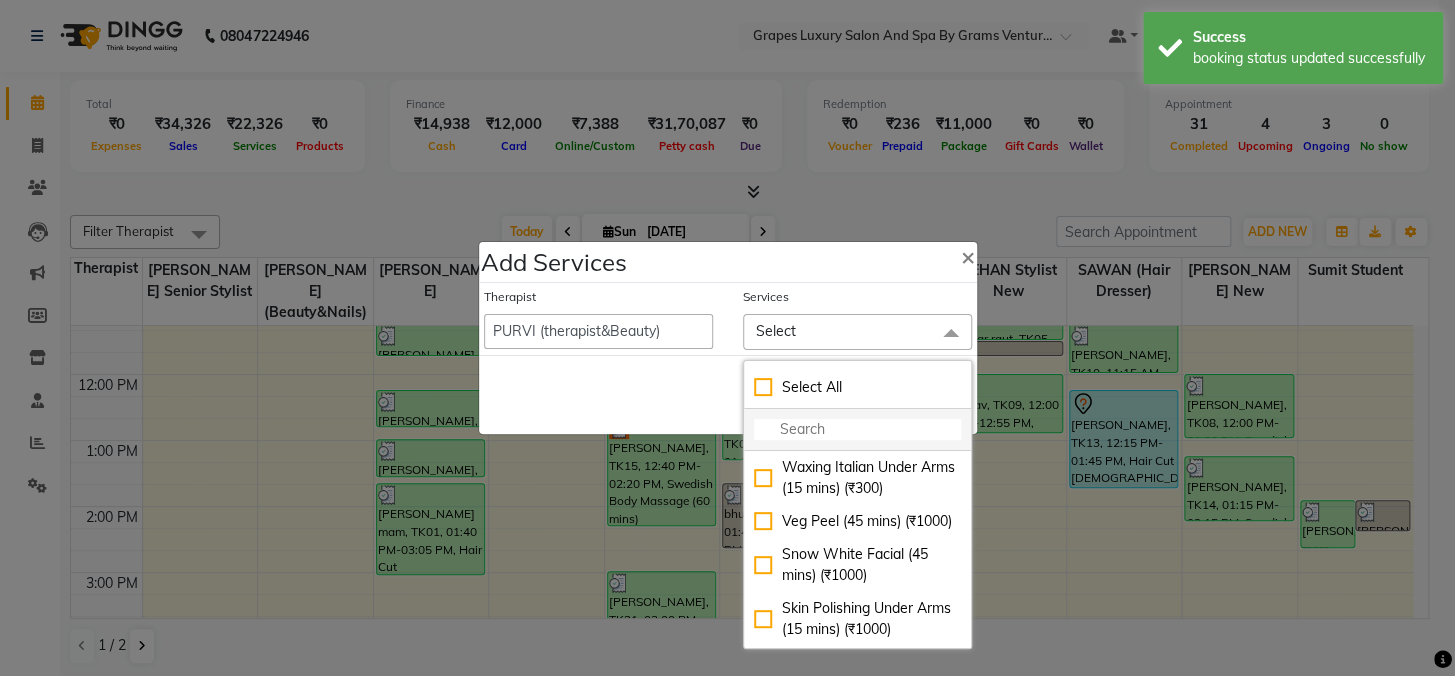 click 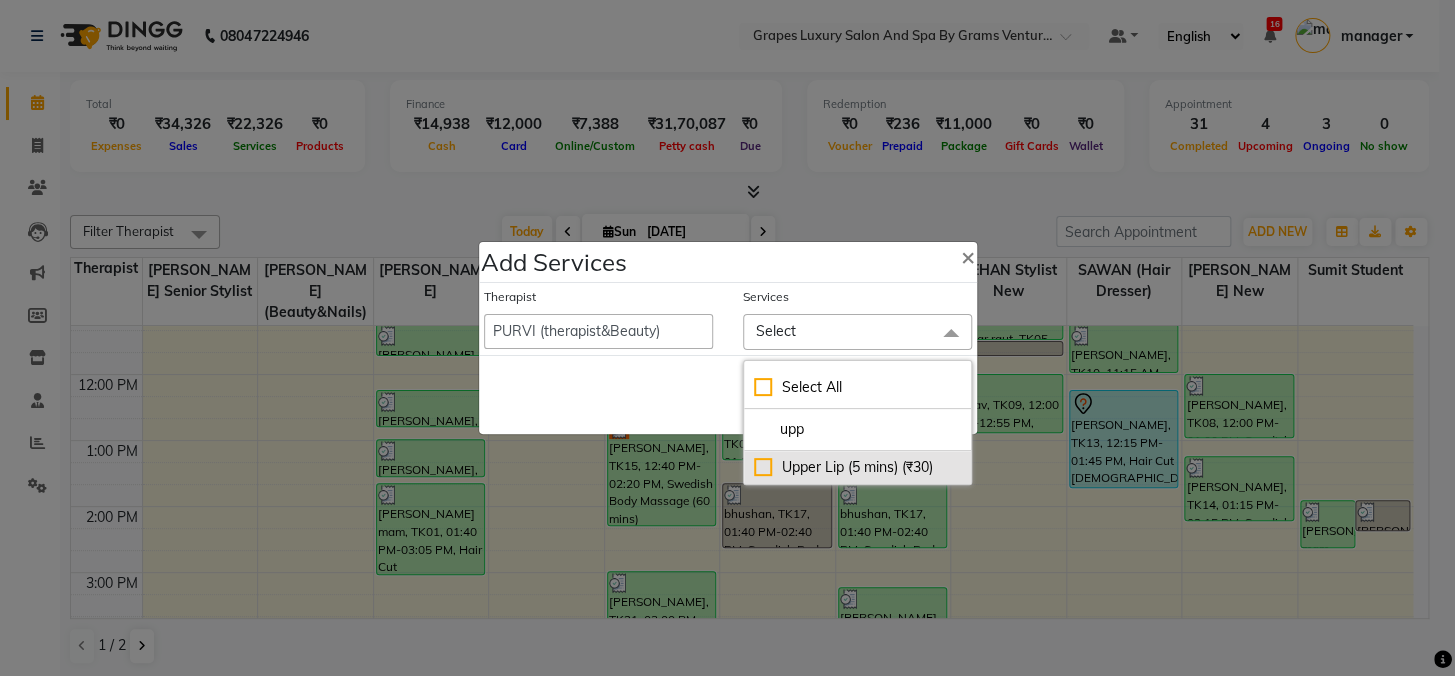 type on "upp" 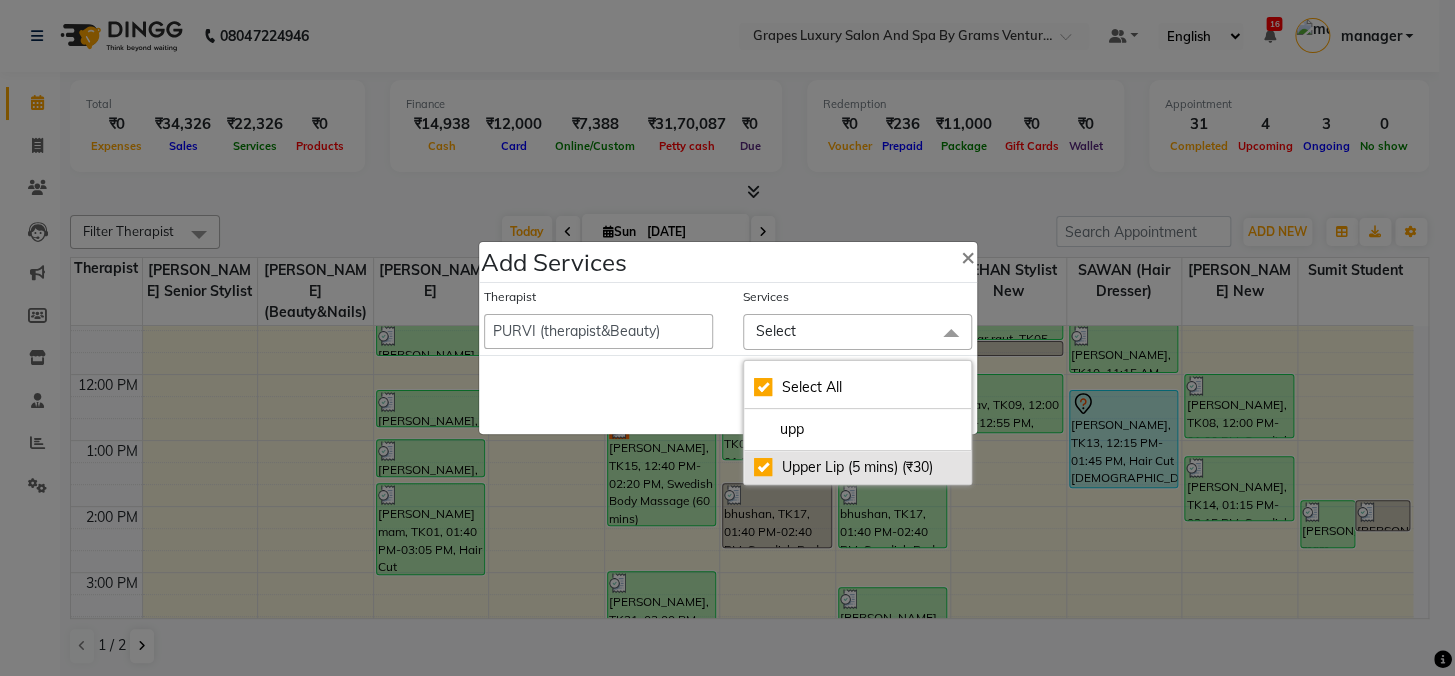 checkbox on "true" 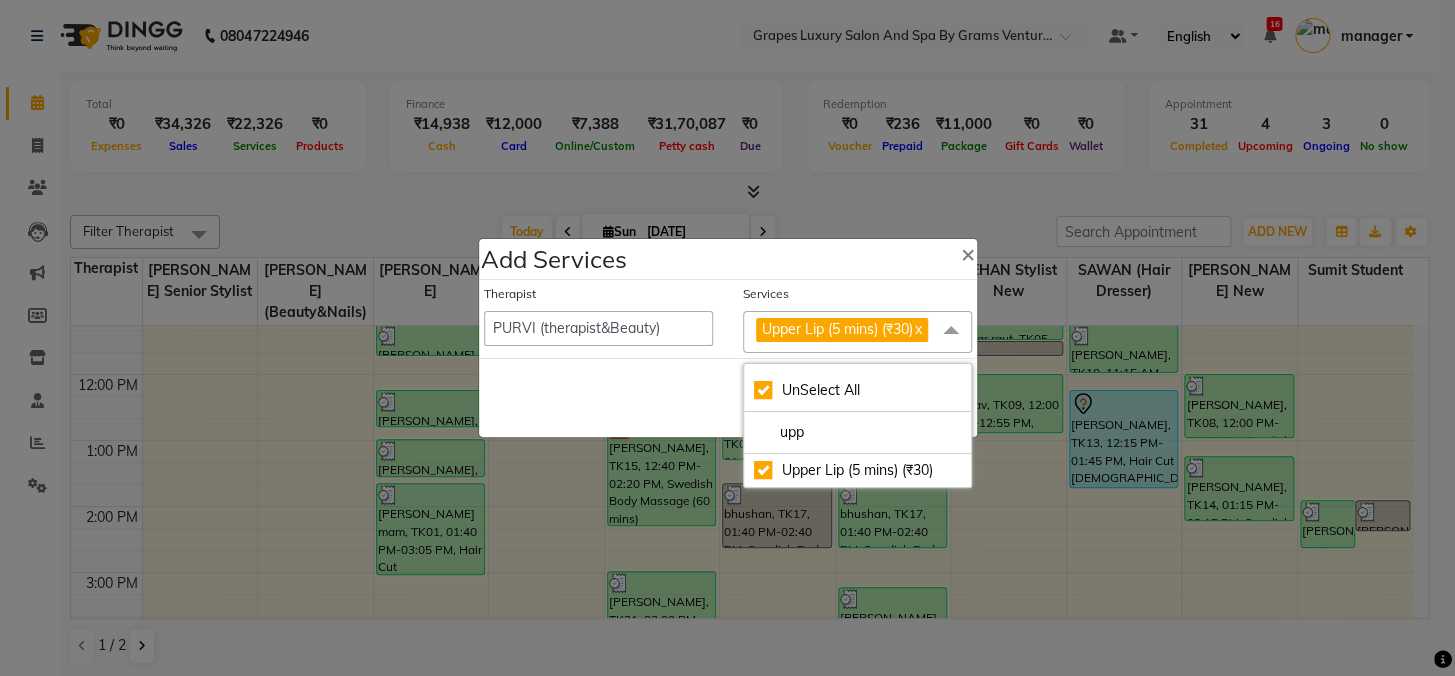 click on "Save   Cancel" 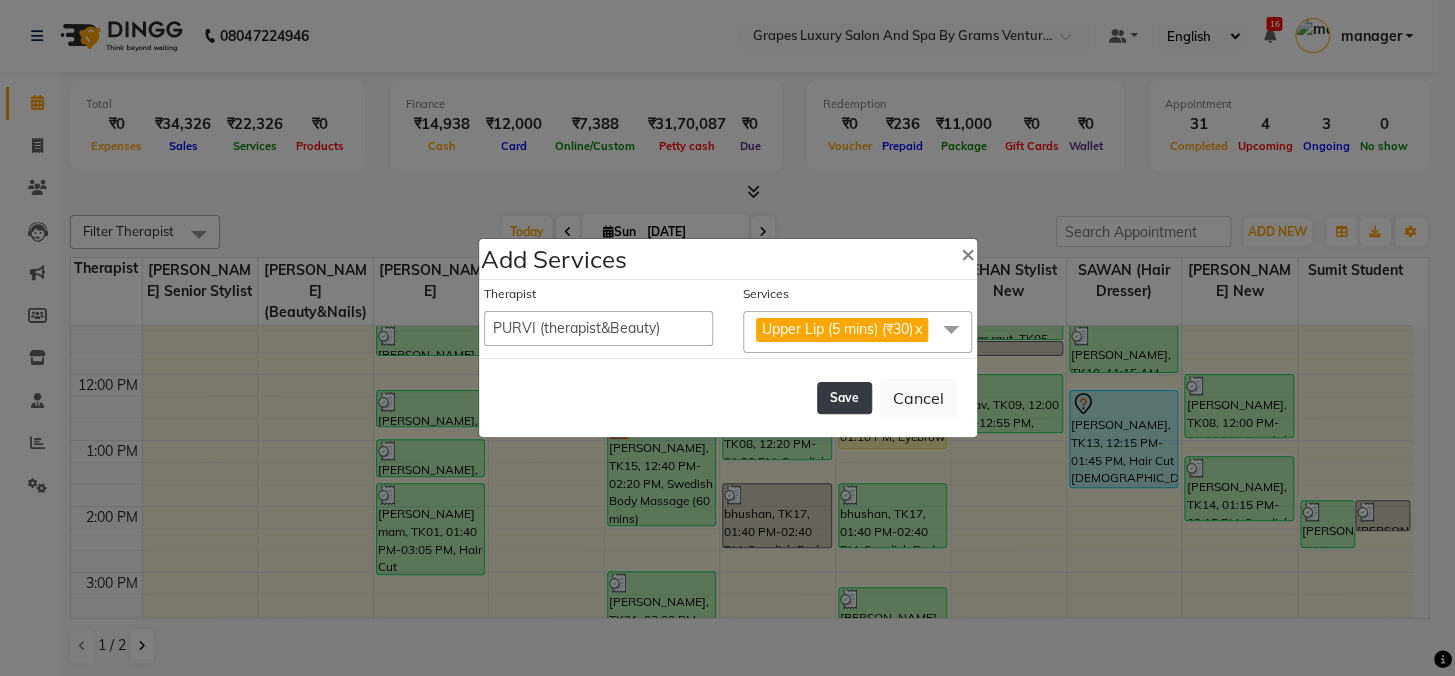 click on "Save" 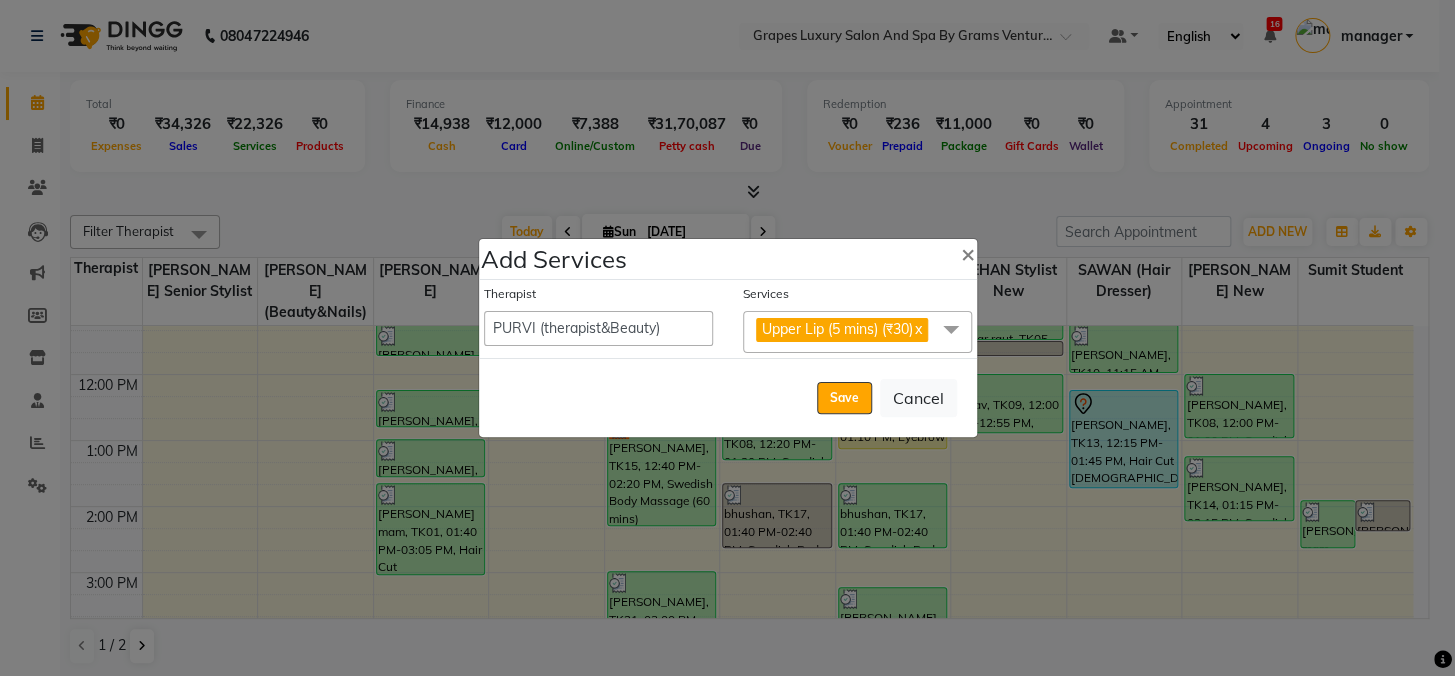 select on "43258" 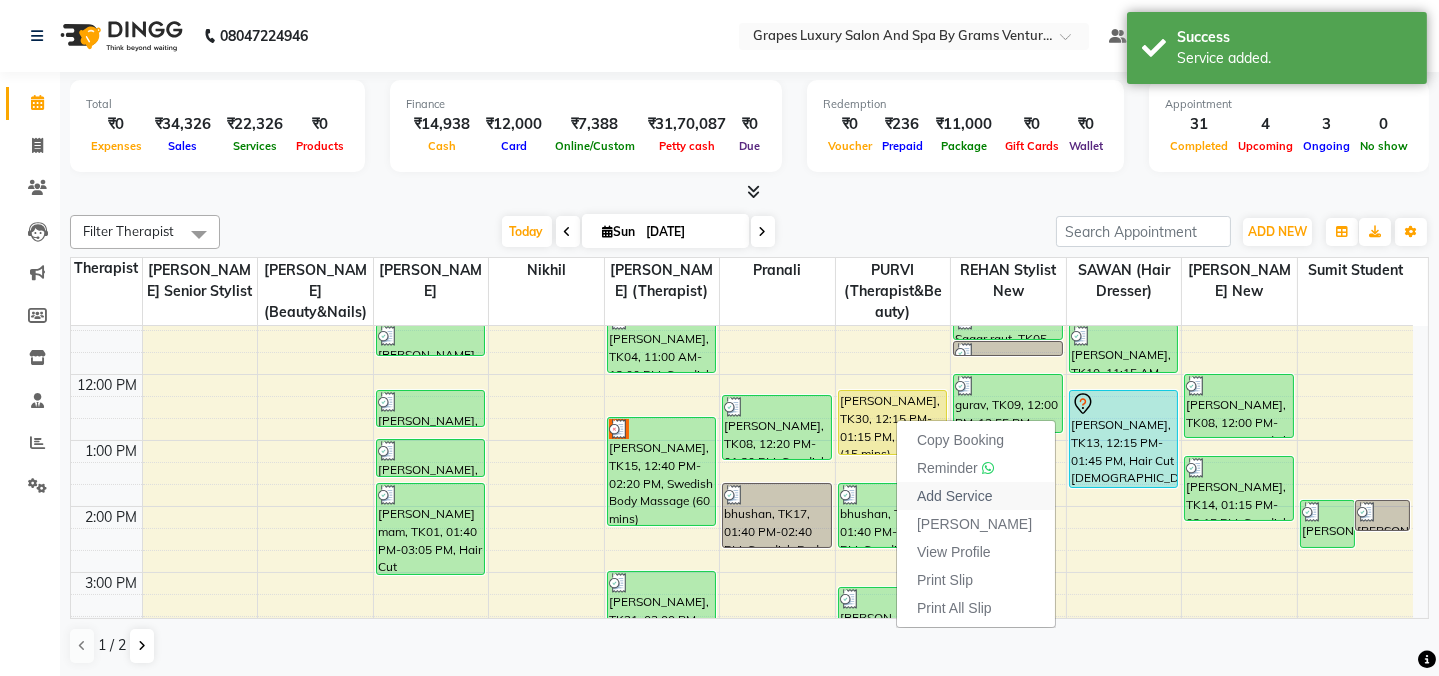 click on "Add Service" at bounding box center [954, 496] 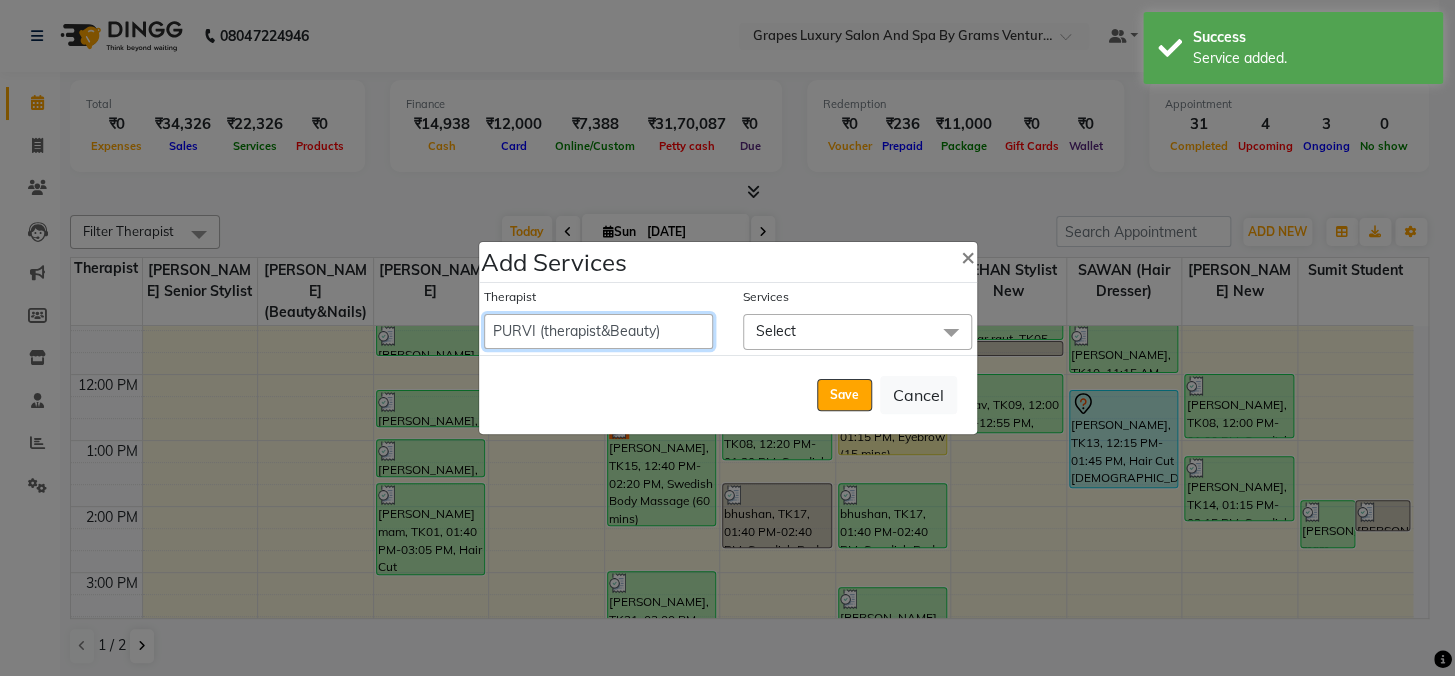 click on "Admin   ANIL (stylish)   [PERSON_NAME] hair [PERSON_NAME] (beauty&nails)   avni new   [PERSON_NAME]   "[PERSON_NAME]''   <BO$$>   [PERSON_NAME] (pedicureist)   manager   [PERSON_NAME] (hair specialist)   [PERSON_NAME] new   [PERSON_NAME] (Therapist)   [PERSON_NAME]   [PERSON_NAME] (therapist&Beauty)   Rani New THERAPIST   [PERSON_NAME]  stylist new   [PERSON_NAME]   [PERSON_NAME] (hair&skin)   SAWAN (hair dresser)   [PERSON_NAME] new   [PERSON_NAME]   sumit student    sunita   [PERSON_NAME] senior stylist" at bounding box center (598, 331) 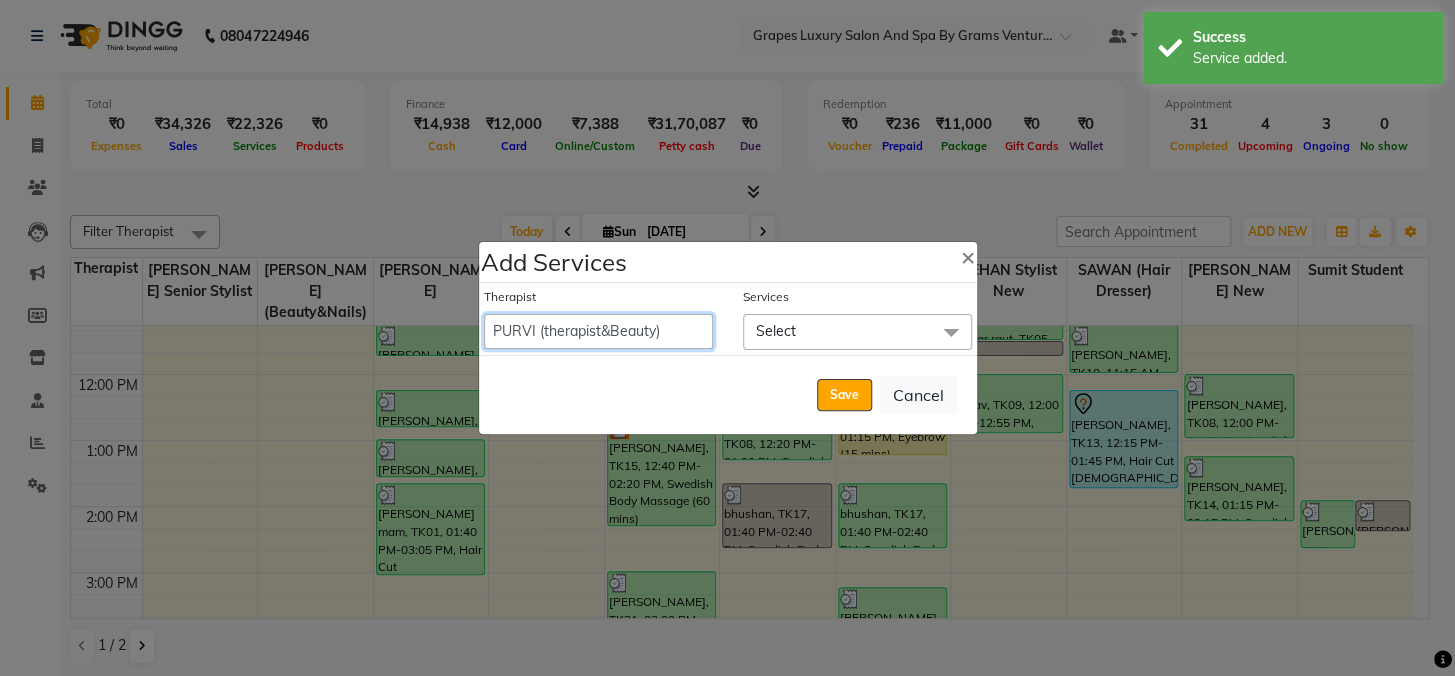 select on "78335" 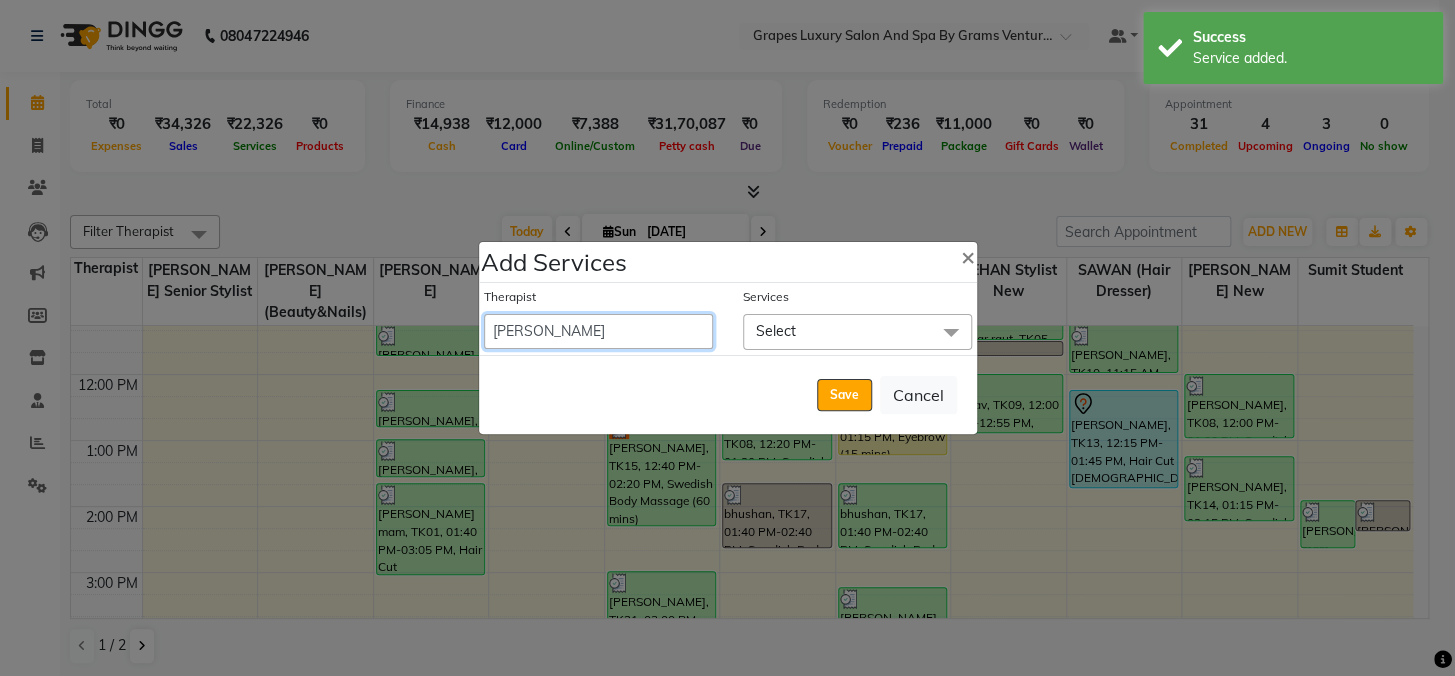 click on "Admin   ANIL (stylish)   [PERSON_NAME] hair [PERSON_NAME] (beauty&nails)   avni new   [PERSON_NAME]   "[PERSON_NAME]''   <BO$$>   [PERSON_NAME] (pedicureist)   manager   [PERSON_NAME] (hair specialist)   [PERSON_NAME] new   [PERSON_NAME] (Therapist)   [PERSON_NAME]   [PERSON_NAME] (therapist&Beauty)   Rani New THERAPIST   [PERSON_NAME]  stylist new   [PERSON_NAME]   [PERSON_NAME] (hair&skin)   SAWAN (hair dresser)   [PERSON_NAME] new   [PERSON_NAME]   sumit student    sunita   [PERSON_NAME] senior stylist" at bounding box center (598, 331) 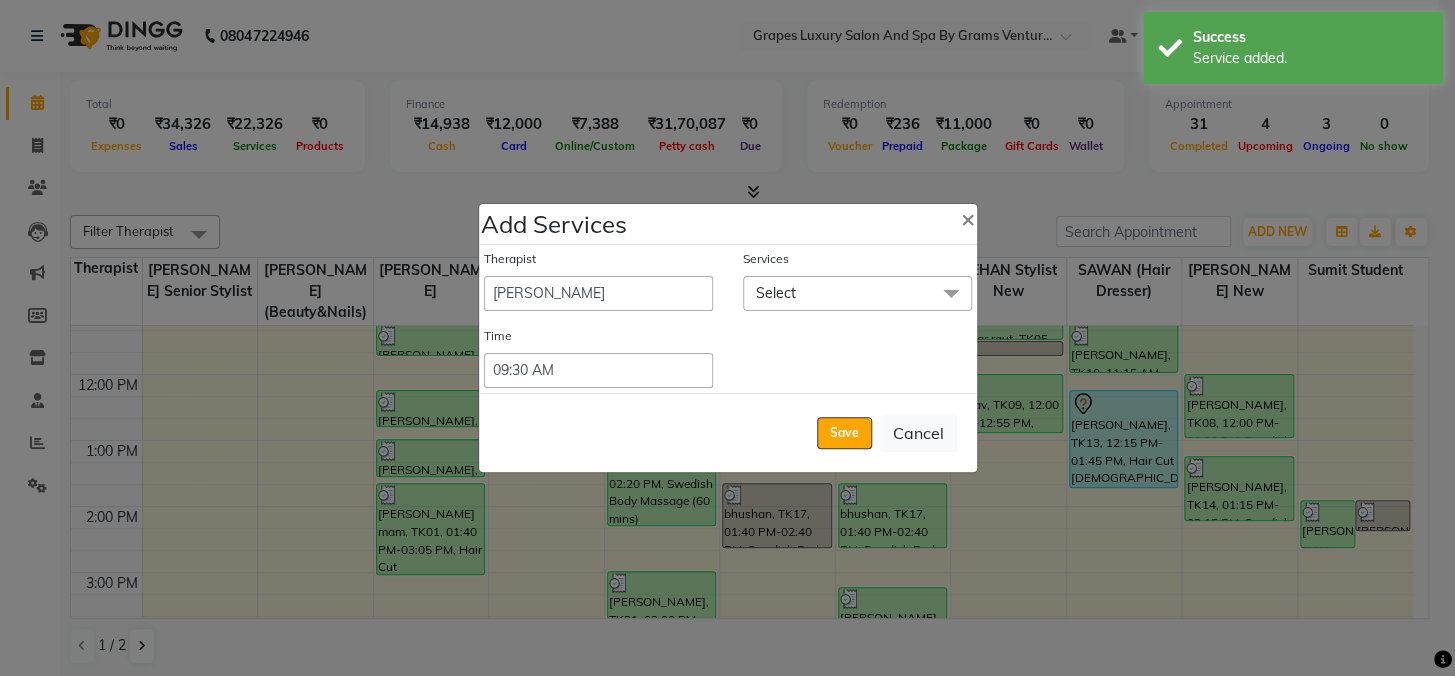 click on "Select" 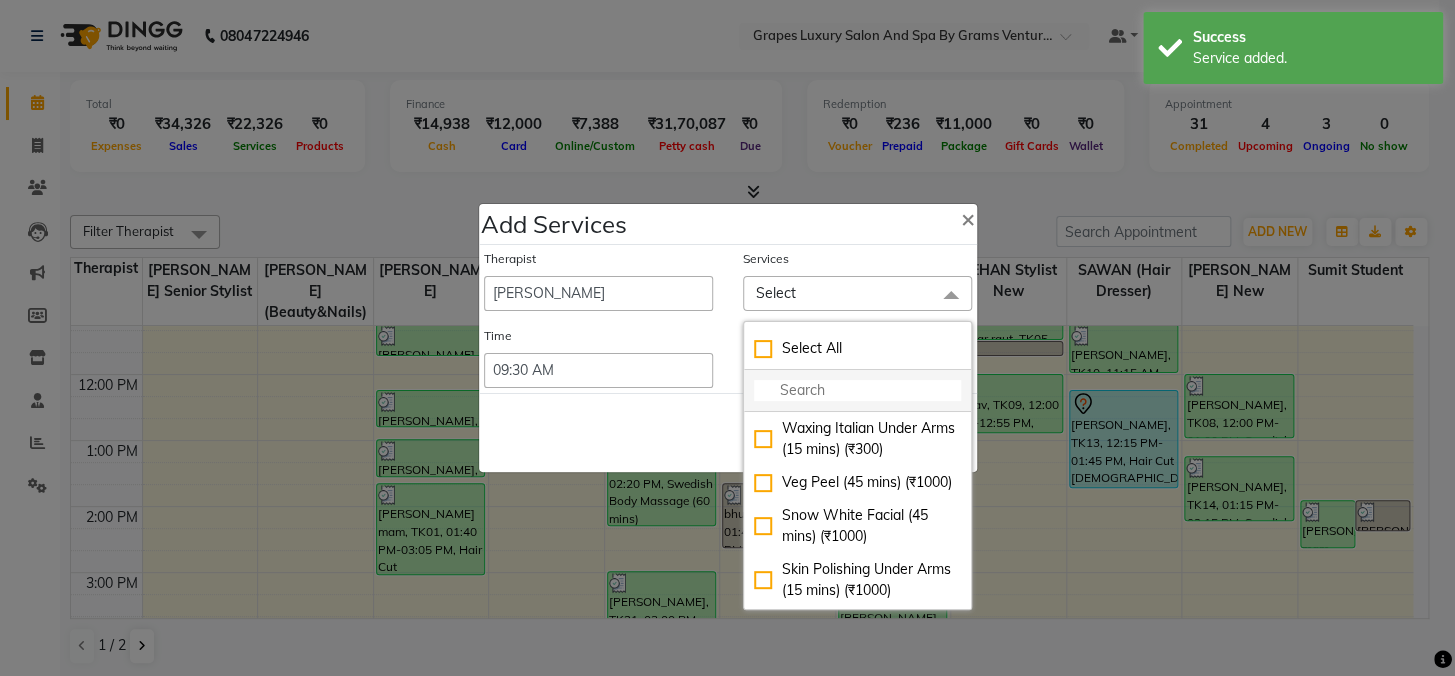 click 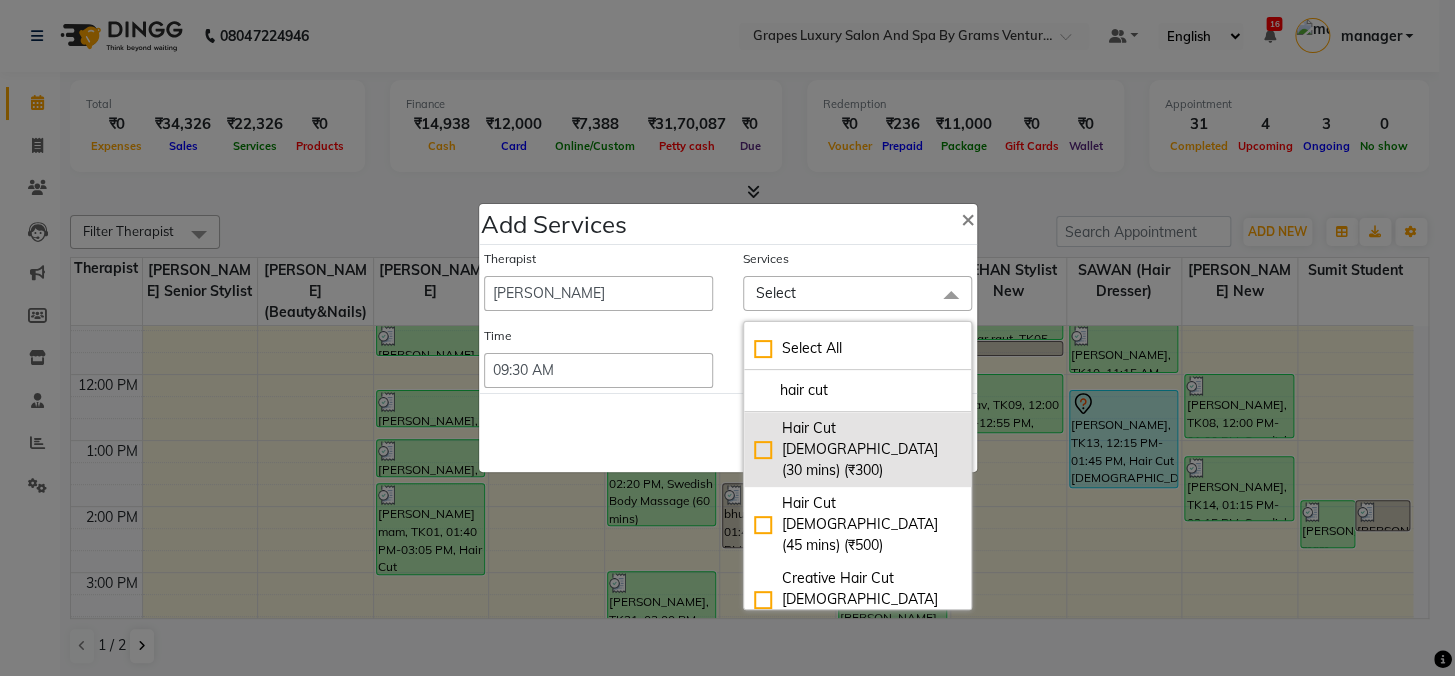 type on "hair cut" 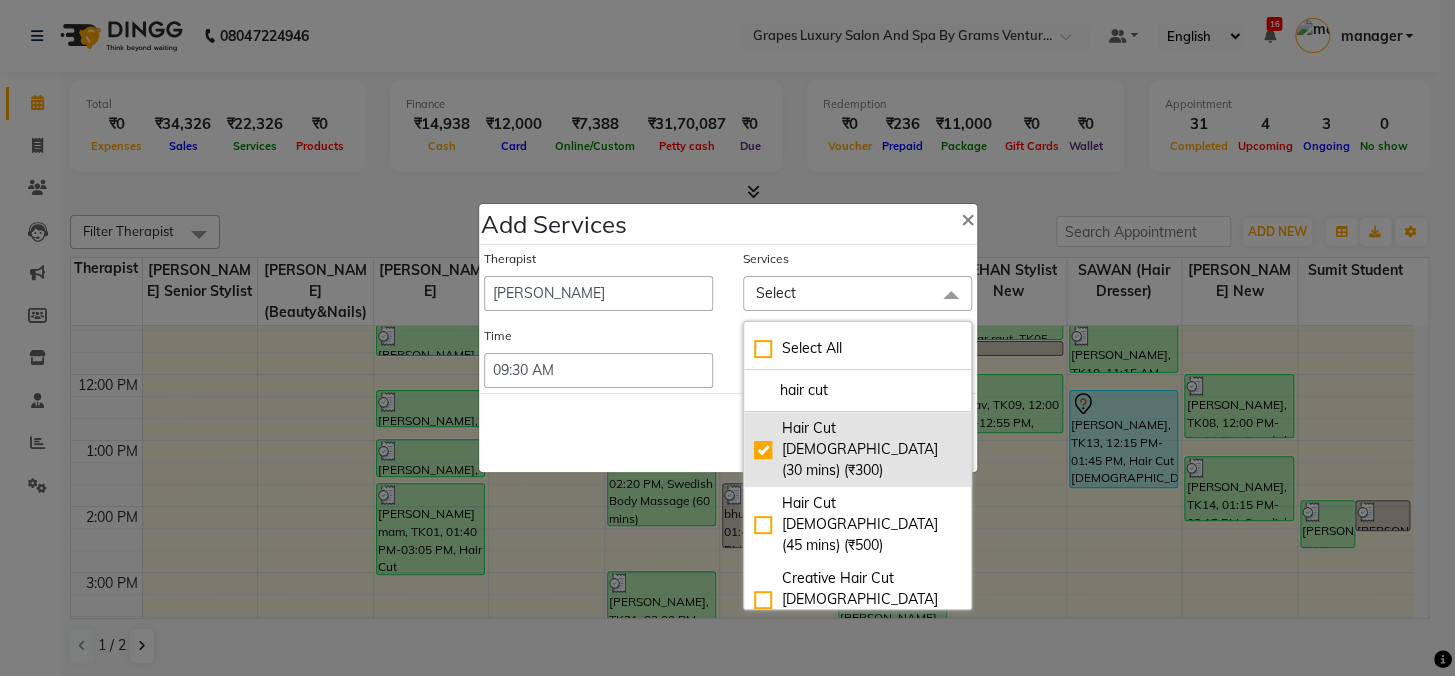 checkbox on "true" 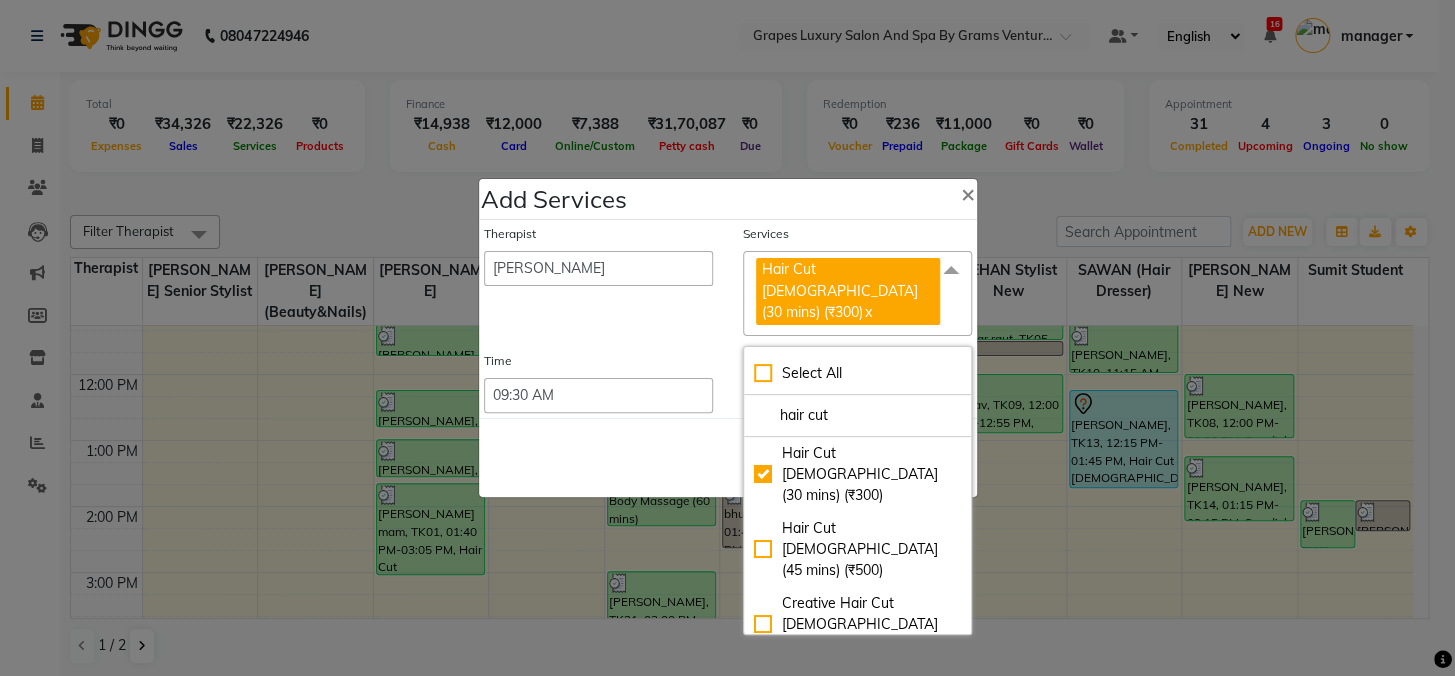 click on "Save   Cancel" 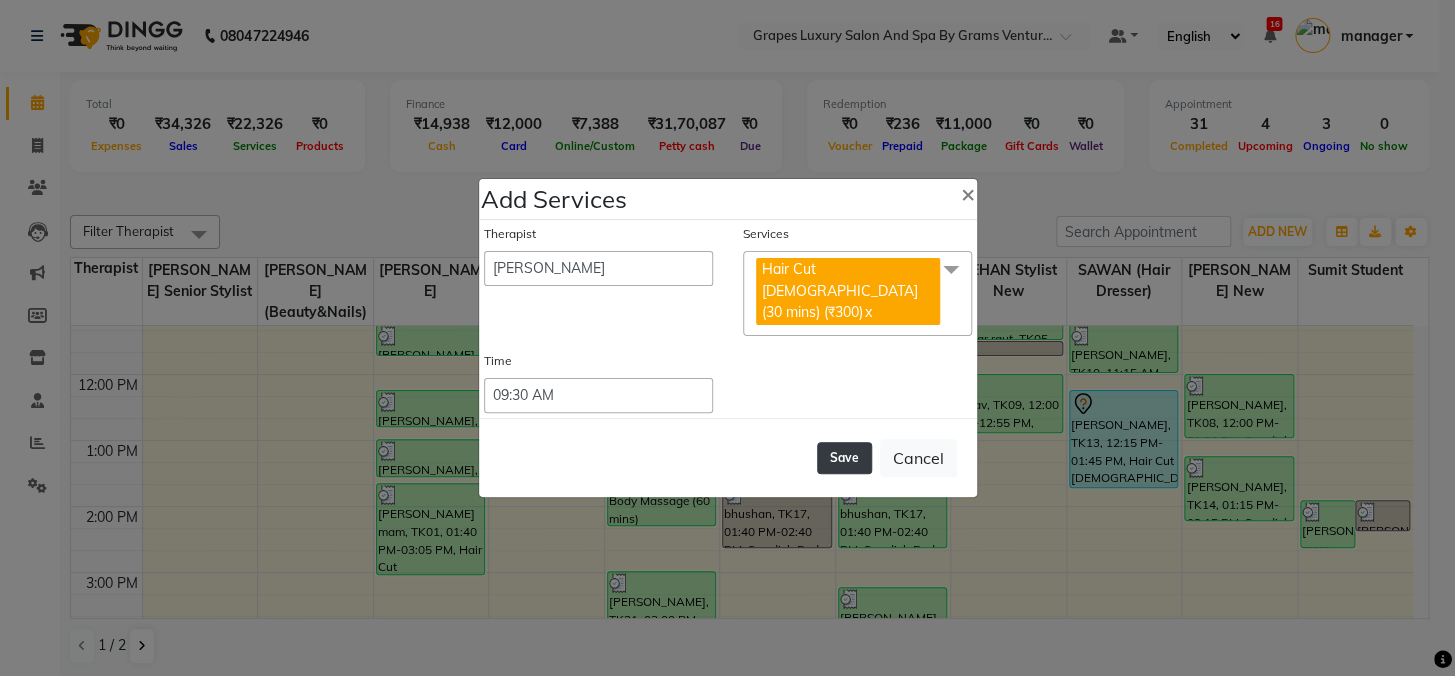click on "Save" 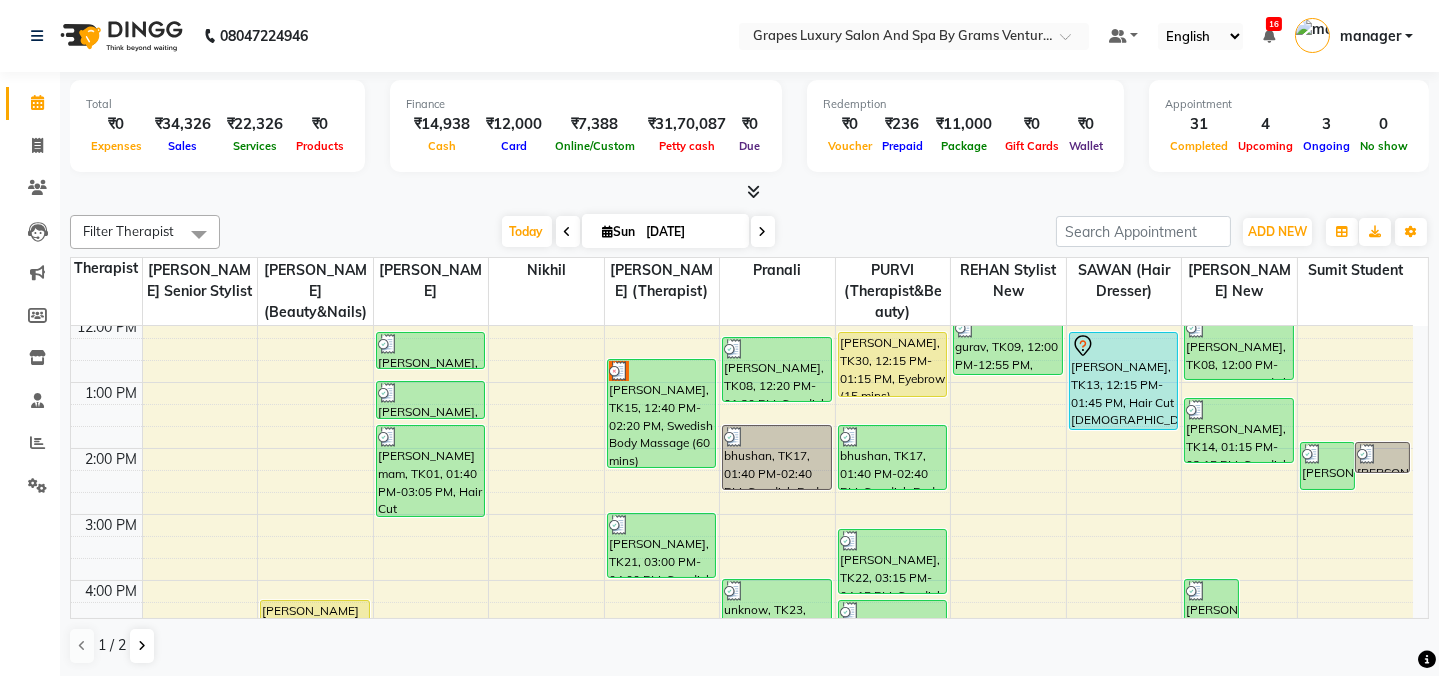 scroll, scrollTop: 259, scrollLeft: 0, axis: vertical 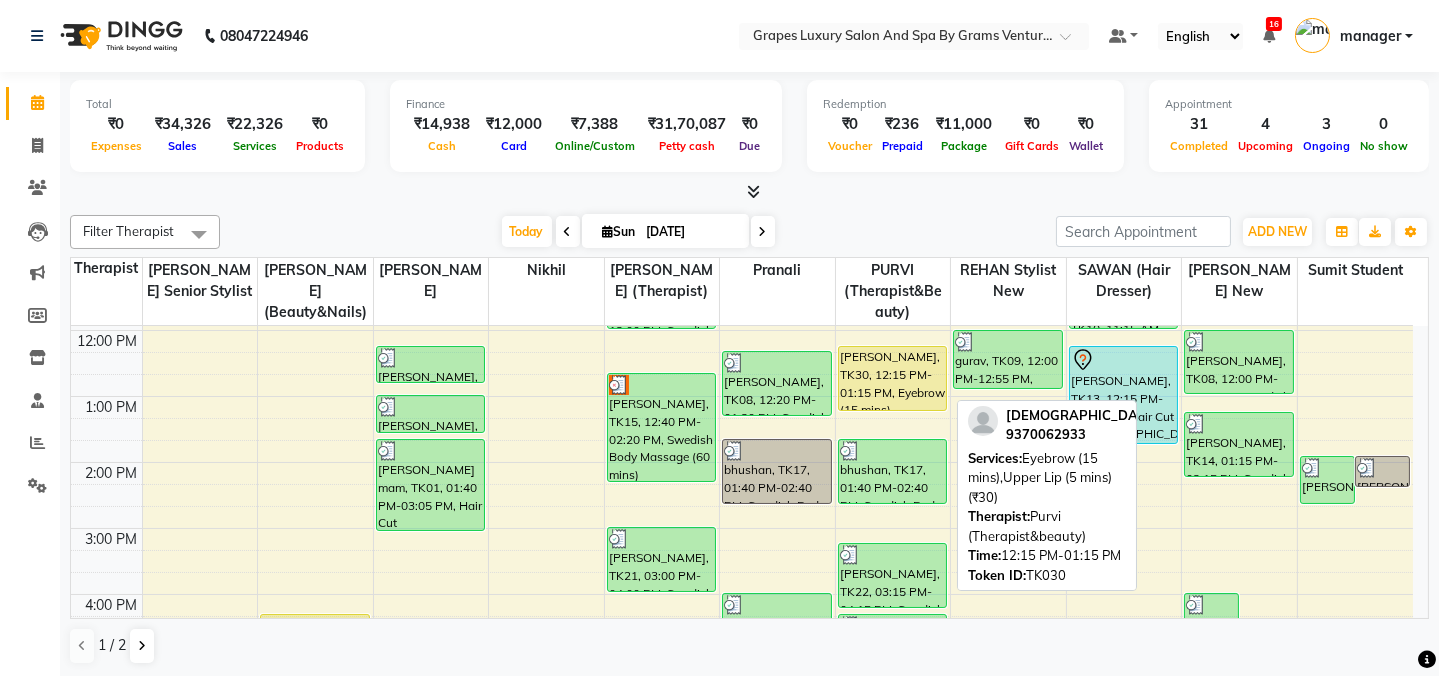 click on "[PERSON_NAME], TK30, 12:15 PM-01:15 PM, Eyebrow (15 mins),[GEOGRAPHIC_DATA] (5 mins) (₹30)" at bounding box center (893, 378) 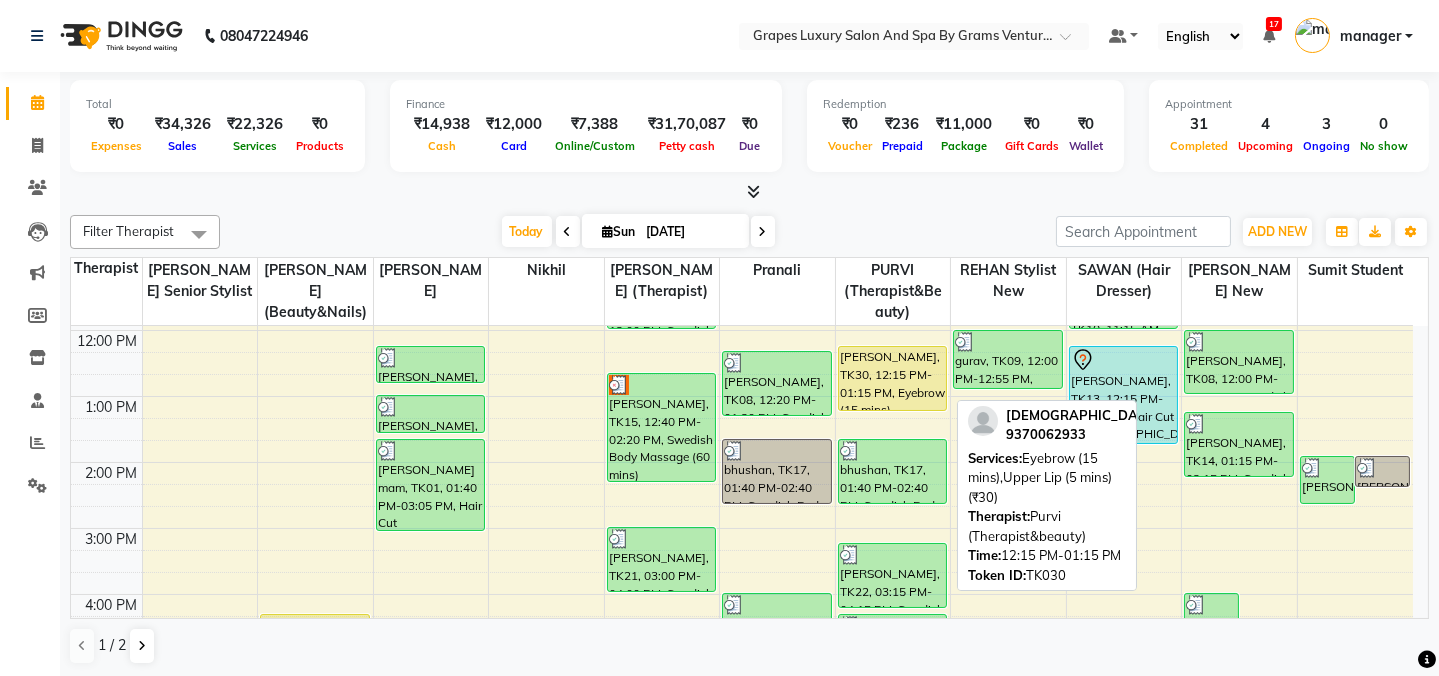 click on "[PERSON_NAME], TK30, 12:15 PM-01:15 PM, Eyebrow (15 mins),[GEOGRAPHIC_DATA] (5 mins) (₹30)" at bounding box center (893, 378) 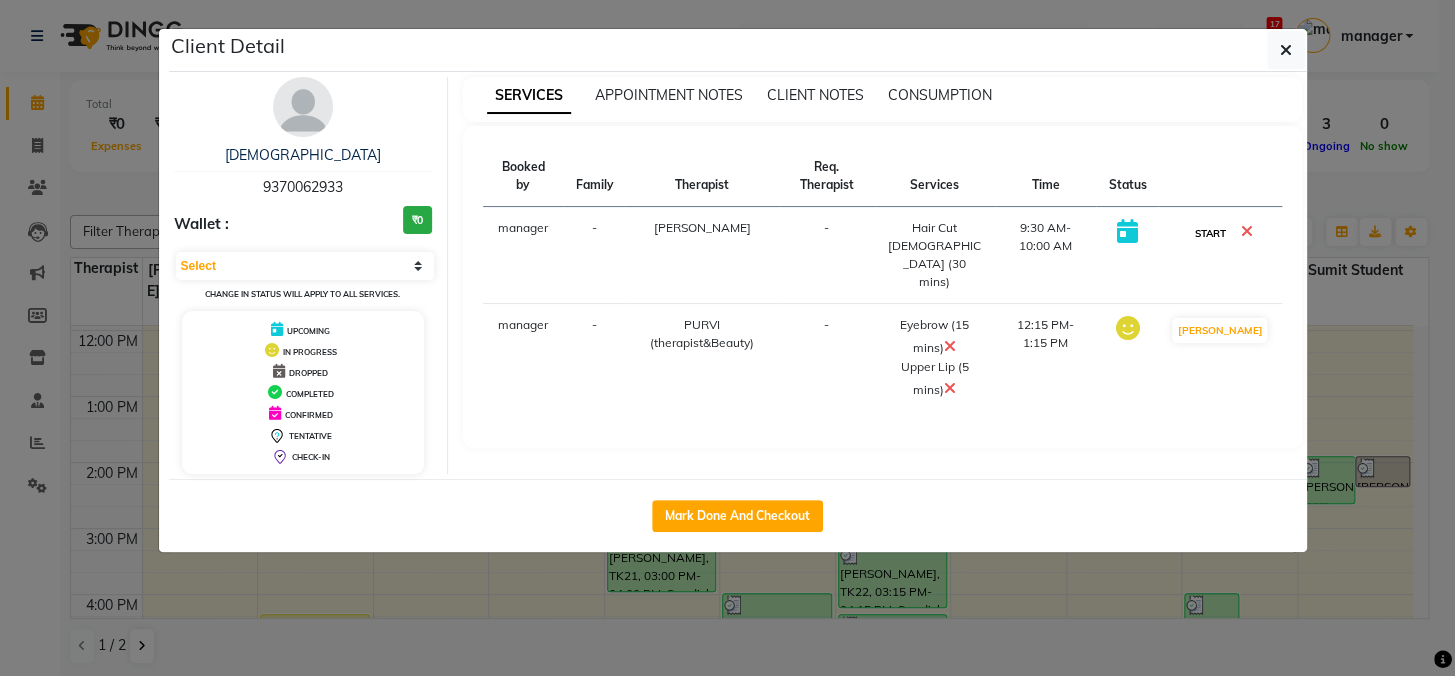 click on "START" at bounding box center [1209, 233] 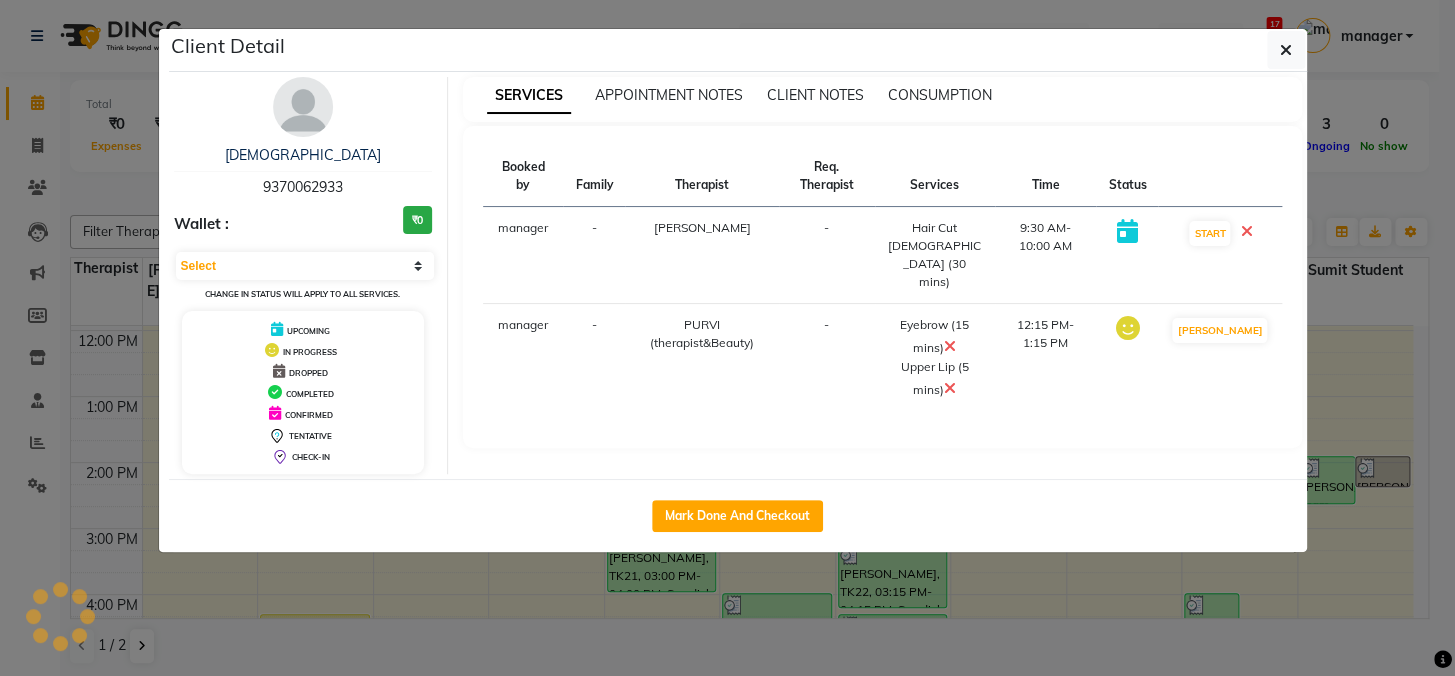 select on "1" 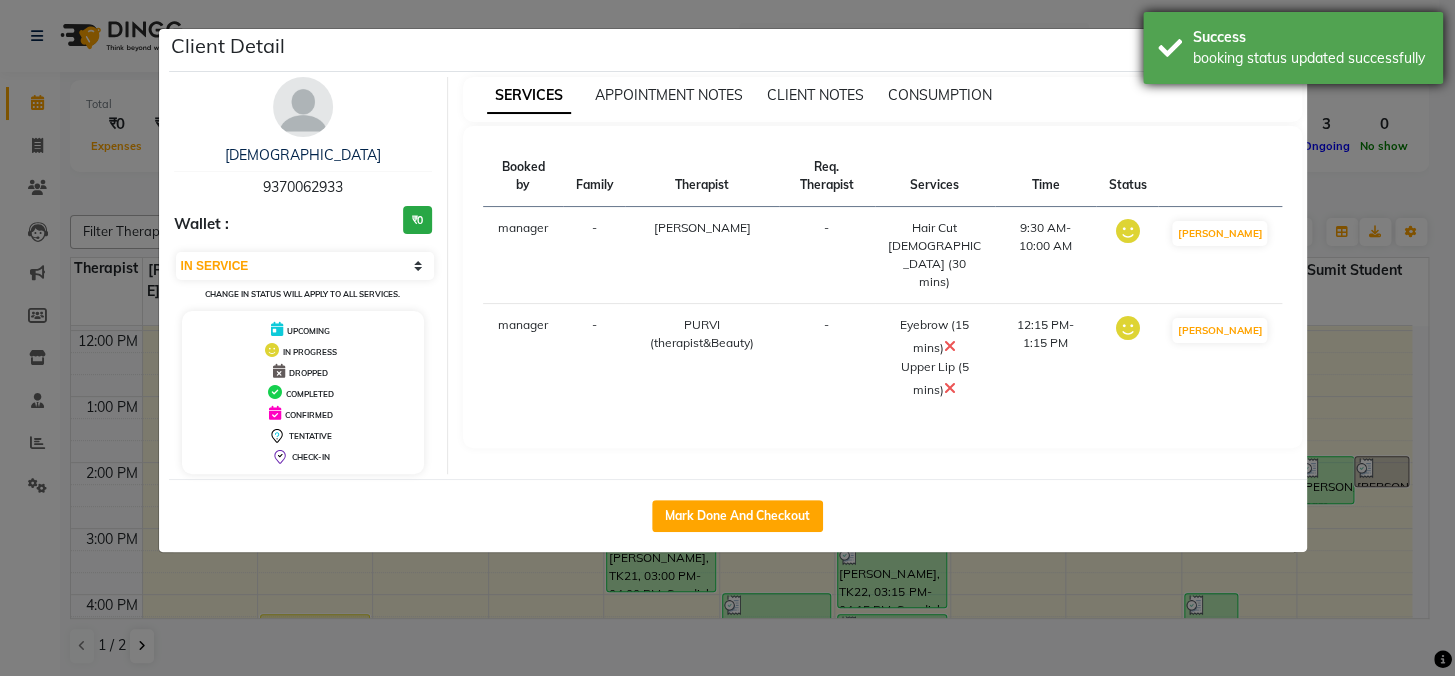 click on "Success" at bounding box center (1310, 37) 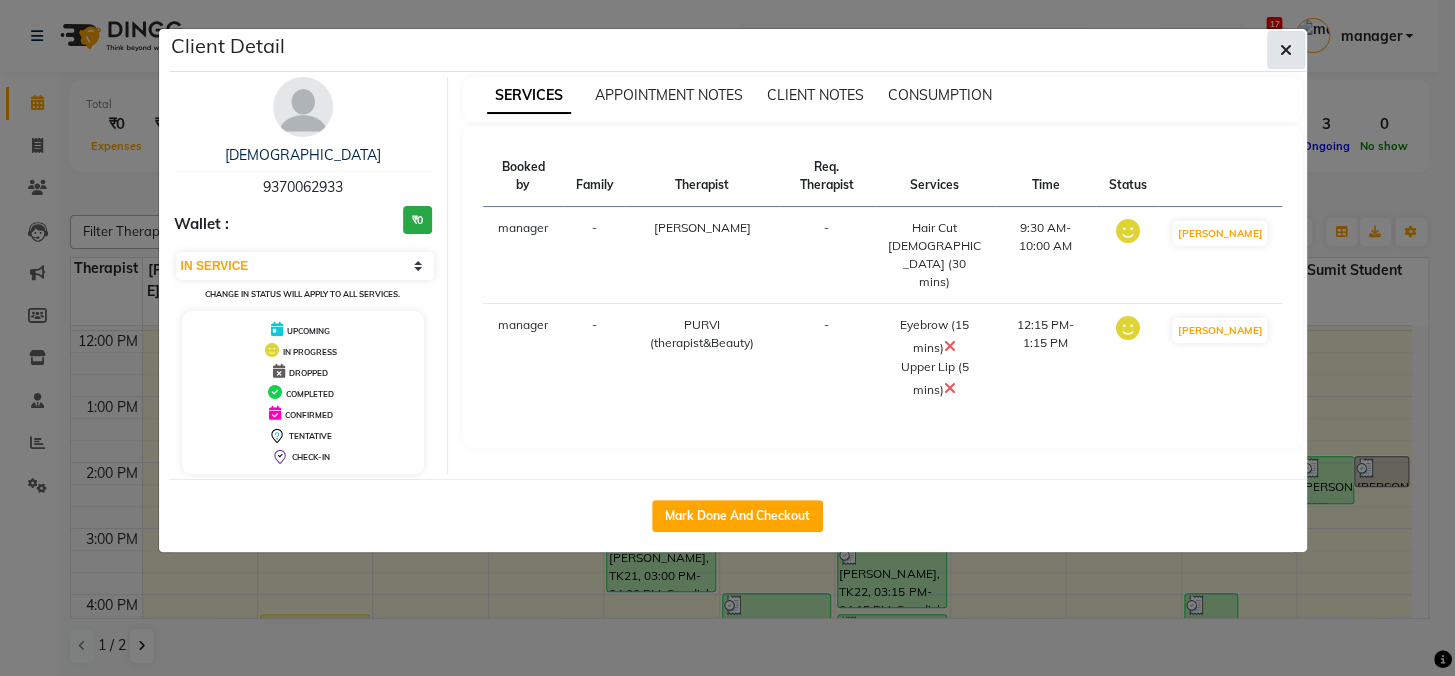 drag, startPoint x: 1286, startPoint y: 44, endPoint x: 1286, endPoint y: 55, distance: 11 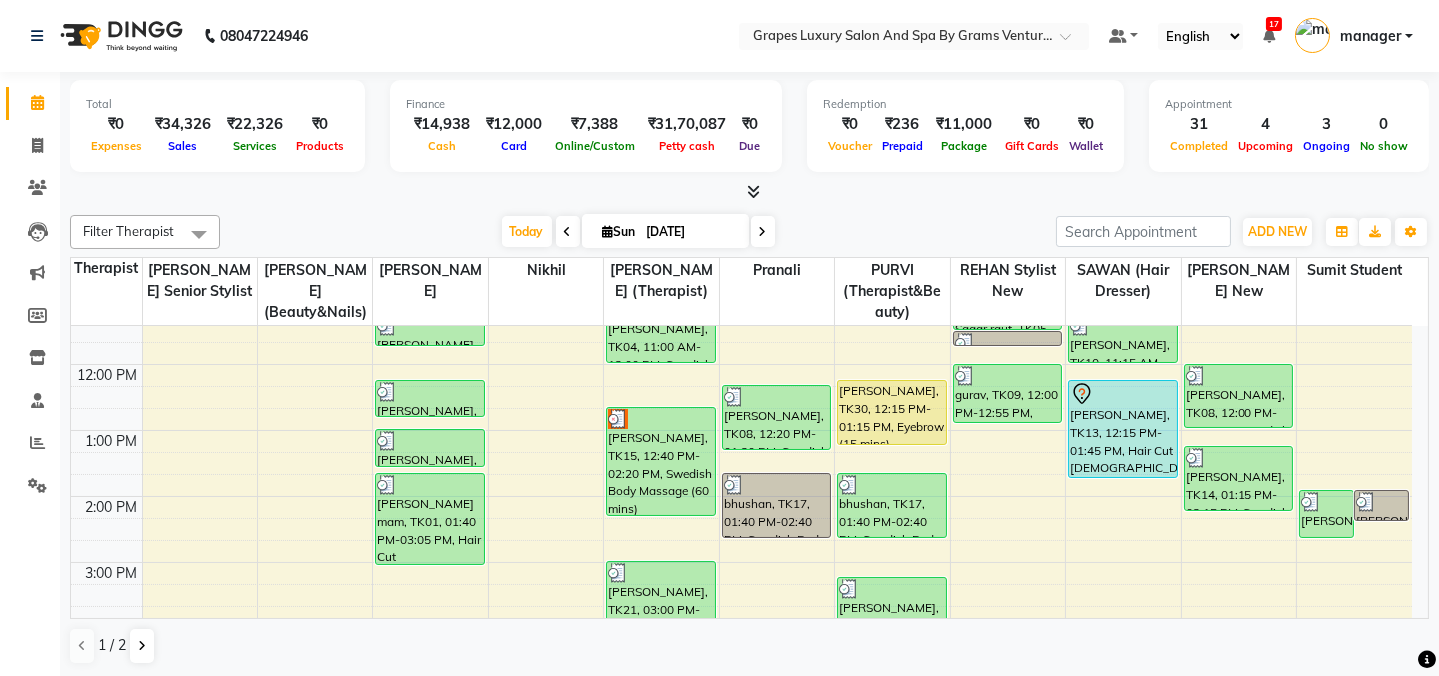 scroll, scrollTop: 0, scrollLeft: 0, axis: both 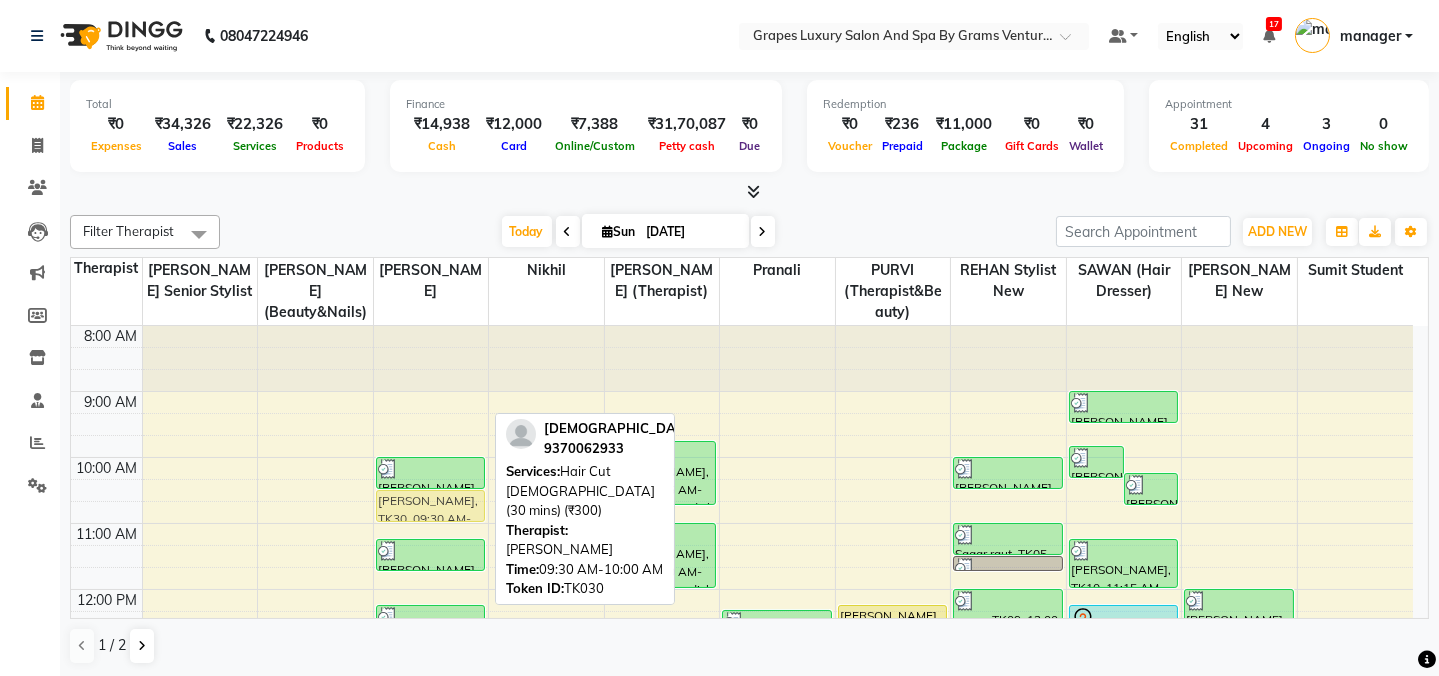 drag, startPoint x: 428, startPoint y: 427, endPoint x: 429, endPoint y: 442, distance: 15.033297 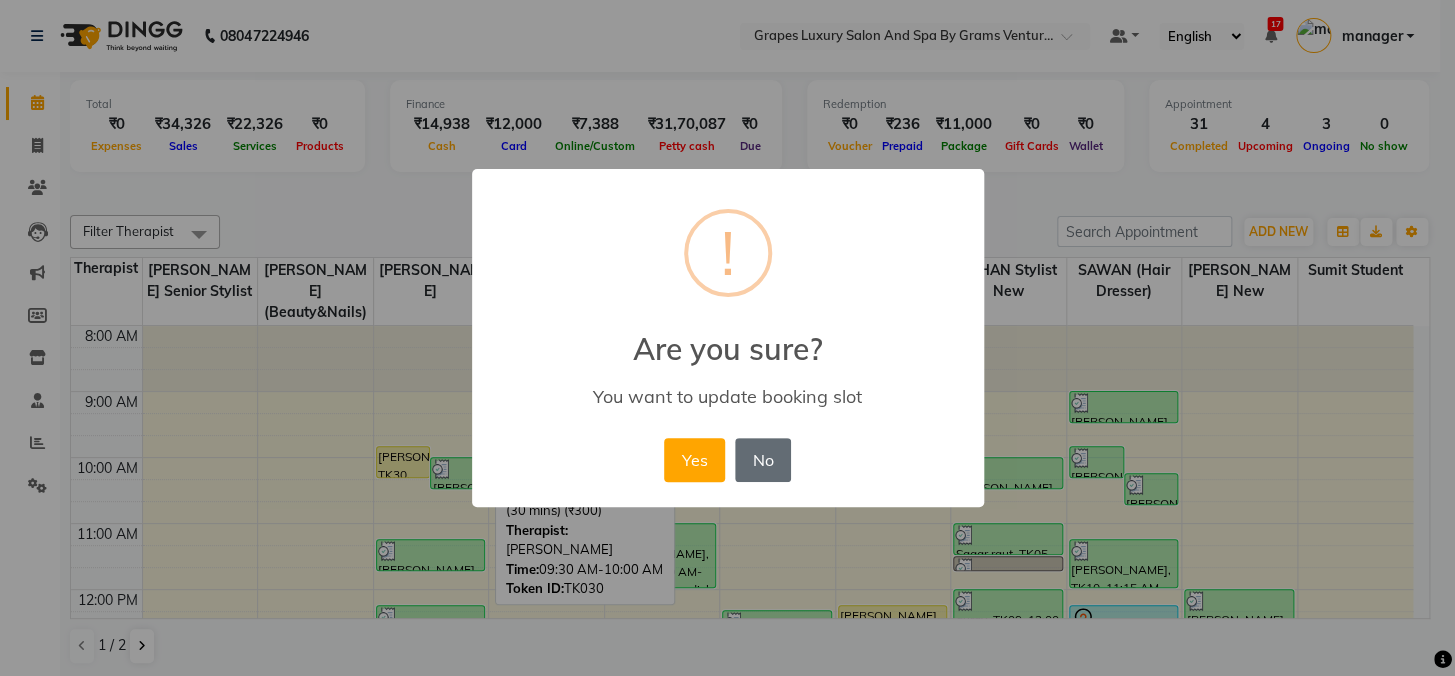 drag, startPoint x: 792, startPoint y: 462, endPoint x: 772, endPoint y: 464, distance: 20.09975 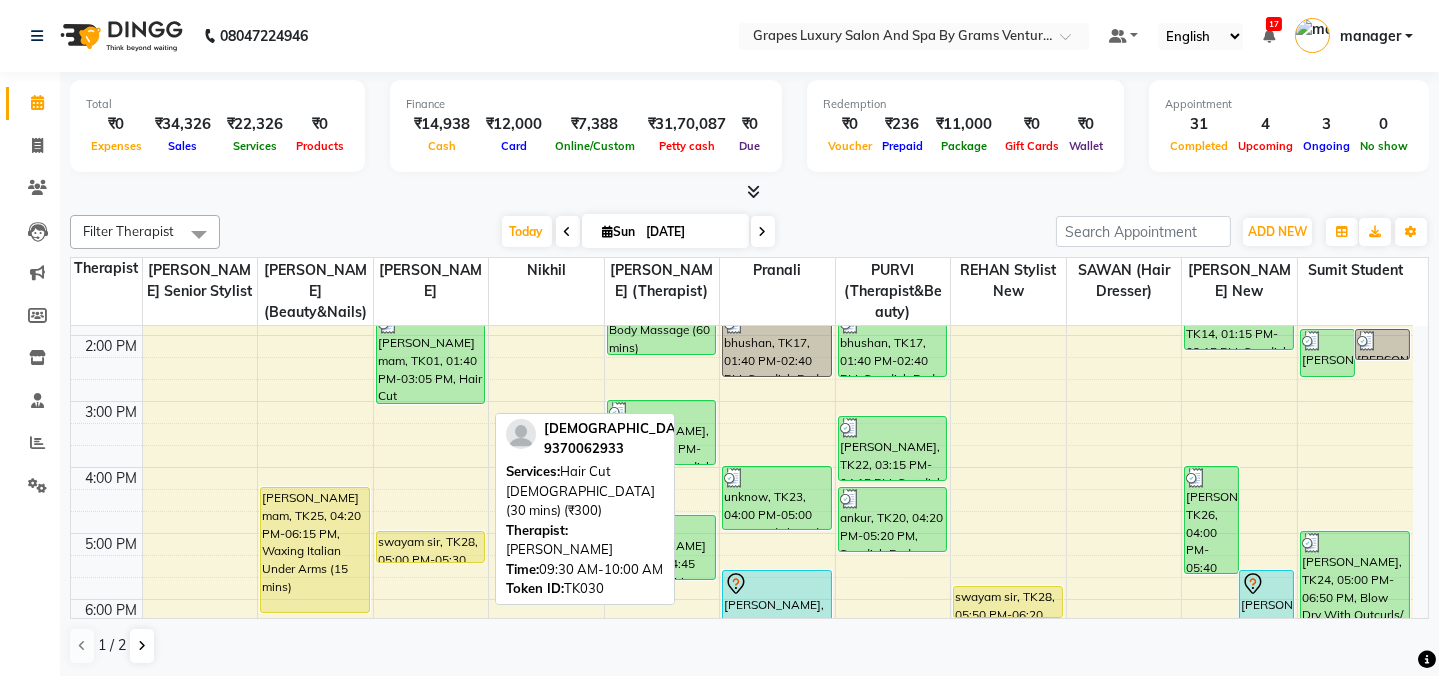 scroll, scrollTop: 561, scrollLeft: 0, axis: vertical 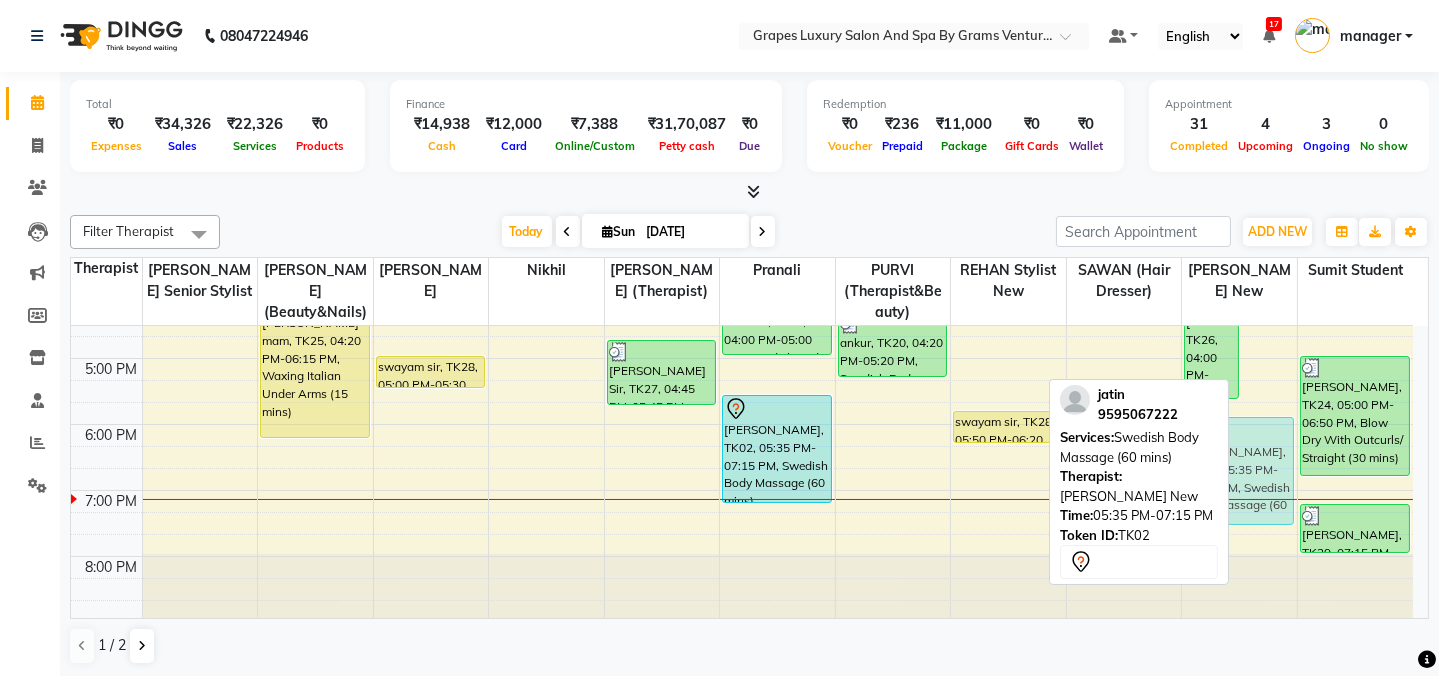 drag, startPoint x: 1255, startPoint y: 459, endPoint x: 1247, endPoint y: 490, distance: 32.01562 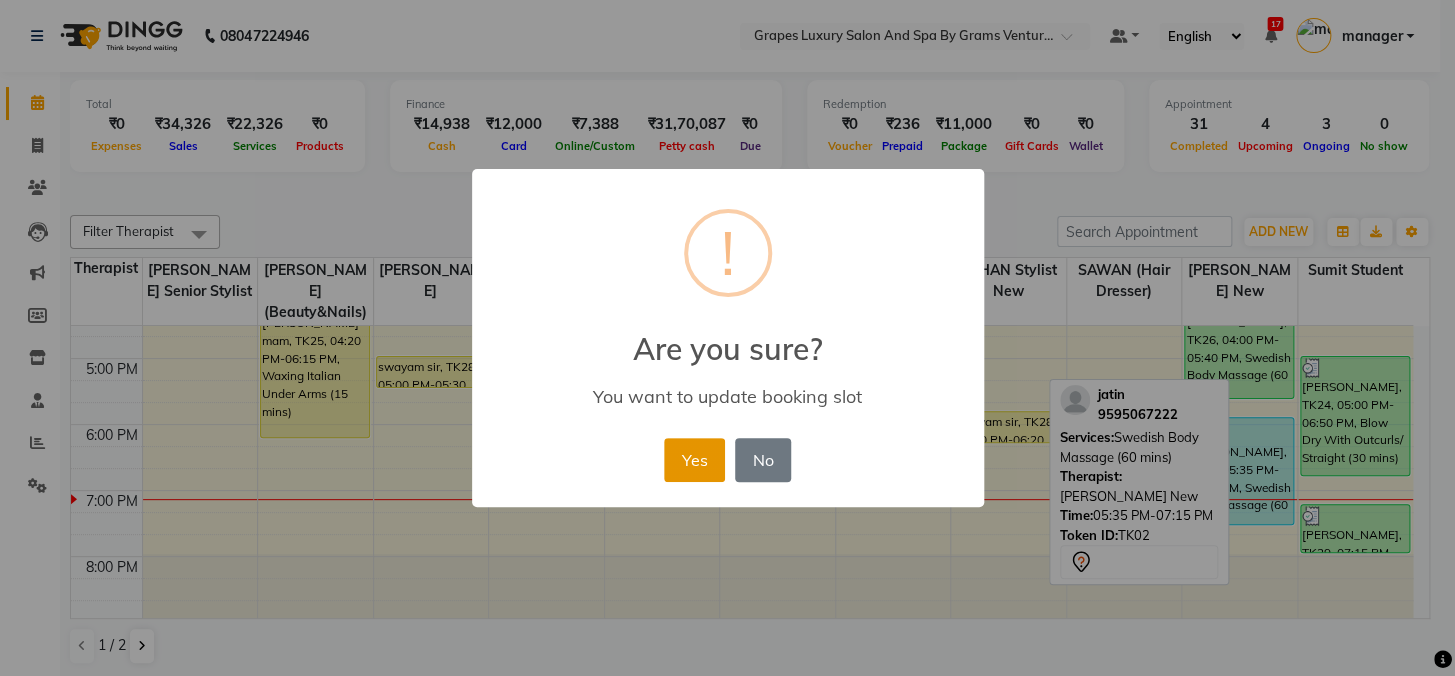 click on "Yes" at bounding box center (694, 460) 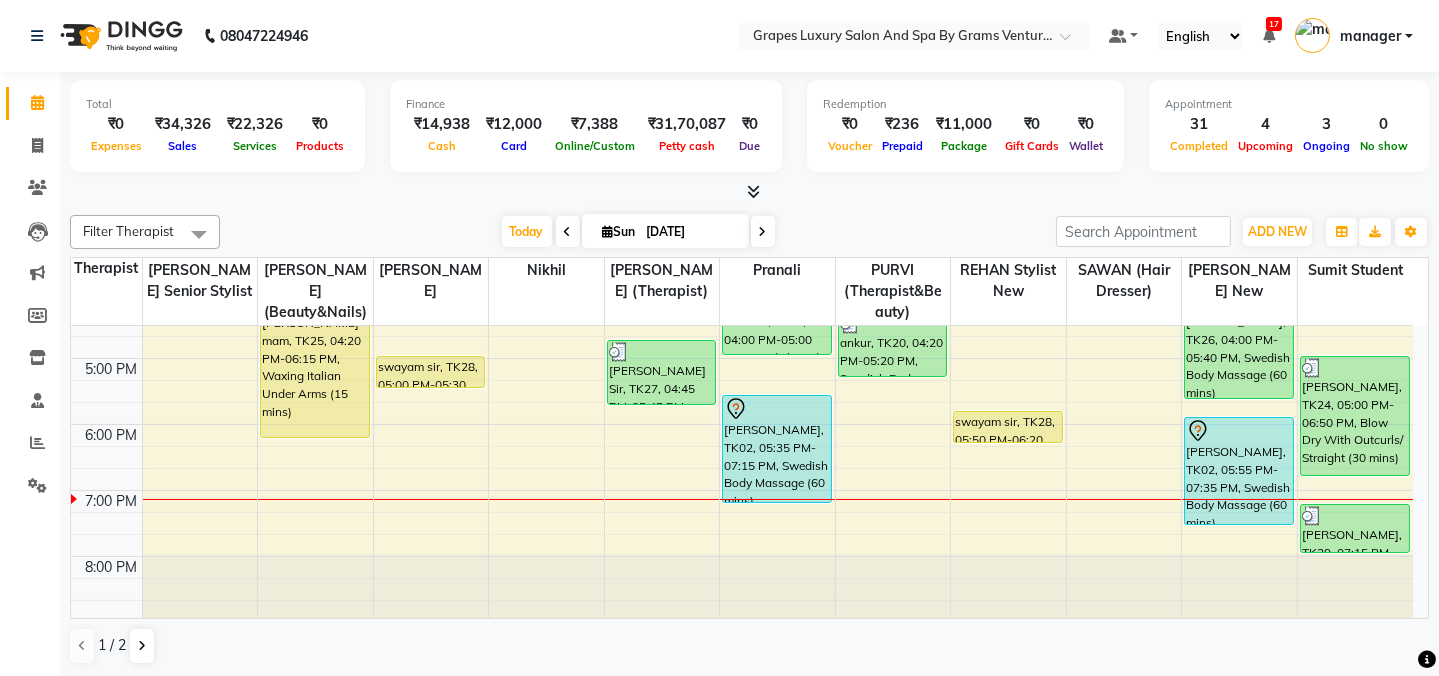 scroll, scrollTop: 508, scrollLeft: 0, axis: vertical 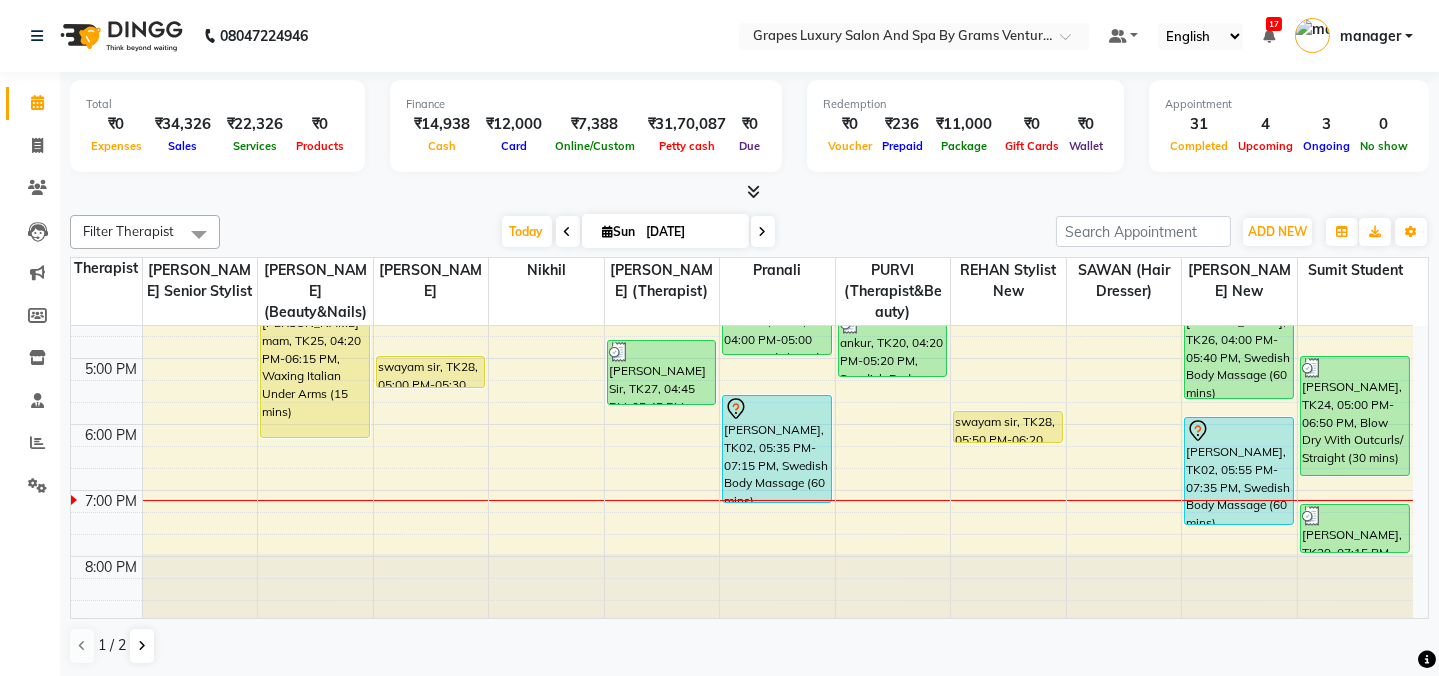 click on "[DATE]  [DATE]" at bounding box center (638, 232) 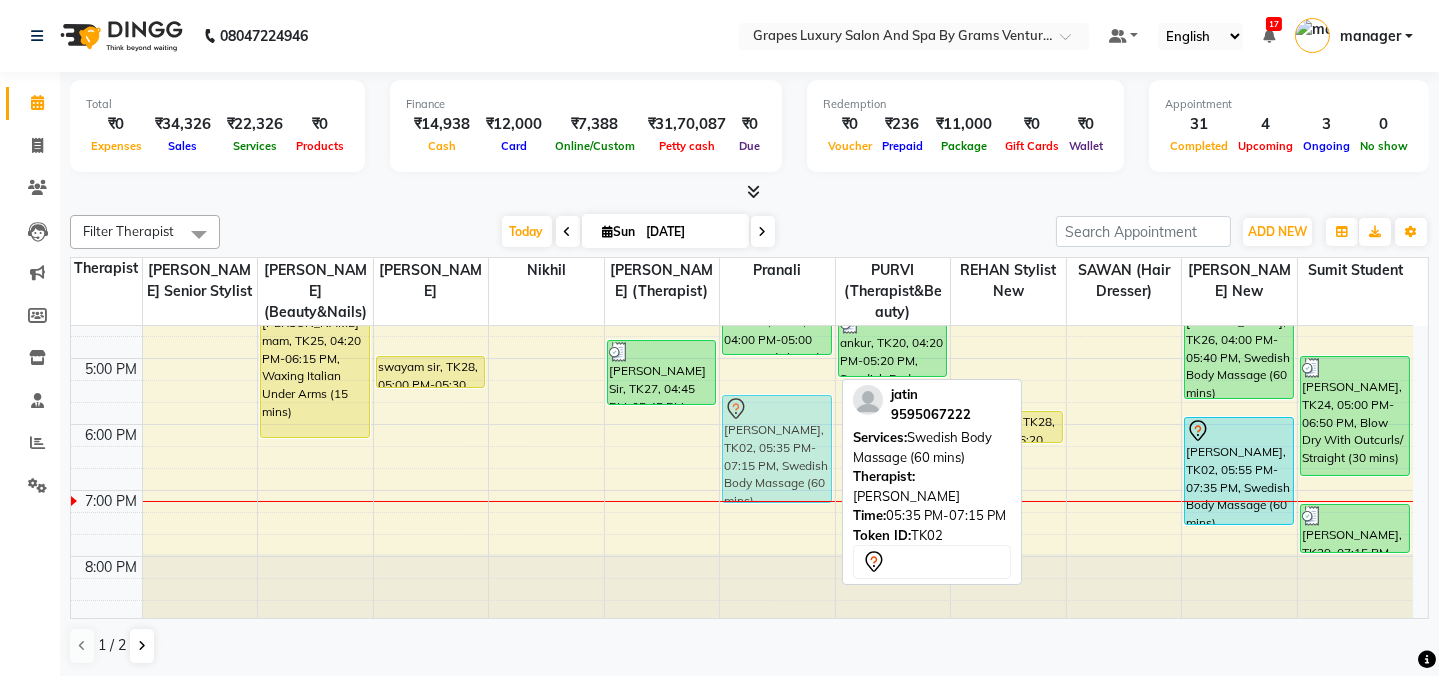 drag, startPoint x: 815, startPoint y: 530, endPoint x: 809, endPoint y: 494, distance: 36.496574 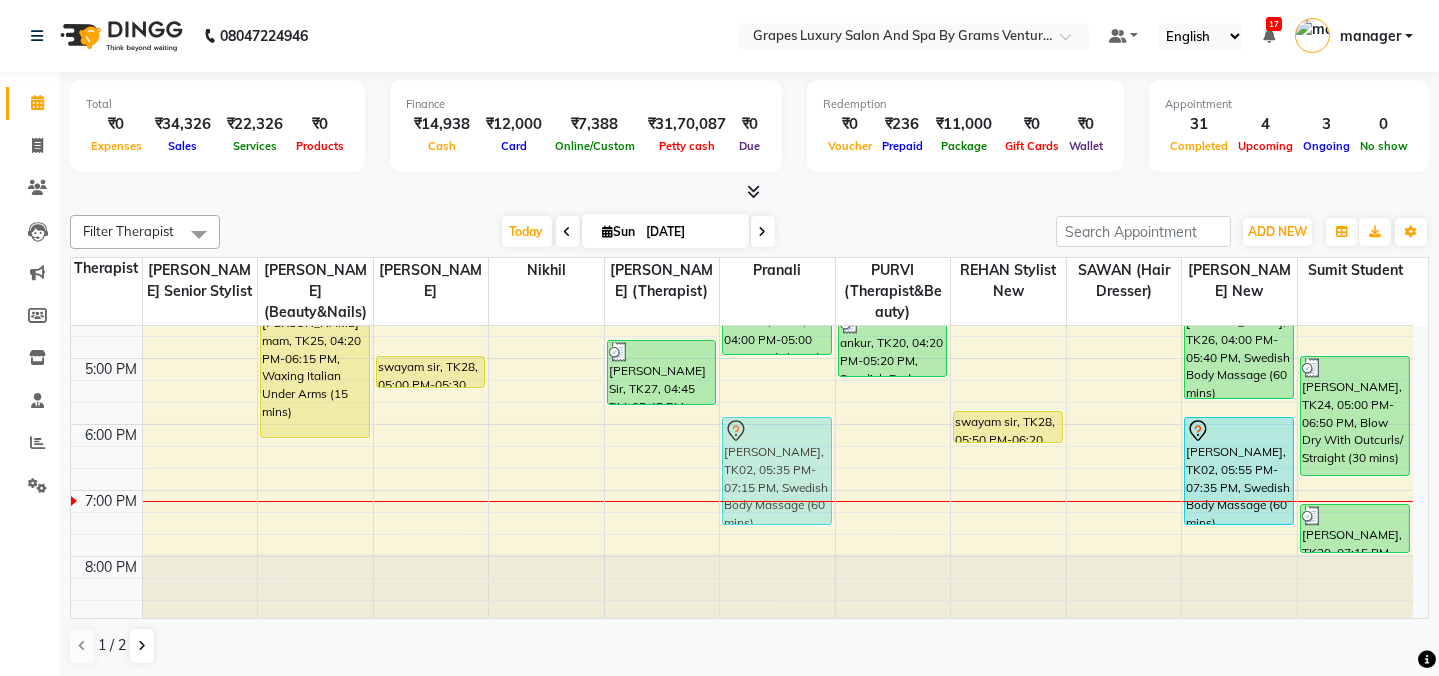 drag, startPoint x: 791, startPoint y: 494, endPoint x: 788, endPoint y: 526, distance: 32.140316 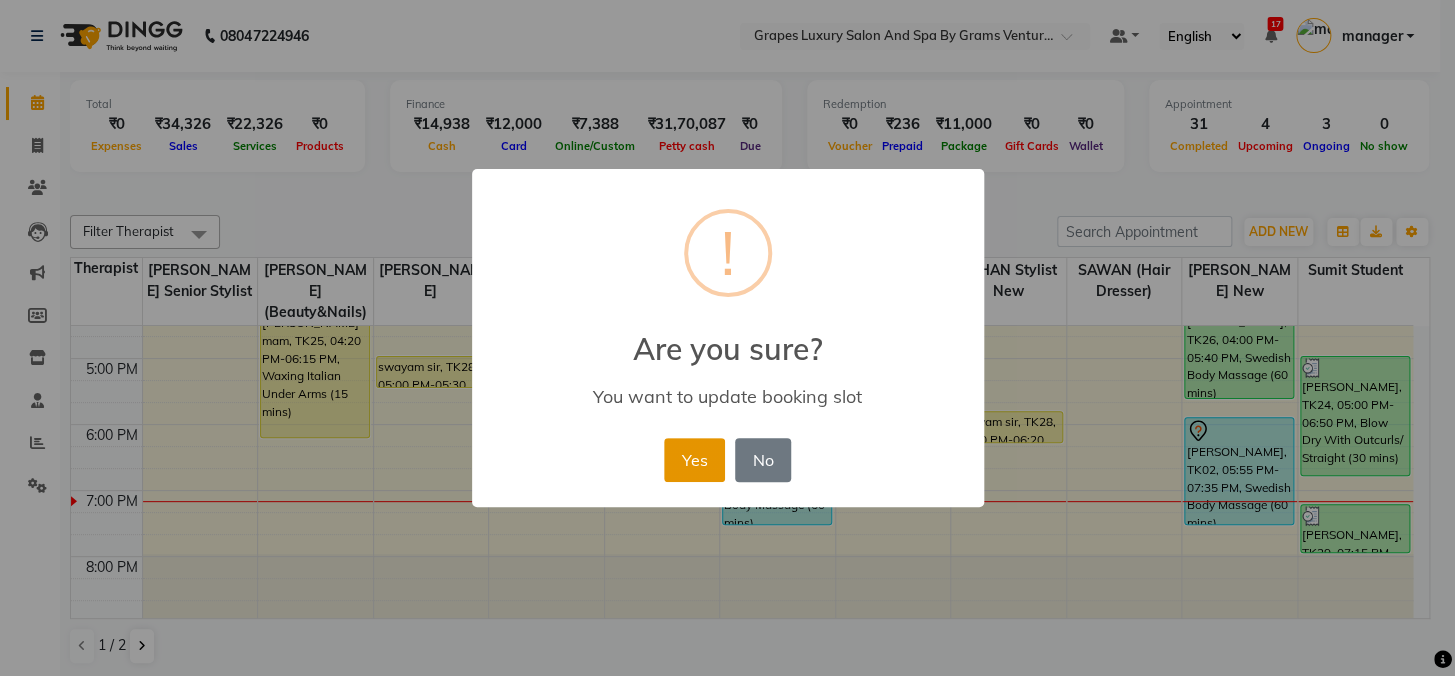 click on "Yes" at bounding box center (694, 460) 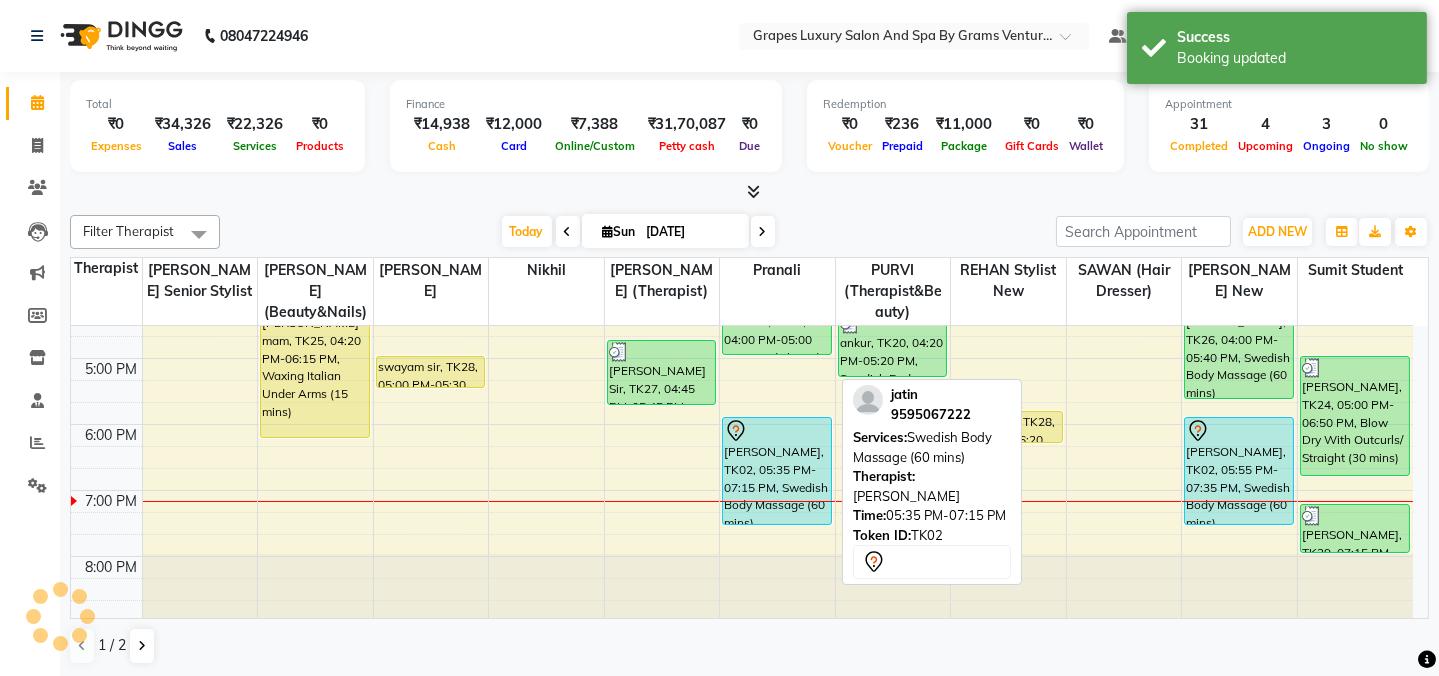 click on "[PERSON_NAME], TK02, 05:35 PM-07:15 PM, Swedish Body Massage (60 mins)" at bounding box center [777, 471] 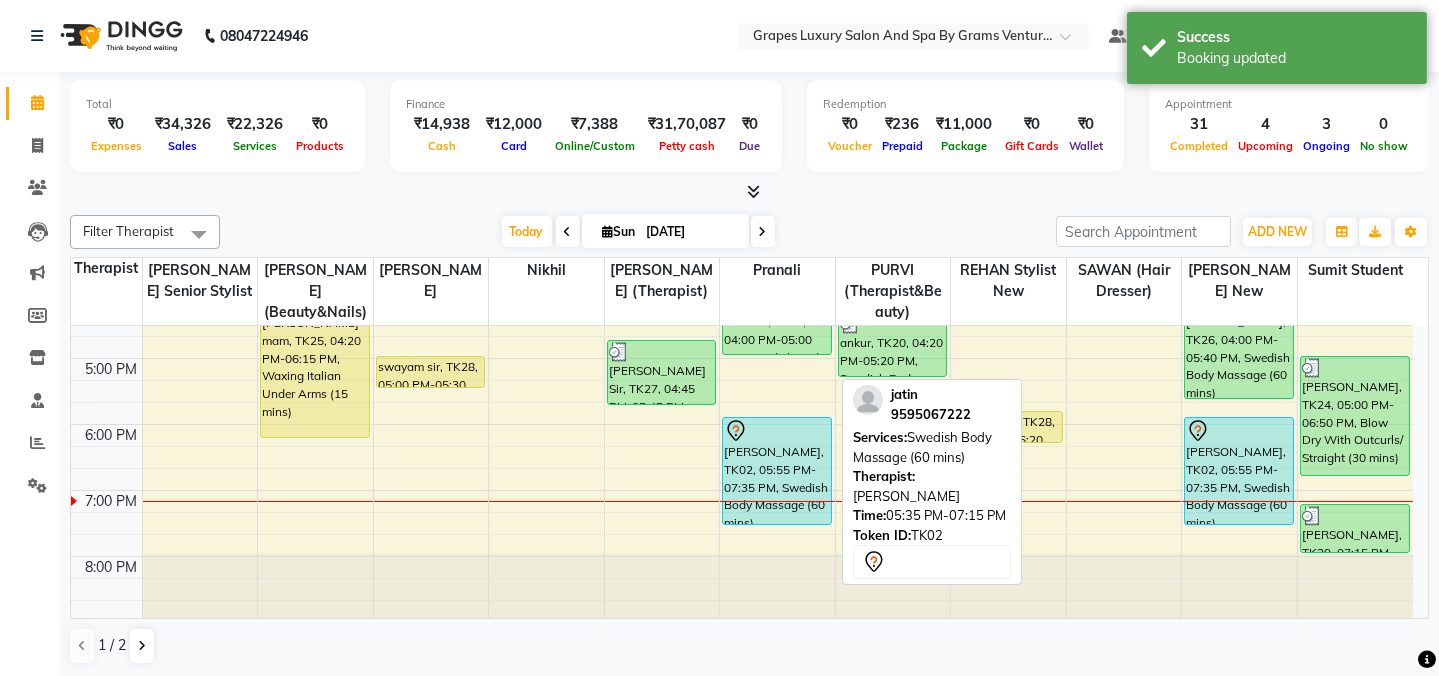 click on "[PERSON_NAME], TK02, 05:55 PM-07:35 PM, Swedish Body Massage (60 mins)" at bounding box center [777, 471] 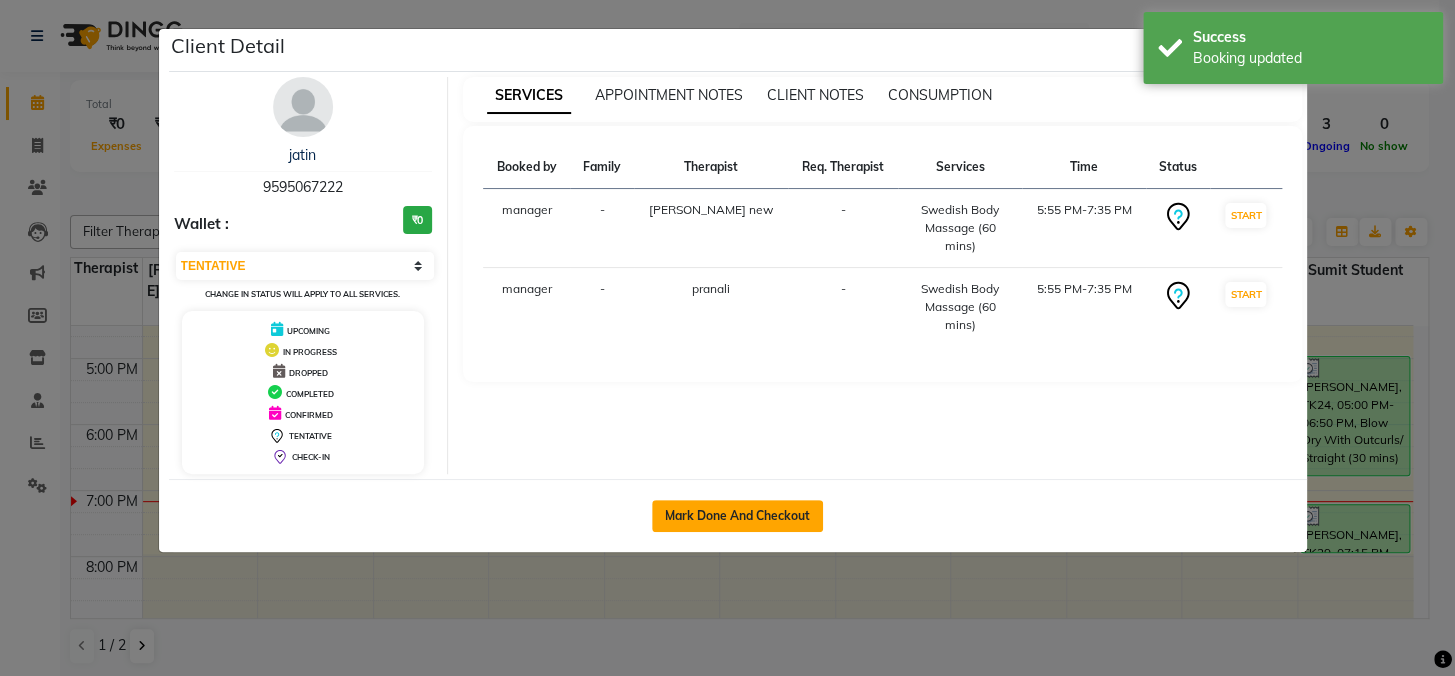 click on "Mark Done And Checkout" 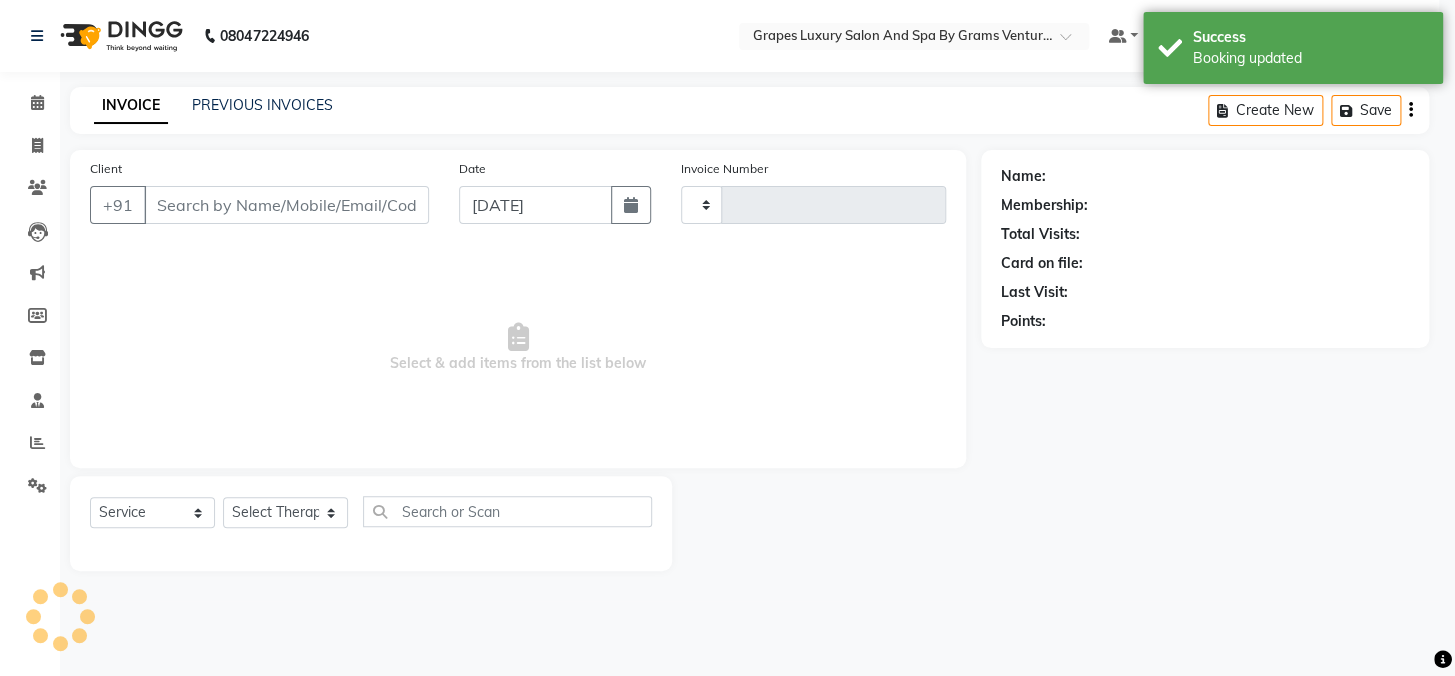 type on "1690" 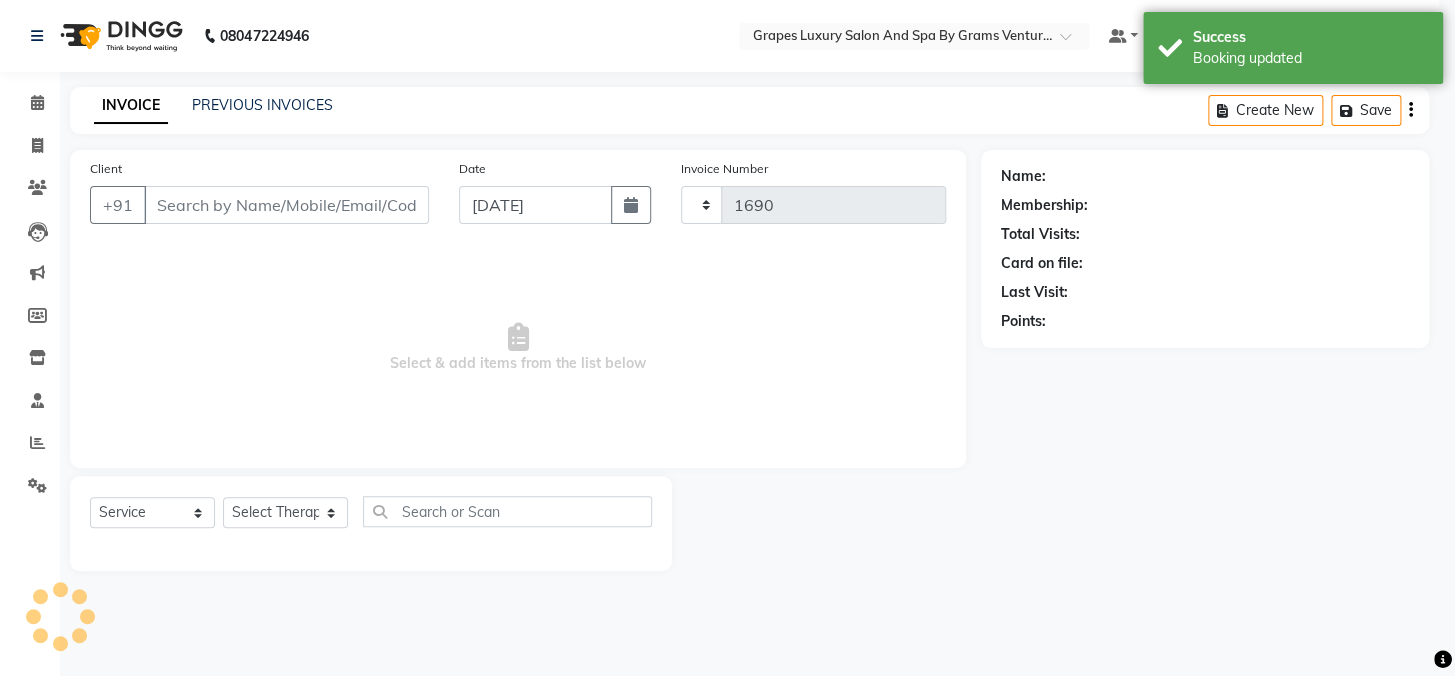 select on "3585" 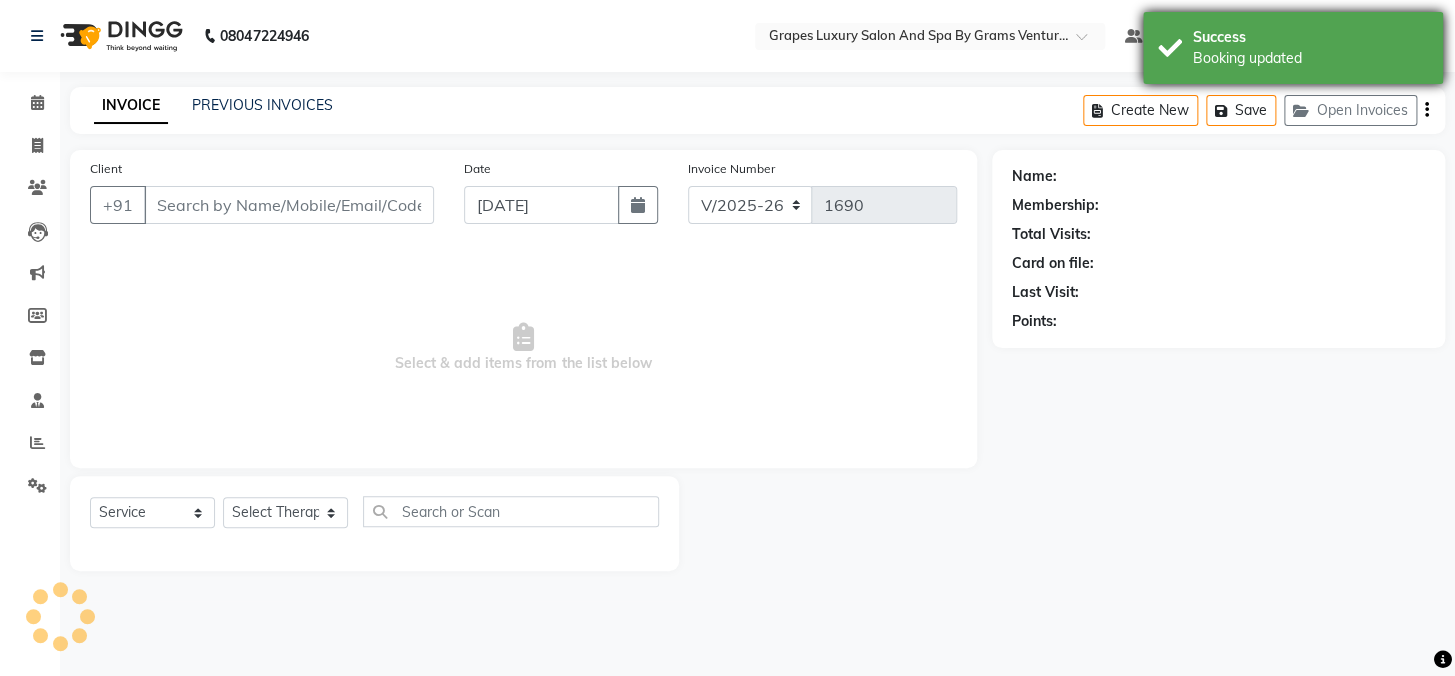click on "Booking updated" at bounding box center (1310, 58) 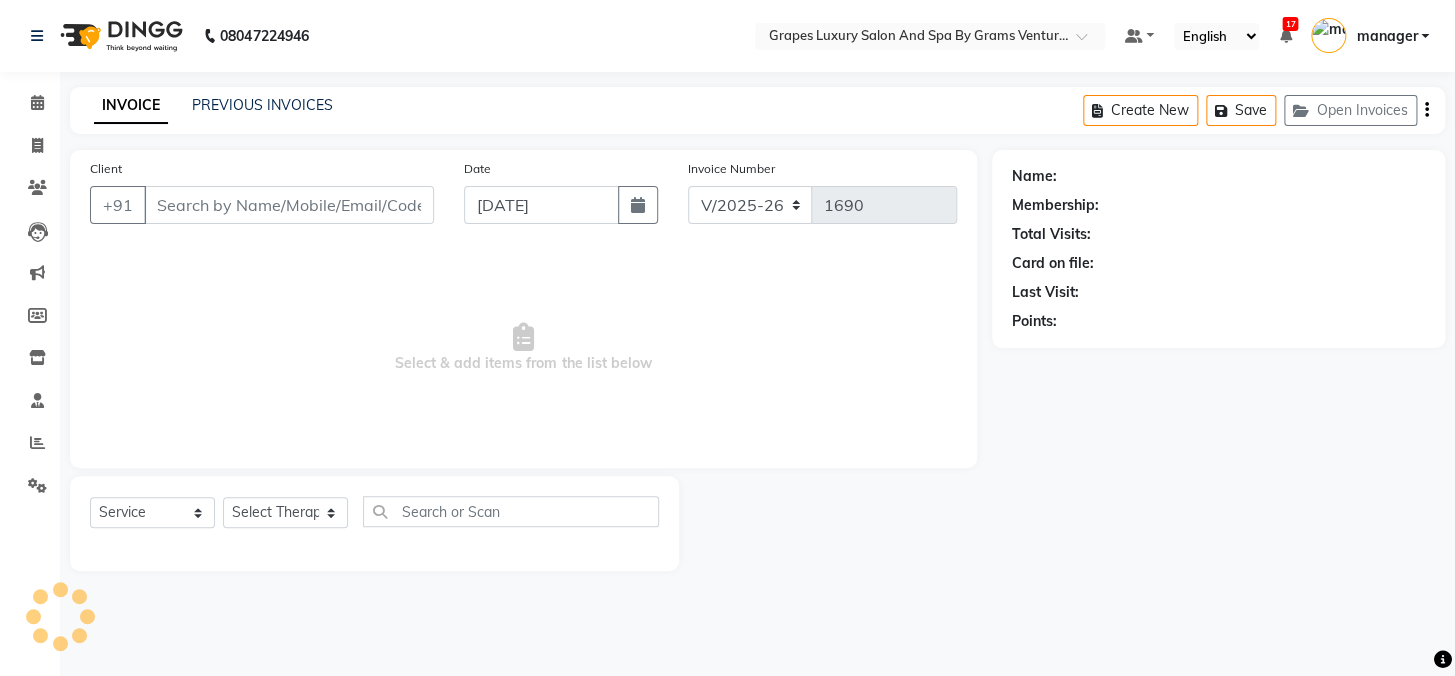 type on "9595067222" 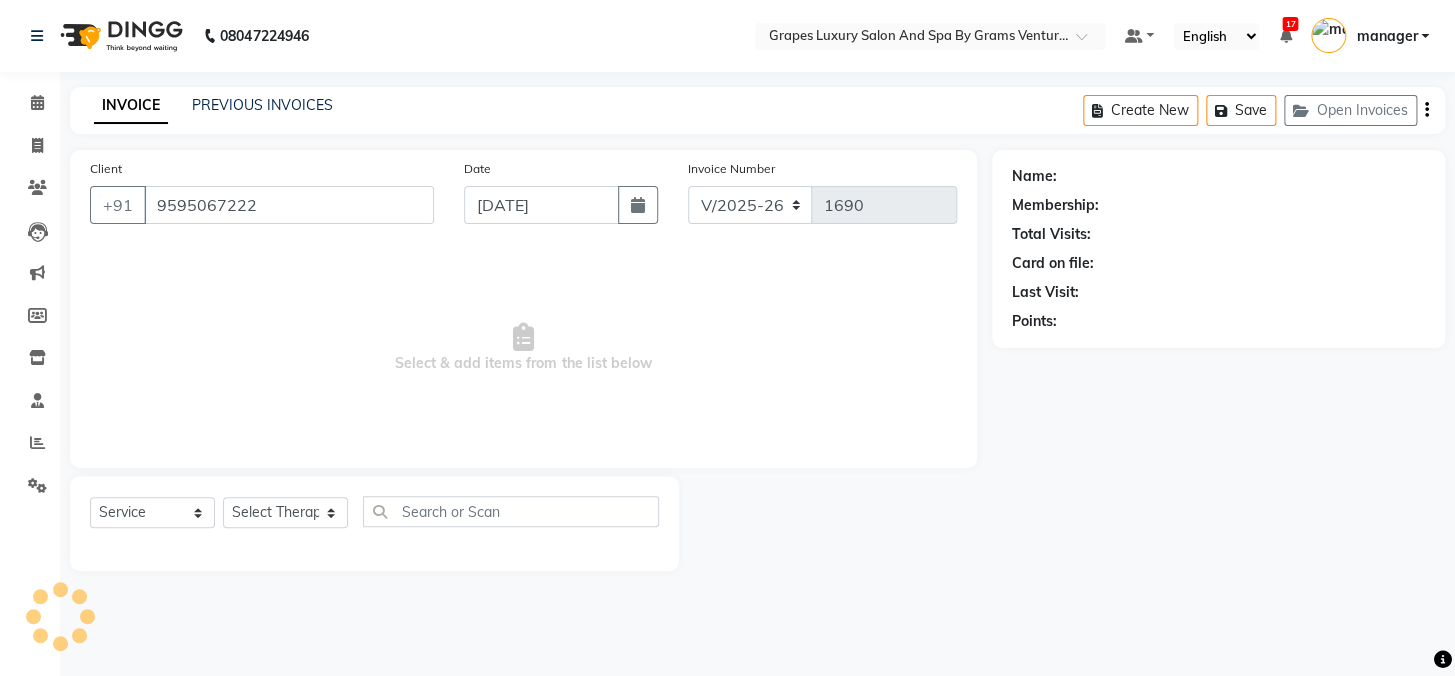 select on "77162" 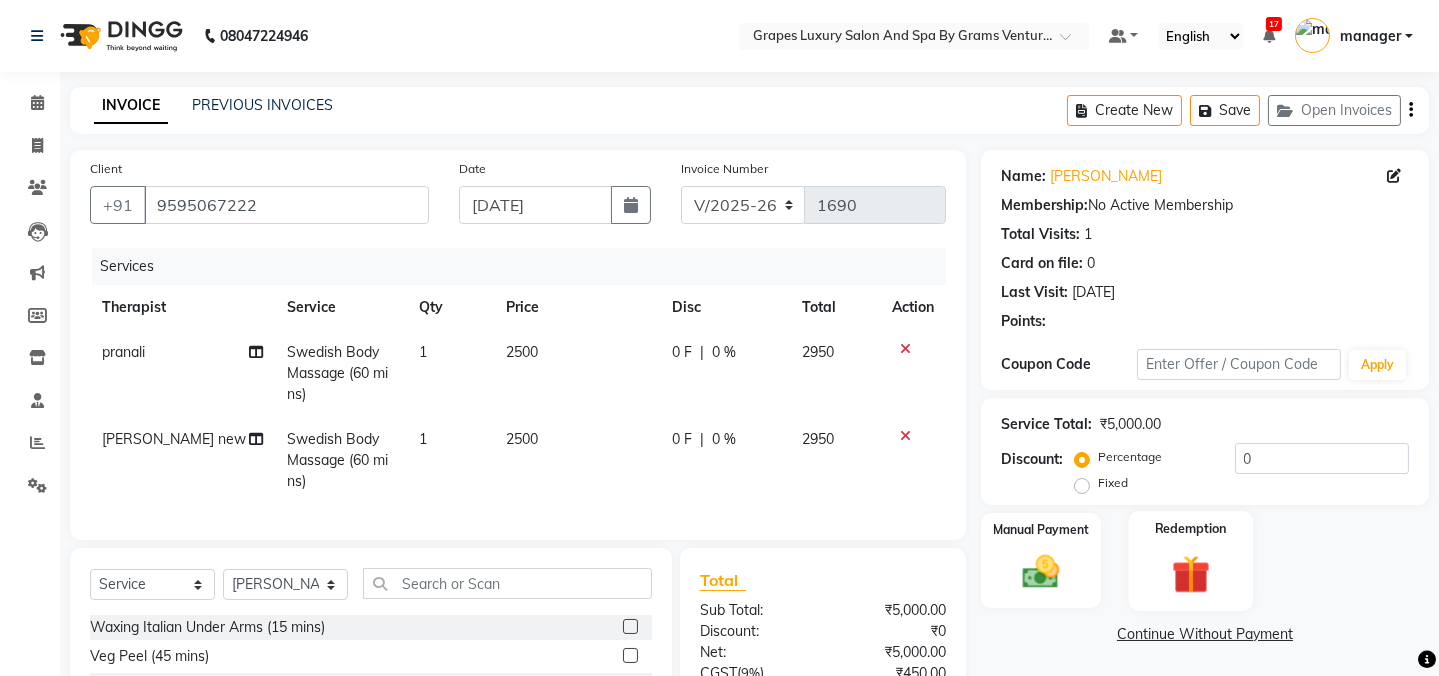 click on "Redemption" 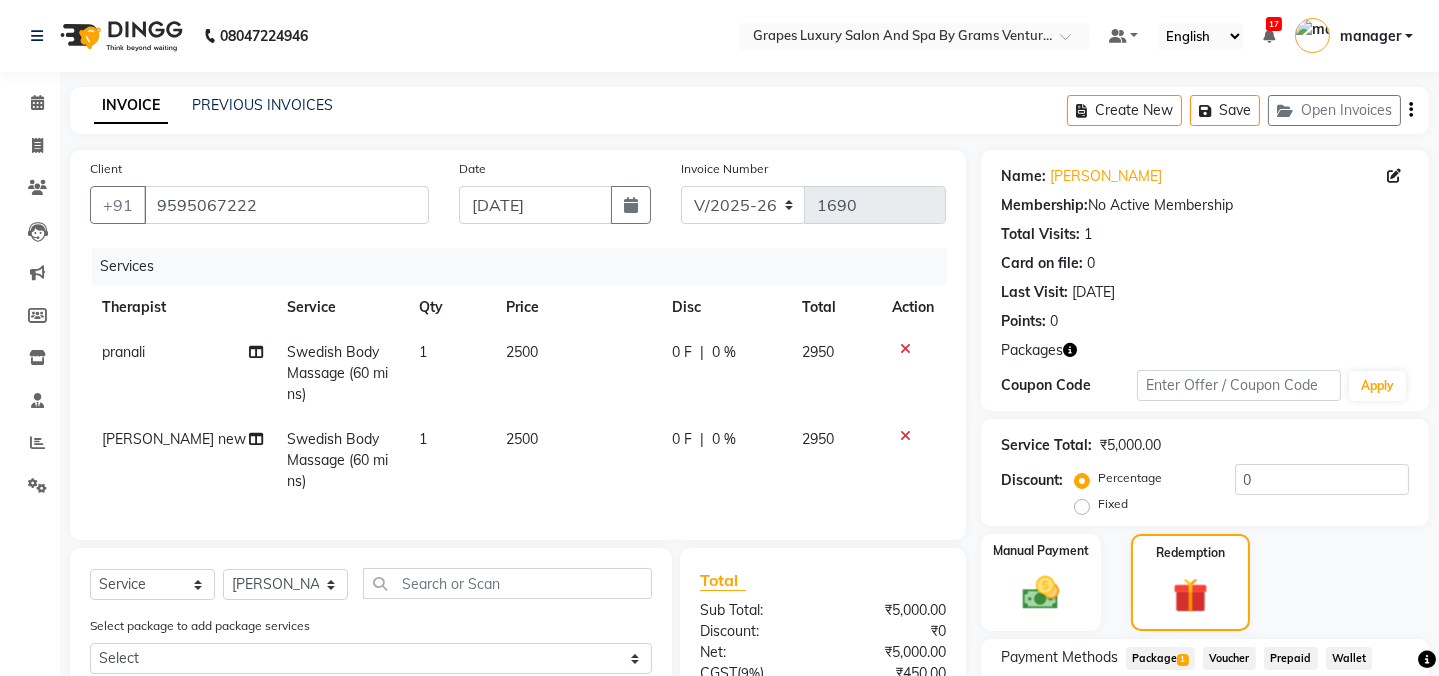 scroll, scrollTop: 212, scrollLeft: 0, axis: vertical 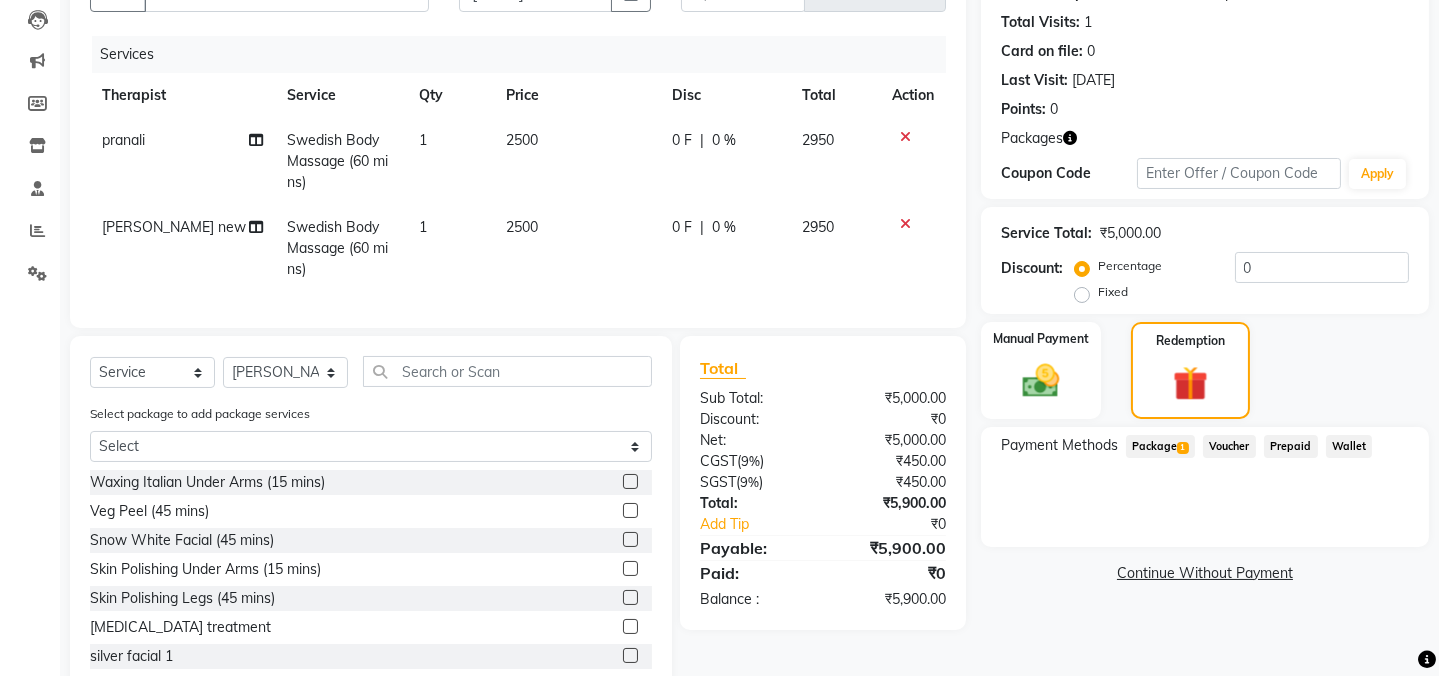 click on "Package  1" 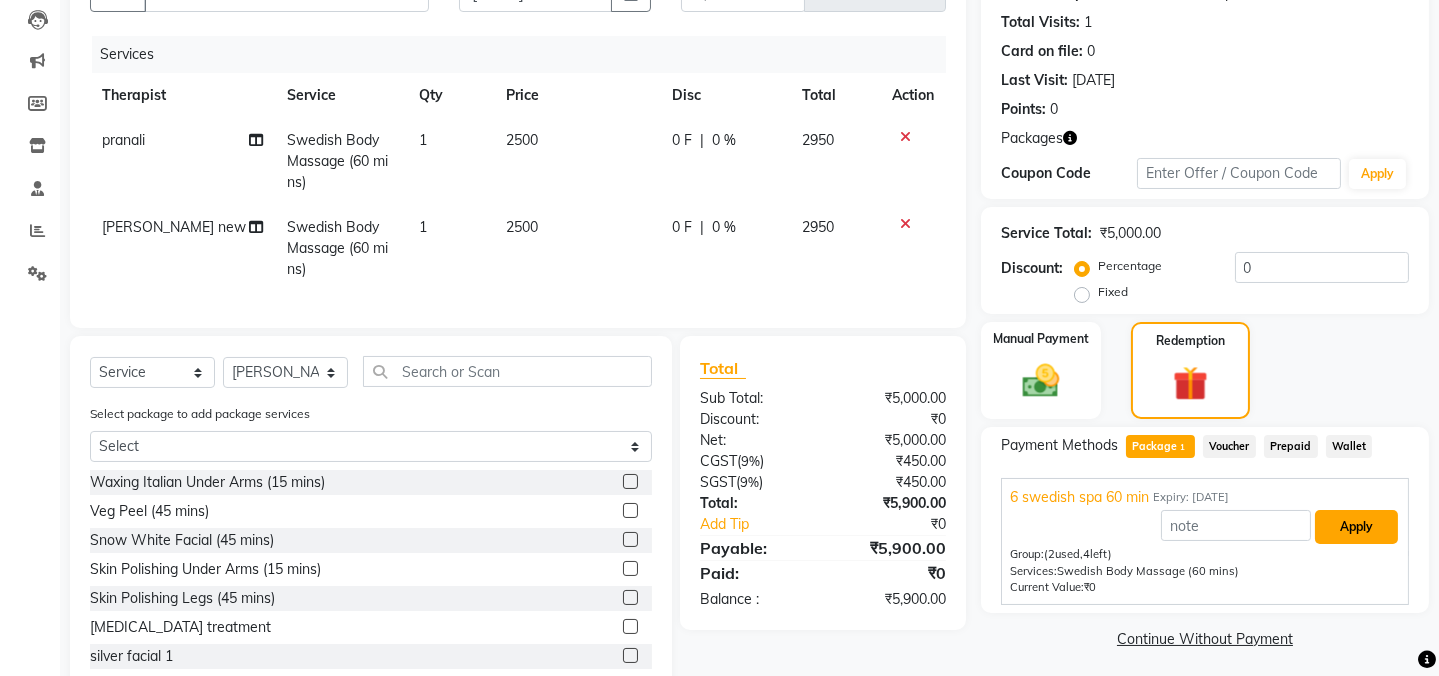 click on "Apply" at bounding box center [1356, 527] 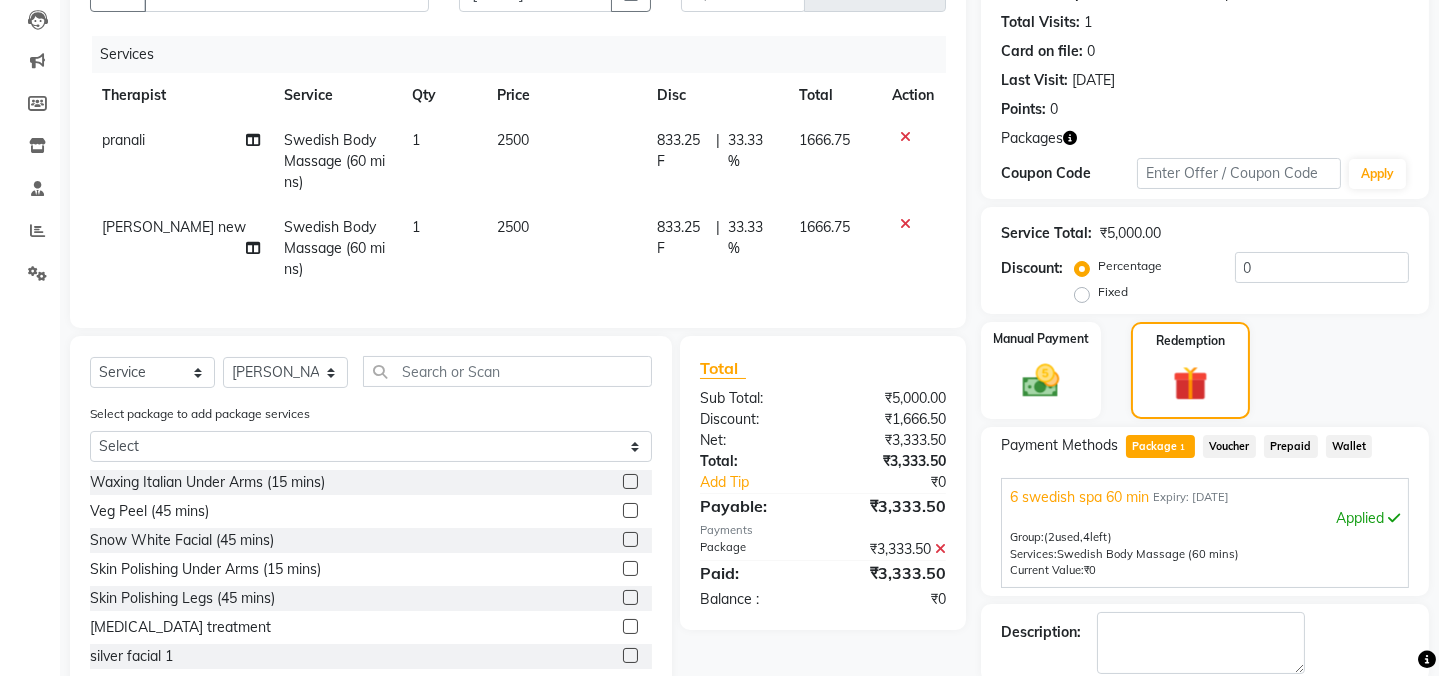 scroll, scrollTop: 314, scrollLeft: 0, axis: vertical 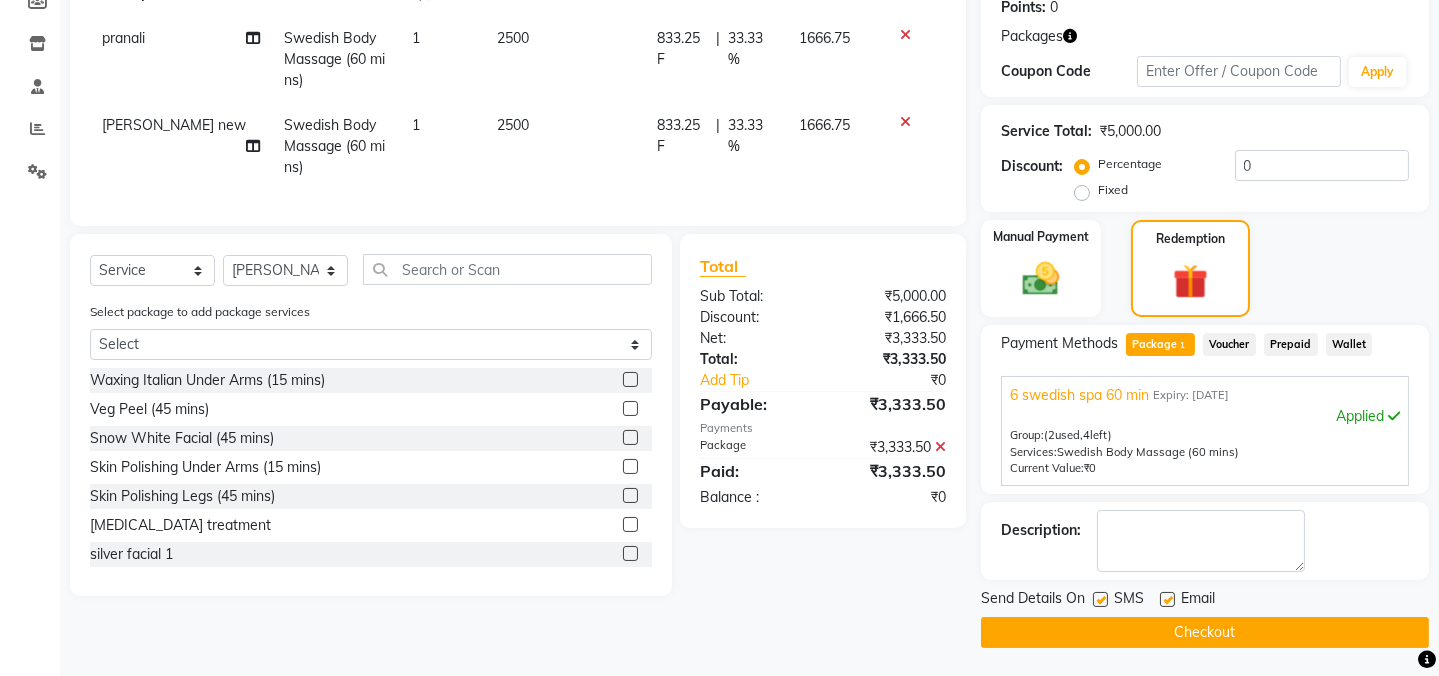 click 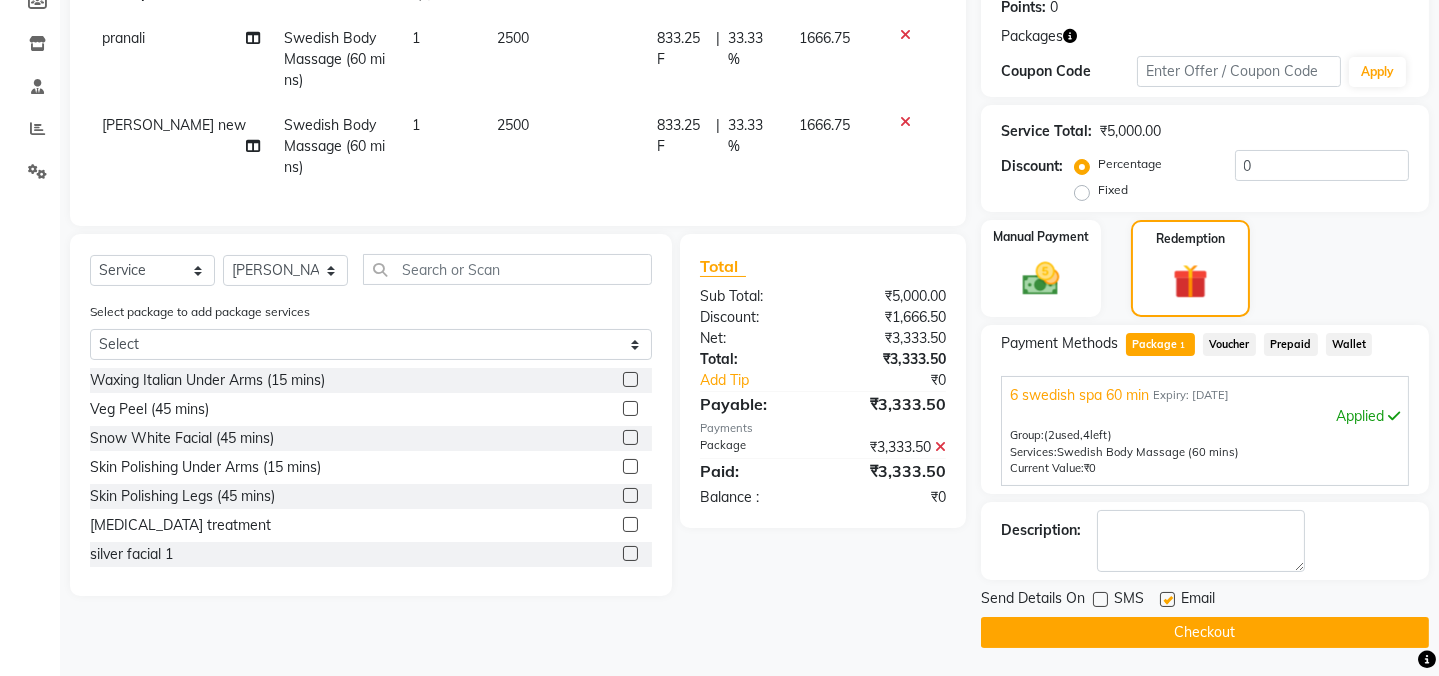 click 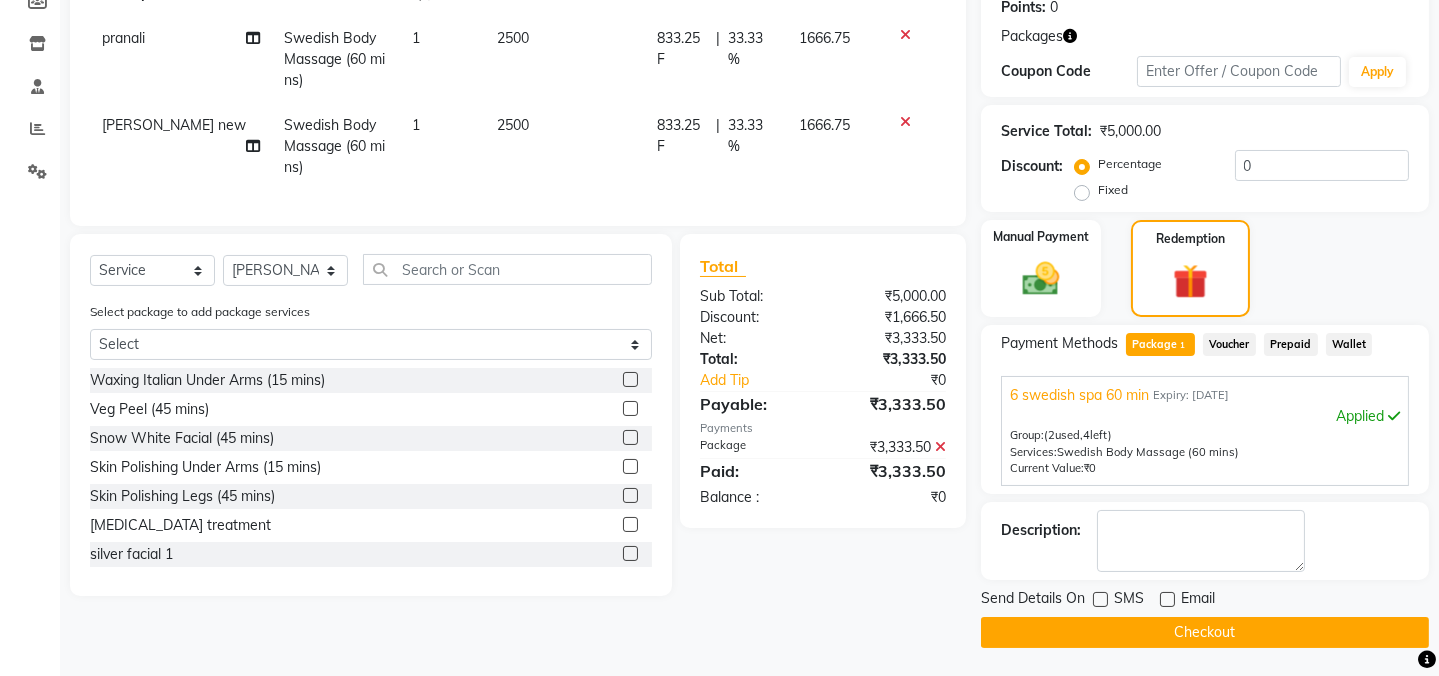 click on "Checkout" 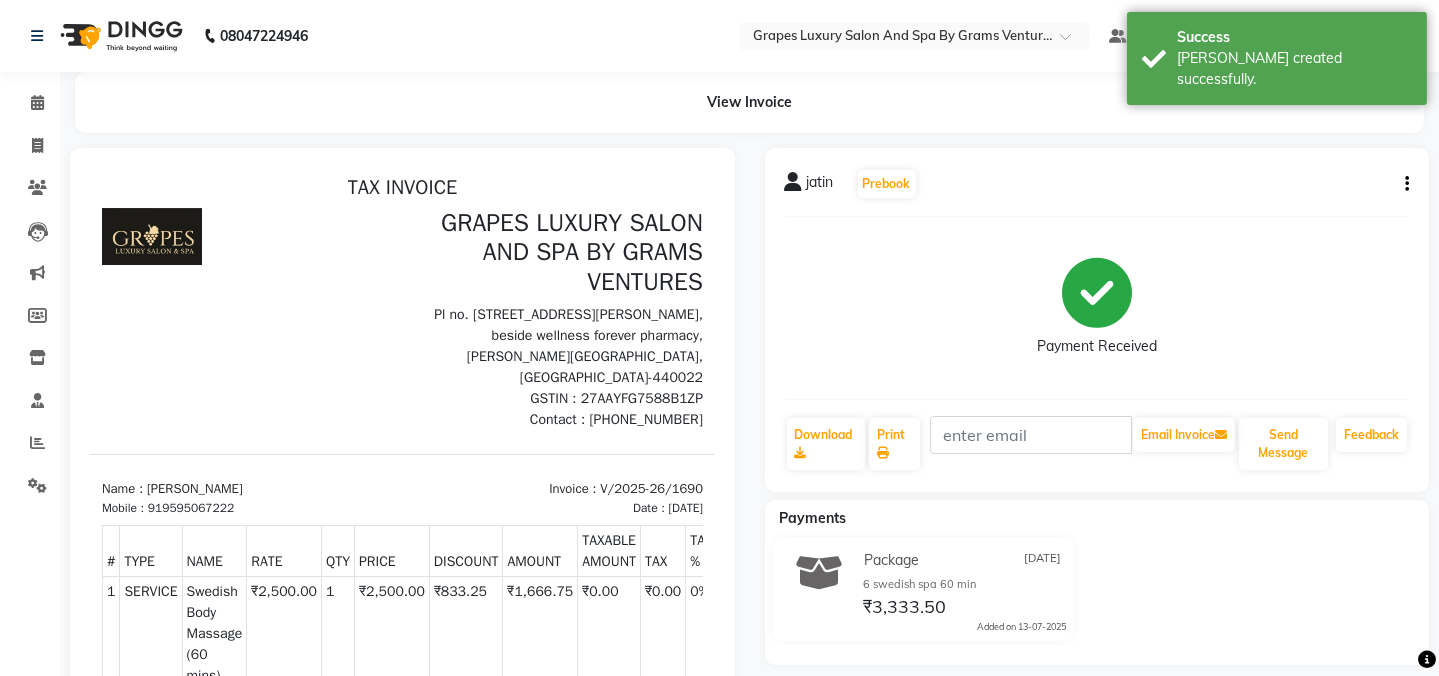 scroll, scrollTop: 0, scrollLeft: 0, axis: both 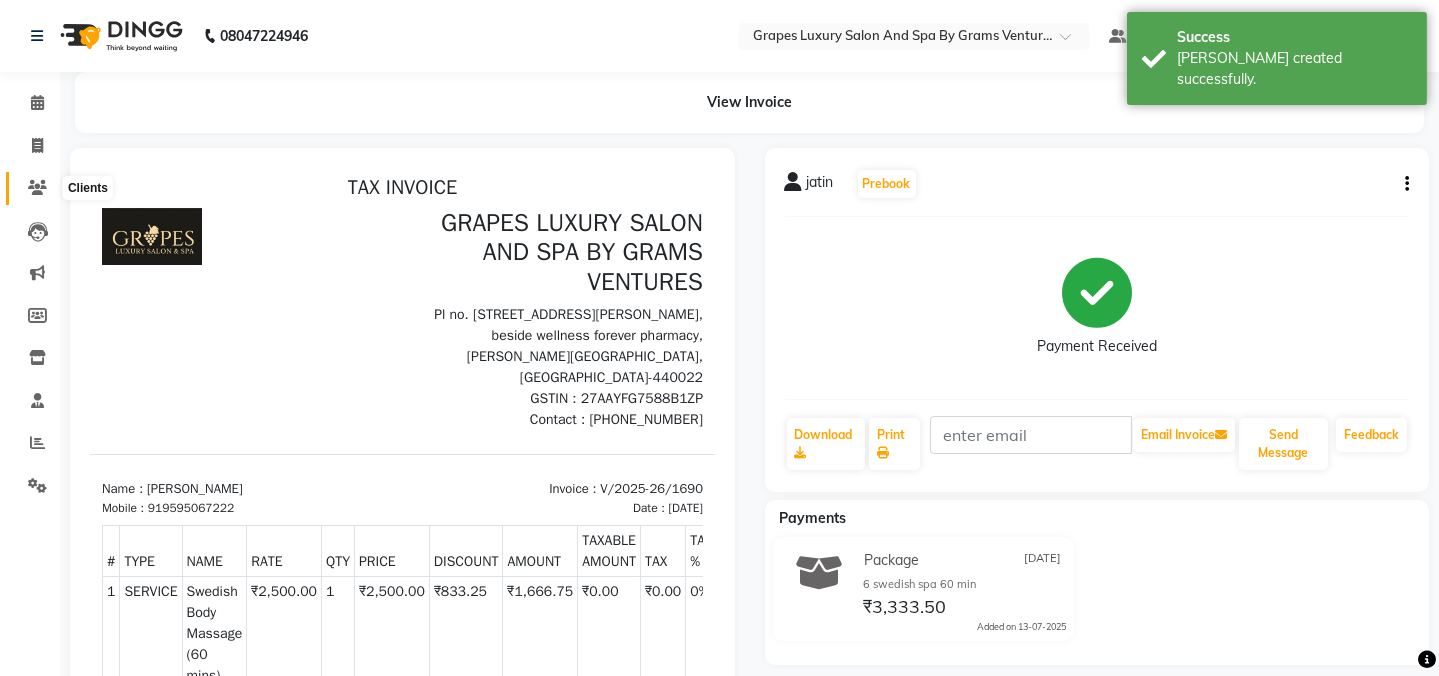 click 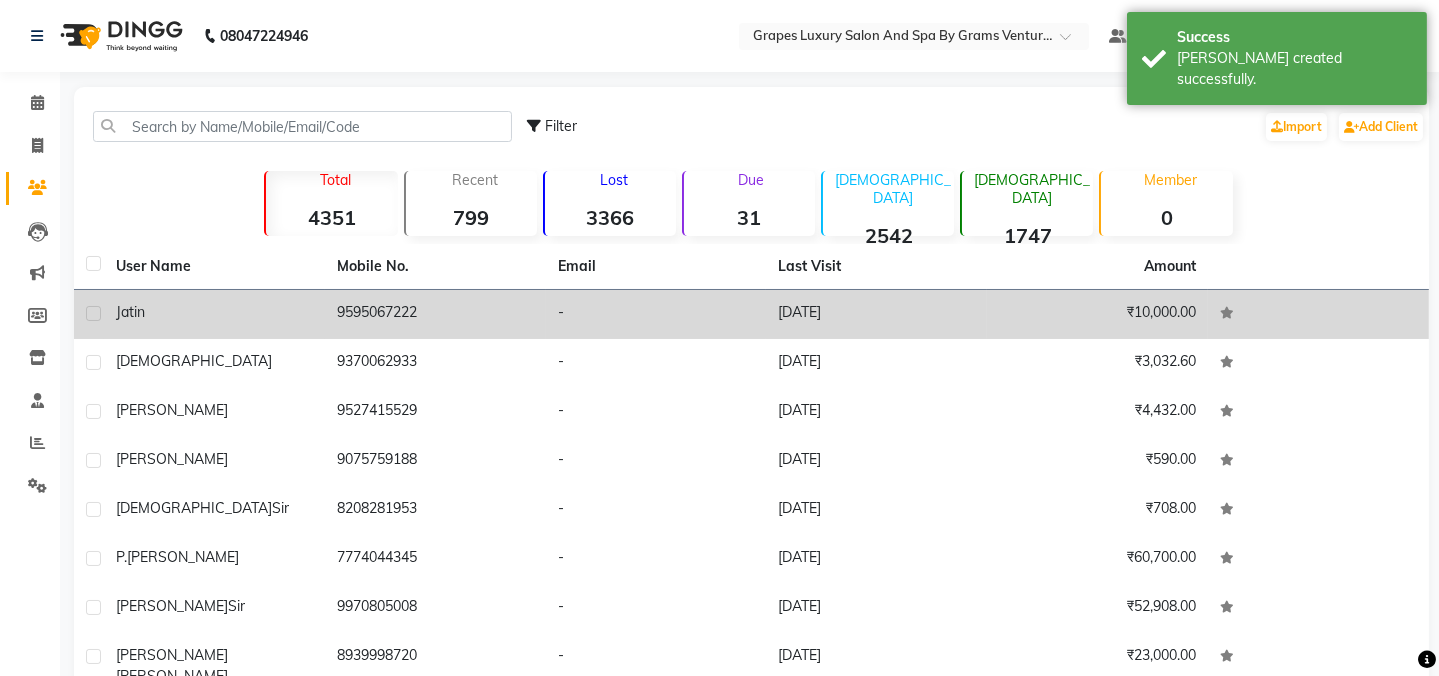 click on "jatin" 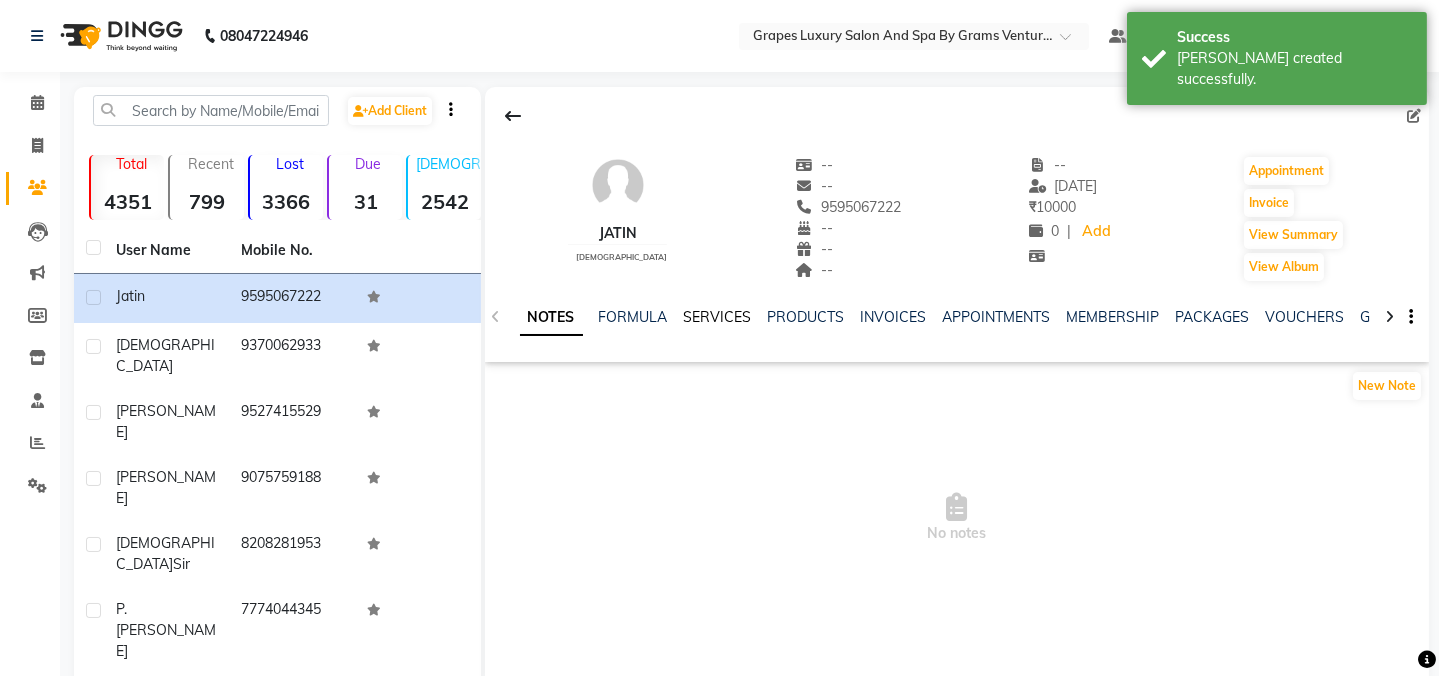 click on "SERVICES" 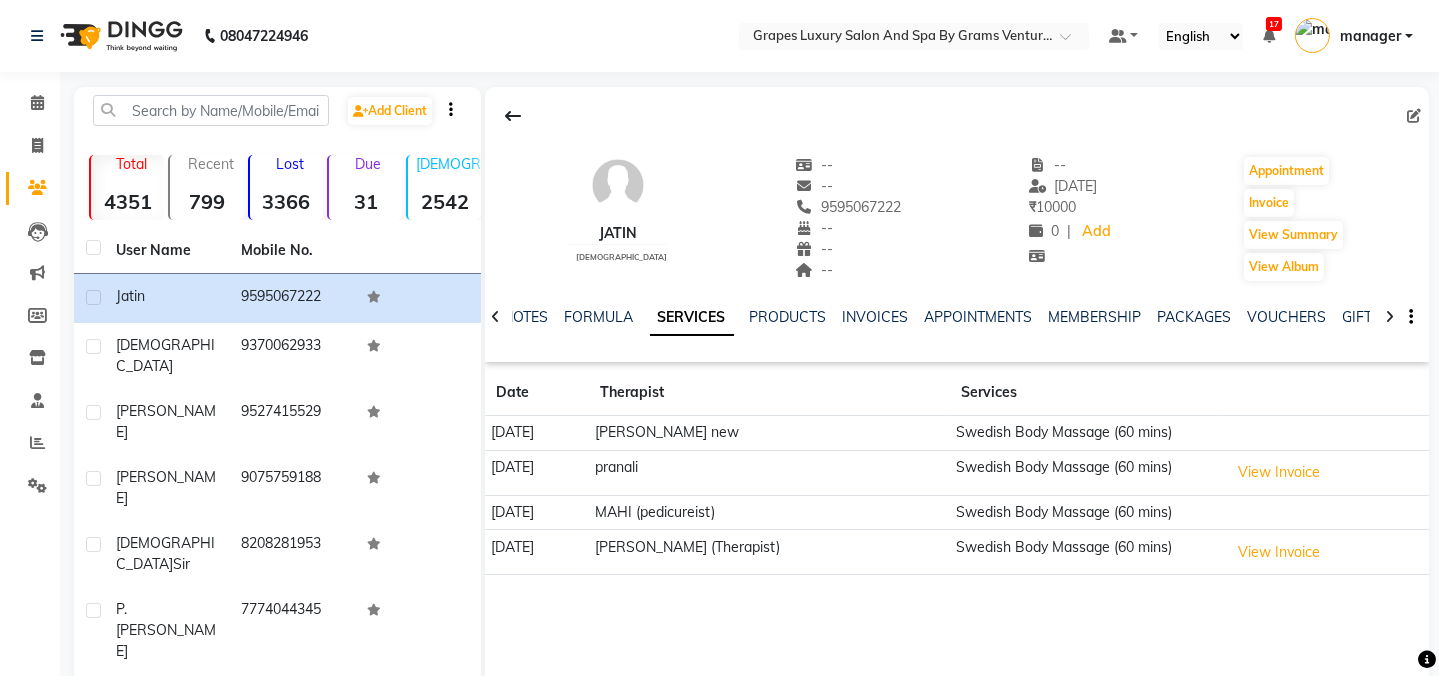 click on "NOTES FORMULA SERVICES PRODUCTS INVOICES APPOINTMENTS MEMBERSHIP PACKAGES VOUCHERS GIFTCARDS POINTS FORMS FAMILY CARDS WALLET" 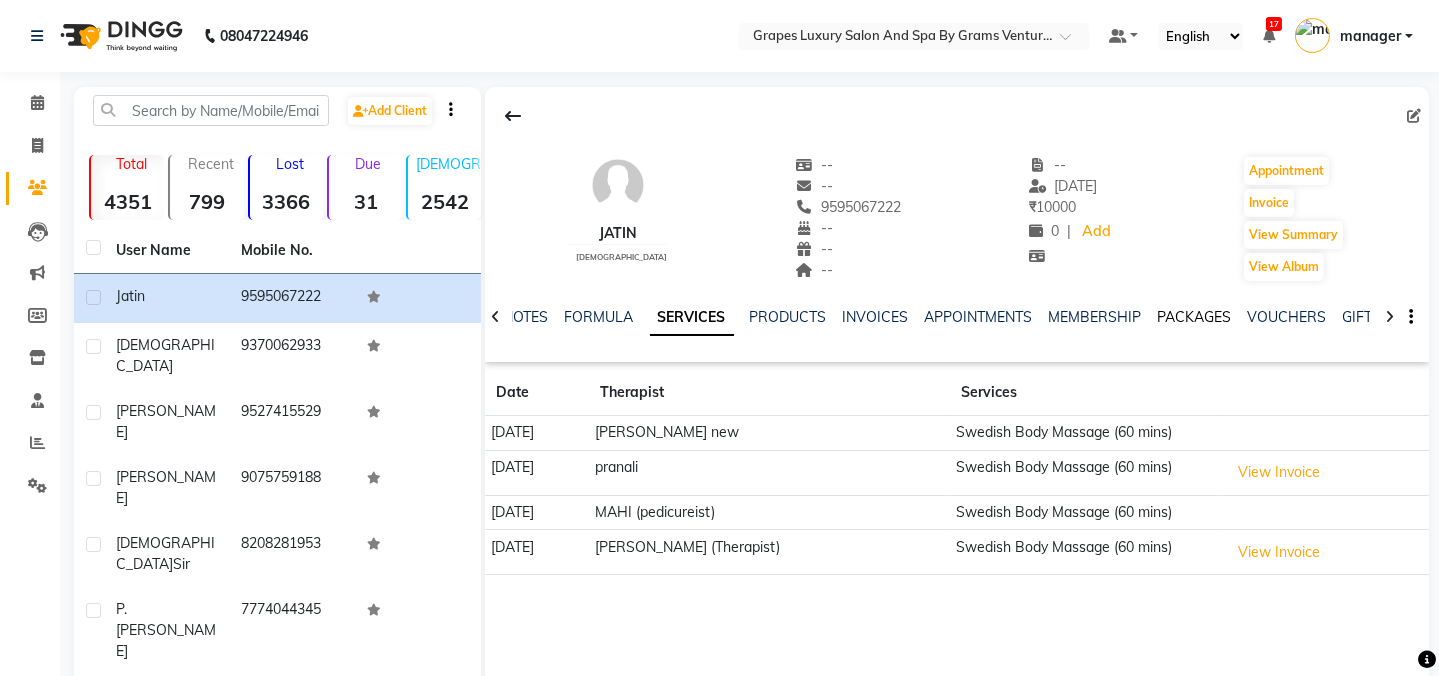 click on "PACKAGES" 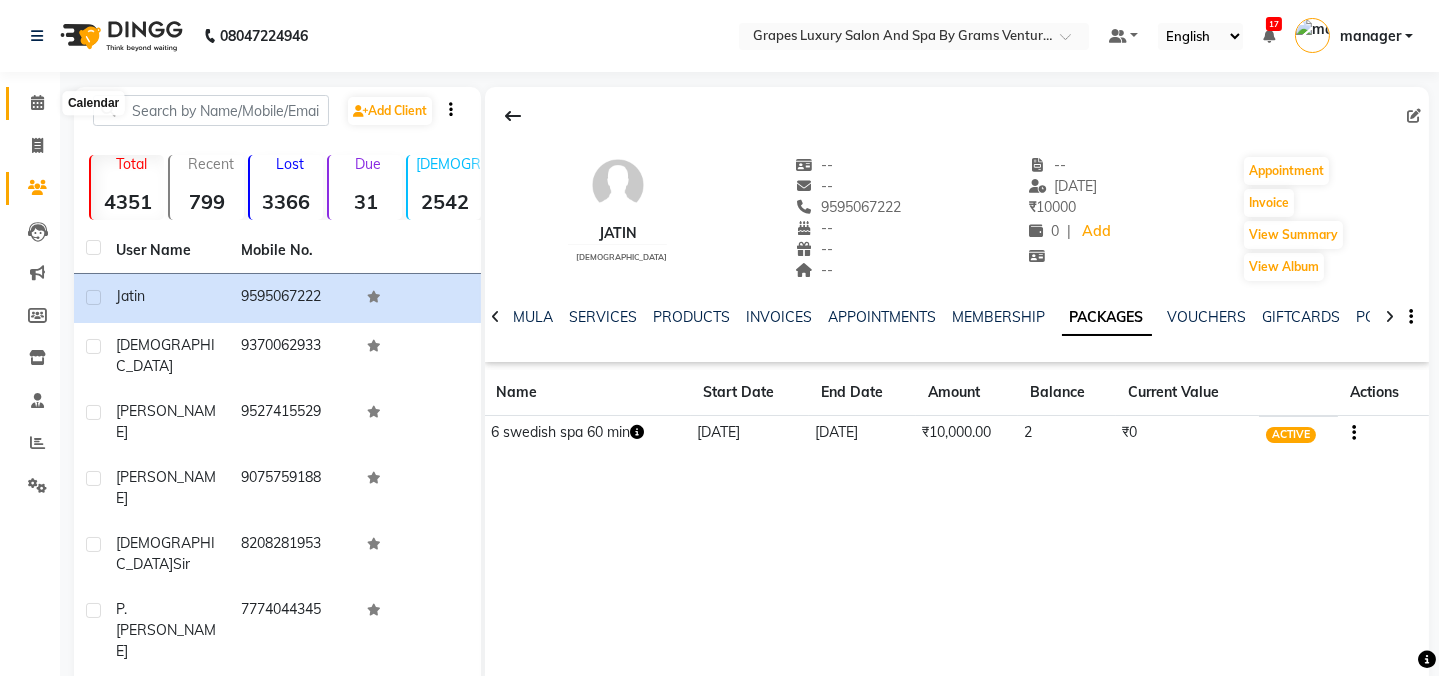 click 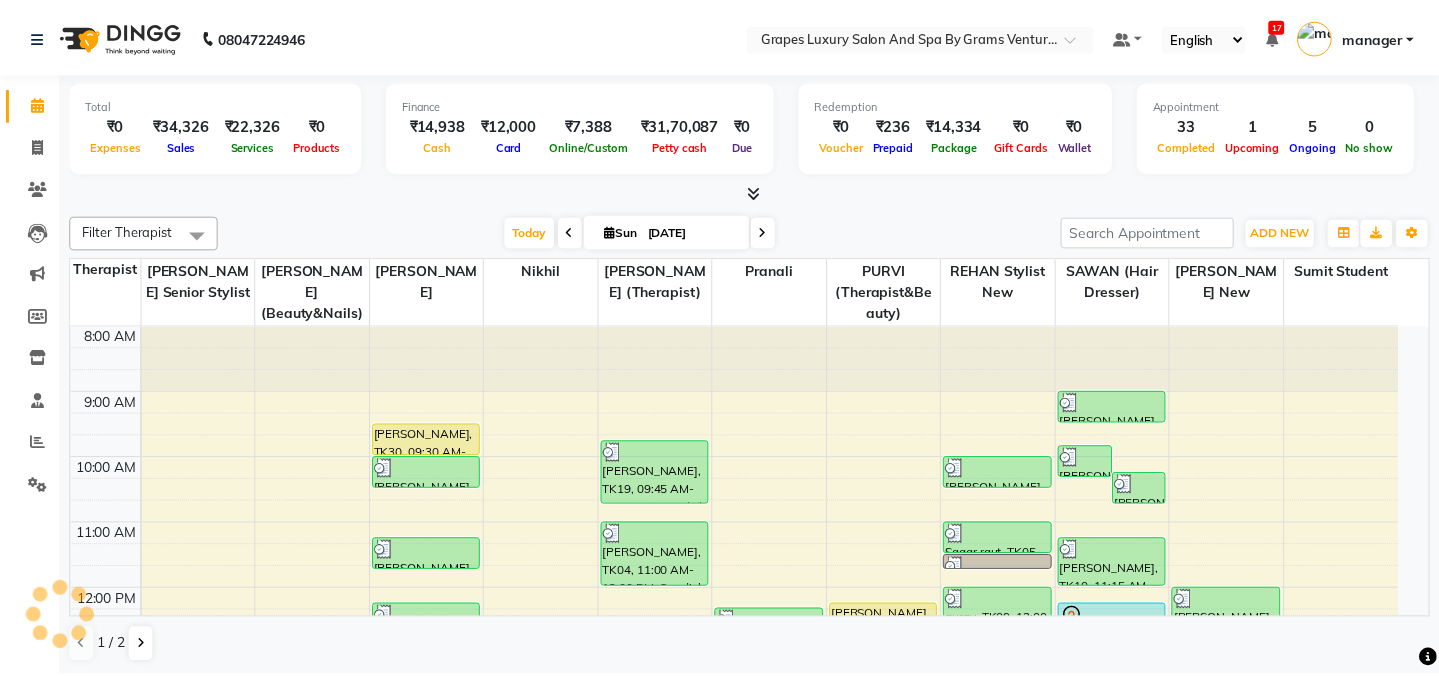 scroll, scrollTop: 523, scrollLeft: 0, axis: vertical 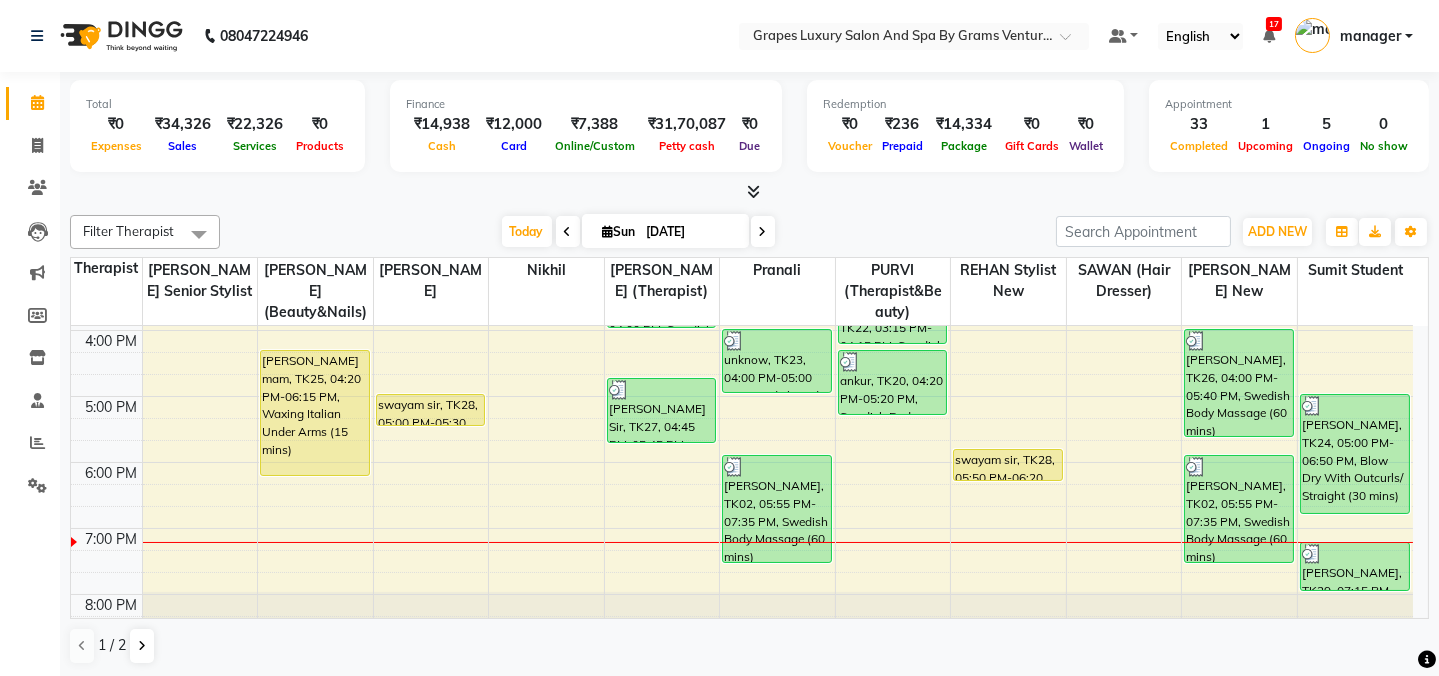 click on "Filter Therapist Select All [PERSON_NAME] (beauty&nails) [PERSON_NAME] "[PERSON_NAME]''   <BO$$> MAHI (pedicureist) [PERSON_NAME] (Therapist) [PERSON_NAME] [PERSON_NAME] (therapist&Beauty) [PERSON_NAME]  stylist new SAWAN (hair dresser) [PERSON_NAME] new sumit student  [PERSON_NAME] senior stylist [DATE]  [DATE] Toggle Dropdown Add Appointment Add Invoice Add Attendance Add Client Add Transaction Toggle Dropdown Add Appointment Add Invoice Add Attendance Add Client ADD NEW Toggle Dropdown Add Appointment Add Invoice Add Attendance Add Client Add Transaction Filter Therapist Select All [PERSON_NAME] (beauty&nails) [PERSON_NAME] "[PERSON_NAME]''   <BO$$> MAHI (pedicureist) [PERSON_NAME] (Therapist) [PERSON_NAME] [PERSON_NAME] (therapist&Beauty) [PERSON_NAME]  stylist new SAWAN (hair dresser) [PERSON_NAME] new sumit student  [PERSON_NAME] senior stylist Group By  Staff View   Room View  View as Vertical  Vertical - Week View  Horizontal  Horizontal - Week View  List  Toggle Dropdown Calendar Settings Manage Tags   Arrange Therapists   Reset Therapists  Full Screen Appointment Form Zoom 75% 11 Therapist" 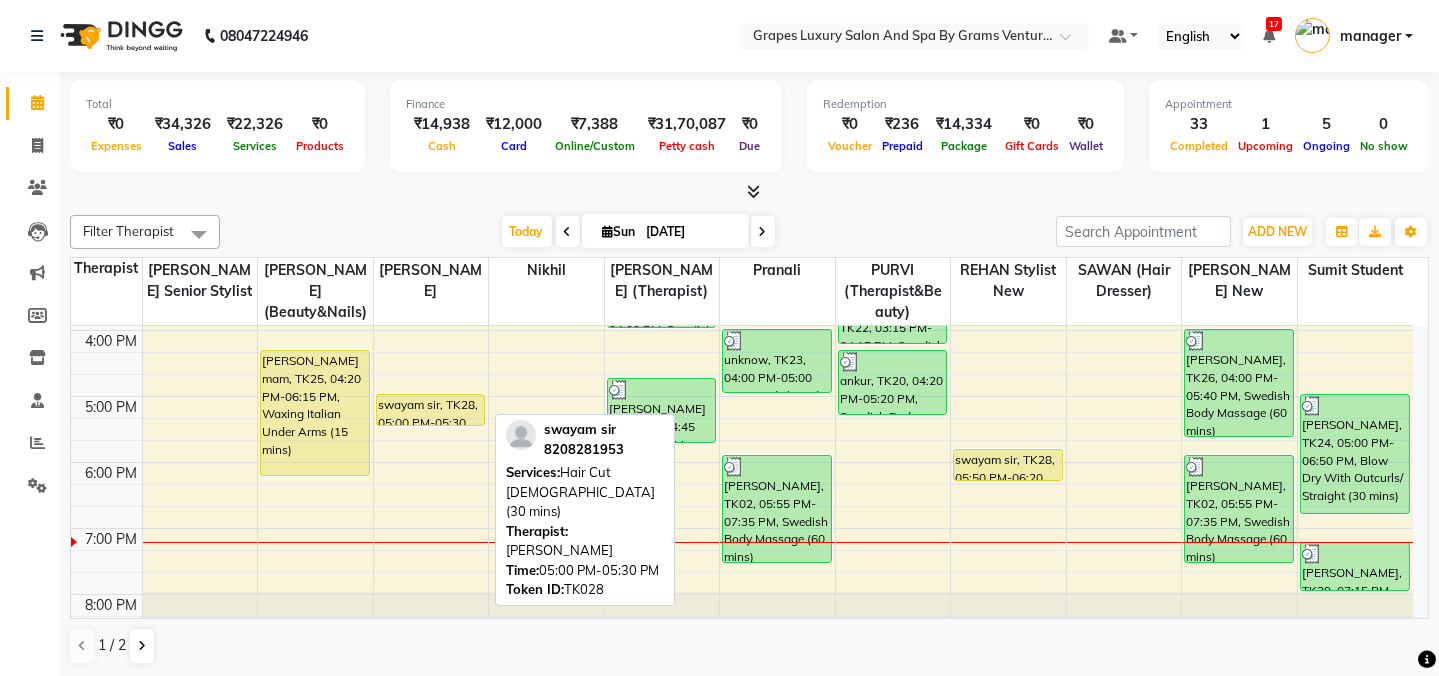 click on "swayam sir, TK28, 05:00 PM-05:30 PM, Hair Cut [DEMOGRAPHIC_DATA] (30 mins)" at bounding box center [431, 410] 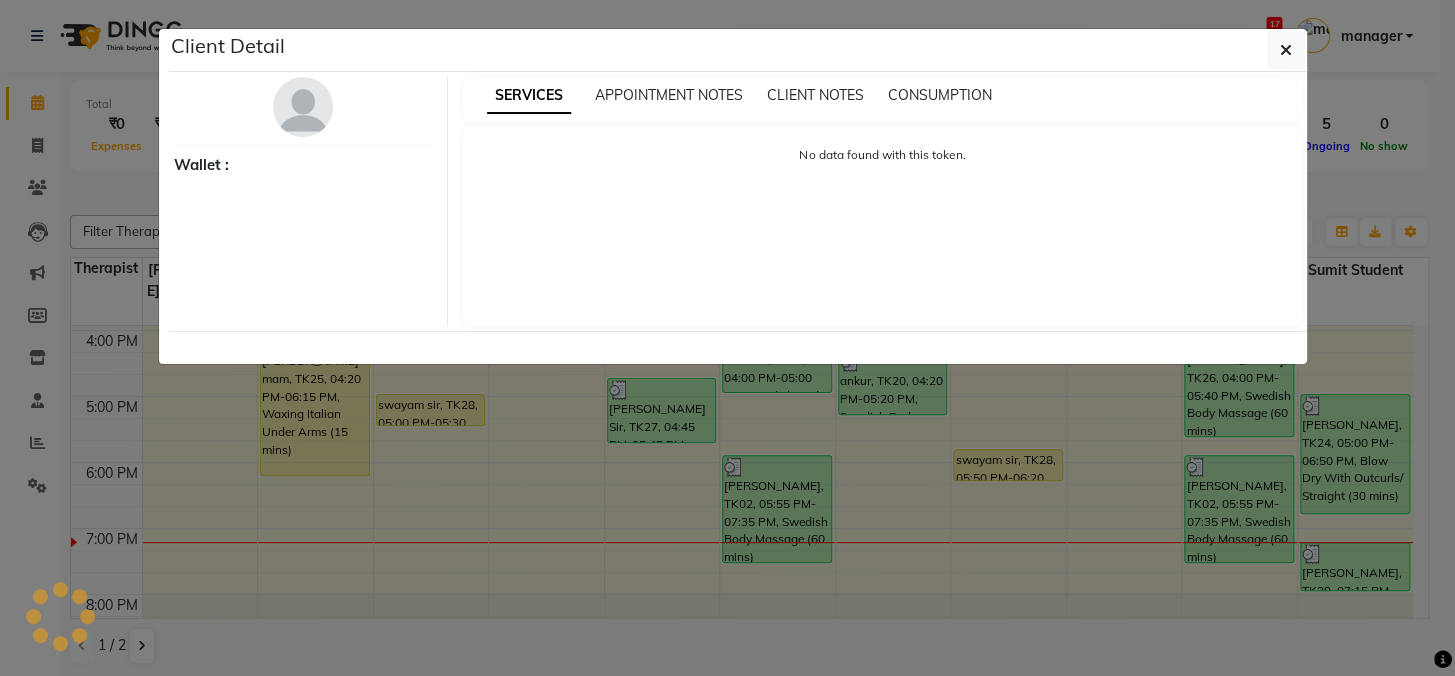 select on "1" 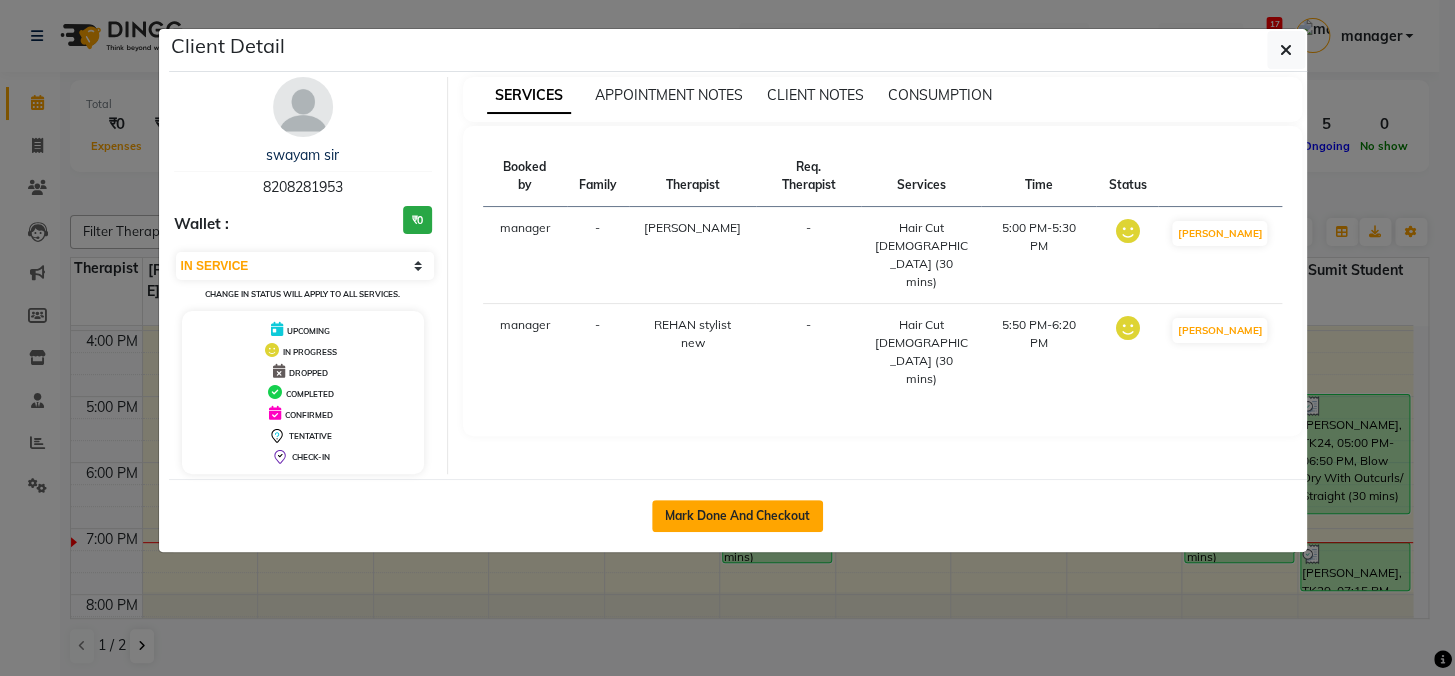 click on "Mark Done And Checkout" 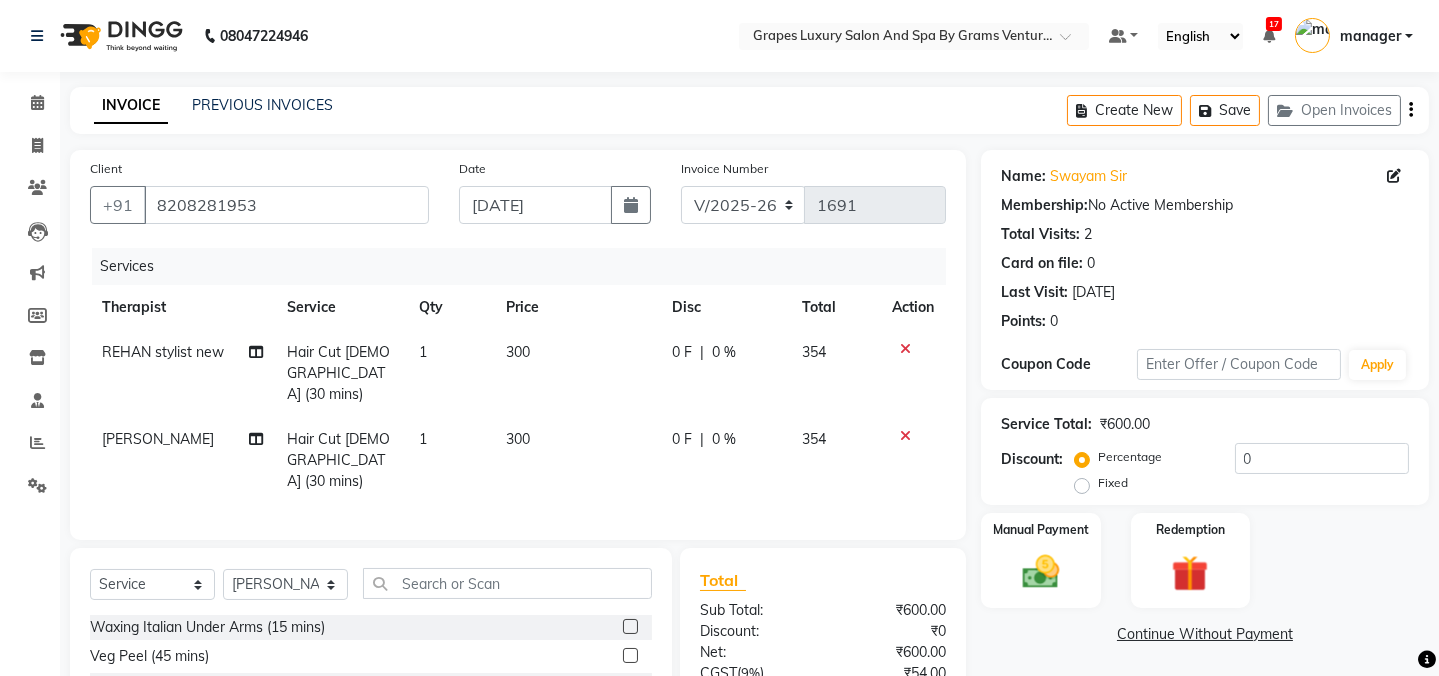click on "300" 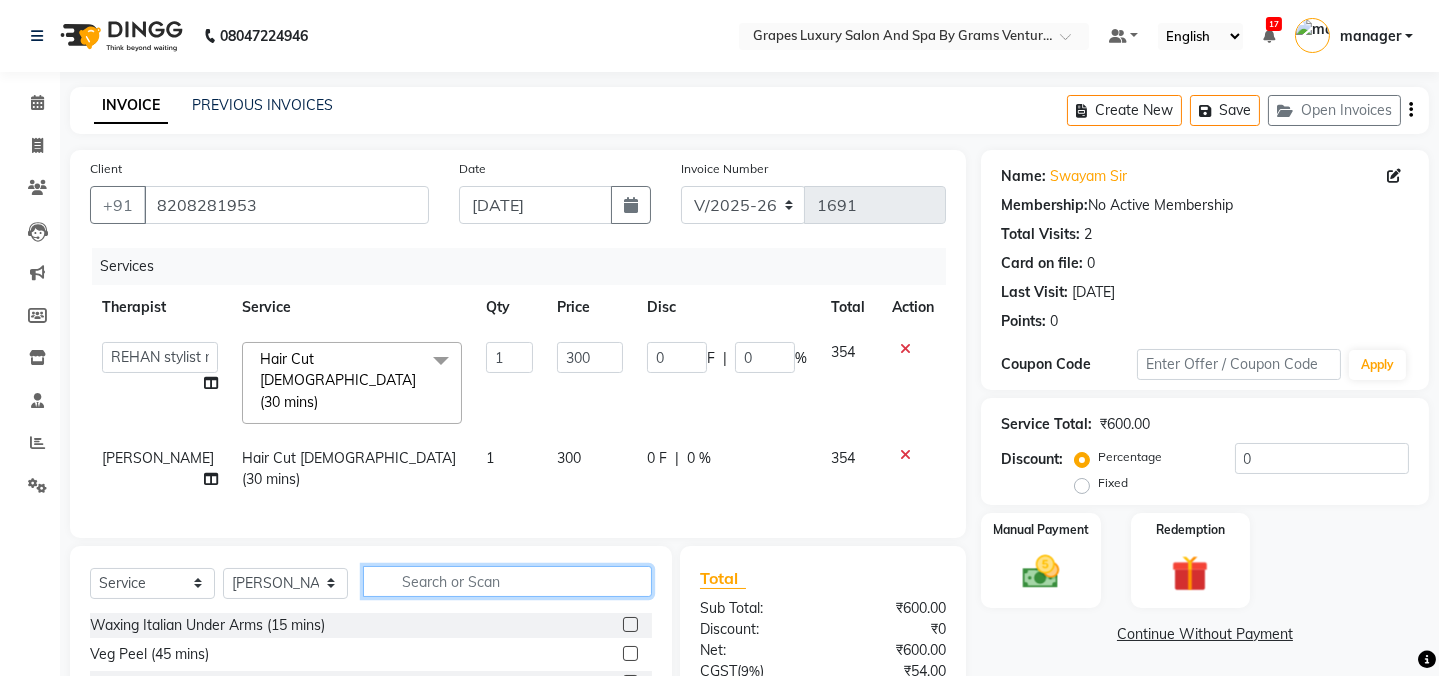 click 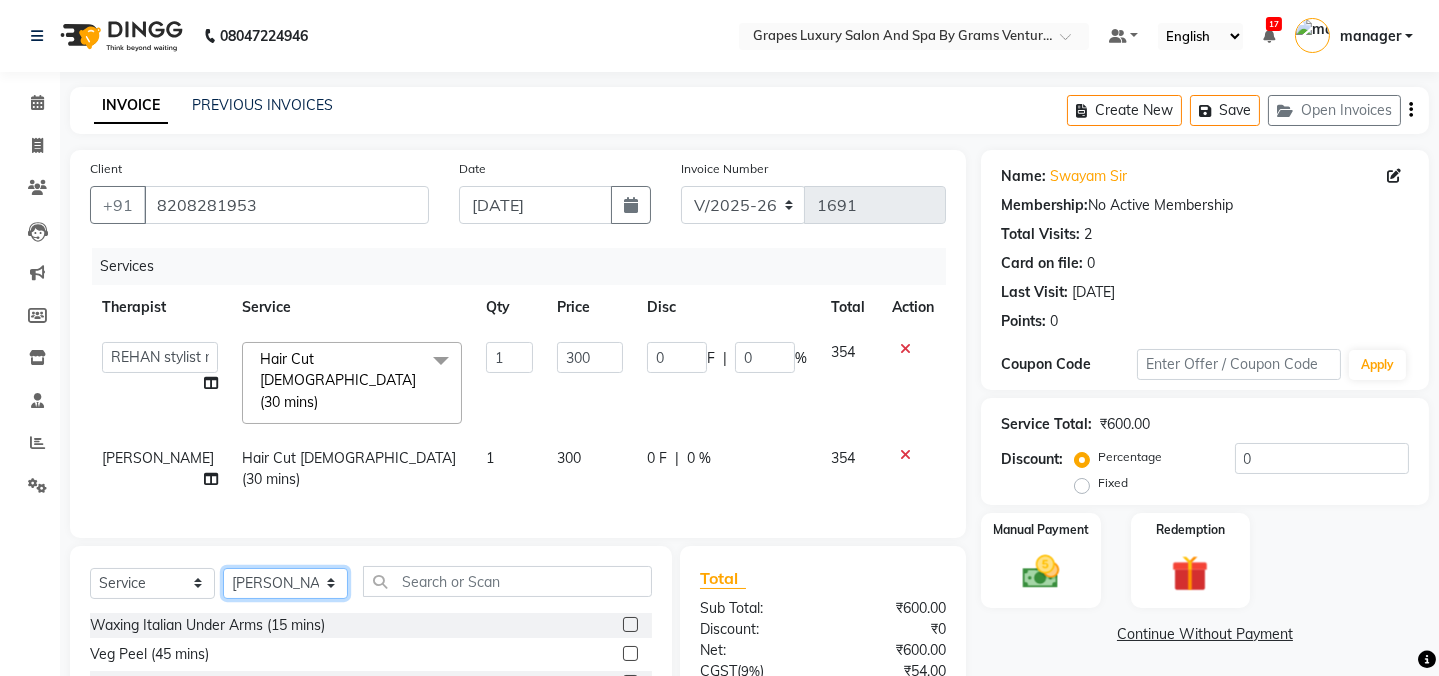 click on "Select Therapist Admin ANIL (stylish) [PERSON_NAME] hair [PERSON_NAME] (beauty&nails) avni new [PERSON_NAME] "[PERSON_NAME]''   <BO$$> [PERSON_NAME] (pedicureist) manager [PERSON_NAME] (hair specialist) [PERSON_NAME] new [PERSON_NAME] (Therapist) [PERSON_NAME] [PERSON_NAME] (therapist&Beauty) Rani New THERAPIST [PERSON_NAME]  stylist new [PERSON_NAME] [PERSON_NAME] (hair&skin) SAWAN (hair dresser) [PERSON_NAME] new [PERSON_NAME] sumit student  [PERSON_NAME] [PERSON_NAME] senior stylist" 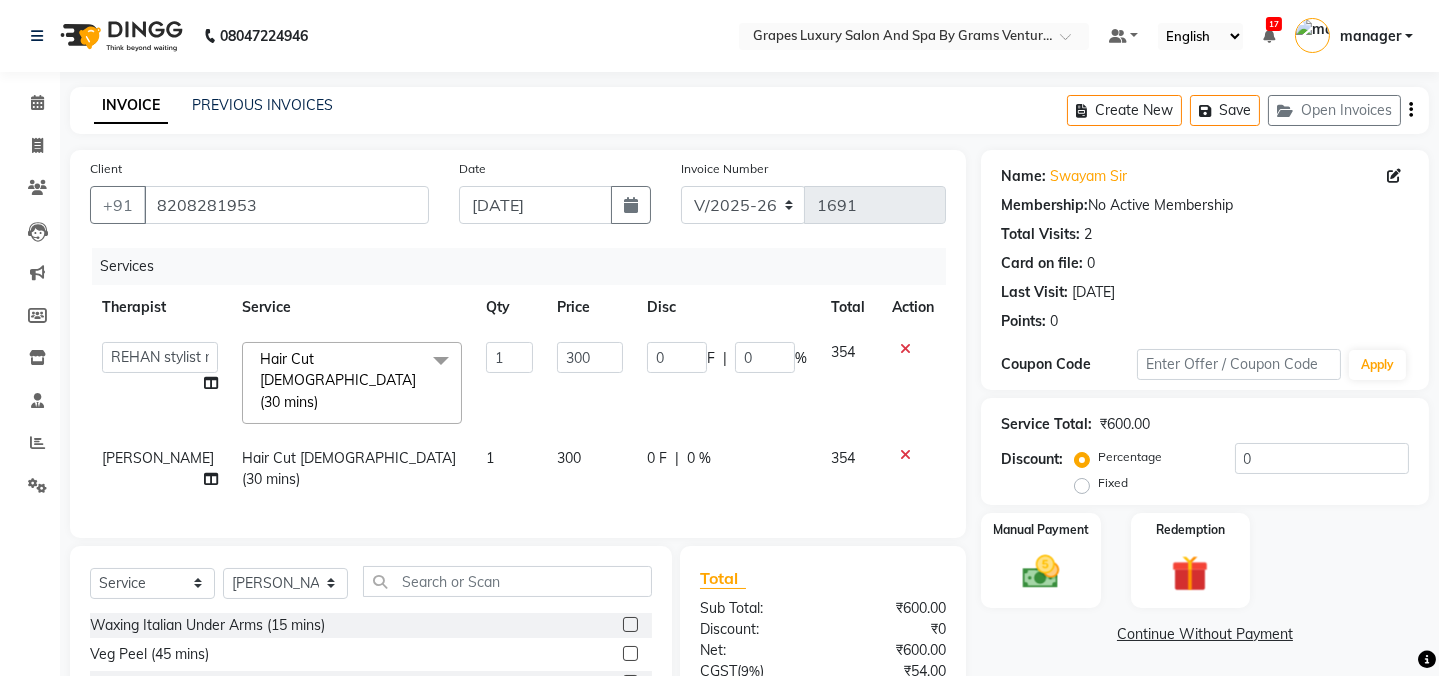 click on "Services" 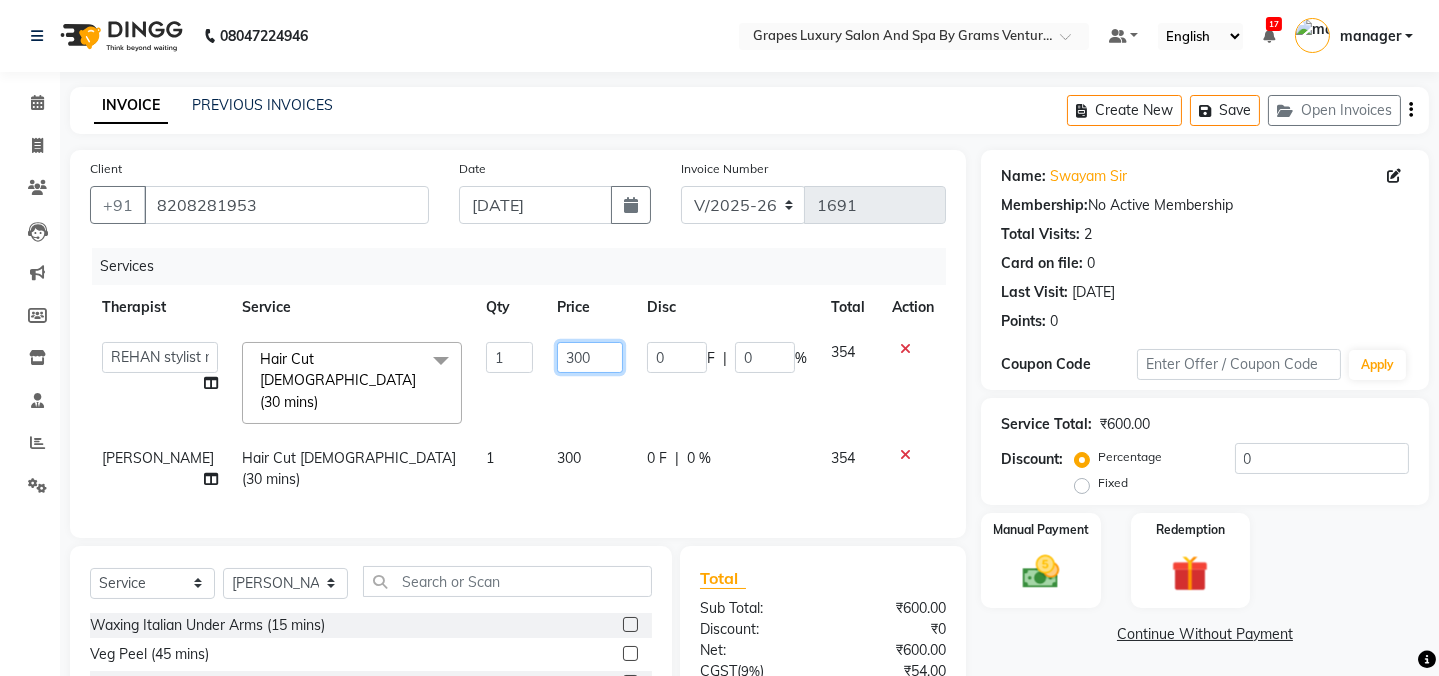 click on "300" 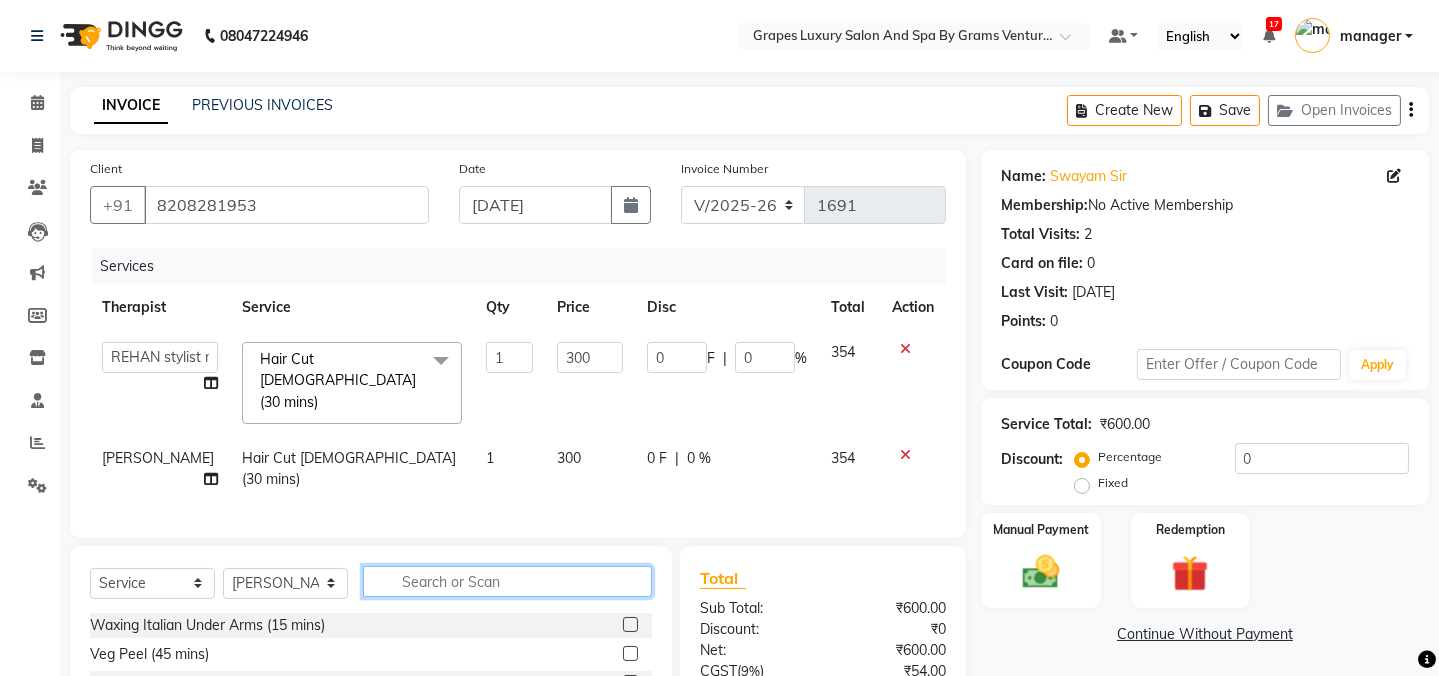 click 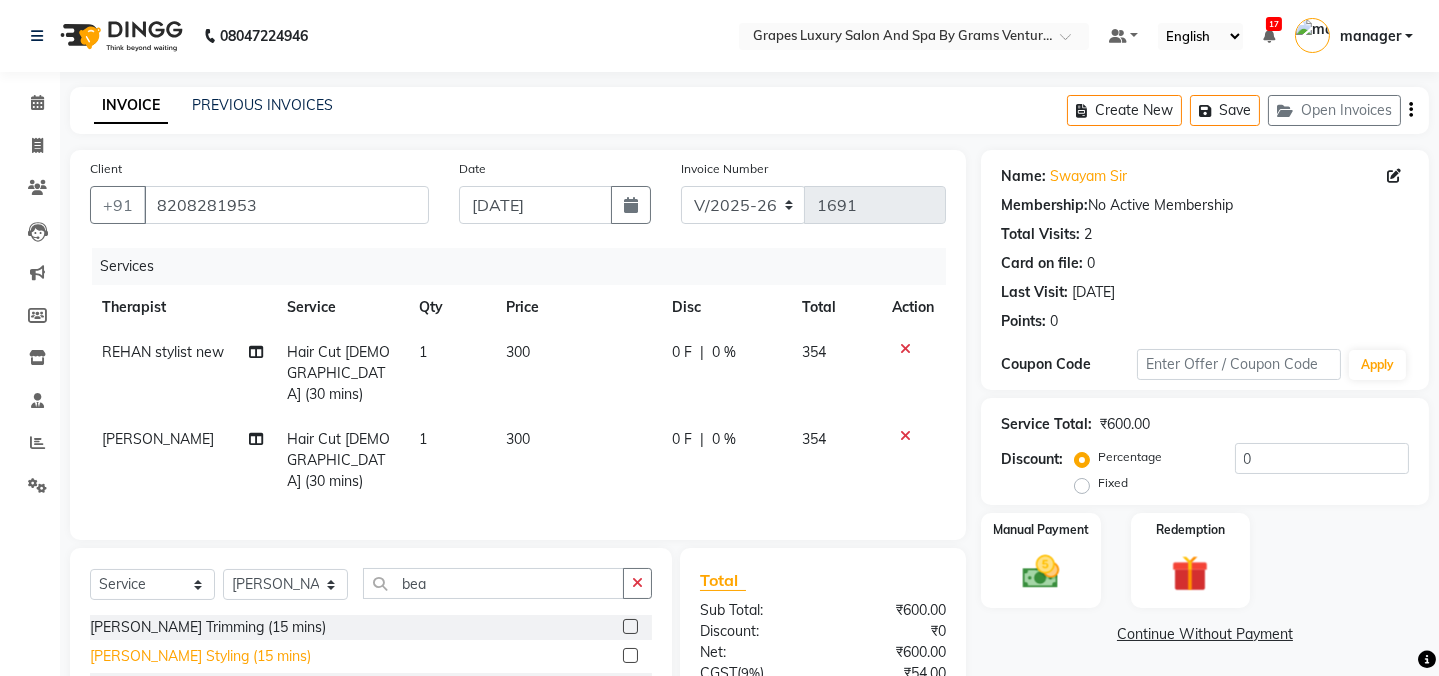 click on "[PERSON_NAME] Styling (15 mins)" 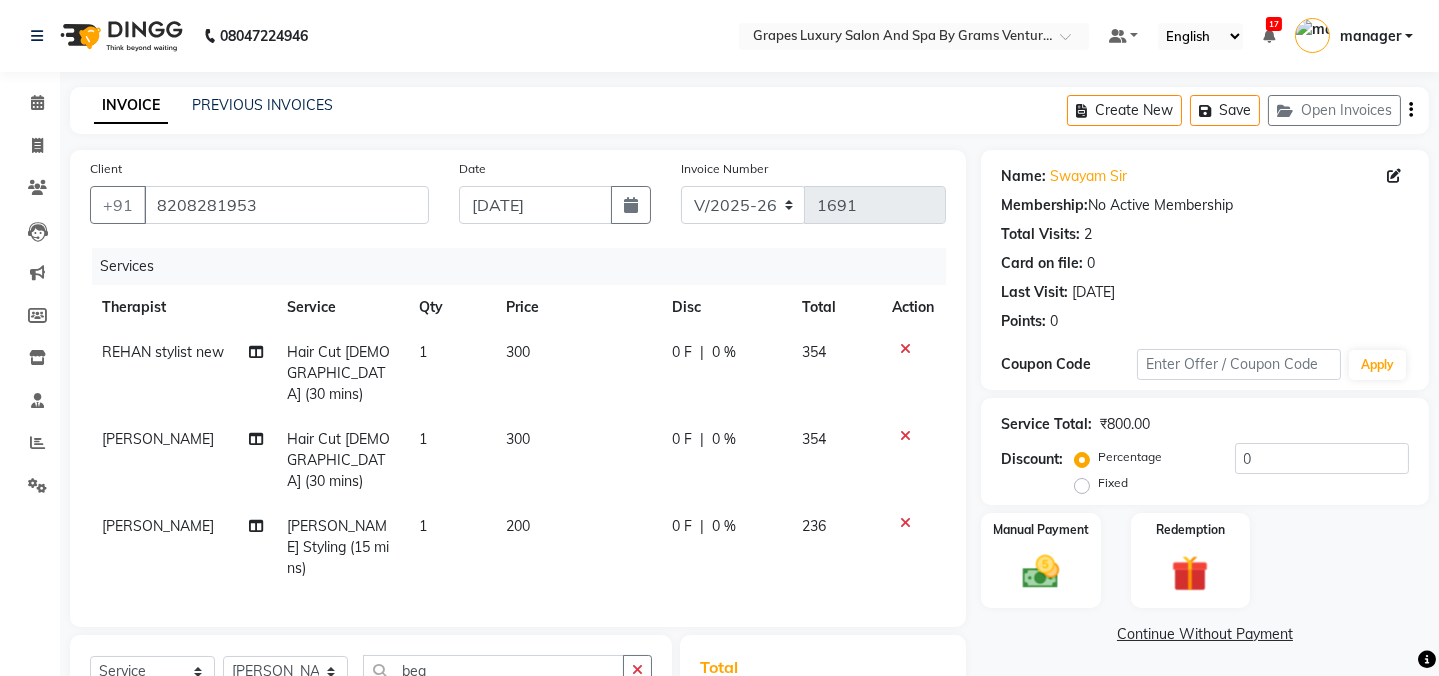 scroll, scrollTop: 236, scrollLeft: 0, axis: vertical 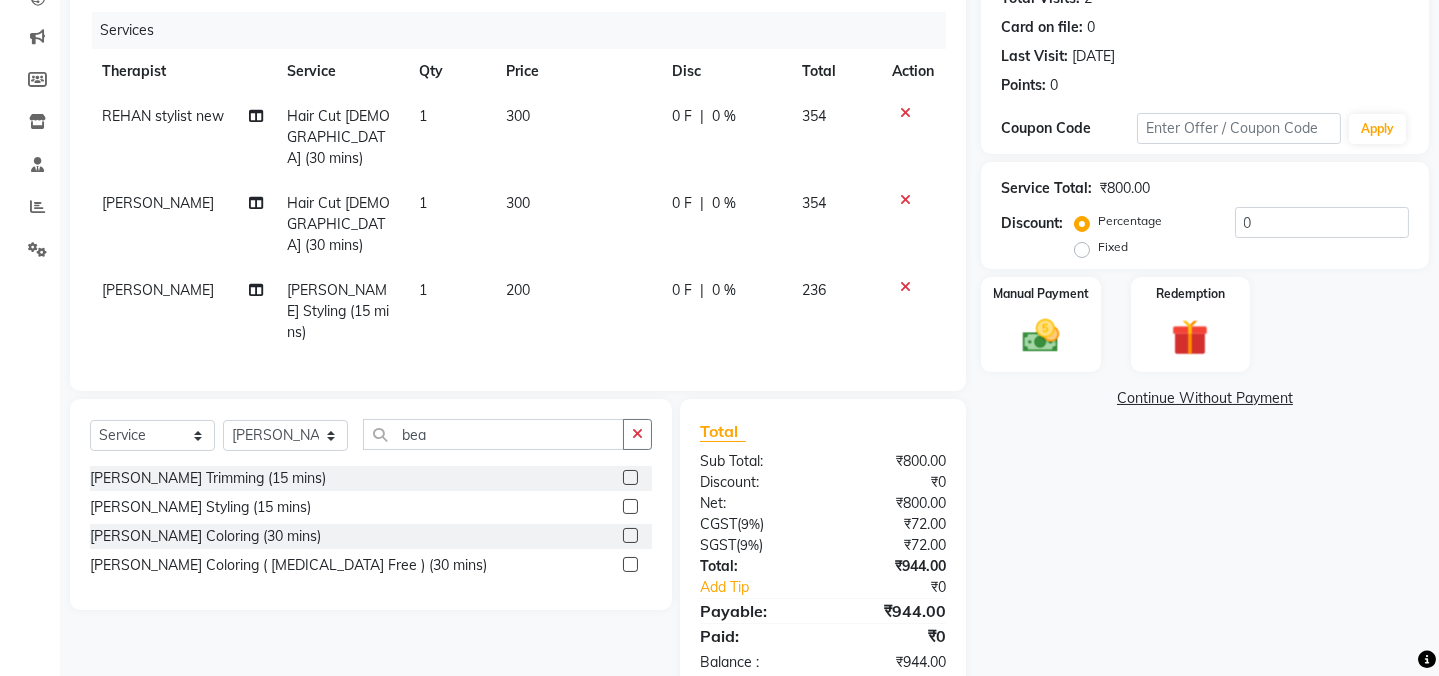 drag, startPoint x: 105, startPoint y: 236, endPoint x: 99, endPoint y: 246, distance: 11.661903 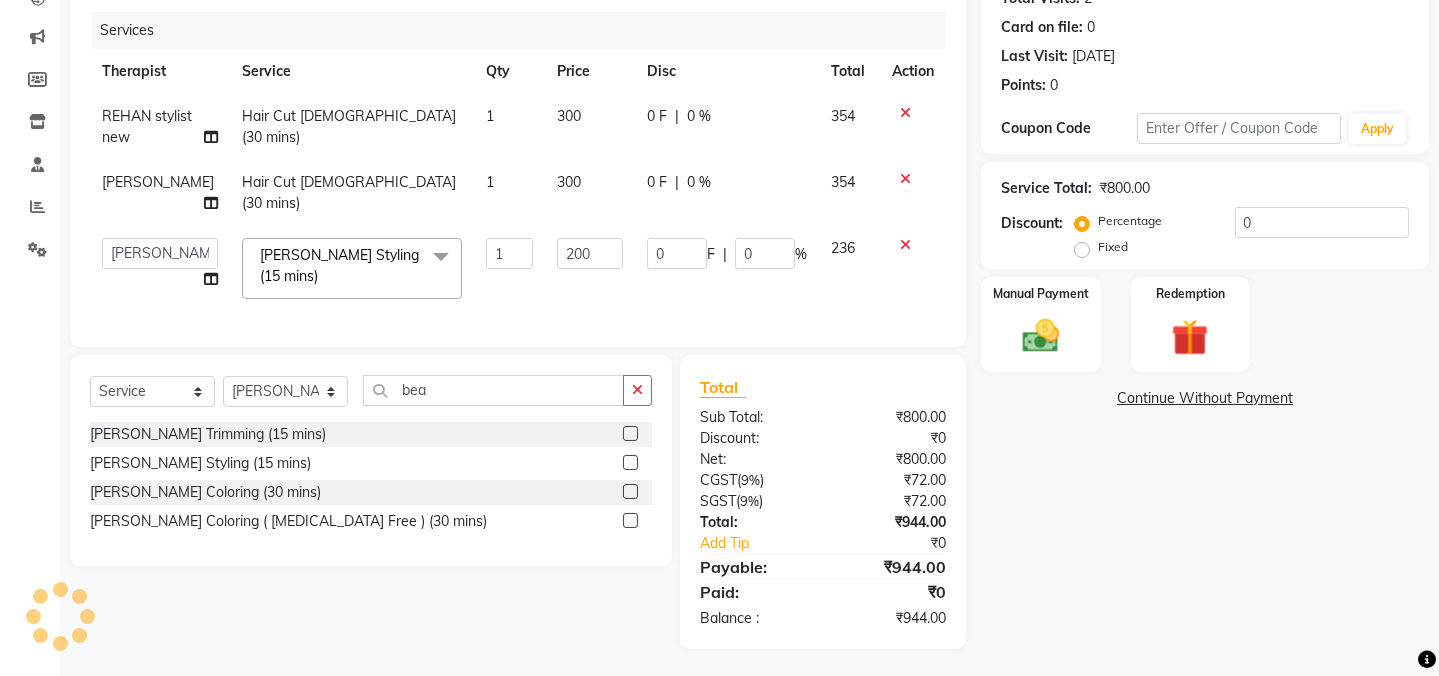 scroll, scrollTop: 224, scrollLeft: 0, axis: vertical 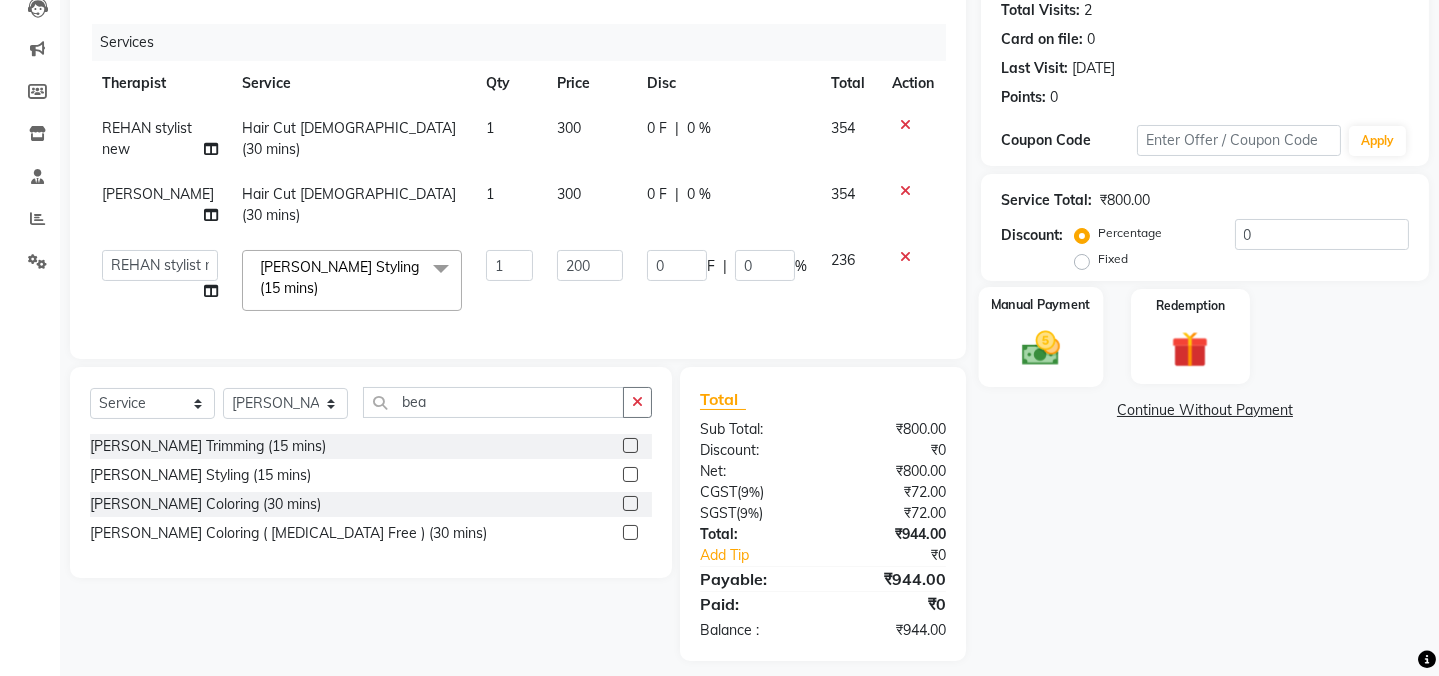 click 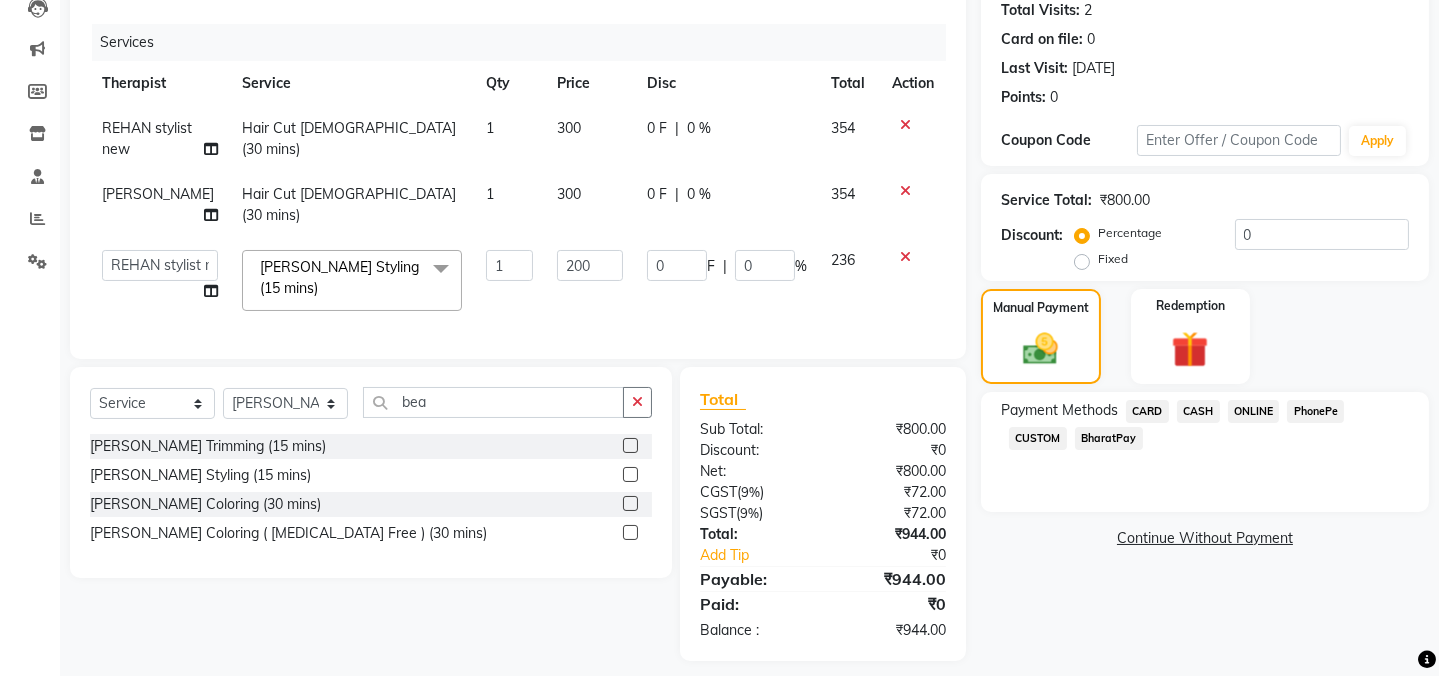 click on "ONLINE" 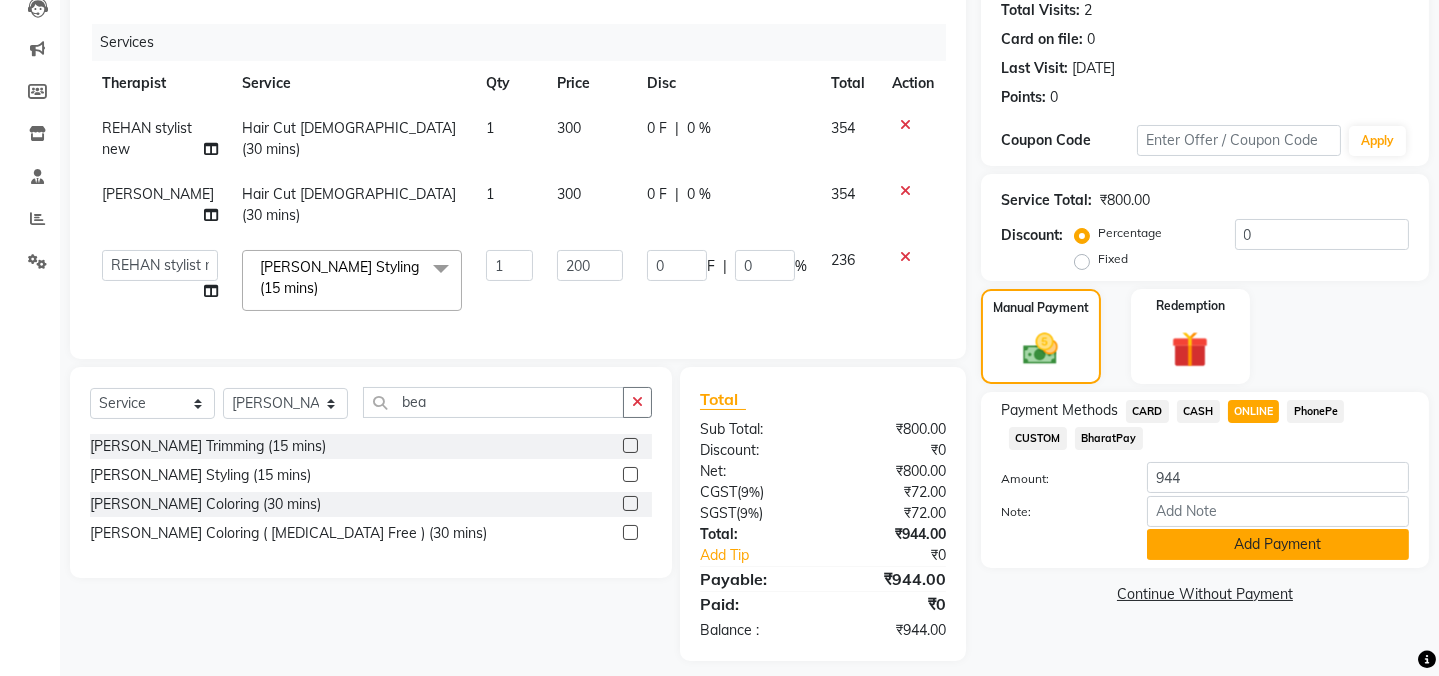 click on "Add Payment" 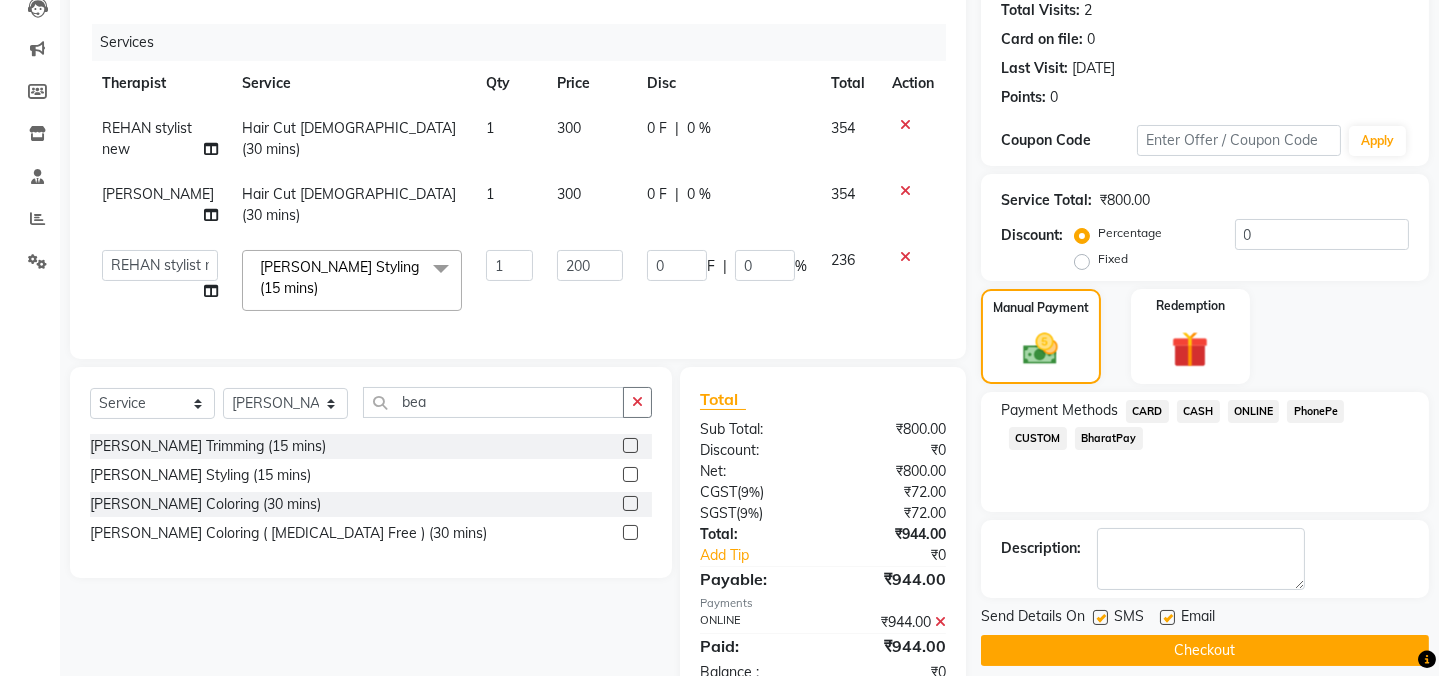 click 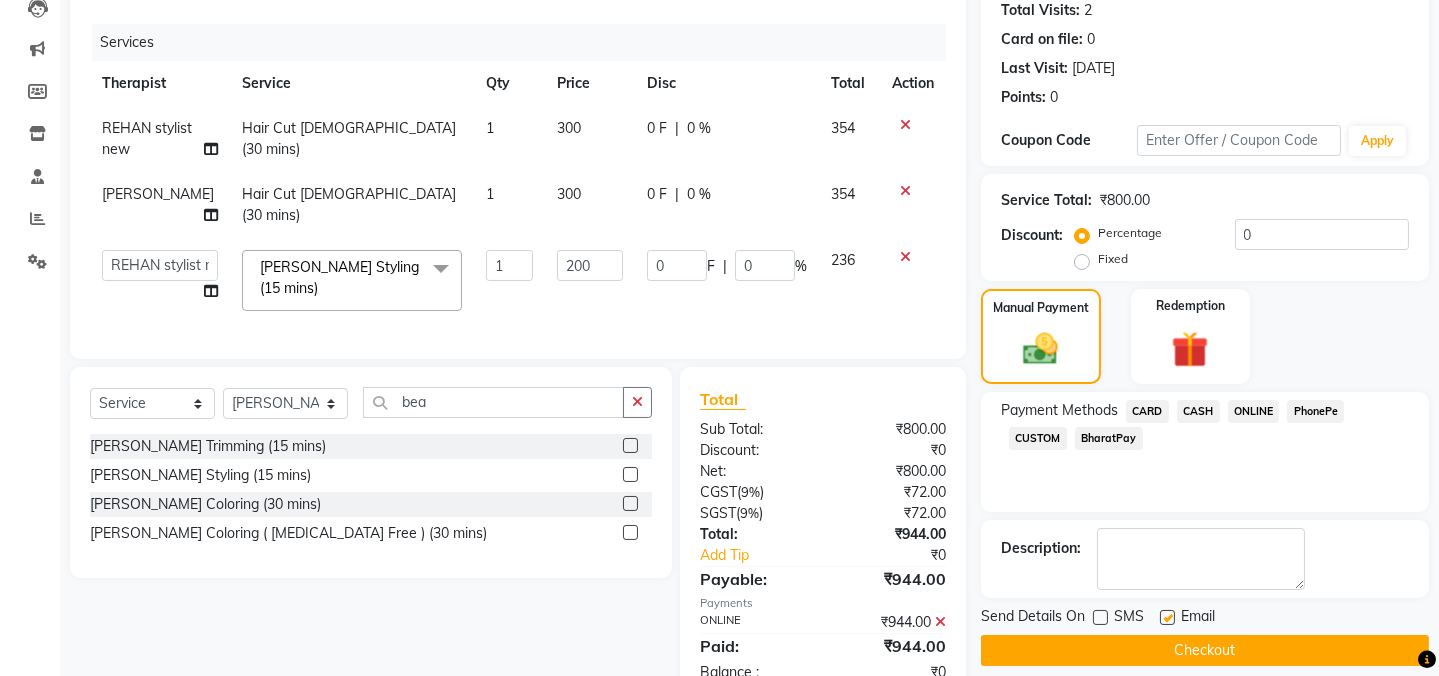 click 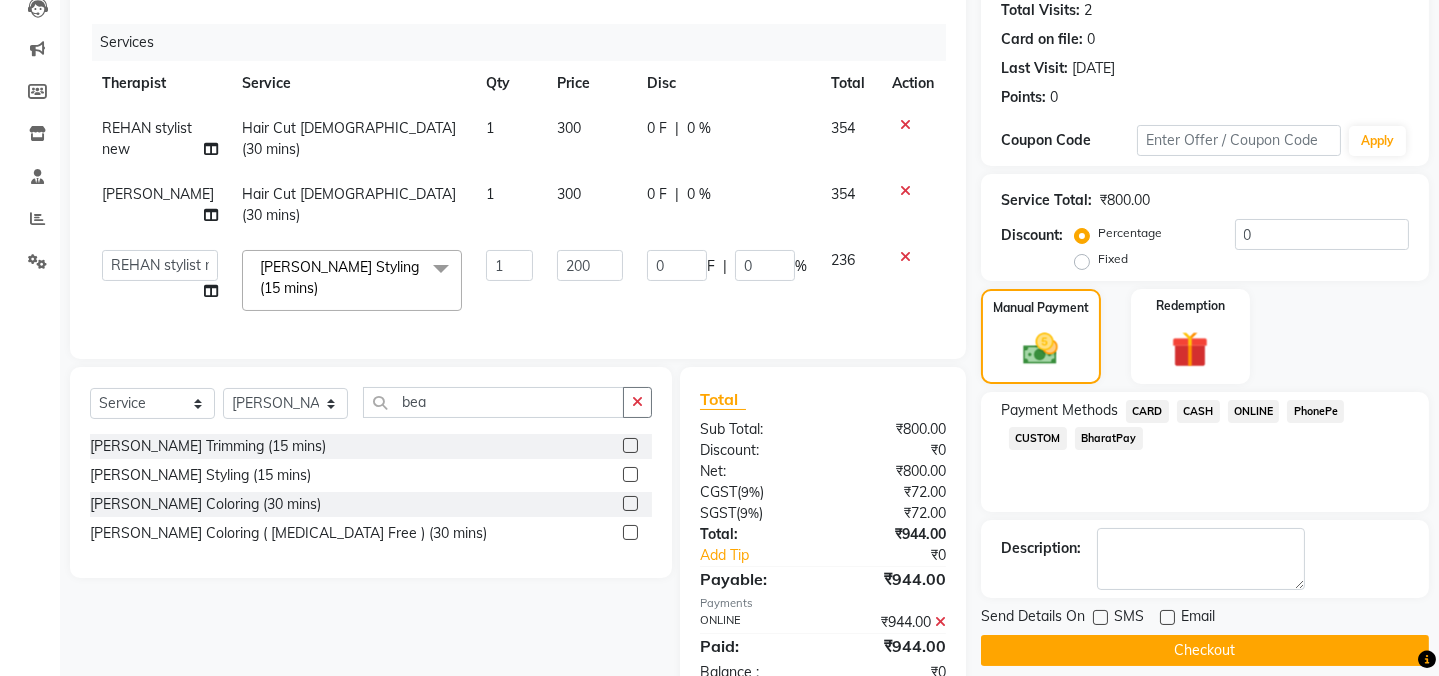 scroll, scrollTop: 266, scrollLeft: 0, axis: vertical 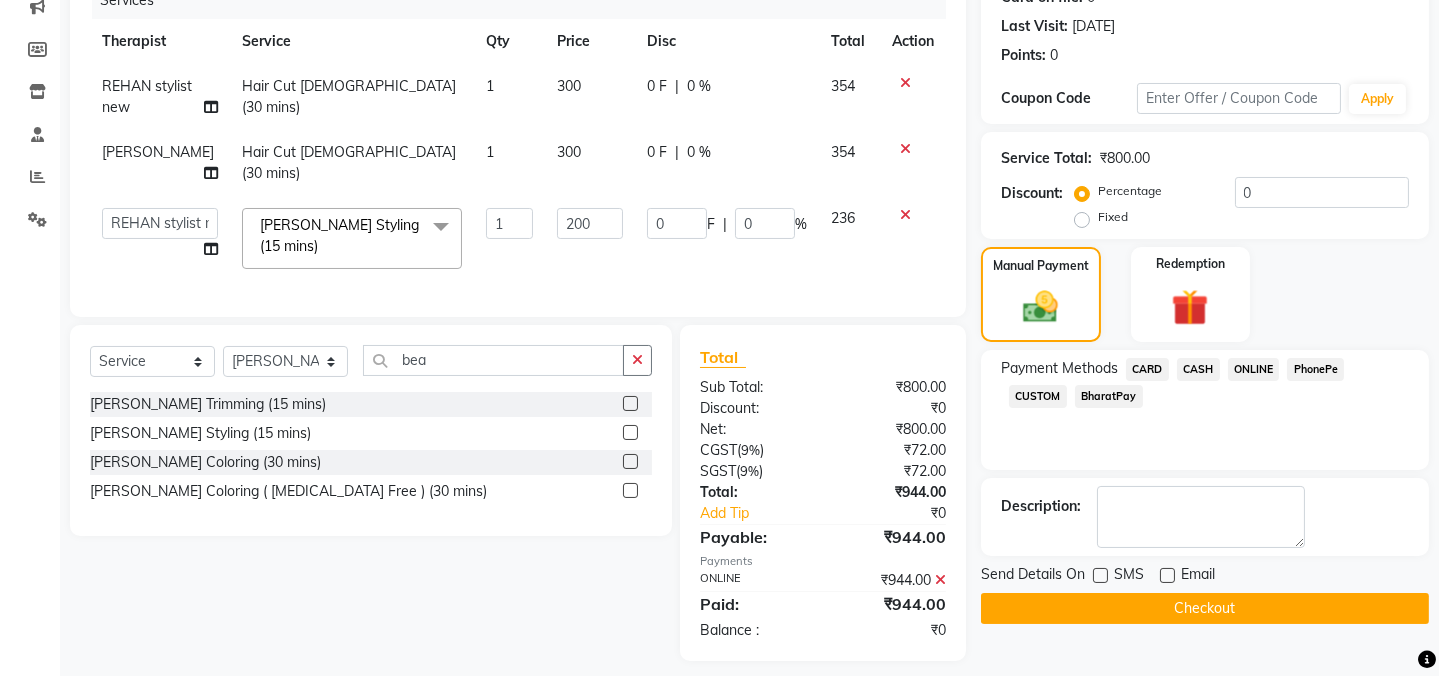 drag, startPoint x: 1172, startPoint y: 600, endPoint x: 1181, endPoint y: 606, distance: 10.816654 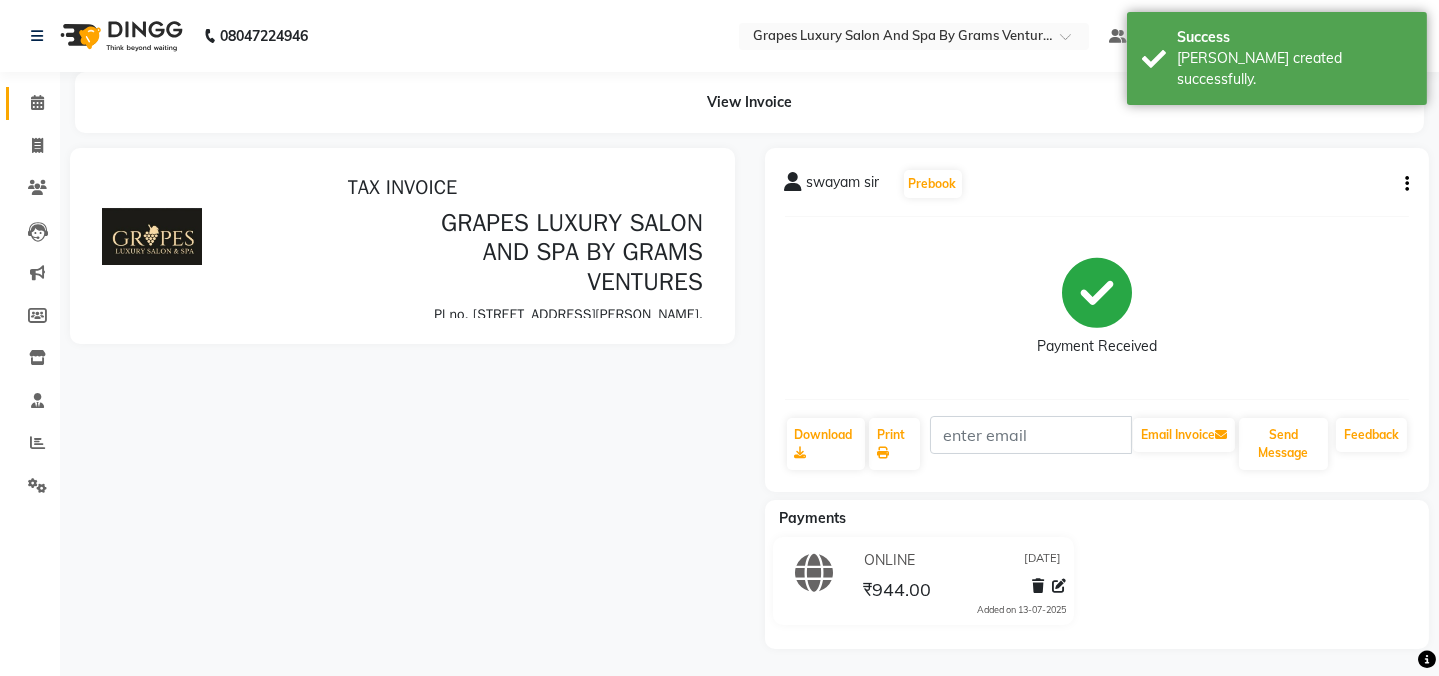 scroll, scrollTop: 0, scrollLeft: 0, axis: both 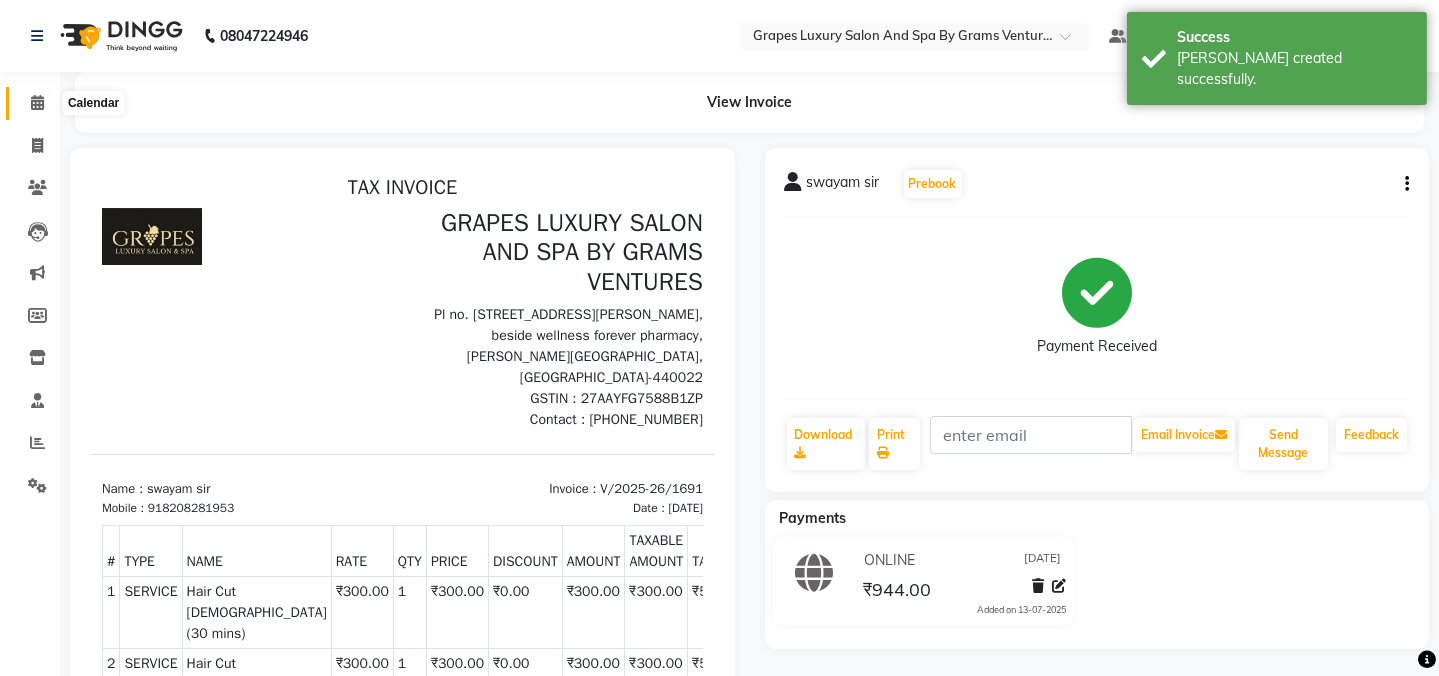 click 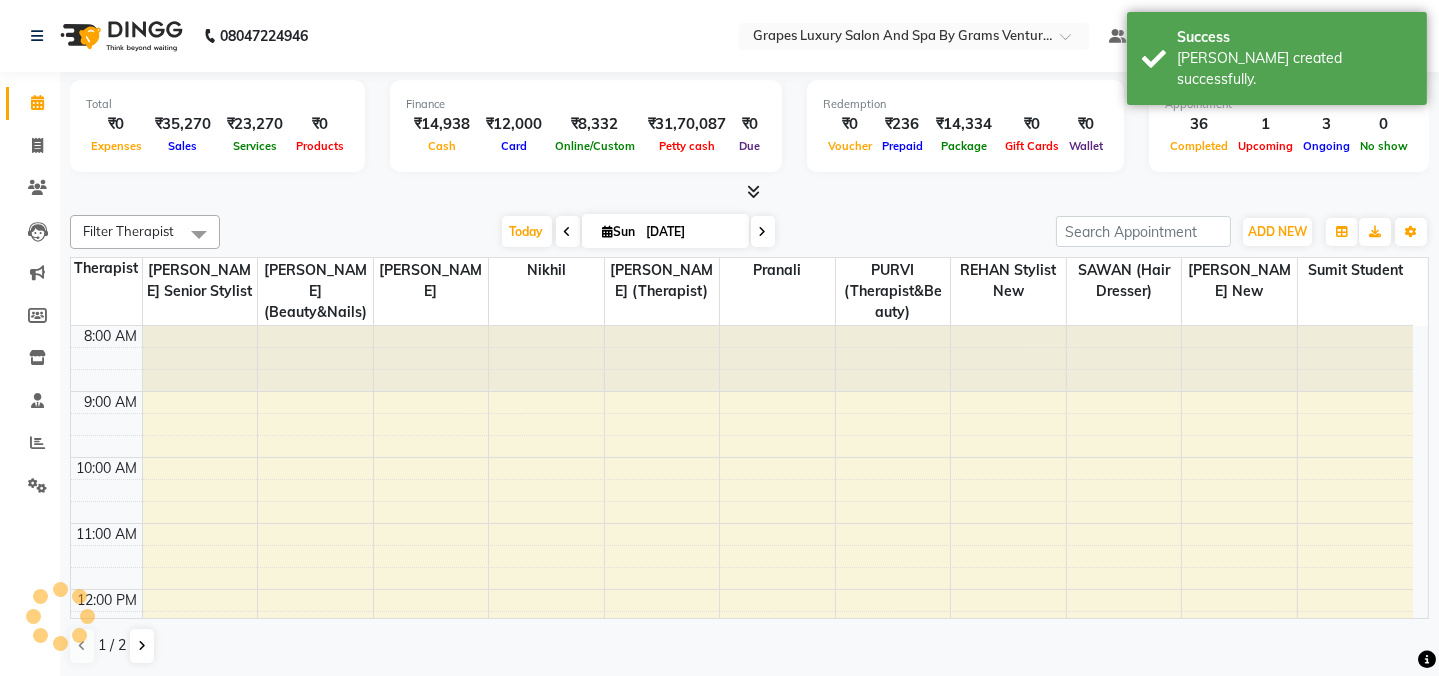 scroll, scrollTop: 0, scrollLeft: 0, axis: both 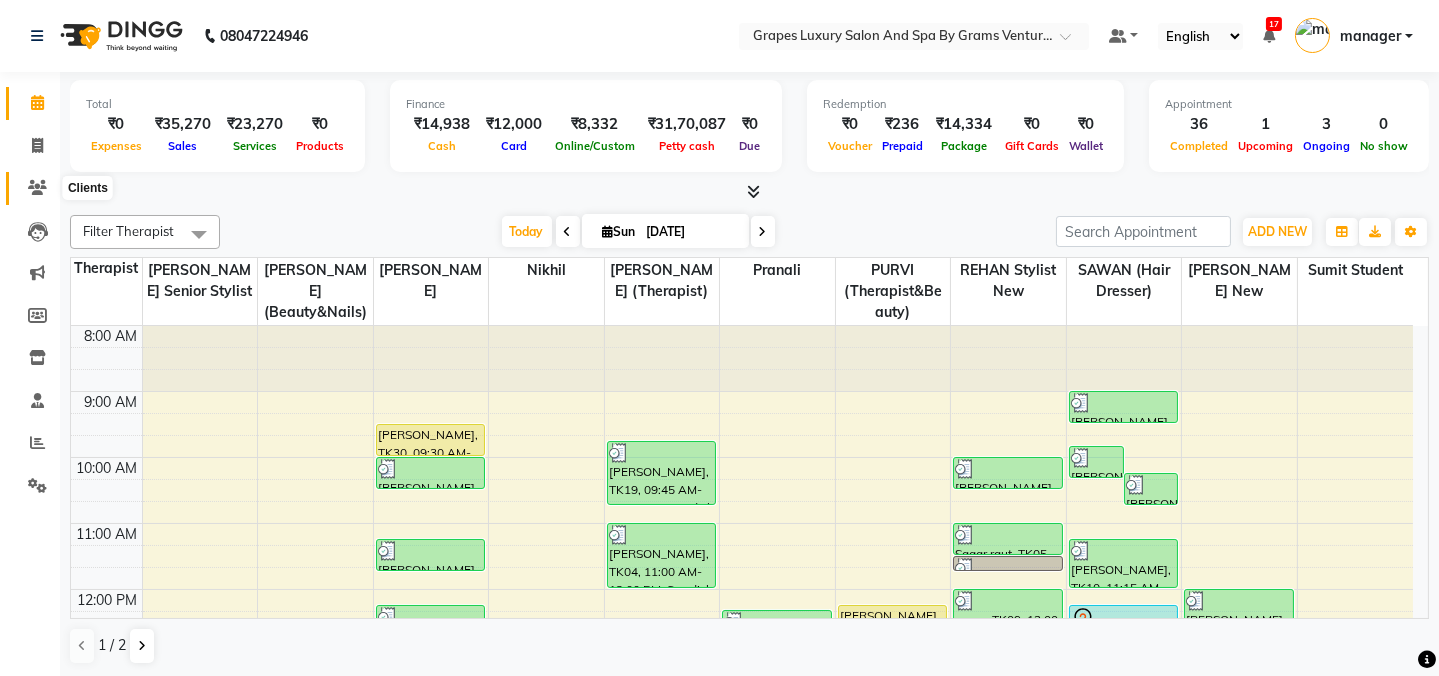 click 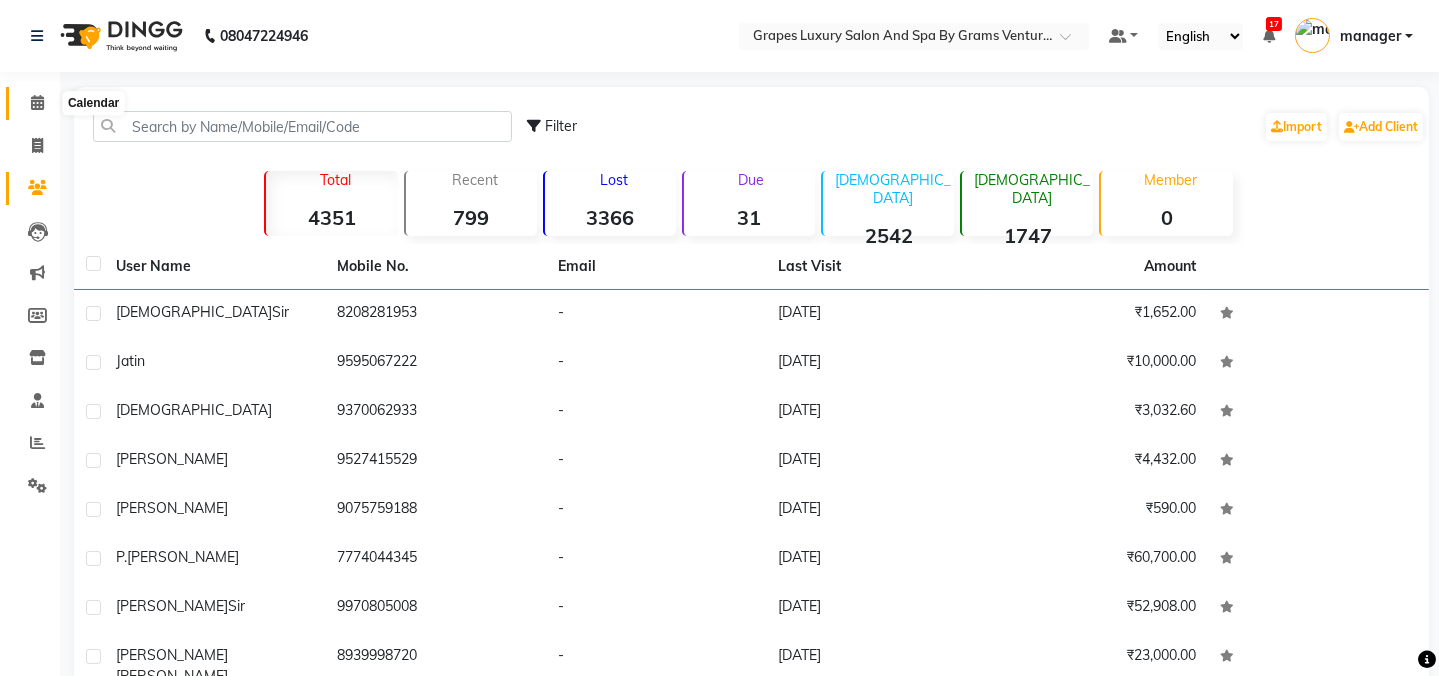 click 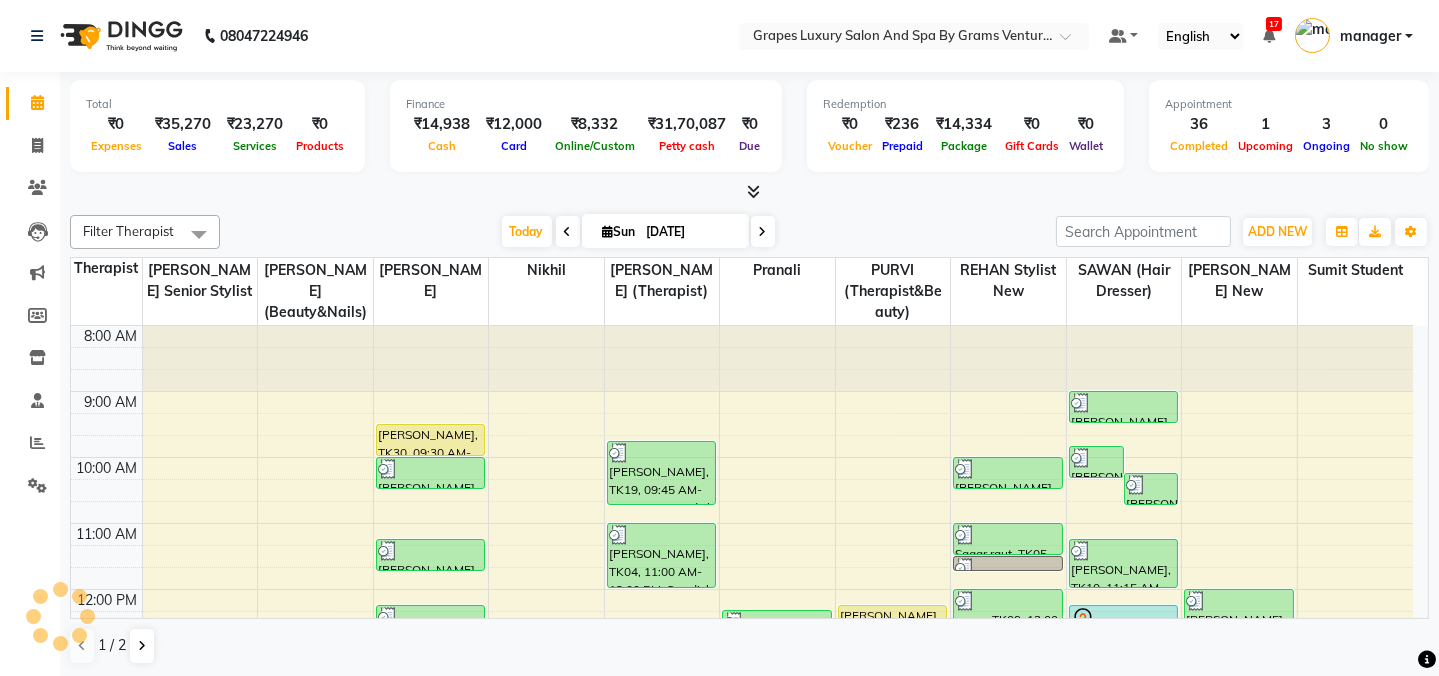 scroll, scrollTop: 0, scrollLeft: 0, axis: both 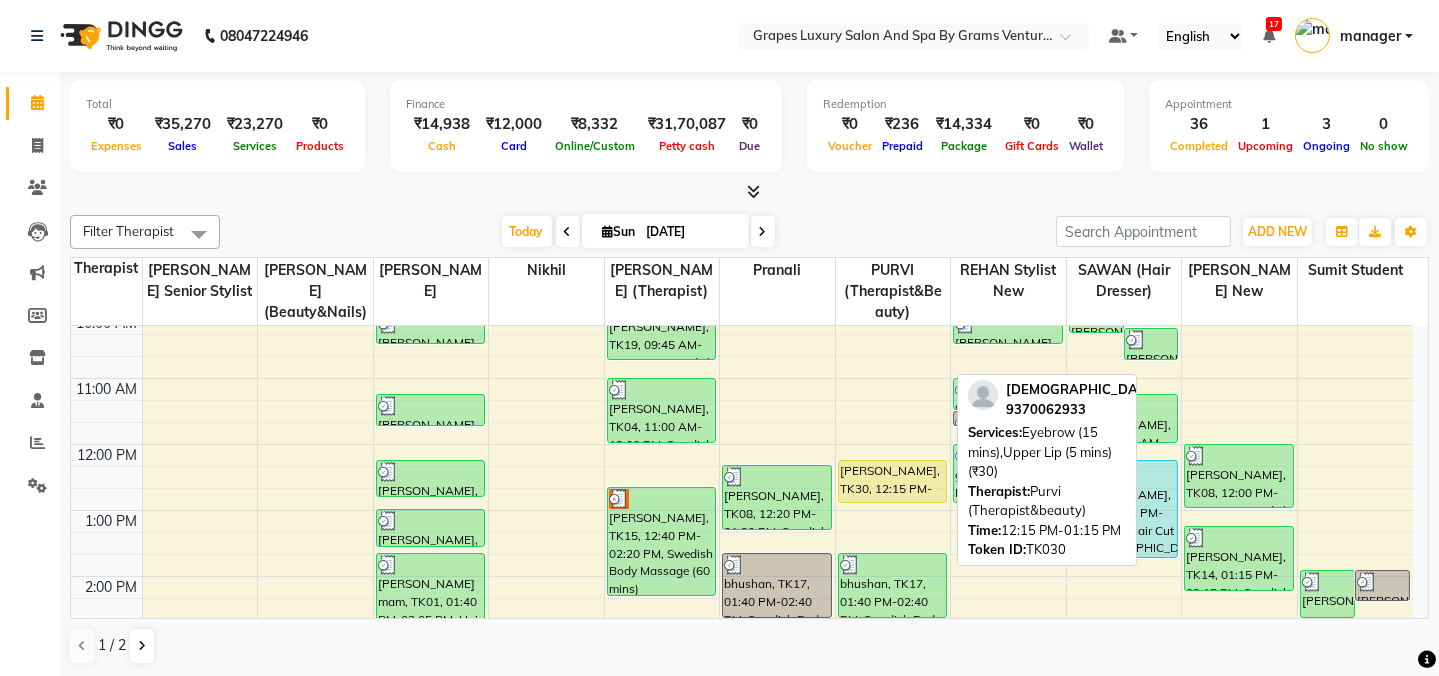 drag, startPoint x: 892, startPoint y: 519, endPoint x: 892, endPoint y: 491, distance: 28 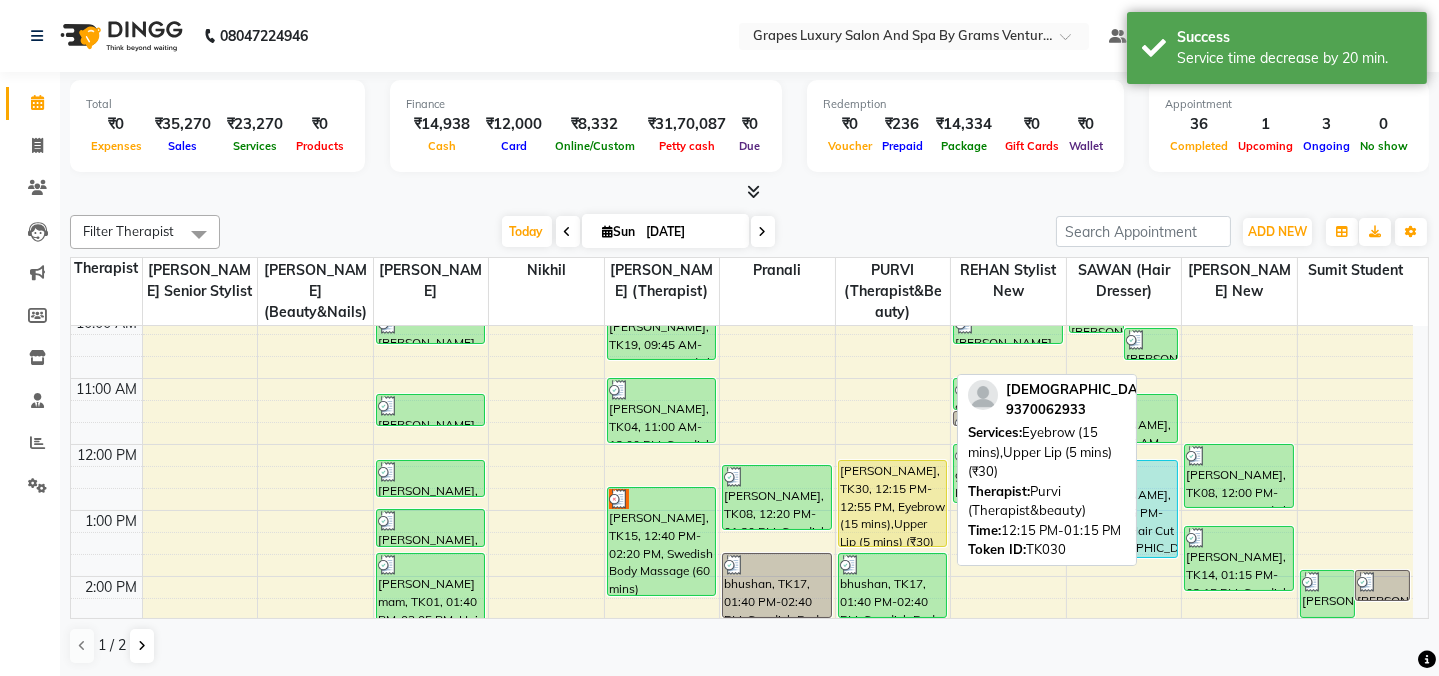 drag, startPoint x: 892, startPoint y: 497, endPoint x: 903, endPoint y: 527, distance: 31.95309 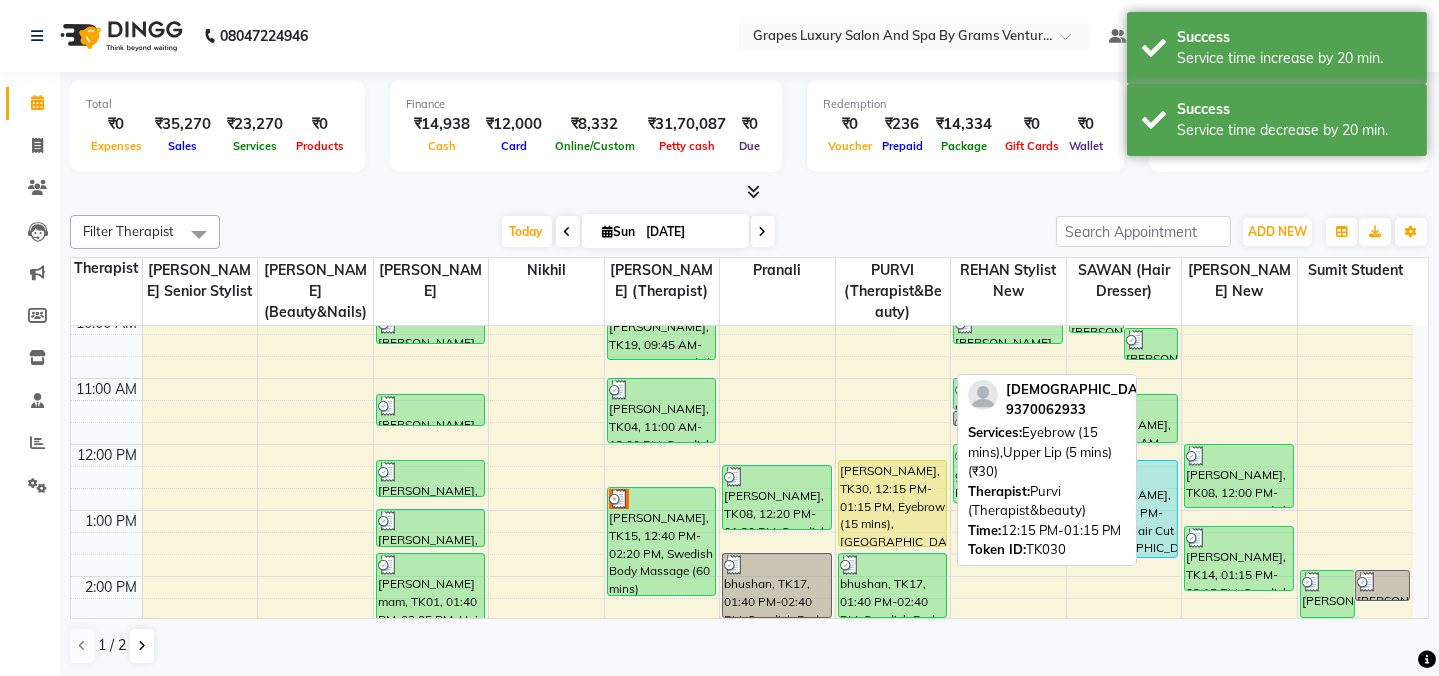 drag, startPoint x: 889, startPoint y: 531, endPoint x: 889, endPoint y: 549, distance: 18 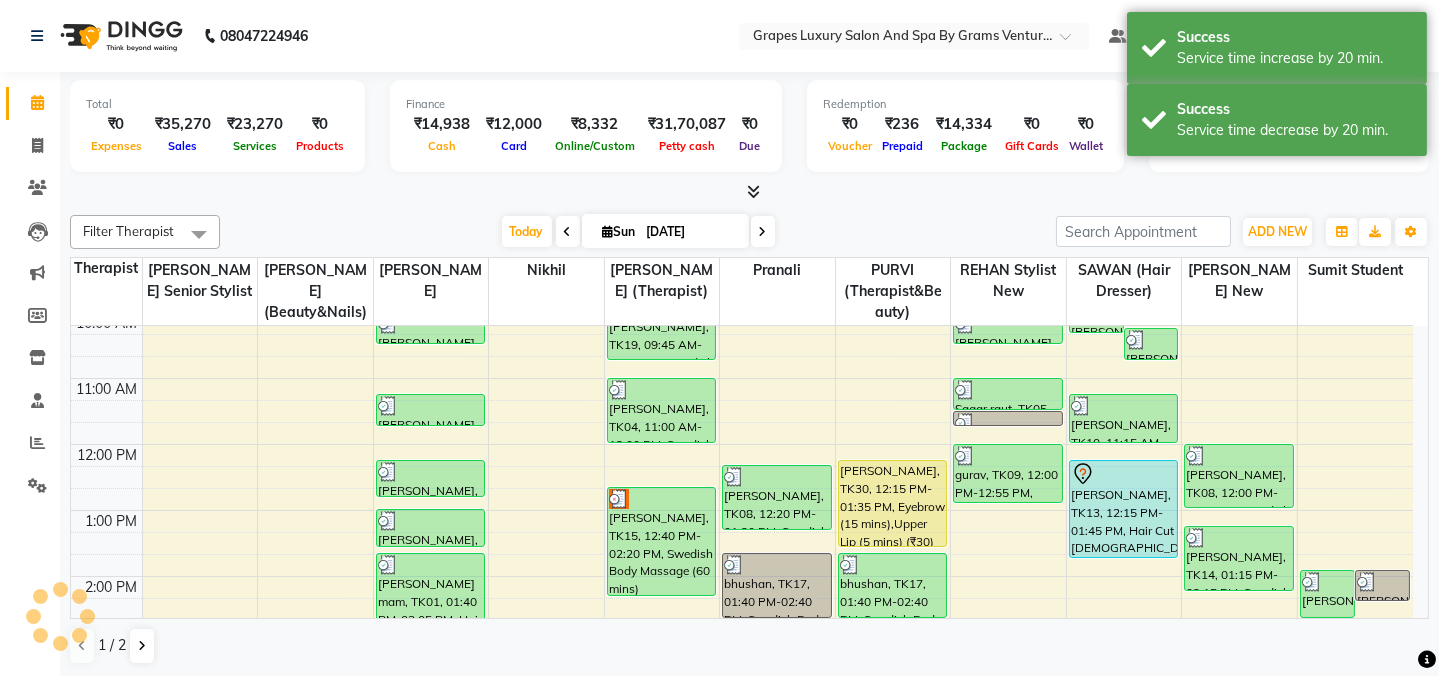 click on "Filter Therapist Select All [PERSON_NAME] (beauty&nails) [PERSON_NAME] "[PERSON_NAME]''   <BO$$> MAHI (pedicureist) [PERSON_NAME] (Therapist) [PERSON_NAME] [PERSON_NAME] (therapist&Beauty) [PERSON_NAME]  stylist new SAWAN (hair dresser) [PERSON_NAME] new sumit student  [PERSON_NAME] senior stylist [DATE]  [DATE] Toggle Dropdown Add Appointment Add Invoice Add Attendance Add Client Add Transaction Toggle Dropdown Add Appointment Add Invoice Add Attendance Add Client ADD NEW Toggle Dropdown Add Appointment Add Invoice Add Attendance Add Client Add Transaction Filter Therapist Select All [PERSON_NAME] (beauty&nails) [PERSON_NAME] "[PERSON_NAME]''   <BO$$> MAHI (pedicureist) [PERSON_NAME] (Therapist) [PERSON_NAME] [PERSON_NAME] (therapist&Beauty) [PERSON_NAME]  stylist new SAWAN (hair dresser) [PERSON_NAME] new sumit student  [PERSON_NAME] senior stylist Group By  Staff View   Room View  View as Vertical  Vertical - Week View  Horizontal  Horizontal - Week View  List  Toggle Dropdown Calendar Settings Manage Tags   Arrange Therapists   Reset Therapists  Full Screen Appointment Form Zoom 75% 11 Therapist" 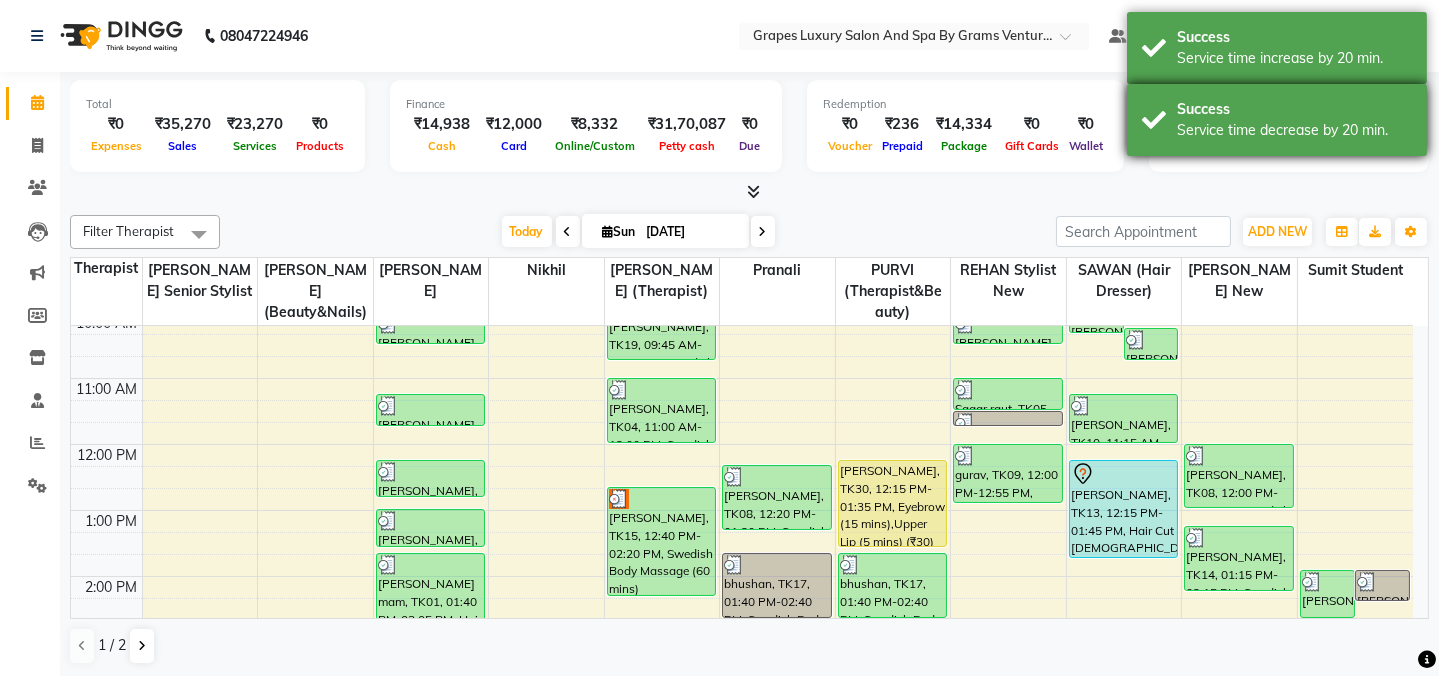 click on "Service time decrease by 20 min." at bounding box center [1294, 130] 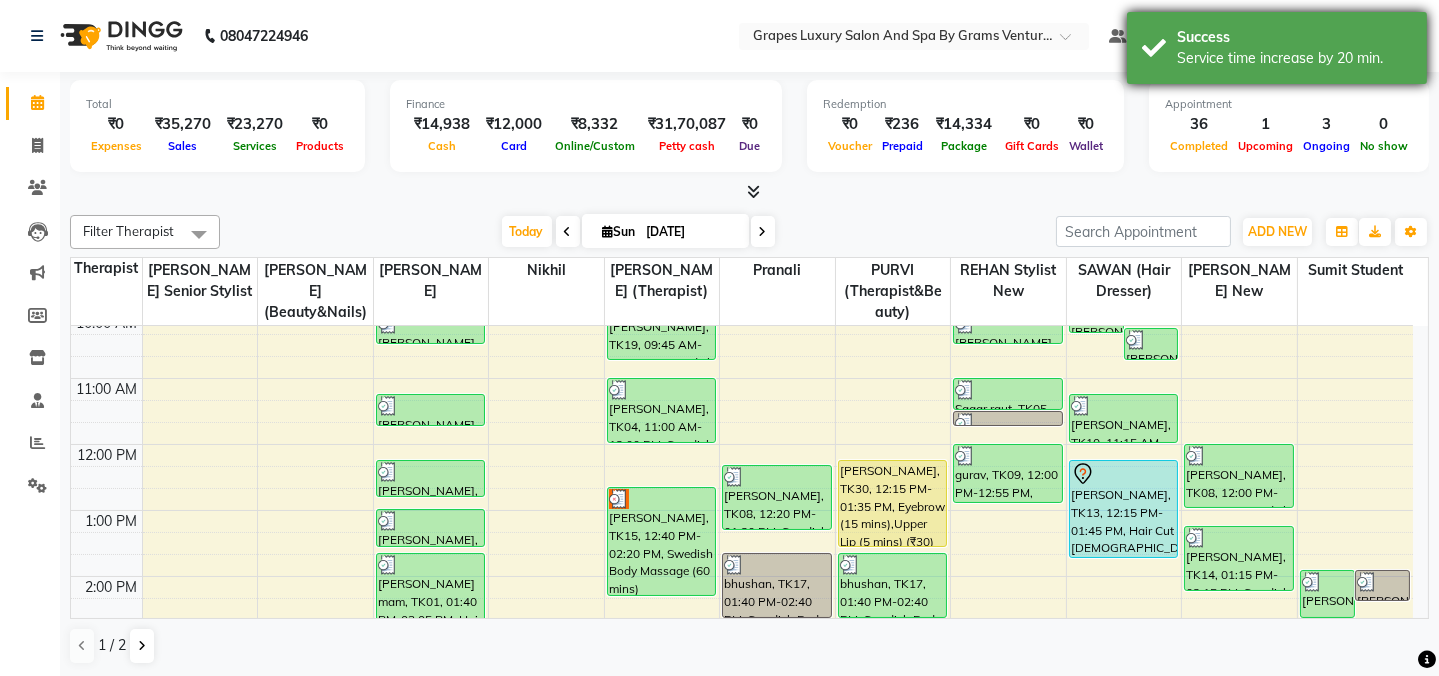 click on "Success   Service time increase by 20 min." at bounding box center (1277, 48) 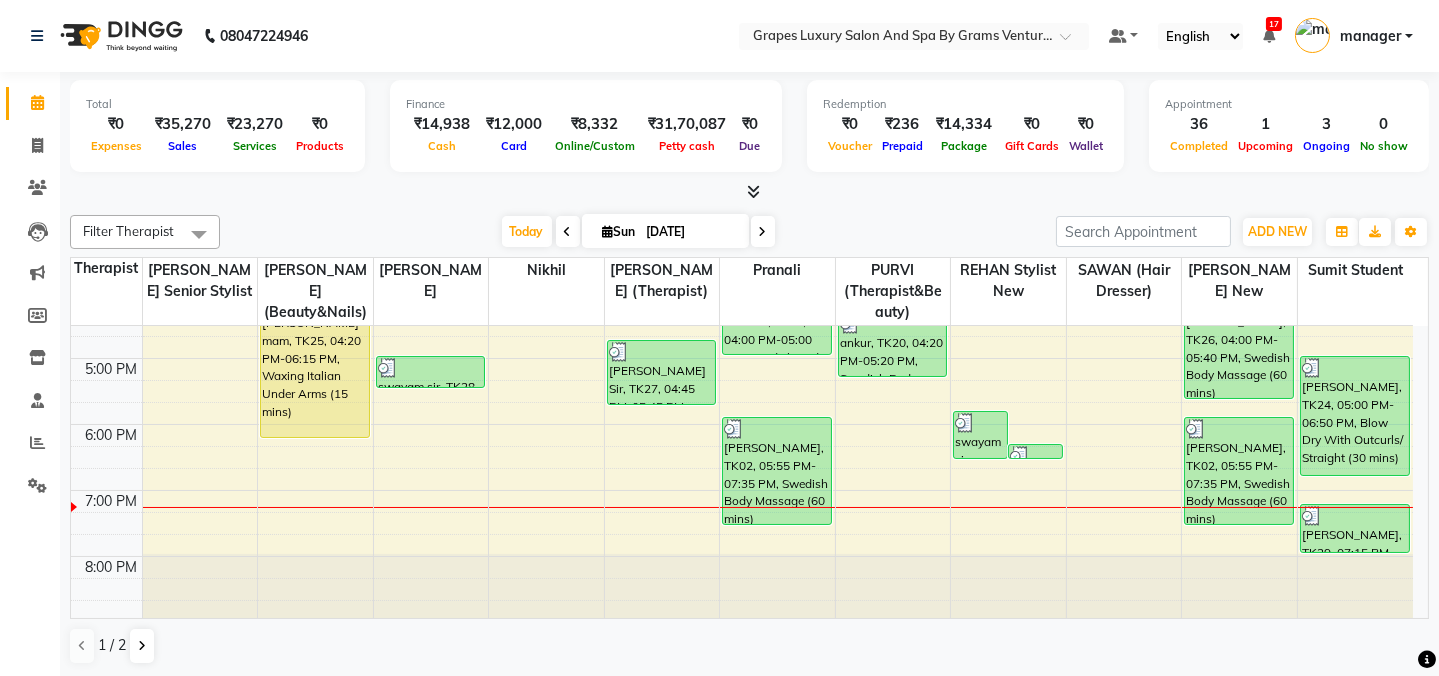 scroll, scrollTop: 0, scrollLeft: 0, axis: both 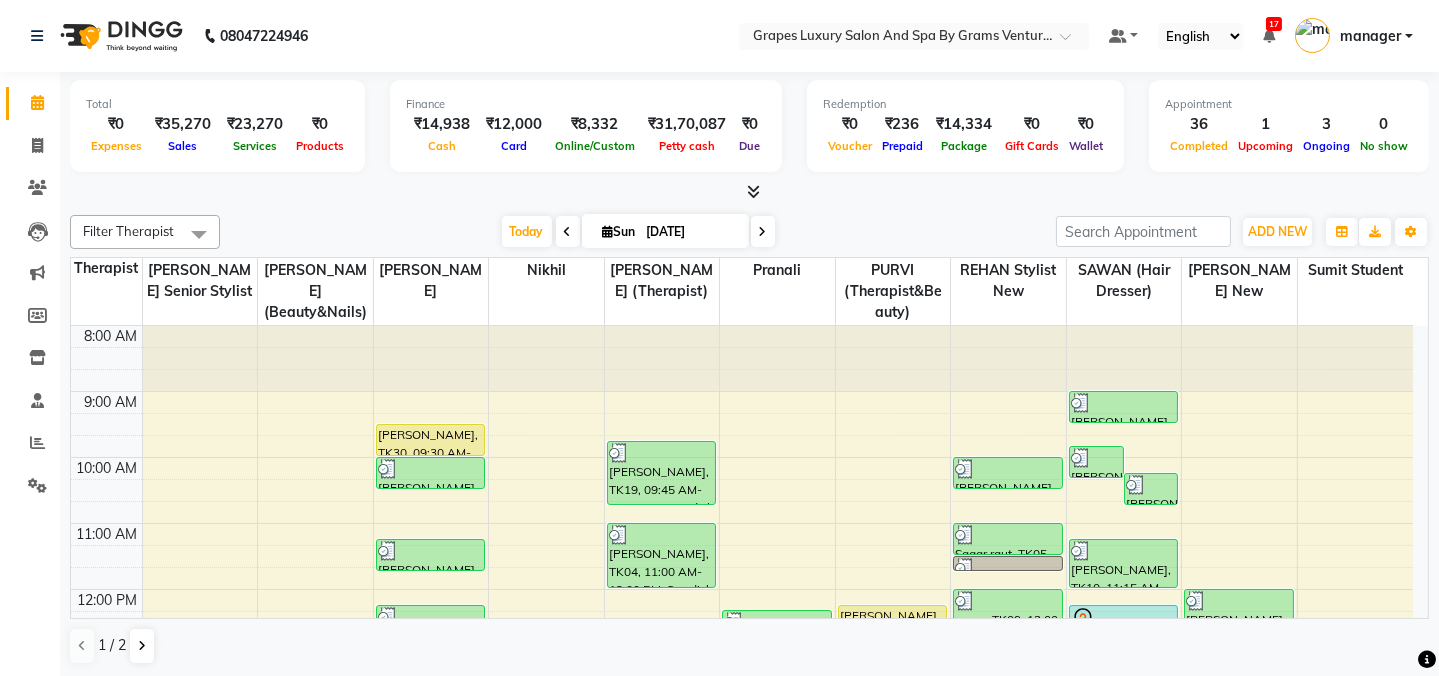 drag, startPoint x: 1402, startPoint y: 340, endPoint x: 1389, endPoint y: 408, distance: 69.2315 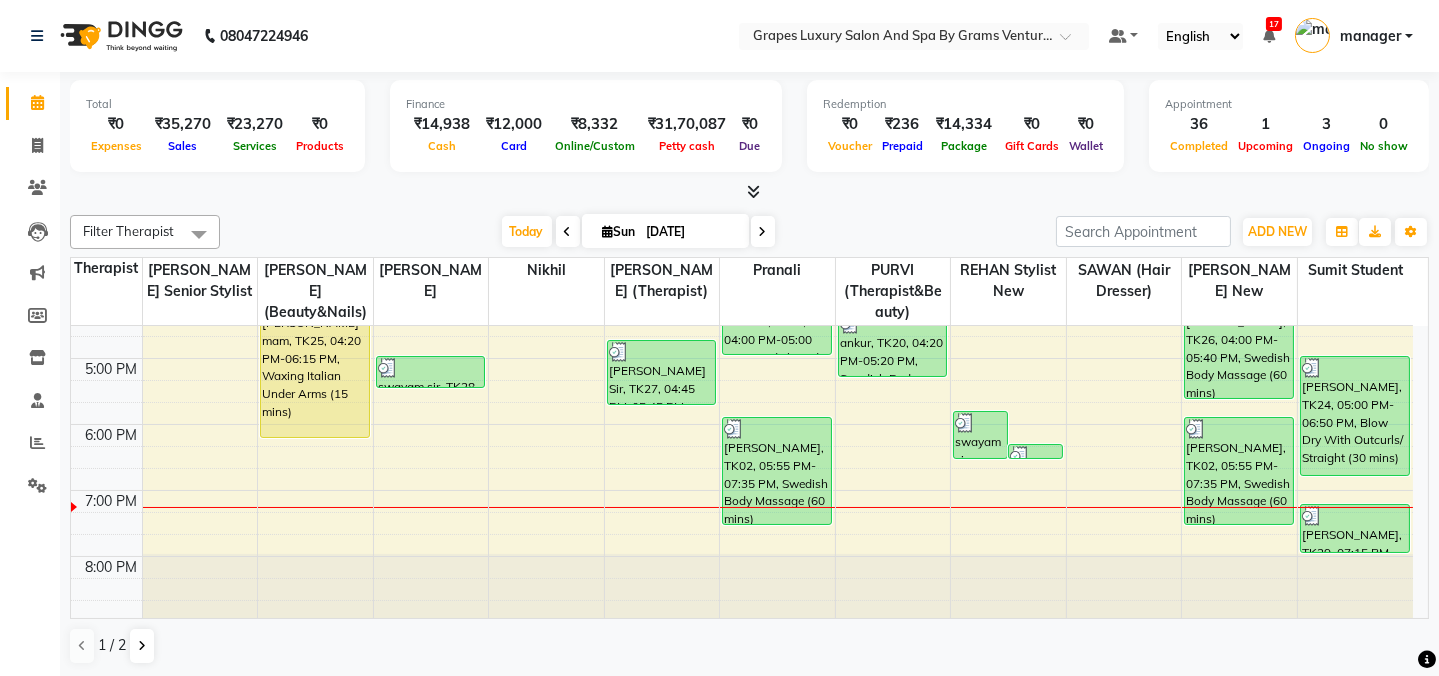 click on "[DATE]  [DATE]" at bounding box center [638, 232] 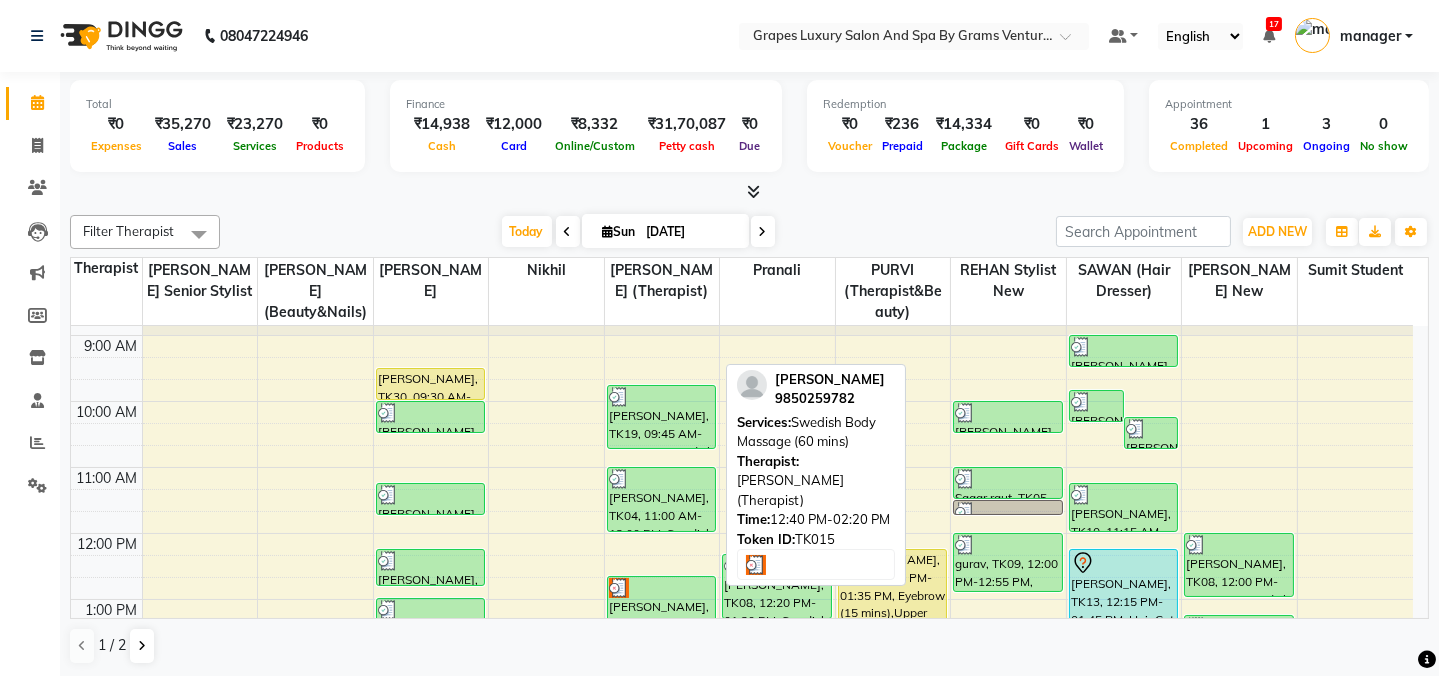 click at bounding box center [662, 588] 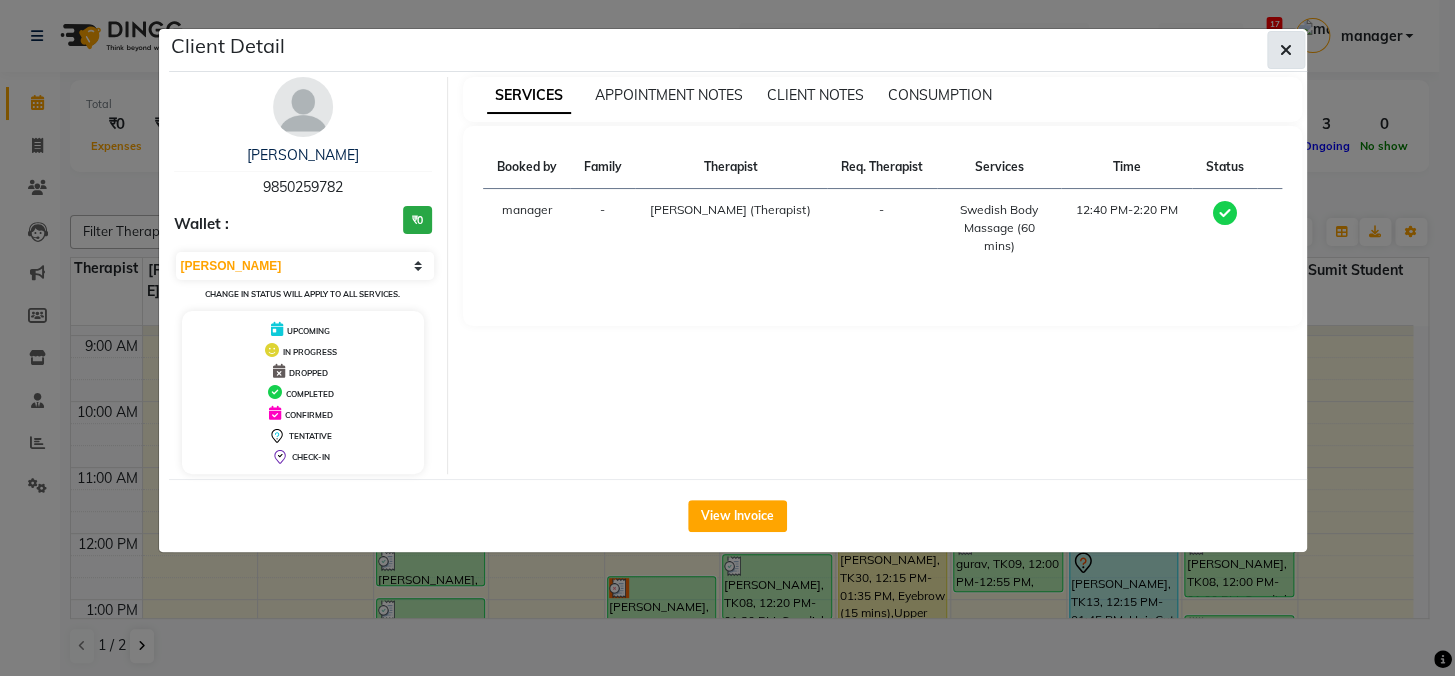 click 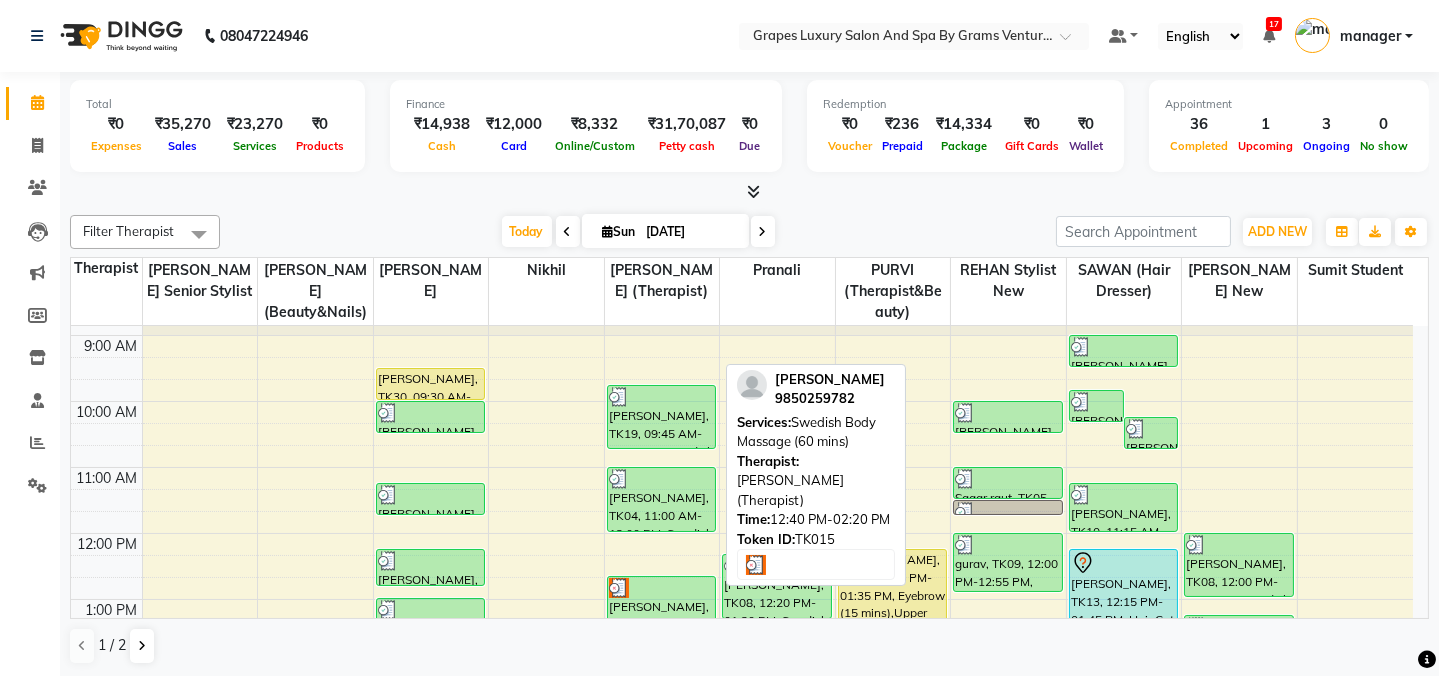 click at bounding box center (662, 588) 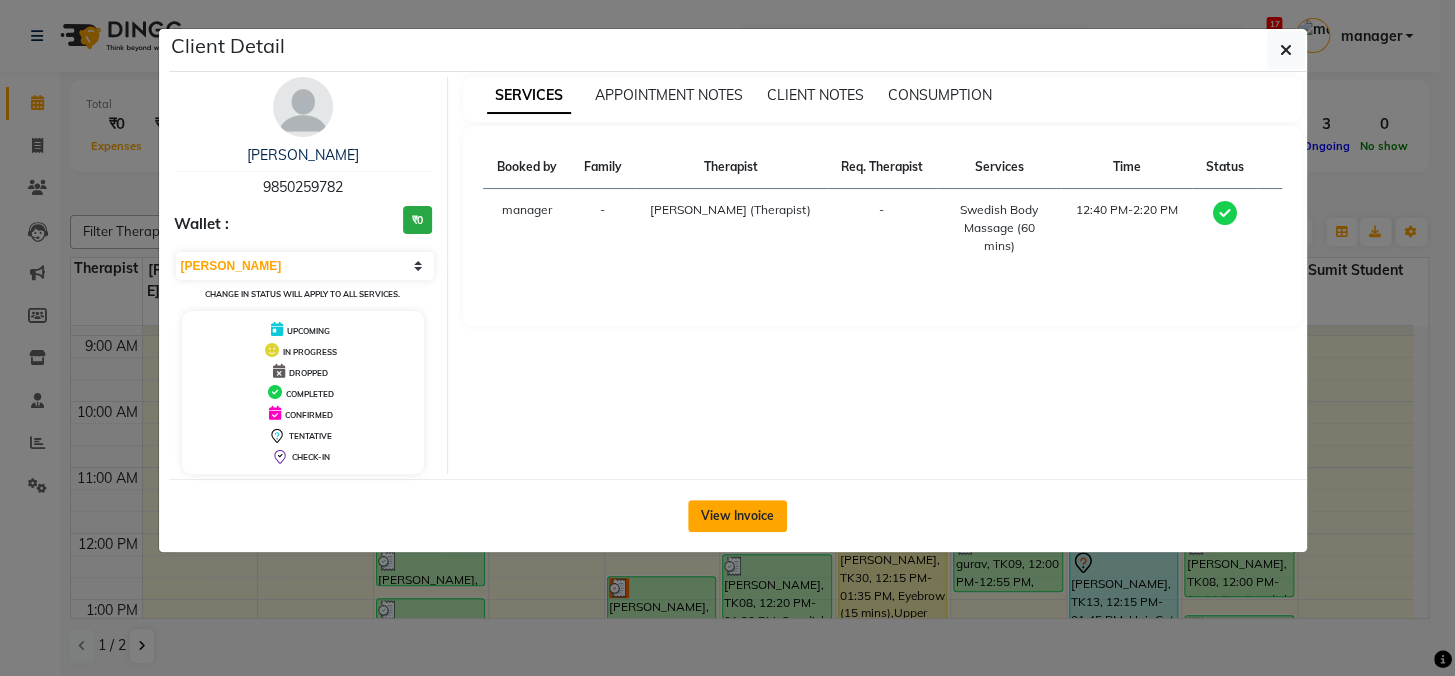 click on "View Invoice" 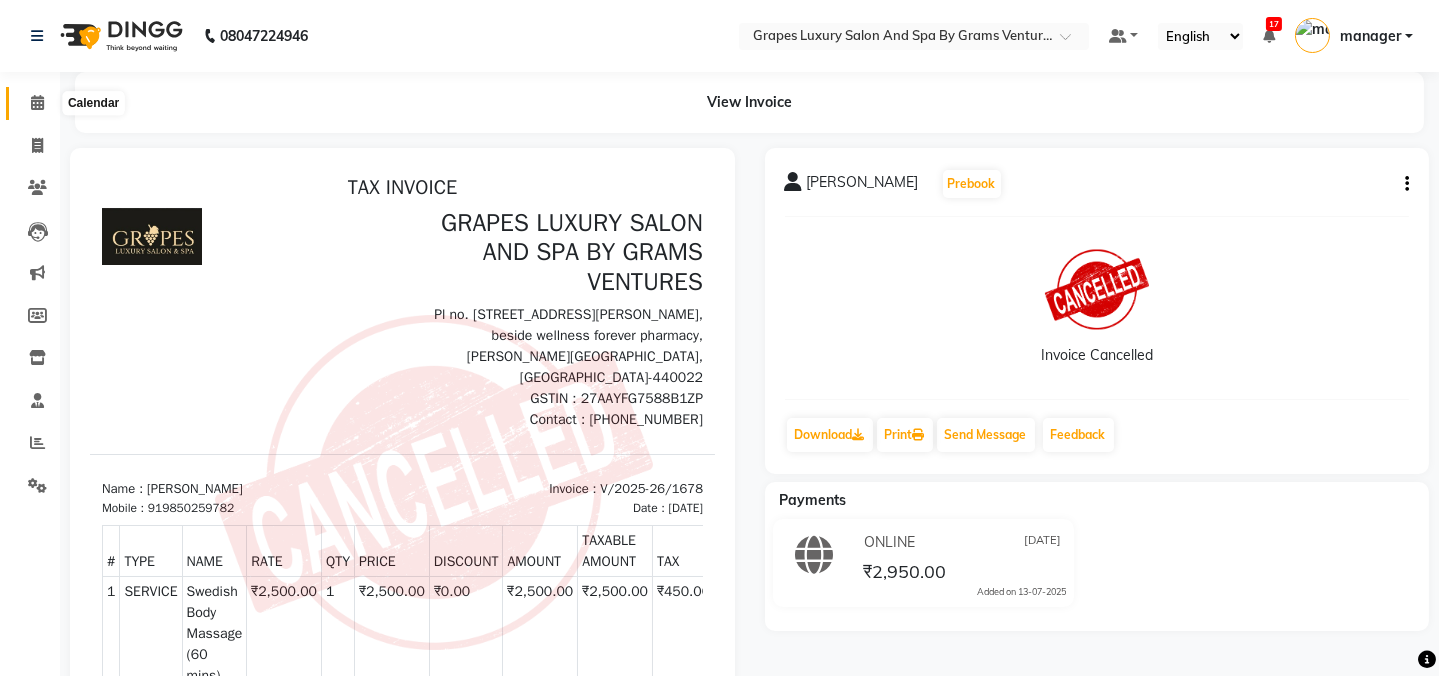 click 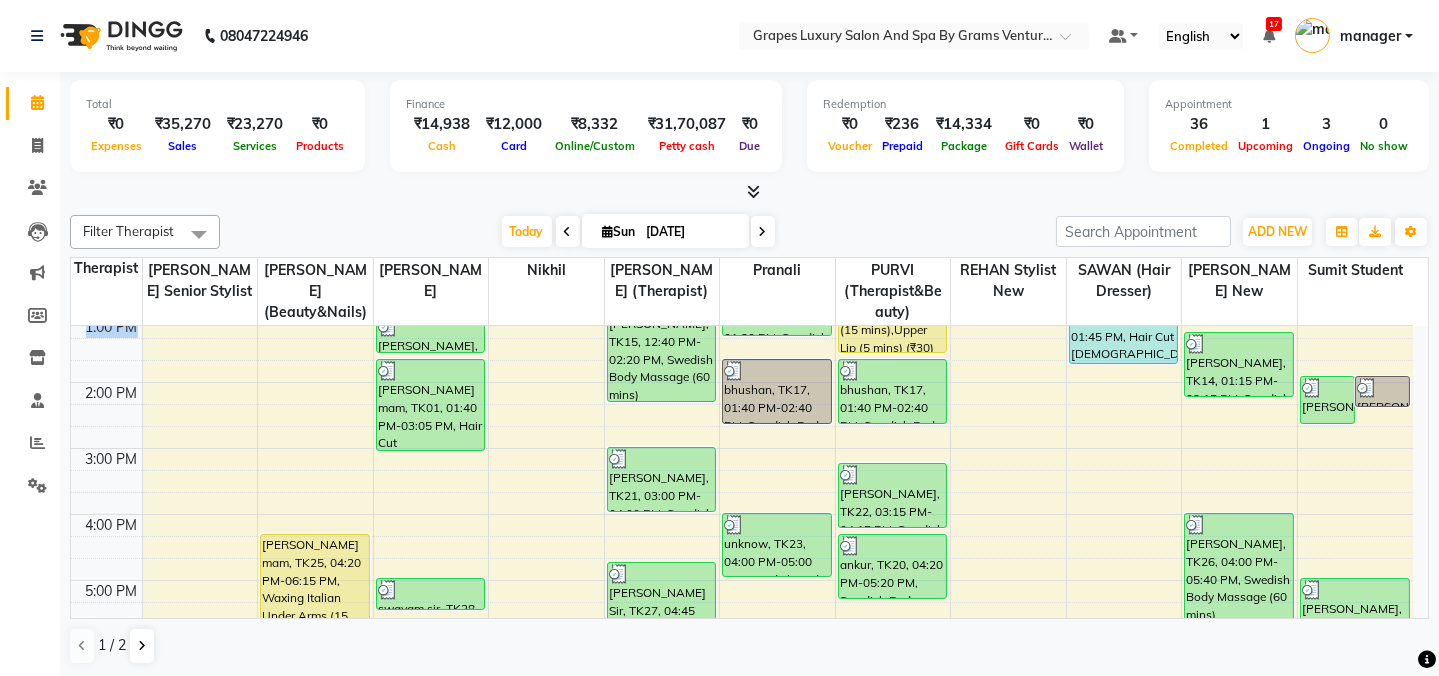 drag, startPoint x: 1428, startPoint y: 483, endPoint x: 1410, endPoint y: 346, distance: 138.17743 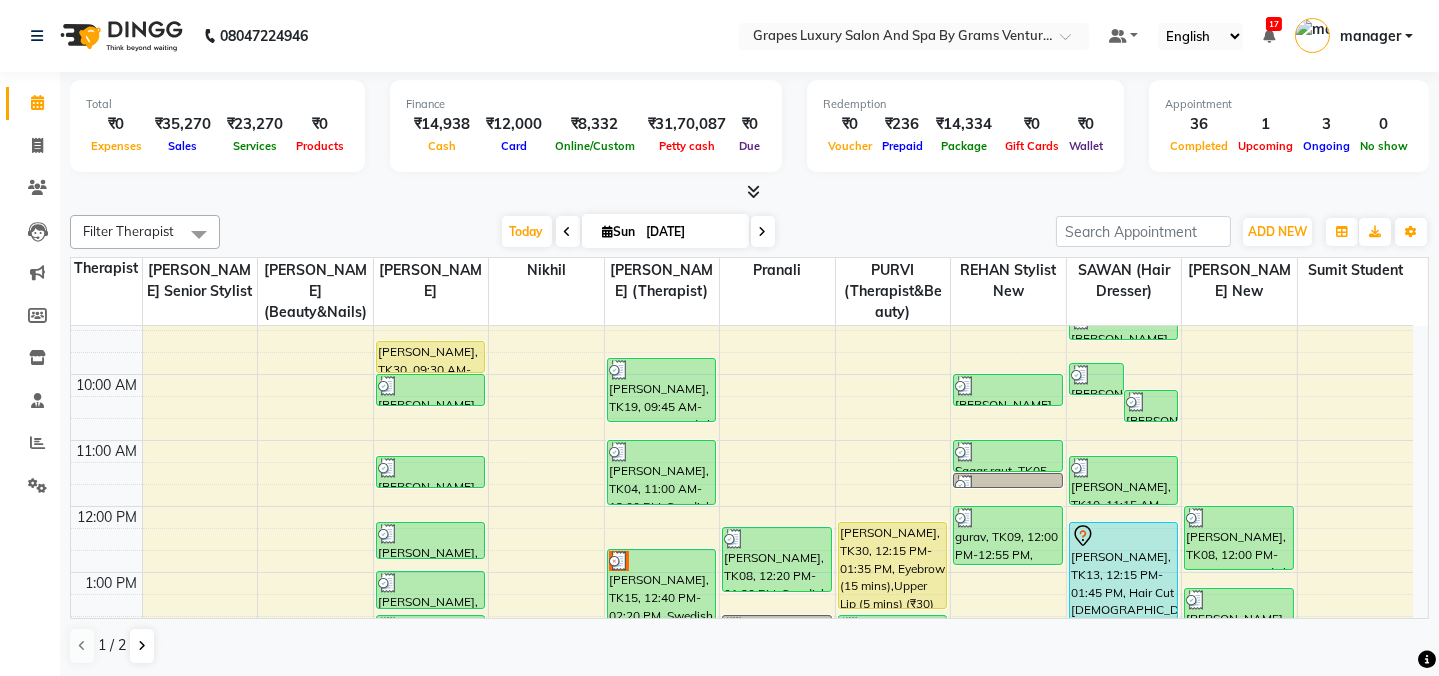 click at bounding box center [749, 192] 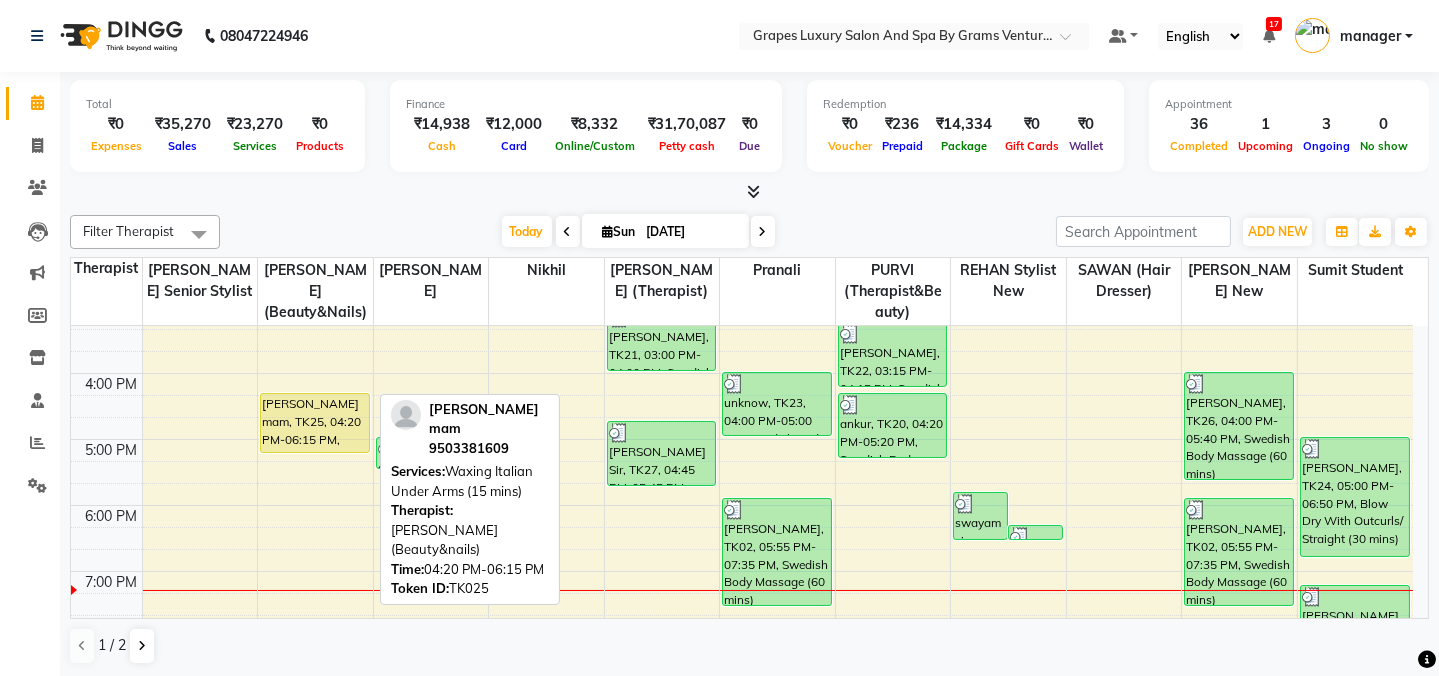 drag, startPoint x: 363, startPoint y: 434, endPoint x: 347, endPoint y: 439, distance: 16.763054 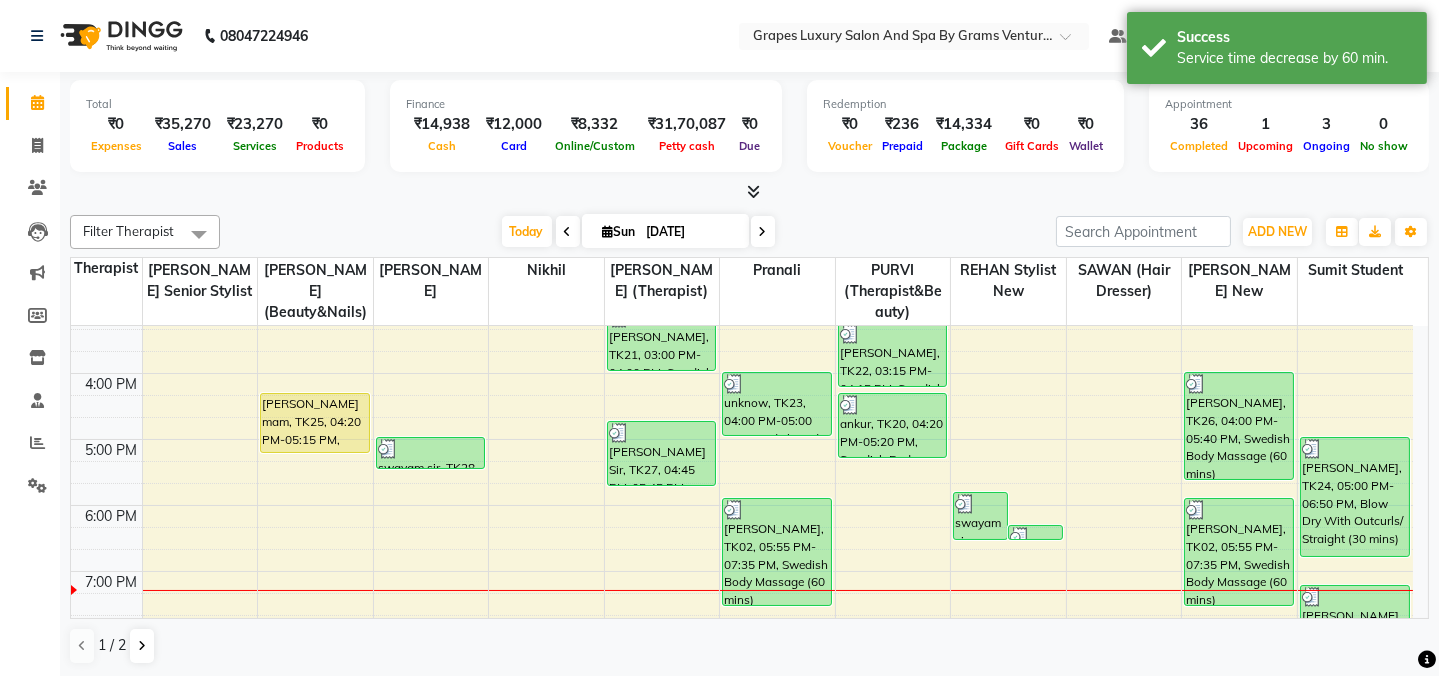 click at bounding box center (749, 192) 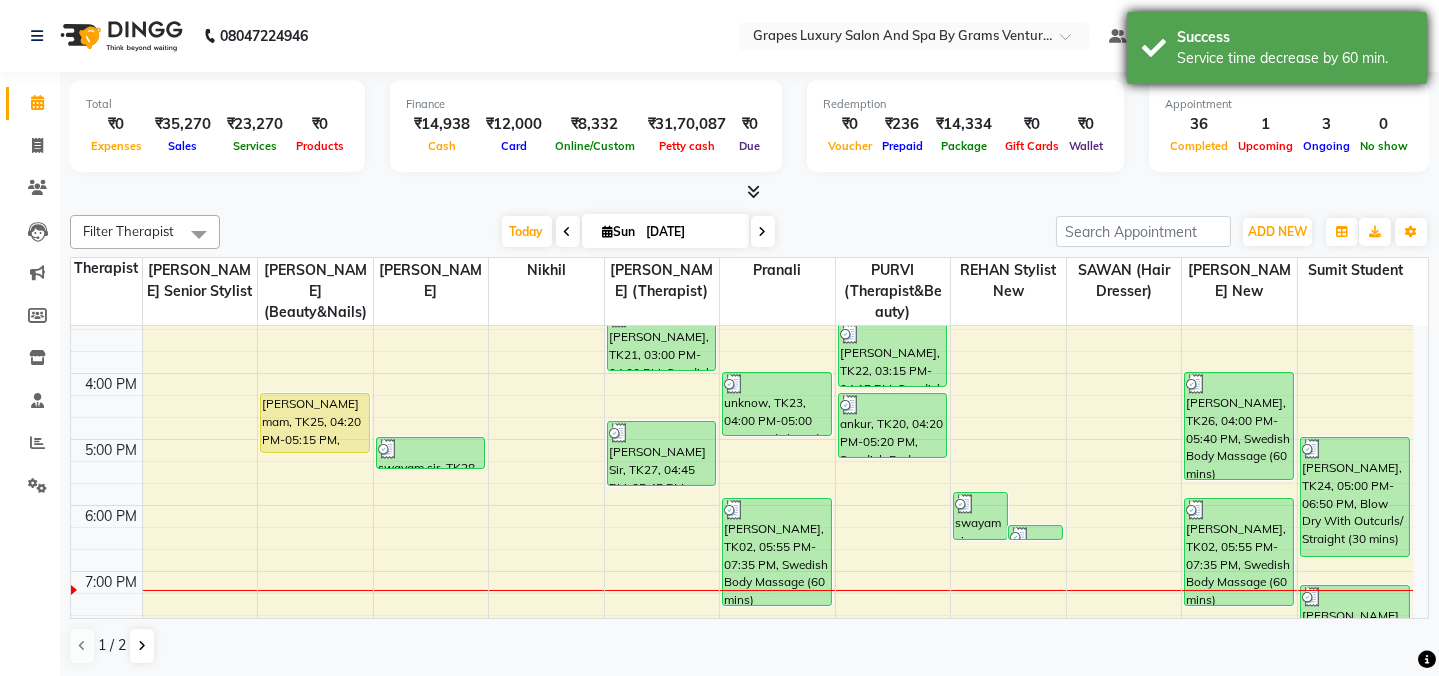 click on "Success" at bounding box center [1294, 37] 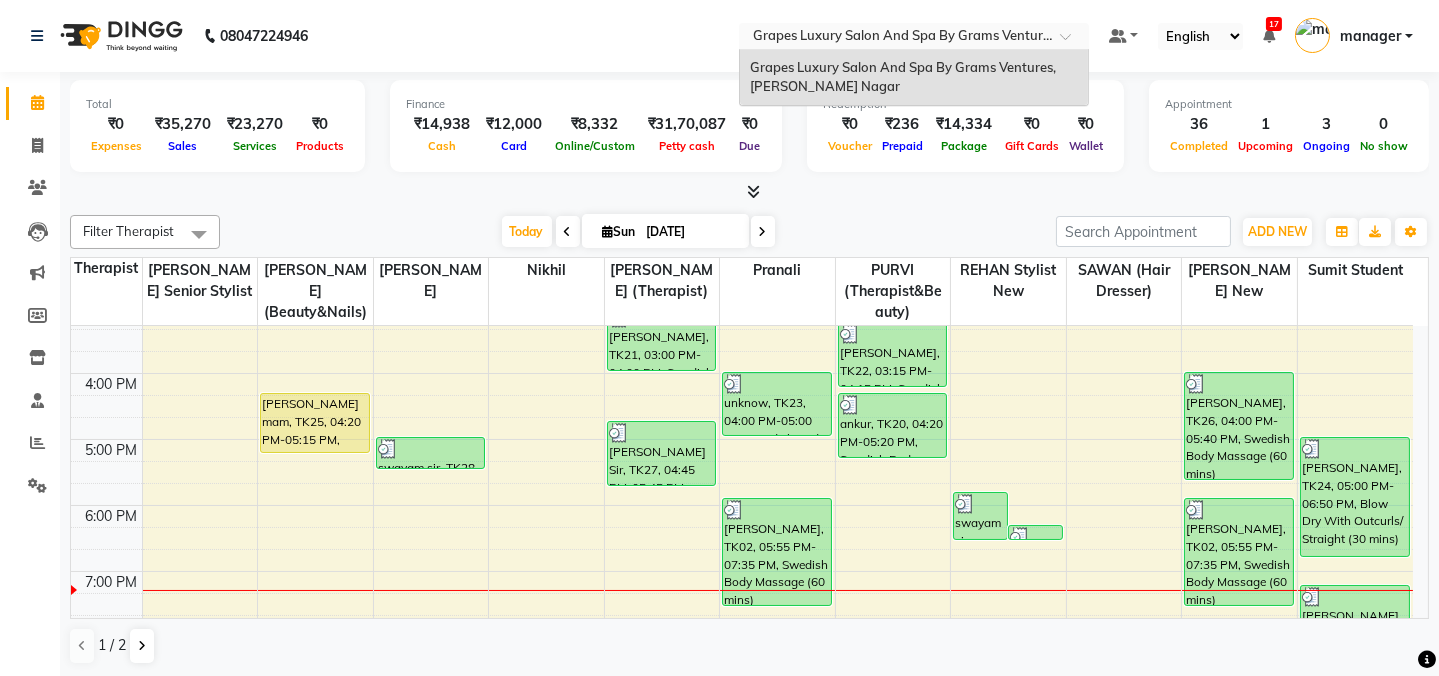 click at bounding box center (1072, 42) 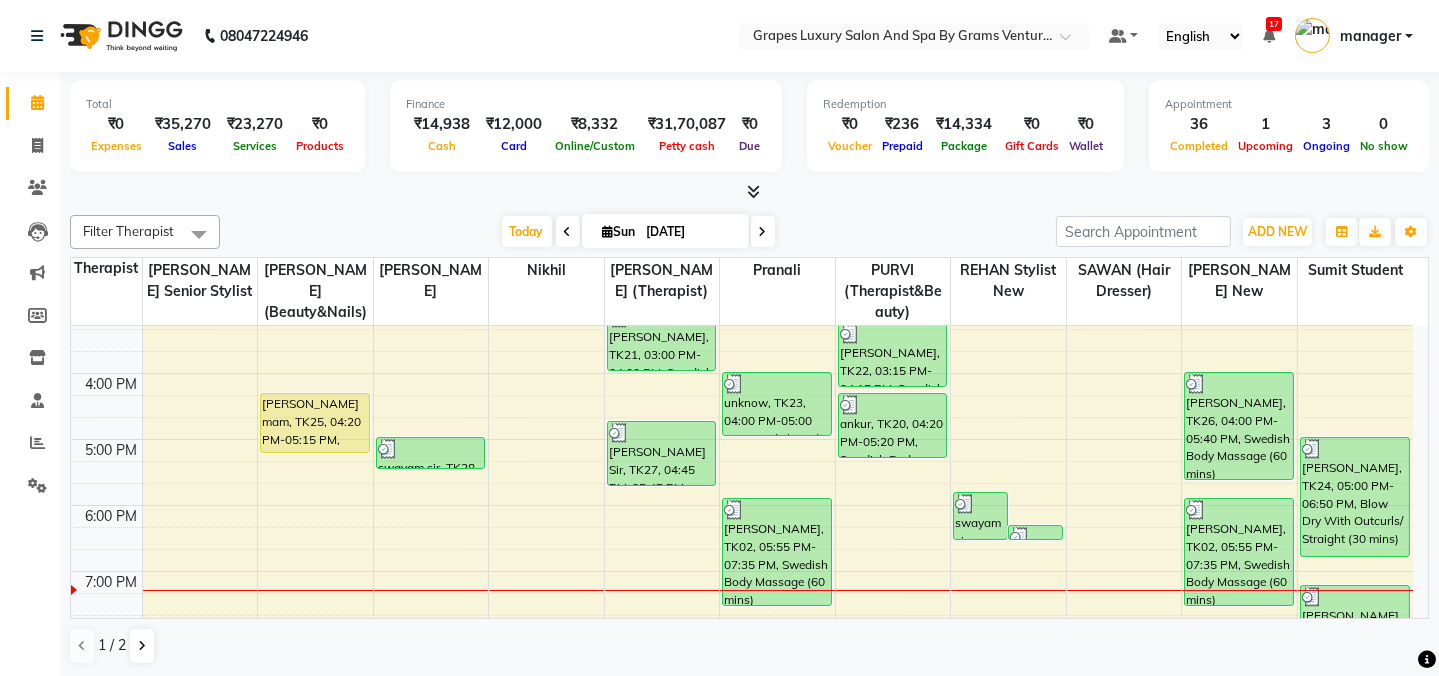 click on "08047224946 Select Location × Grapes Luxury Salon And Spa By Grams Ventures, [PERSON_NAME] Nagar Default Panel My Panel English ENGLISH Español العربية मराठी हिंदी ગુજરાતી தமிழ் 中文 17 Notifications nothing to show manager Manage Profile Change Password Sign out  Version:3.15.4" 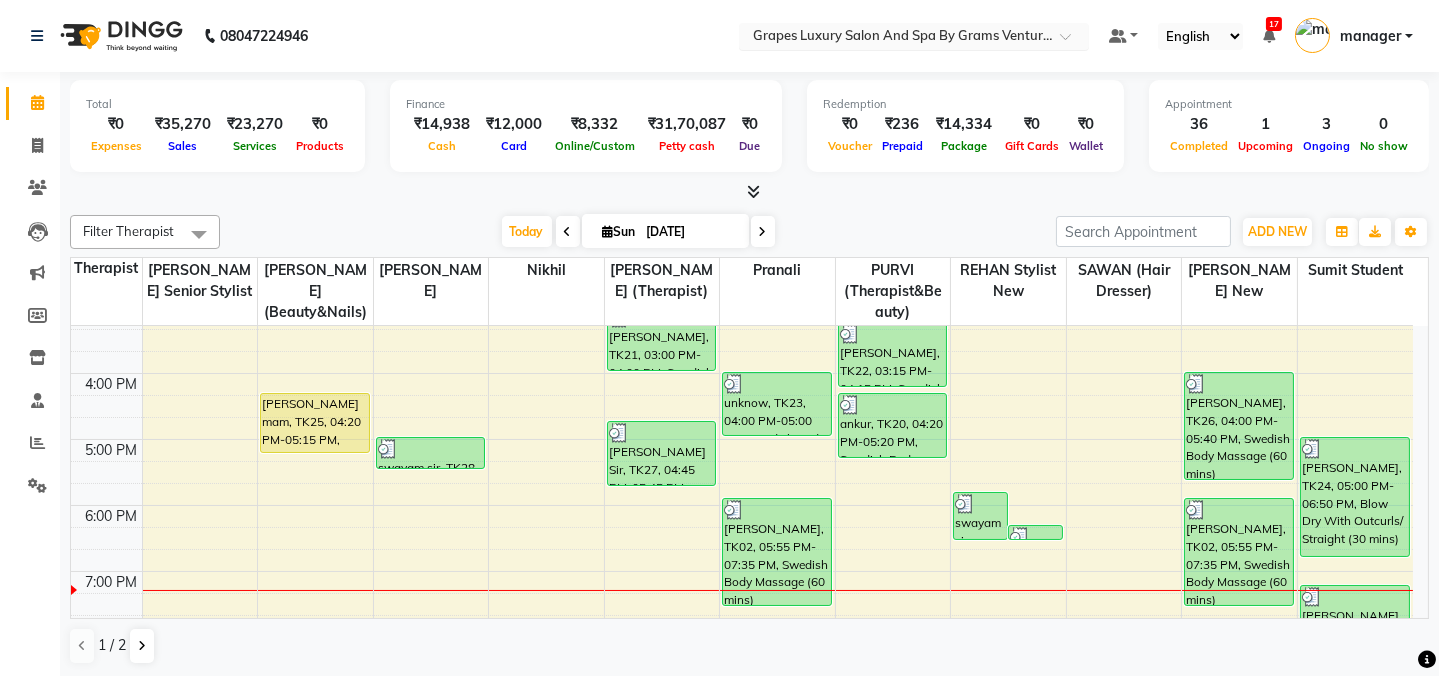 click at bounding box center (894, 38) 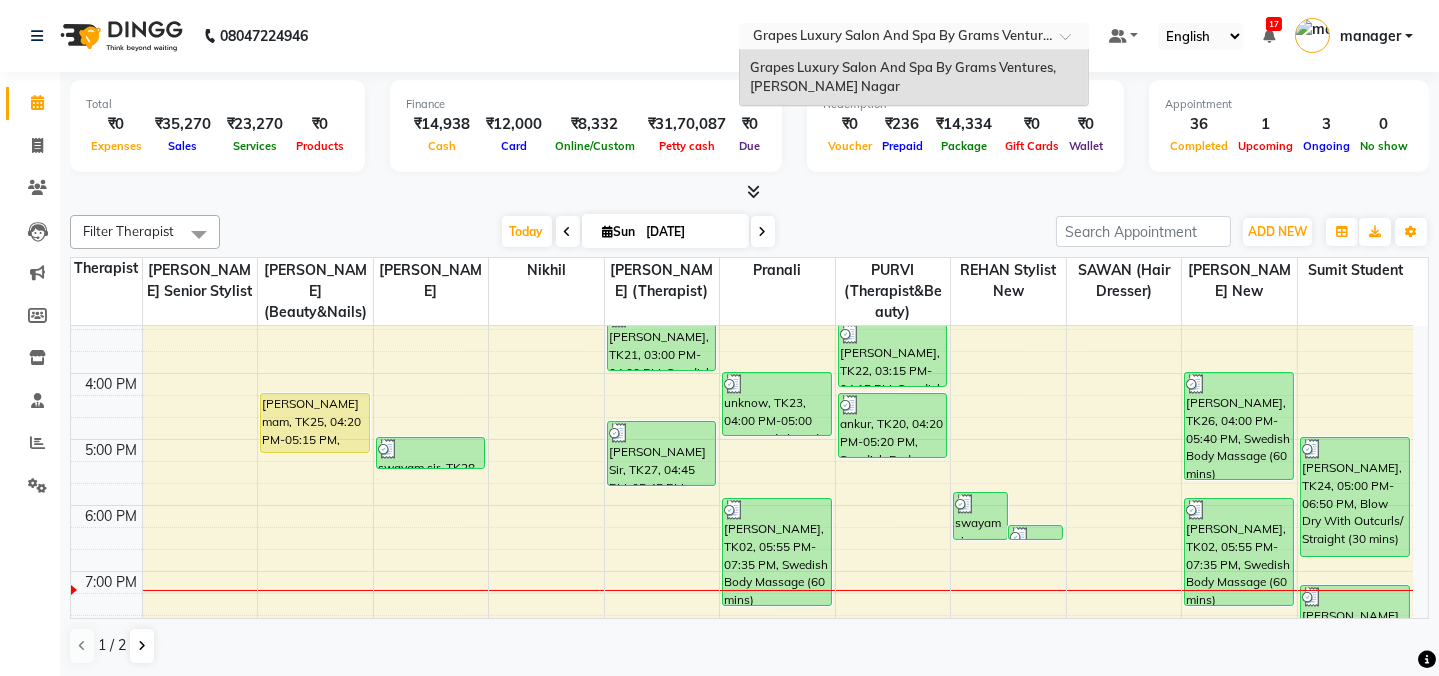 click on "08047224946 Select Location × Grapes Luxury Salon And Spa By Grams Ventures, [PERSON_NAME] Nagar Grapes Luxury Salon And Spa By Grams Ventures, [PERSON_NAME] Nagar Default Panel My Panel English ENGLISH Español العربية मराठी हिंदी ગુજરાતી தமிழ் 中文 17 Notifications nothing to show manager Manage Profile Change Password Sign out  Version:3.15.4" 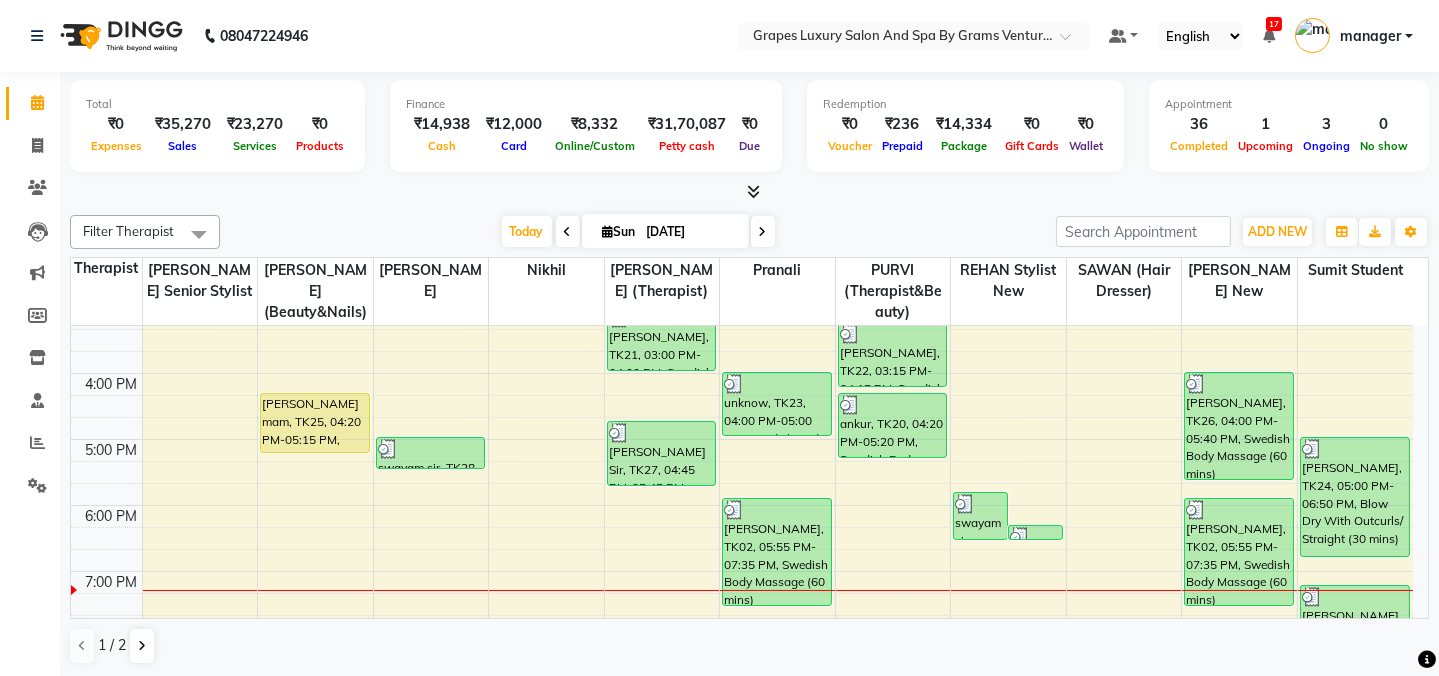 click on "Finance  ₹14,938  Cash ₹12,000  Card ₹8,332  Online/Custom ₹31,70,087 [PERSON_NAME] cash ₹0 Due" at bounding box center (586, 126) 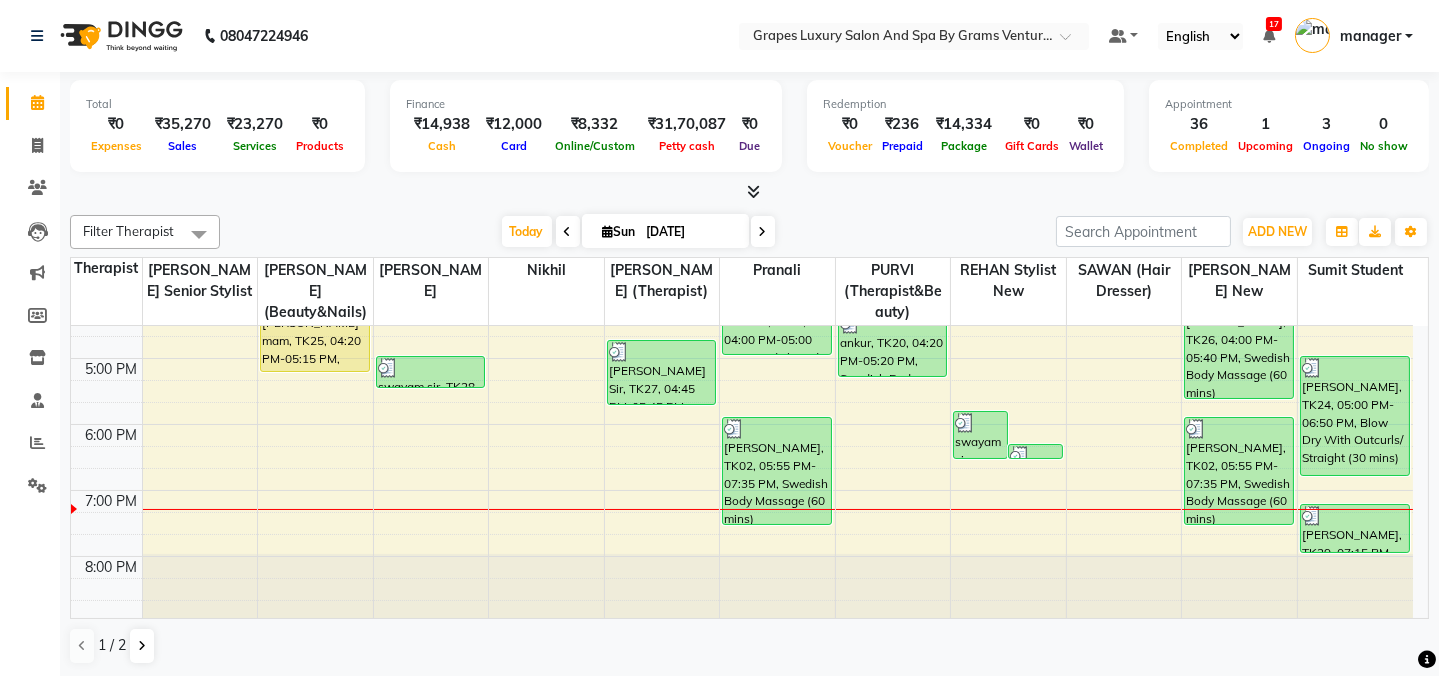 scroll, scrollTop: 0, scrollLeft: 0, axis: both 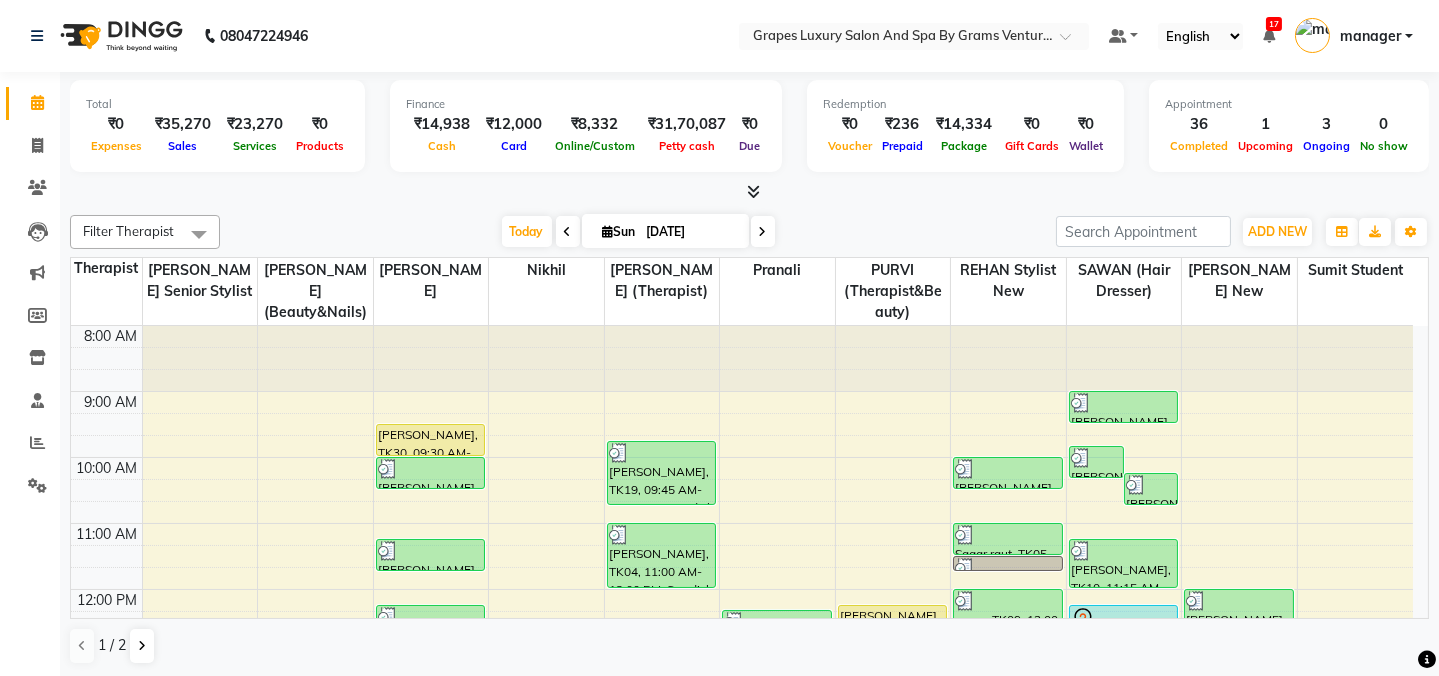 click on "Appointment  36 Completed 1 Upcoming 3 Ongoing 0 No show" at bounding box center [1289, 126] 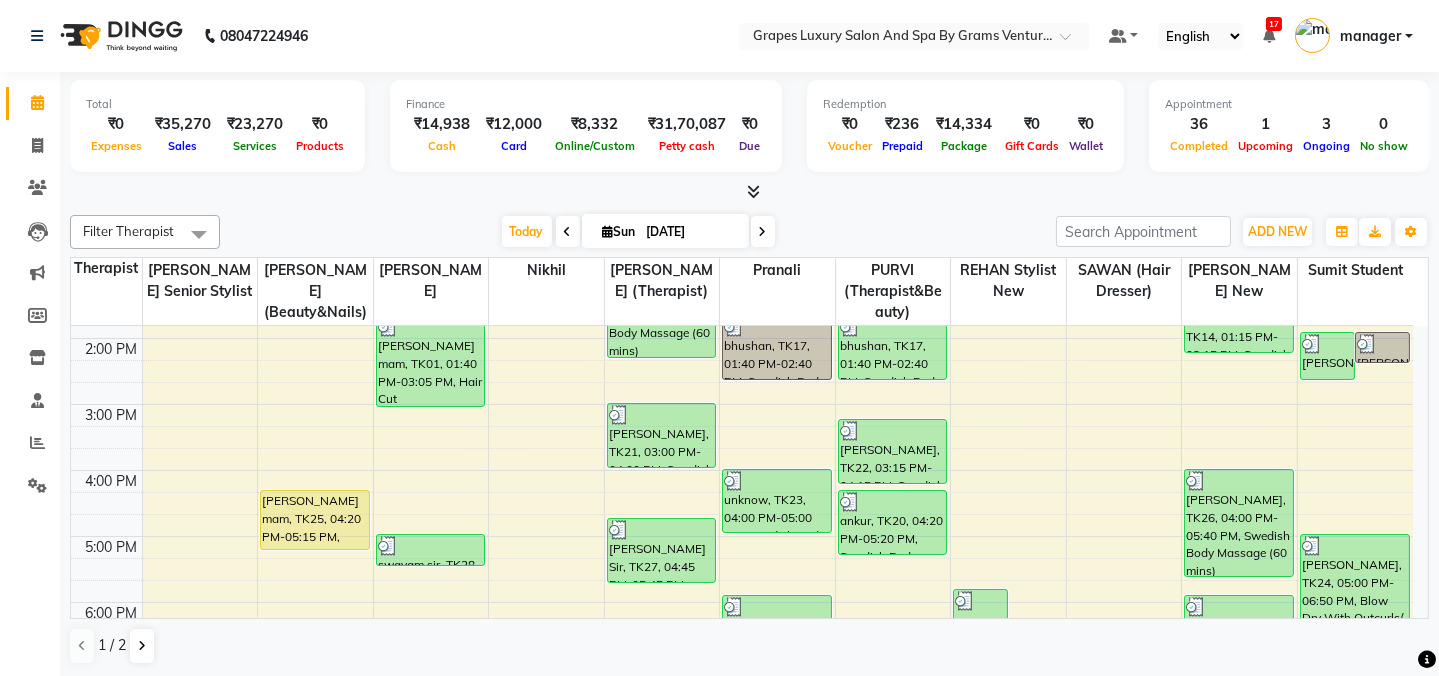 scroll, scrollTop: 561, scrollLeft: 0, axis: vertical 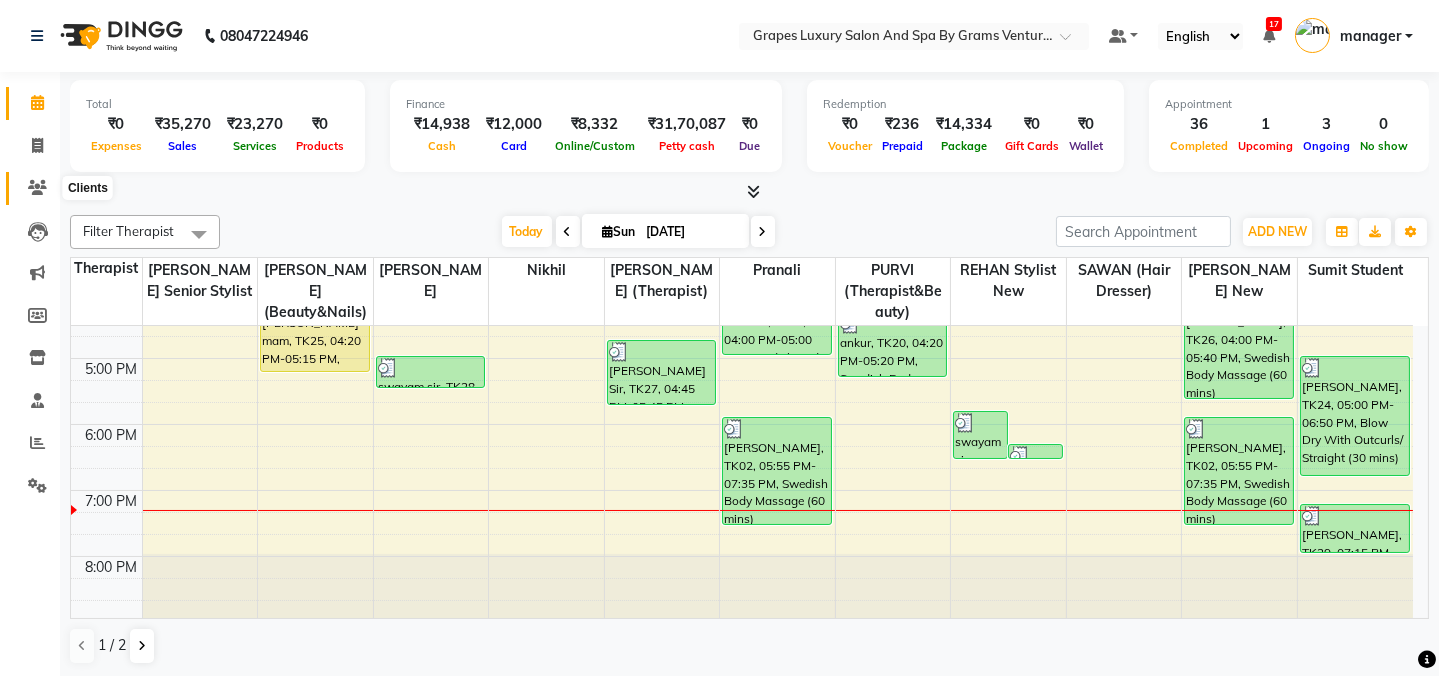 click 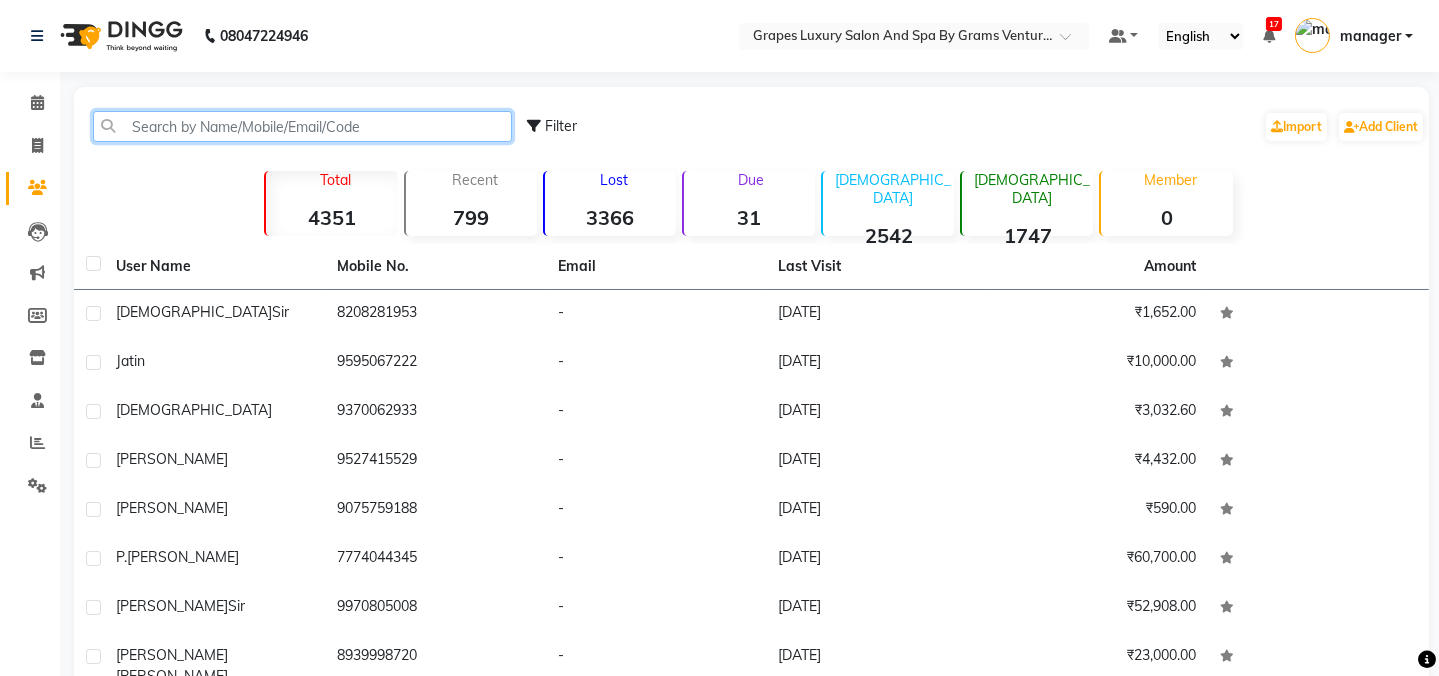 click 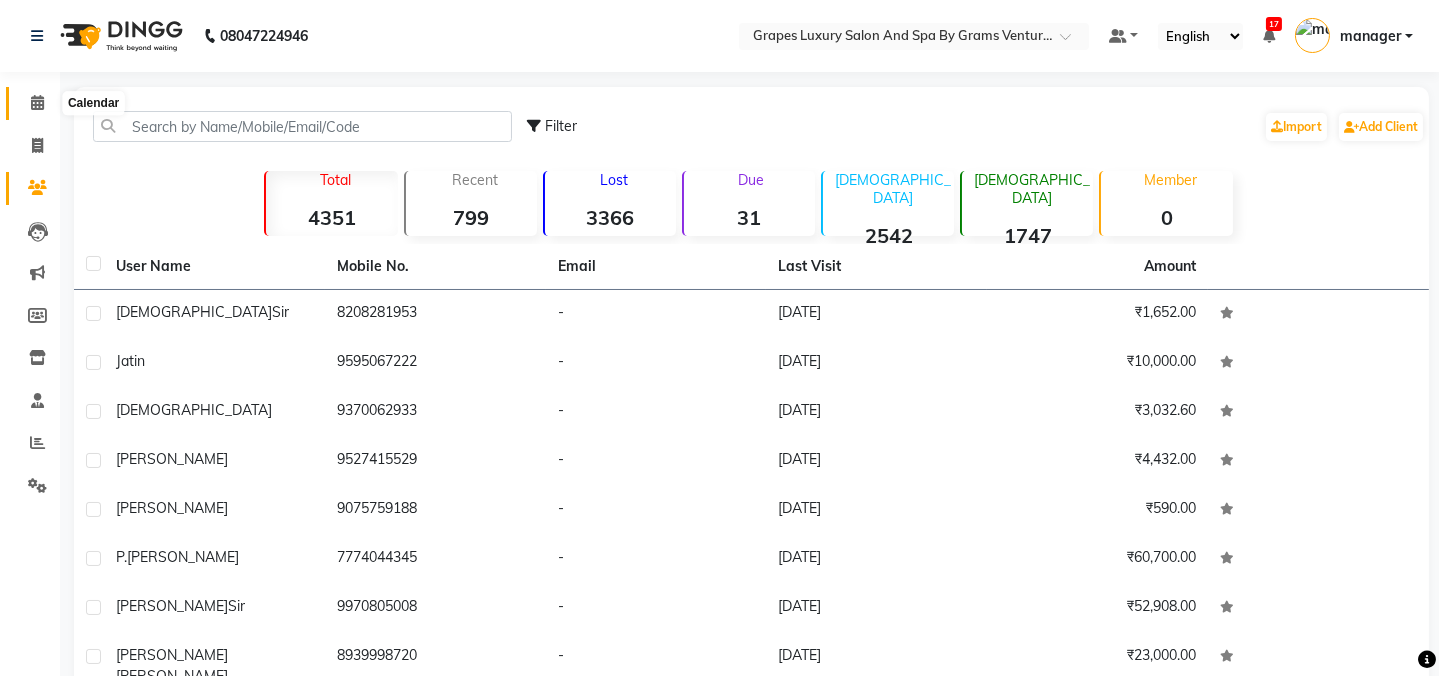 click 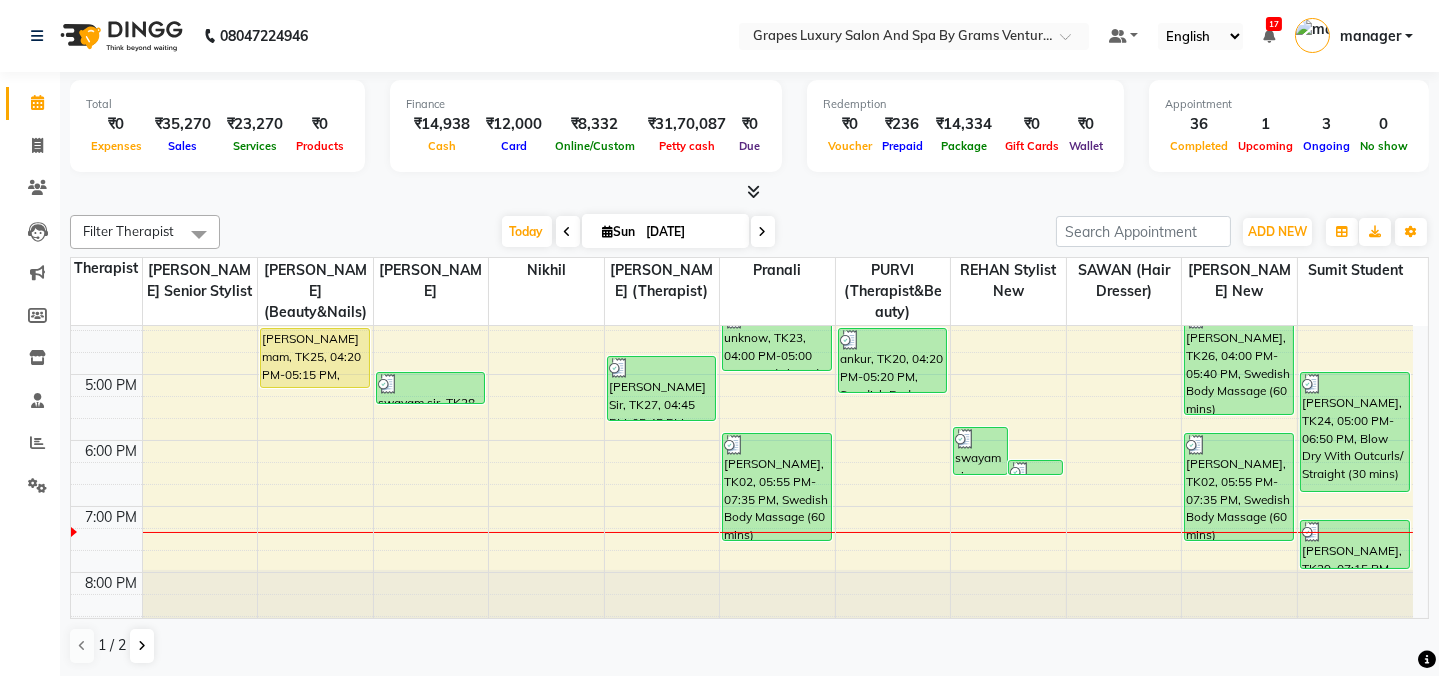 scroll, scrollTop: 0, scrollLeft: 0, axis: both 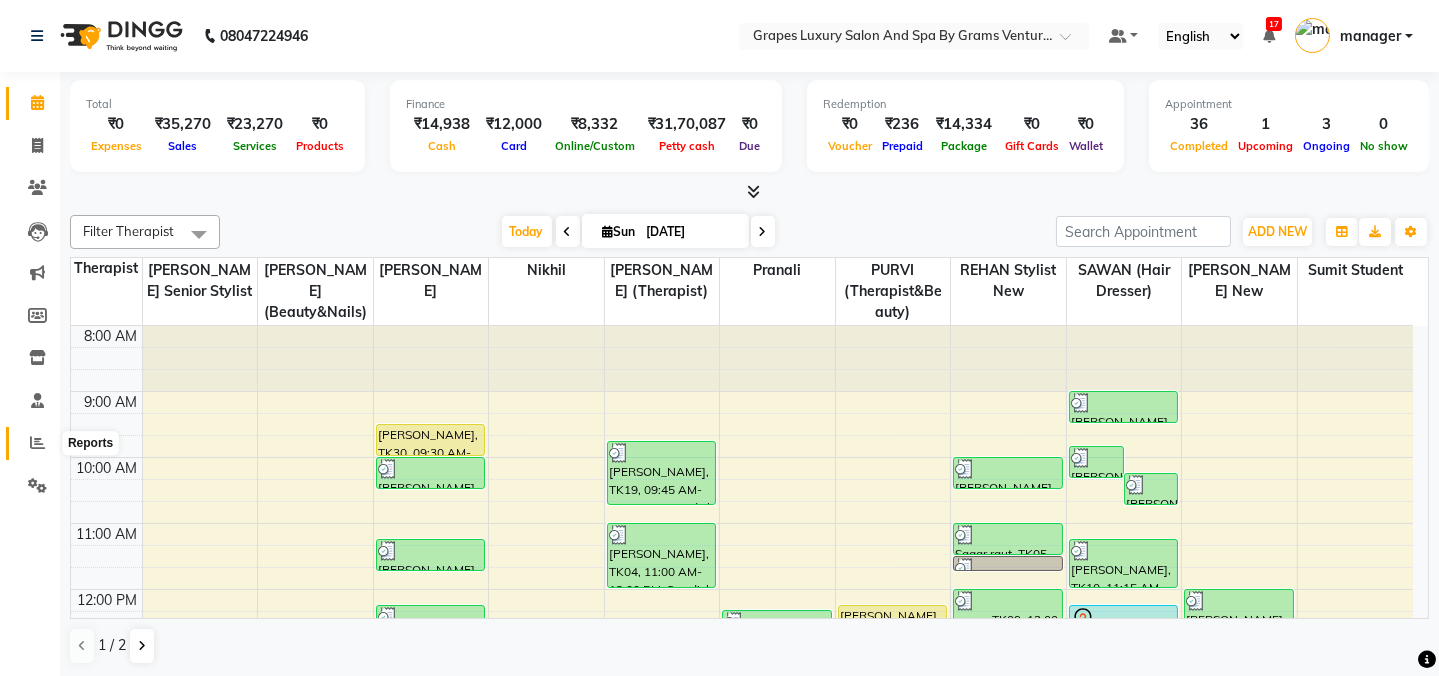 click 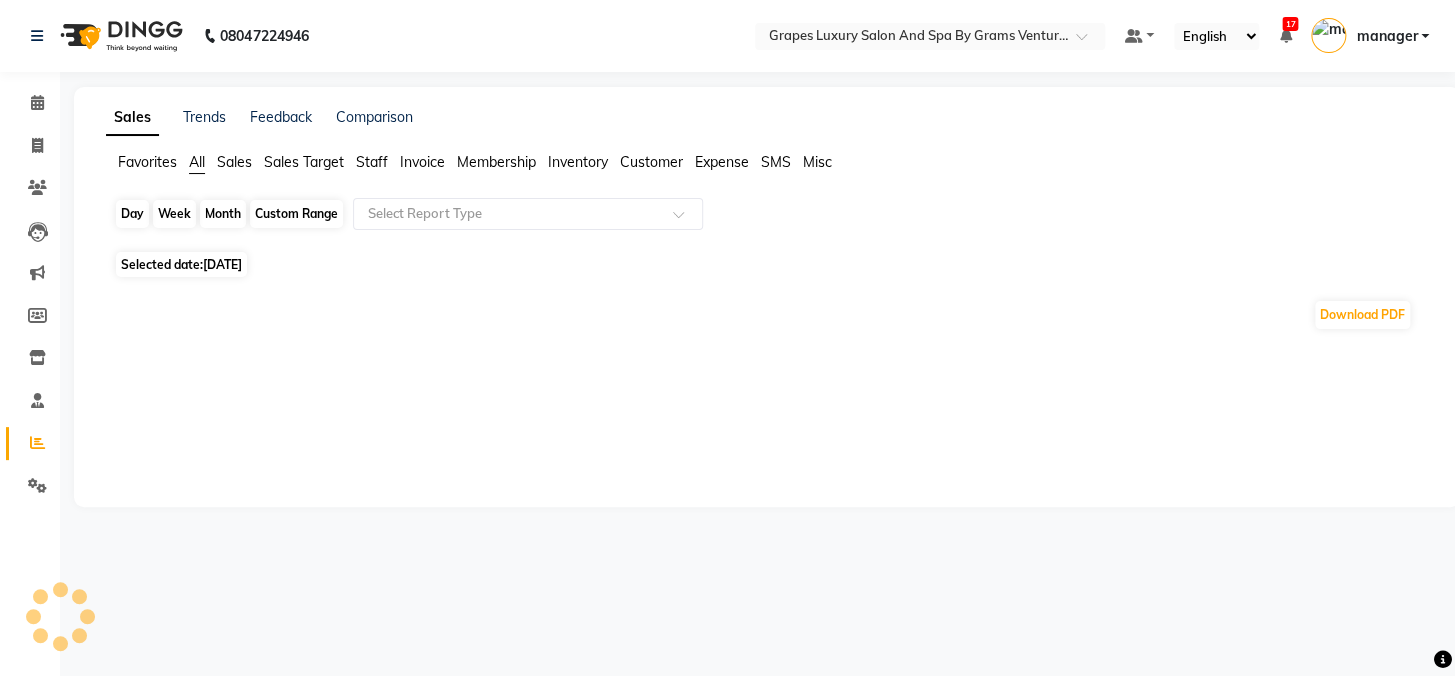 click on "Day" 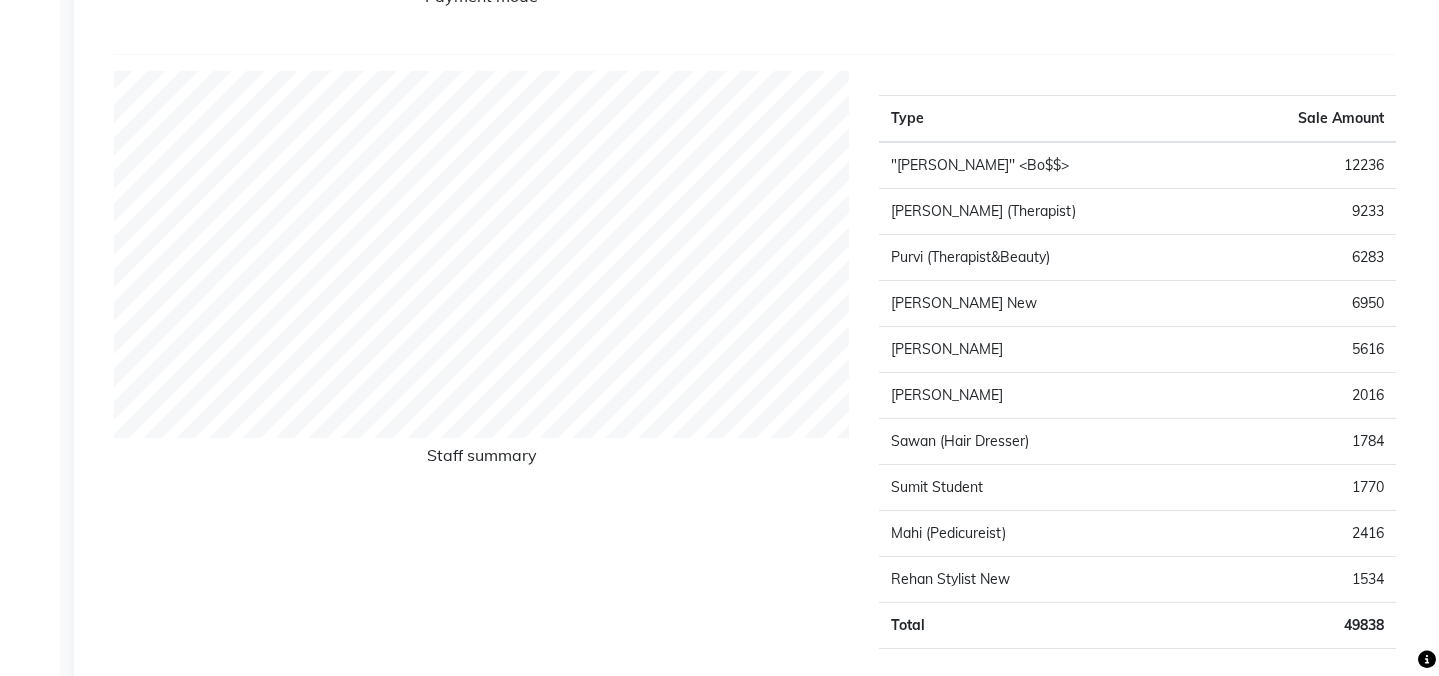 scroll, scrollTop: 0, scrollLeft: 0, axis: both 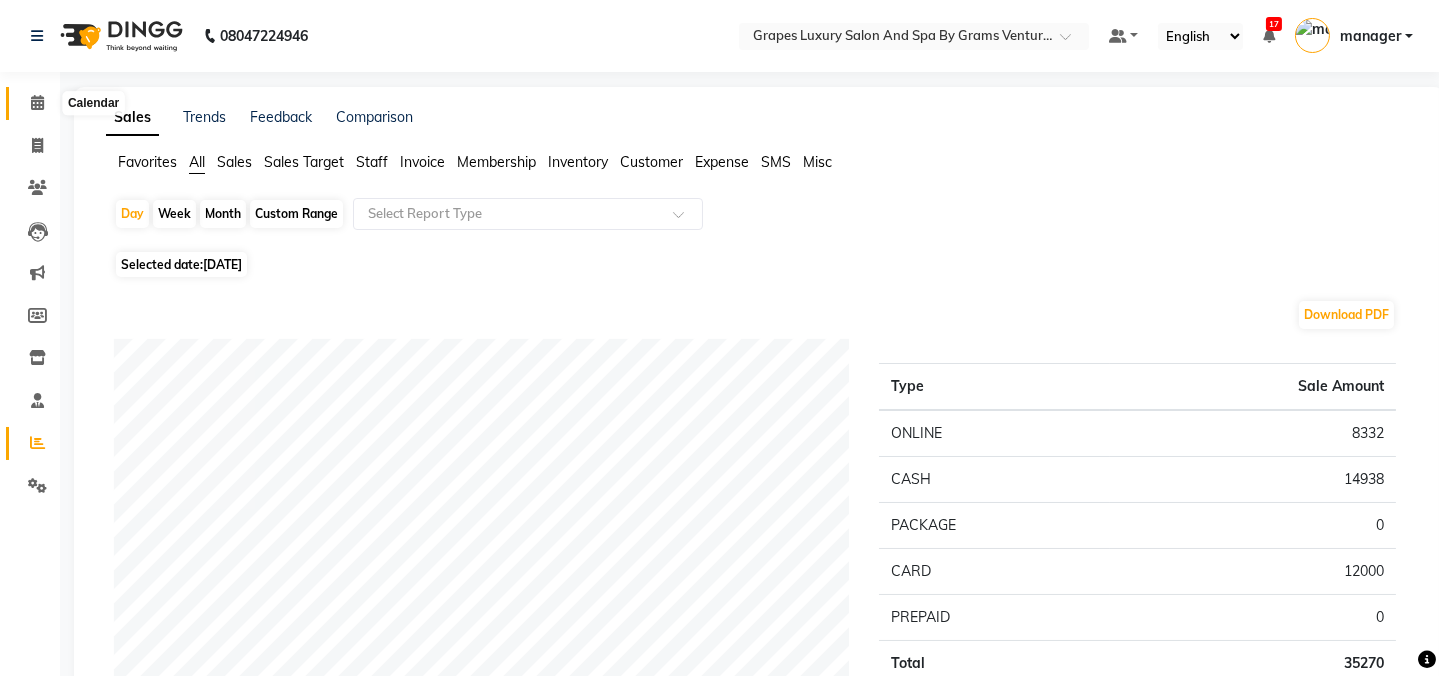 click 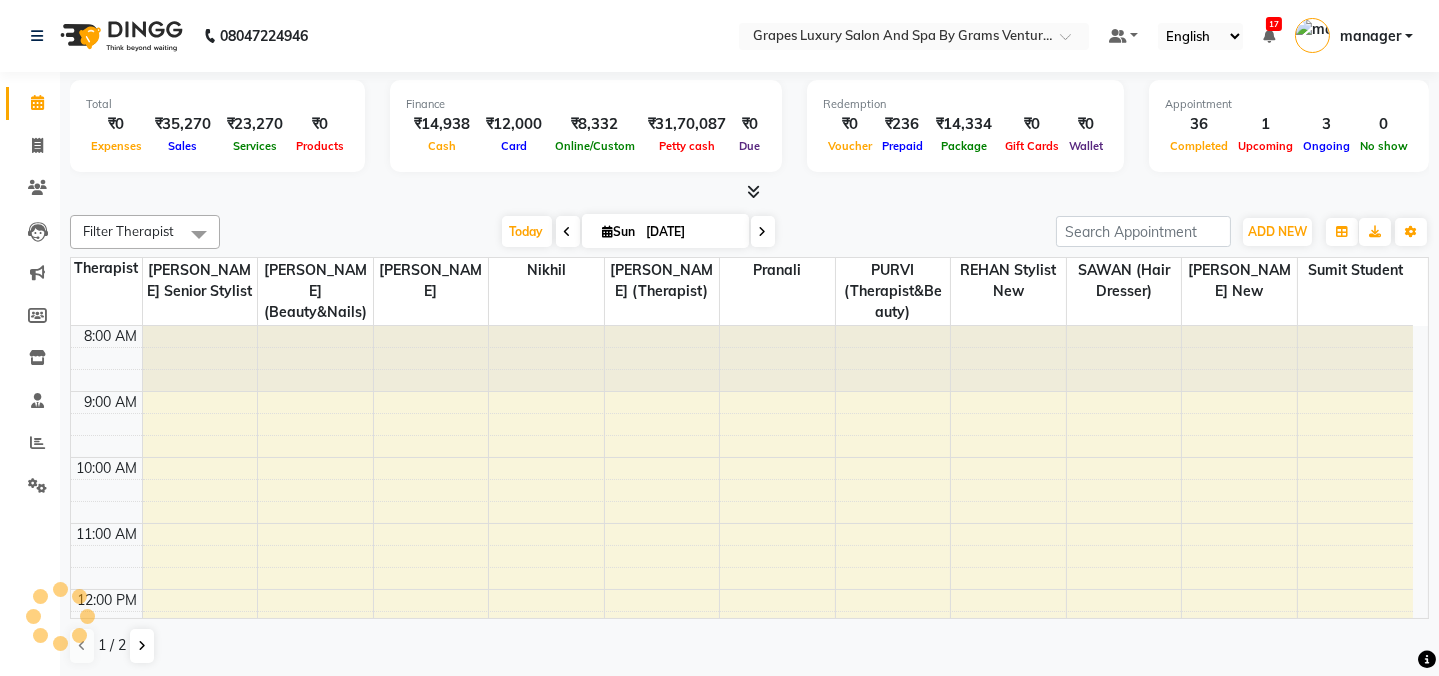 scroll, scrollTop: 0, scrollLeft: 0, axis: both 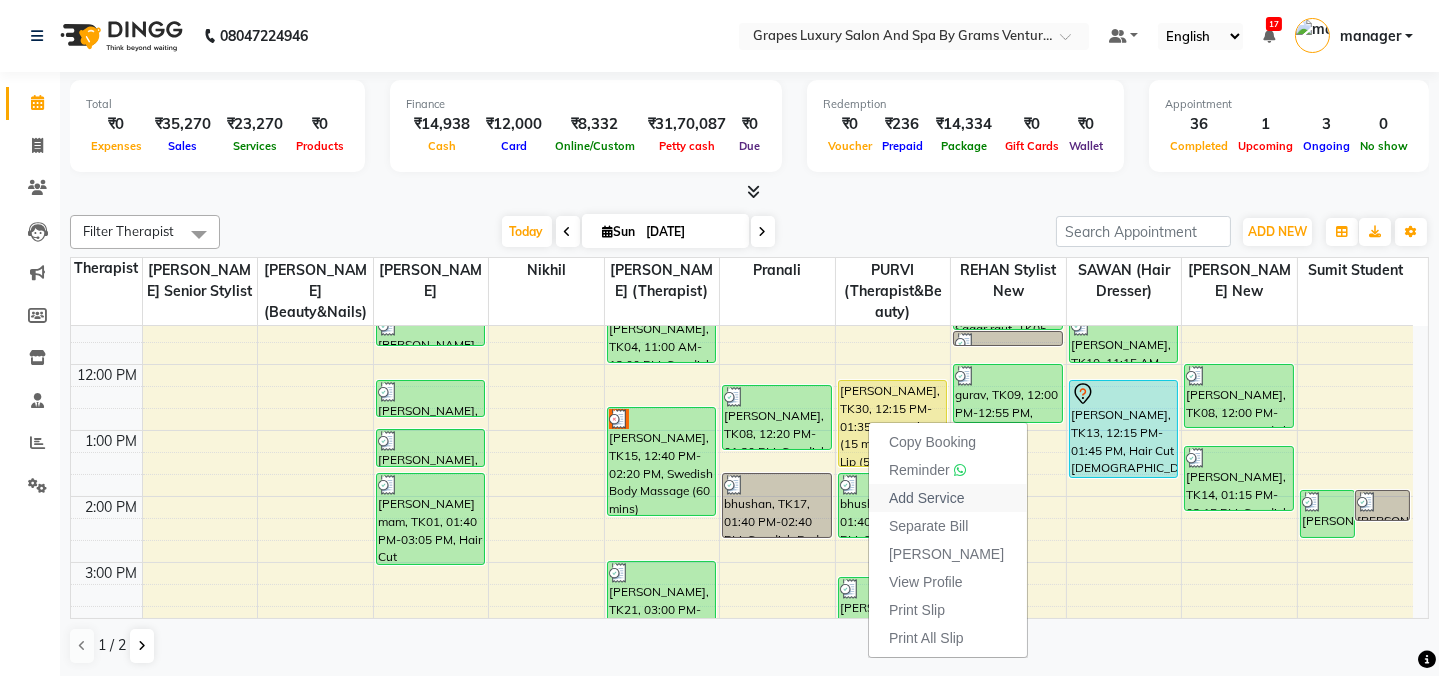 click on "Add Service" at bounding box center [926, 498] 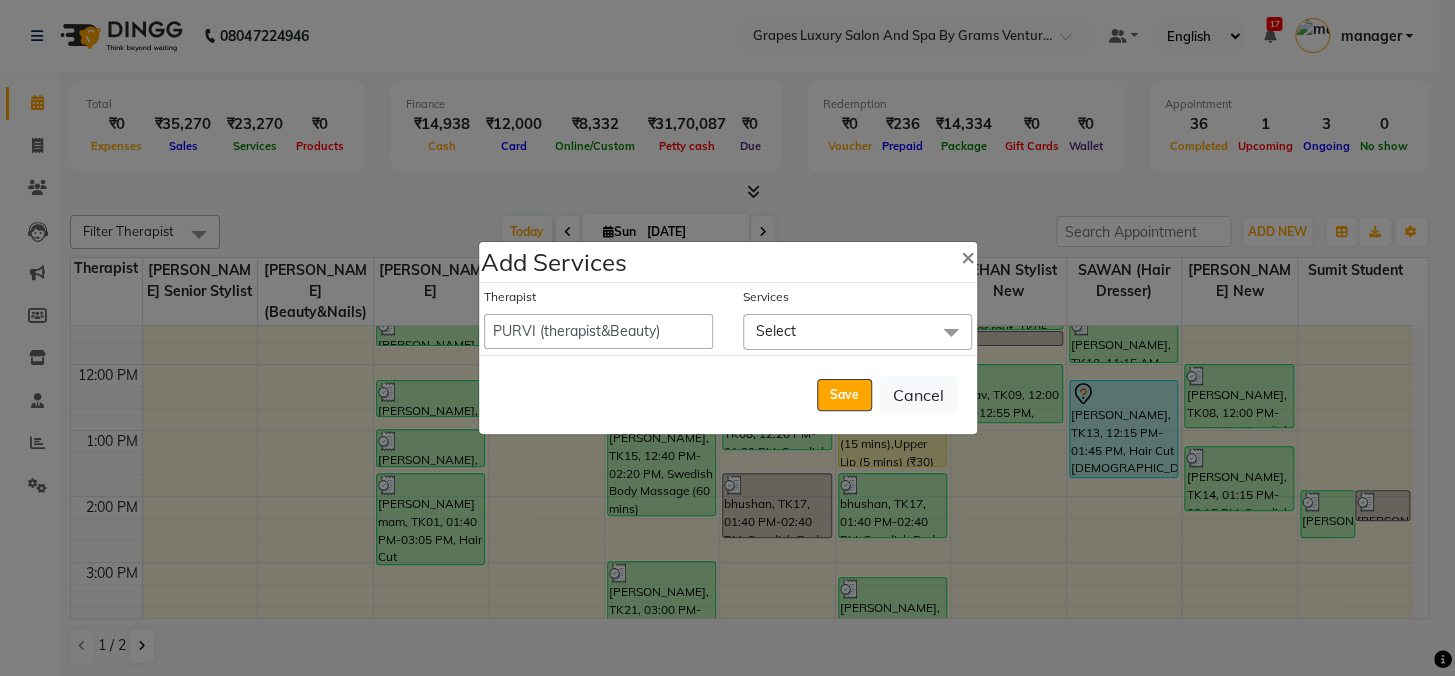 click on "Select" 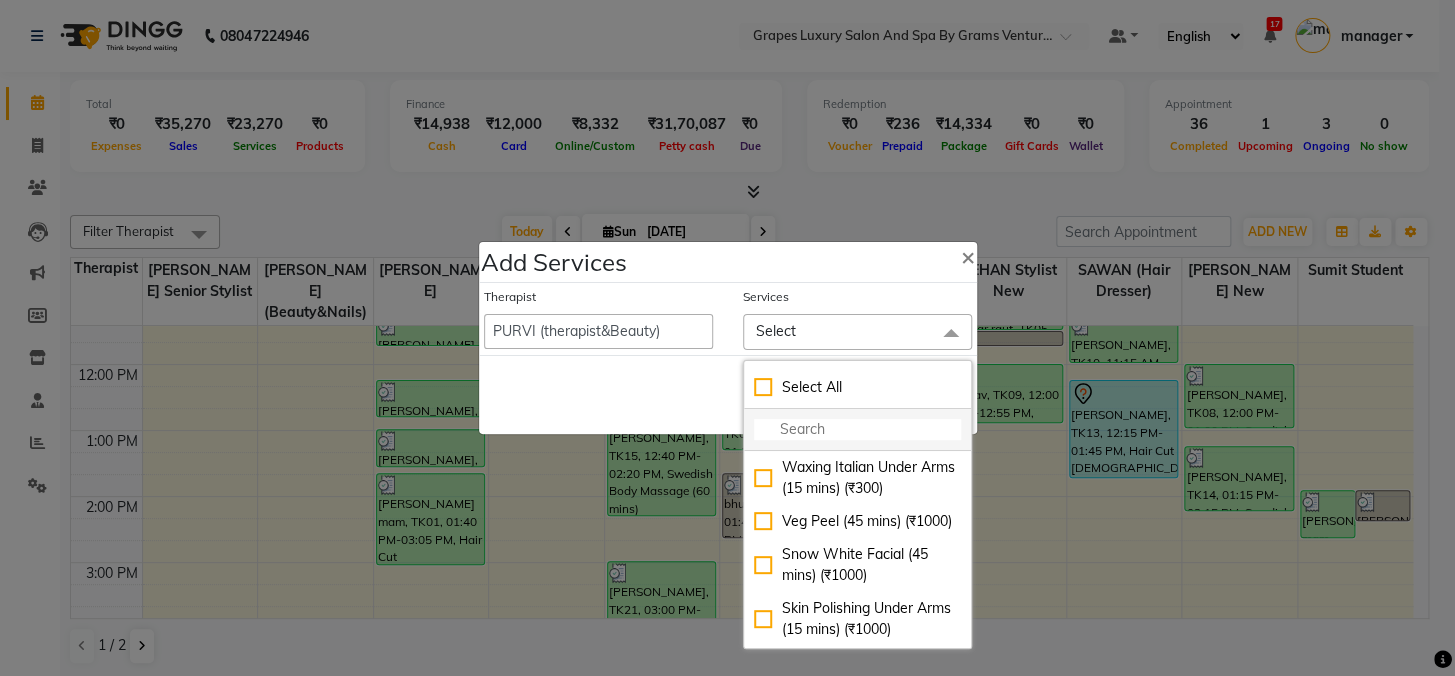 click 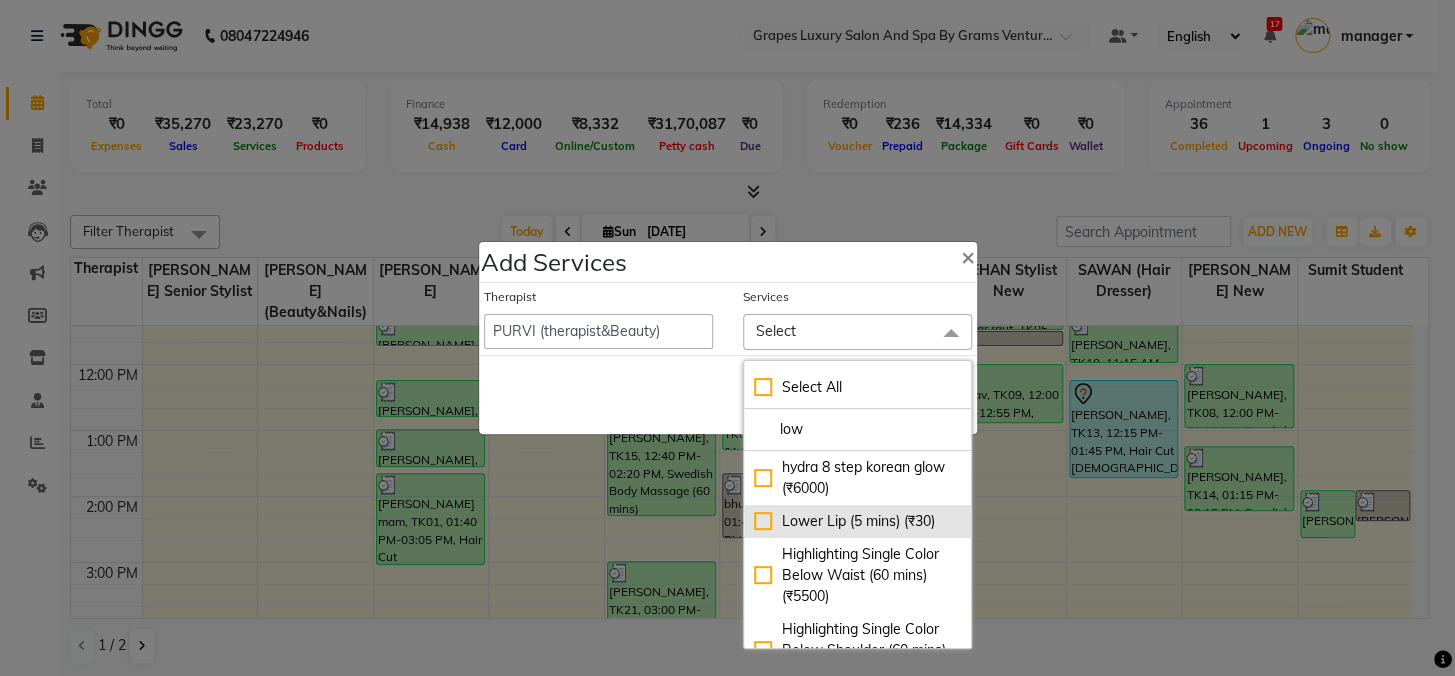 click on "Lower Lip (5 mins) (₹30)" 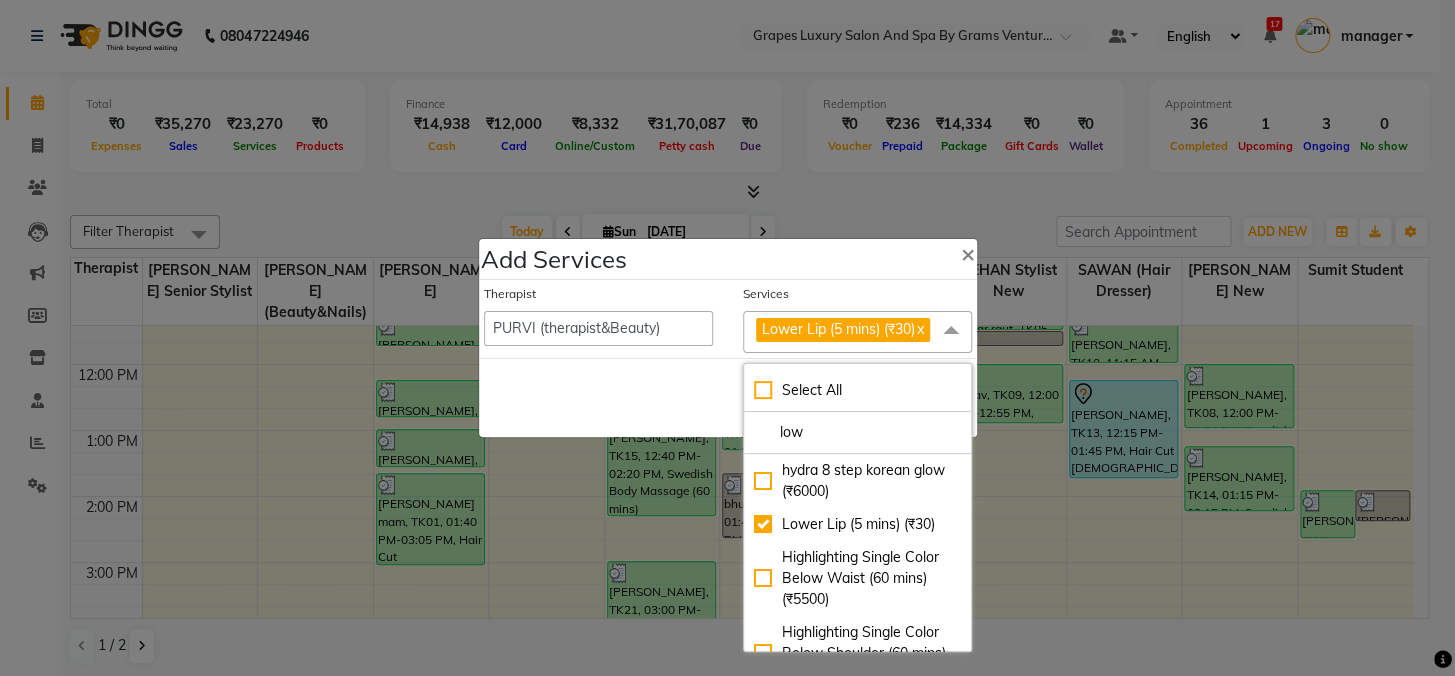 click on "Save   Cancel" 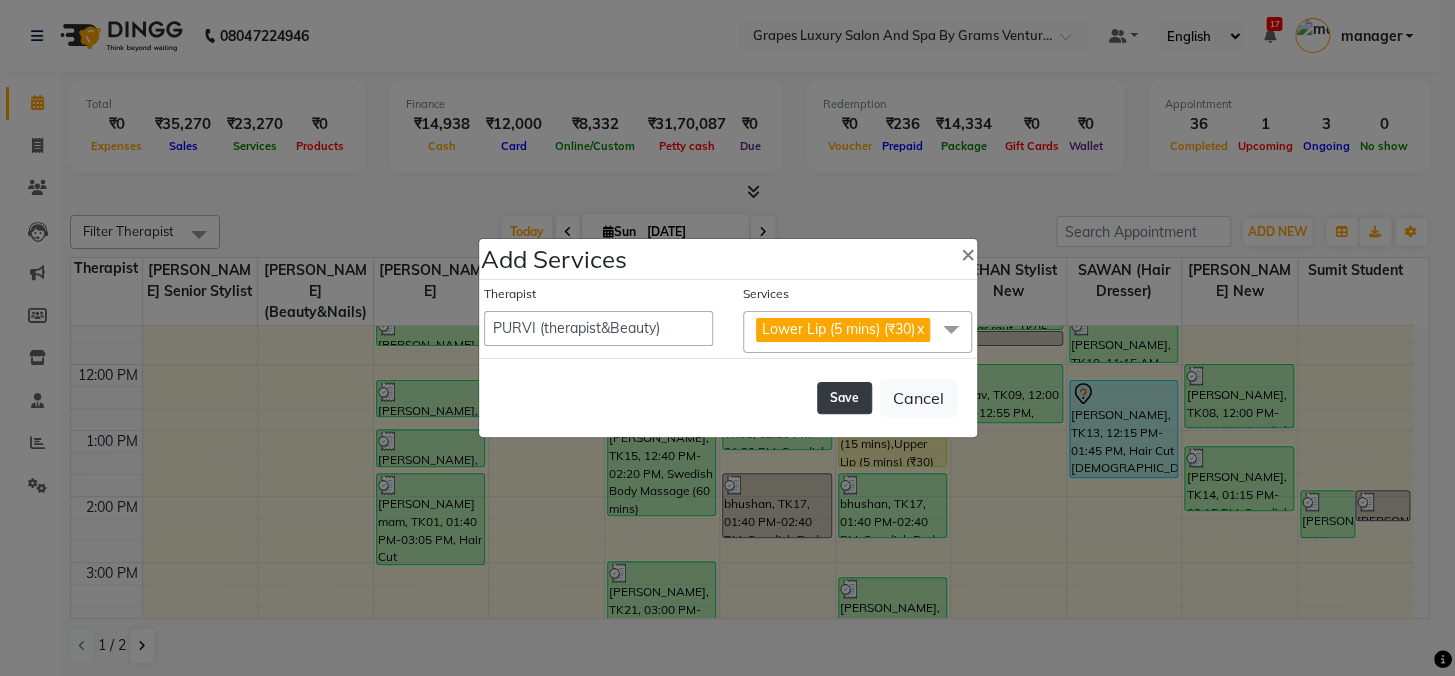 click on "Save" 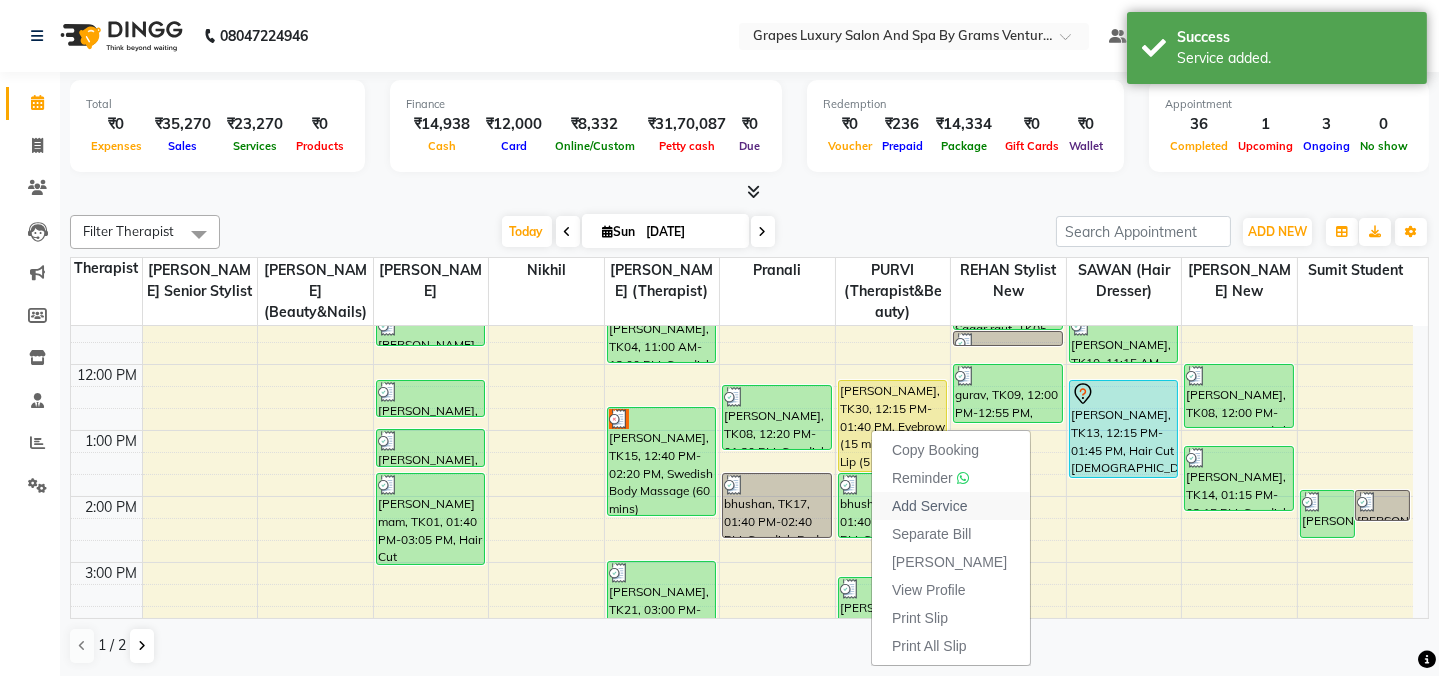 click on "Add Service" at bounding box center (929, 506) 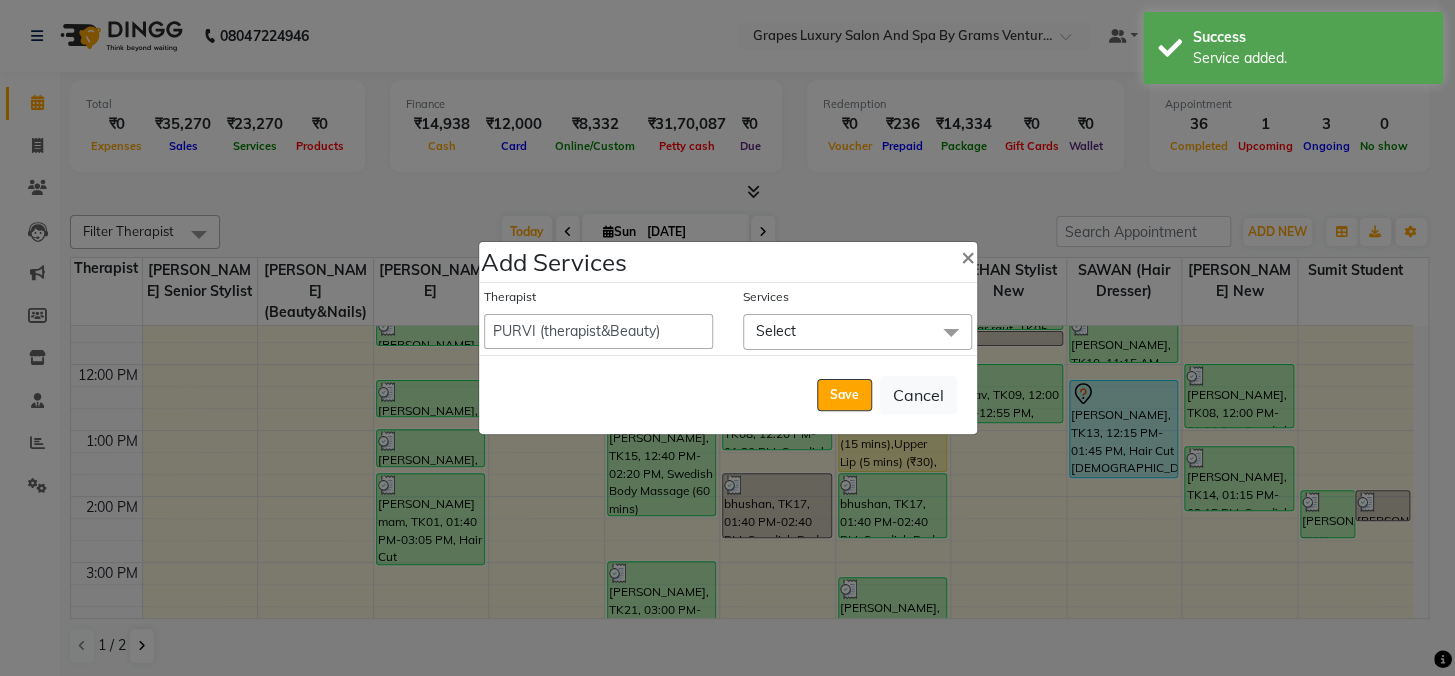 click on "Select" 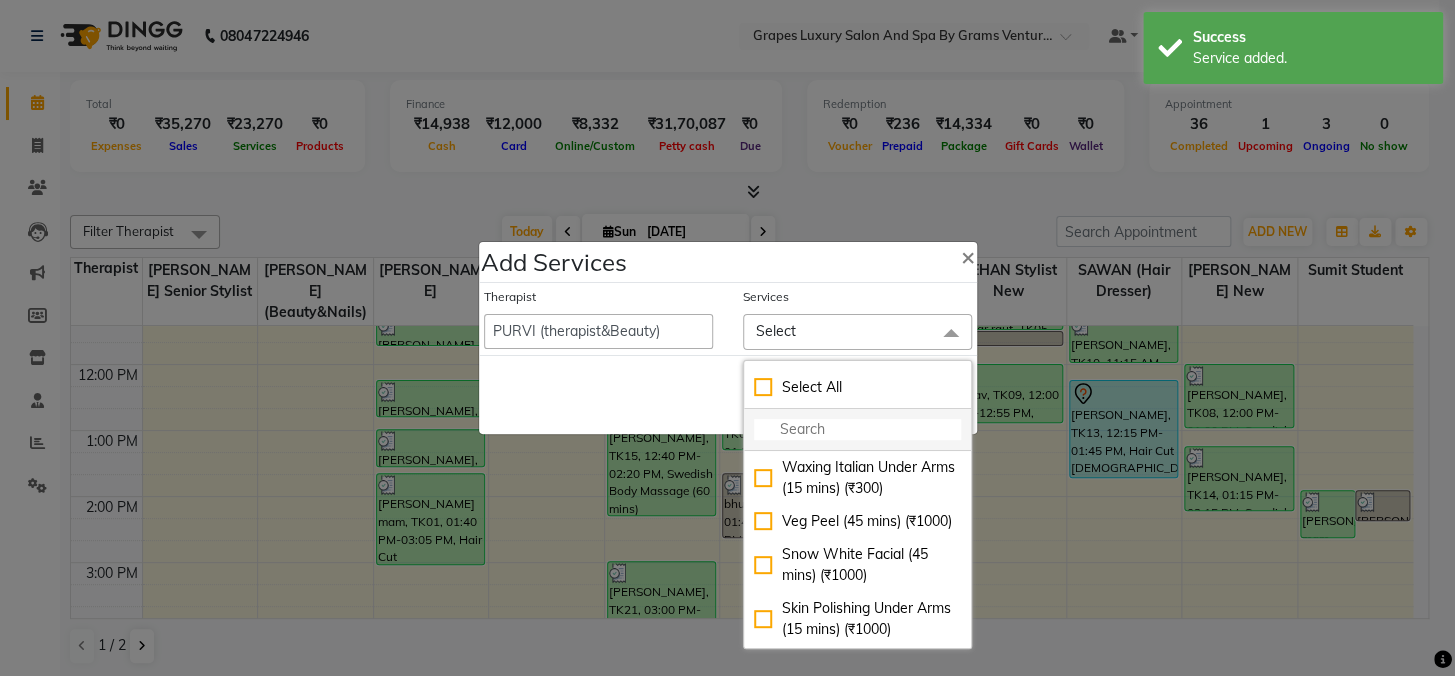 click 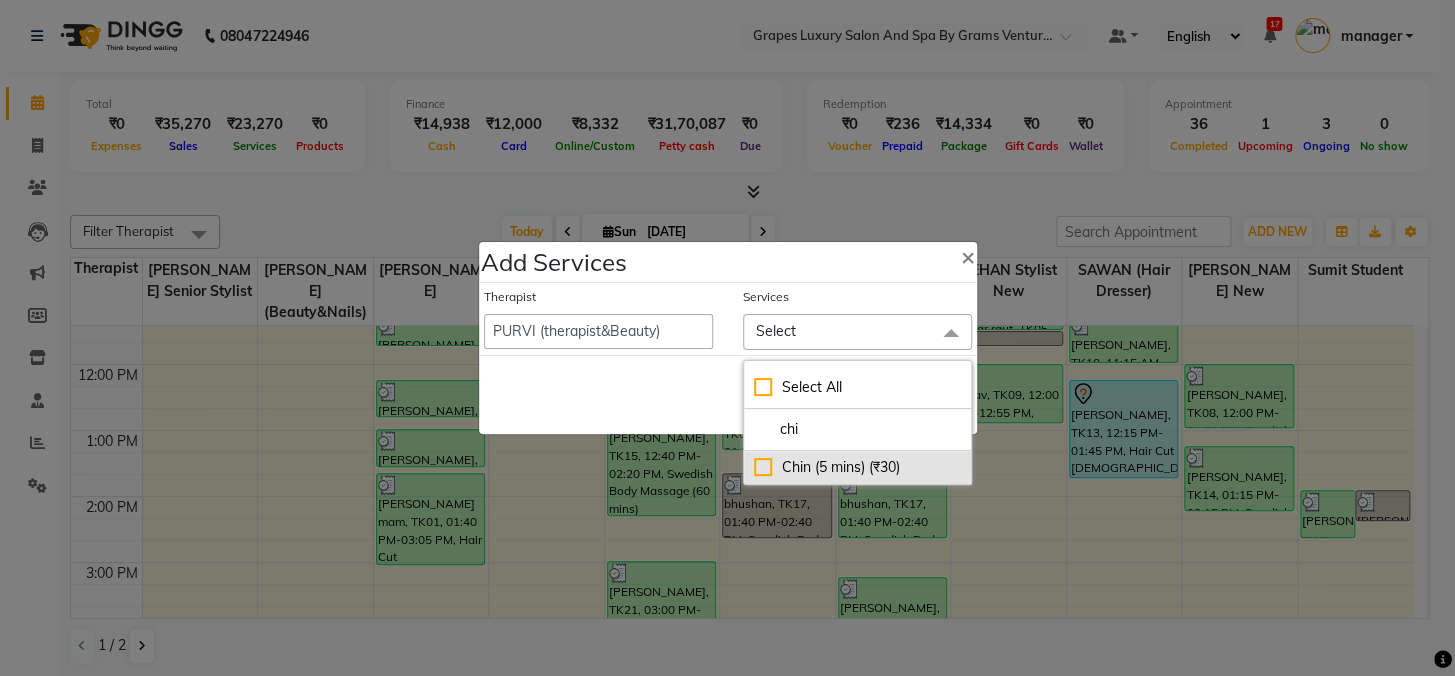 click on "Chin (5 mins) (₹30)" 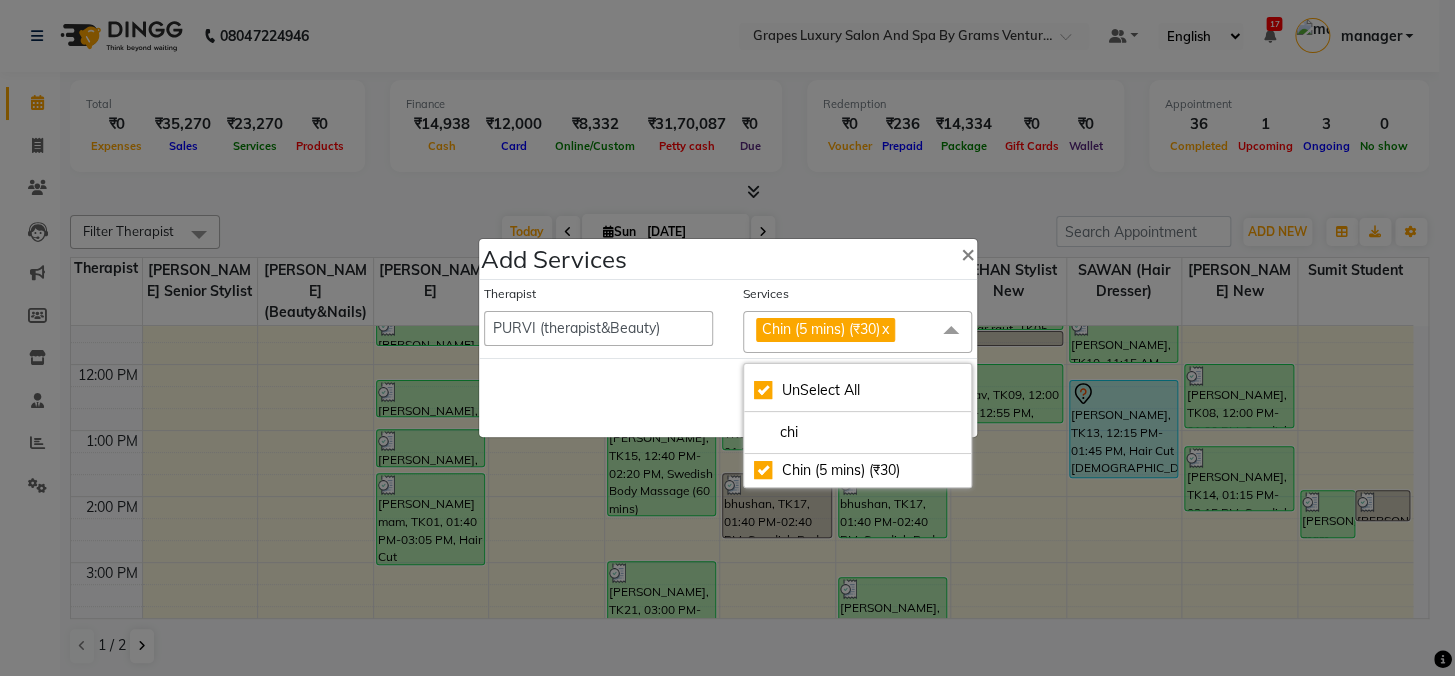 click on "Save   Cancel" 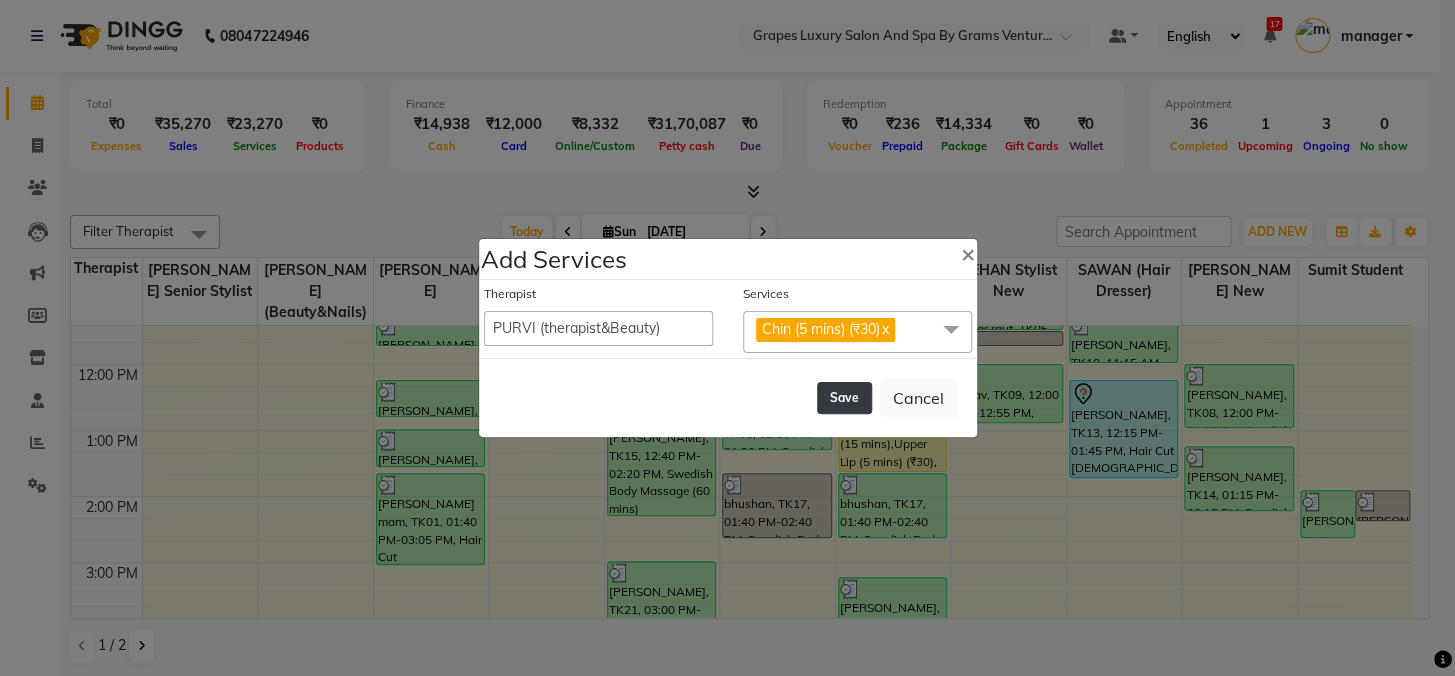 click on "Save" 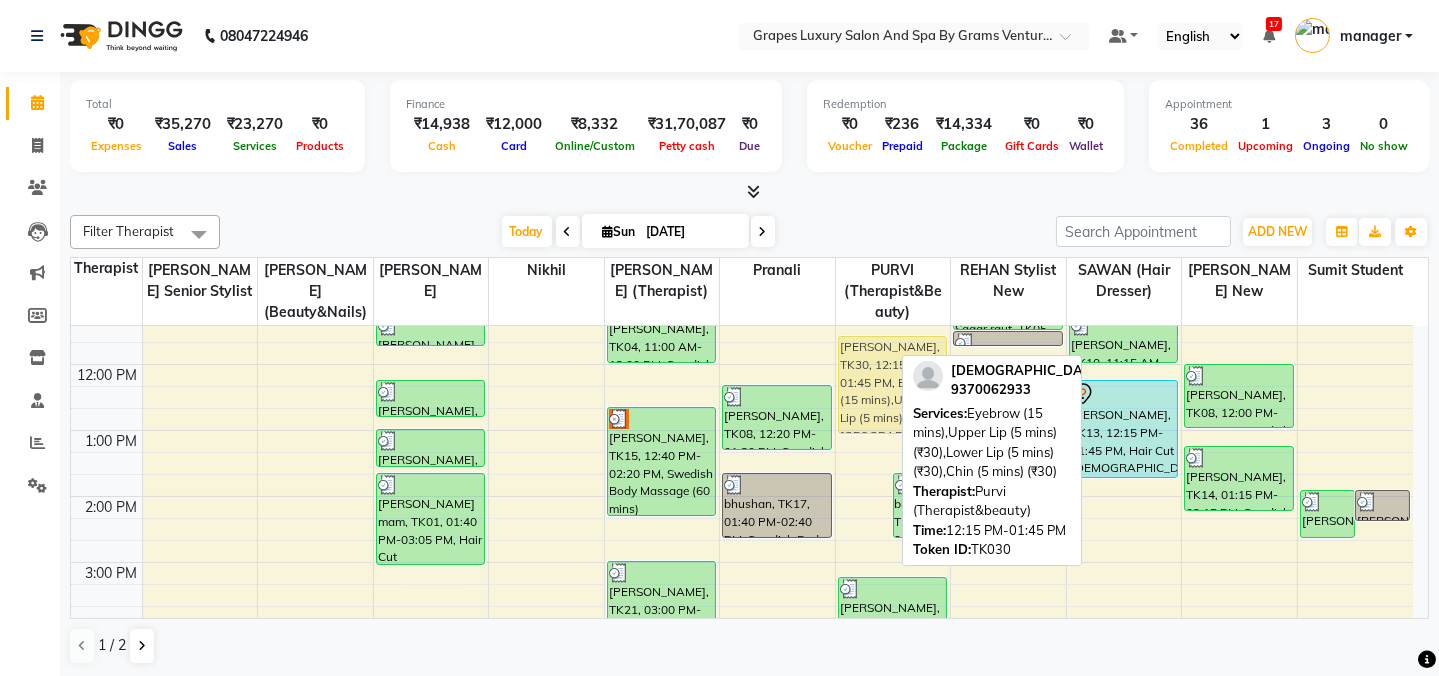 drag, startPoint x: 860, startPoint y: 427, endPoint x: 898, endPoint y: 357, distance: 79.64923 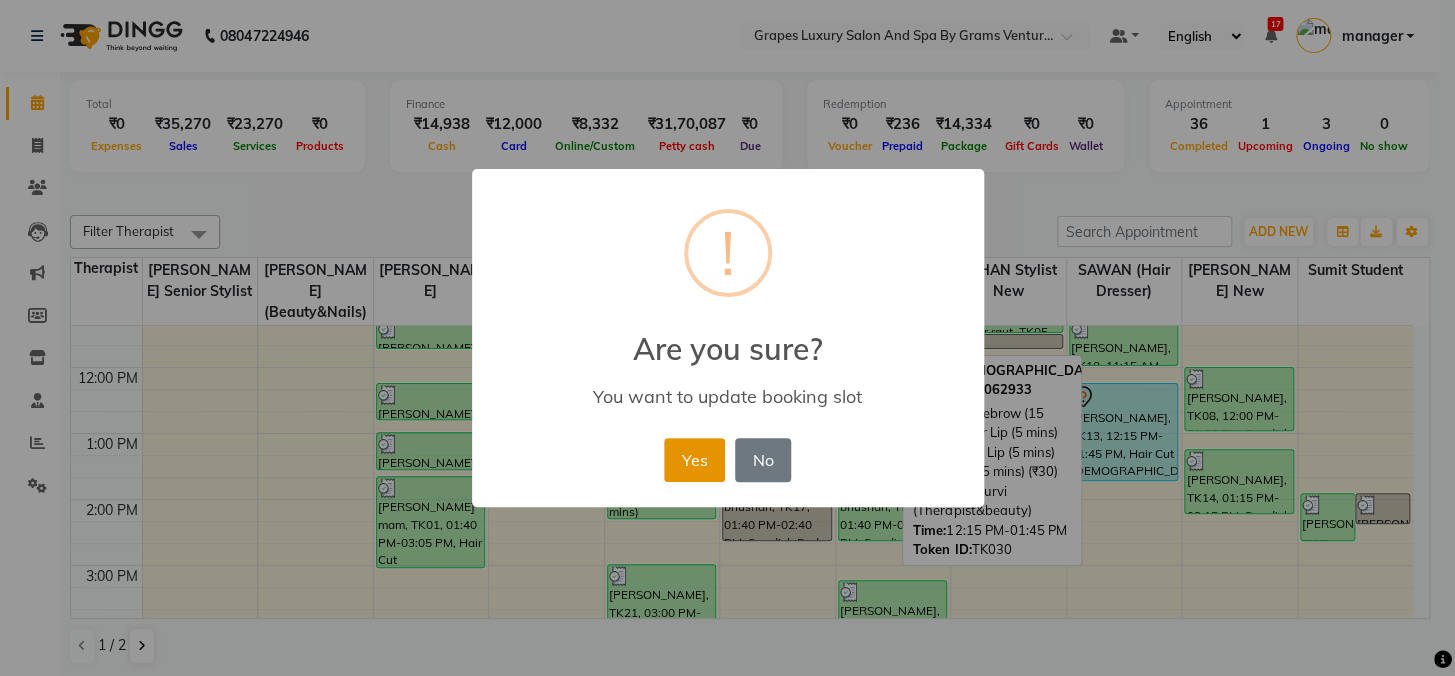 click on "Yes" at bounding box center [694, 460] 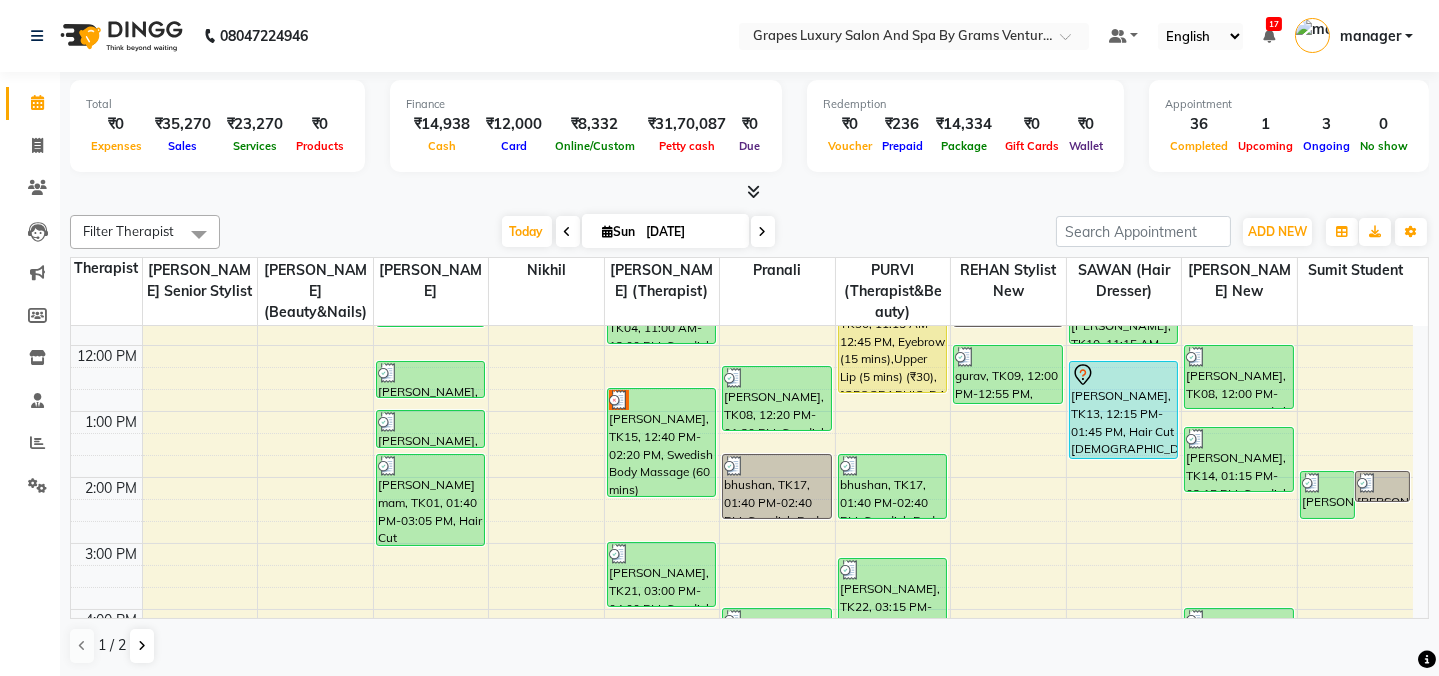 scroll, scrollTop: 259, scrollLeft: 0, axis: vertical 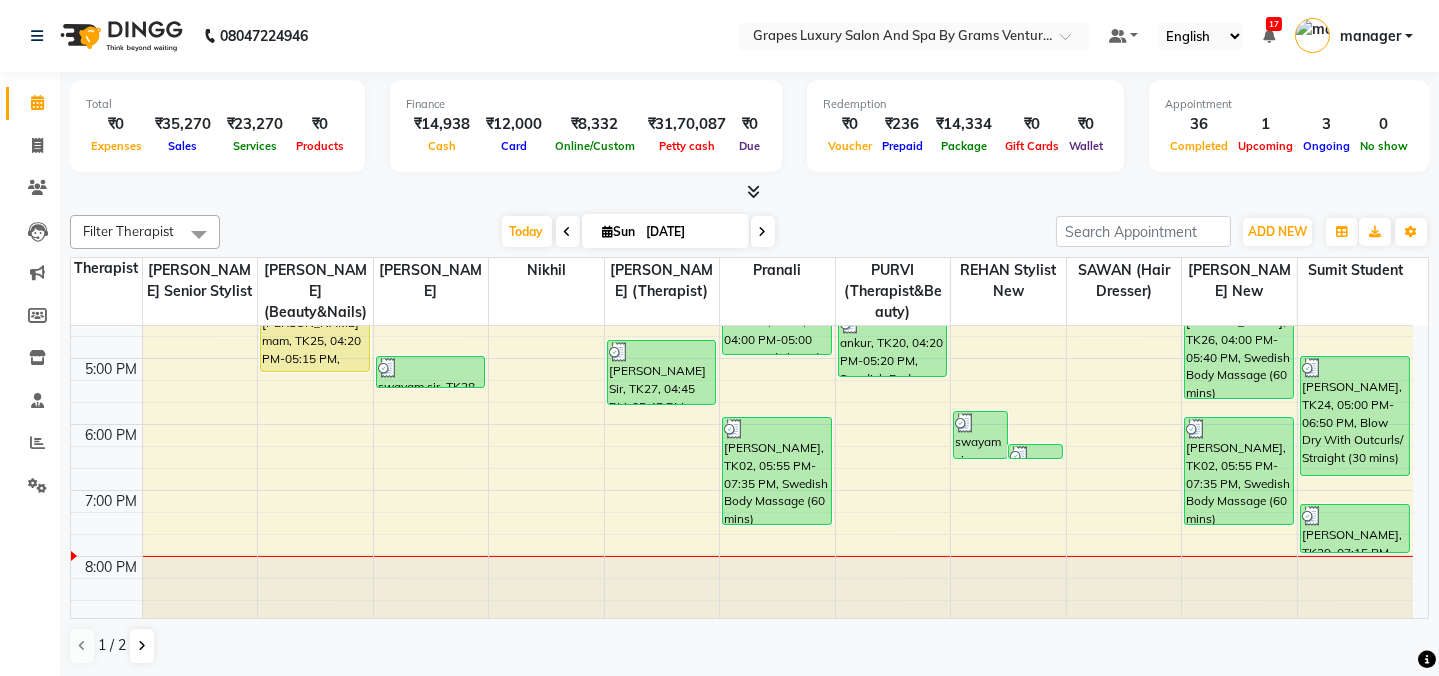 click on "8:00 AM 9:00 AM 10:00 AM 11:00 AM 12:00 PM 1:00 PM 2:00 PM 3:00 PM 4:00 PM 5:00 PM 6:00 PM 7:00 PM 8:00 PM    [PERSON_NAME] mam, TK25, 04:20 PM-05:15 PM, Waxing Italian Under Arms (15 mins)    [PERSON_NAME], TK30, 09:30 AM-10:00 AM, Hair Cut [DEMOGRAPHIC_DATA] (30 mins) (₹300)     [PERSON_NAME], TK18, 10:00 AM-10:30 AM, kids hair cut [DEMOGRAPHIC_DATA]     akash bhandar, TK07, 11:15 AM-11:45 AM, Hair Cut [DEMOGRAPHIC_DATA] (30 mins)     [PERSON_NAME], TK12, 12:15 PM-12:50 PM, Shampoo & Conditioning With Natural Styling ( [DEMOGRAPHIC_DATA] ) (15 mins)     [PERSON_NAME], TK12, 01:00 PM-01:35 PM, [PERSON_NAME] Trimming (15 mins)     [PERSON_NAME] mam, TK01, 01:40 PM-03:05 PM, Hair Cut [DEMOGRAPHIC_DATA] (45 mins)     swayam sir, TK28, 05:00 PM-05:30 PM, Hair Cut [DEMOGRAPHIC_DATA] (30 mins)     [PERSON_NAME], TK19, 09:45 AM-10:45 AM, Swedish Body Massage (60 mins)     rajesh sir, TK04, 11:00 AM-12:00 PM, Swedish Body Massage (60 mins)     [PERSON_NAME], TK15, 12:40 PM-02:20 PM, Swedish Body Massage (60 mins)     [PERSON_NAME], TK21, 03:00 PM-04:00 PM, Swedish Body Massage (60 mins)" at bounding box center [742, 193] 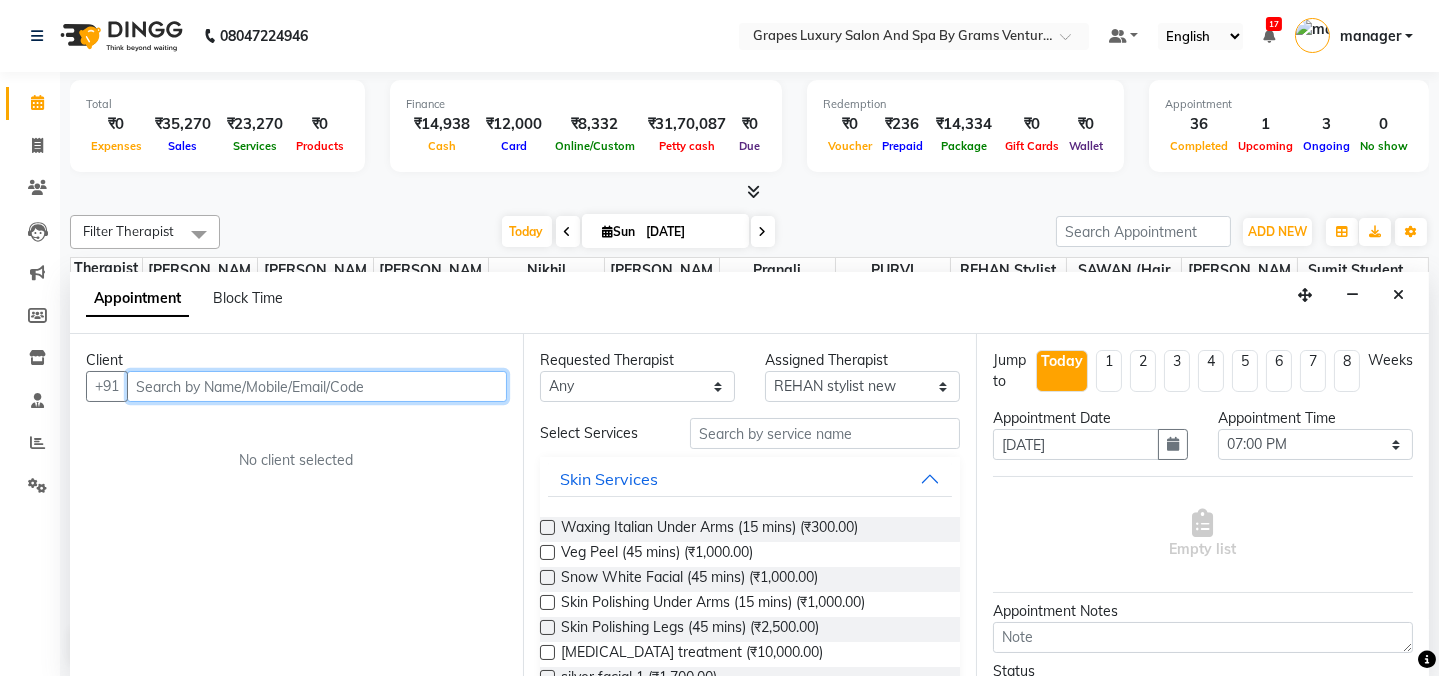 click at bounding box center [317, 386] 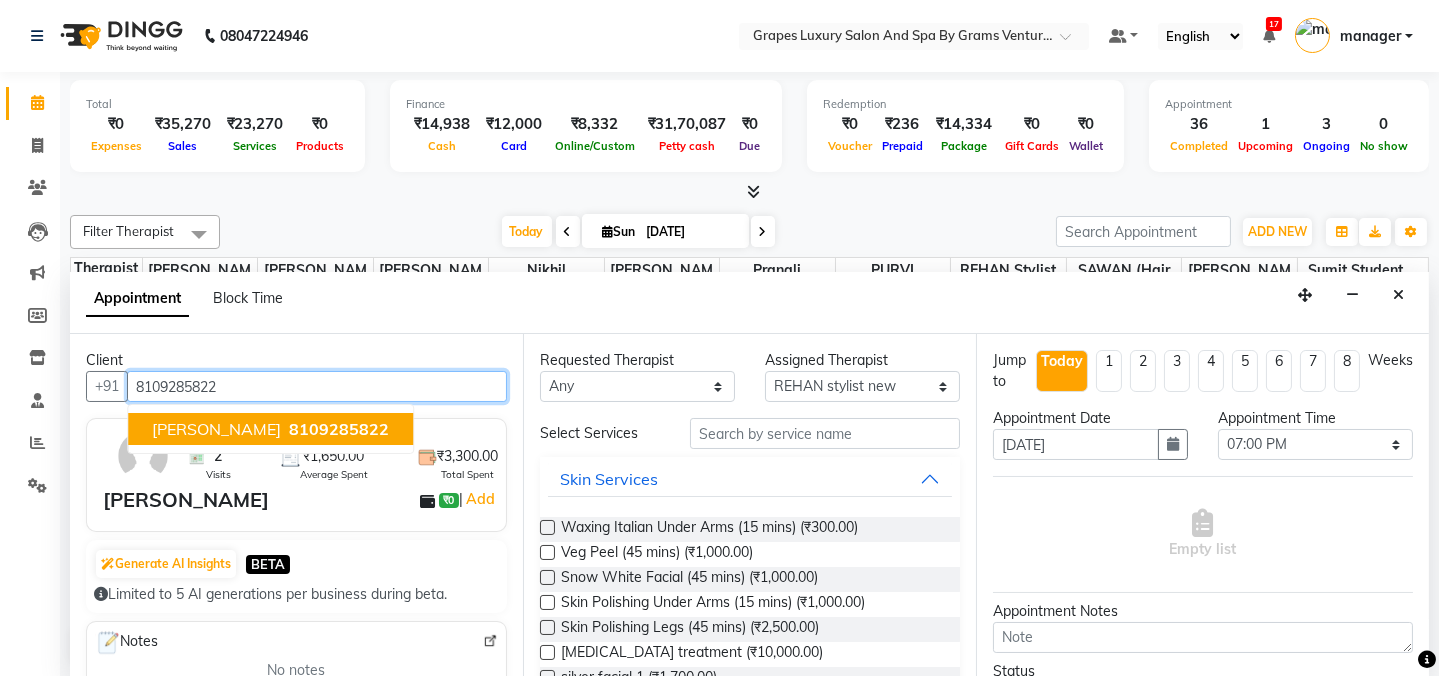 click on "[PERSON_NAME]" at bounding box center [216, 429] 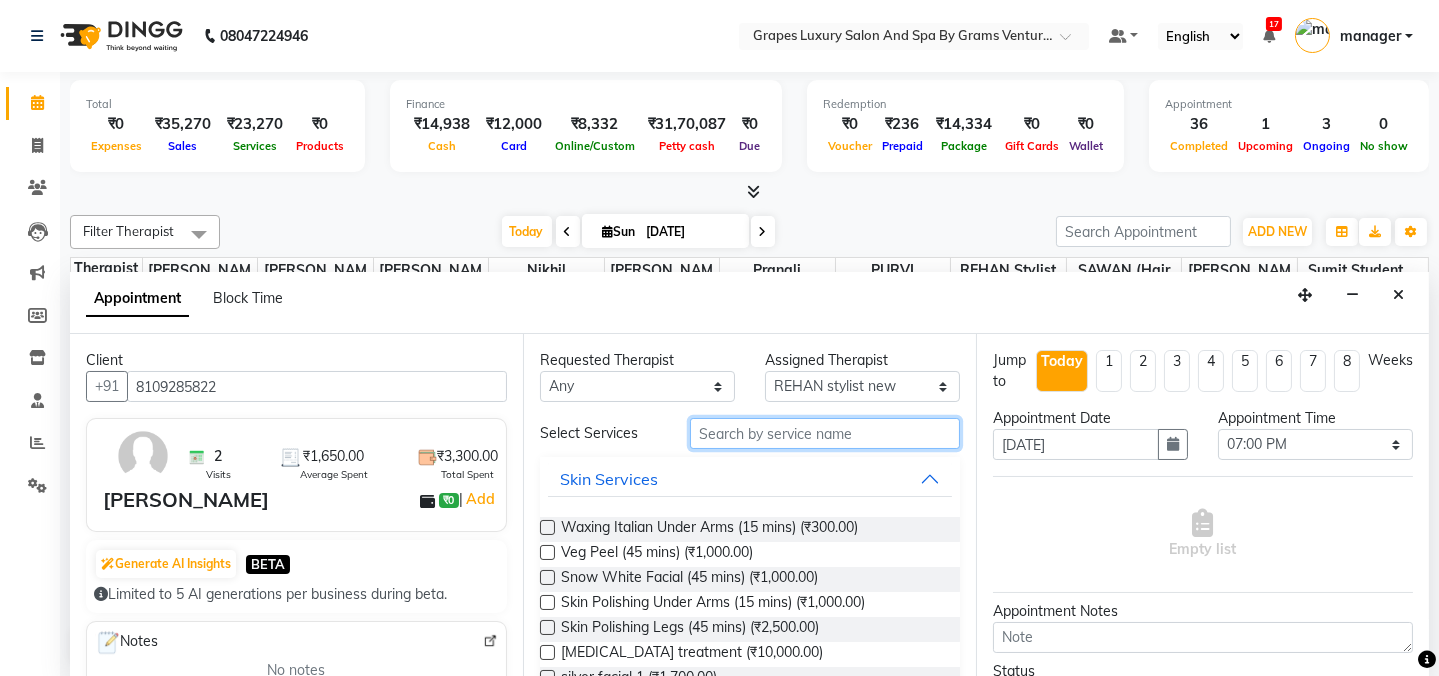 click at bounding box center (825, 433) 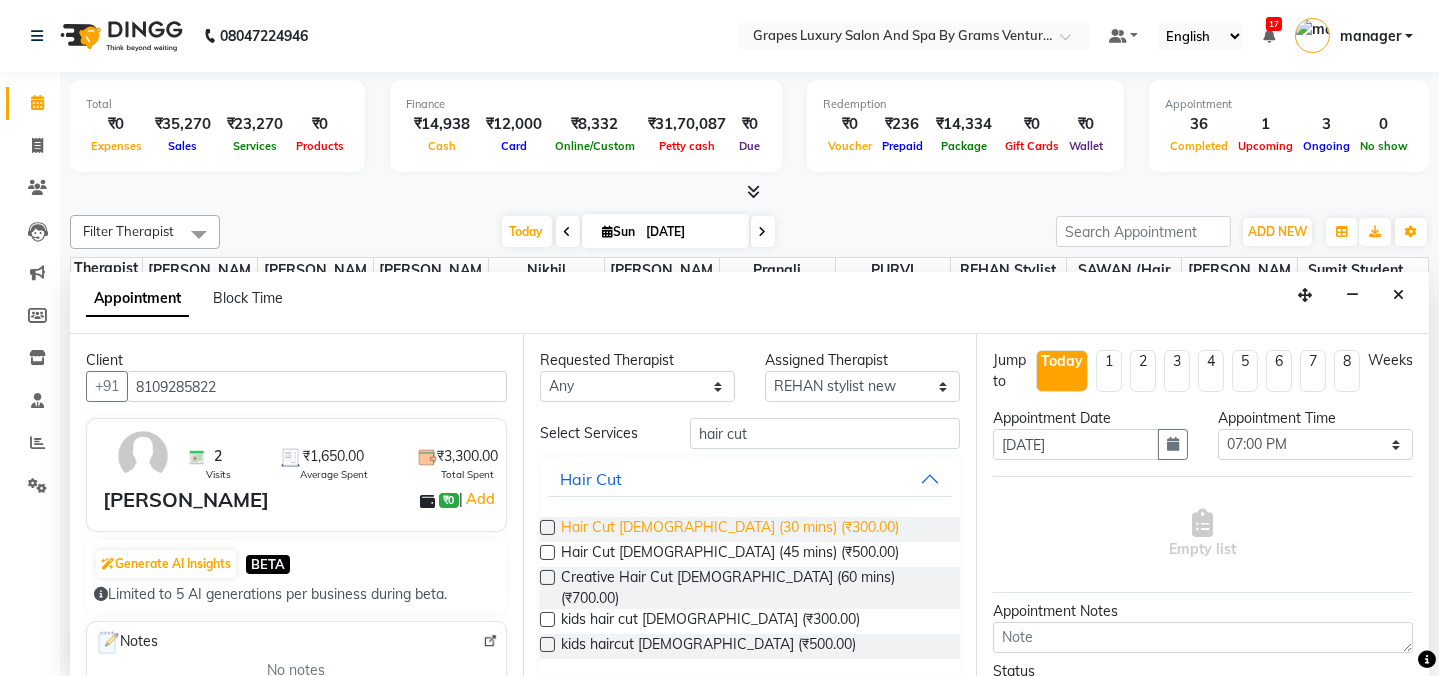click on "Hair Cut [DEMOGRAPHIC_DATA] (30 mins) (₹300.00)" at bounding box center (730, 529) 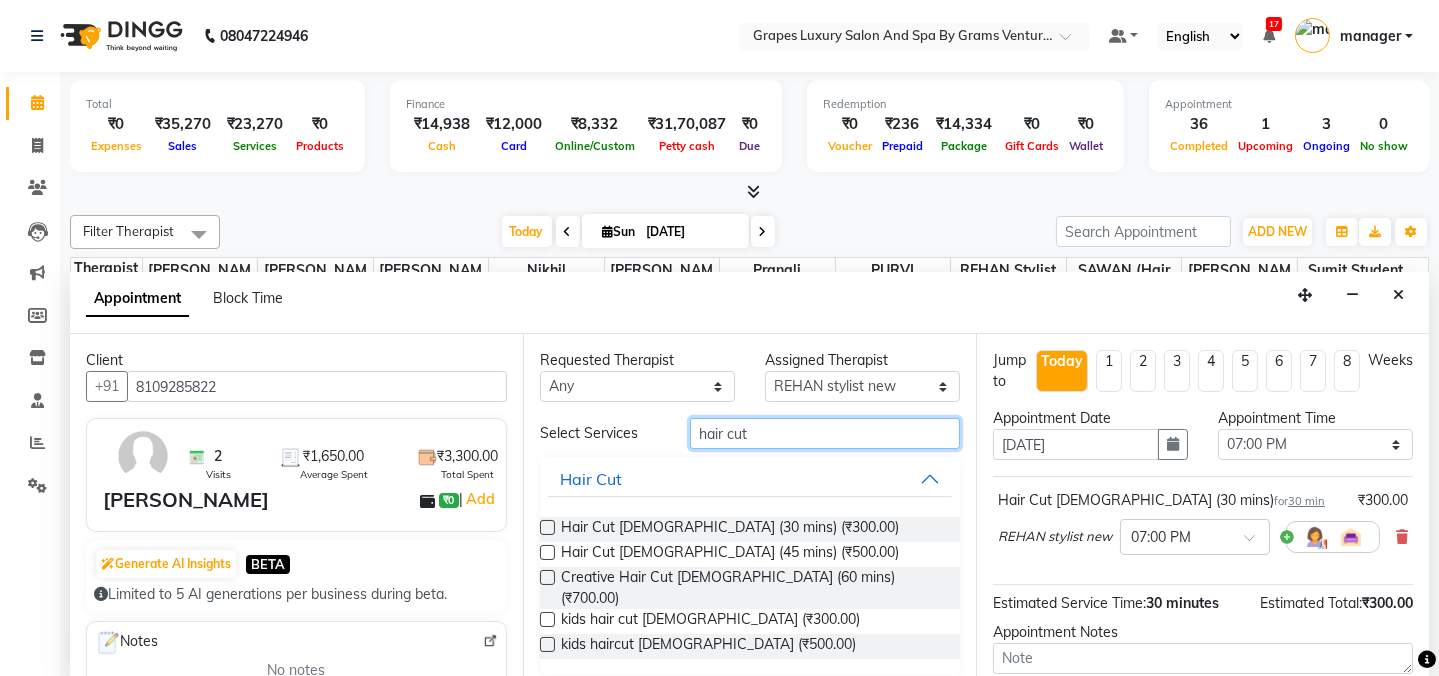 click on "hair cut" at bounding box center [825, 433] 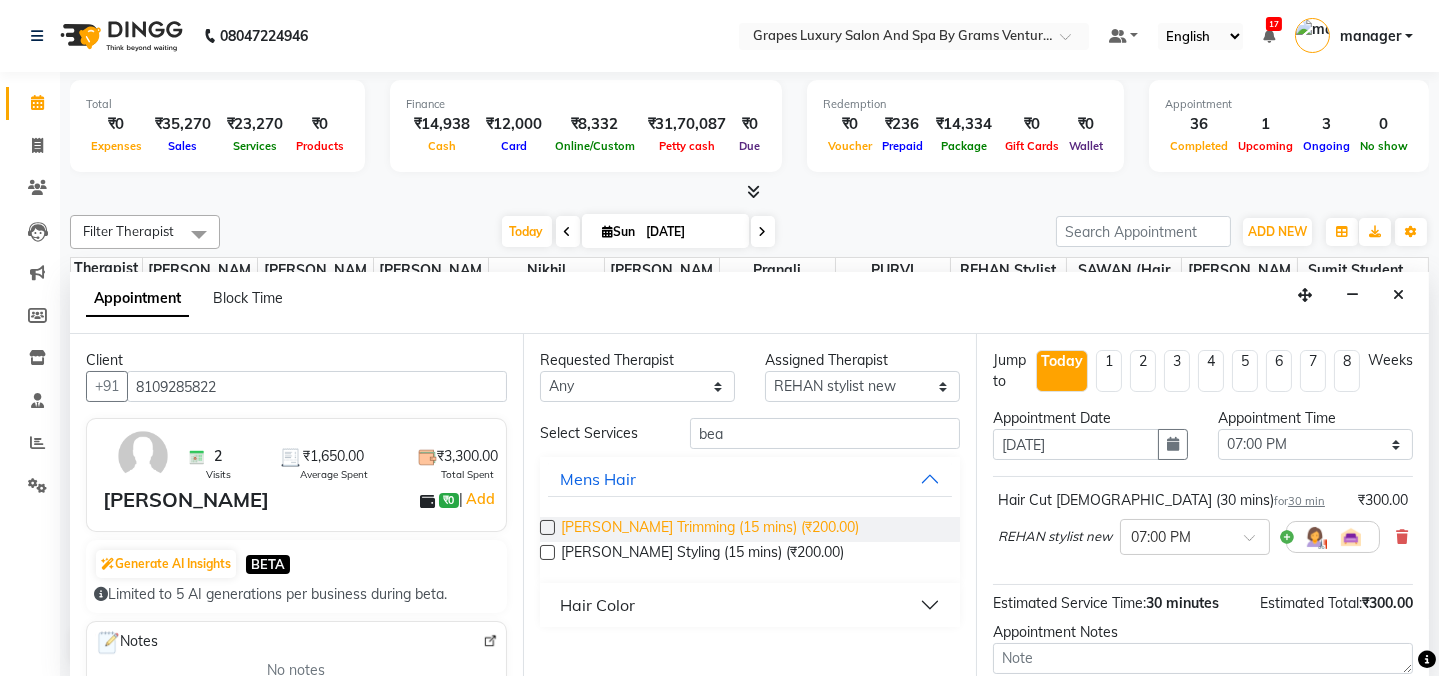 click on "[PERSON_NAME] Trimming (15 mins) (₹200.00)" at bounding box center (710, 529) 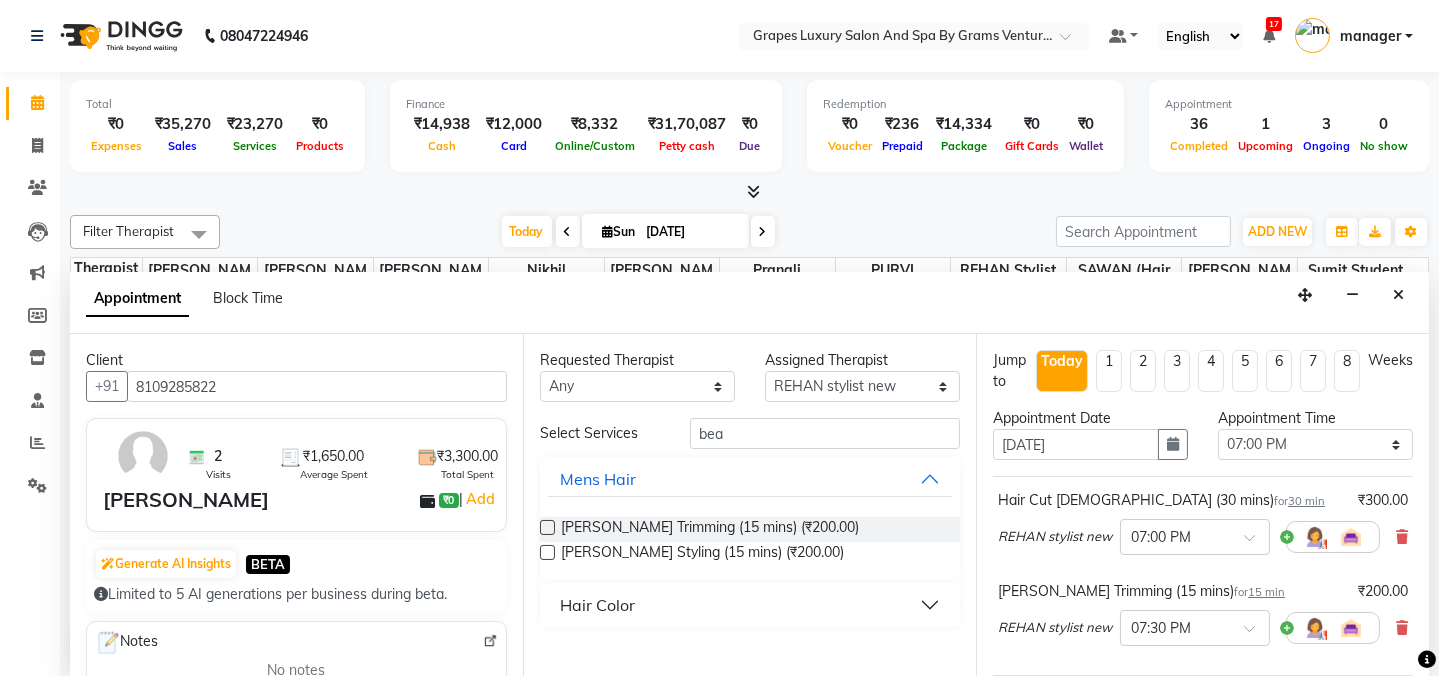 scroll, scrollTop: 278, scrollLeft: 0, axis: vertical 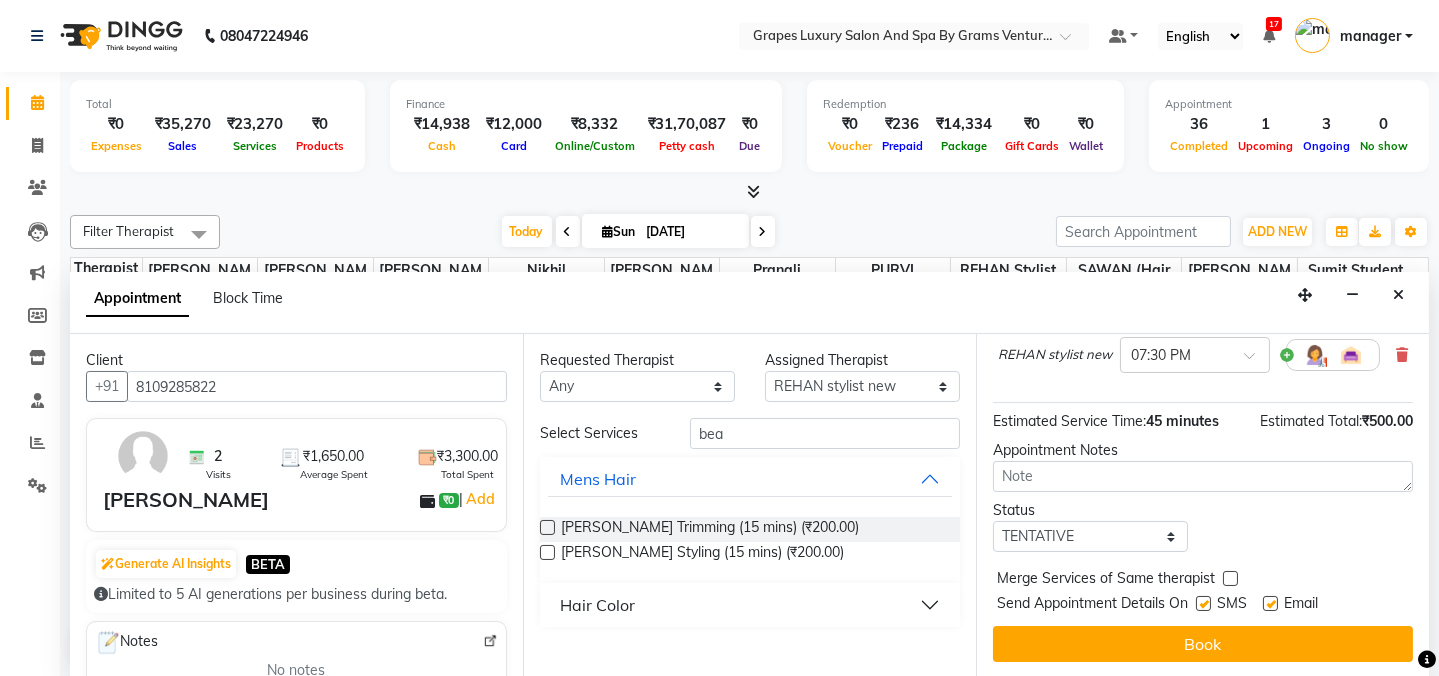 click at bounding box center (1203, 603) 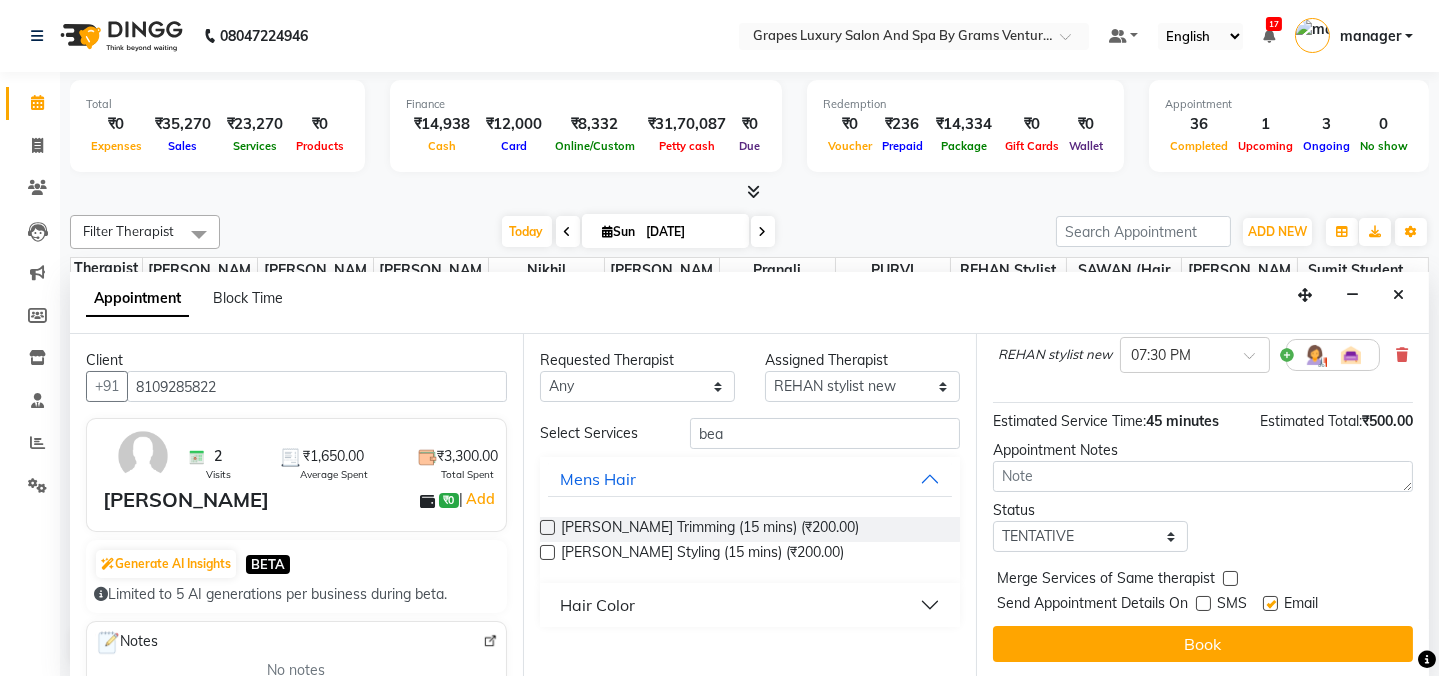 click on "Jump to [DATE] 1 2 3 4 5 6 7 8 Weeks Appointment Date [DATE] Appointment Time Select 09:00 AM 09:15 AM 09:30 AM 09:45 AM 10:00 AM 10:15 AM 10:30 AM 10:45 AM 11:00 AM 11:15 AM 11:30 AM 11:45 AM 12:00 PM 12:15 PM 12:30 PM 12:45 PM 01:00 PM 01:15 PM 01:30 PM 01:45 PM 02:00 PM 02:15 PM 02:30 PM 02:45 PM 03:00 PM 03:15 PM 03:30 PM 03:45 PM 04:00 PM 04:15 PM 04:30 PM 04:45 PM 05:00 PM 05:15 PM 05:30 PM 05:45 PM 06:00 PM 06:15 PM 06:30 PM 06:45 PM 07:00 PM 07:15 PM 07:30 PM 07:45 PM 08:00 PM Hair Cut [DEMOGRAPHIC_DATA] (30 mins)   for  30 min ₹300.00 REHAN  stylist new × 07:00 PM [PERSON_NAME] Trimming (15 mins)   for  15 min ₹200.00 REHAN  stylist new × 07:30 PM Estimated Service Time:  45 minutes Estimated Total:  ₹500.00 Appointment Notes Status Select TENTATIVE CONFIRM CHECK-IN UPCOMING Merge Services of Same therapist Send Appointment Details On SMS Email  Book" at bounding box center [1202, 506] 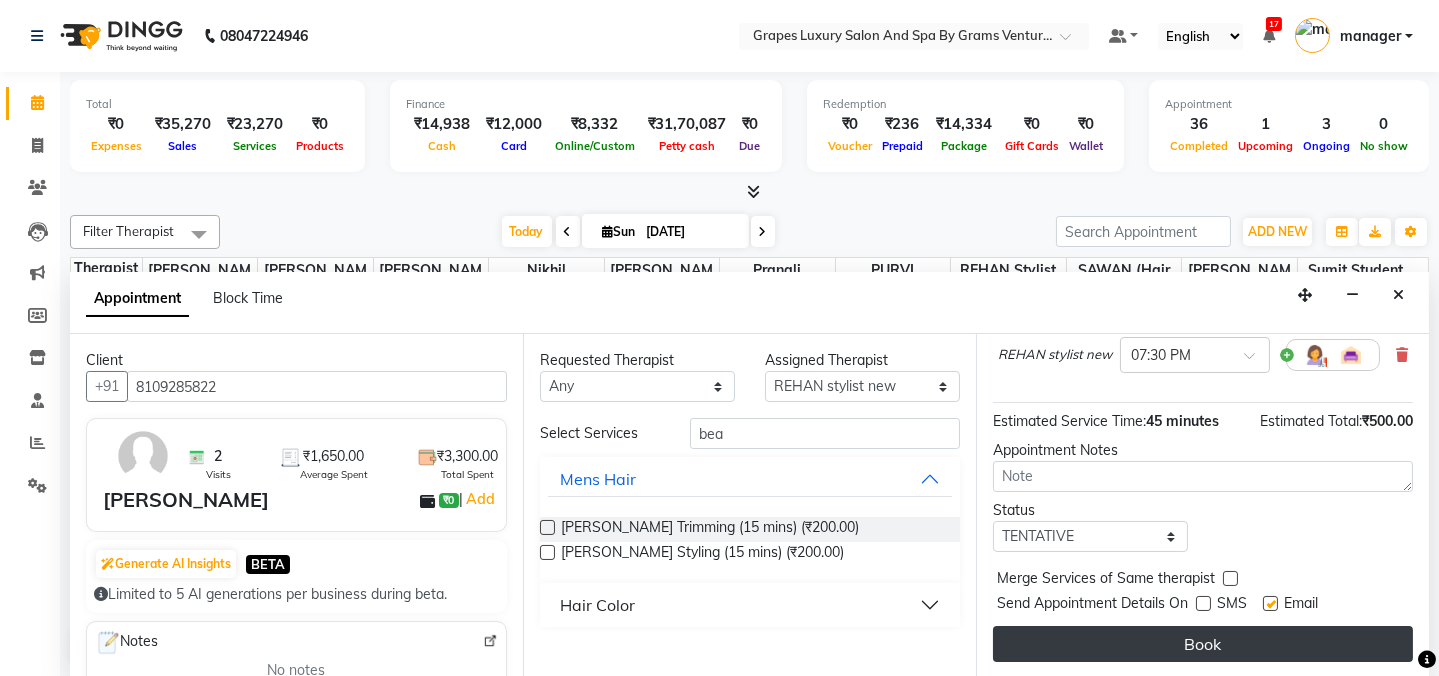 click on "Book" at bounding box center [1203, 644] 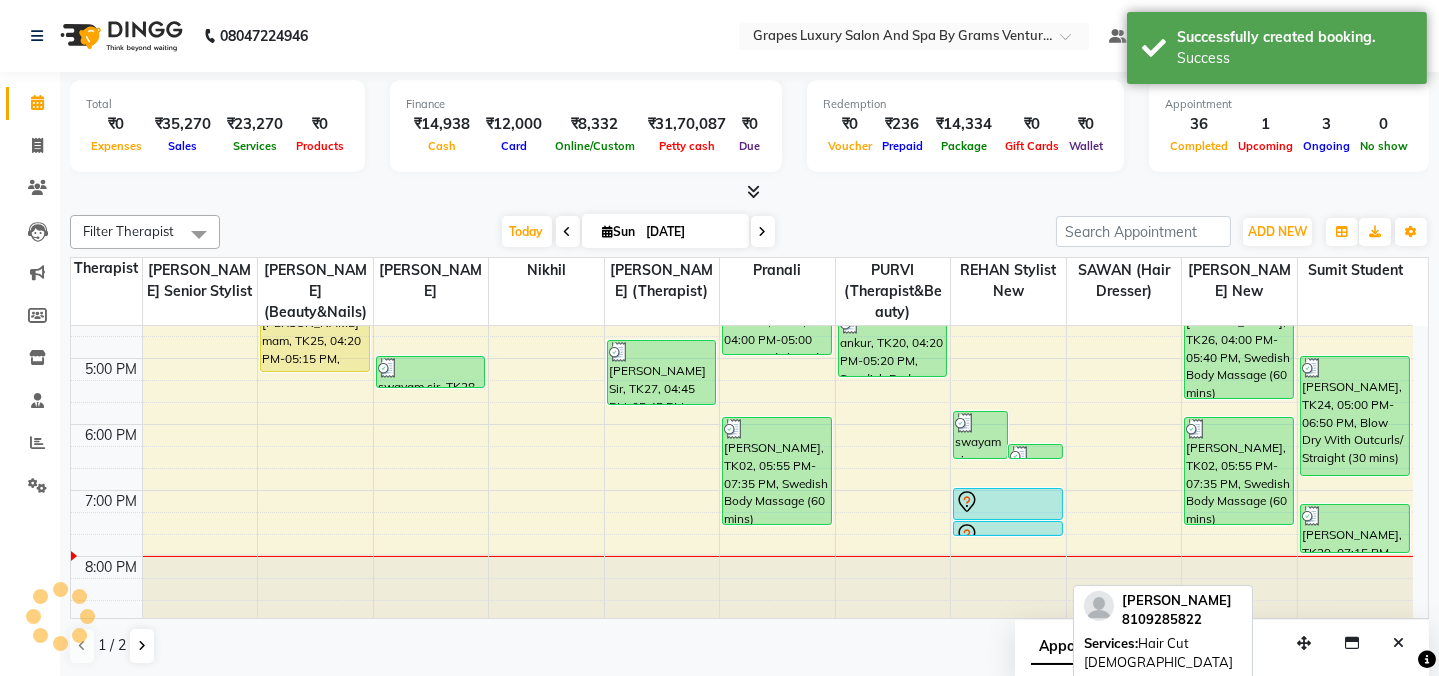 scroll, scrollTop: 0, scrollLeft: 0, axis: both 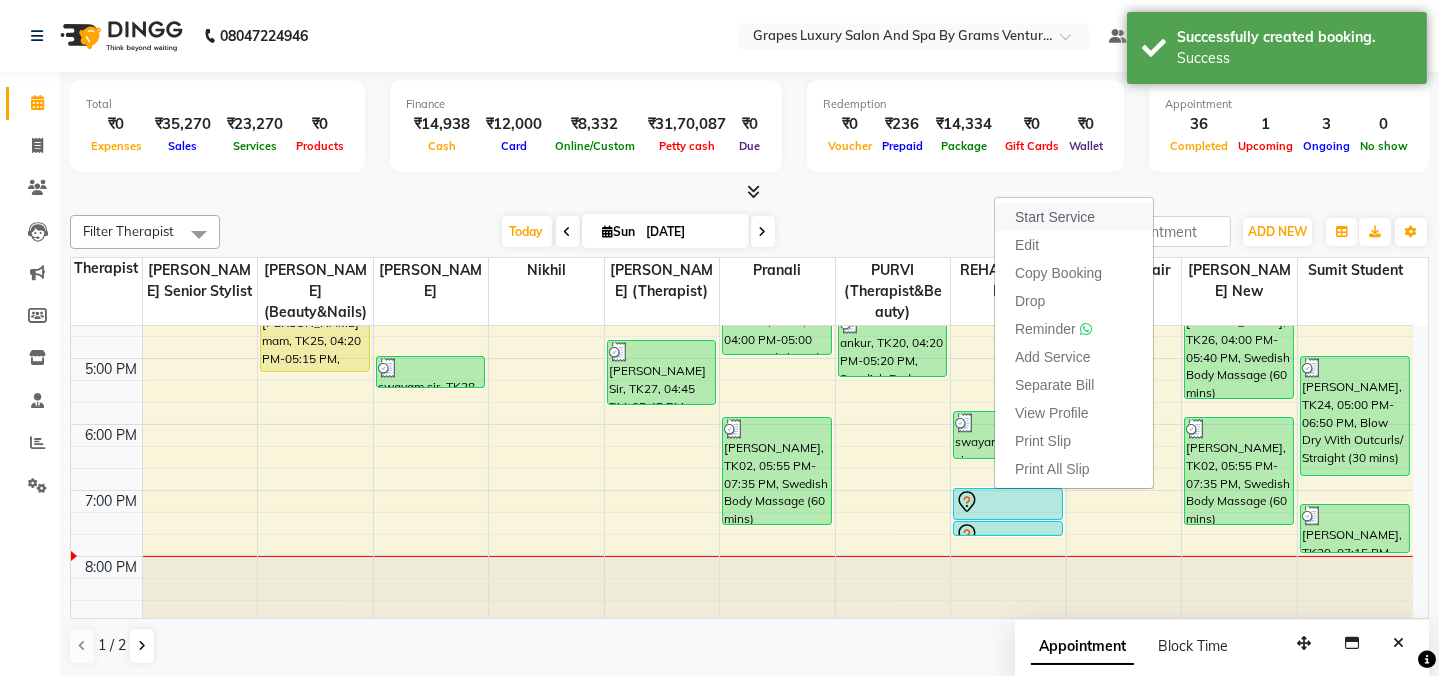 click on "Start Service" at bounding box center (1055, 217) 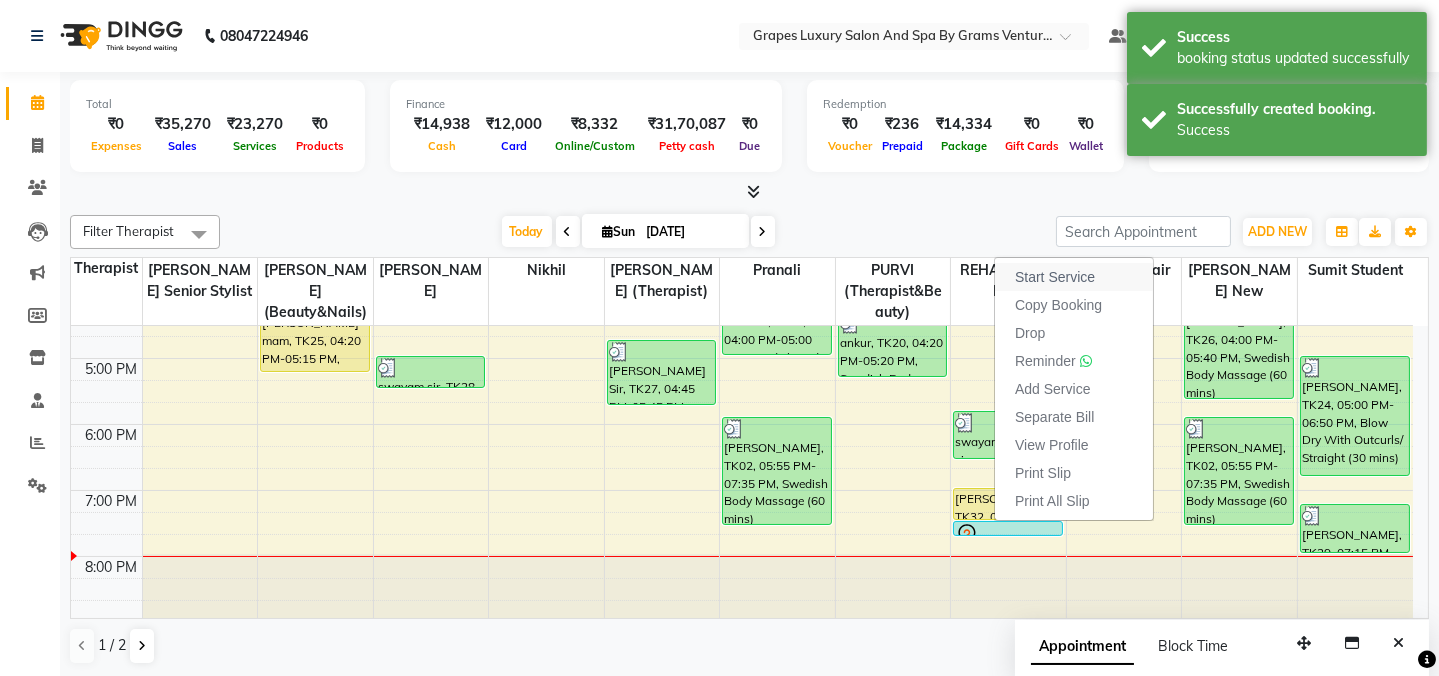 click on "Start Service" at bounding box center (1055, 277) 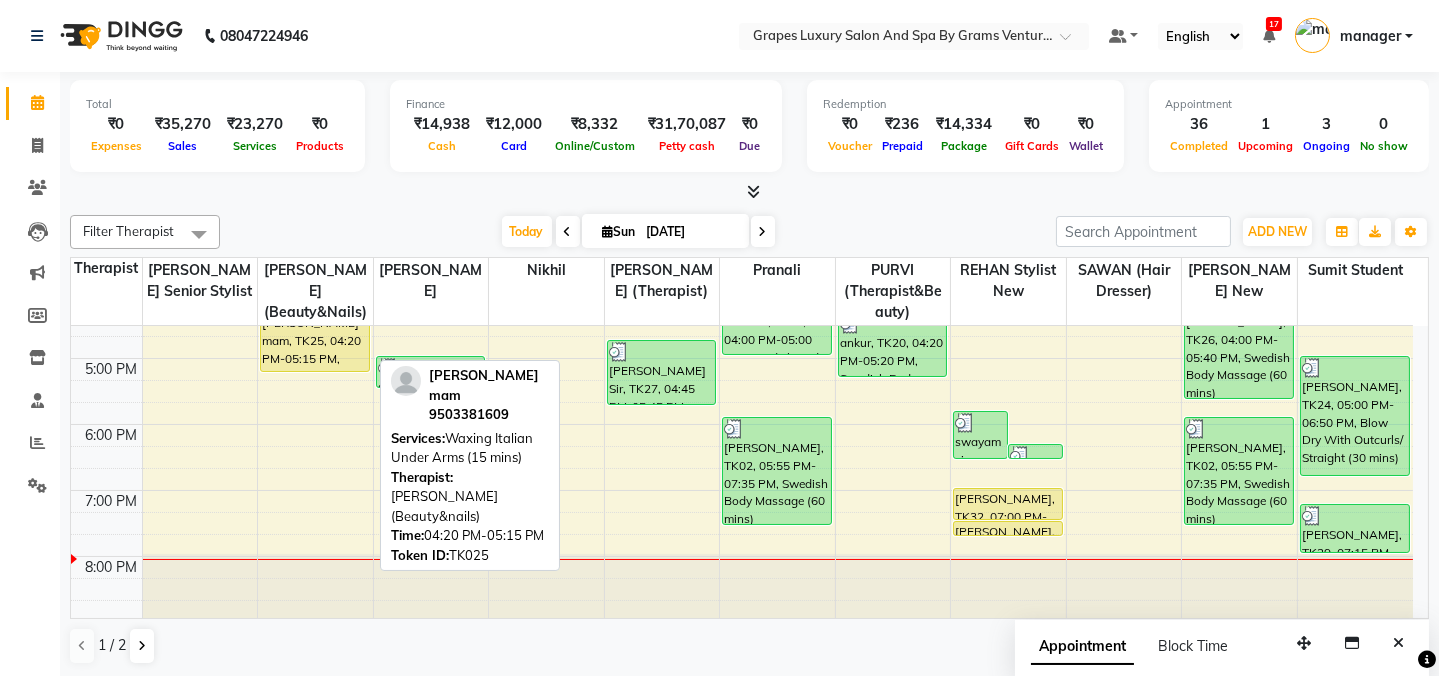 click on "[PERSON_NAME] mam, TK25, 04:20 PM-05:15 PM, Waxing Italian Under Arms (15 mins)" at bounding box center (315, 342) 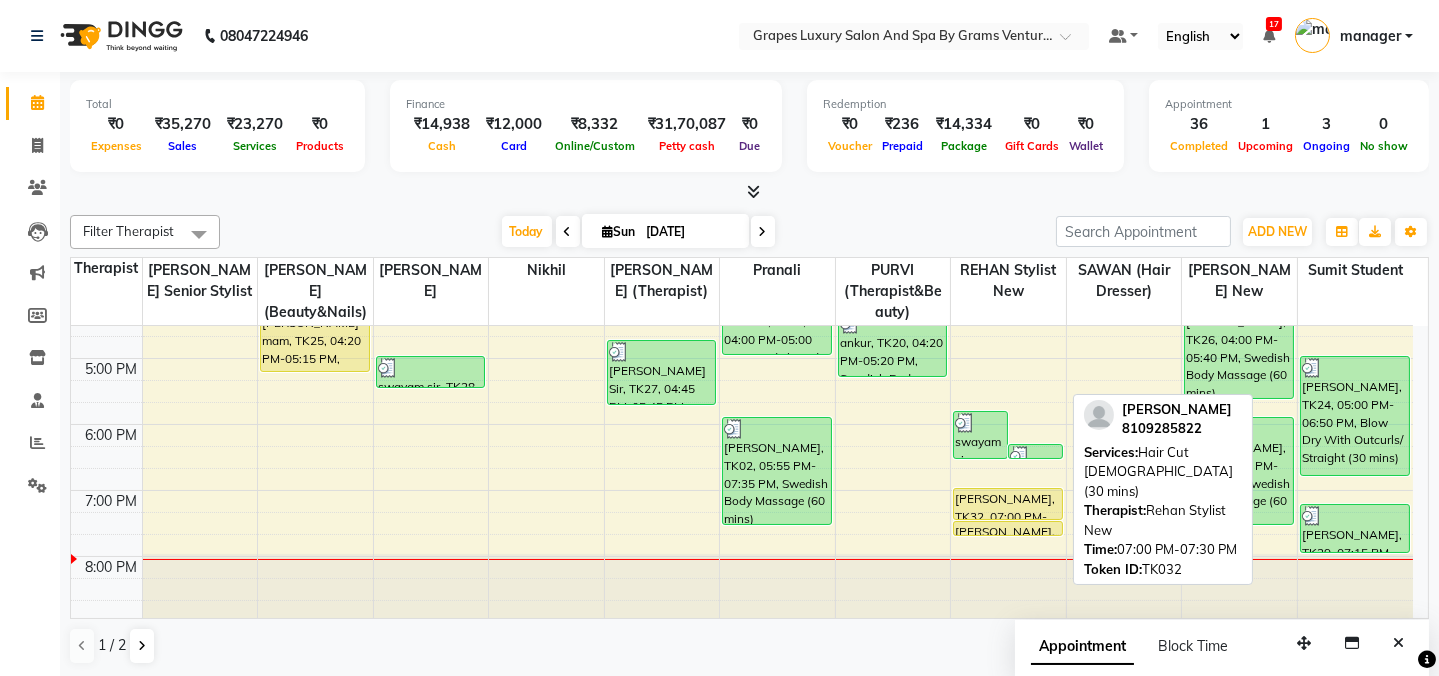click on "[PERSON_NAME], TK32, 07:00 PM-07:30 PM, Hair Cut [DEMOGRAPHIC_DATA] (30 mins)" at bounding box center [1008, 504] 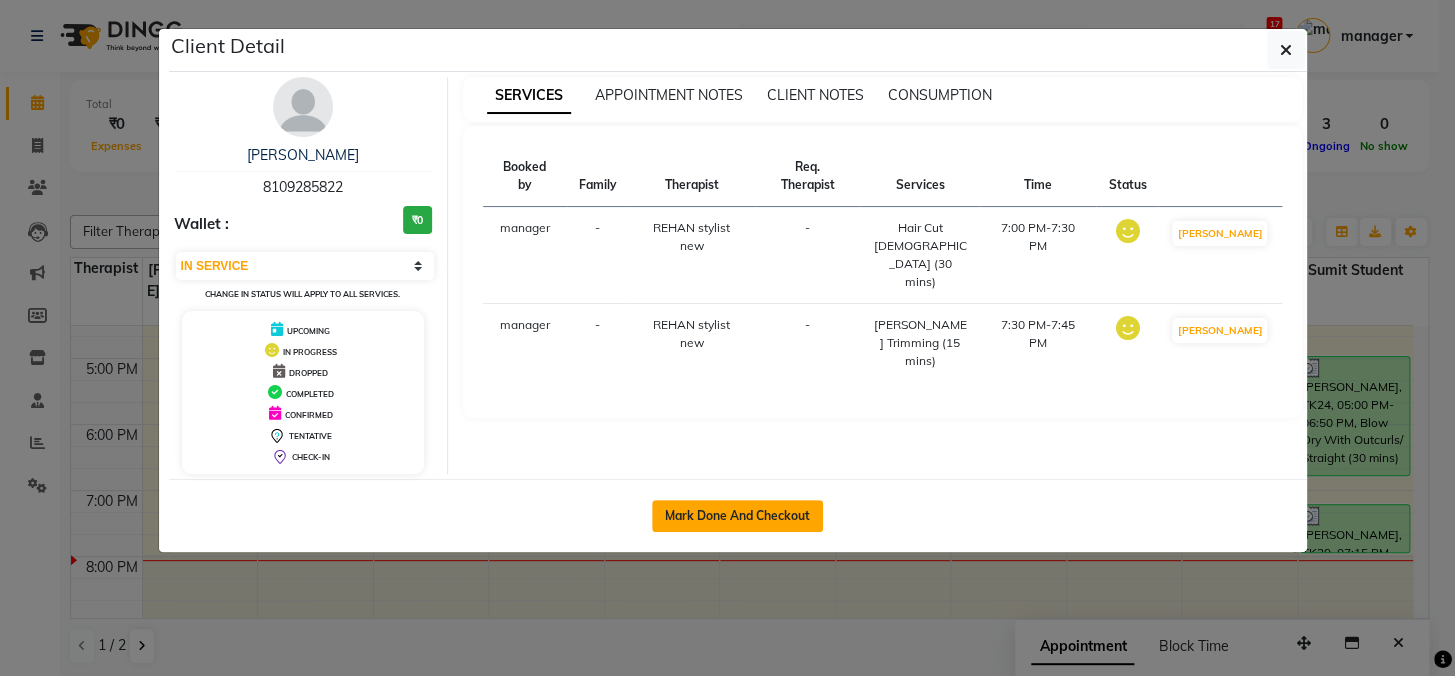 click on "Mark Done And Checkout" 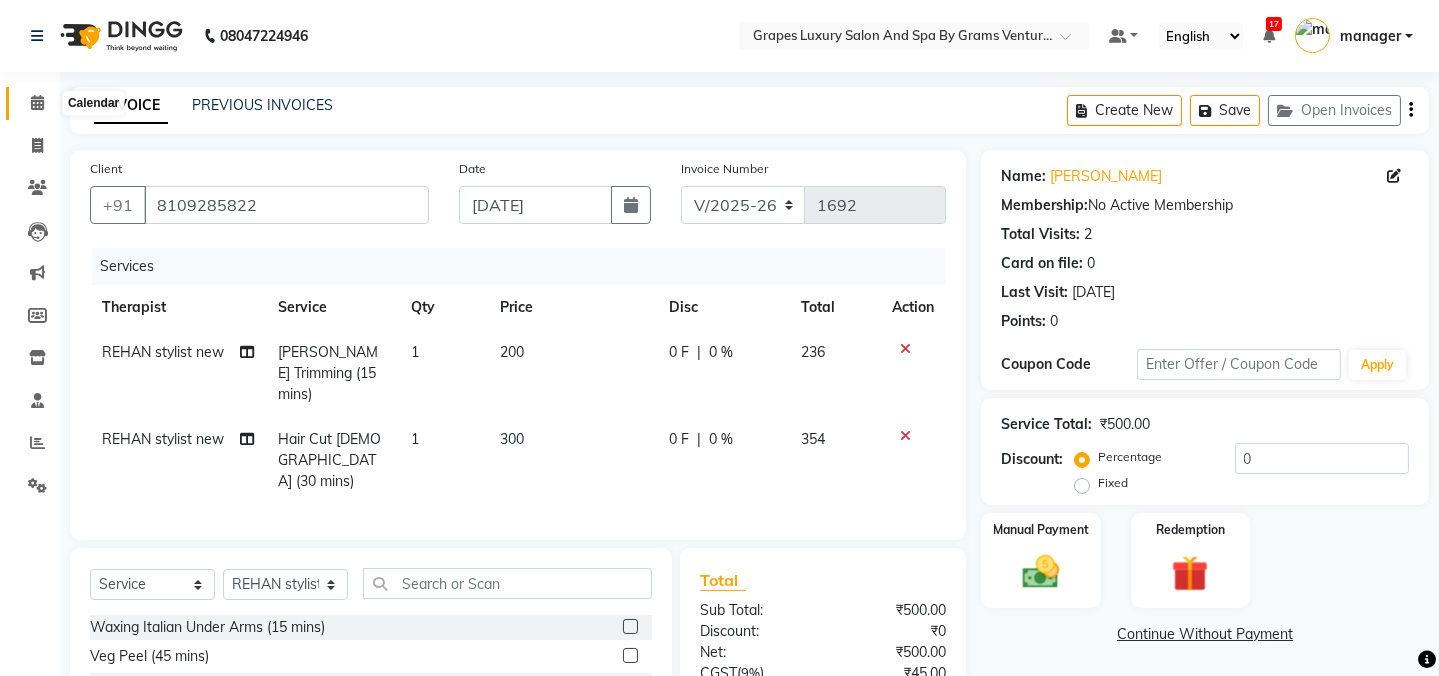 click 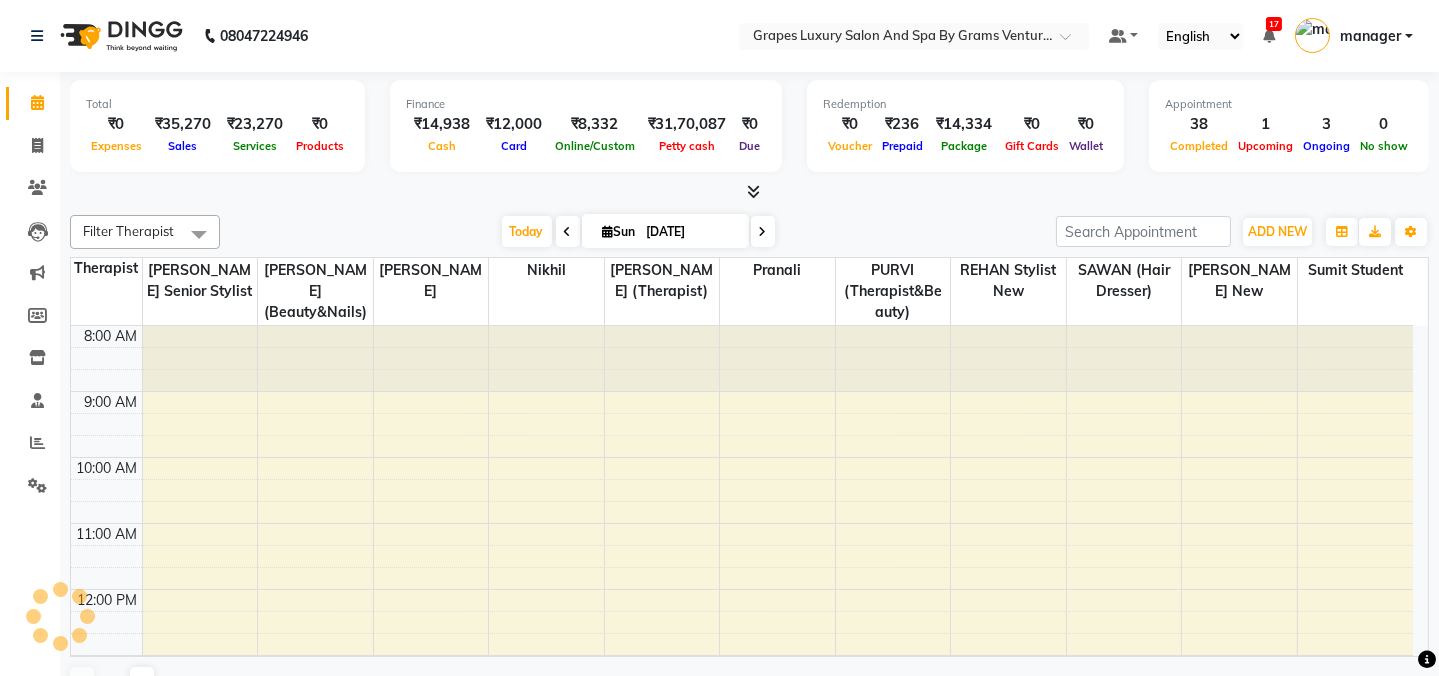 scroll, scrollTop: 0, scrollLeft: 0, axis: both 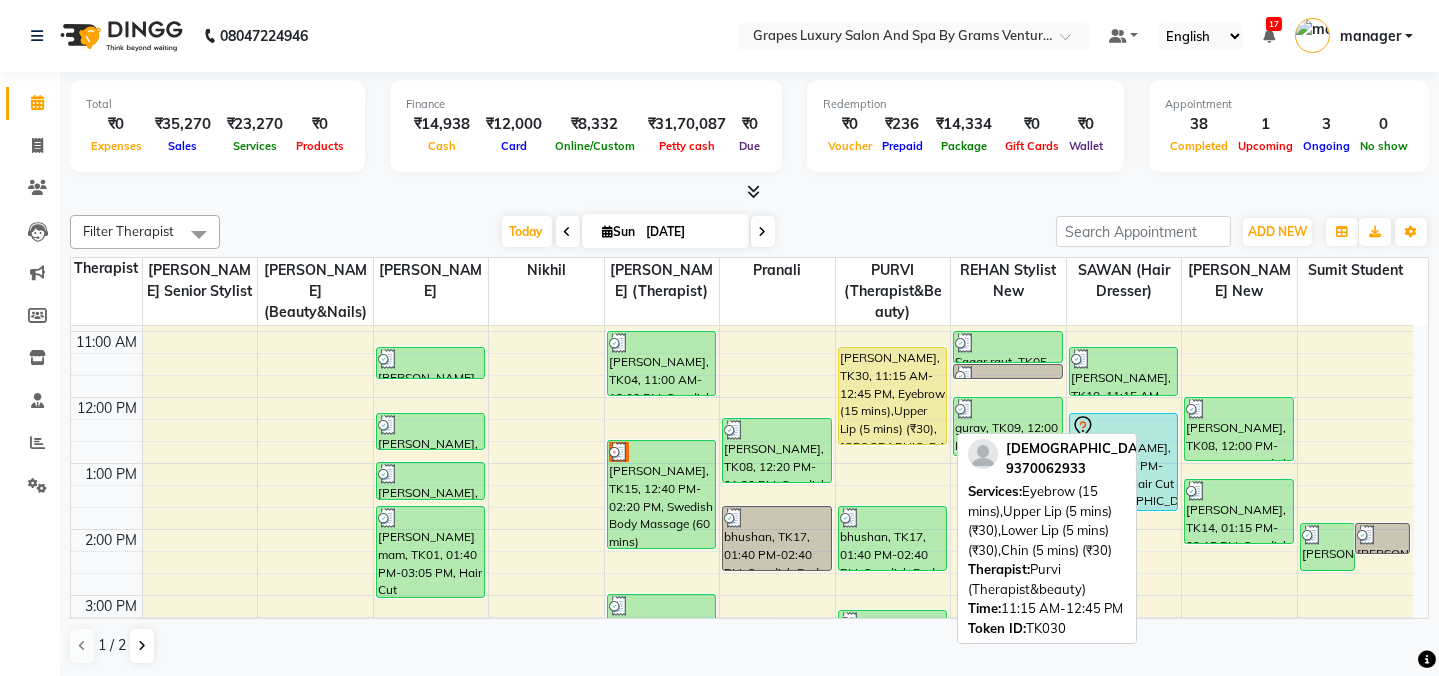 click on "[PERSON_NAME], TK30, 11:15 AM-12:45 PM, Eyebrow (15 mins),Upper Lip (5 mins) (₹30),[GEOGRAPHIC_DATA] (5 mins) (₹30),[GEOGRAPHIC_DATA] (5 mins) (₹30)" at bounding box center (893, 396) 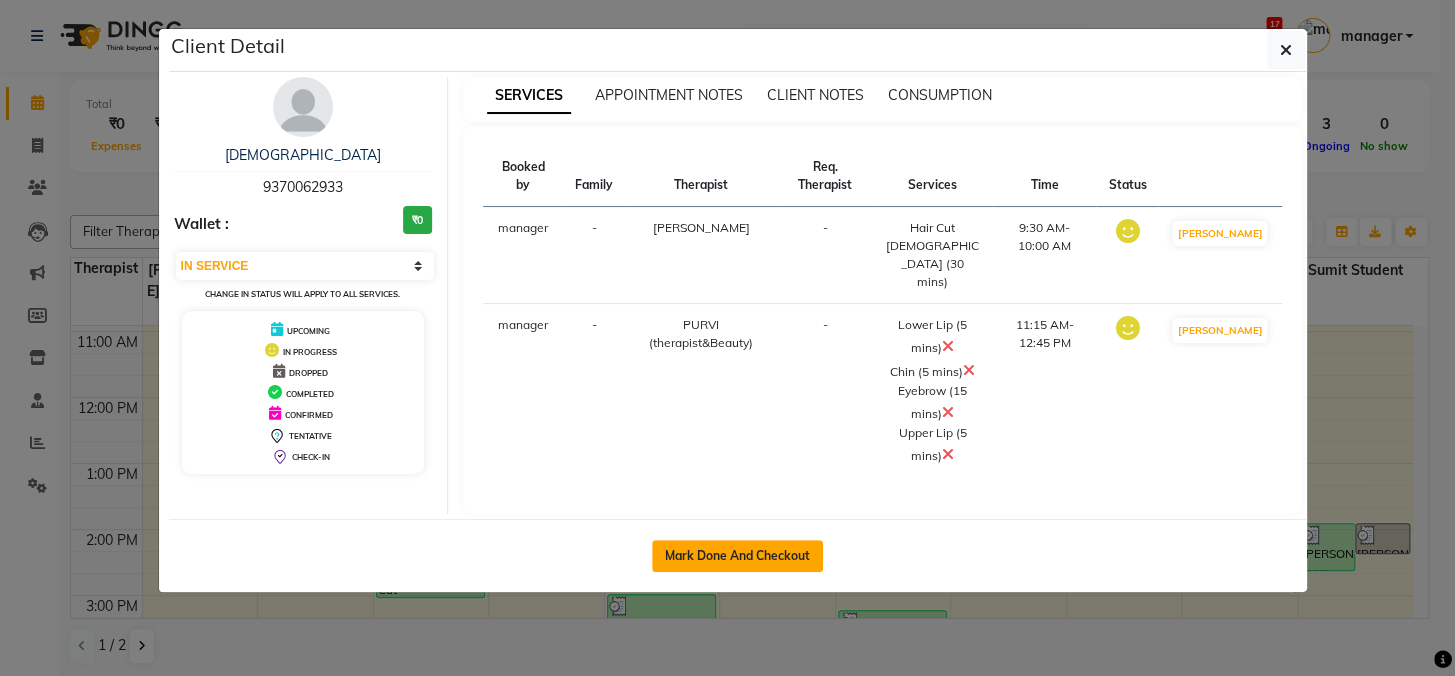 click on "Mark Done And Checkout" 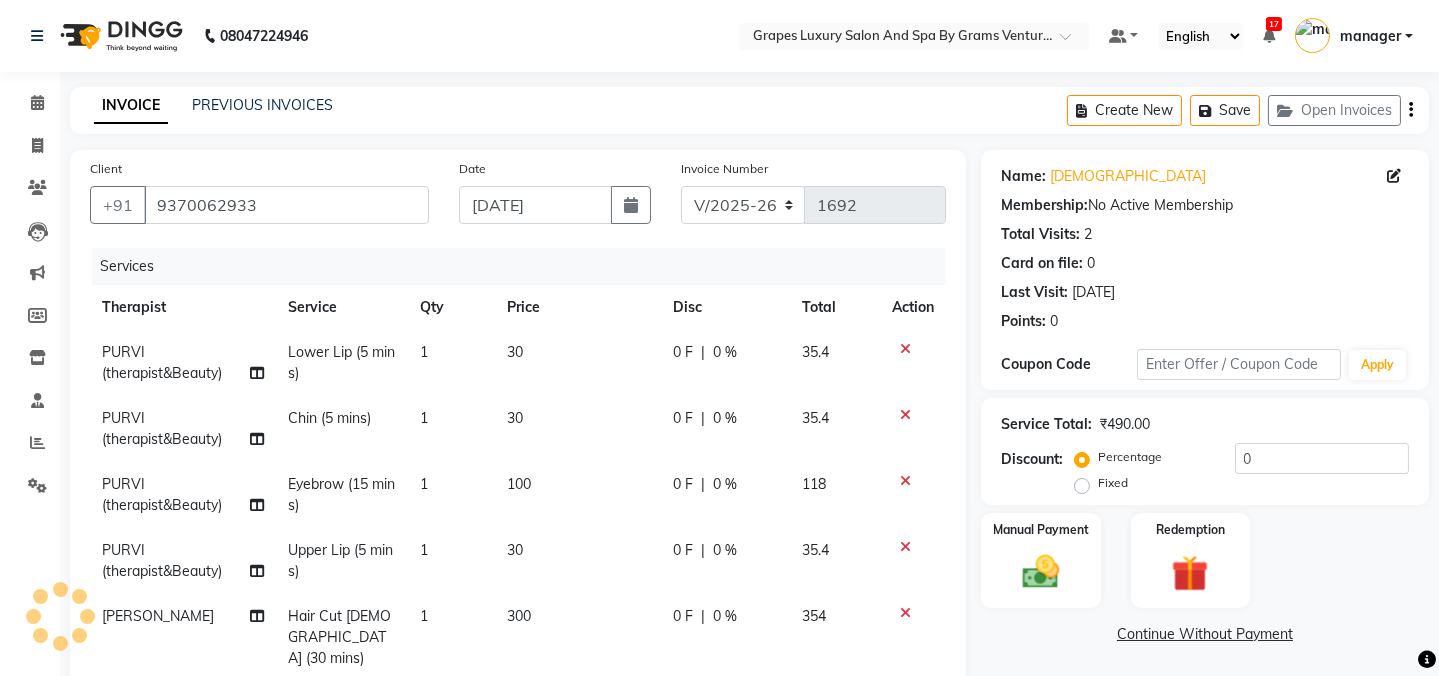 scroll, scrollTop: 172, scrollLeft: 0, axis: vertical 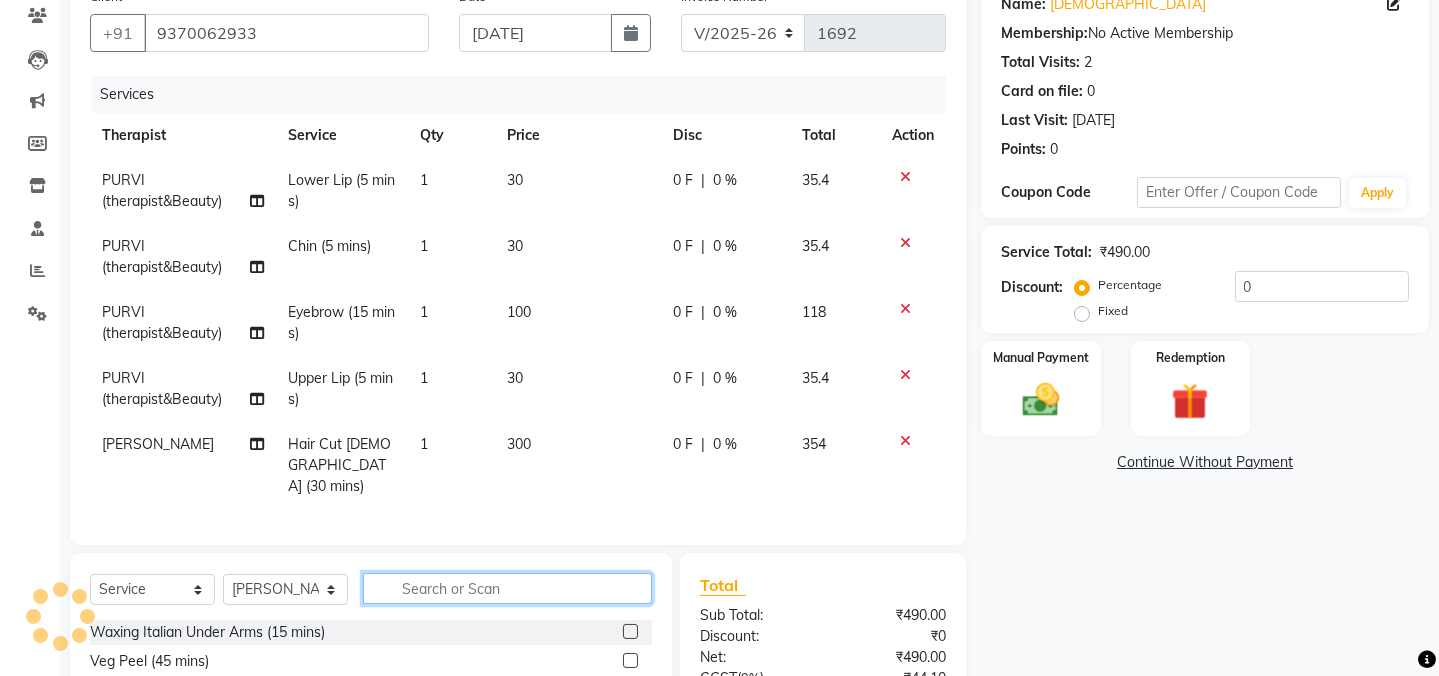 click 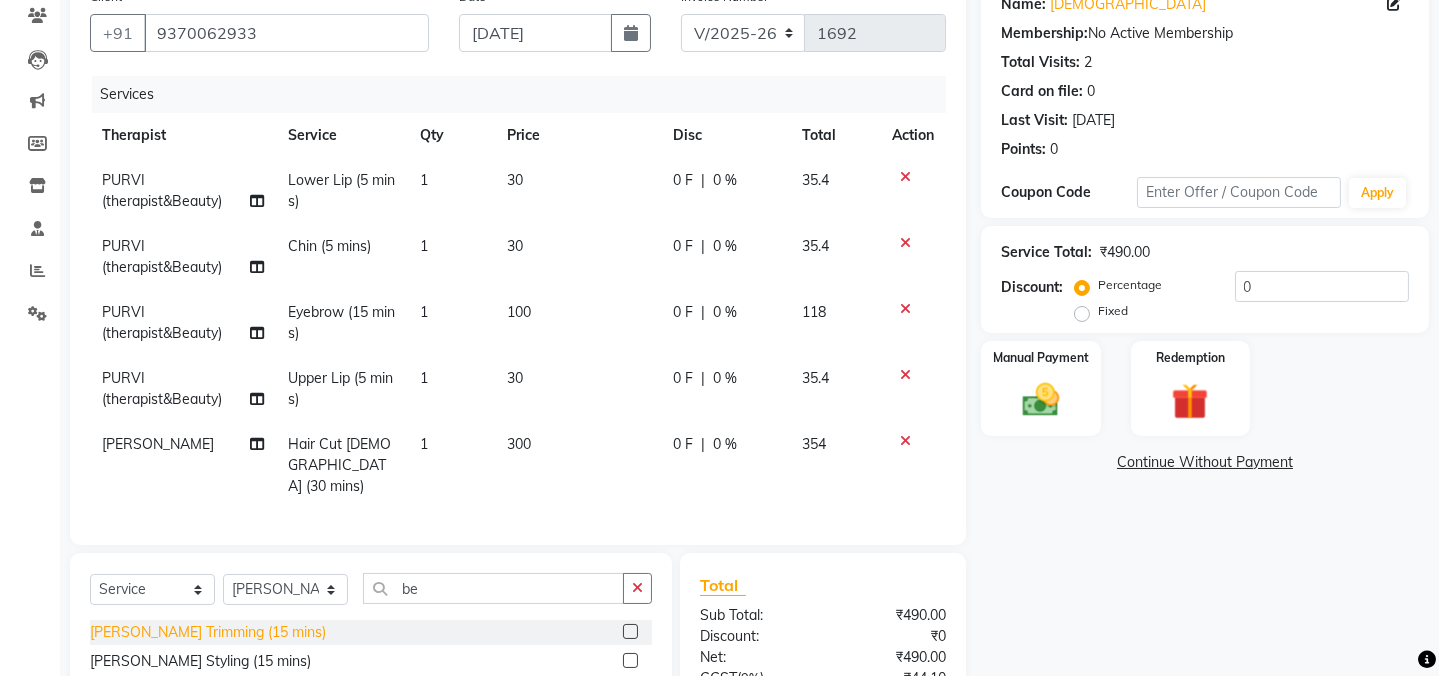 click on "[PERSON_NAME] Trimming (15 mins)" 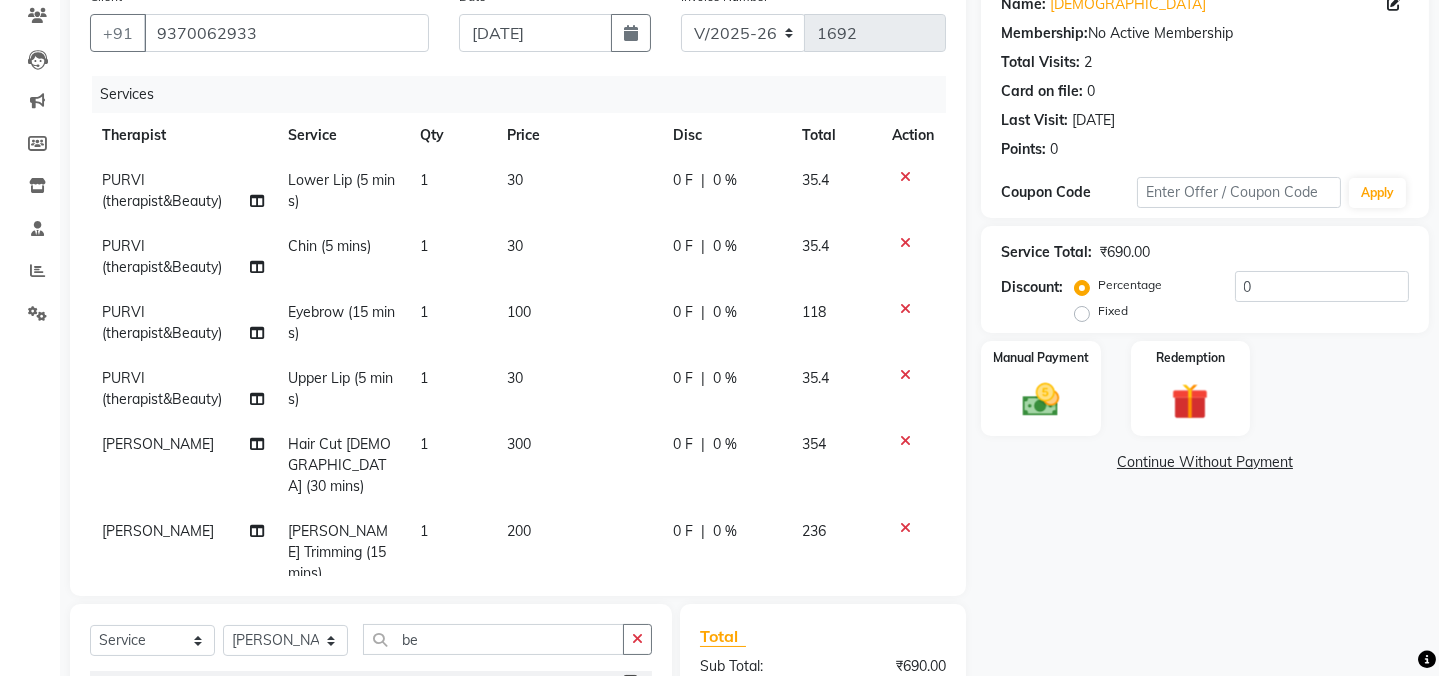 scroll, scrollTop: 425, scrollLeft: 0, axis: vertical 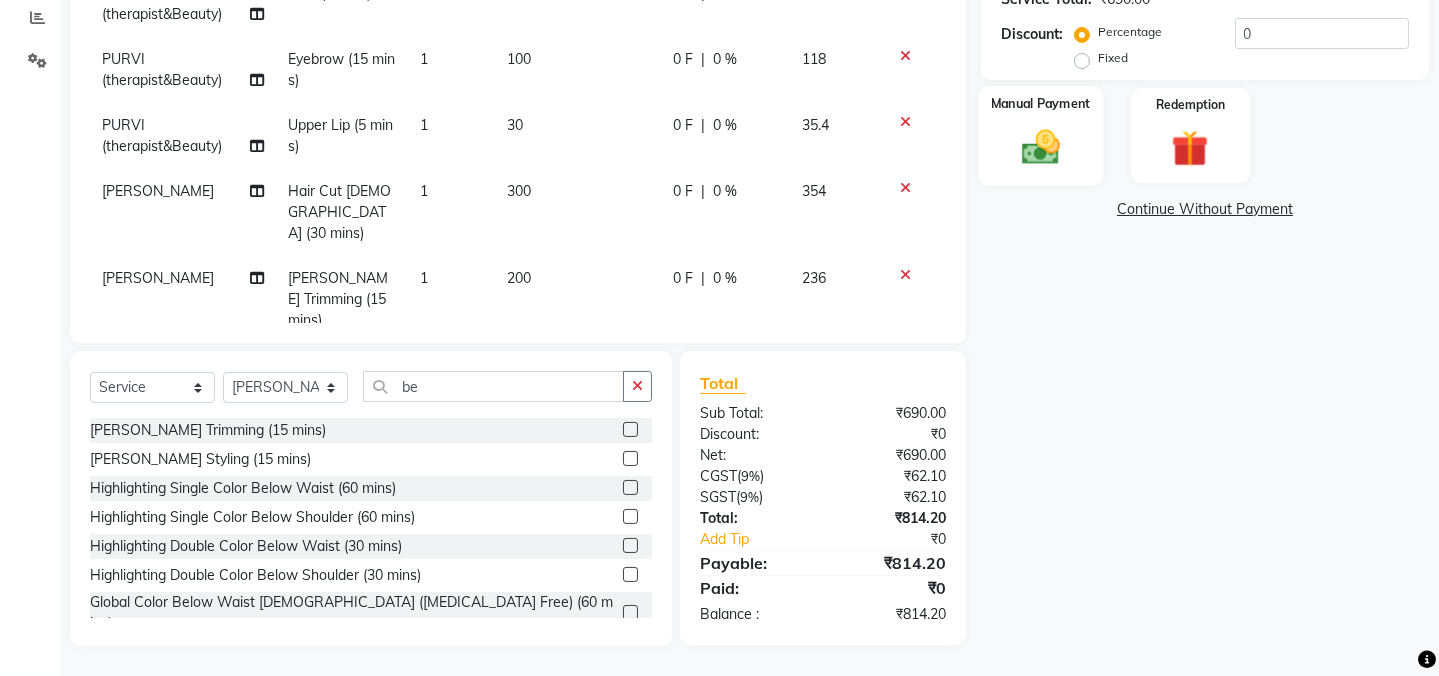 click 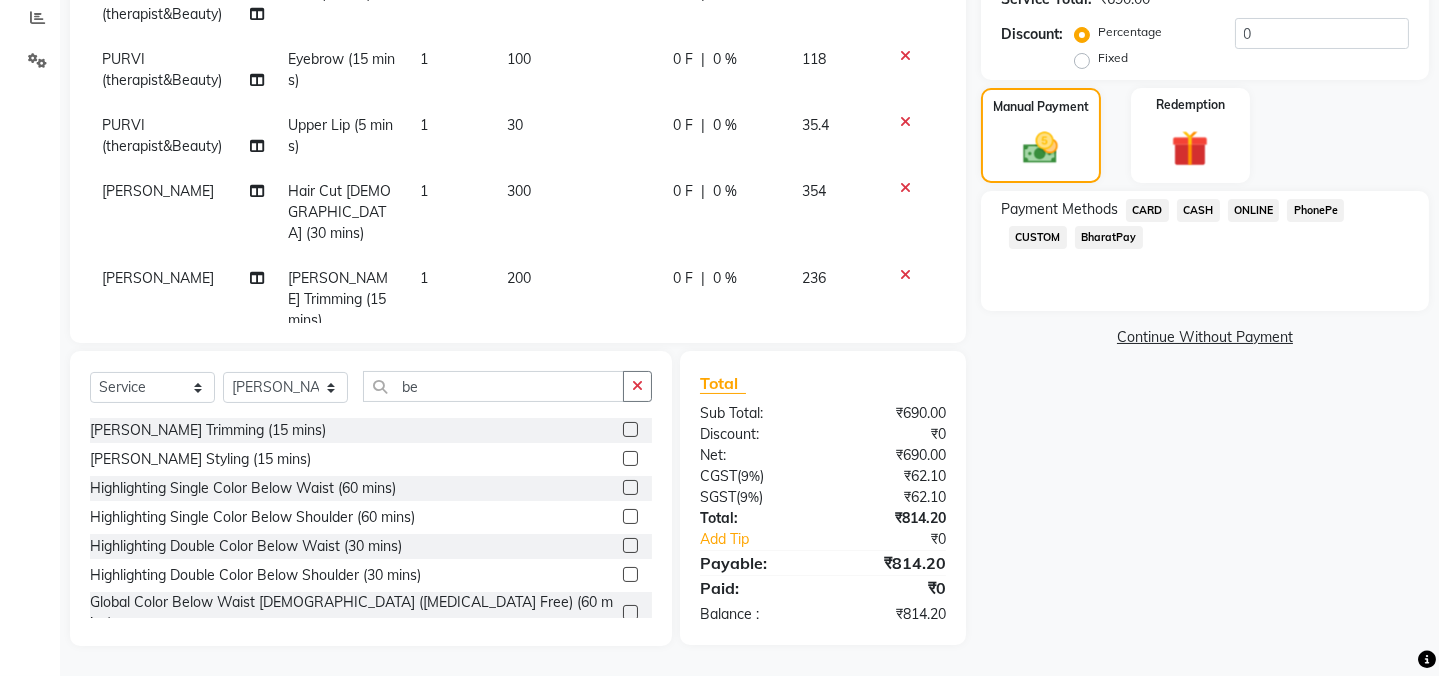 drag, startPoint x: 1258, startPoint y: 205, endPoint x: 1273, endPoint y: 212, distance: 16.552946 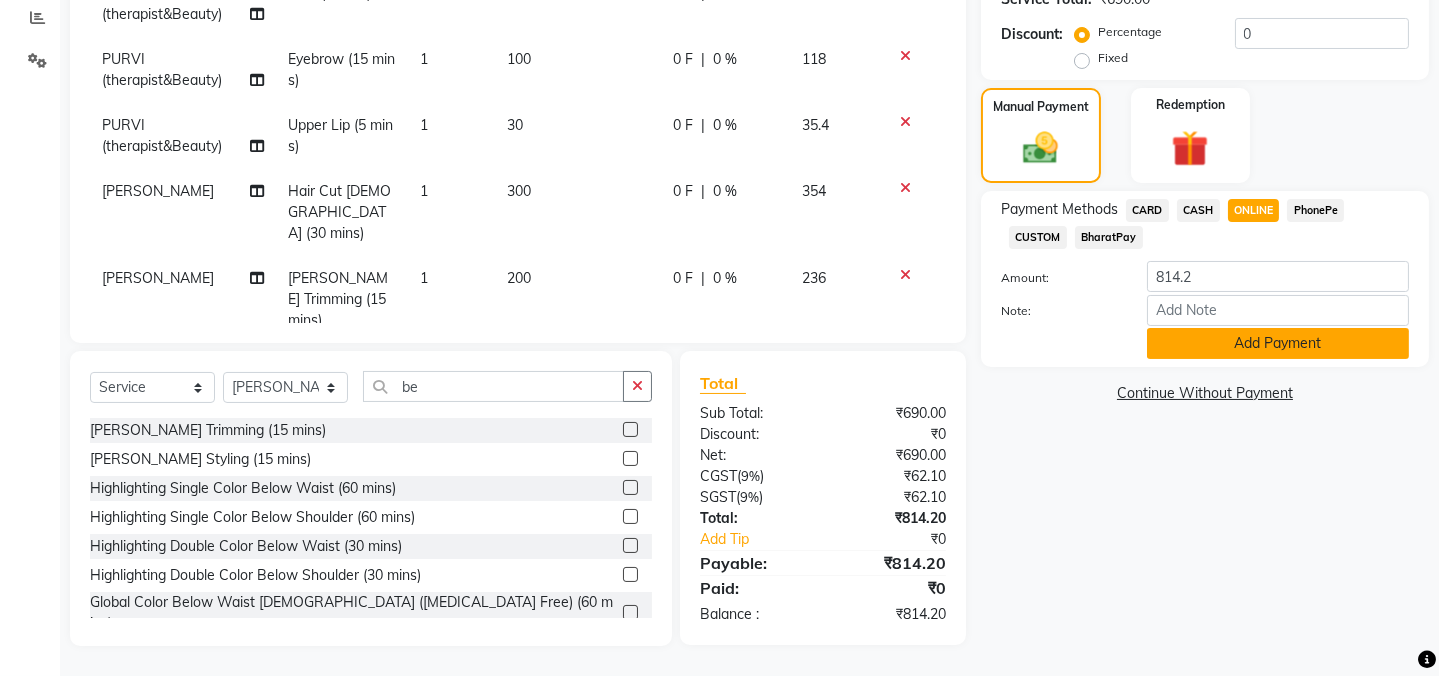 click on "Add Payment" 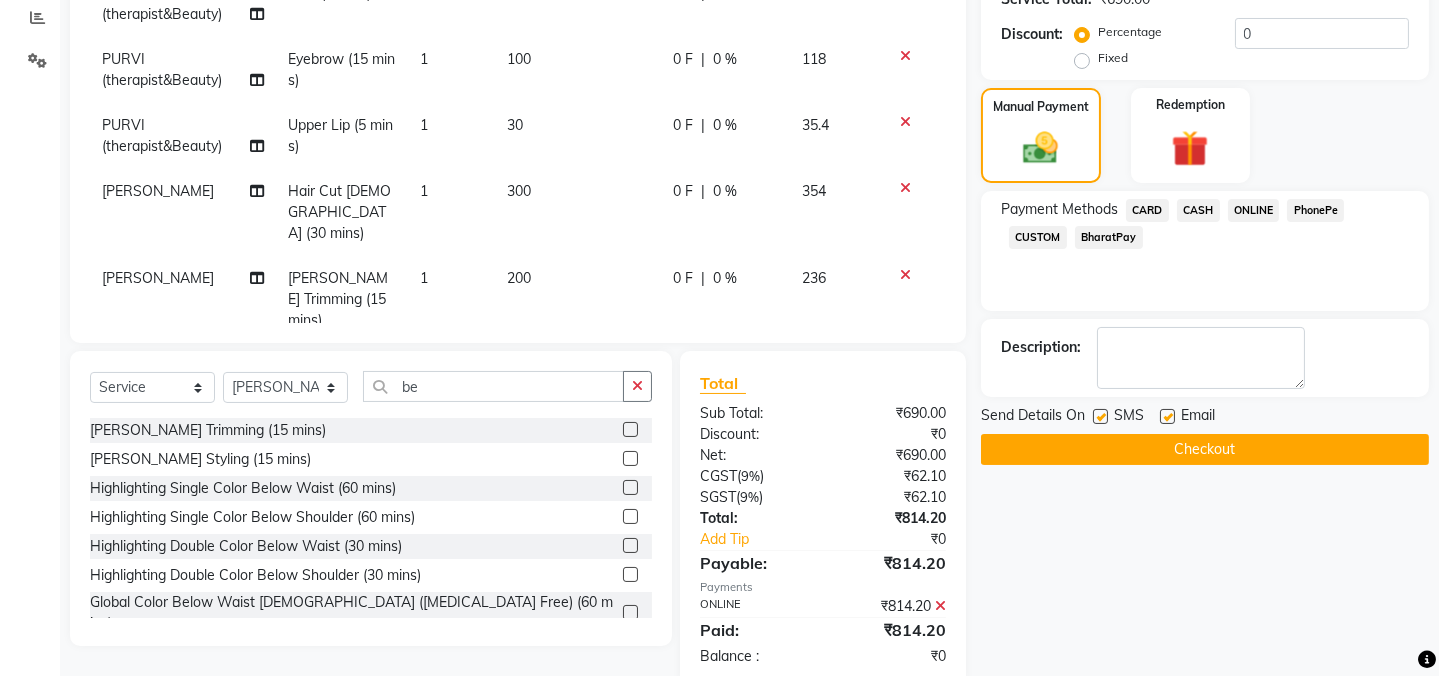 click 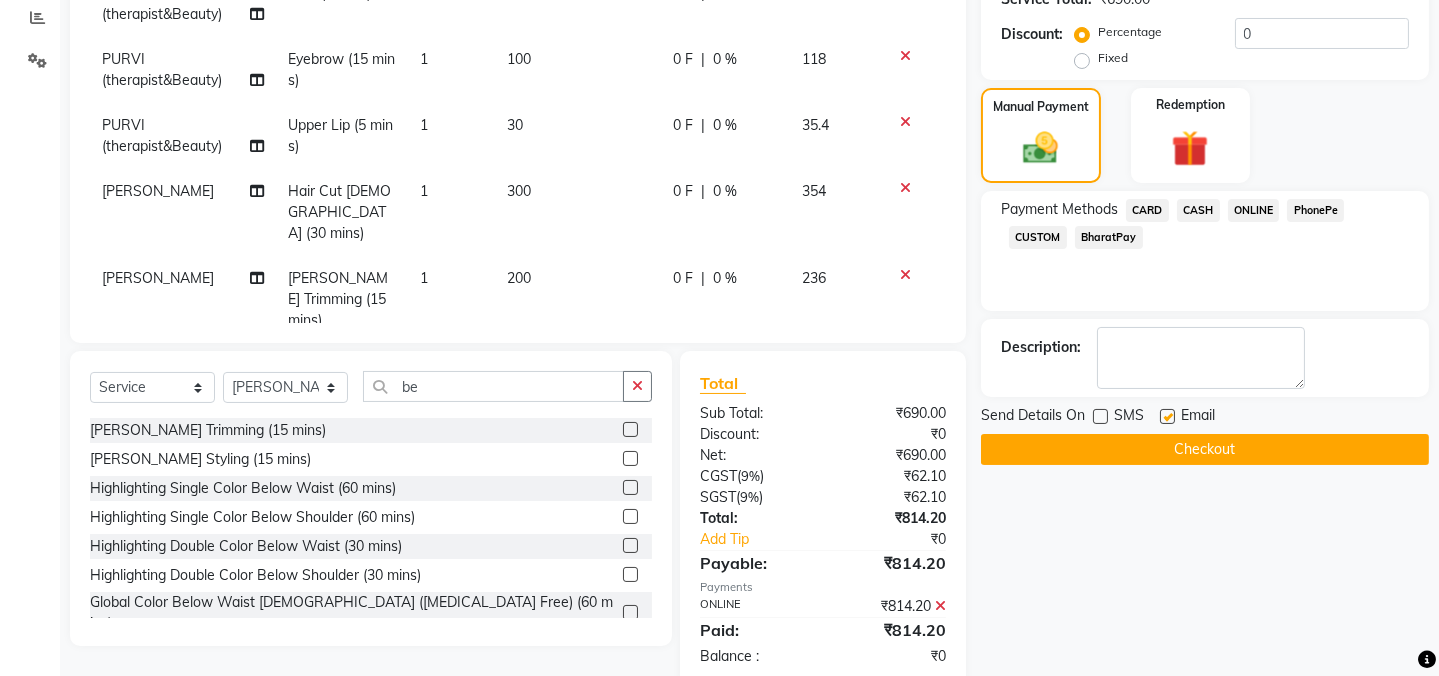 click on "Checkout" 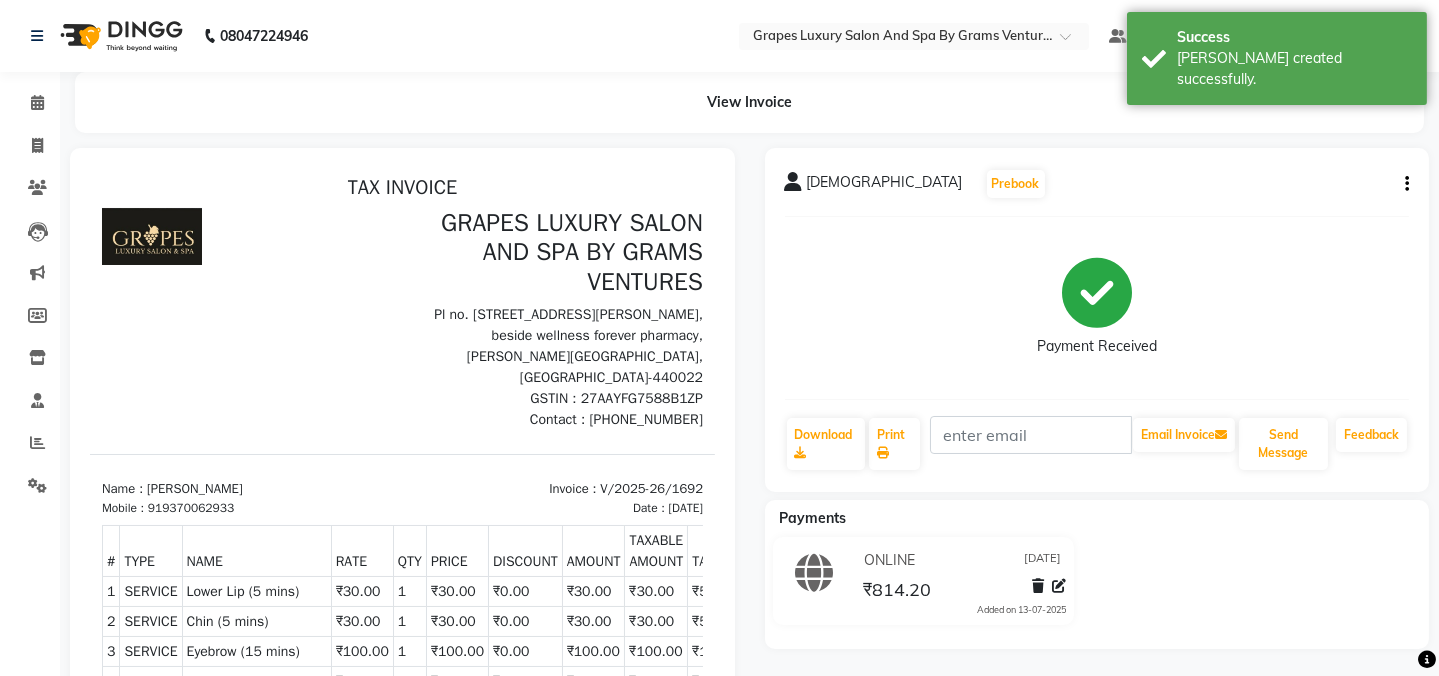 scroll, scrollTop: 0, scrollLeft: 0, axis: both 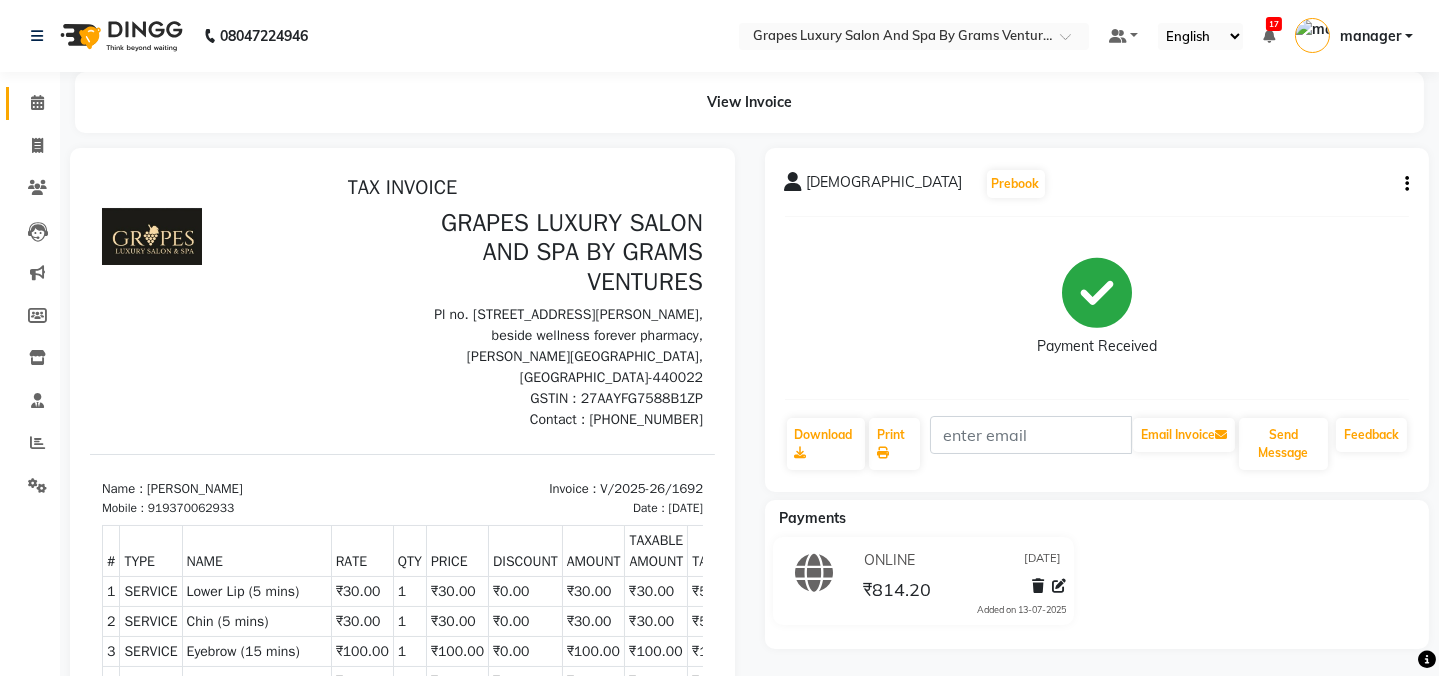 click 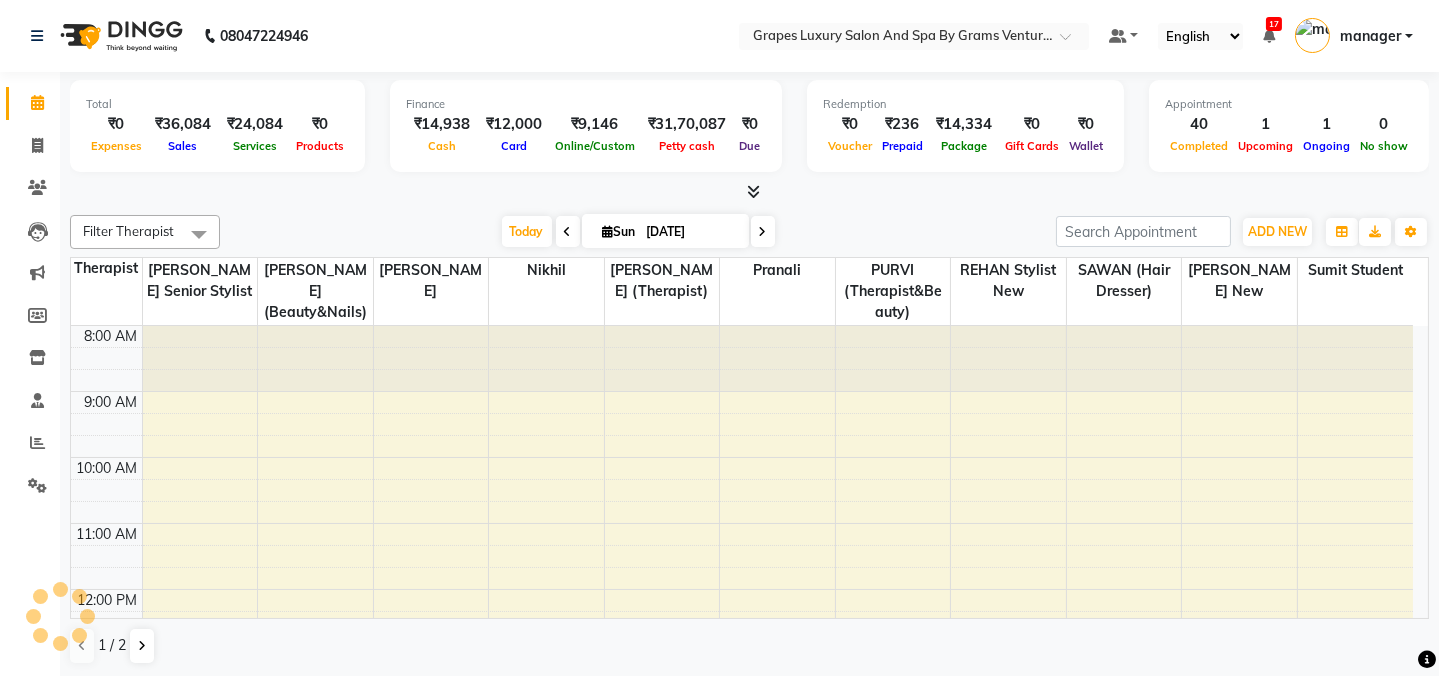 scroll, scrollTop: 0, scrollLeft: 0, axis: both 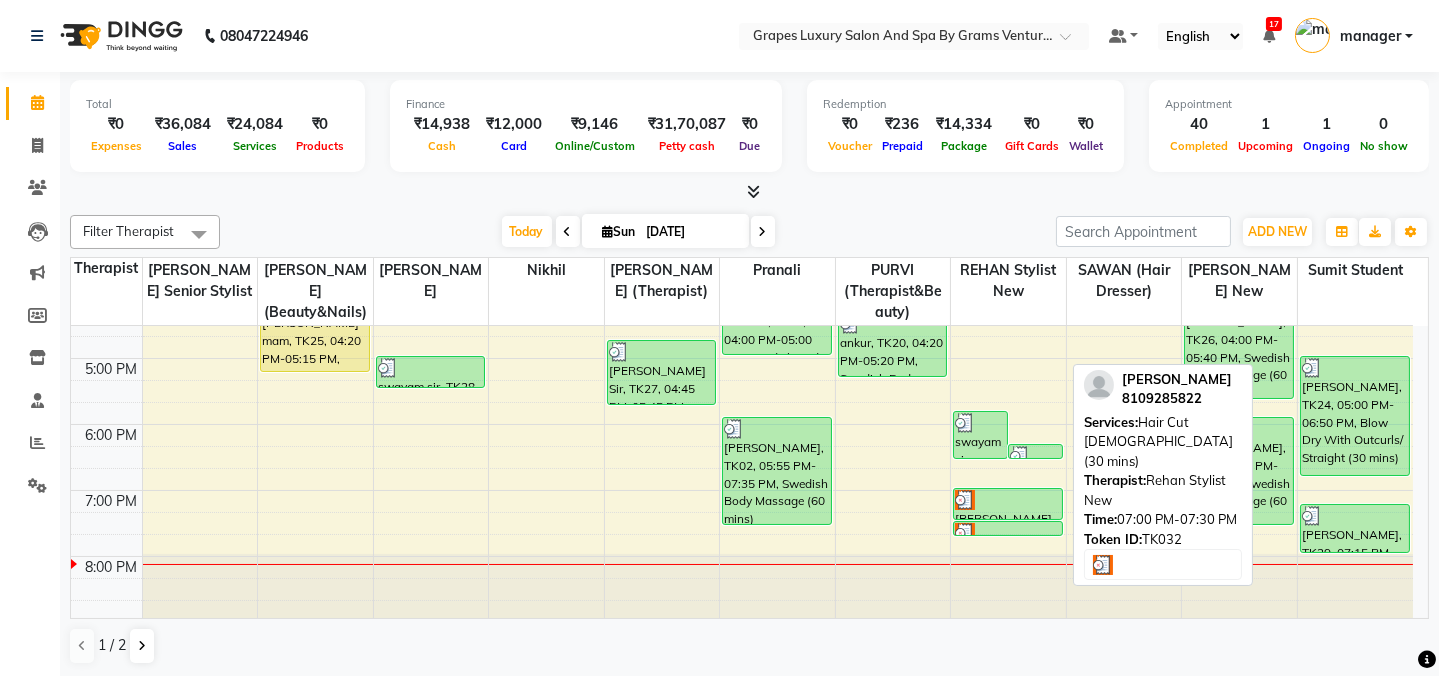 click on "[PERSON_NAME], TK32, 07:00 PM-07:30 PM, Hair Cut [DEMOGRAPHIC_DATA] (30 mins)" at bounding box center (1008, 504) 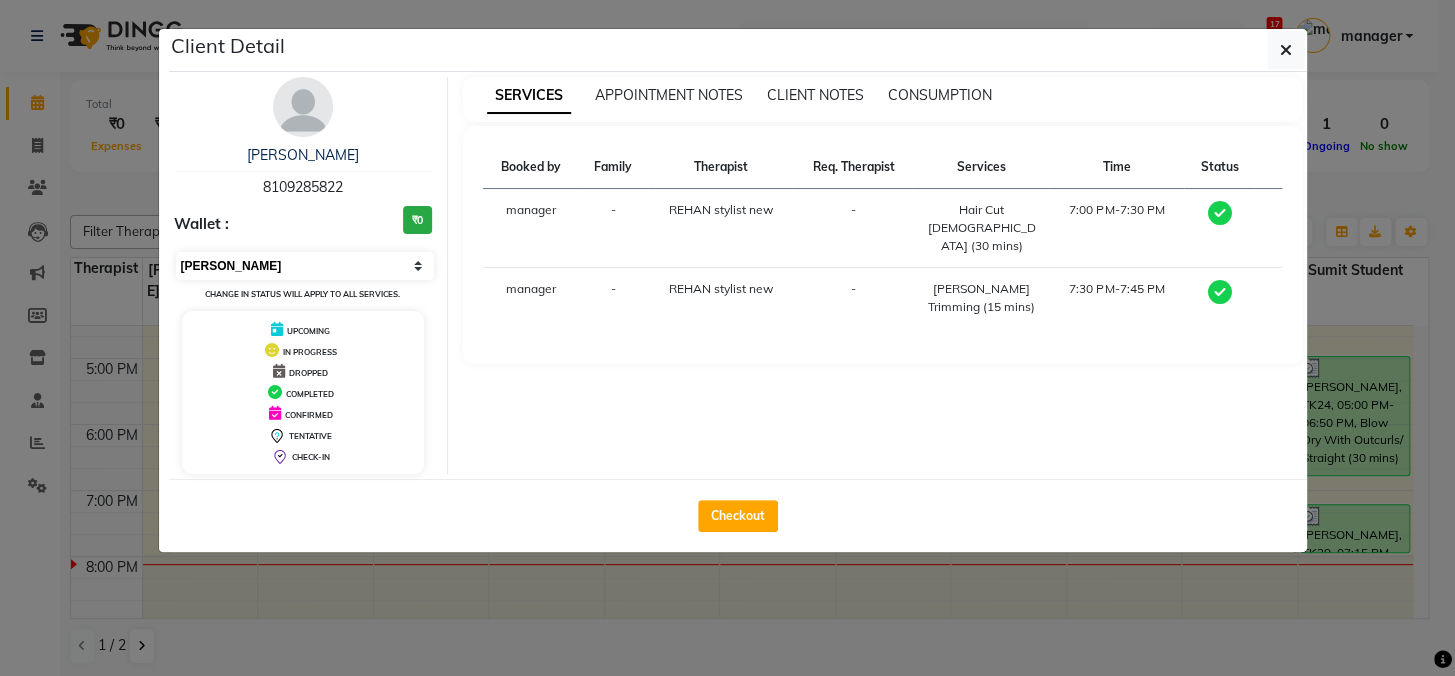 drag, startPoint x: 337, startPoint y: 264, endPoint x: 320, endPoint y: 278, distance: 22.022715 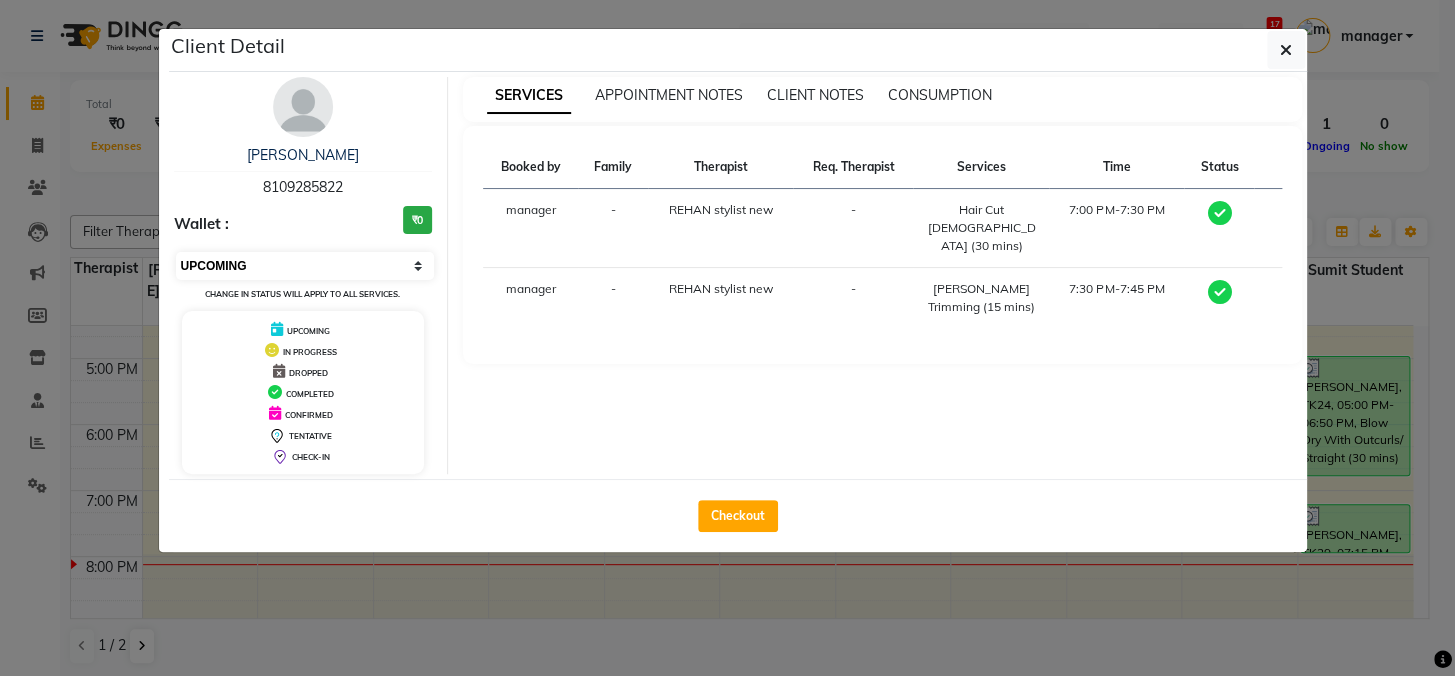 click on "Select MARK DONE UPCOMING" at bounding box center (305, 266) 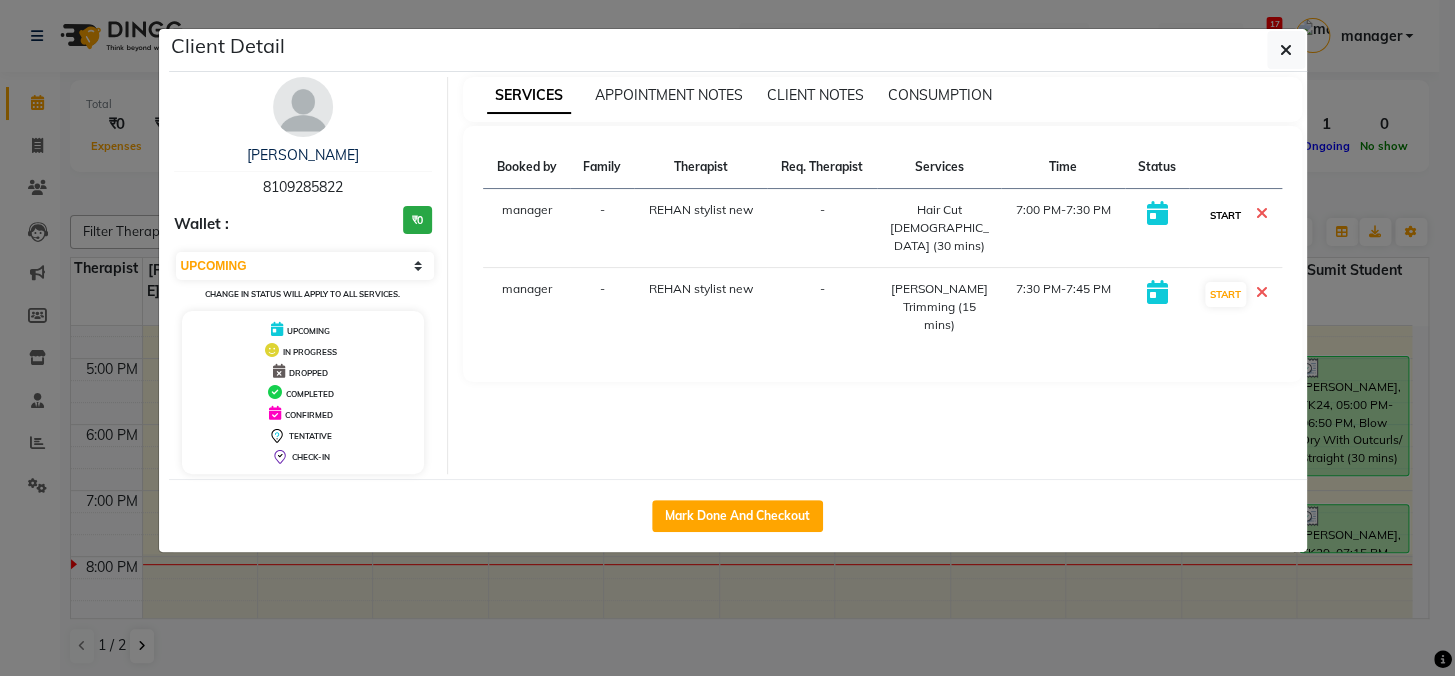 click on "START" at bounding box center [1225, 215] 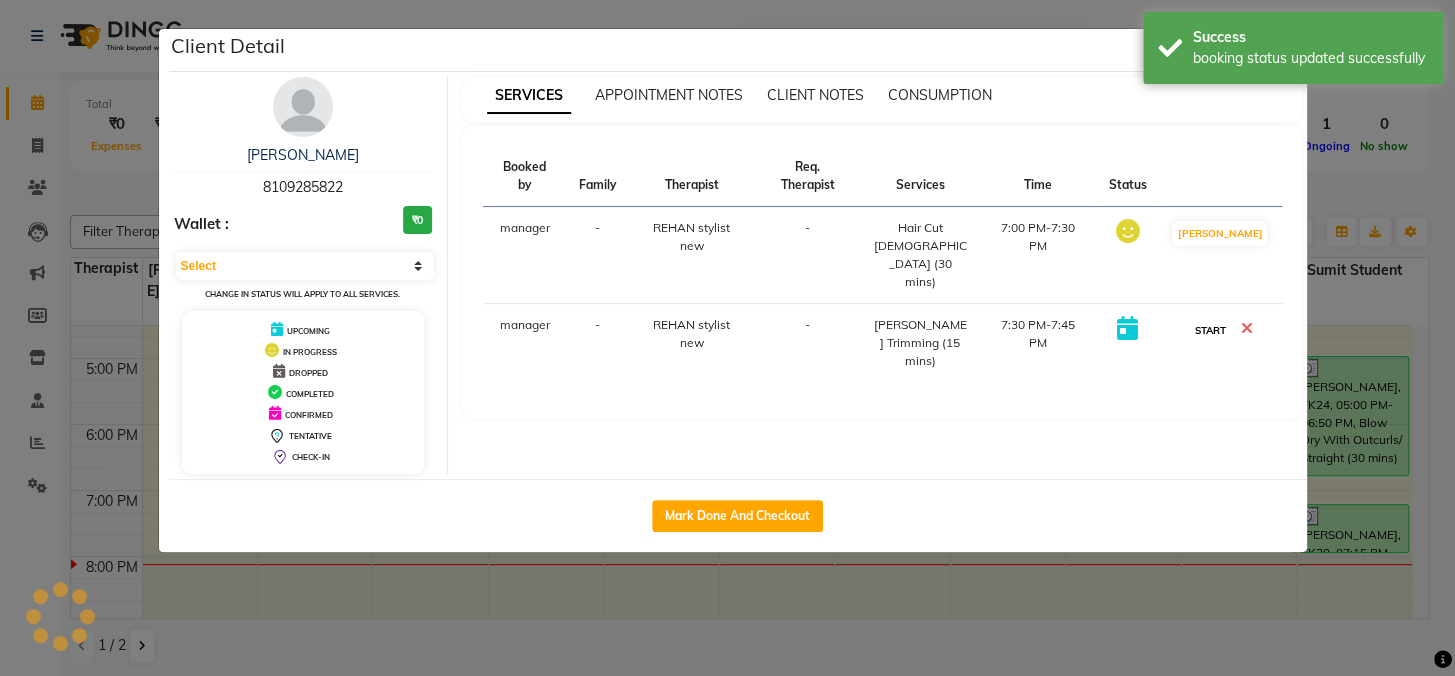 click on "START" at bounding box center [1209, 330] 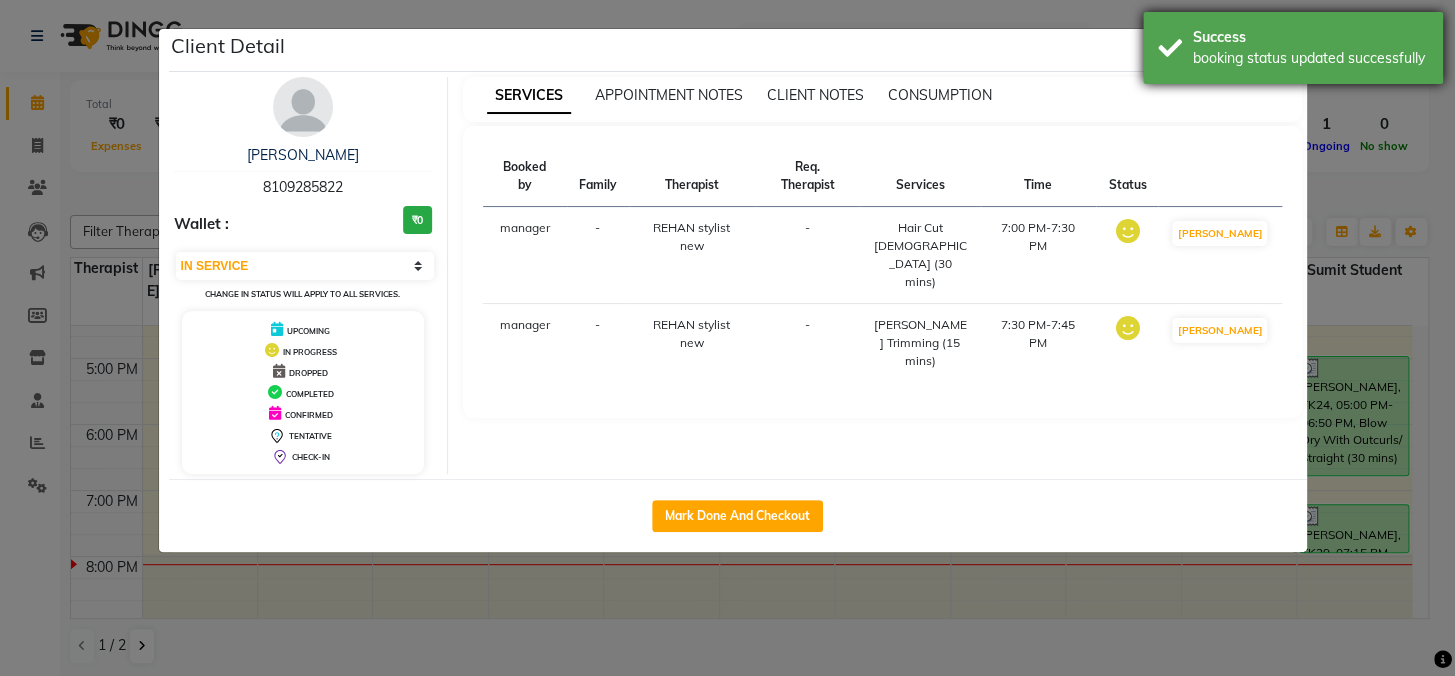 click on "booking status updated successfully" at bounding box center (1310, 58) 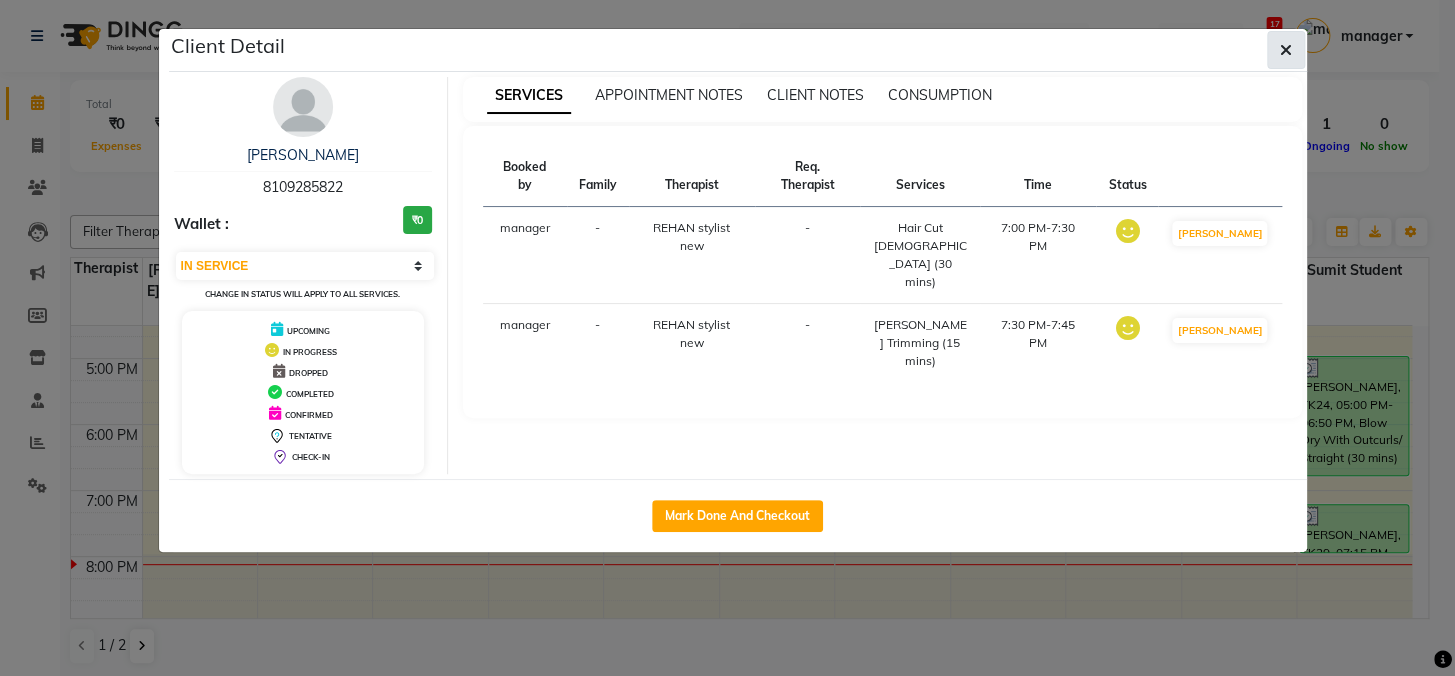 click 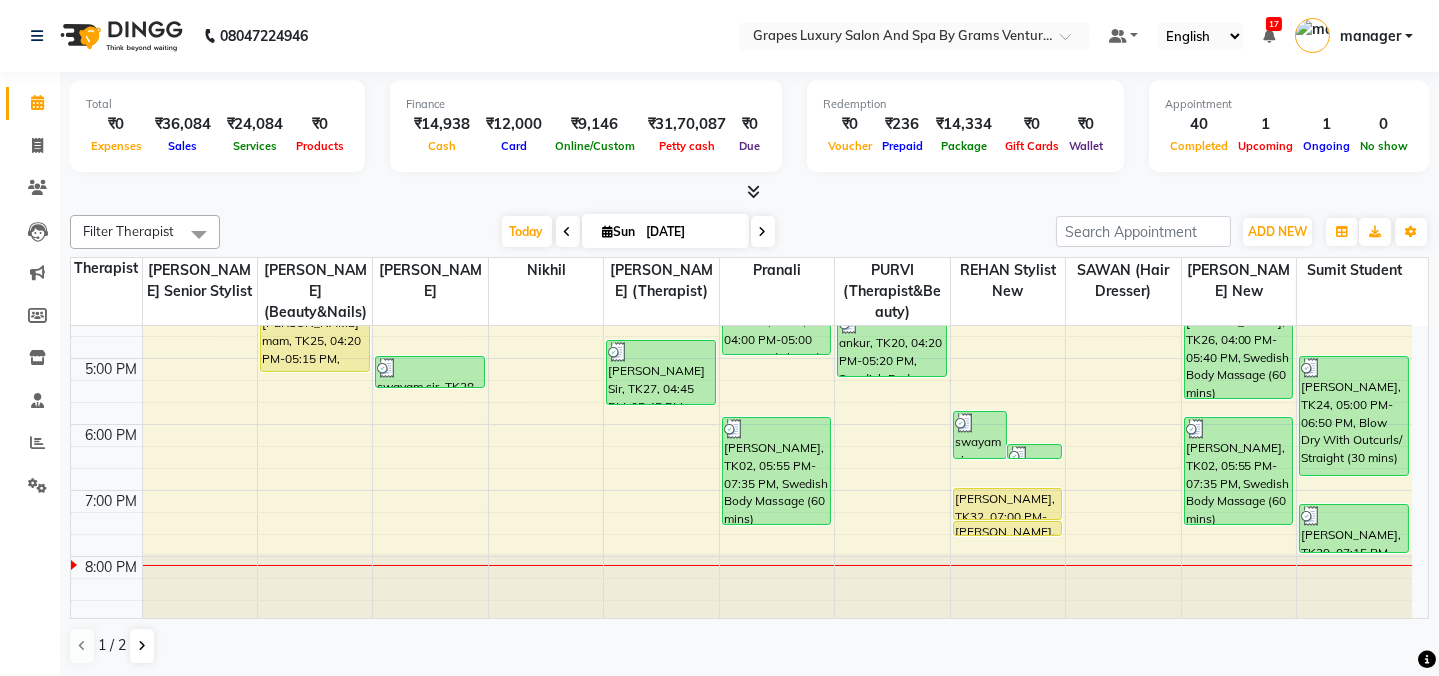 click at bounding box center (749, 192) 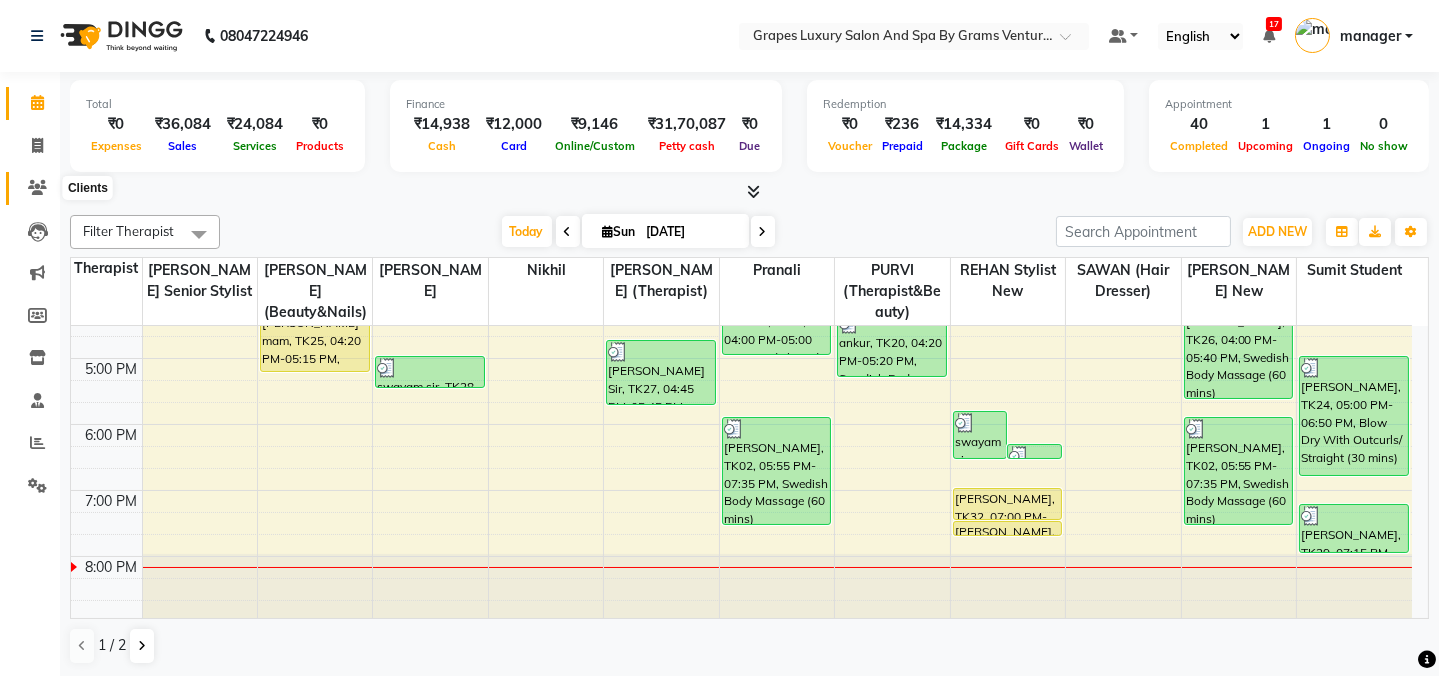 click 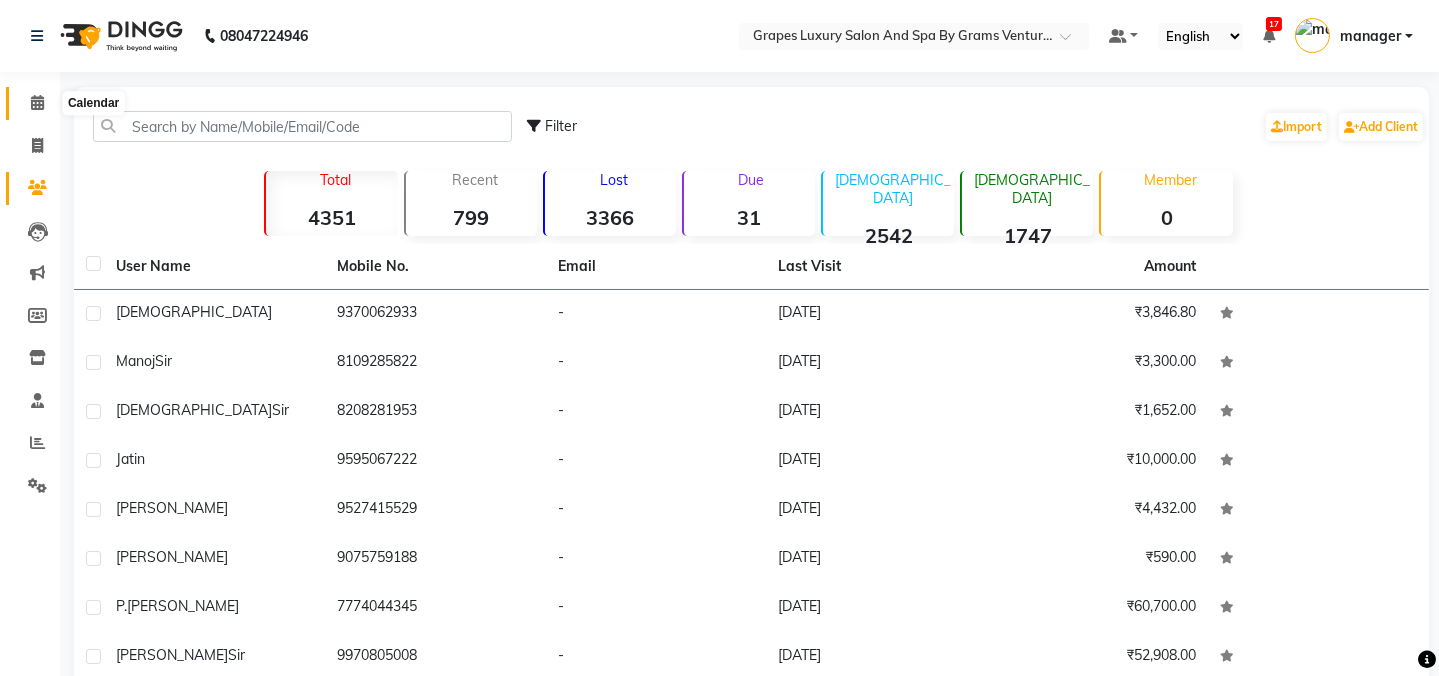 click 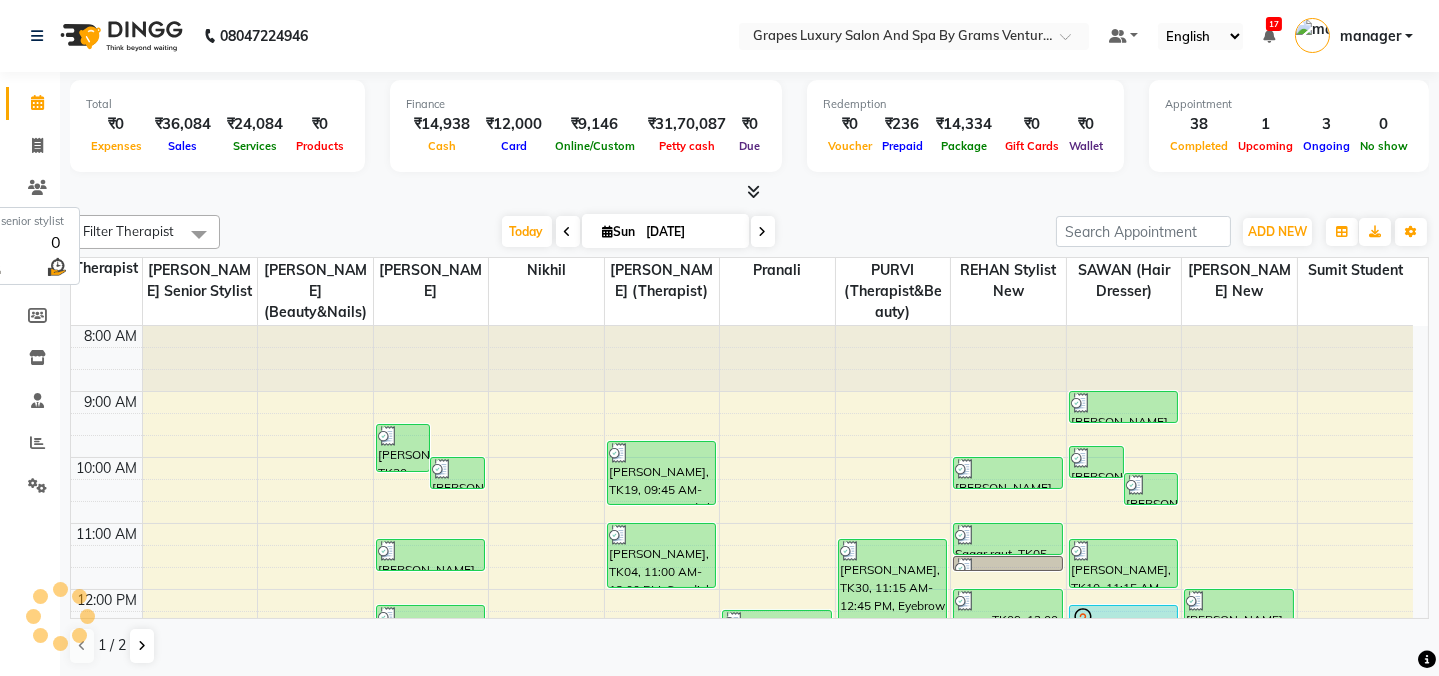 scroll, scrollTop: 0, scrollLeft: 0, axis: both 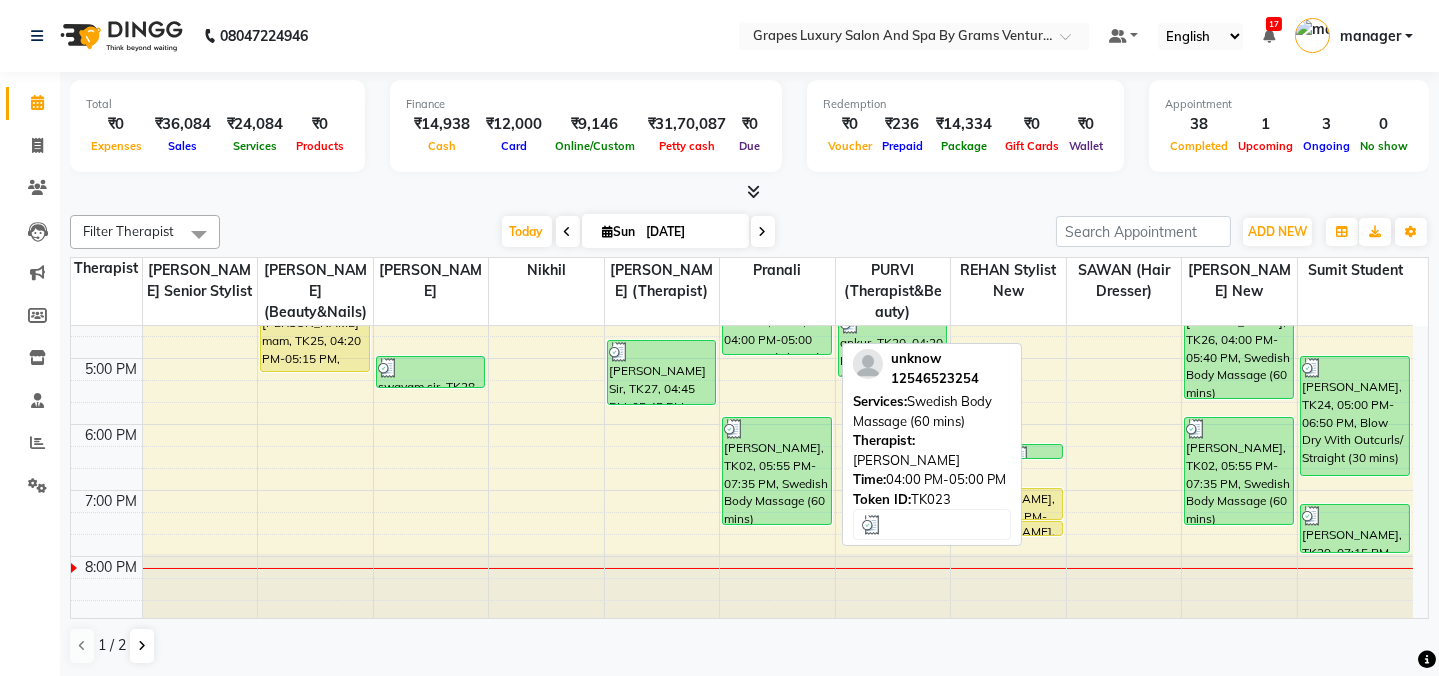 click on "unknow, TK23, 04:00 PM-05:00 PM, Swedish Body Massage (60 mins)" at bounding box center [777, 323] 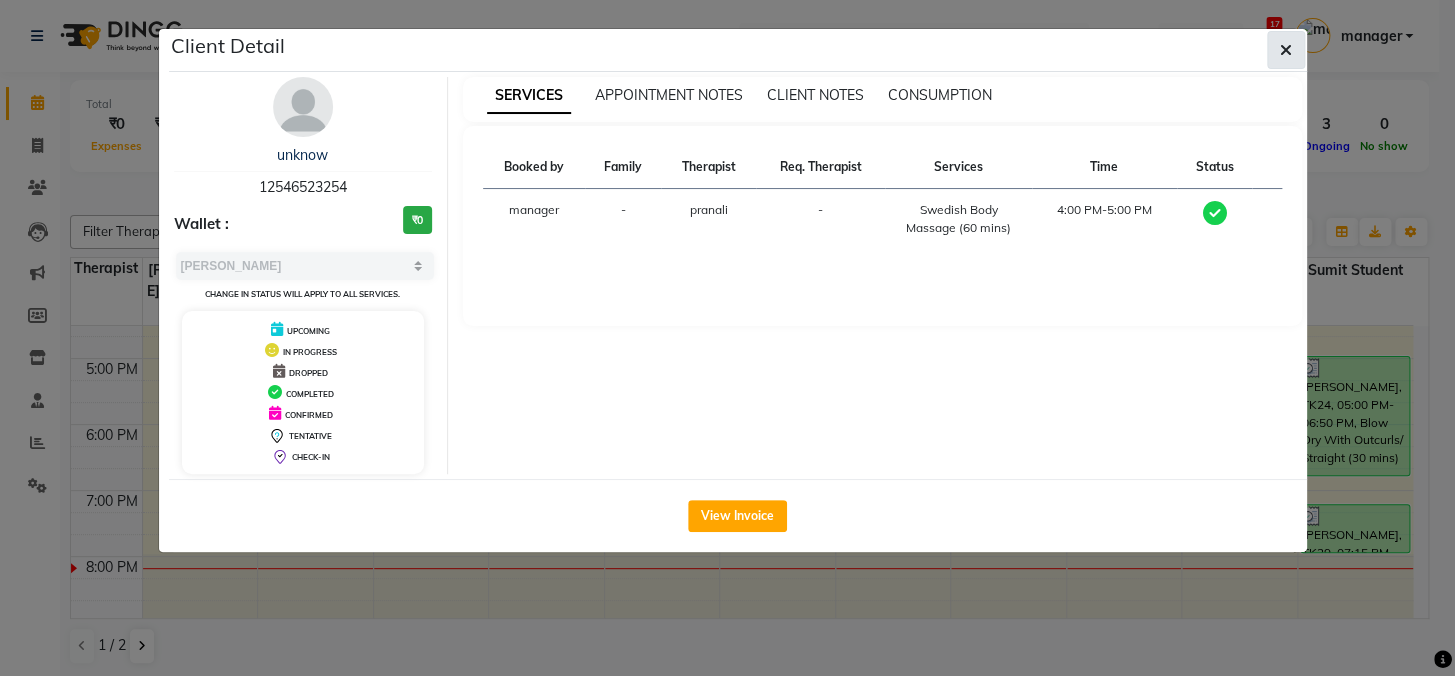 click 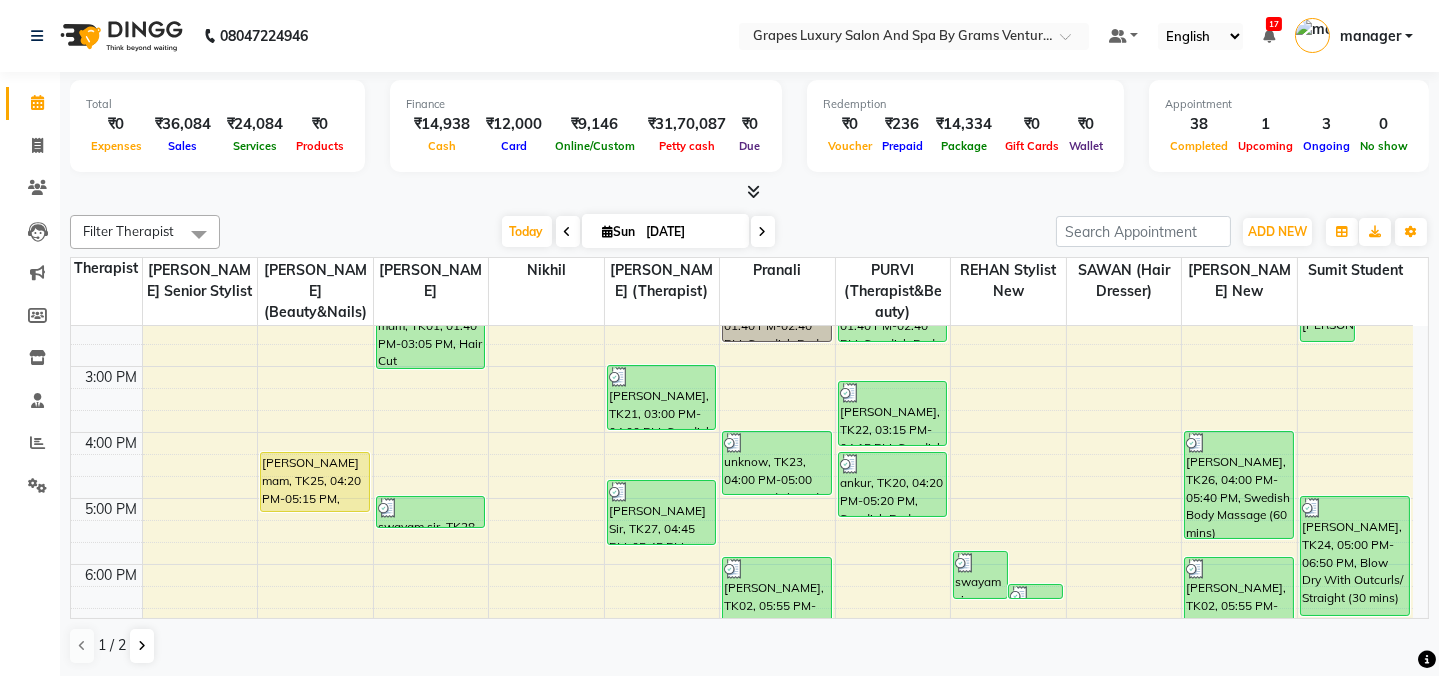 scroll, scrollTop: 561, scrollLeft: 0, axis: vertical 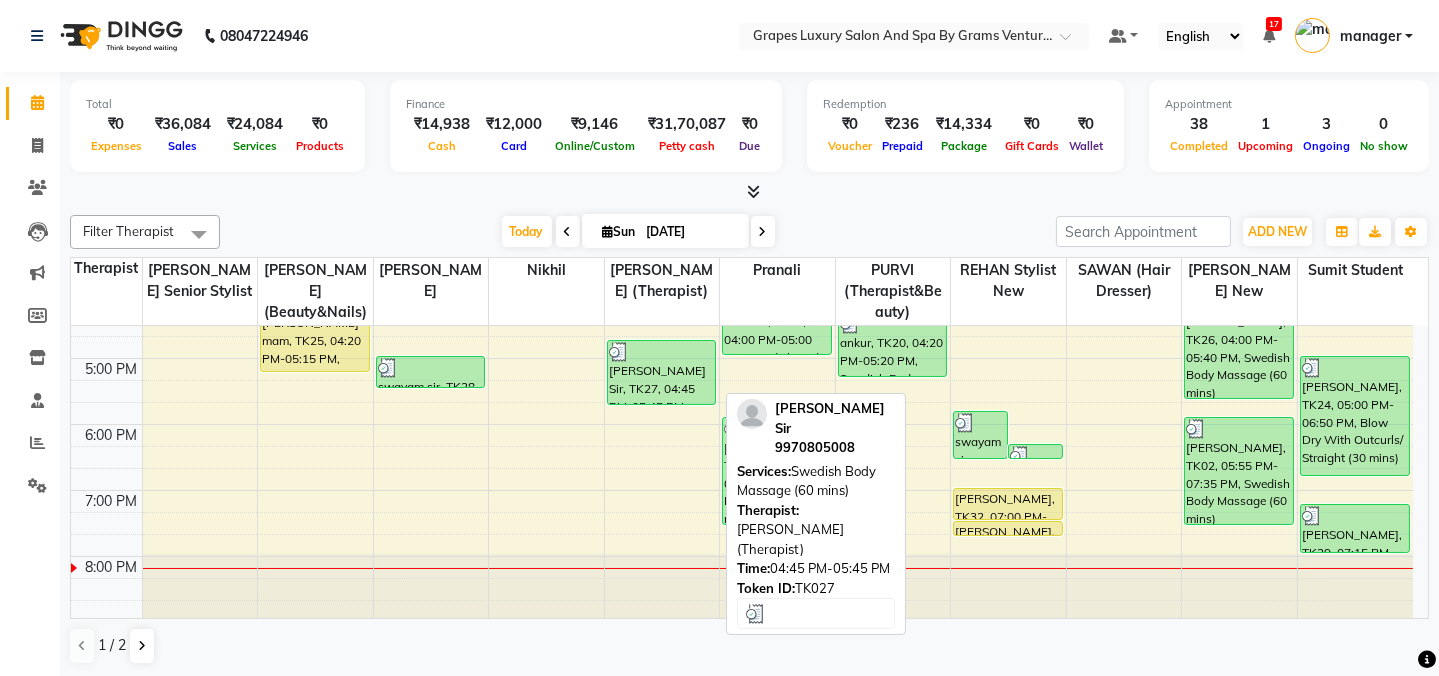 click on "[PERSON_NAME] Sir, TK27, 04:45 PM-05:45 PM, Swedish Body Massage (60 mins)" at bounding box center [662, 372] 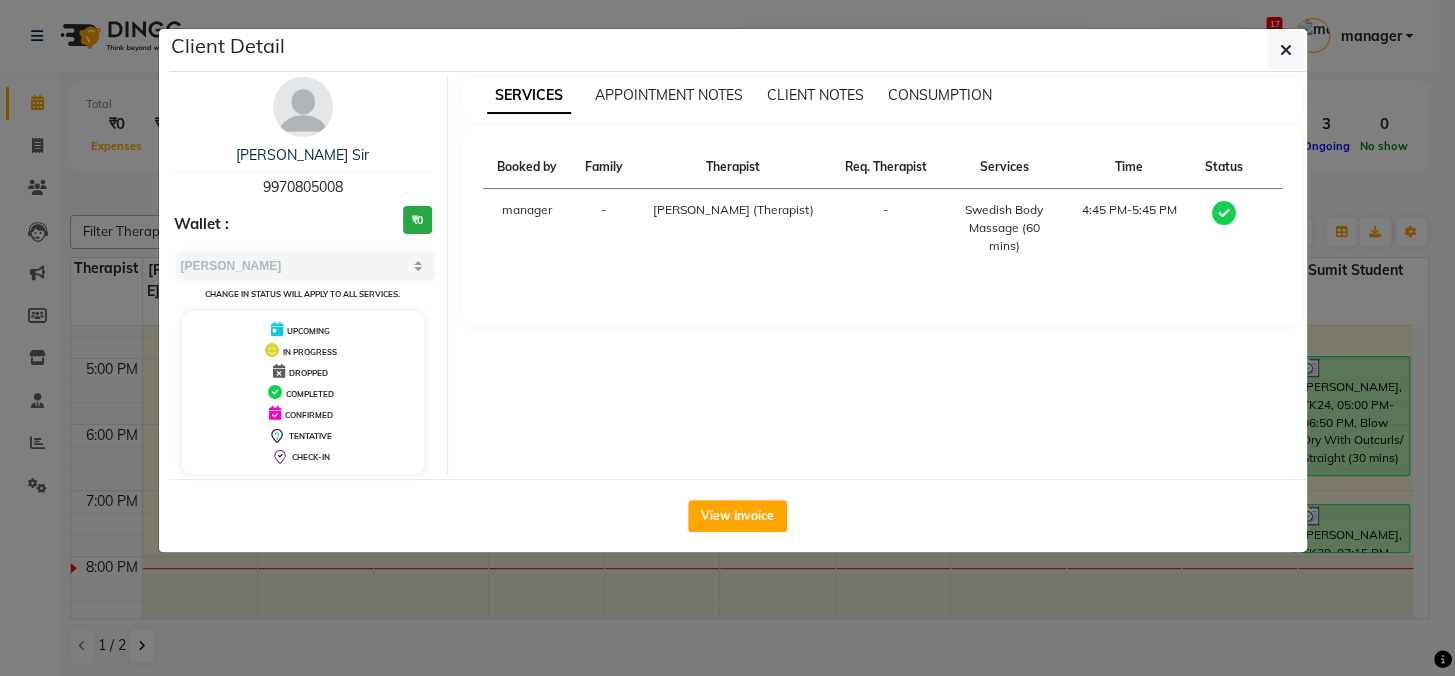 drag, startPoint x: 350, startPoint y: 177, endPoint x: 249, endPoint y: 180, distance: 101.04455 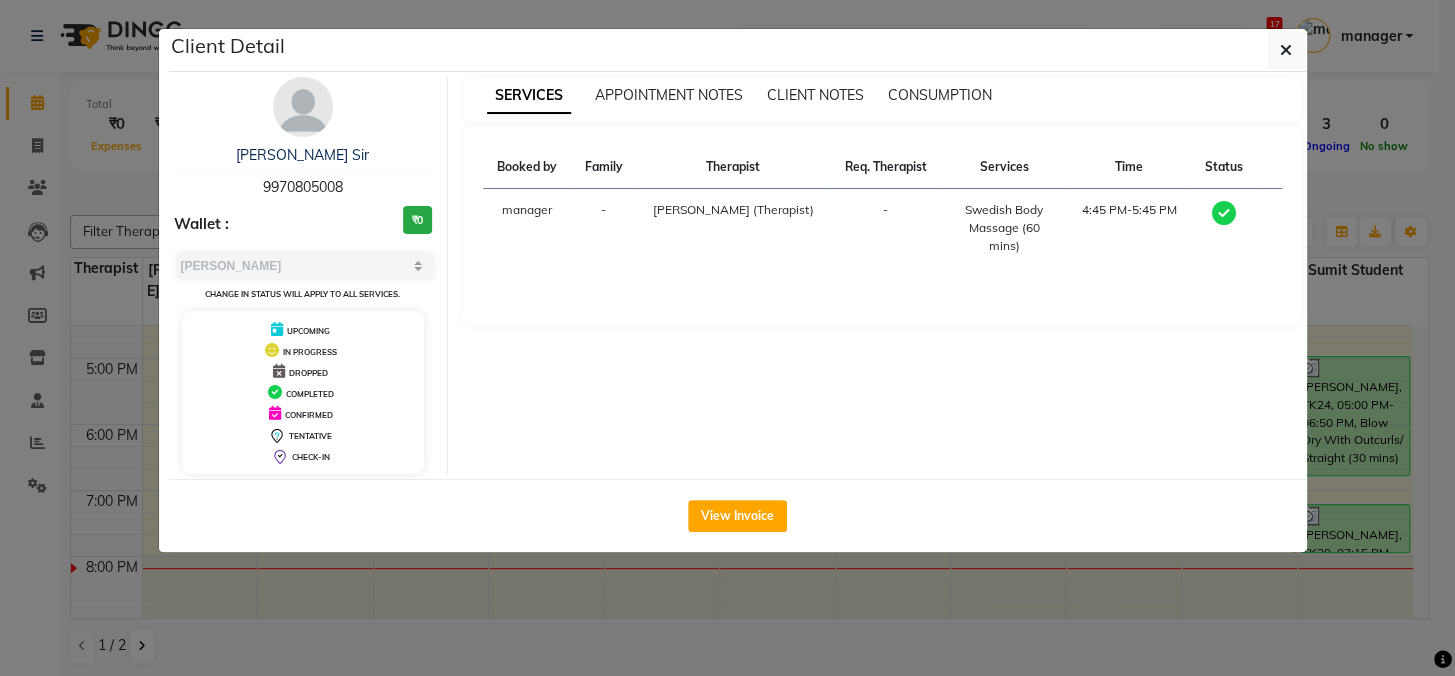 drag, startPoint x: 1300, startPoint y: 55, endPoint x: 1272, endPoint y: 76, distance: 35 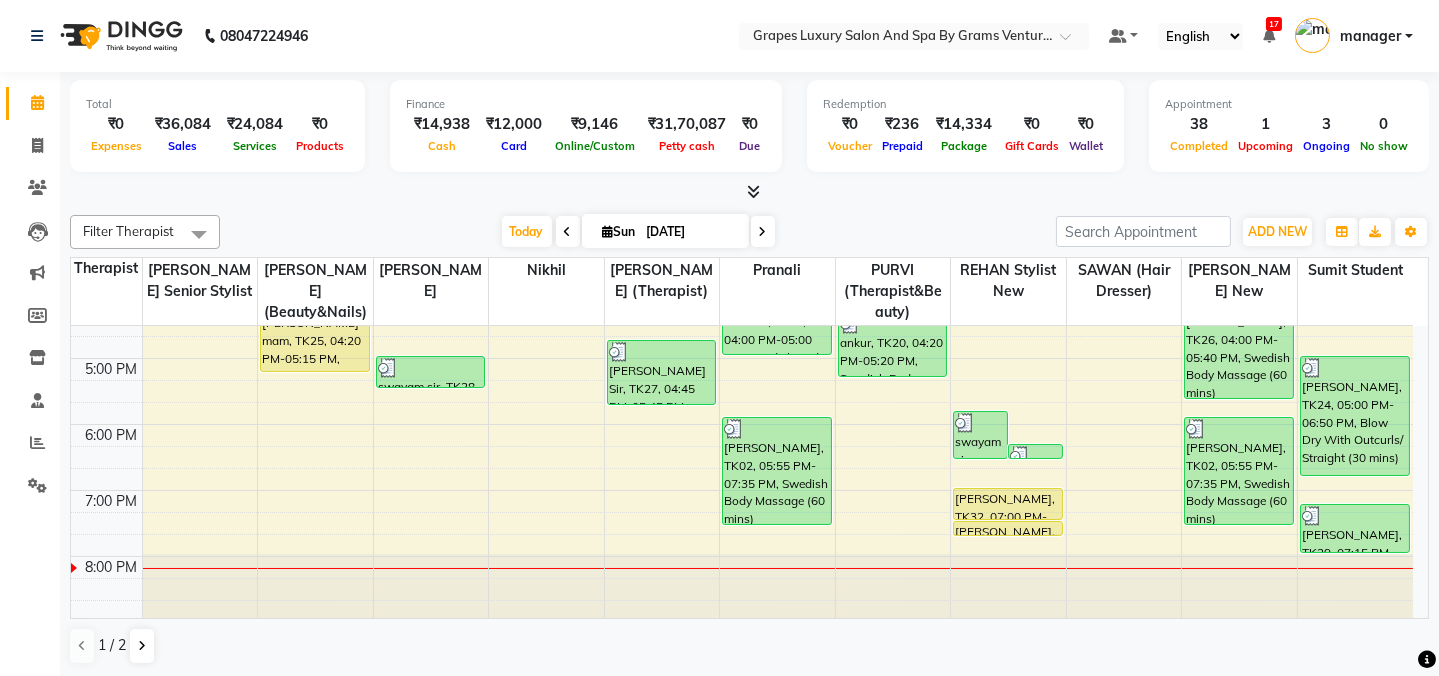 click on "8:00 AM 9:00 AM 10:00 AM 11:00 AM 12:00 PM 1:00 PM 2:00 PM 3:00 PM 4:00 PM 5:00 PM 6:00 PM 7:00 PM 8:00 PM    [PERSON_NAME] mam, TK25, 04:20 PM-05:15 PM, Waxing Italian Under Arms (15 mins)     [PERSON_NAME], TK30, 09:30 AM-10:15 AM, Hair Cut [DEMOGRAPHIC_DATA] (30 mins),[PERSON_NAME] Trimming (15 mins)     [PERSON_NAME], TK18, 10:00 AM-10:30 AM, kids hair cut [DEMOGRAPHIC_DATA]     akash bhandar, TK07, 11:15 AM-11:45 AM, Hair Cut [DEMOGRAPHIC_DATA] (30 mins)     [PERSON_NAME], TK12, 12:15 PM-12:50 PM, Shampoo & Conditioning With Natural Styling ( [DEMOGRAPHIC_DATA] ) (15 mins)     [PERSON_NAME], TK12, 01:00 PM-01:35 PM, [PERSON_NAME] Trimming (15 mins)     [PERSON_NAME] mam, TK01, 01:40 PM-03:05 PM, Hair Cut [DEMOGRAPHIC_DATA] (45 mins)     swayam sir, TK28, 05:00 PM-05:30 PM, Hair Cut [DEMOGRAPHIC_DATA] (30 mins)     [PERSON_NAME], TK19, 09:45 AM-10:45 AM, Swedish Body Massage (60 mins)     rajesh sir, TK04, 11:00 AM-12:00 PM, Swedish Body Massage (60 mins)     [PERSON_NAME], TK15, 12:40 PM-02:20 PM, Swedish Body Massage (60 mins)     [PERSON_NAME], TK21, 03:00 PM-04:00 PM, Swedish Body Massage (60 mins)" at bounding box center [742, 193] 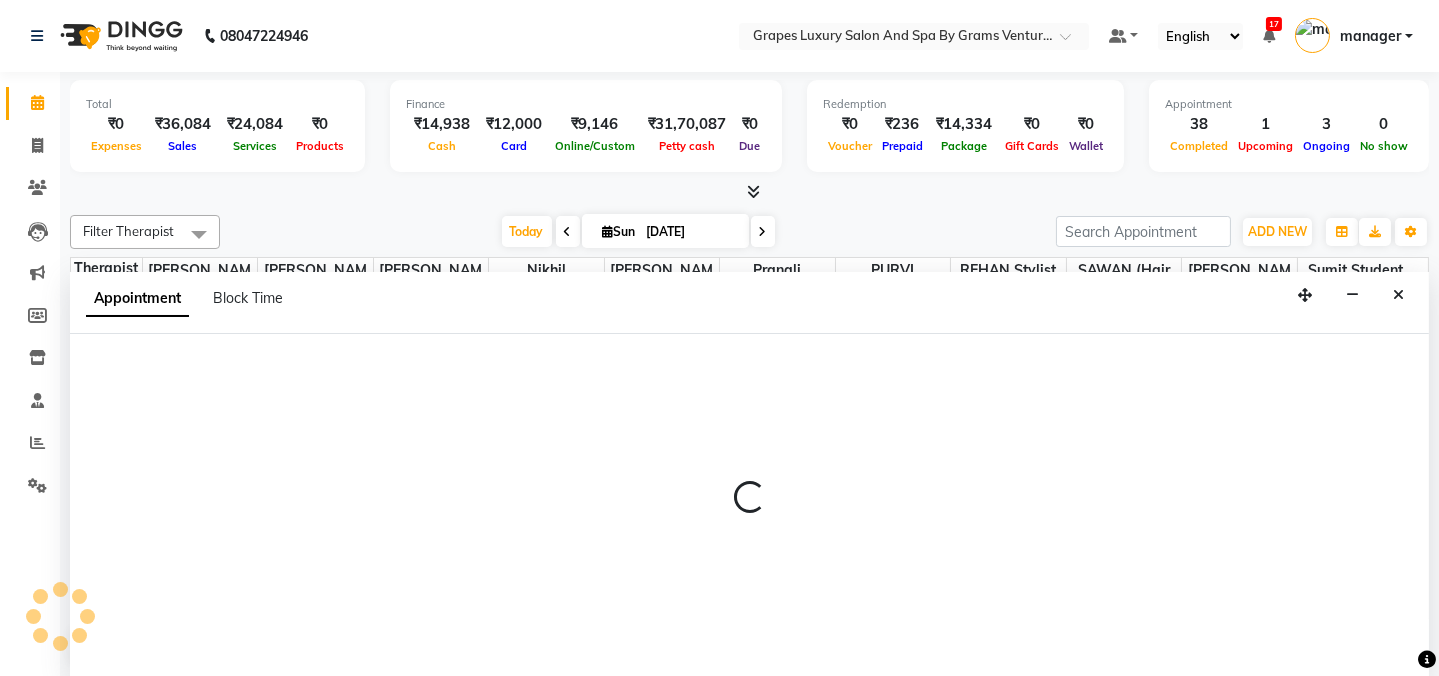 scroll, scrollTop: 0, scrollLeft: 0, axis: both 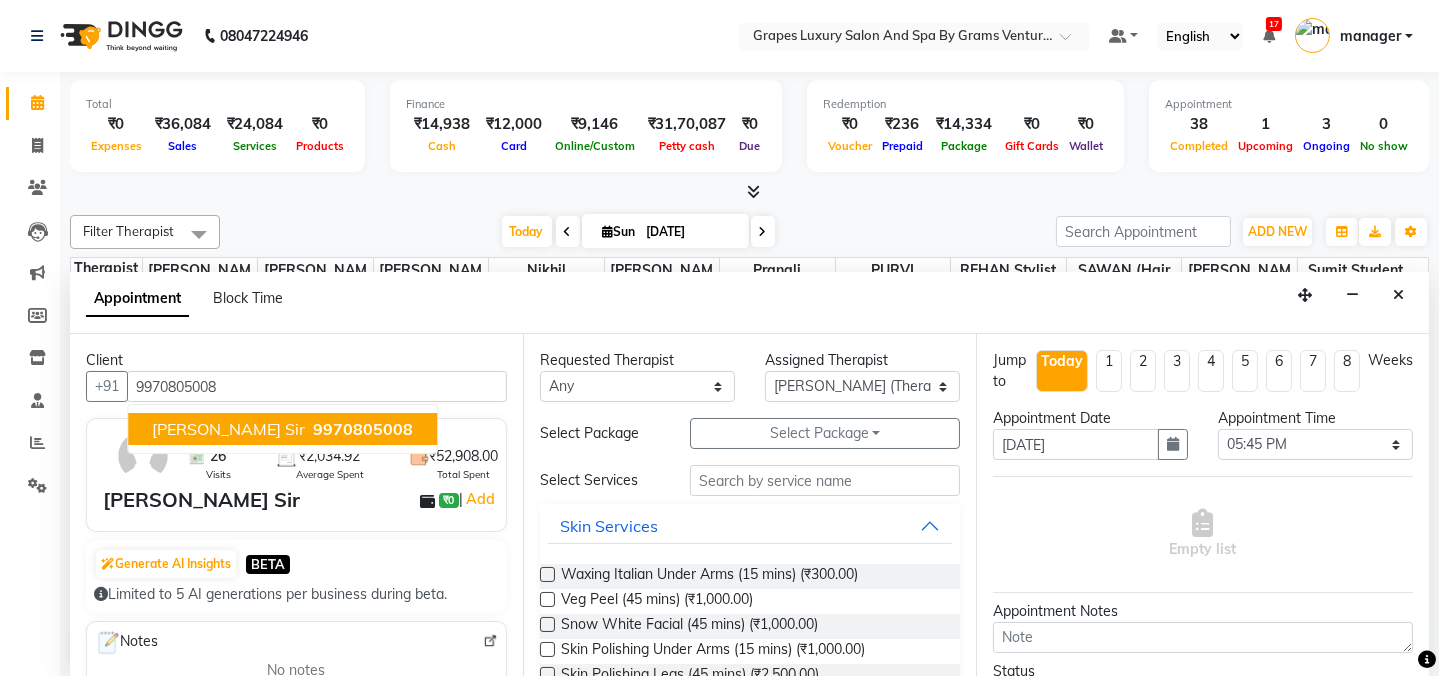 click on "9970805008" at bounding box center (361, 429) 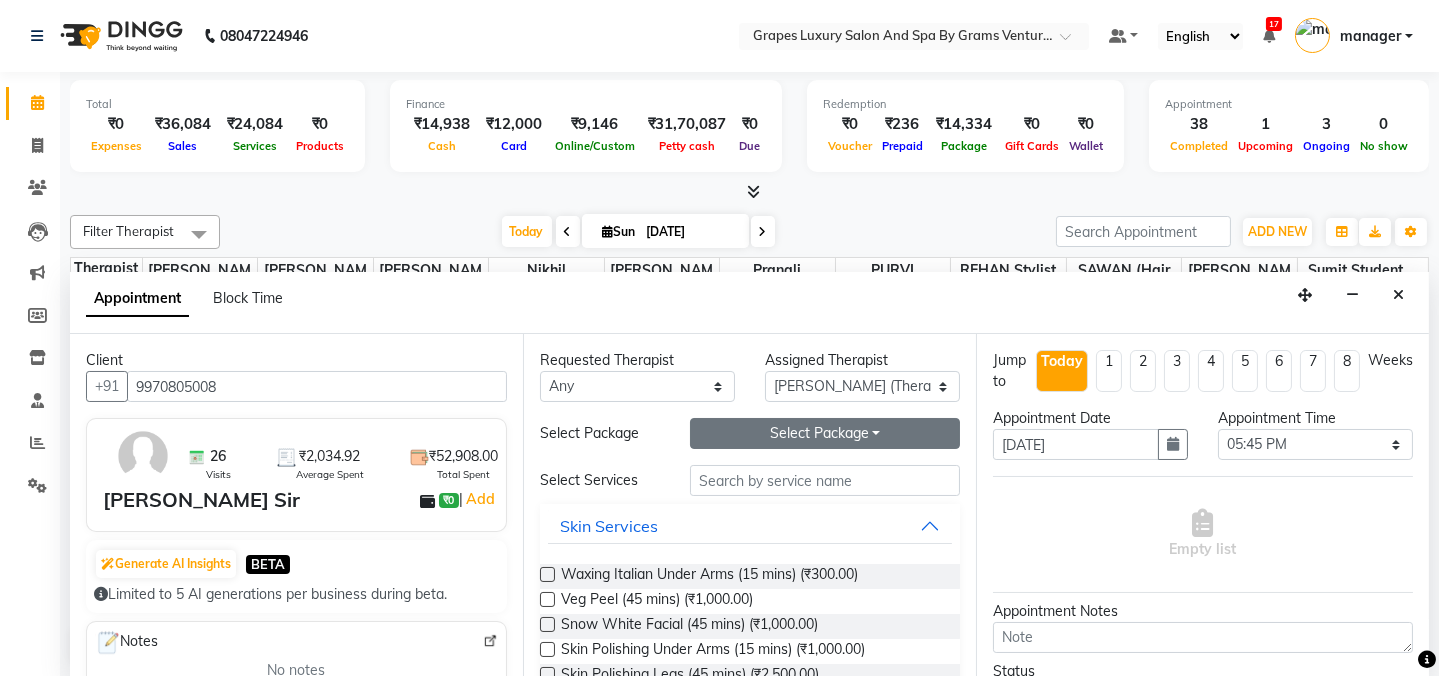 click on "Select Package  Toggle Dropdown" at bounding box center [825, 433] 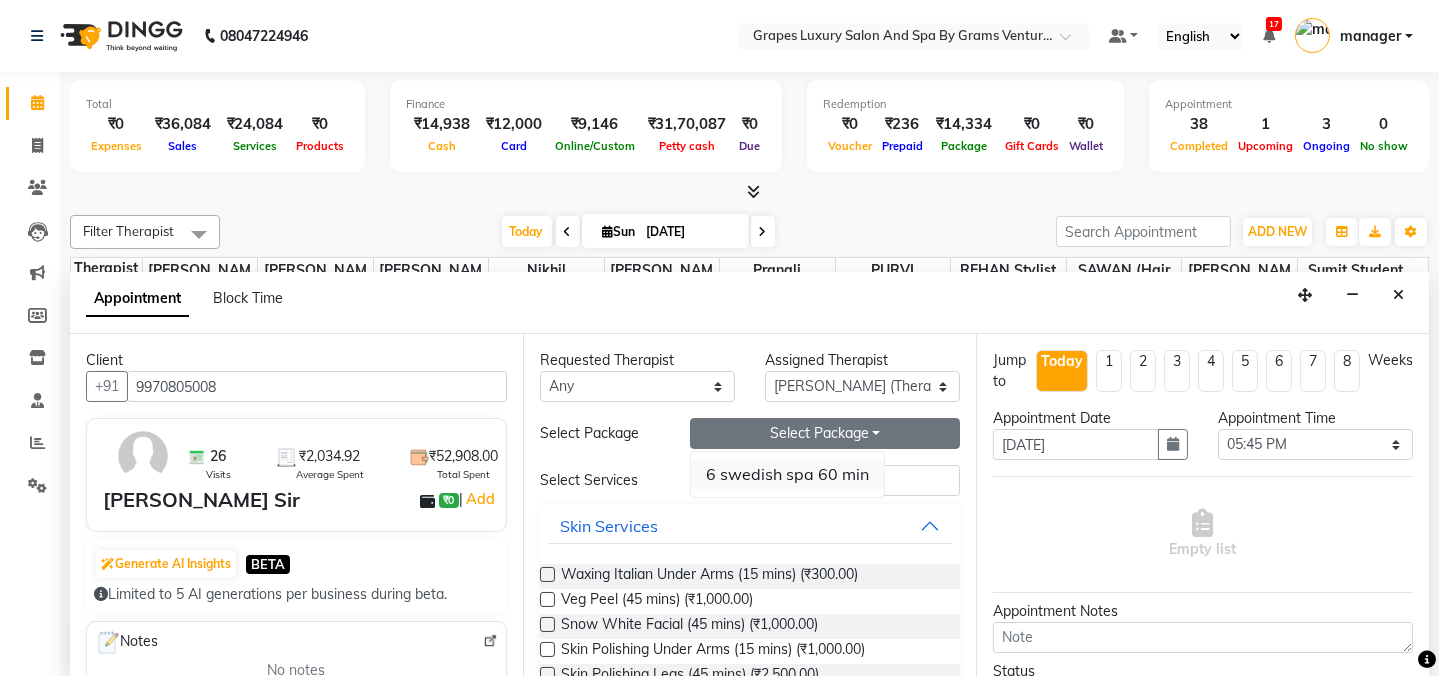 click on "6 swedish spa 60 min" at bounding box center [787, 474] 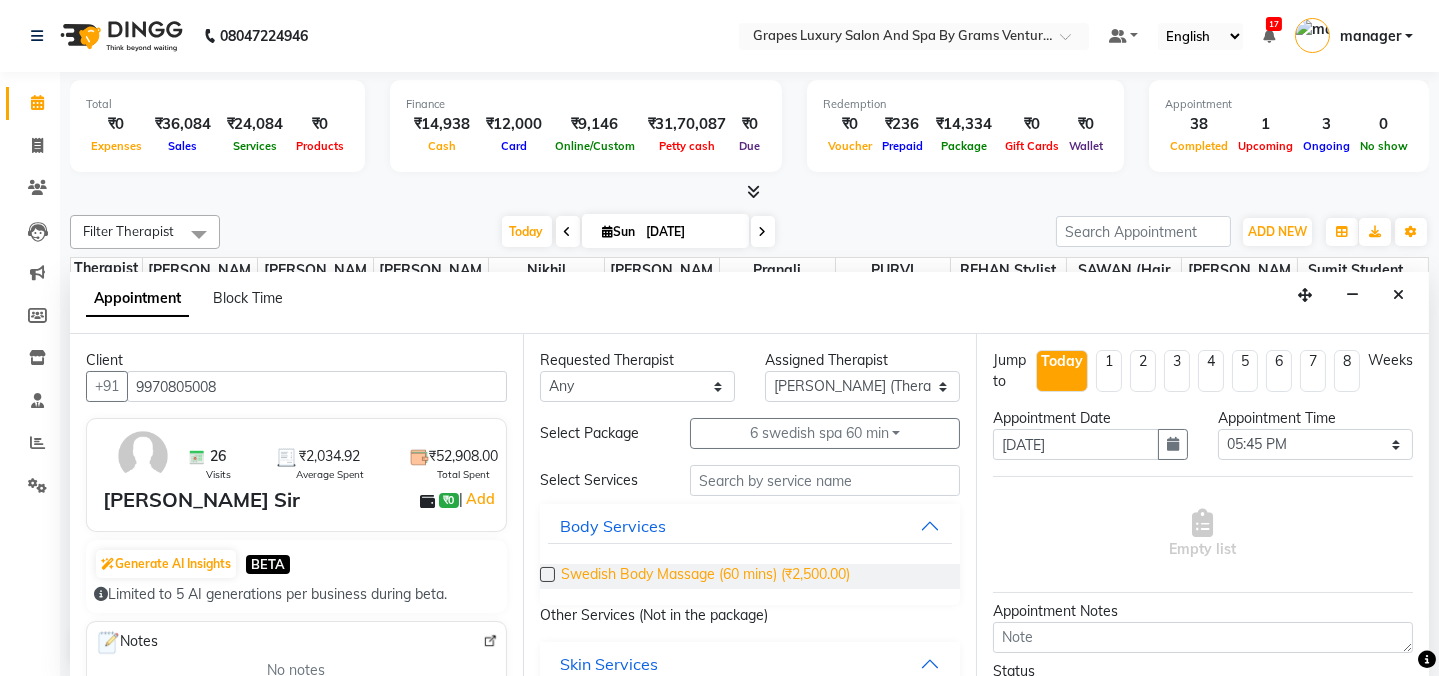 click on "Swedish Body Massage (60 mins) (₹2,500.00)" at bounding box center (705, 576) 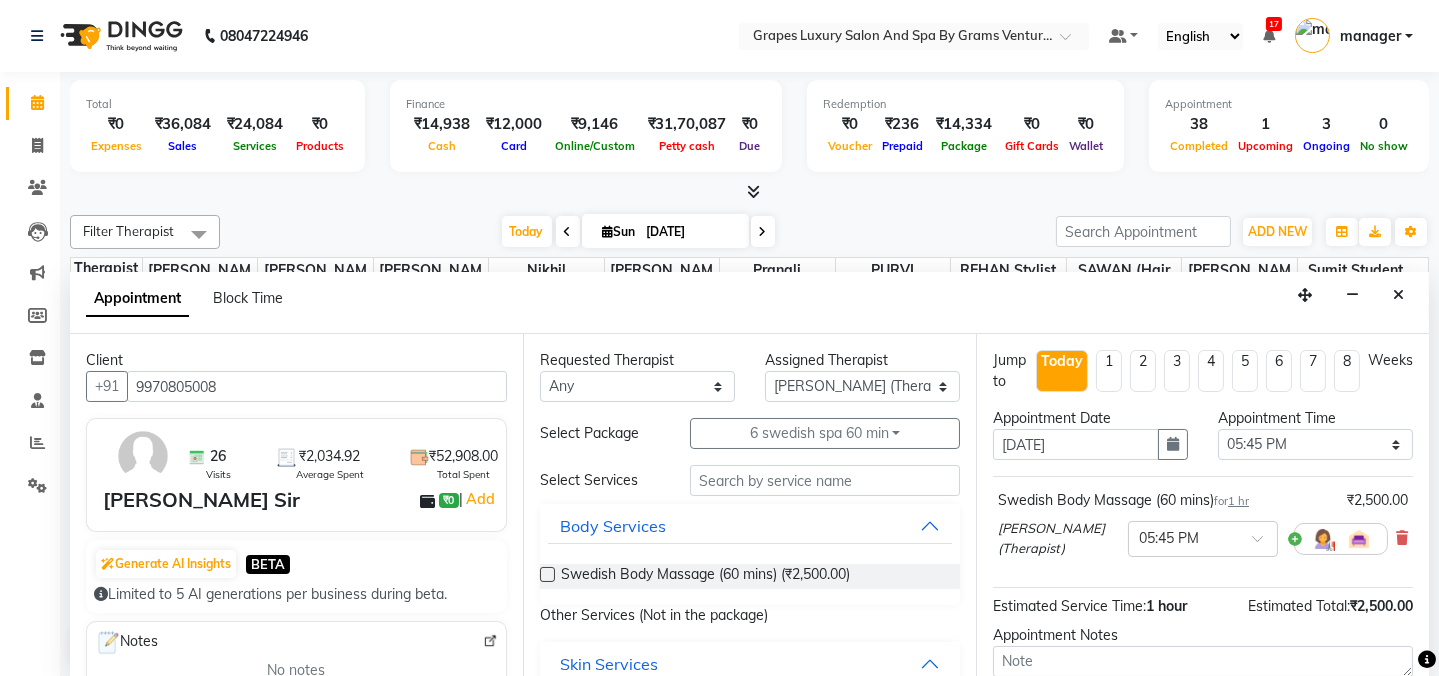 scroll, scrollTop: 181, scrollLeft: 0, axis: vertical 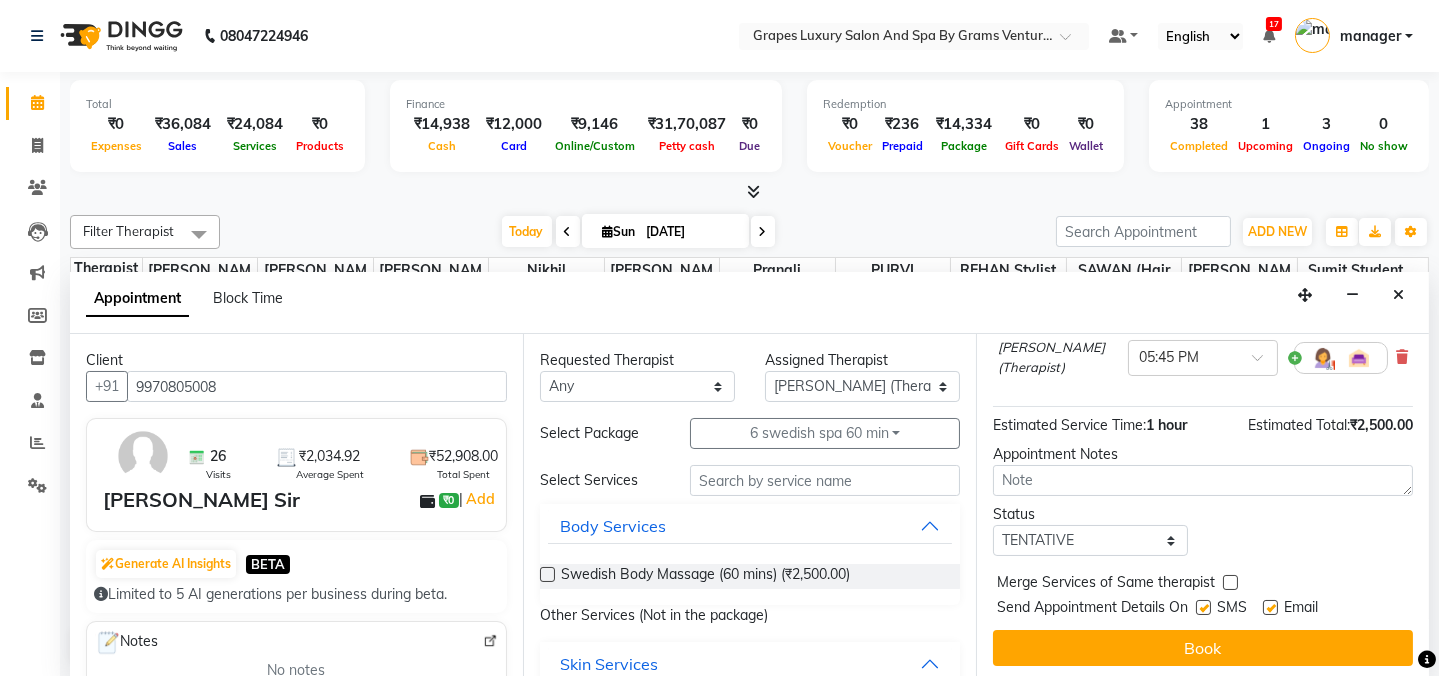 click at bounding box center (1203, 607) 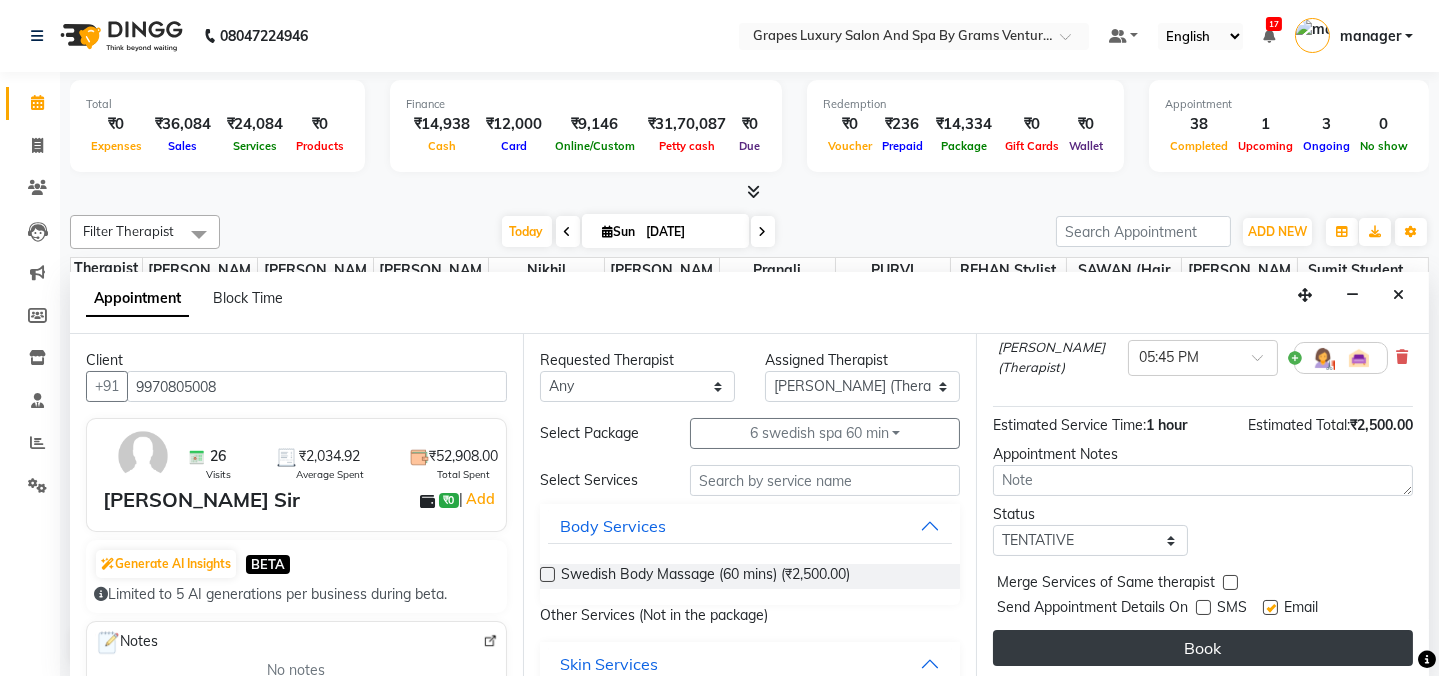 click on "Book" at bounding box center (1203, 648) 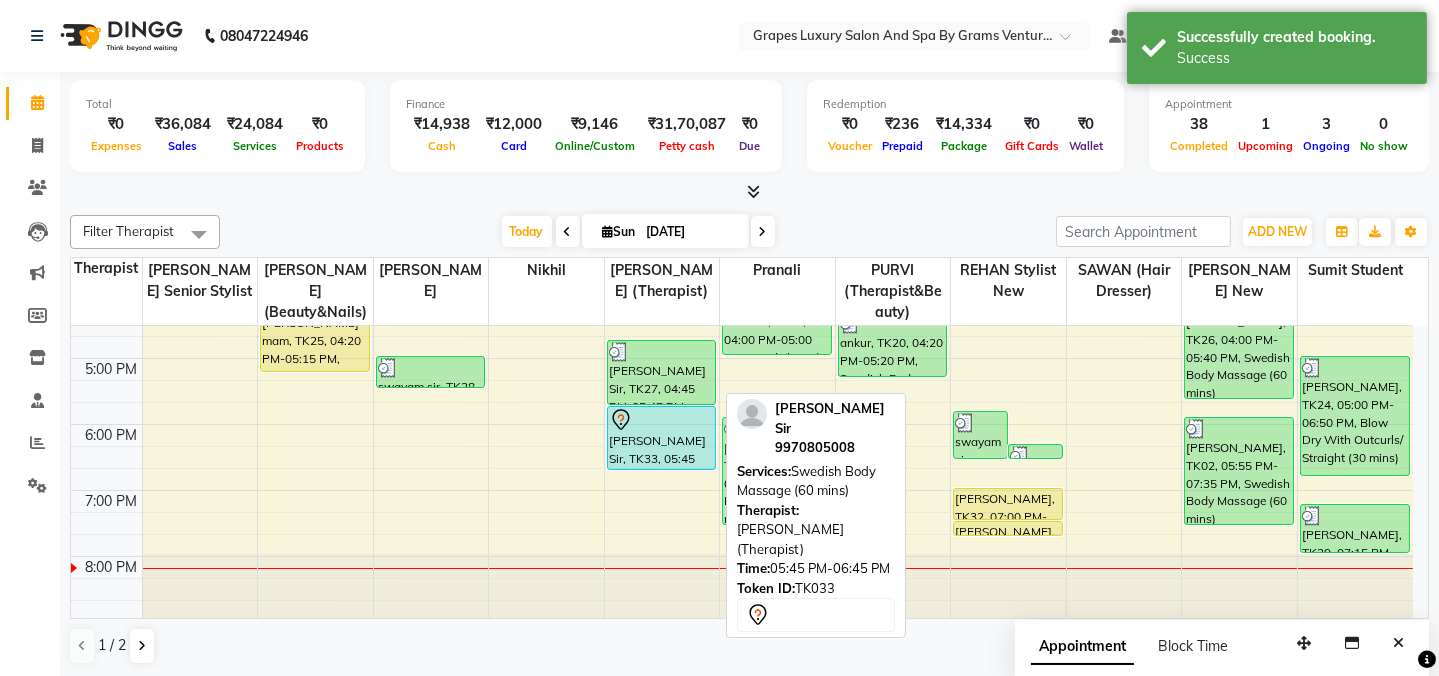 click on "[PERSON_NAME] Sir, TK33, 05:45 PM-06:45 PM, Swedish Body Massage (60 mins)" at bounding box center (662, 438) 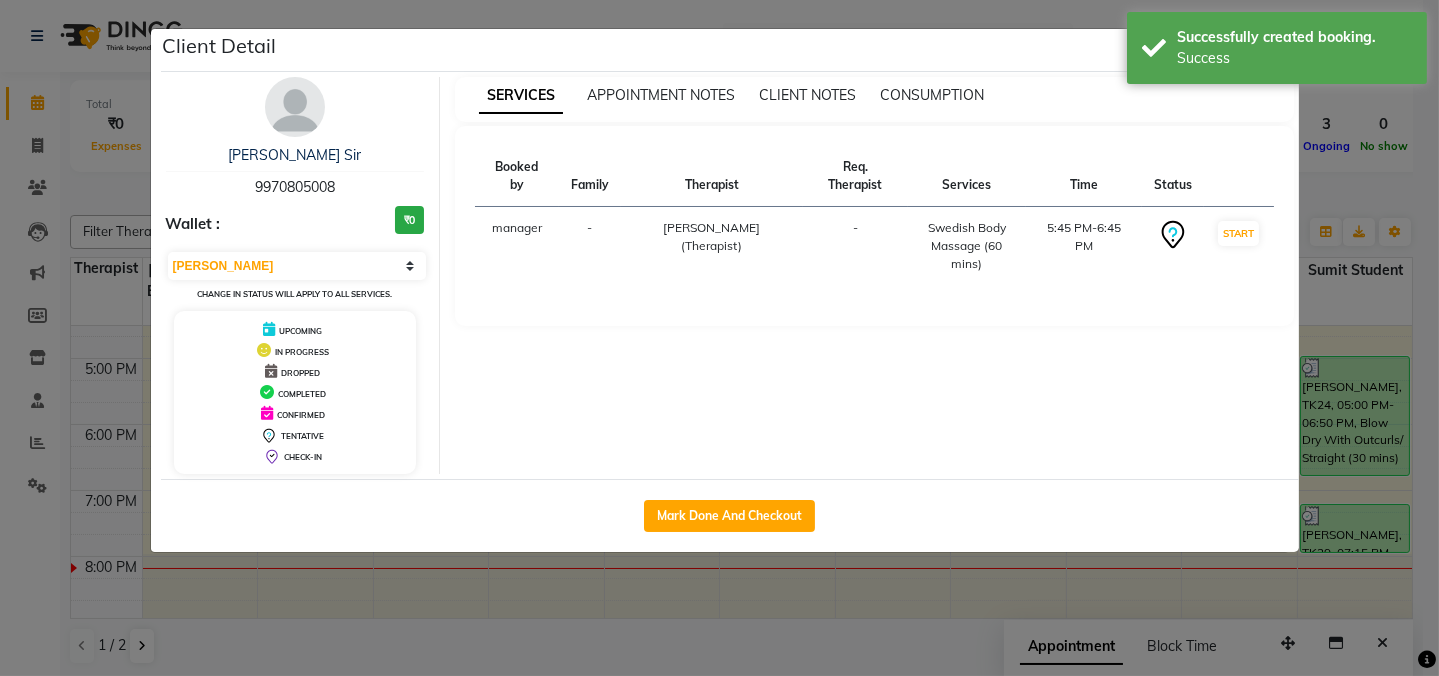 scroll, scrollTop: 0, scrollLeft: 0, axis: both 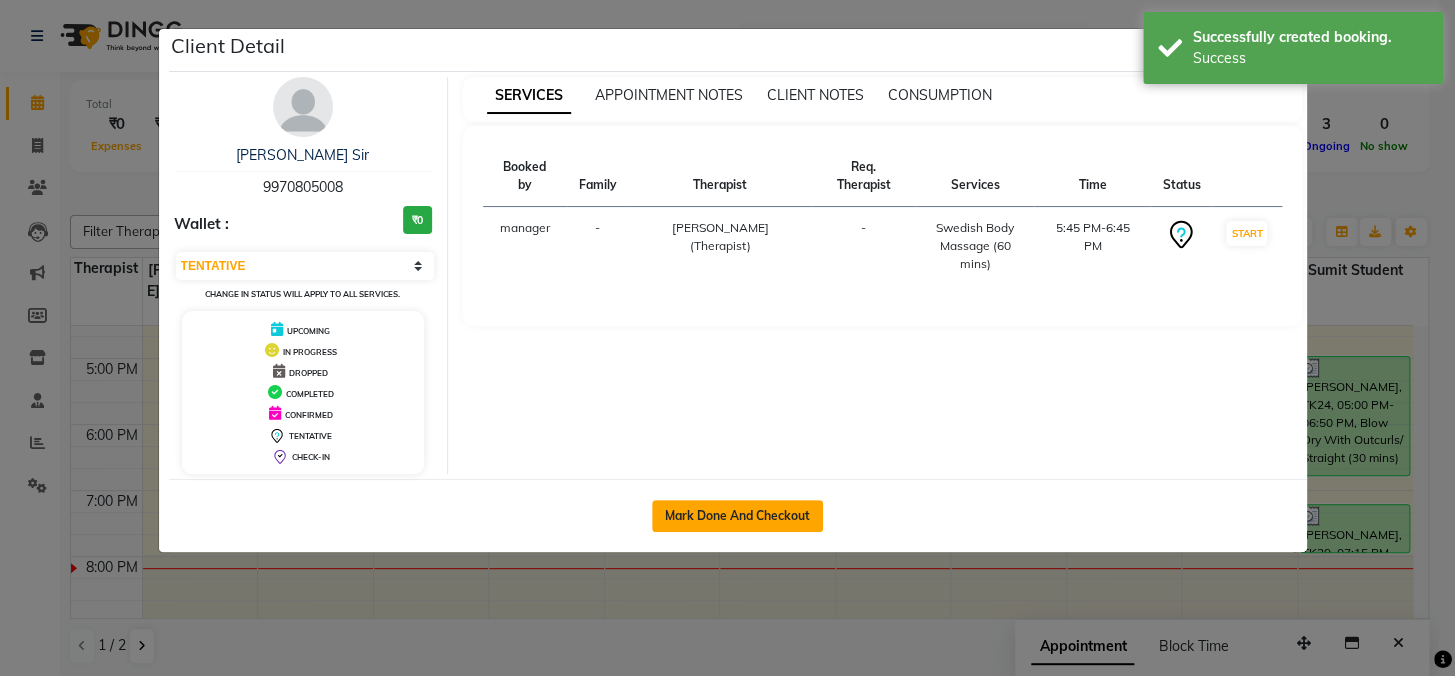 click on "Mark Done And Checkout" 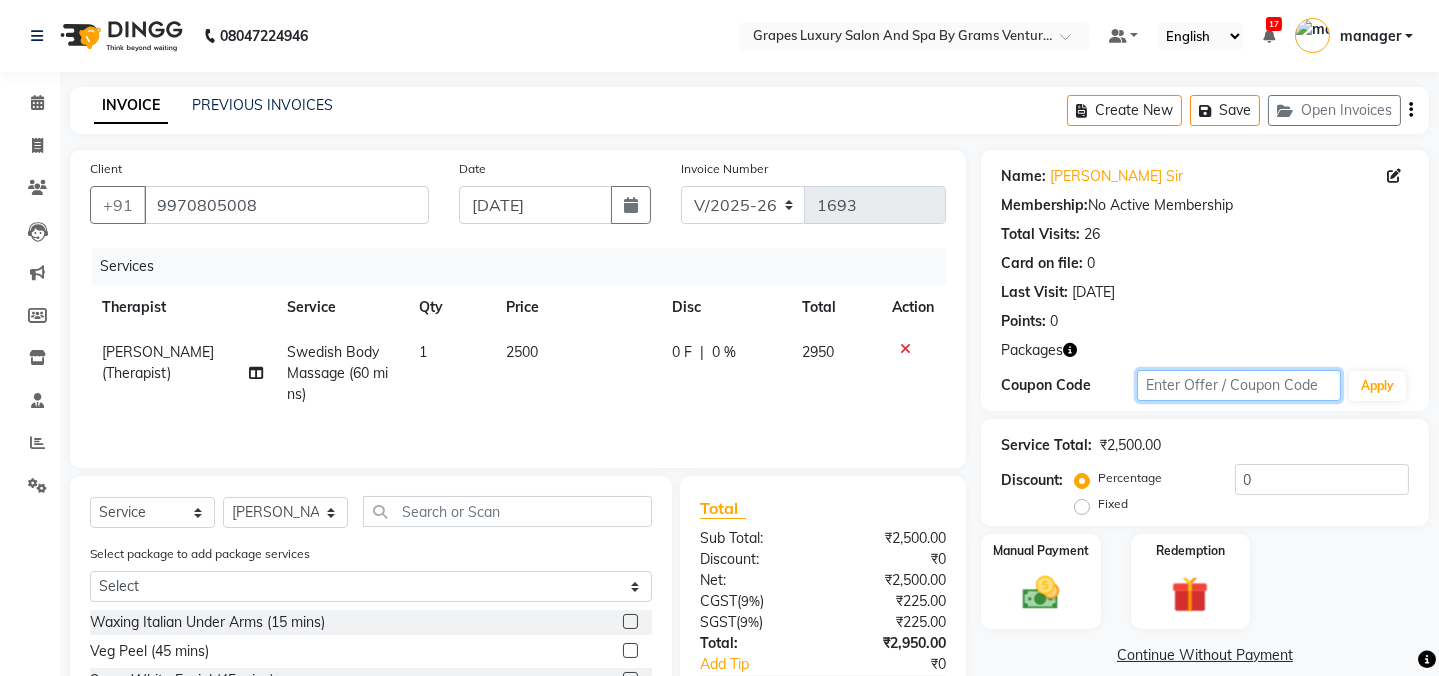 click on "Name: [PERSON_NAME] Sir Membership:  No Active Membership  Total Visits:  26 Card on file:  0 Last Visit:   [DATE] Points:   0  Packages Coupon Code Apply Service Total:  ₹2,500.00  Discount:  Percentage   Fixed  0 Manual Payment Redemption  Continue Without Payment" 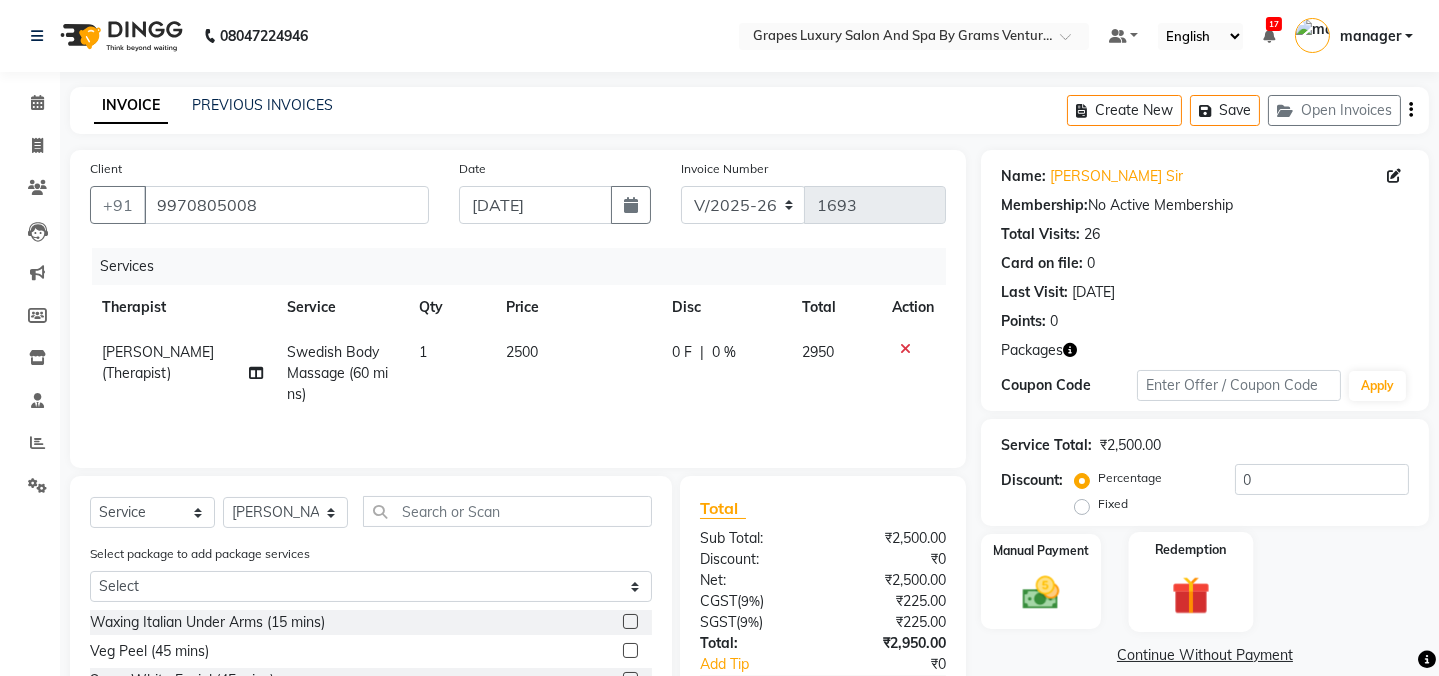 click on "Redemption" 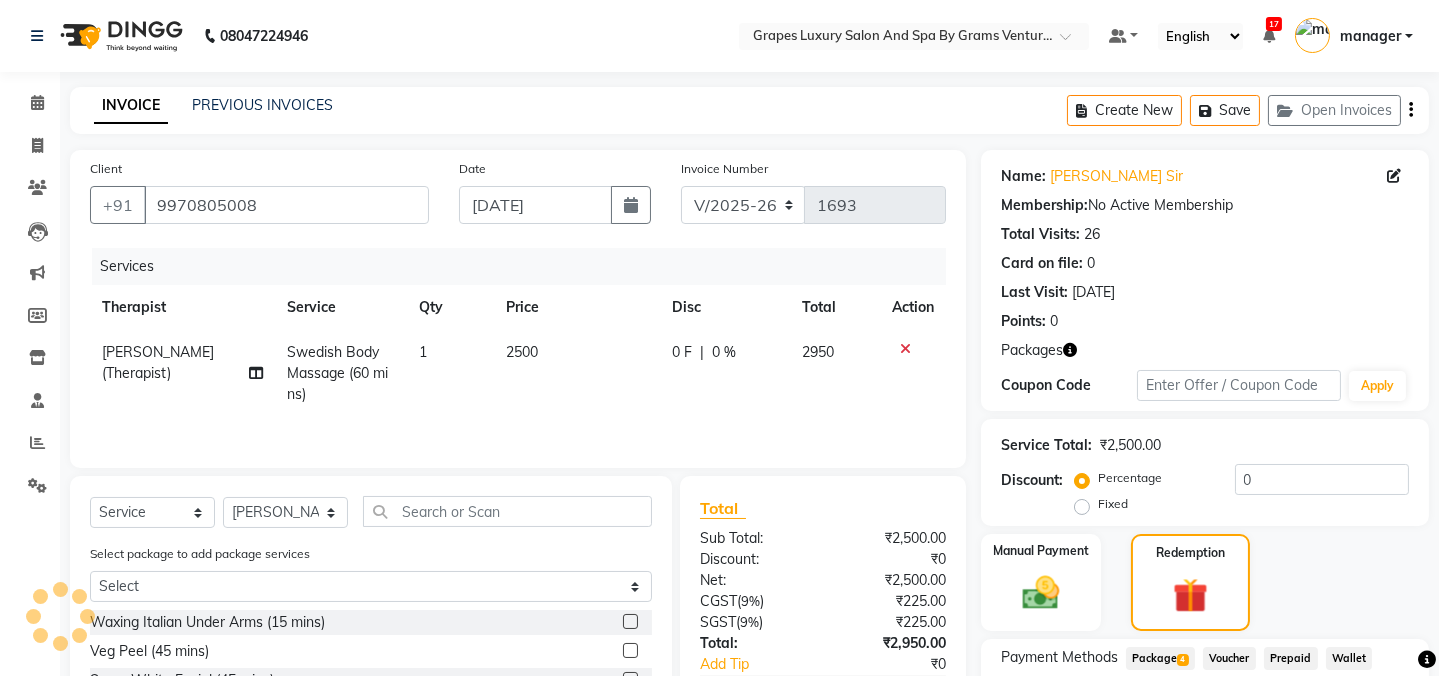 scroll, scrollTop: 193, scrollLeft: 0, axis: vertical 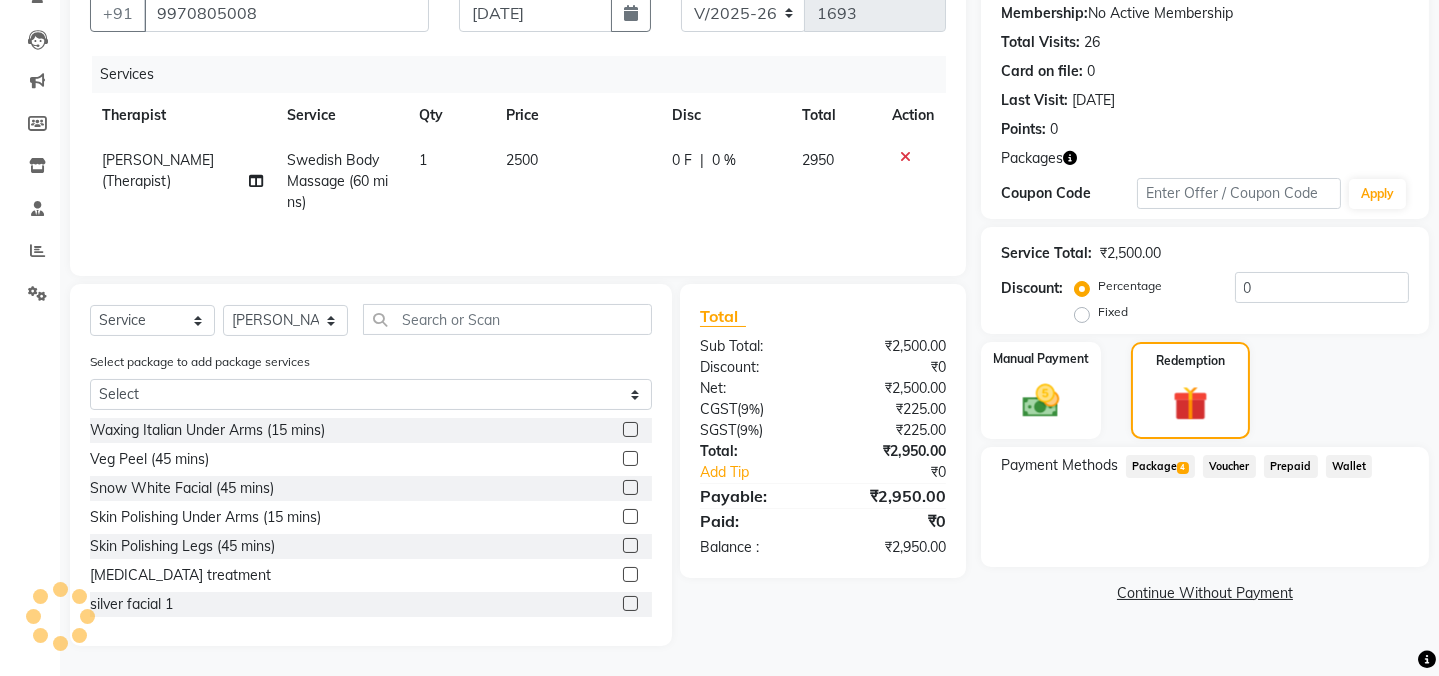 click on "Package  4" 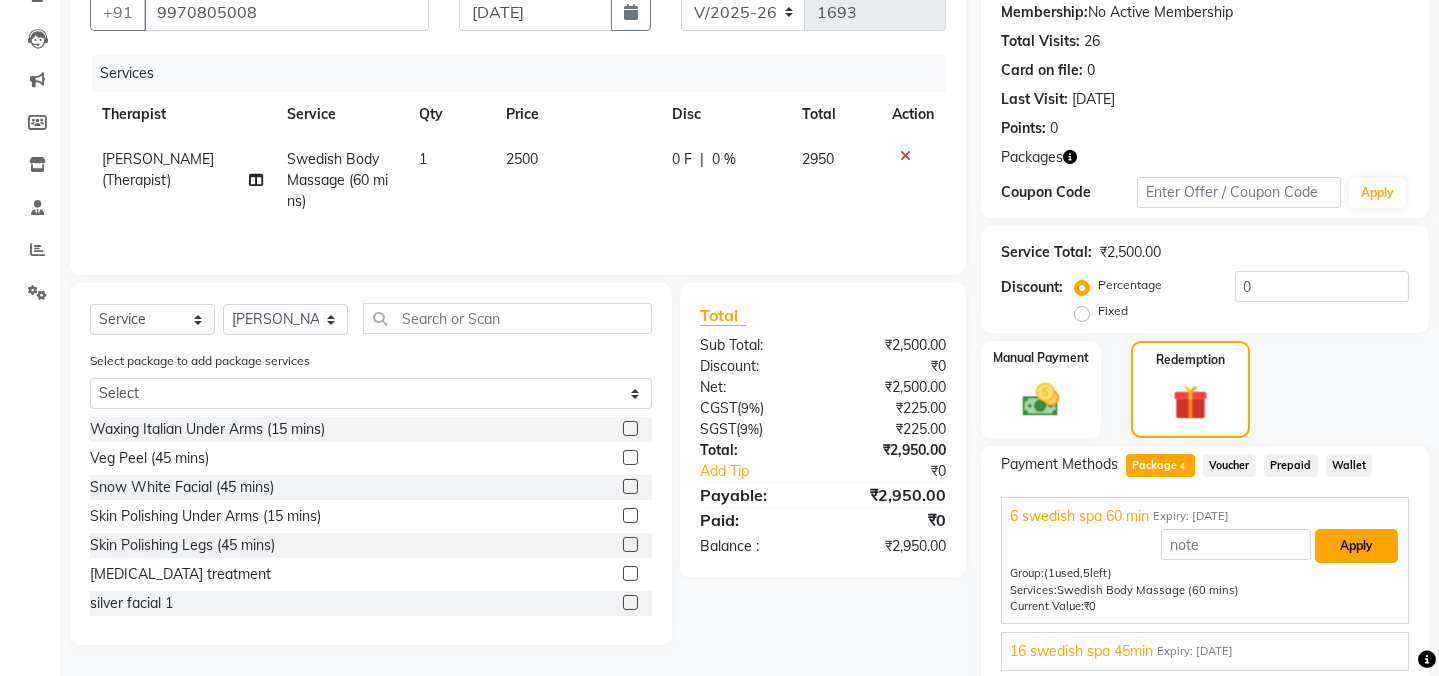 click on "Apply" at bounding box center [1356, 546] 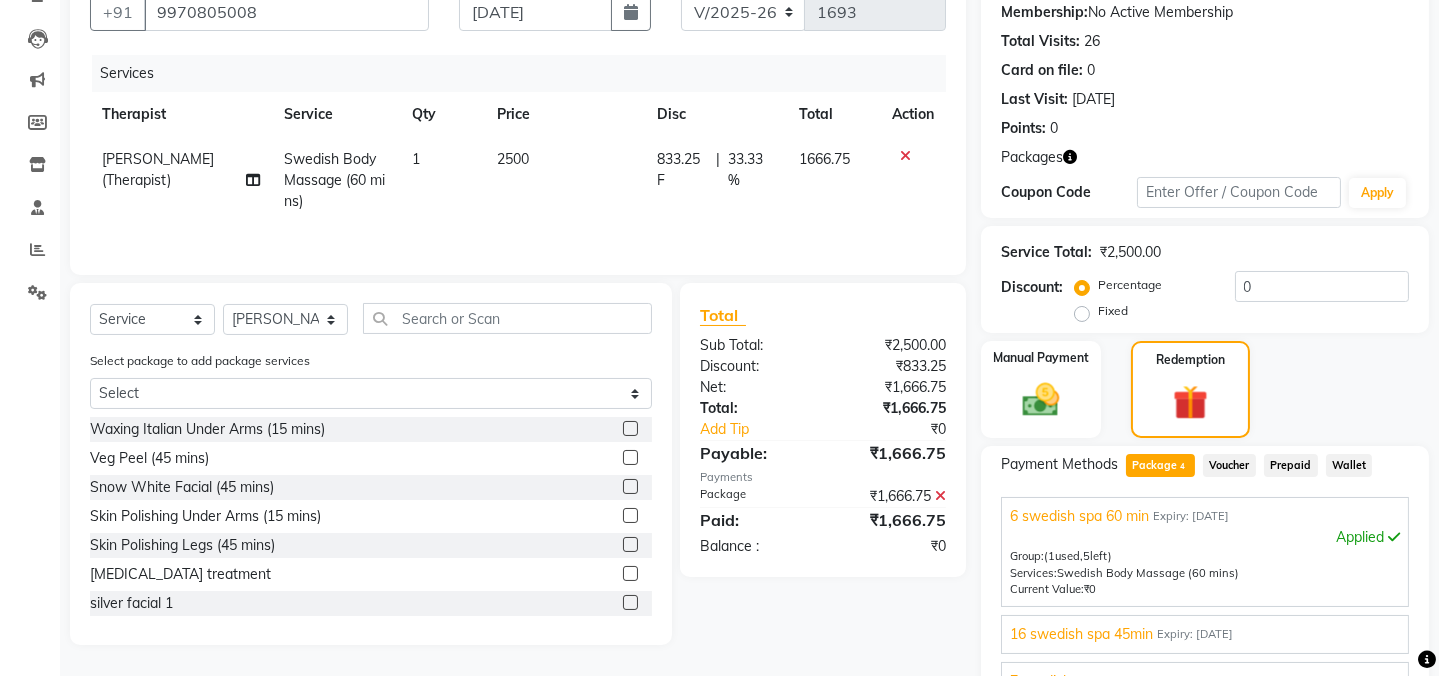 scroll, scrollTop: 426, scrollLeft: 0, axis: vertical 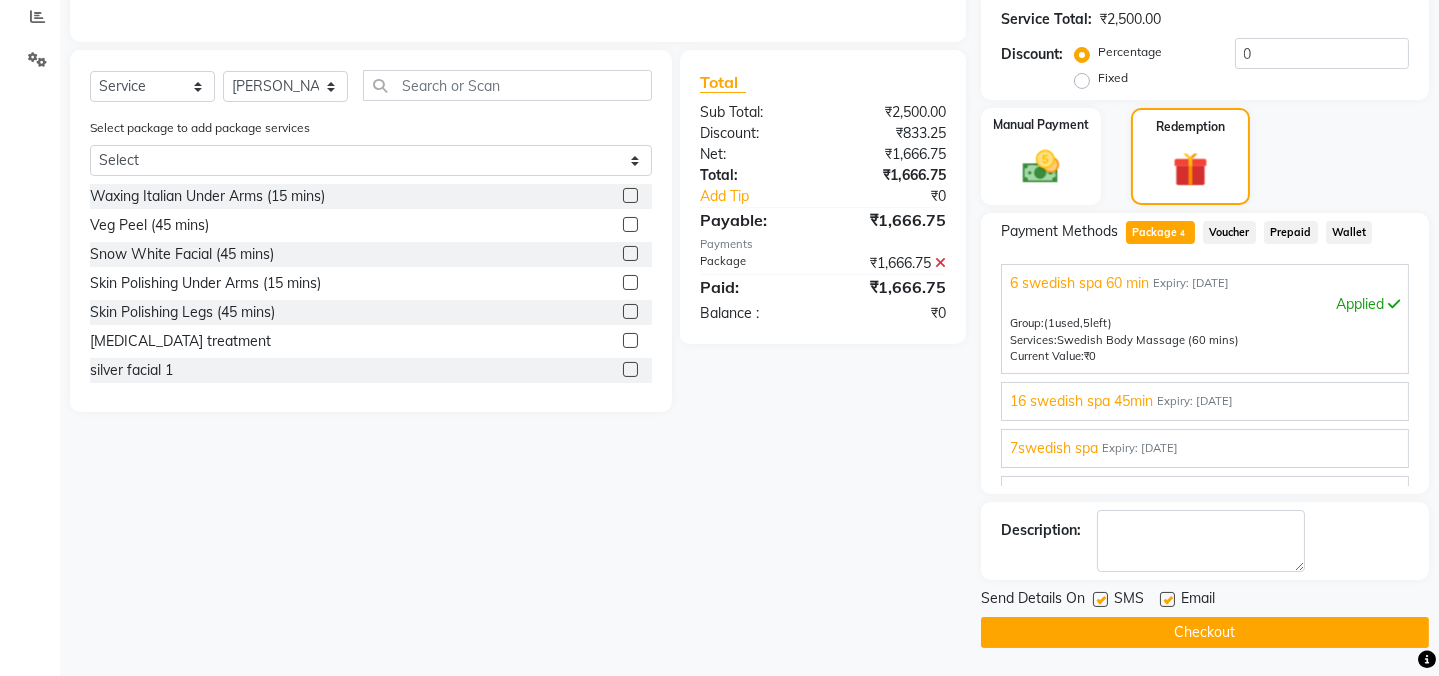 click 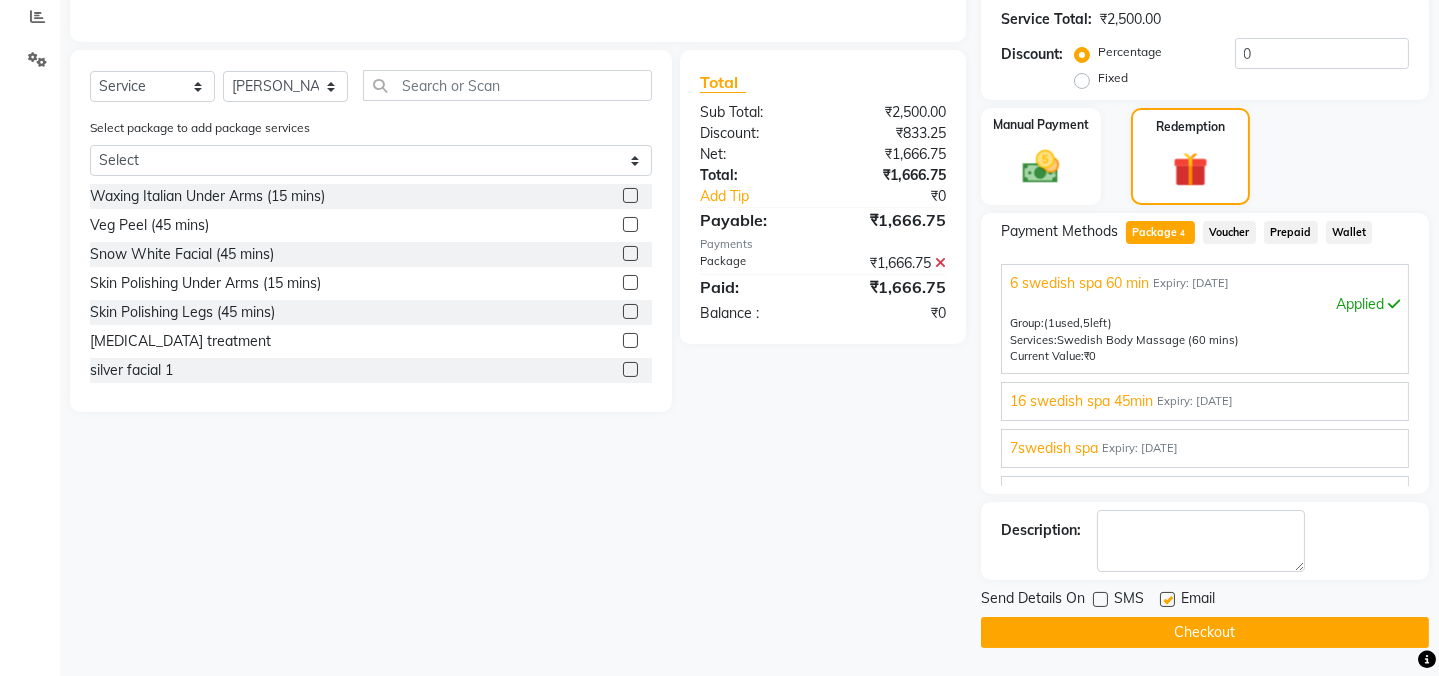 drag, startPoint x: 1167, startPoint y: 596, endPoint x: 1175, endPoint y: 610, distance: 16.124516 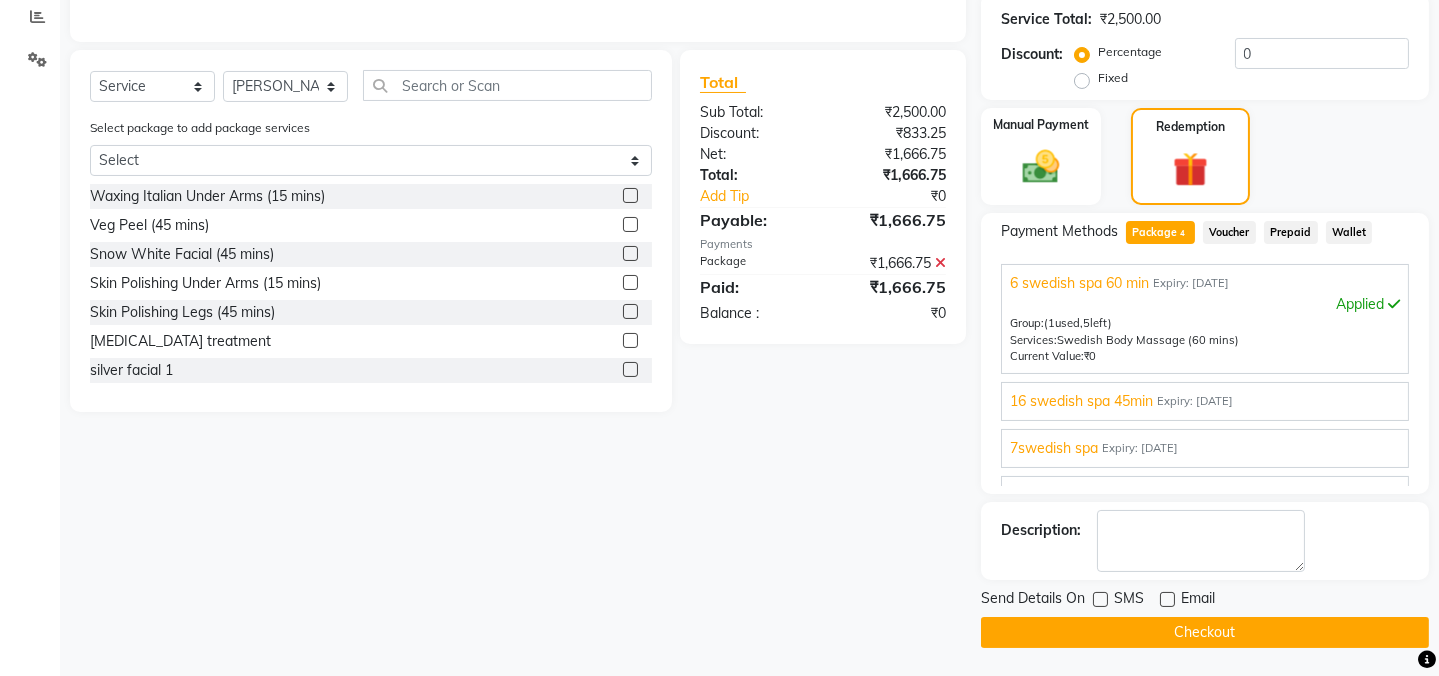 click on "Checkout" 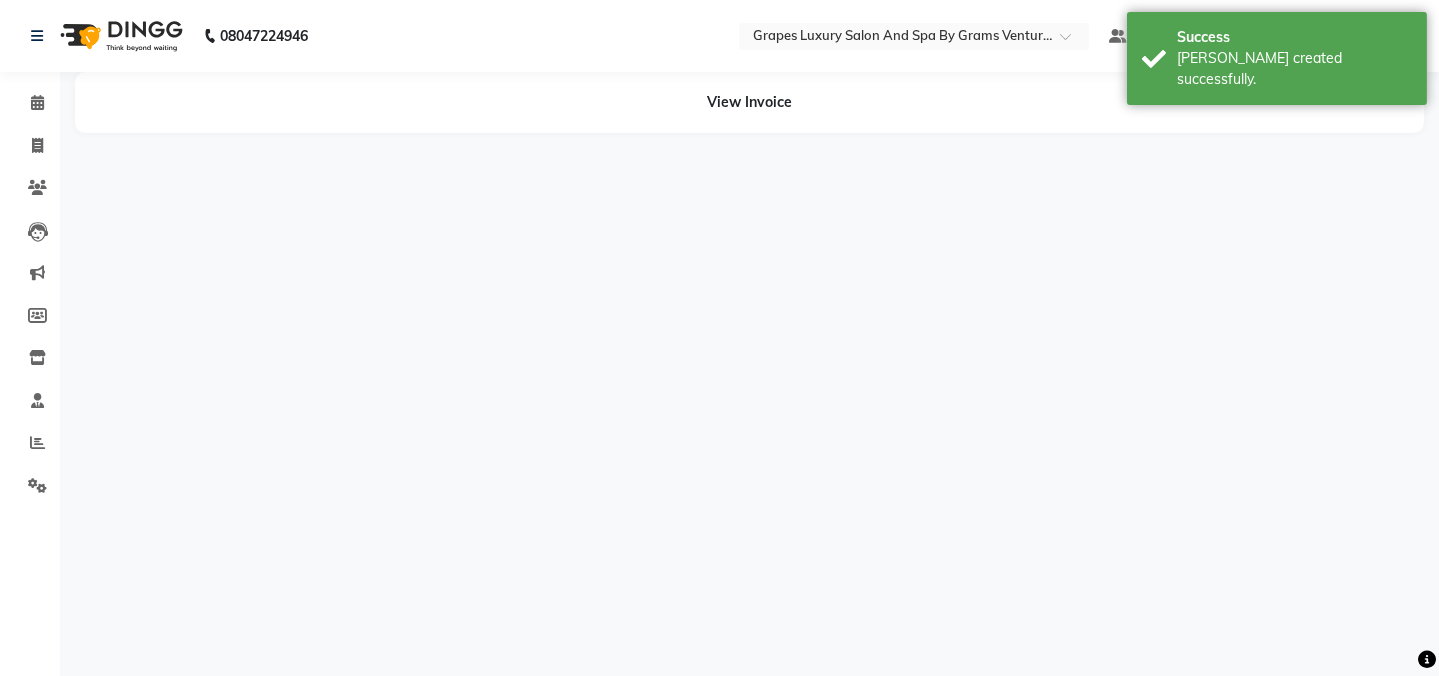 scroll, scrollTop: 0, scrollLeft: 0, axis: both 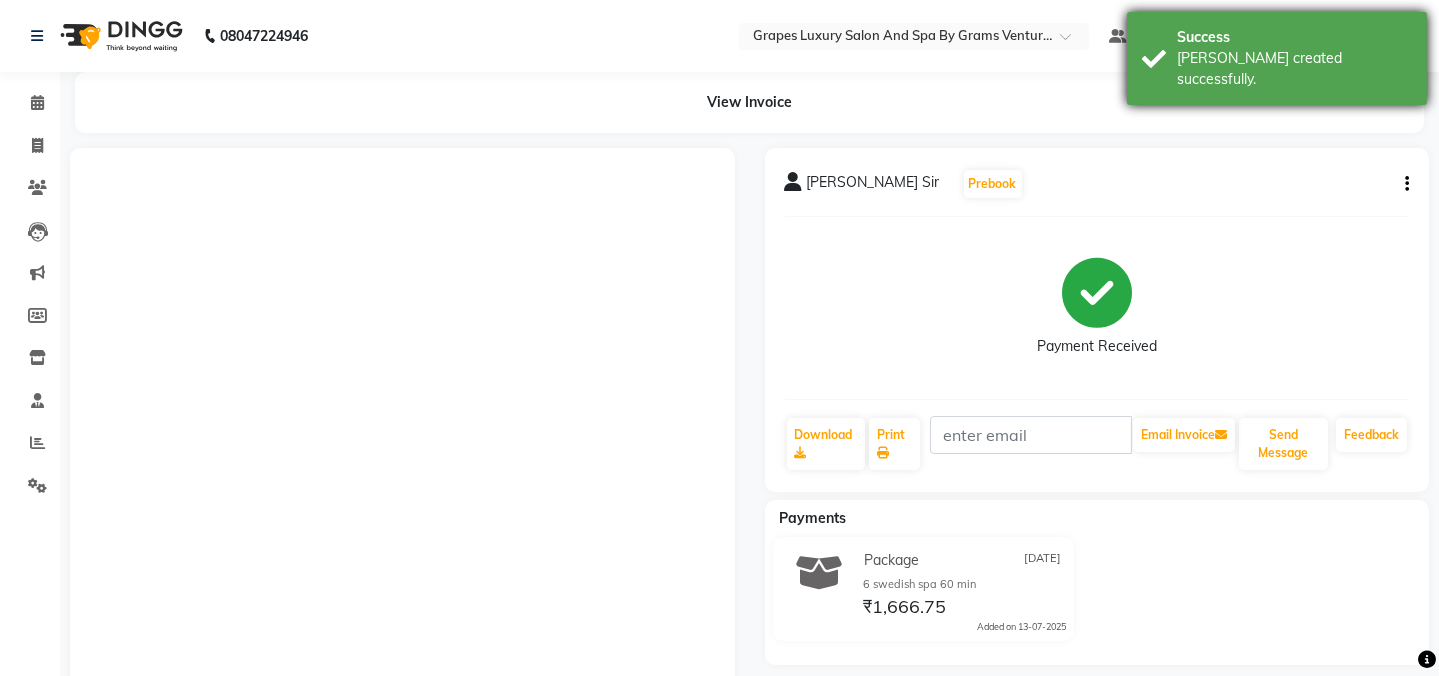 click on "[PERSON_NAME] created successfully." at bounding box center [1294, 69] 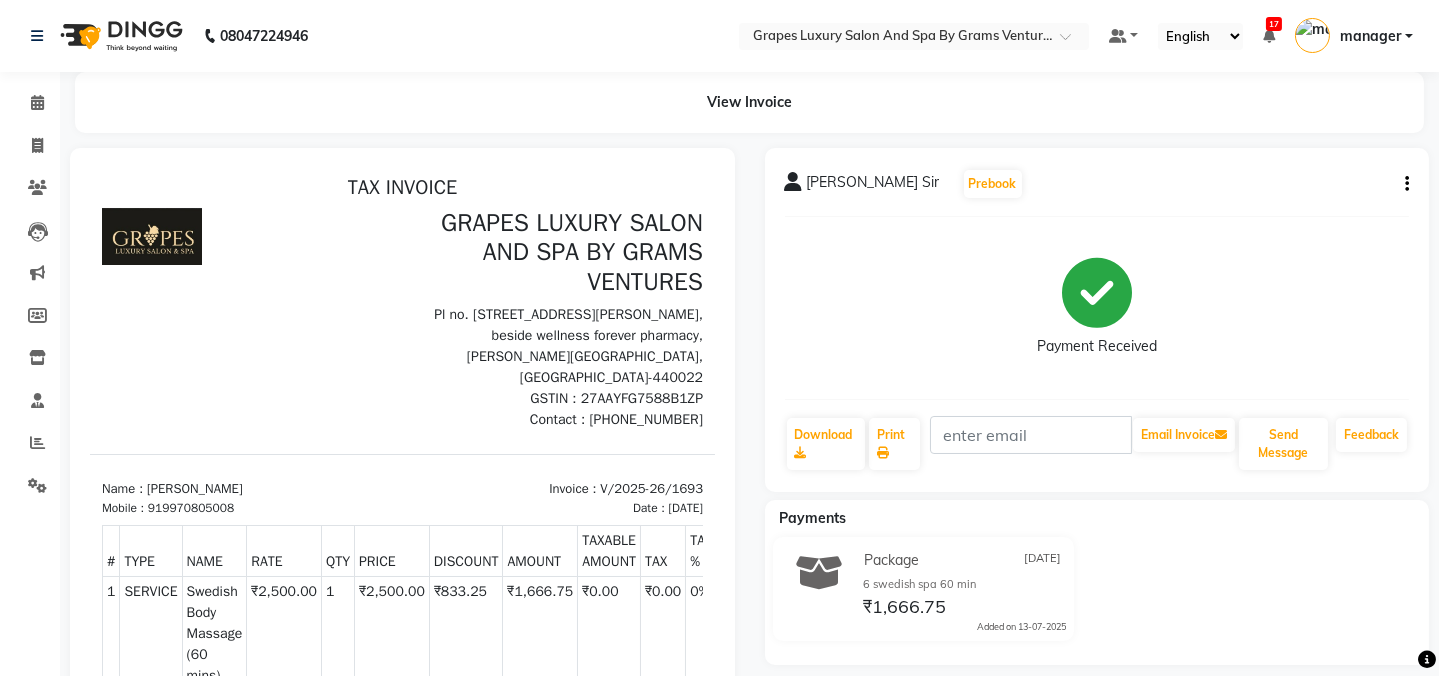 scroll, scrollTop: 0, scrollLeft: 0, axis: both 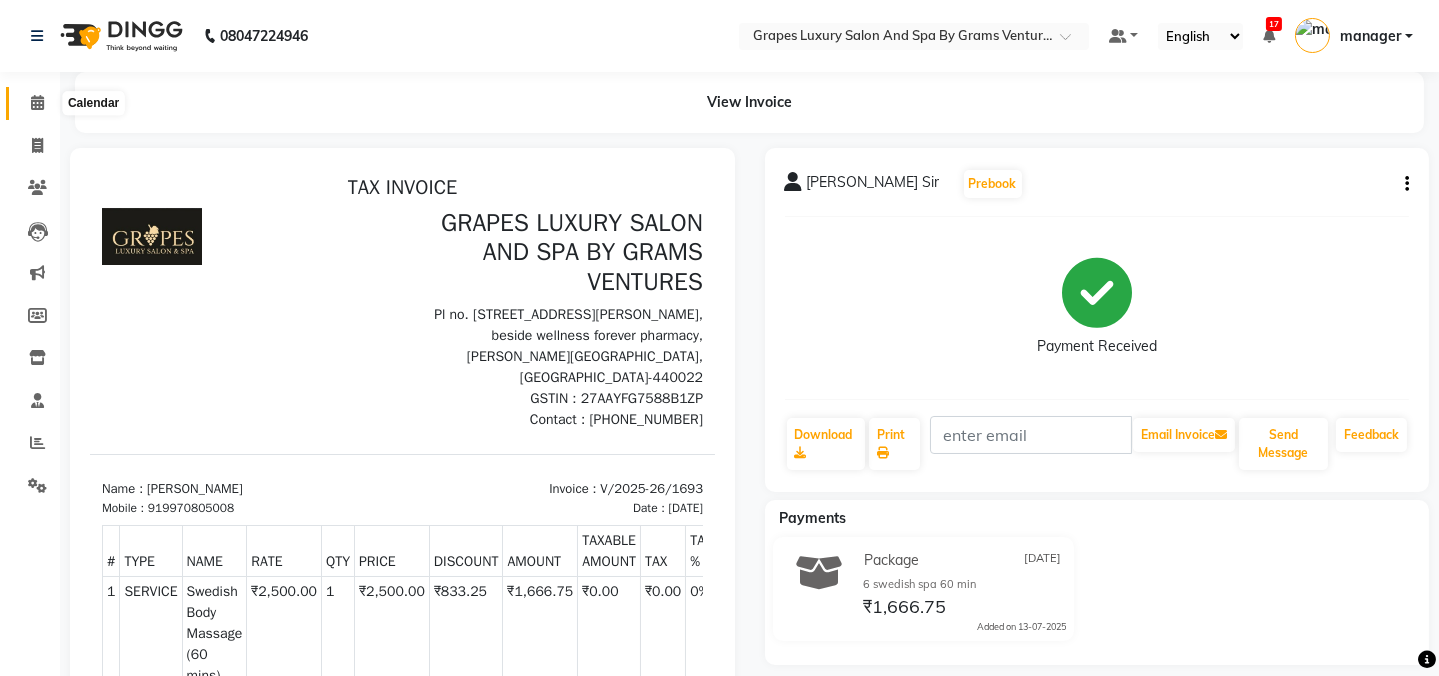 click 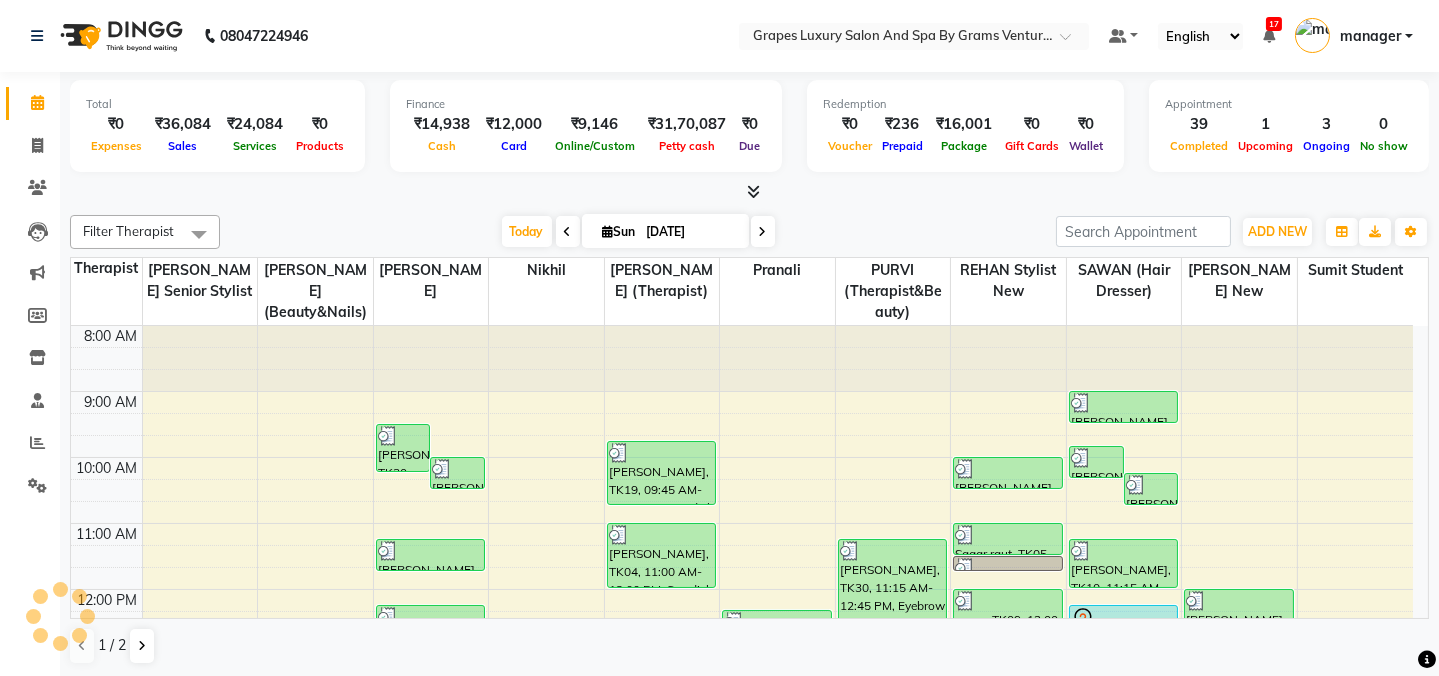 scroll, scrollTop: 0, scrollLeft: 0, axis: both 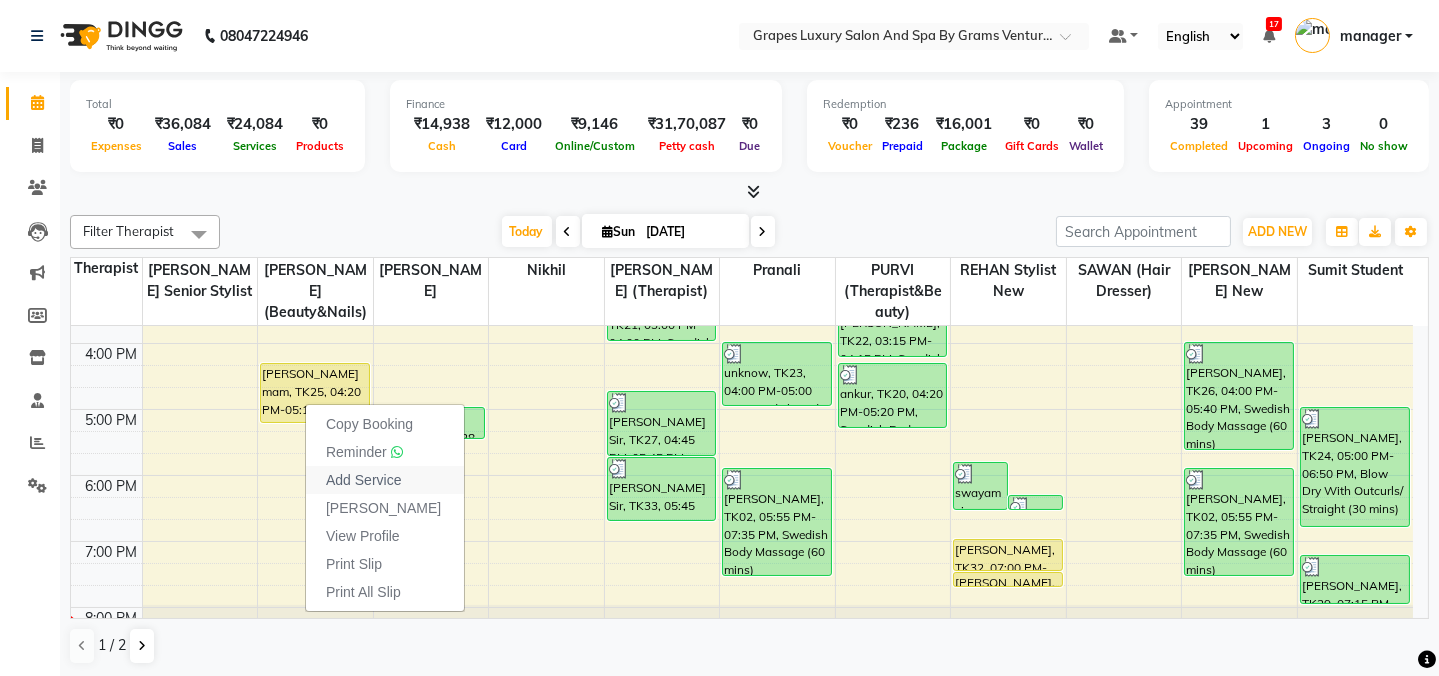 click on "Add Service" at bounding box center [363, 480] 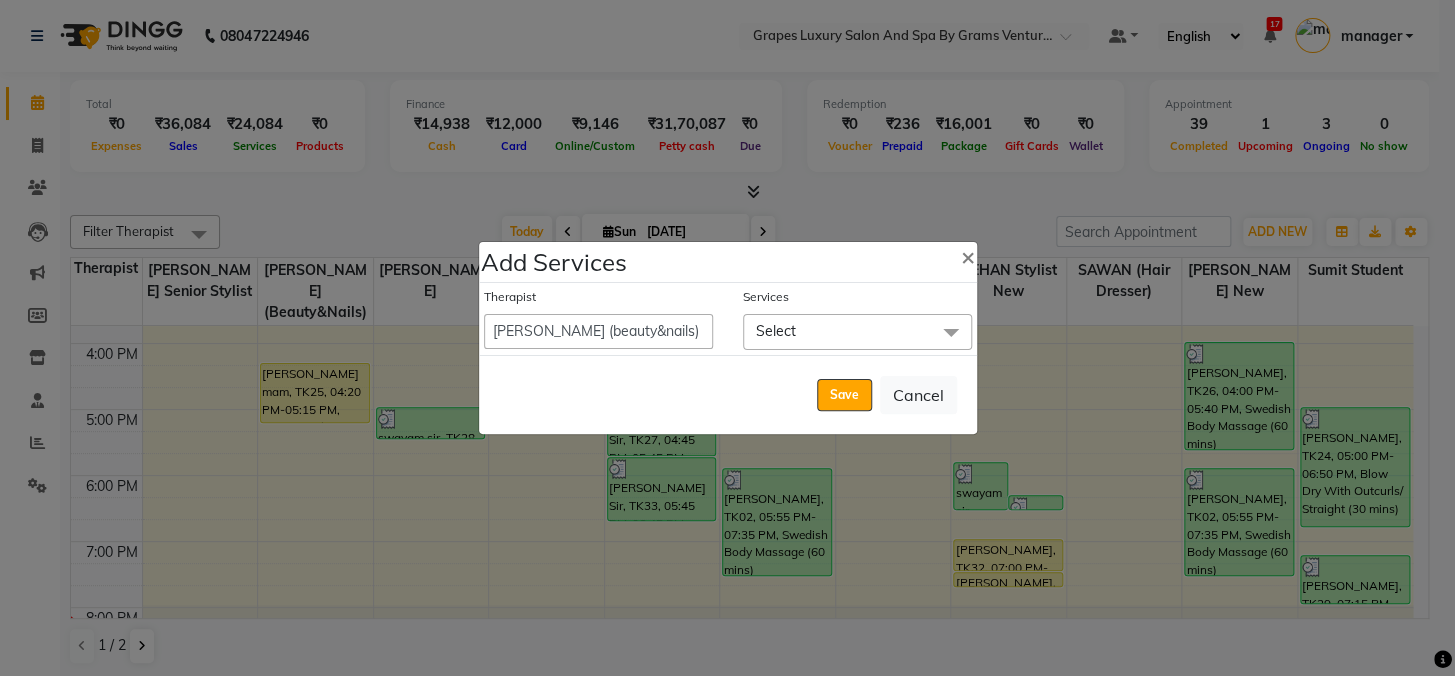 click on "Select" 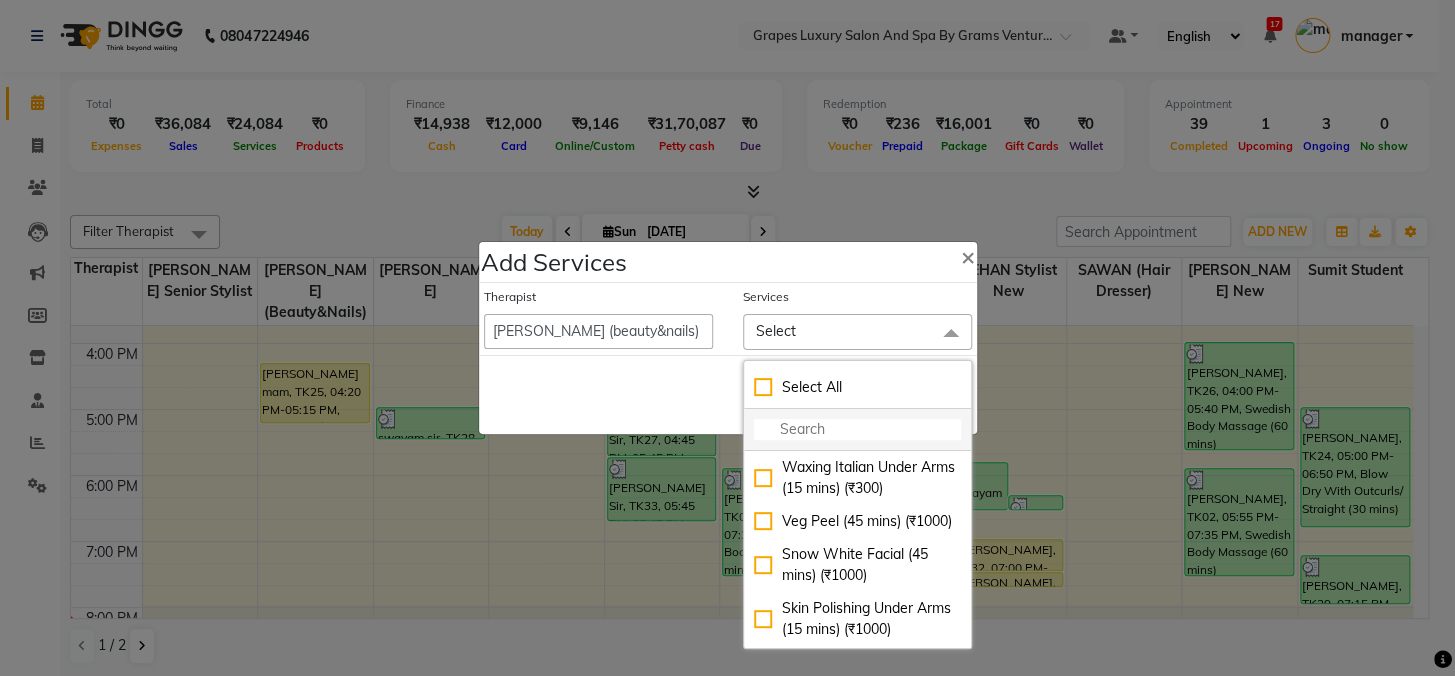 click 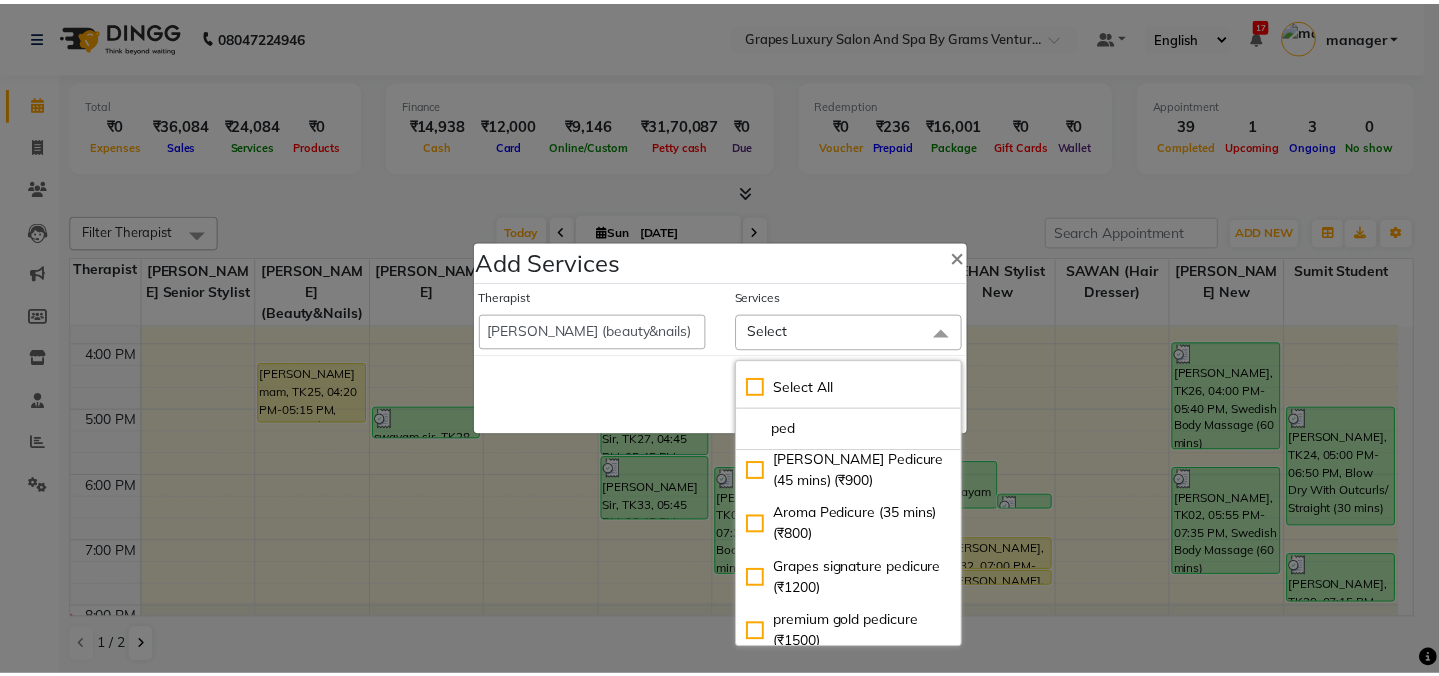 scroll, scrollTop: 126, scrollLeft: 0, axis: vertical 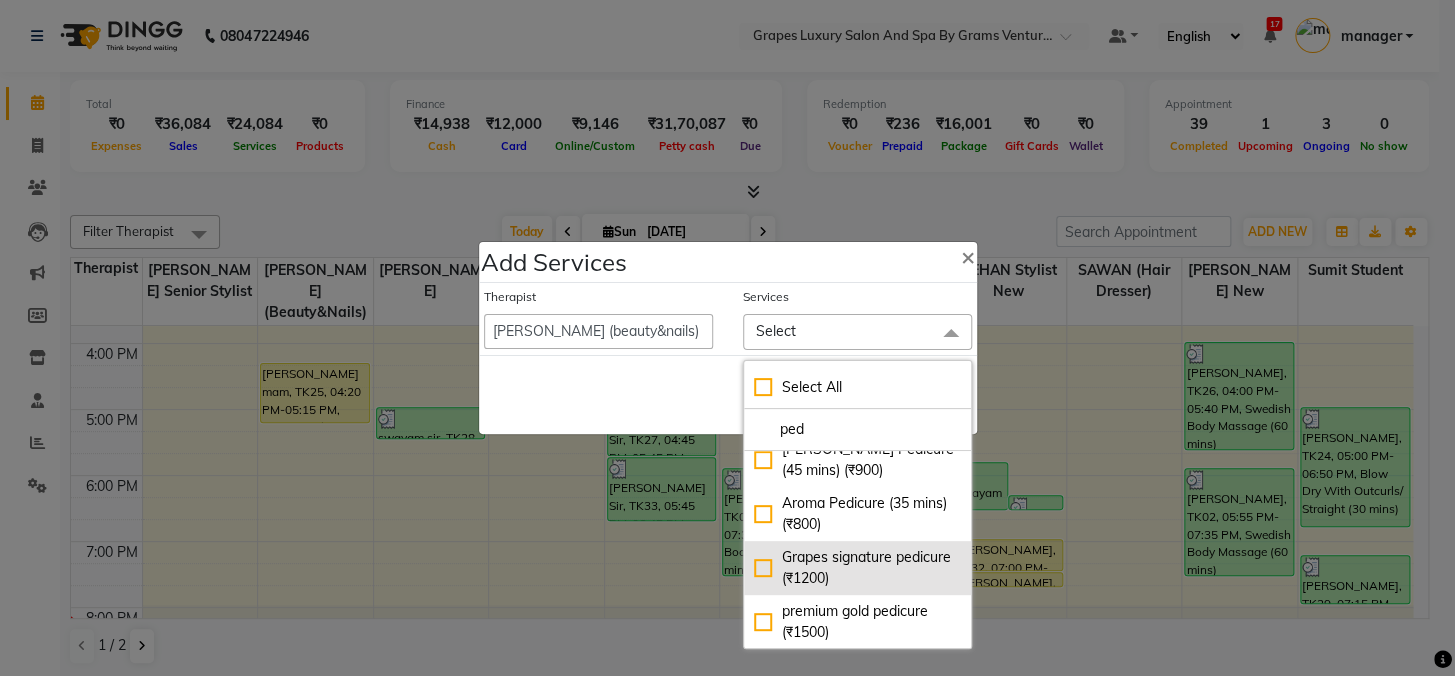 click on "Grapes signature pedicure (₹1200)" 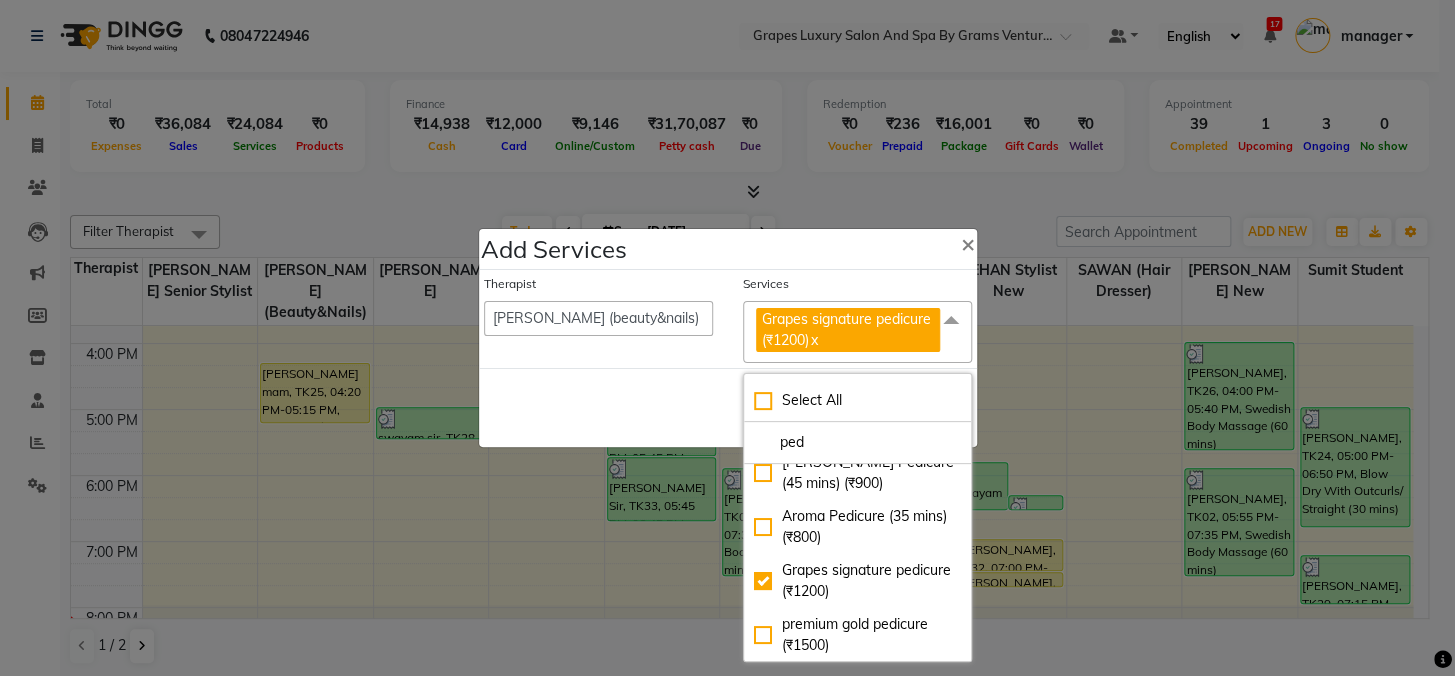 click on "Save   Cancel" 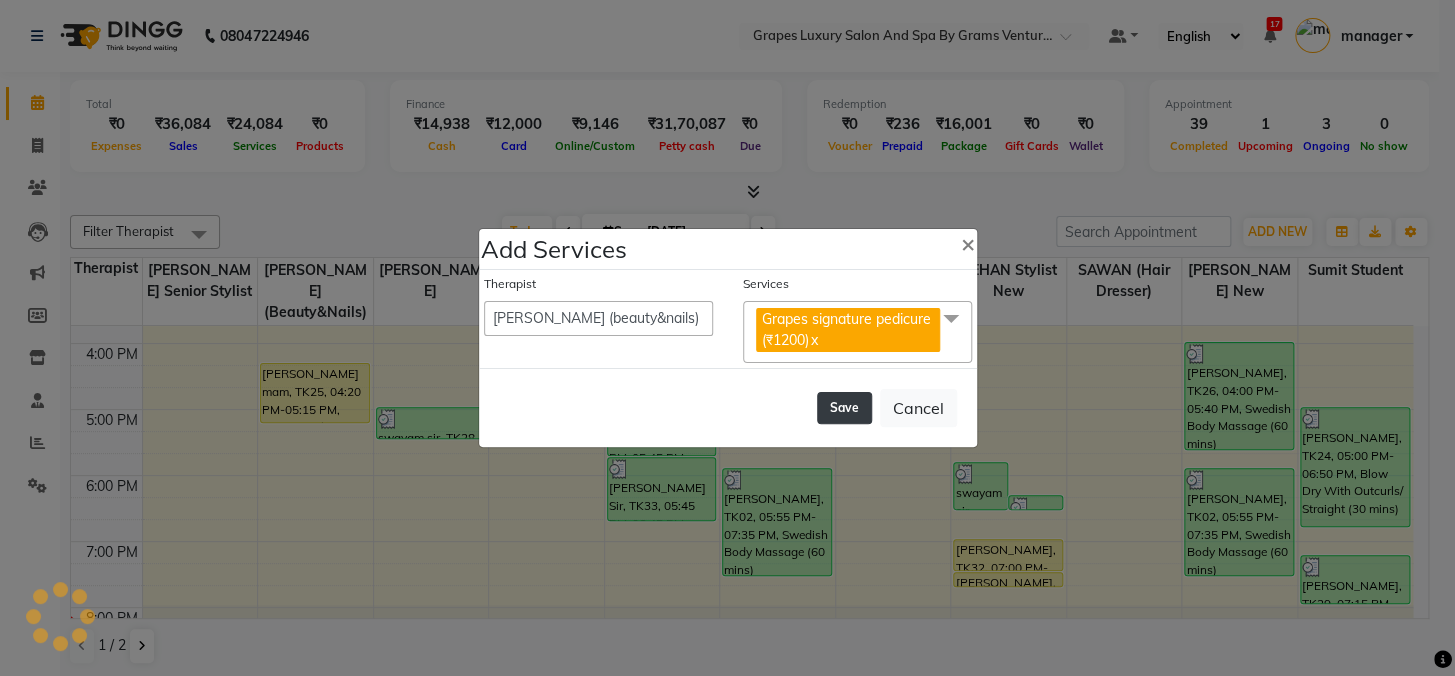 click on "Save" 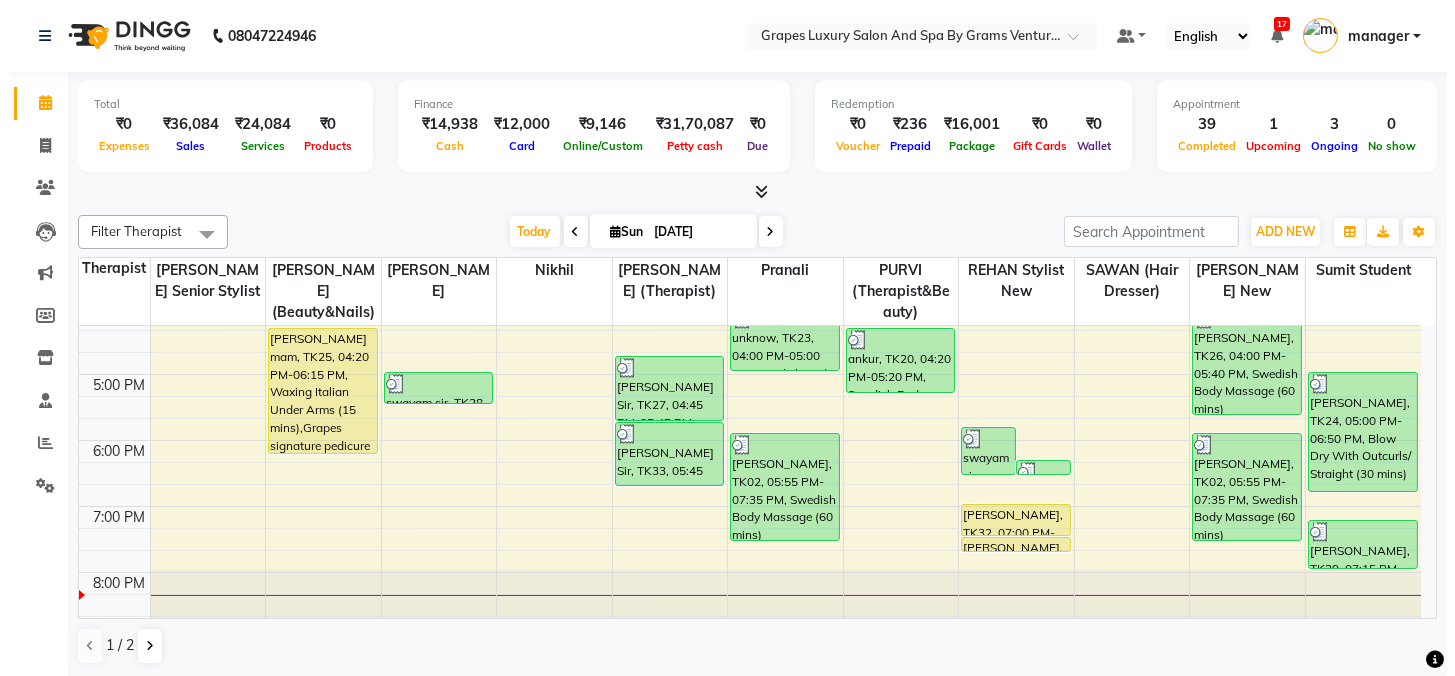 scroll, scrollTop: 561, scrollLeft: 0, axis: vertical 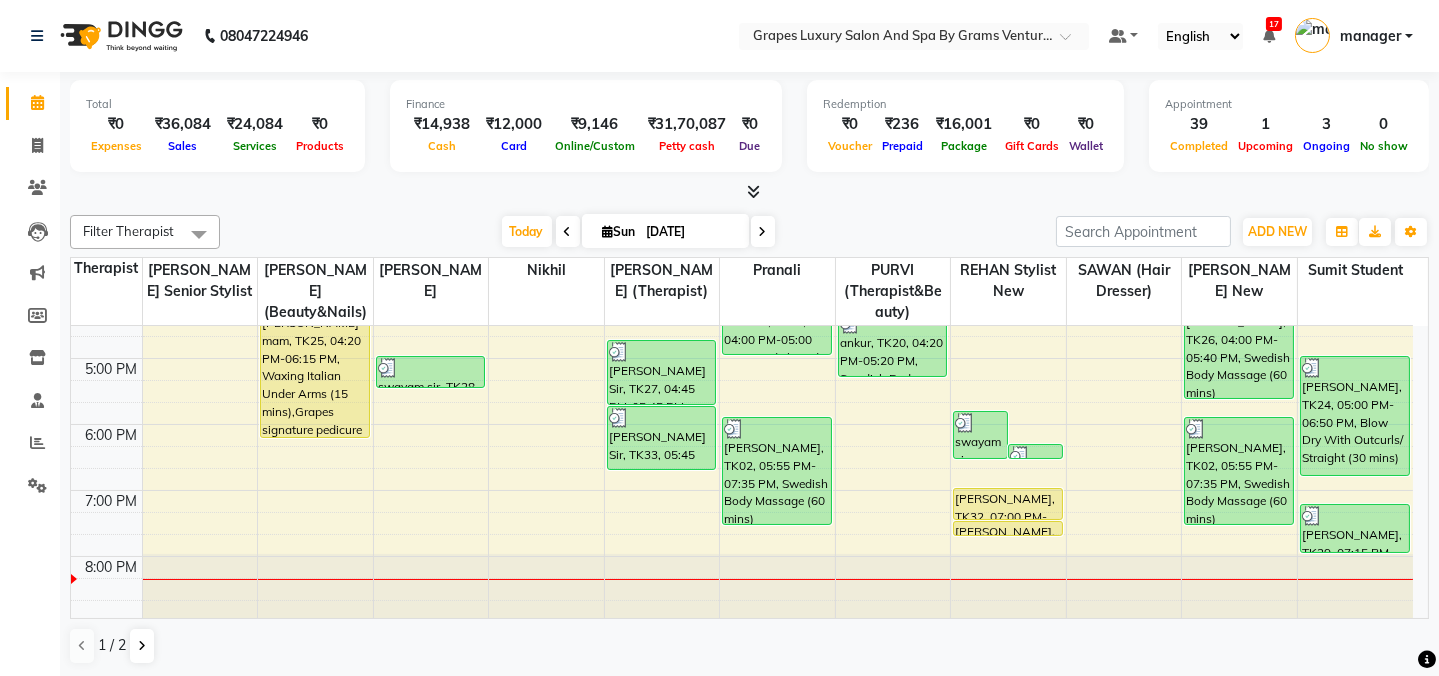 click on "[DATE]  [DATE]" at bounding box center [638, 232] 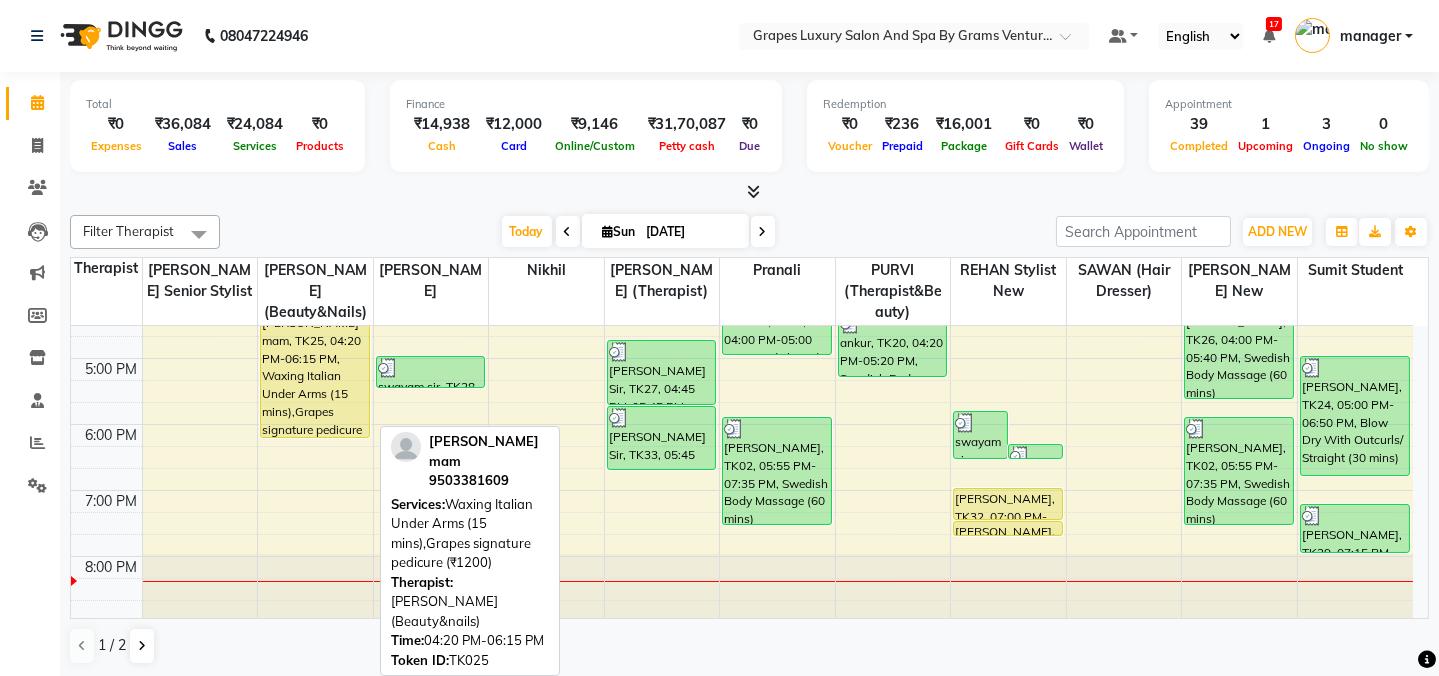 click on "[PERSON_NAME] mam, TK25, 04:20 PM-06:15 PM, Waxing Italian Under Arms (15 mins),Grapes signature pedicure (₹1200)" at bounding box center [315, 375] 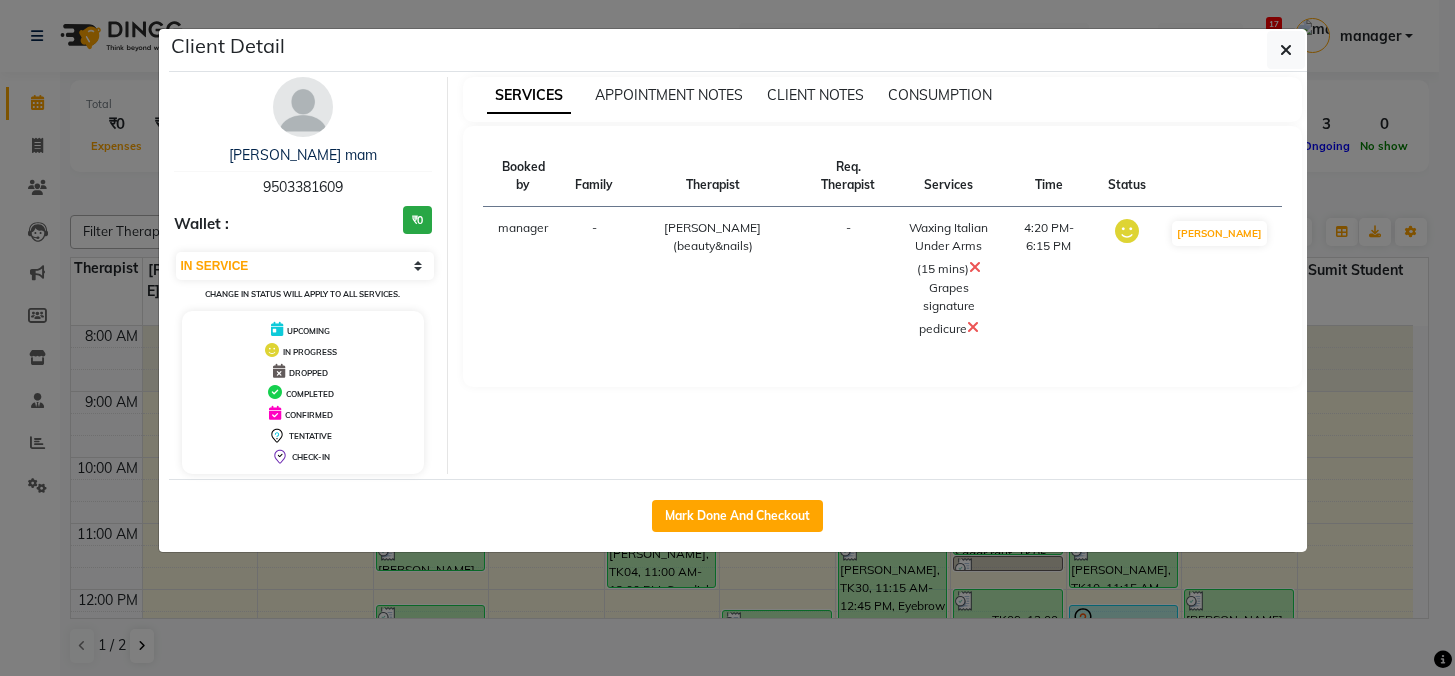 click on "Mark Done And Checkout" 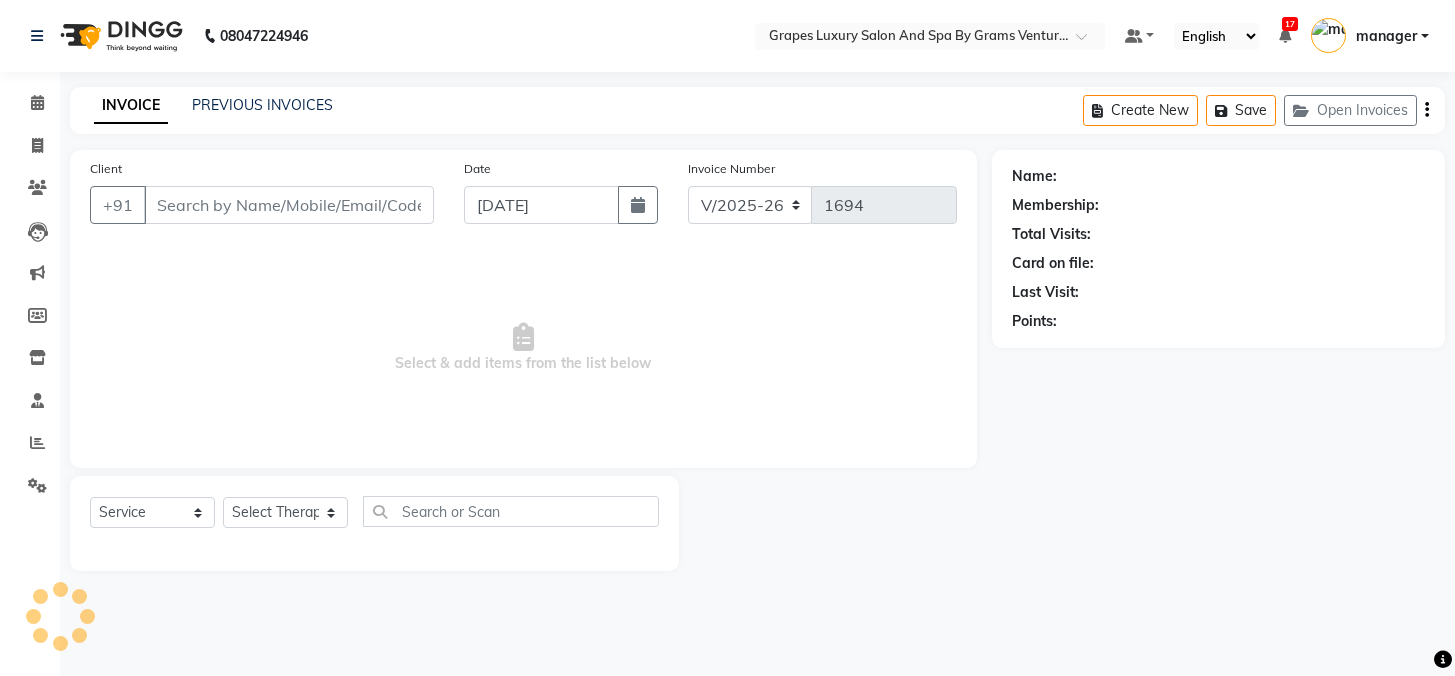 scroll, scrollTop: 0, scrollLeft: 0, axis: both 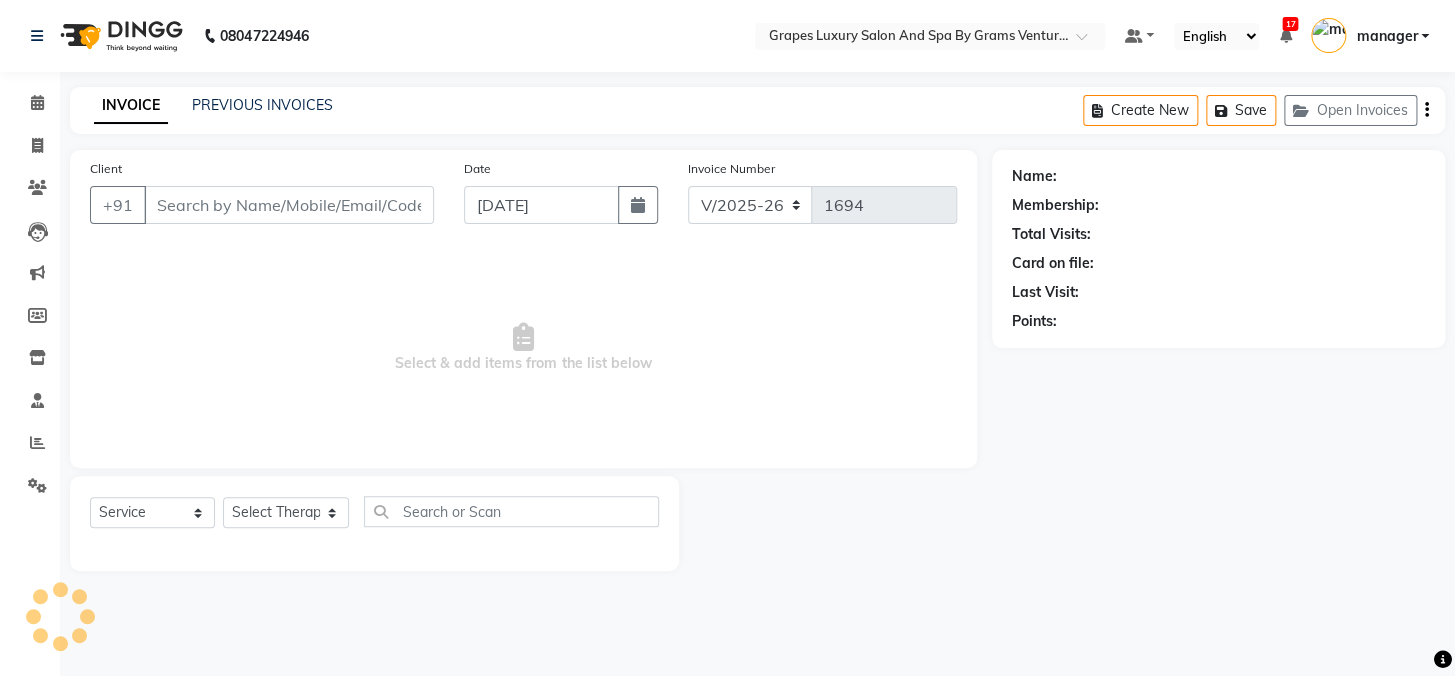type on "9503381609" 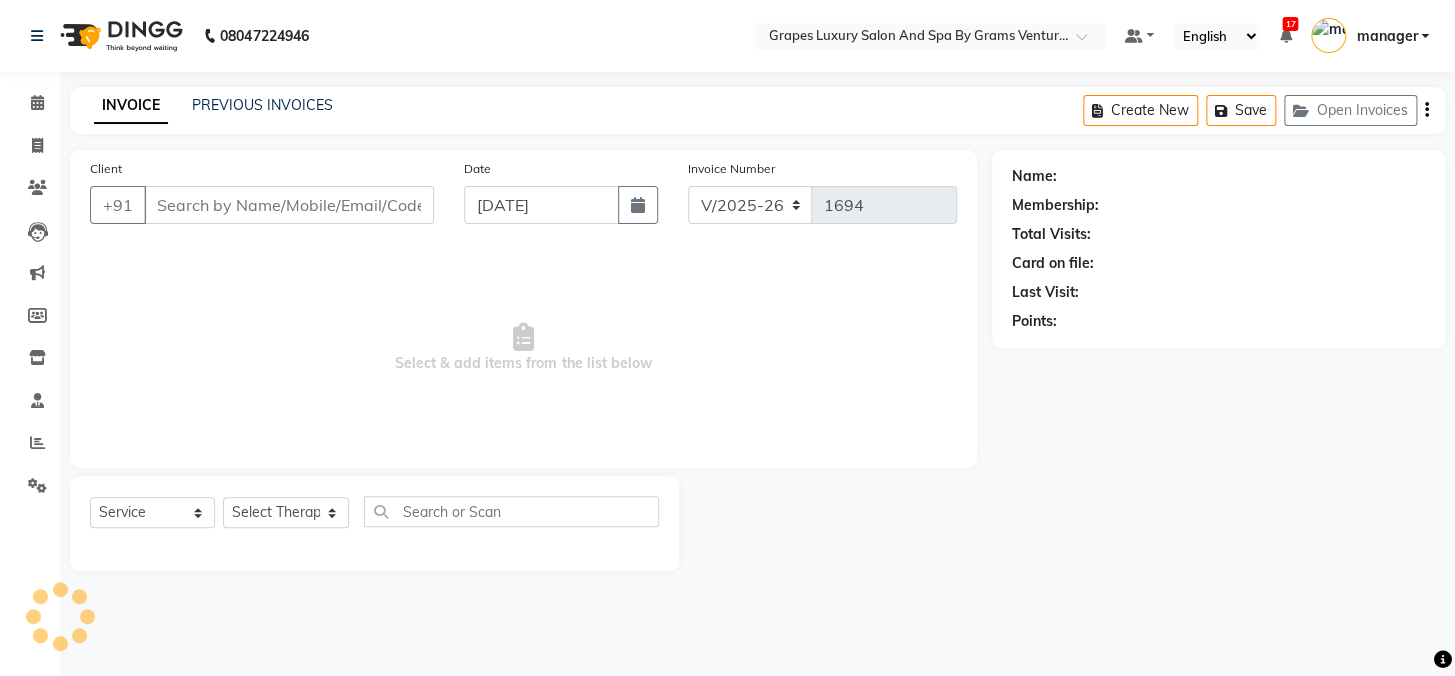 select on "33161" 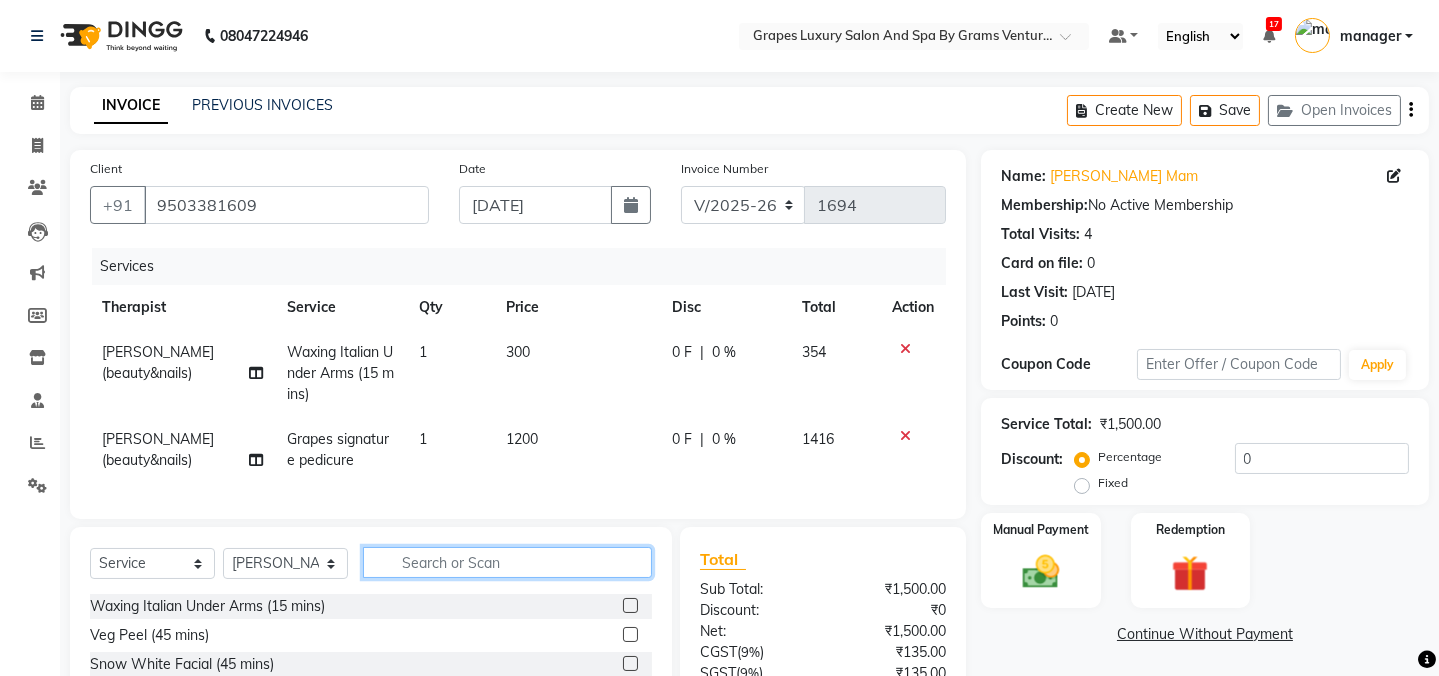 click 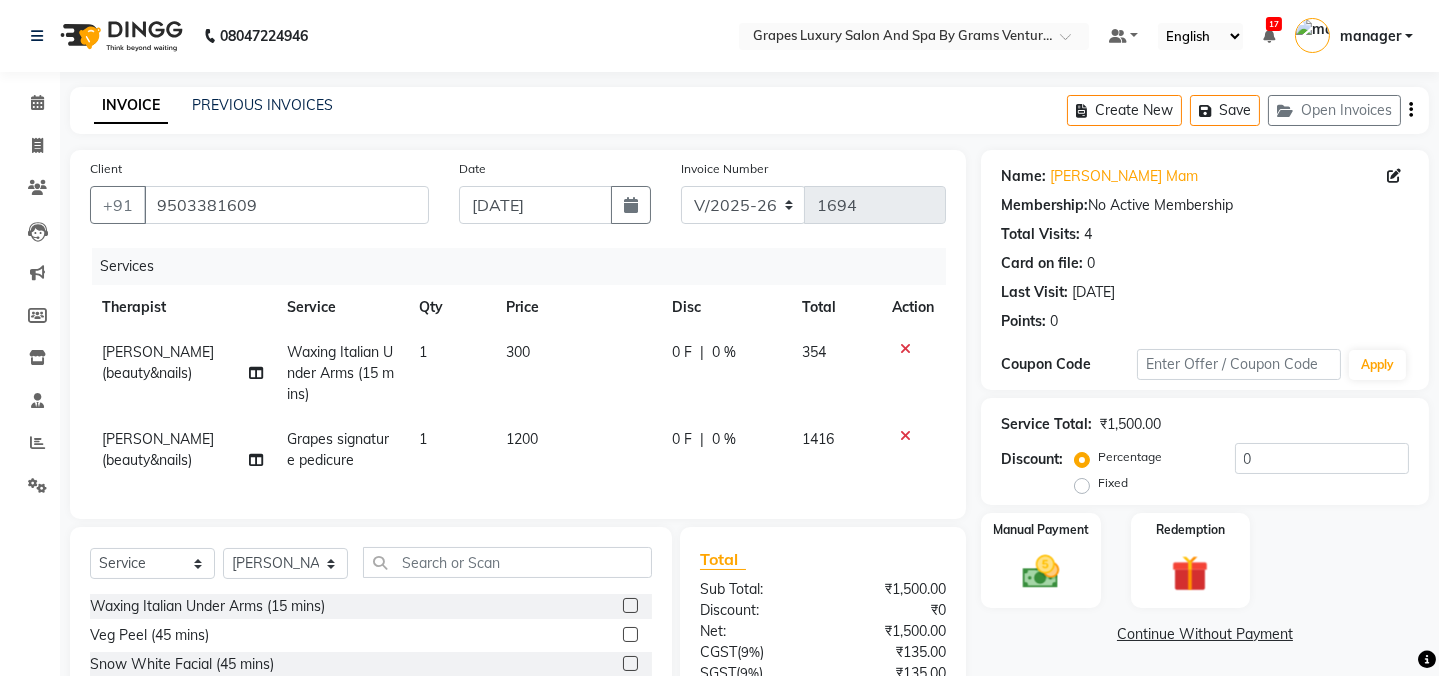 click on "Grapes signature pedicure" 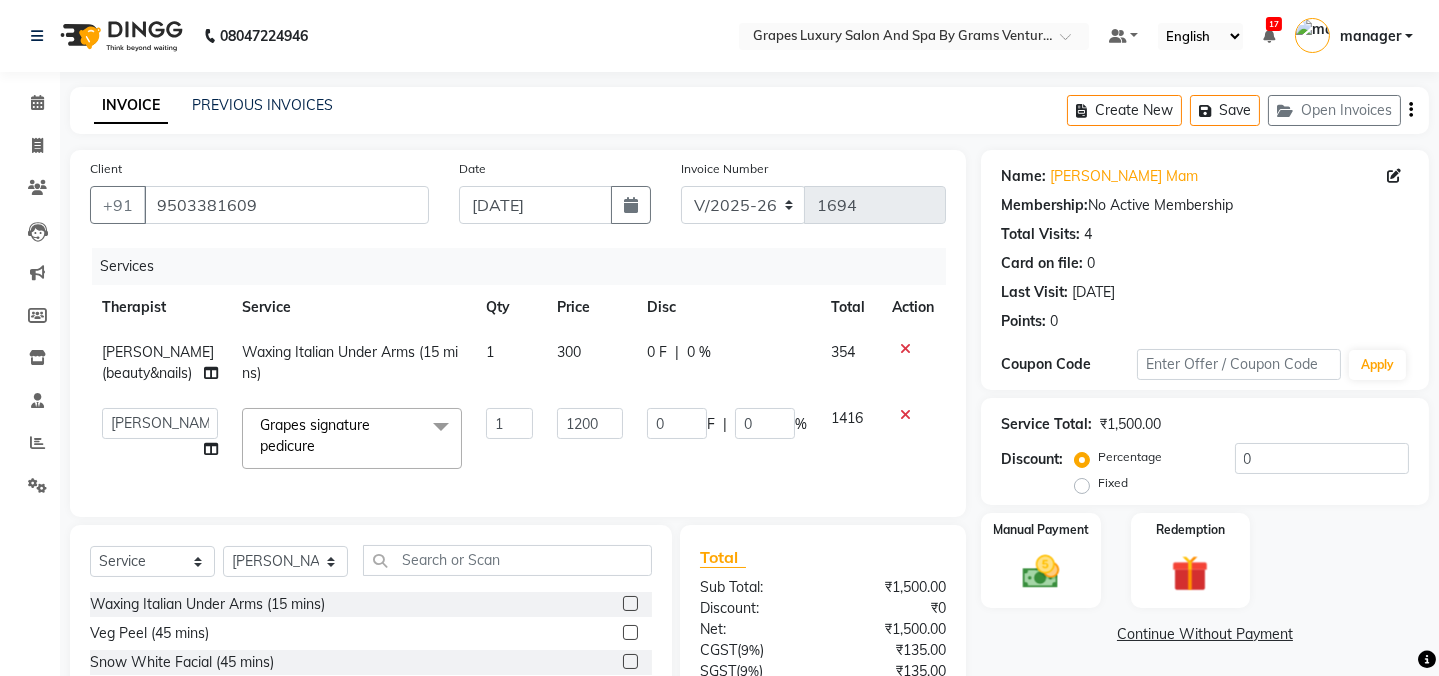 click on "Grapes signature pedicure  x" 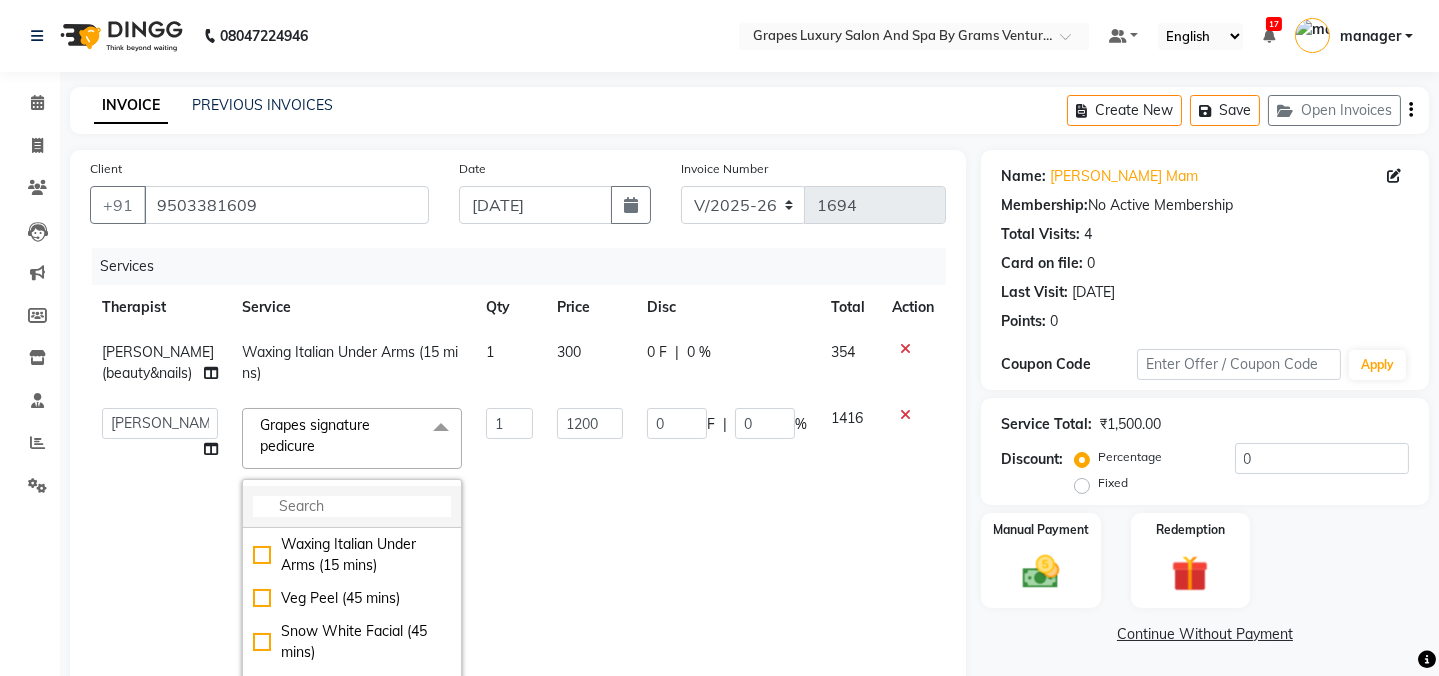 click 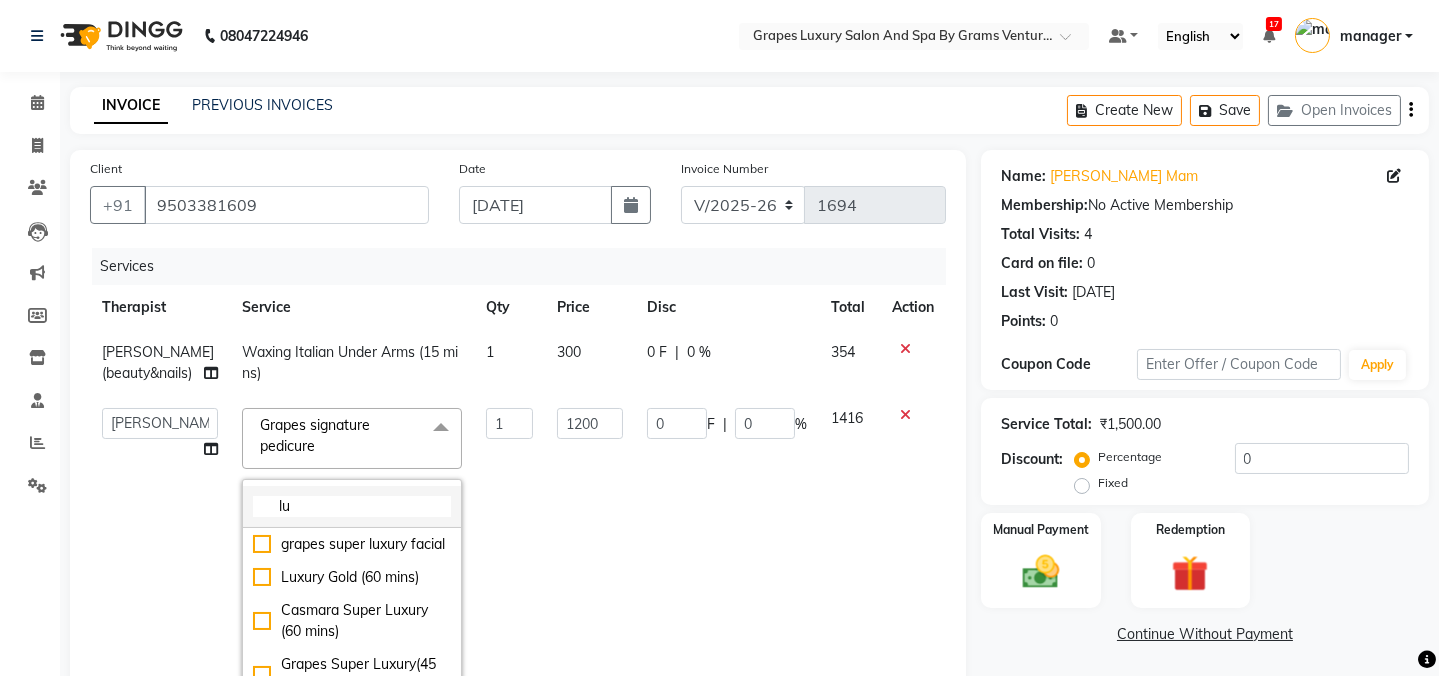 type on "l" 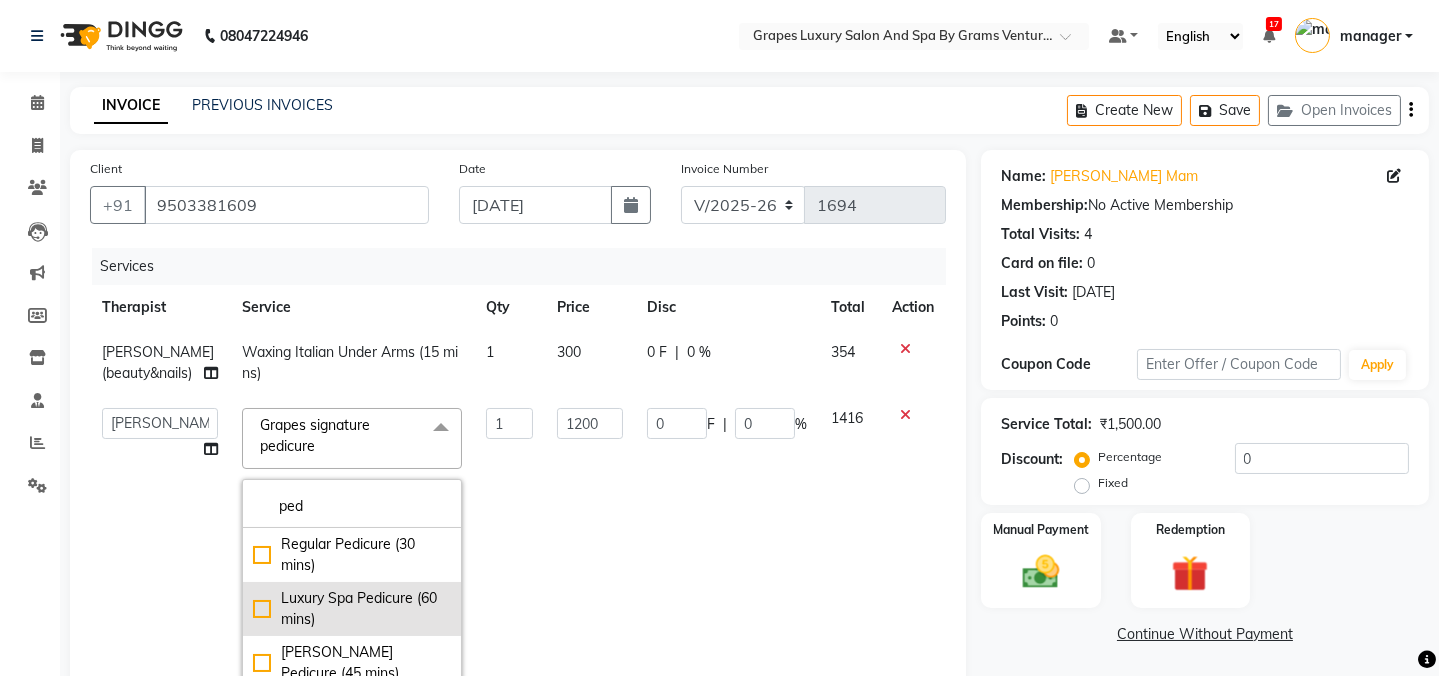 type on "ped" 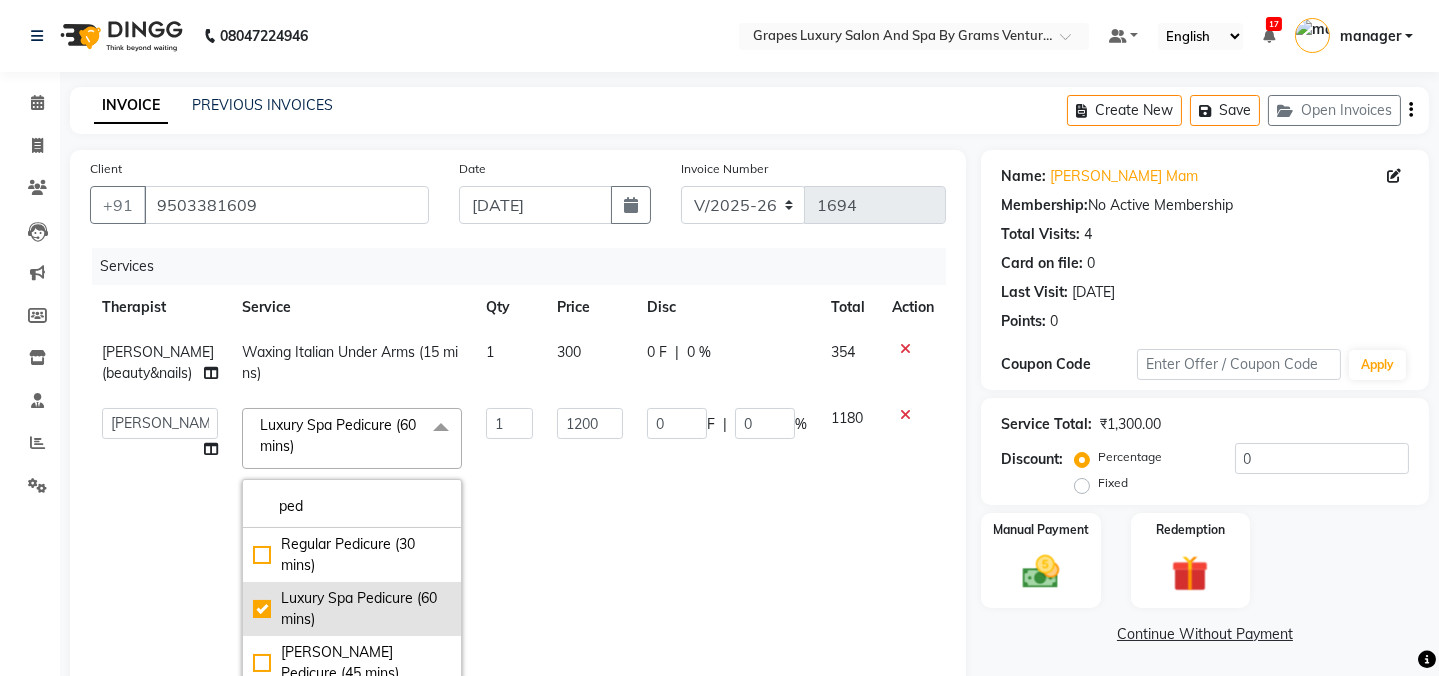 checkbox on "true" 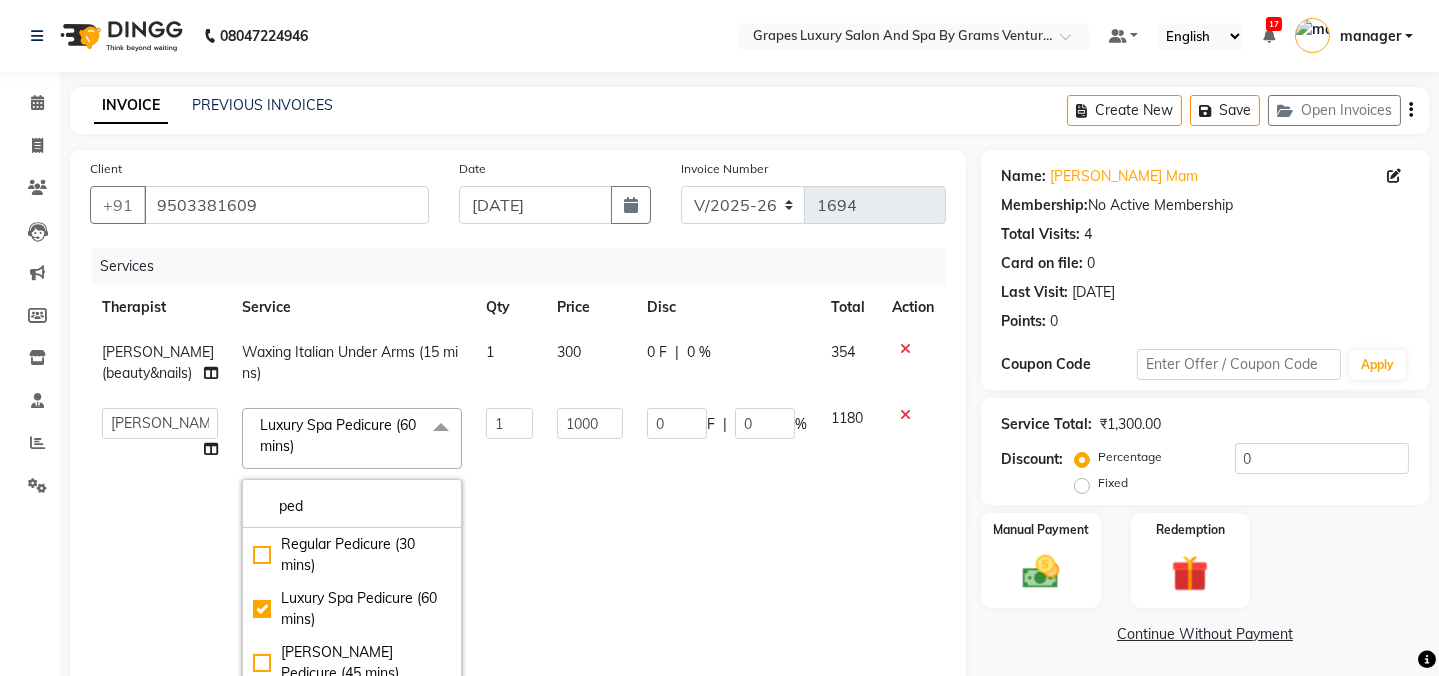 scroll, scrollTop: 296, scrollLeft: 0, axis: vertical 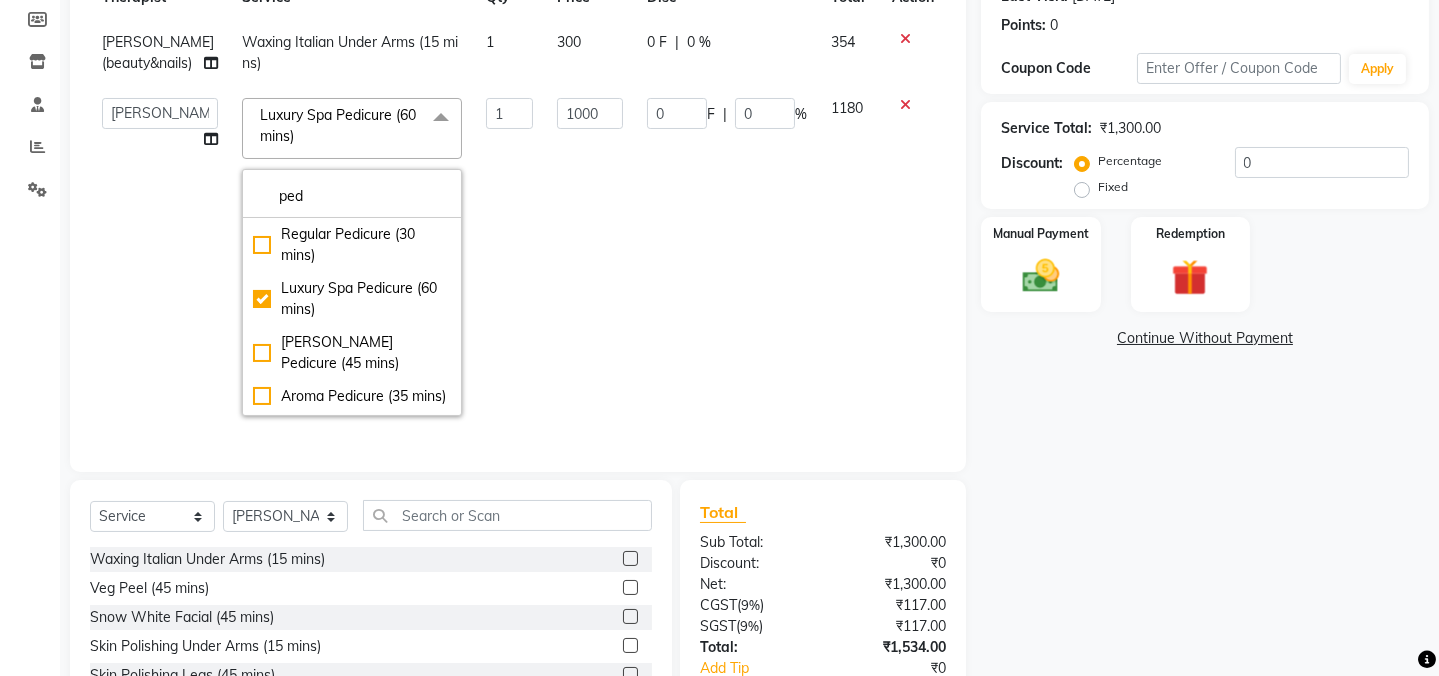 click on "0 F | 0 %" 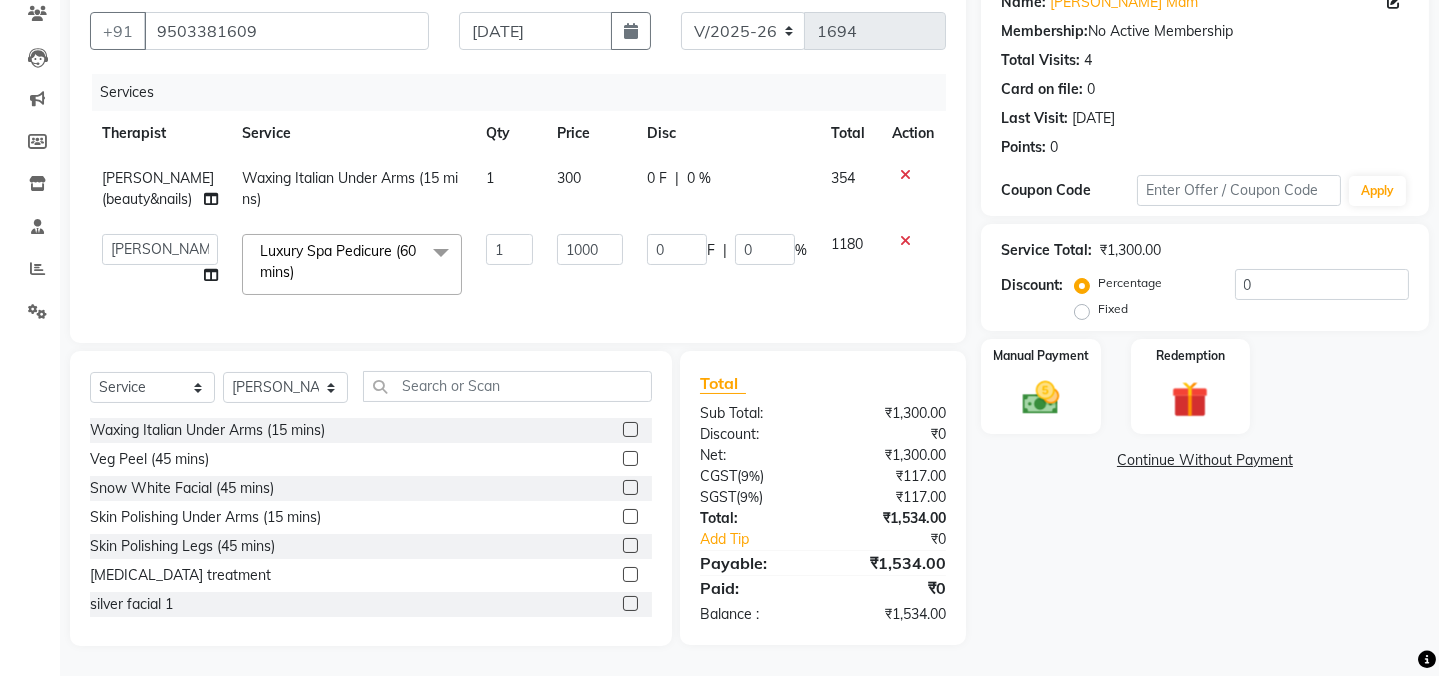 scroll, scrollTop: 194, scrollLeft: 0, axis: vertical 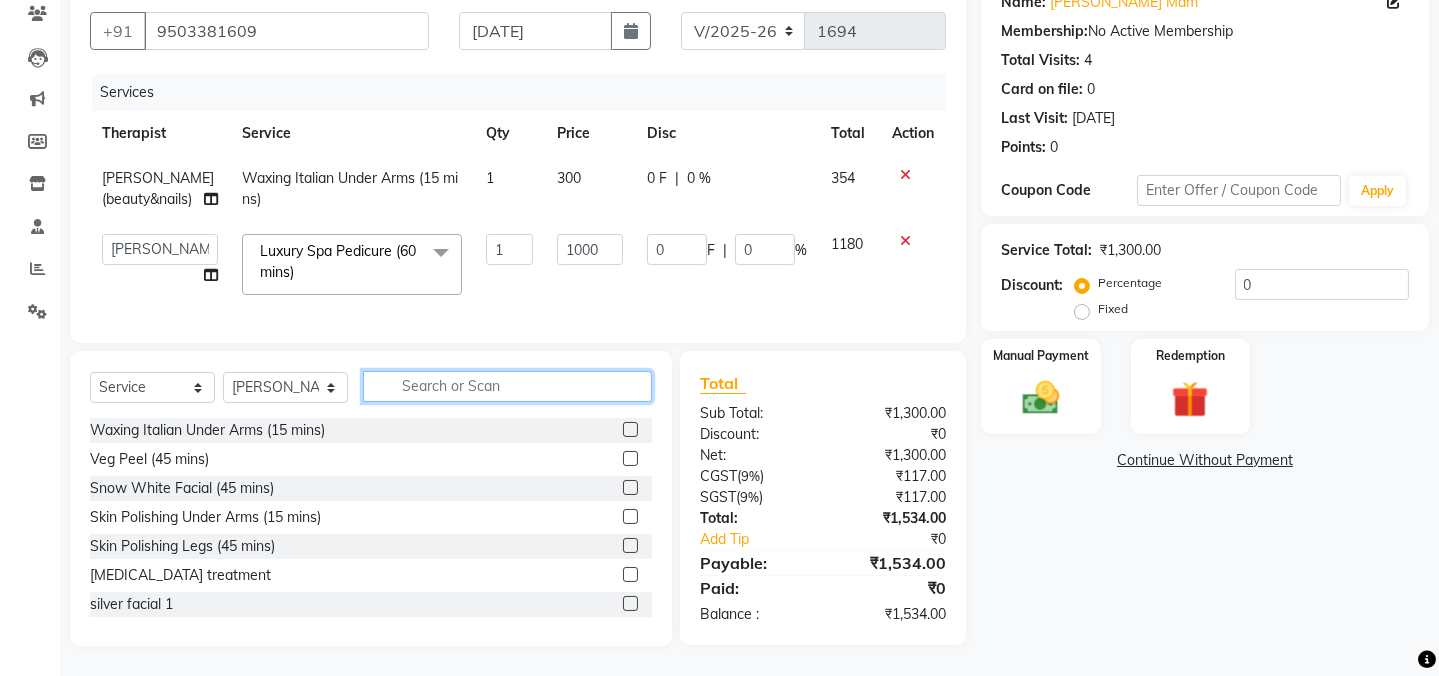 click 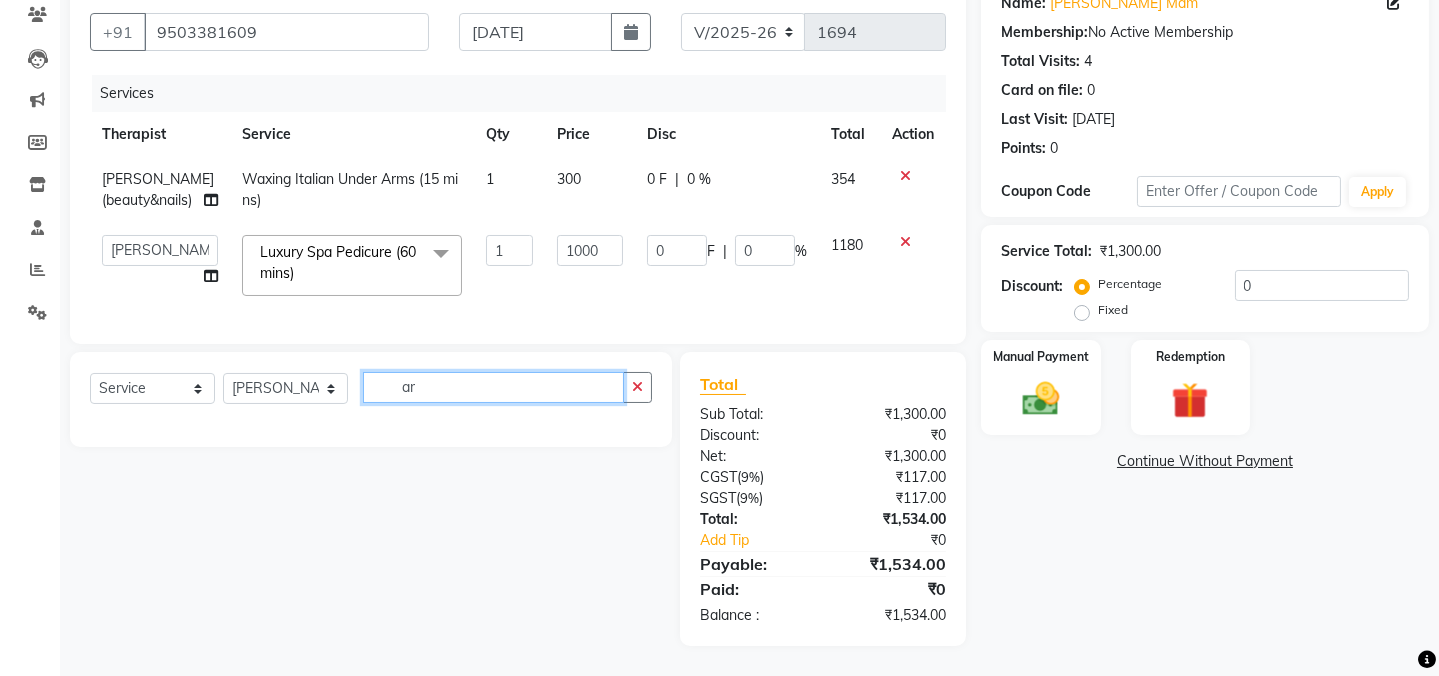type on "a" 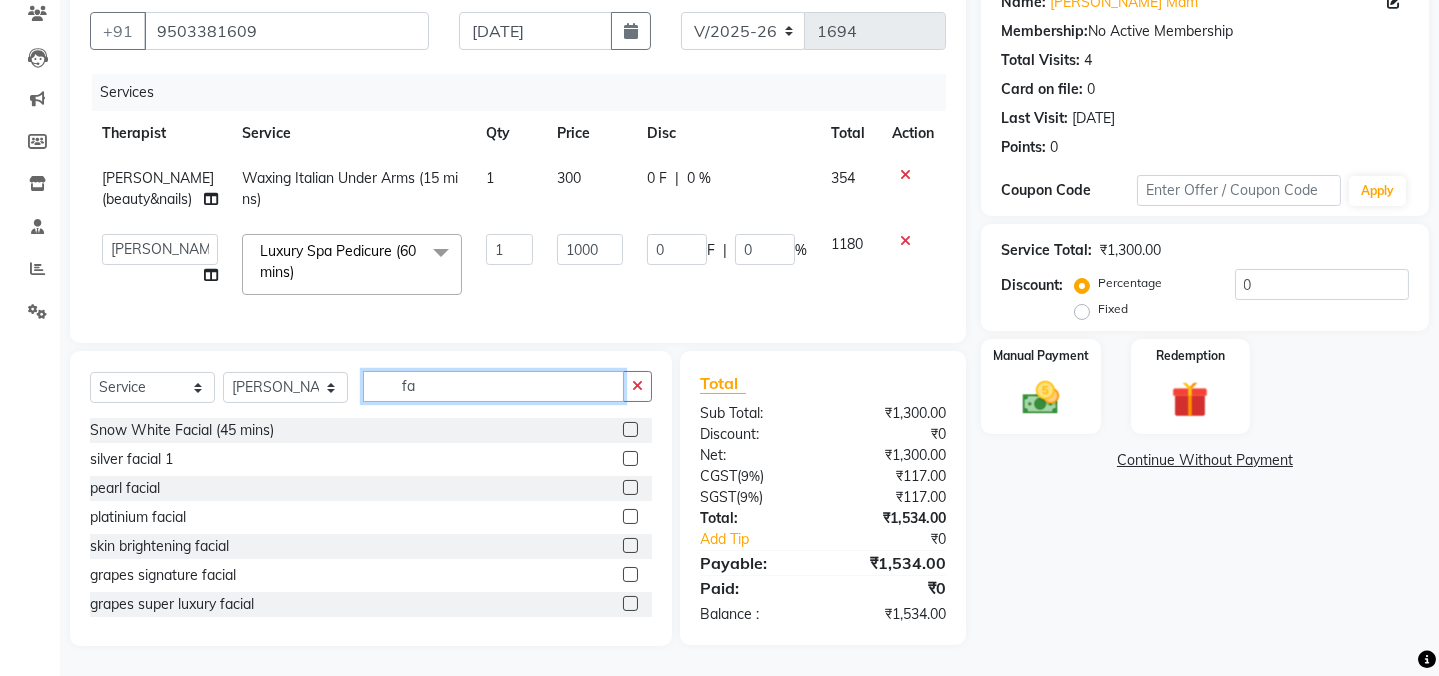 click on "fa" 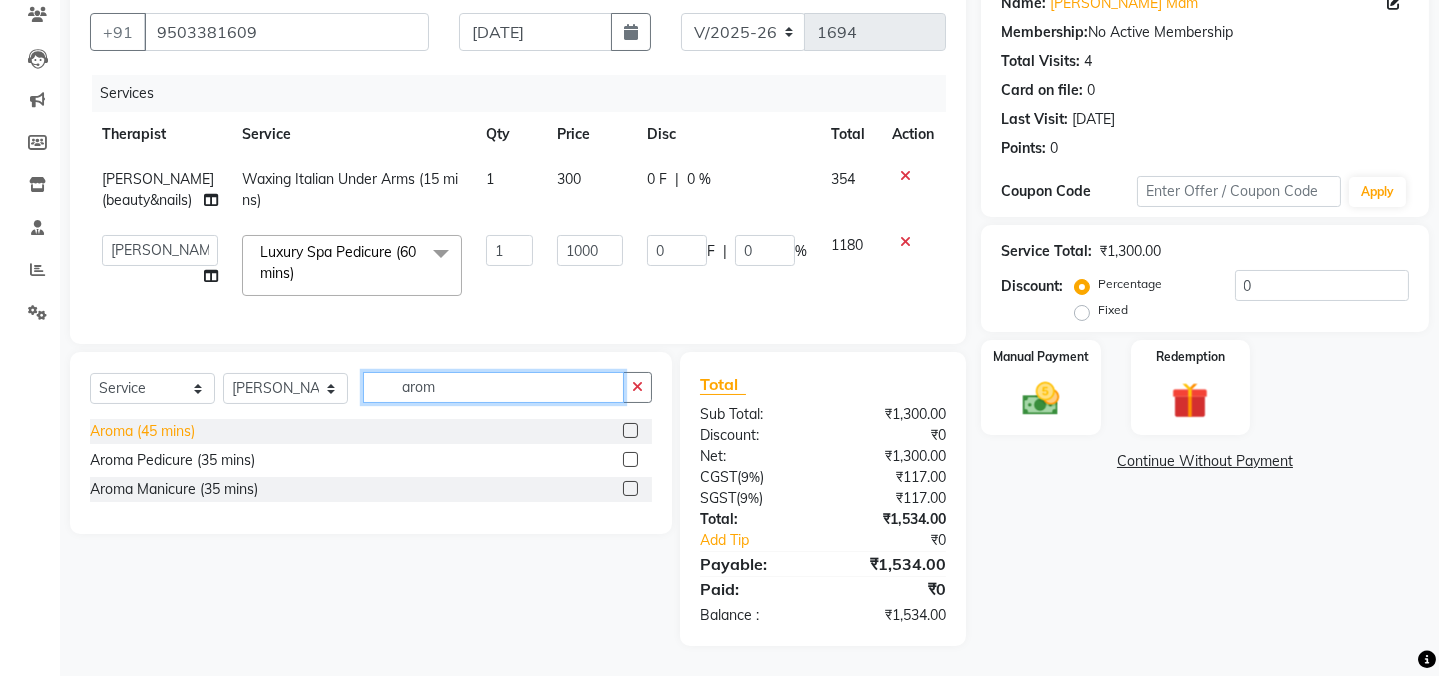 type on "arom" 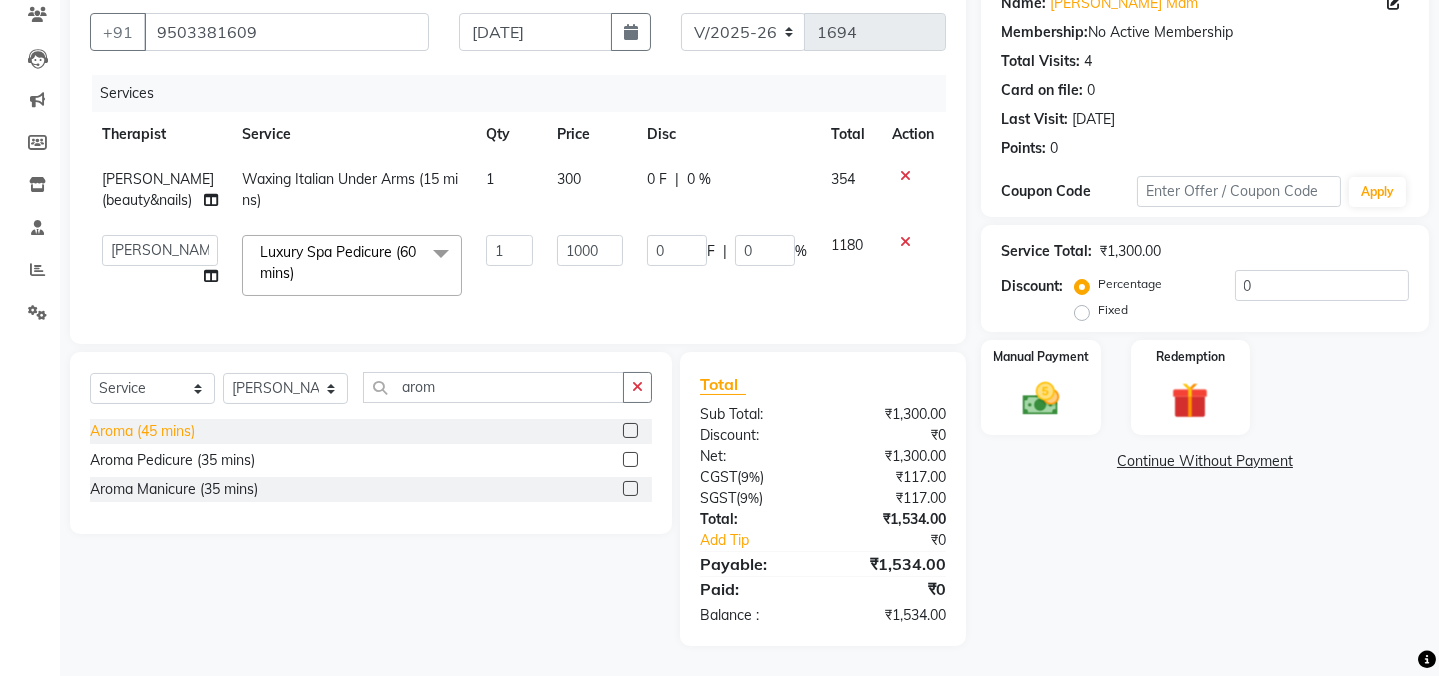 click on "Aroma (45 mins)" 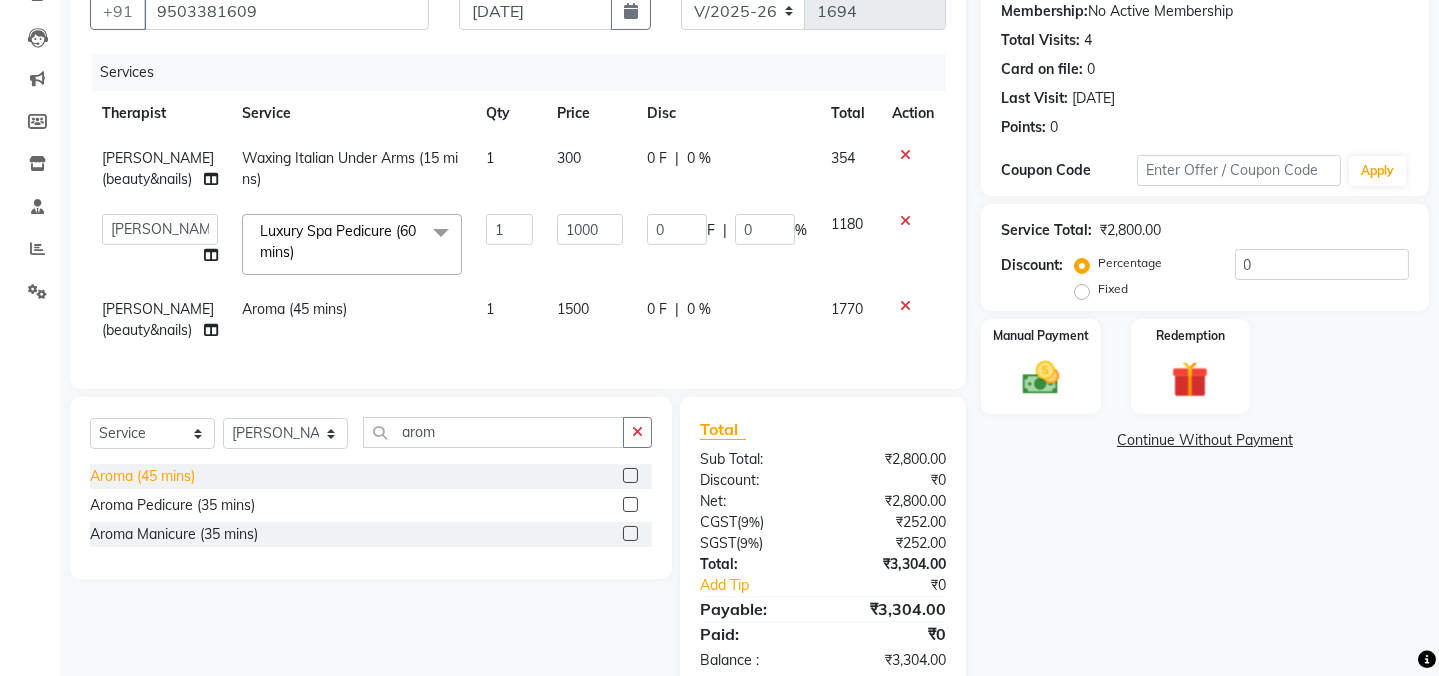 click on "Aroma (45 mins)" 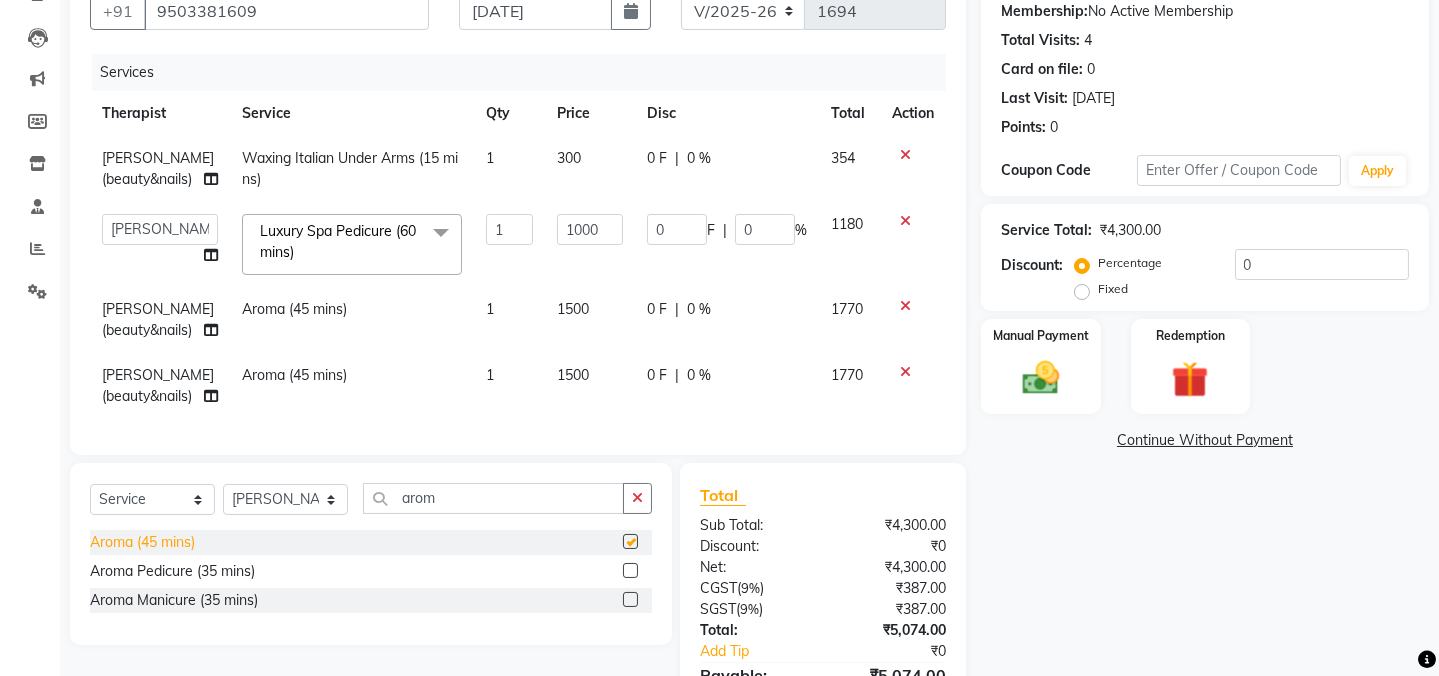checkbox on "false" 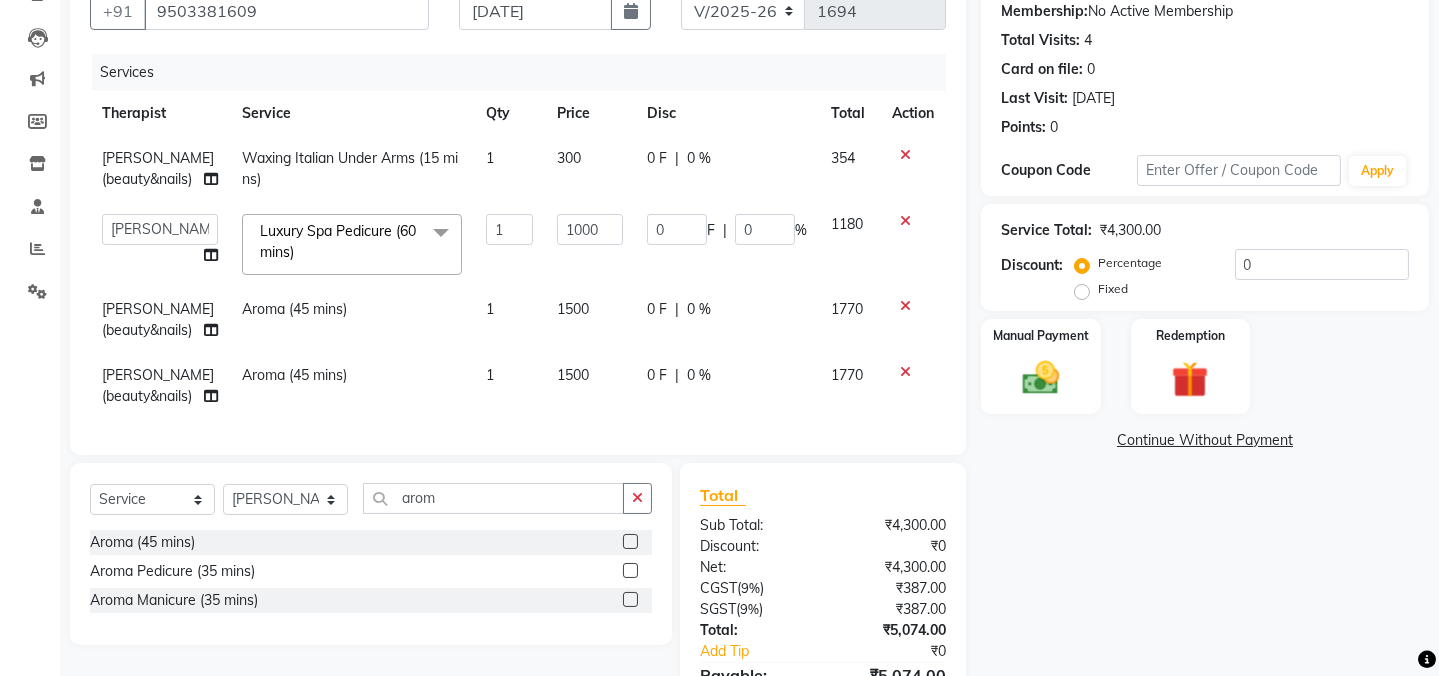 click 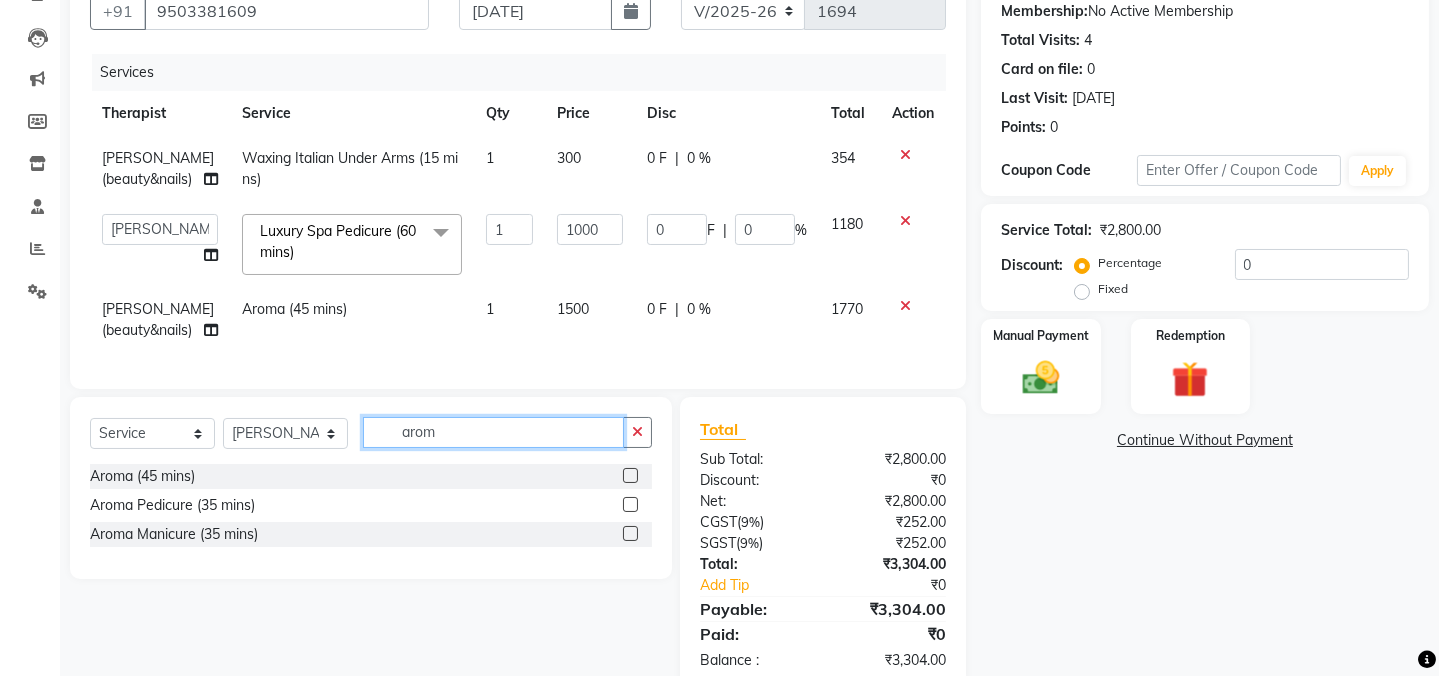 click on "arom" 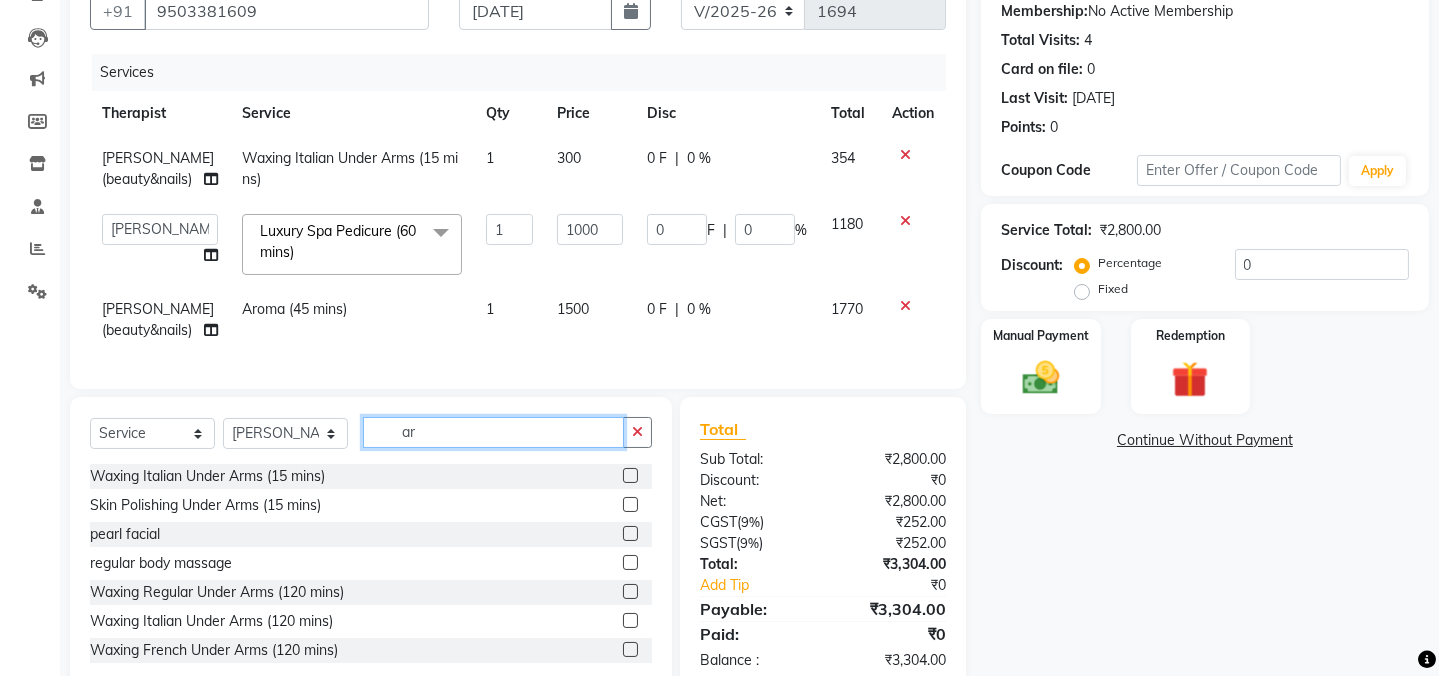 type on "a" 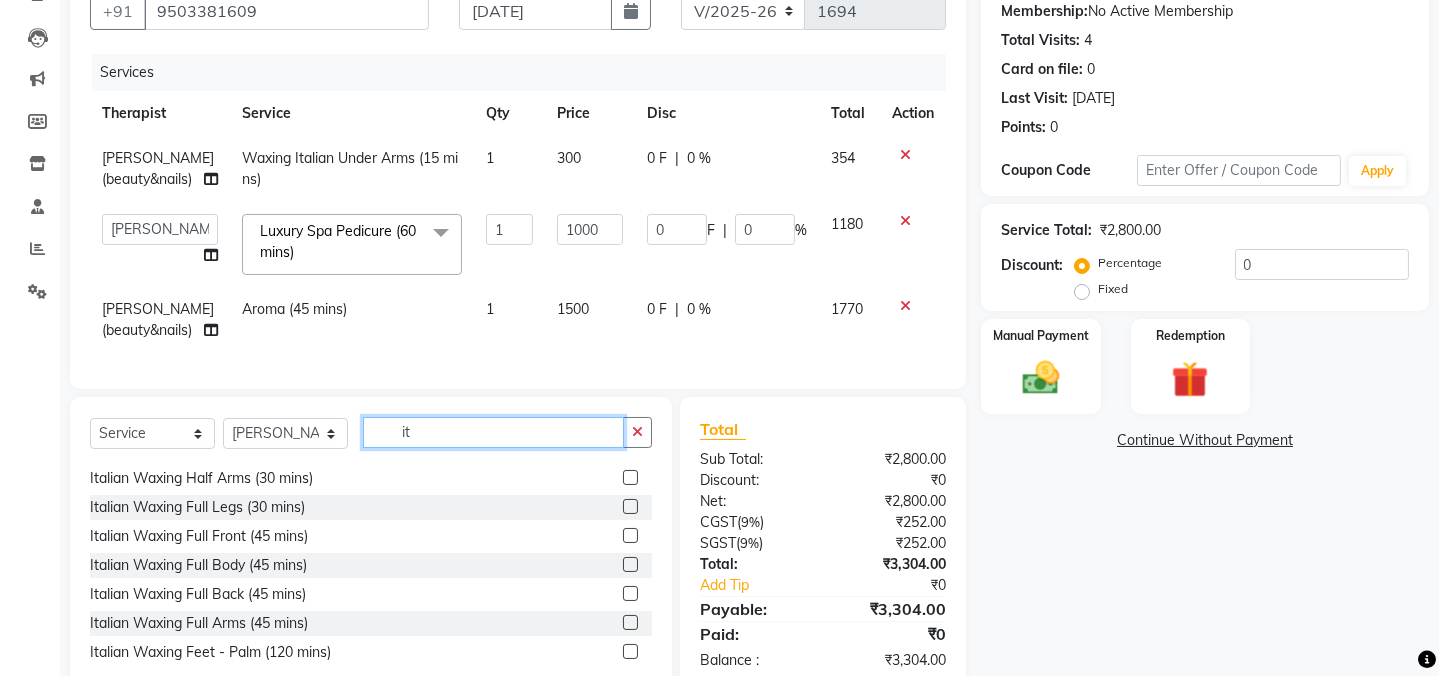 scroll, scrollTop: 235, scrollLeft: 0, axis: vertical 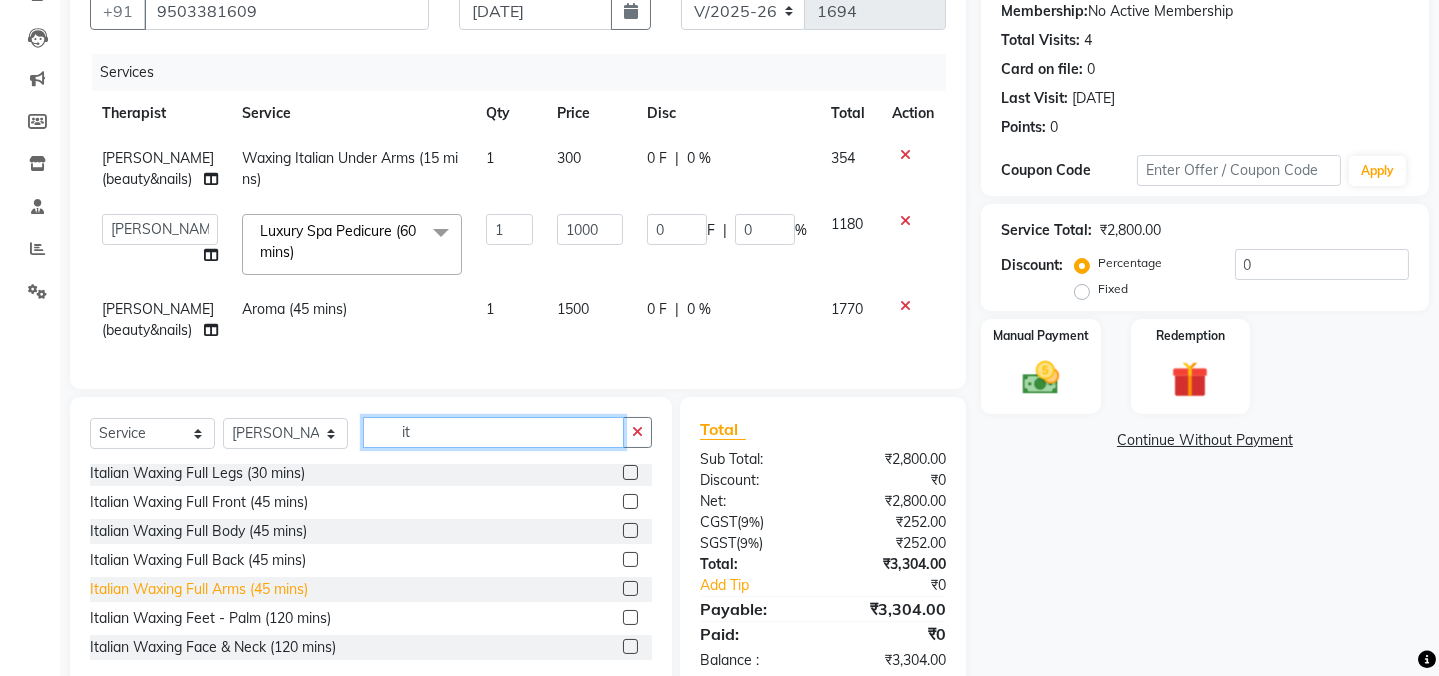 type on "it" 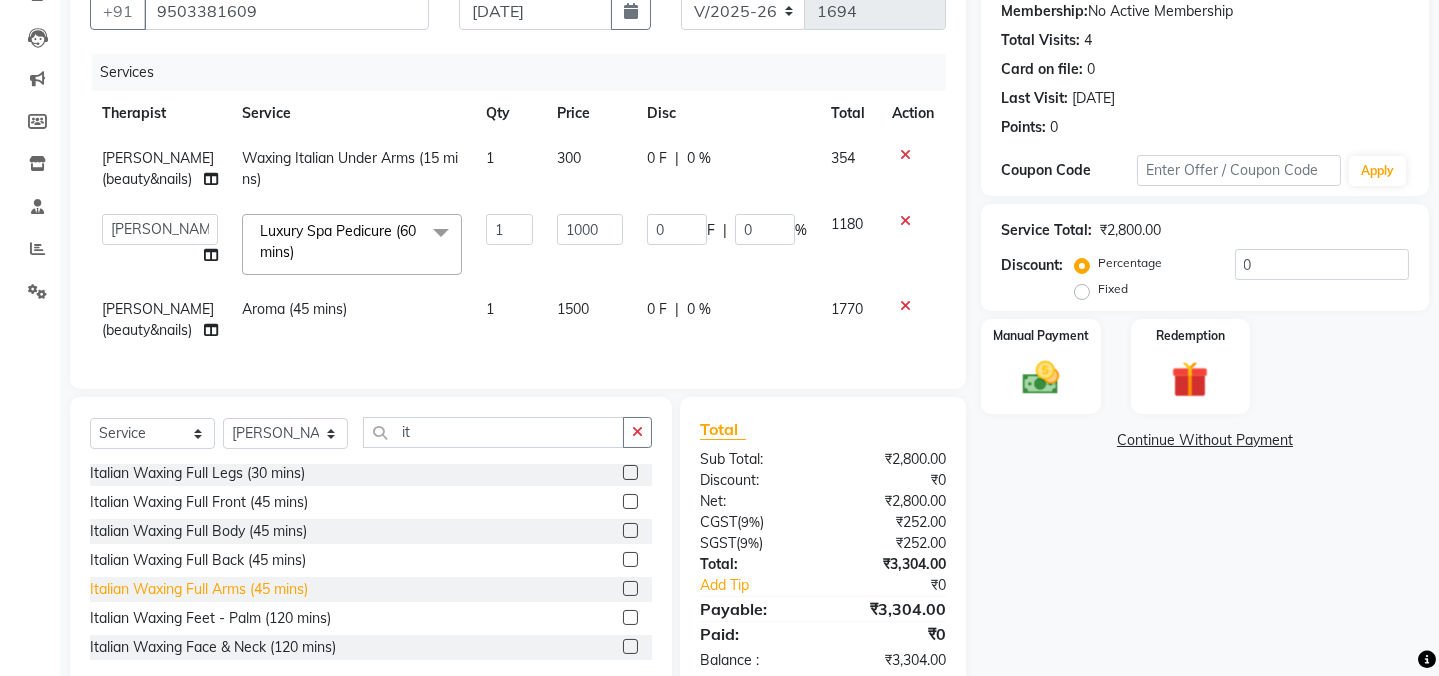 click on "Italian Waxing Full Arms (45 mins)" 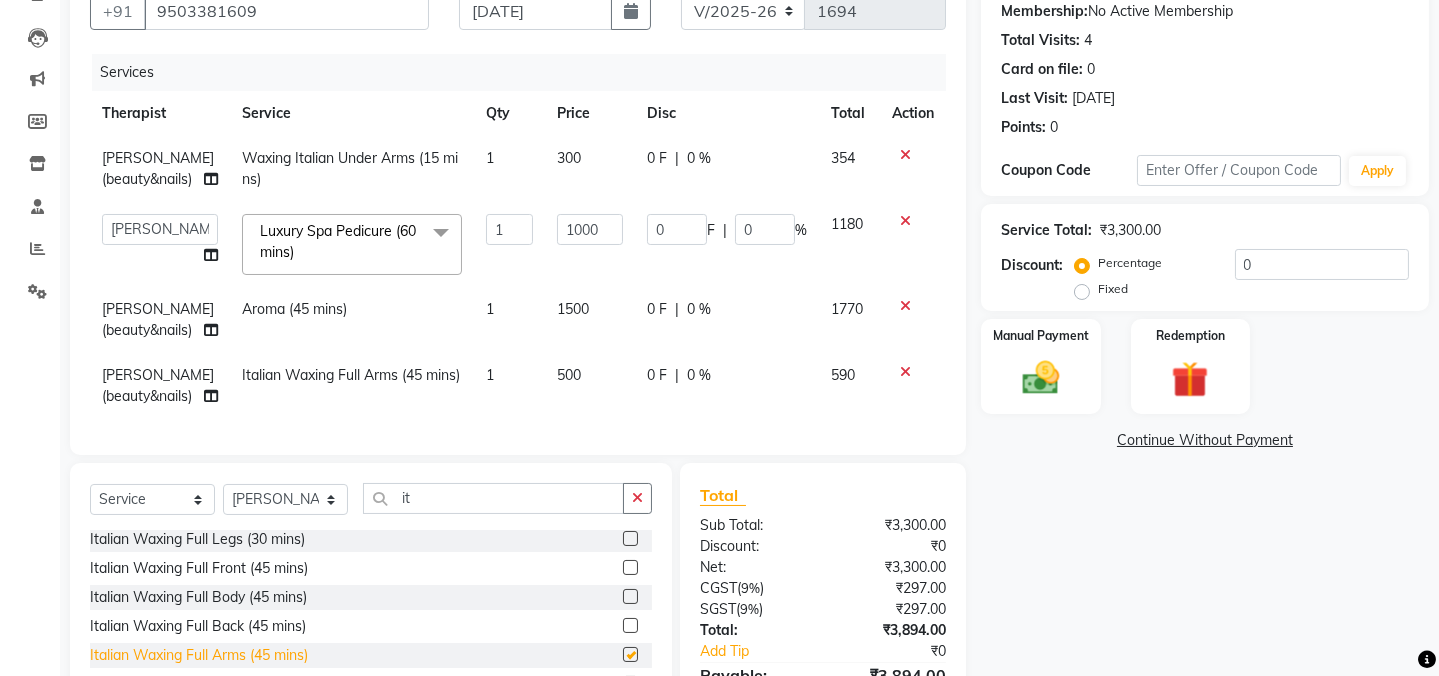 checkbox on "false" 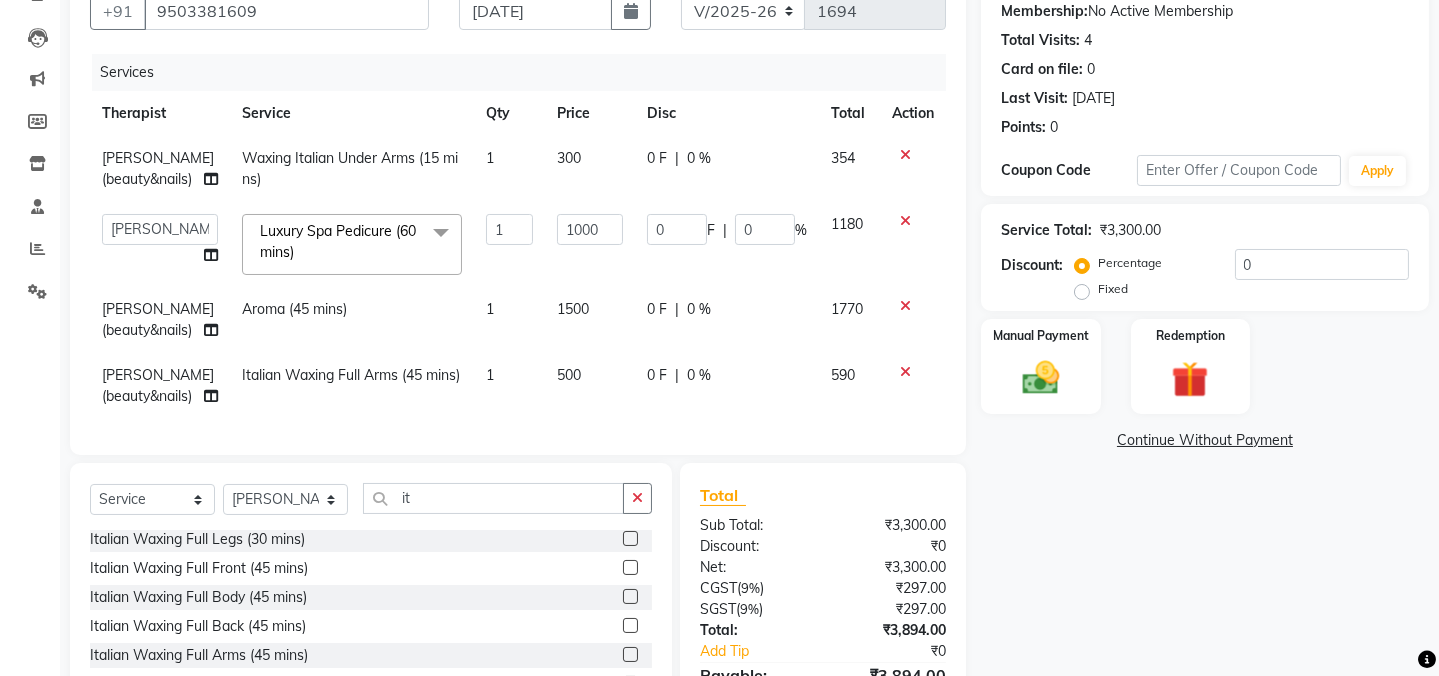 click on "500" 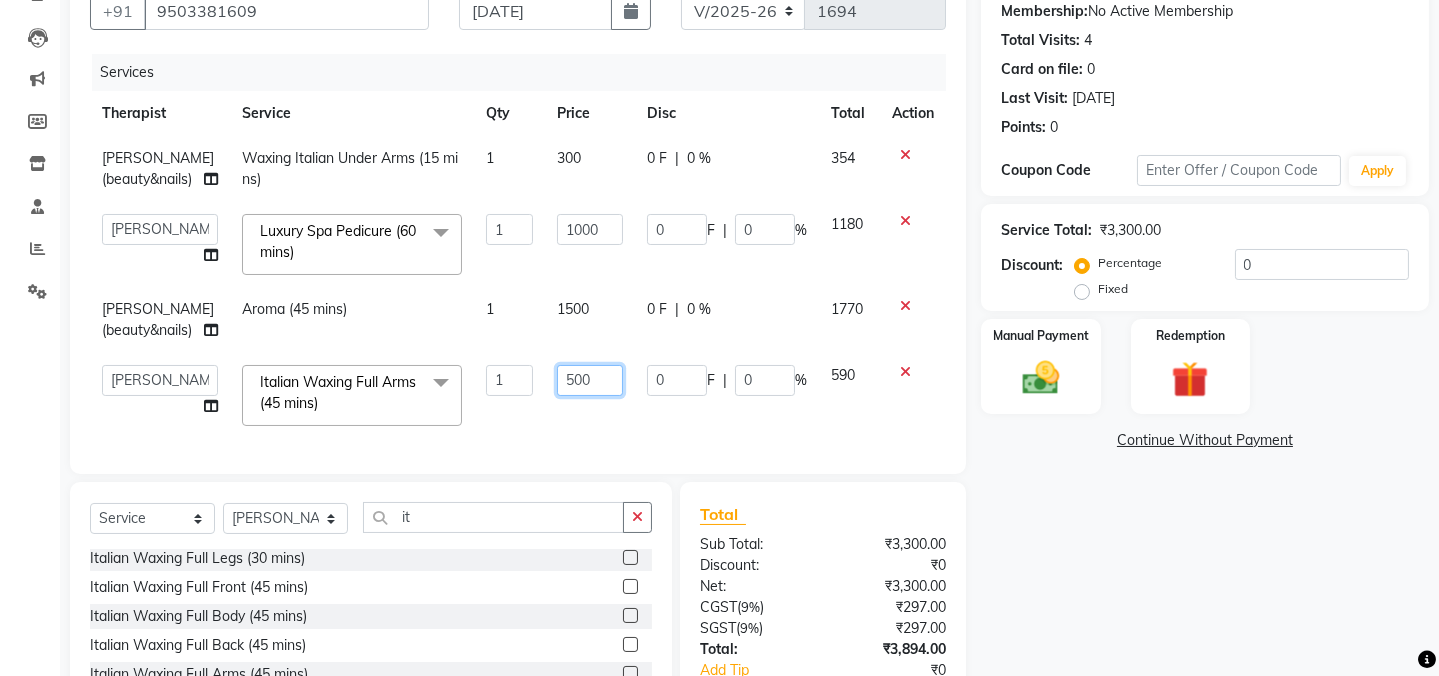 click on "500" 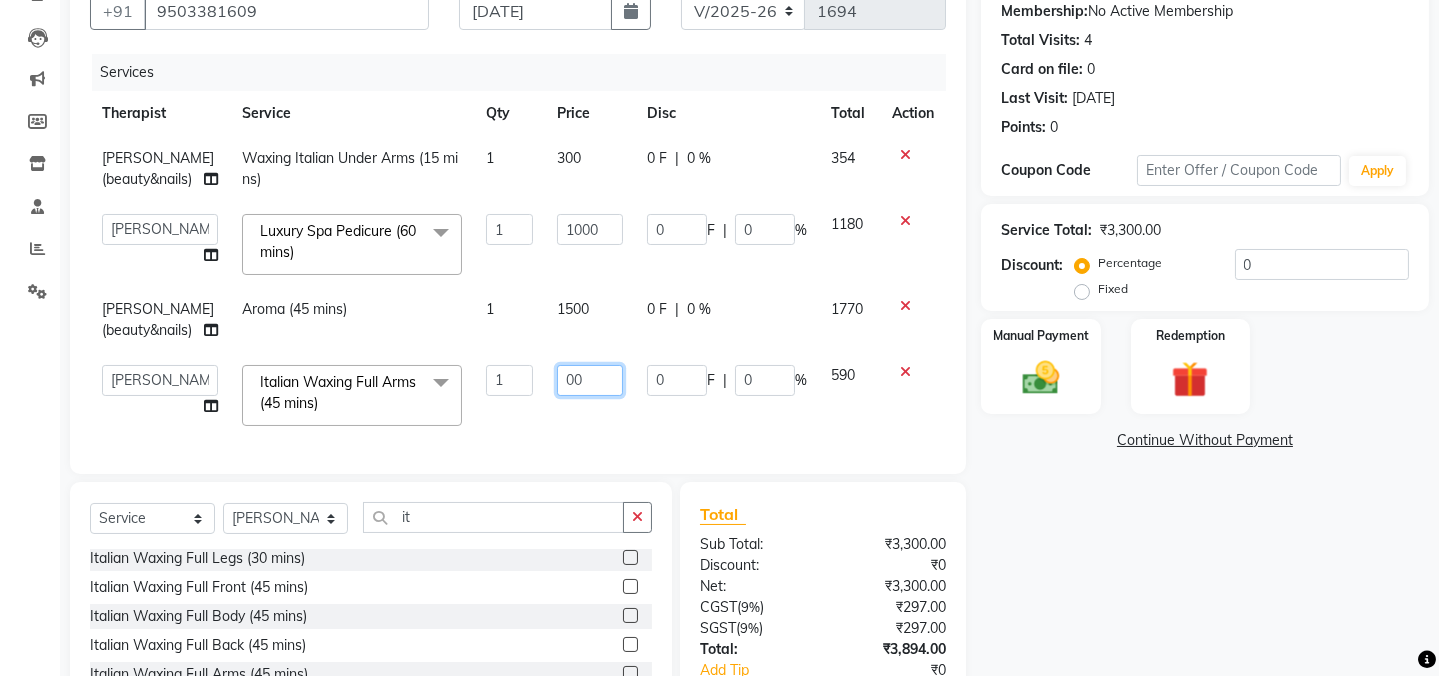 type on "600" 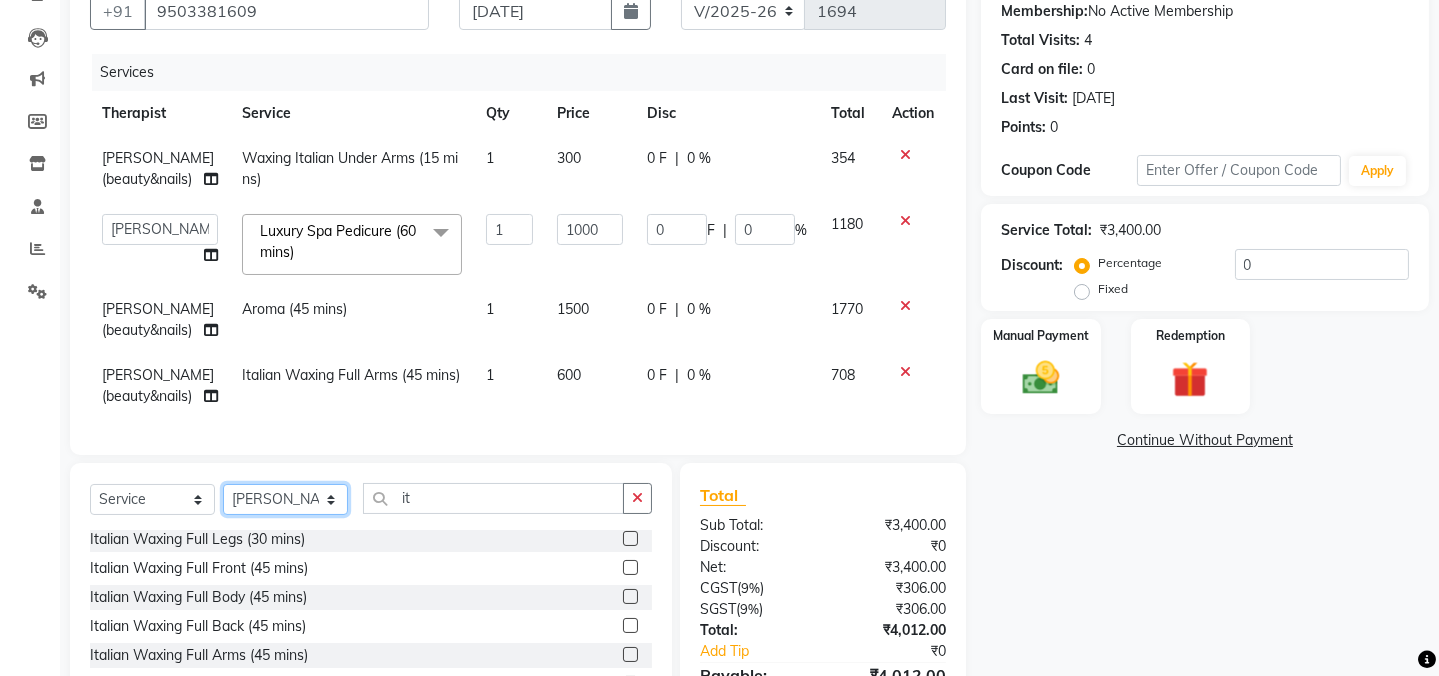 click on "Select Therapist Admin ANIL (stylish) [PERSON_NAME] hair [PERSON_NAME] (beauty&nails) avni new [PERSON_NAME] "[PERSON_NAME]''   <BO$$> [PERSON_NAME] (pedicureist) manager [PERSON_NAME] (hair specialist) [PERSON_NAME] new [PERSON_NAME] (Therapist) [PERSON_NAME] [PERSON_NAME] (therapist&Beauty) Rani New THERAPIST [PERSON_NAME]  stylist new [PERSON_NAME] [PERSON_NAME] (hair&skin) SAWAN (hair dresser) [PERSON_NAME] new [PERSON_NAME] sumit student  [PERSON_NAME] [PERSON_NAME] senior stylist" 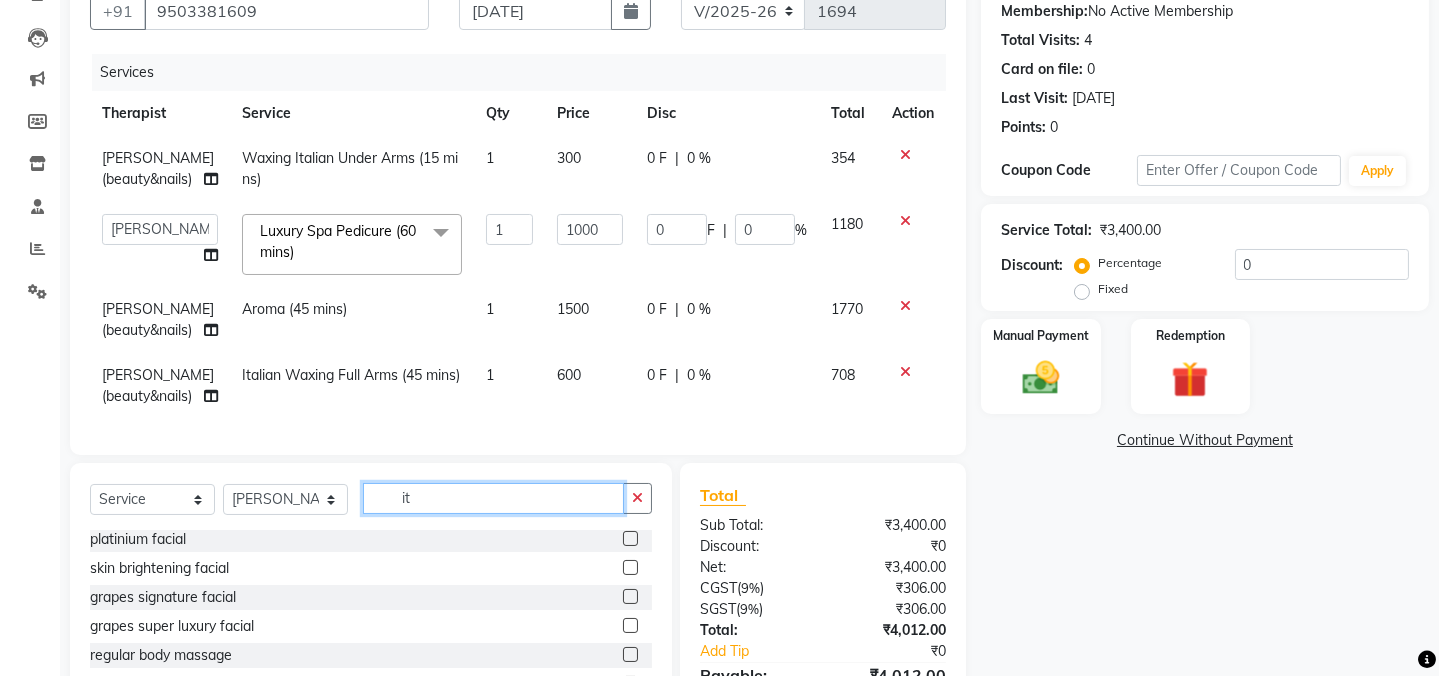 click on "it" 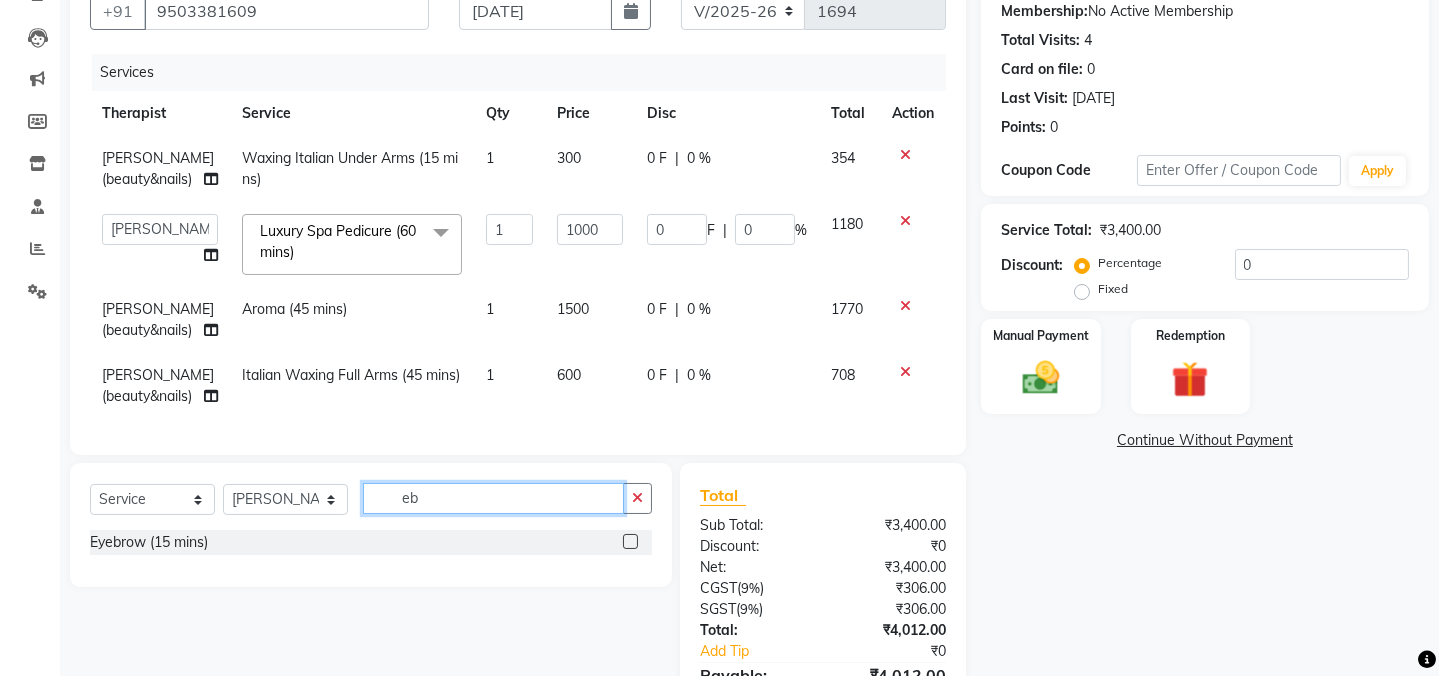 scroll, scrollTop: 0, scrollLeft: 0, axis: both 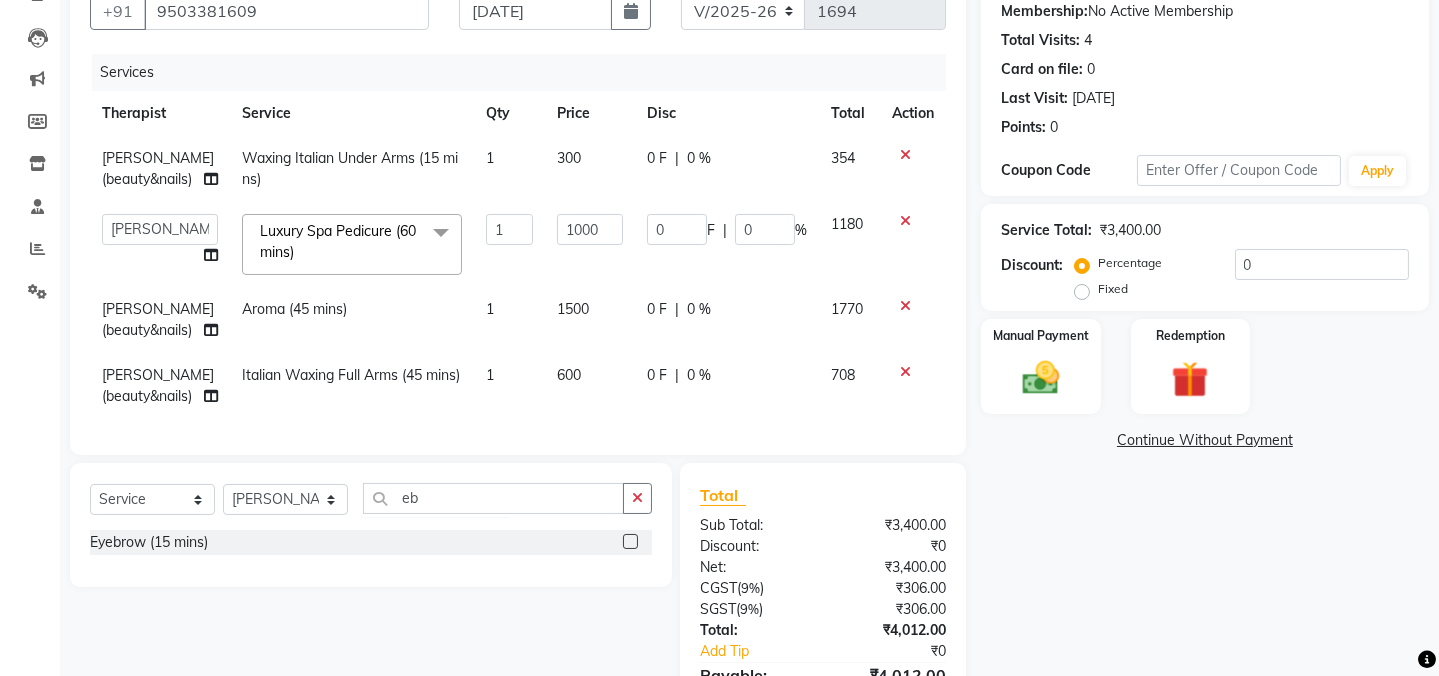 click 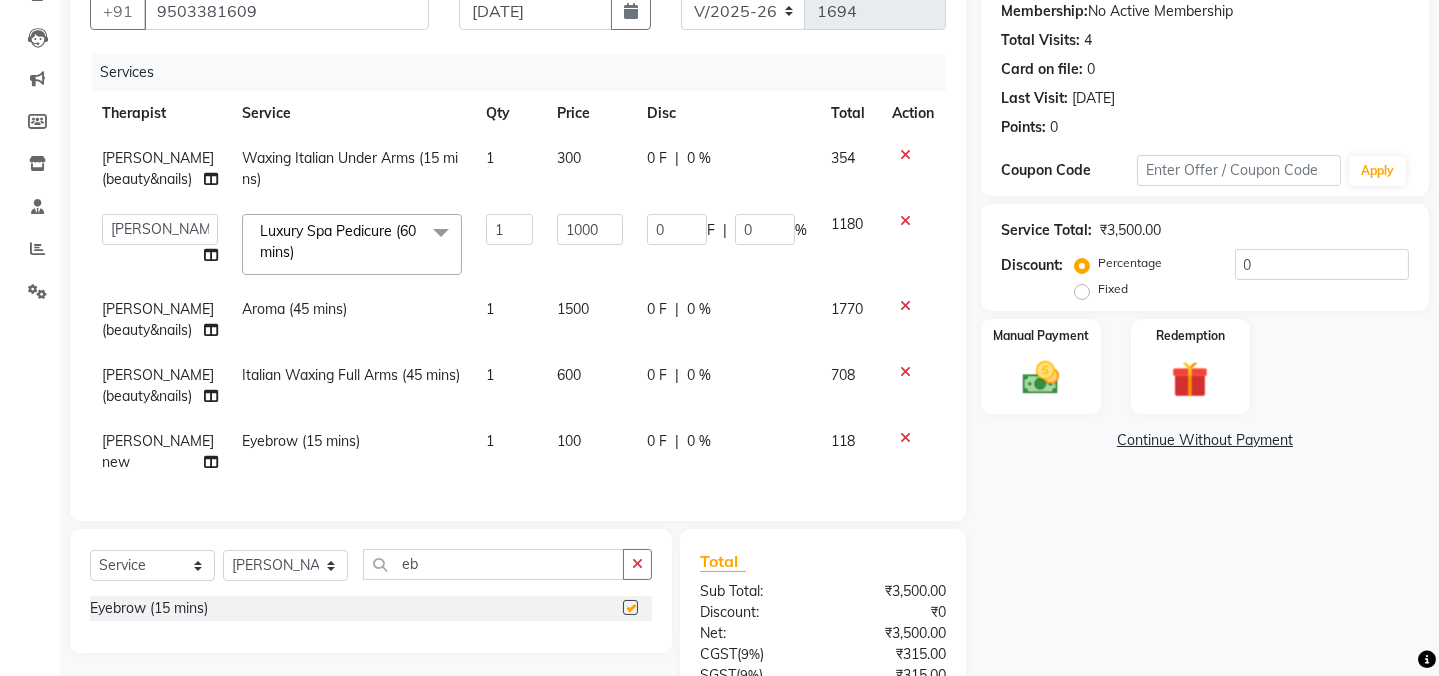 checkbox on "false" 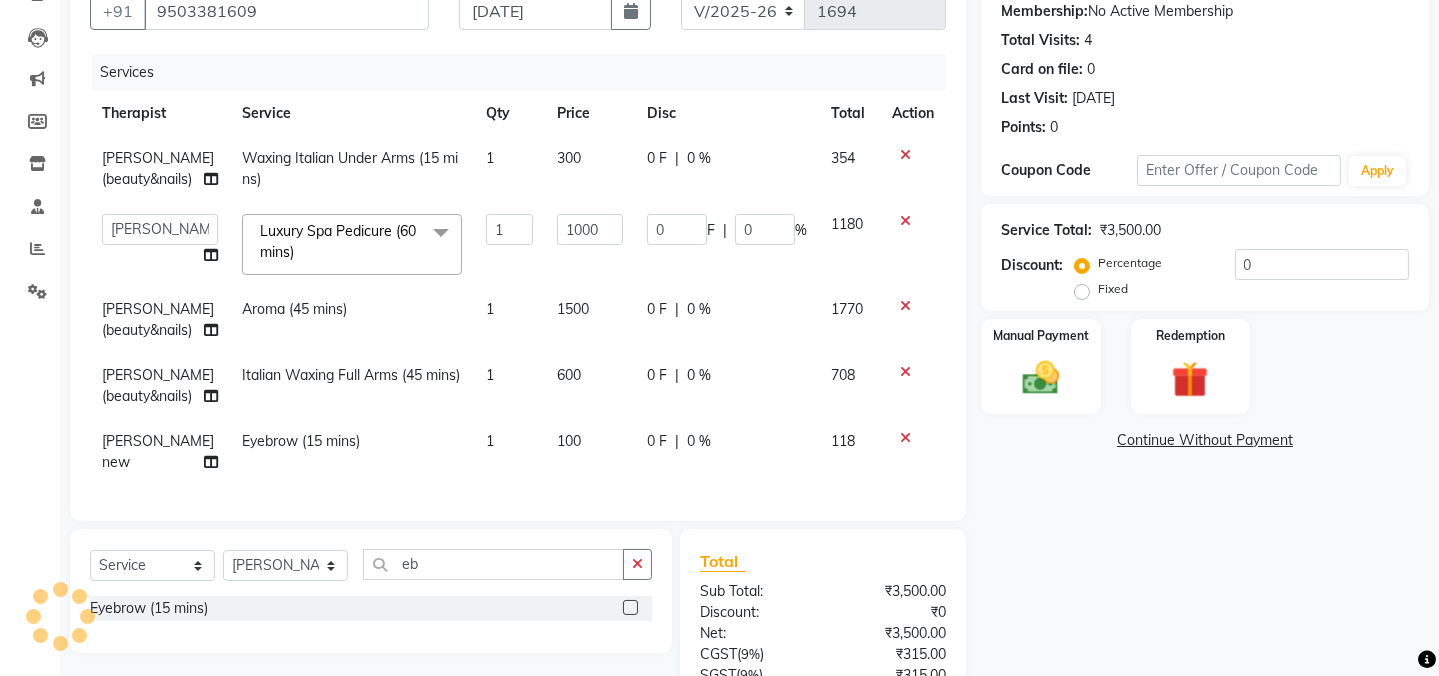 scroll, scrollTop: 419, scrollLeft: 0, axis: vertical 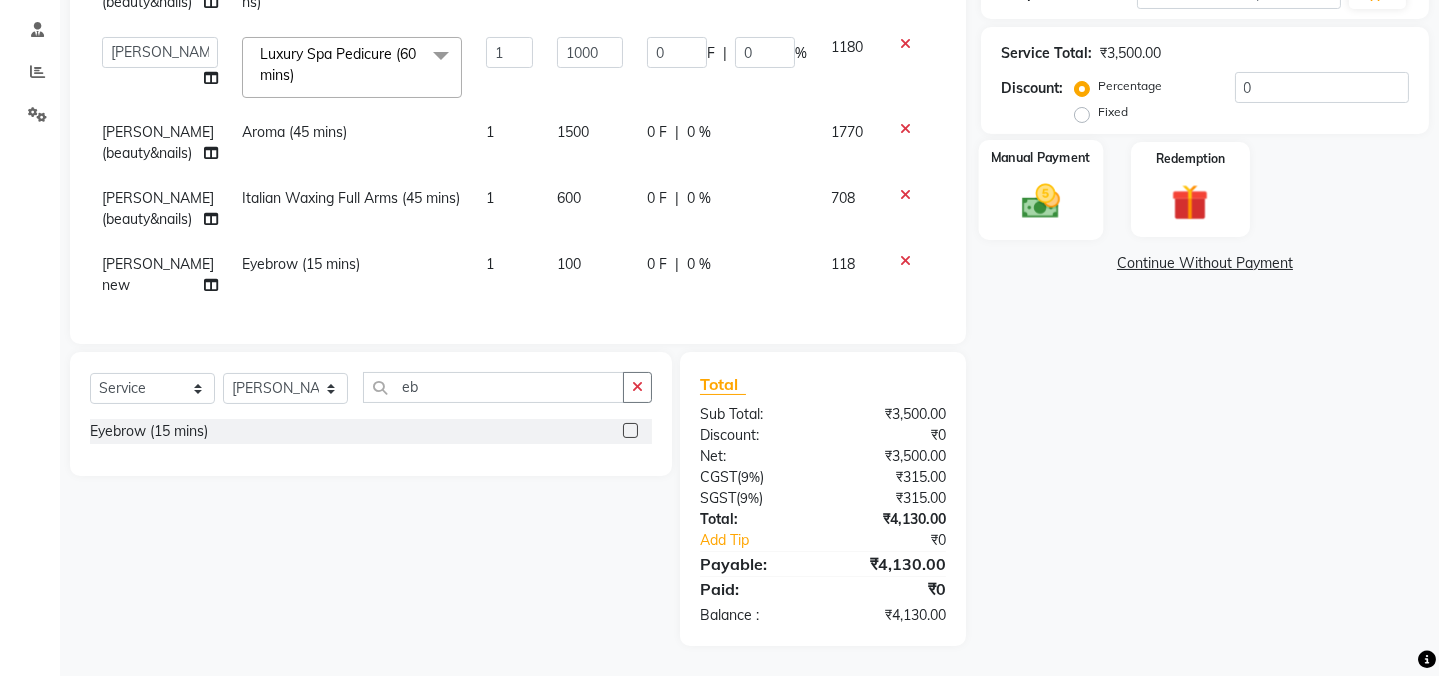 click 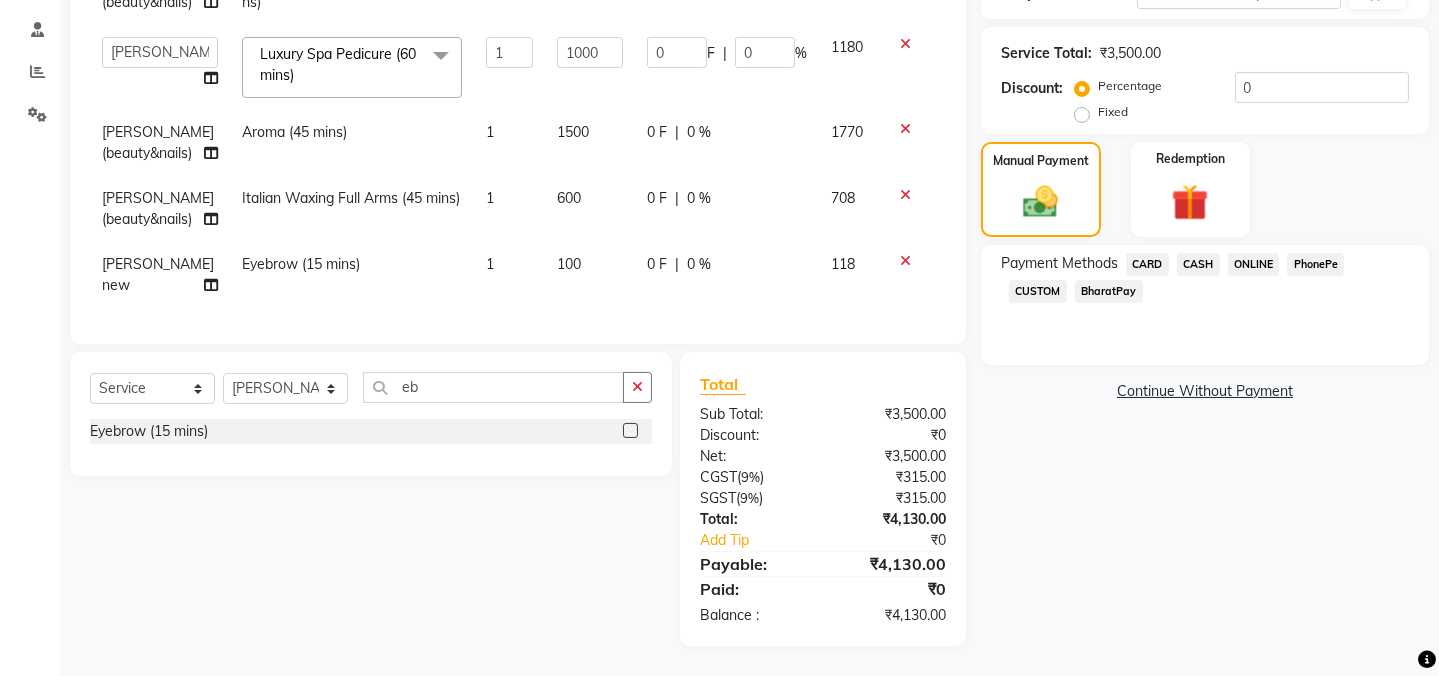 click on "ONLINE" 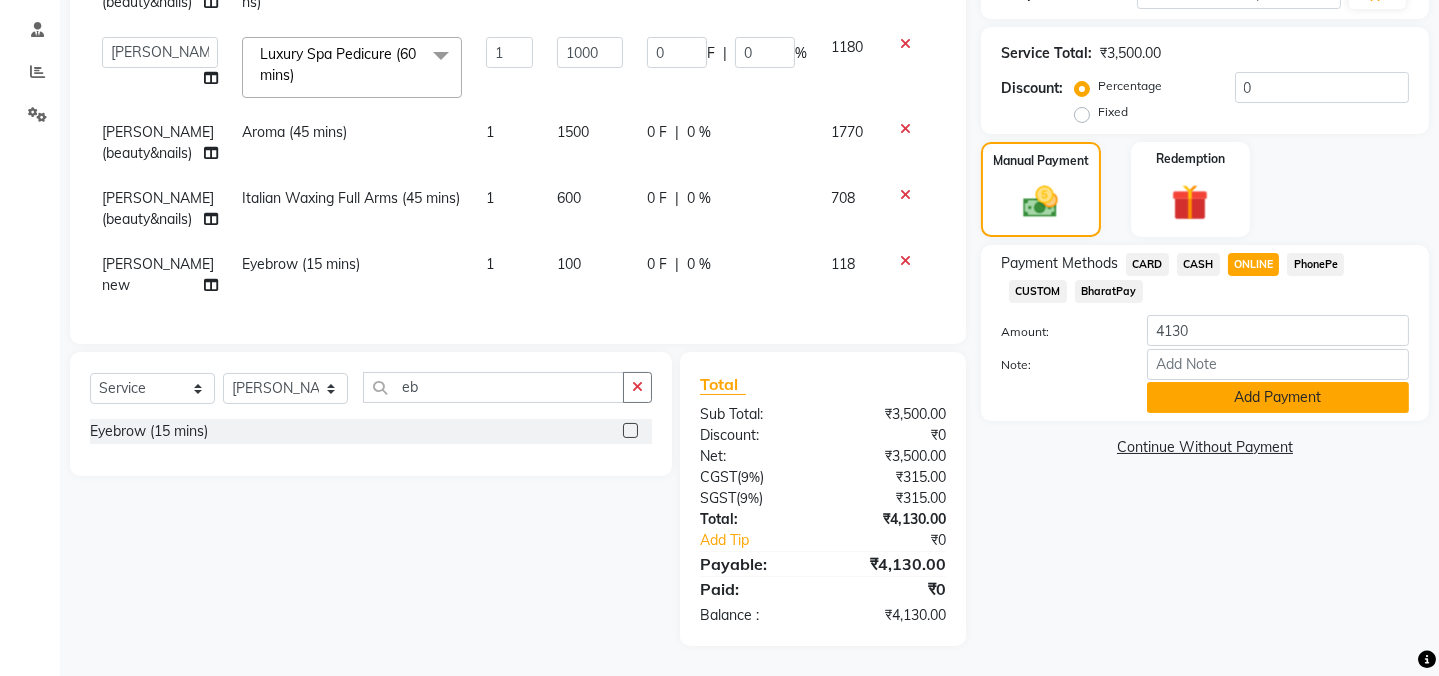 click on "Add Payment" 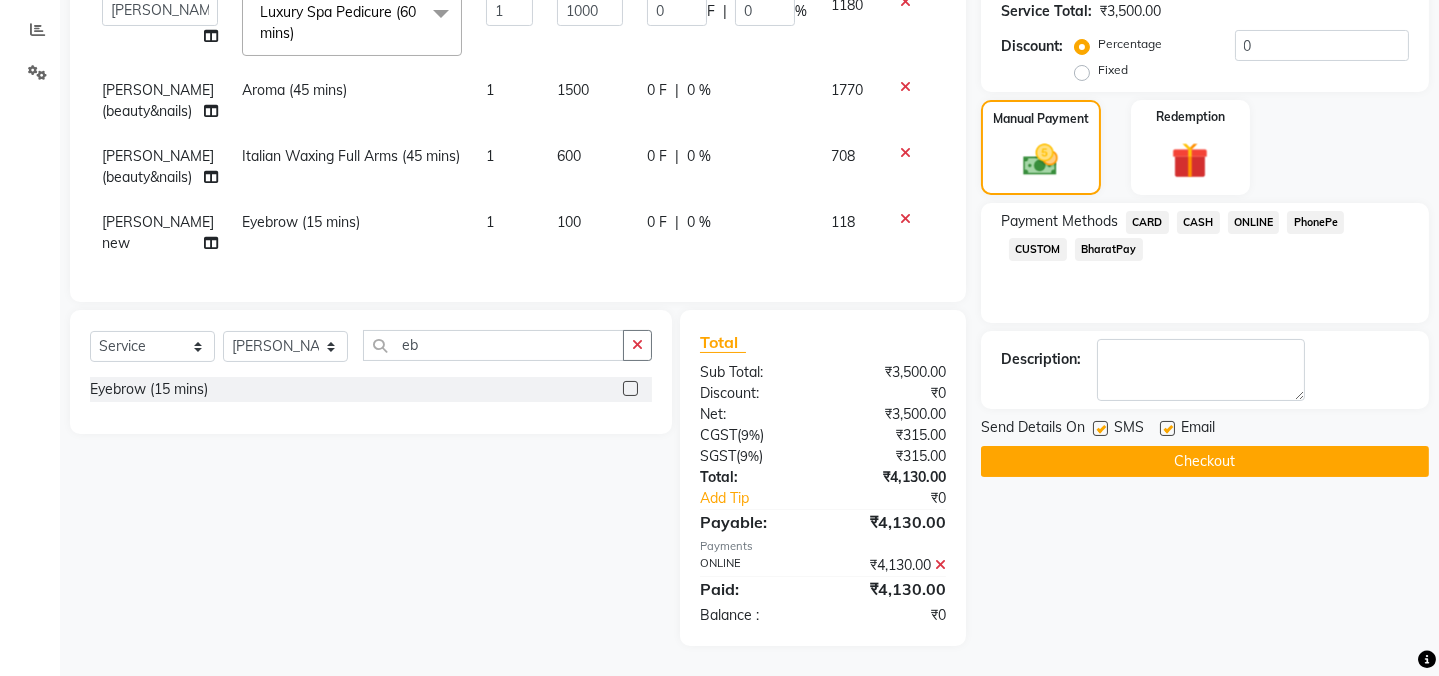 click 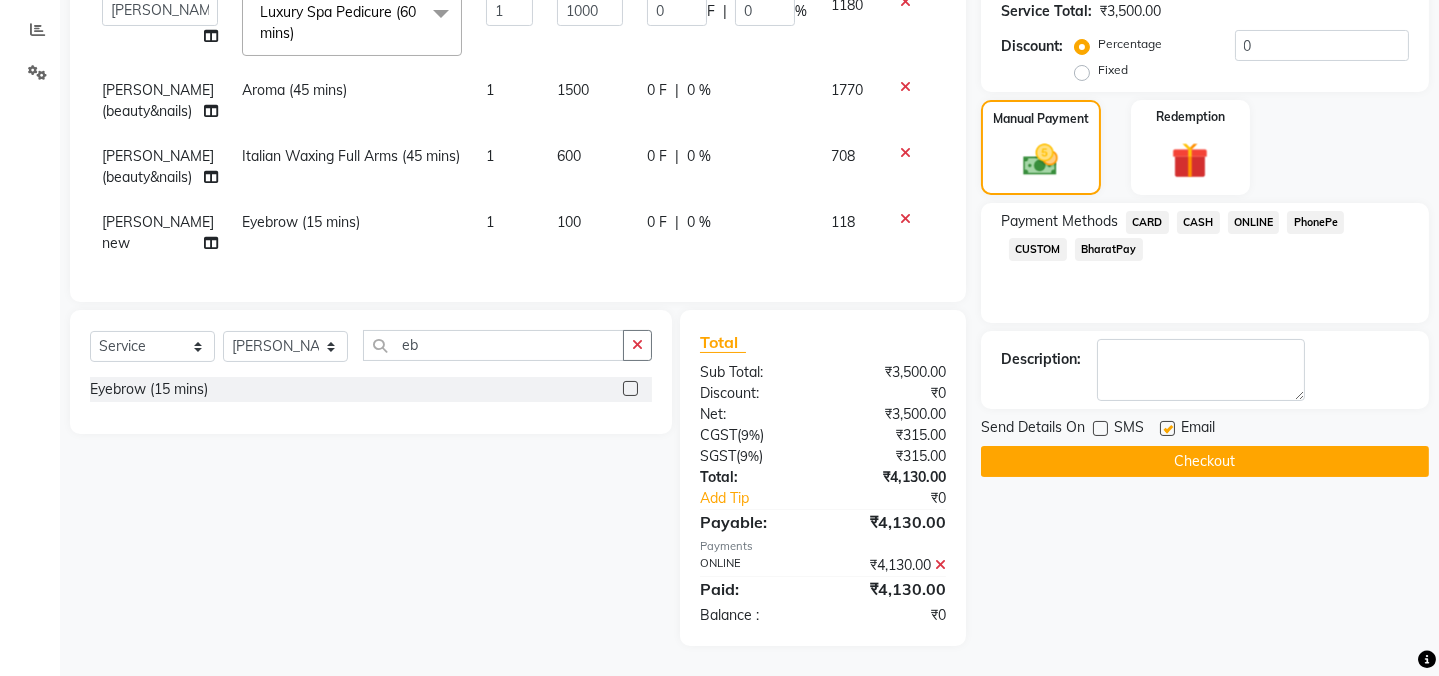drag, startPoint x: 1159, startPoint y: 409, endPoint x: 1169, endPoint y: 421, distance: 15.6205 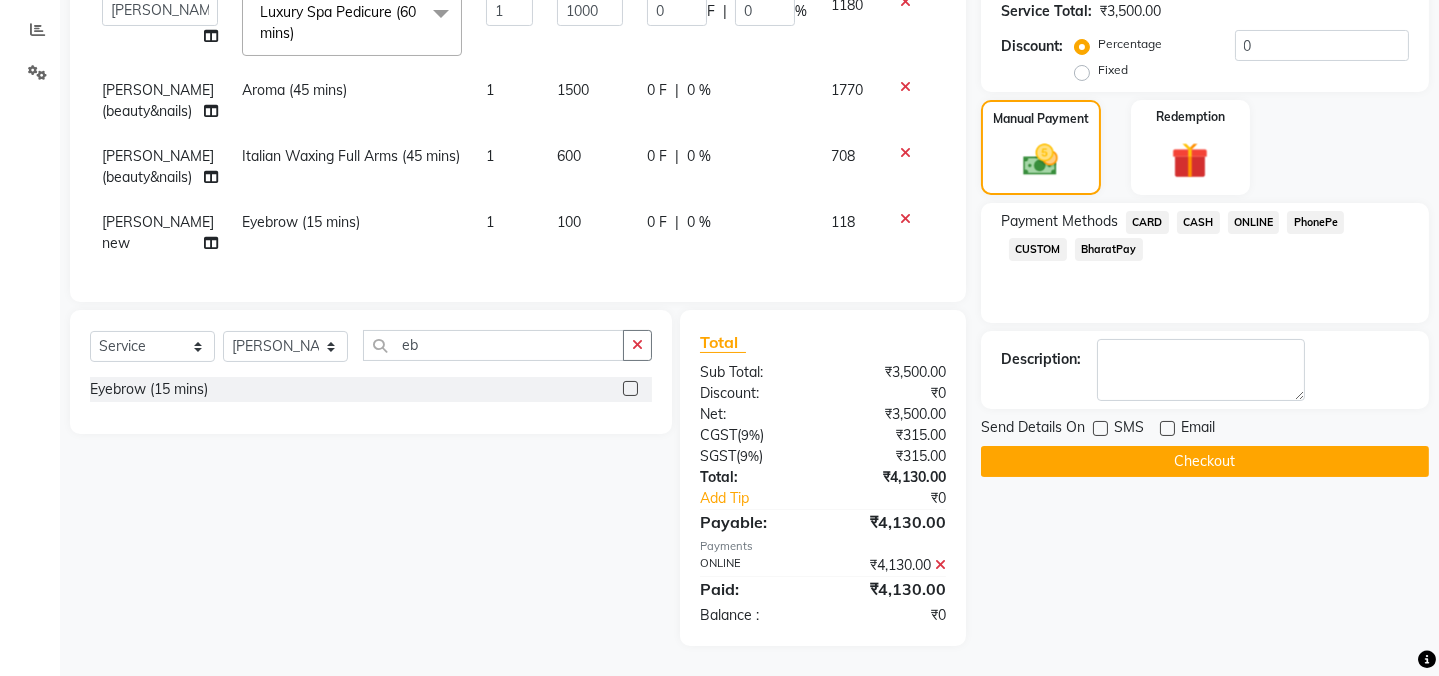 click on "Checkout" 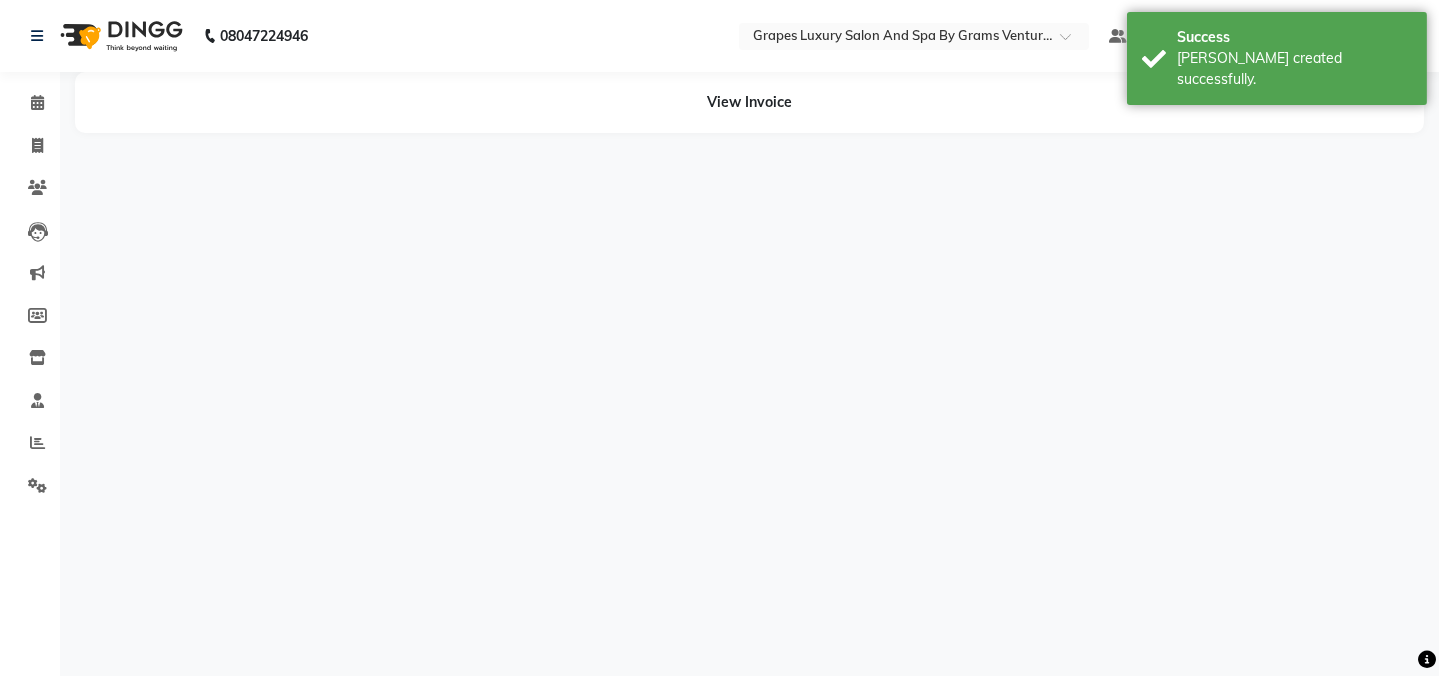 scroll, scrollTop: 0, scrollLeft: 0, axis: both 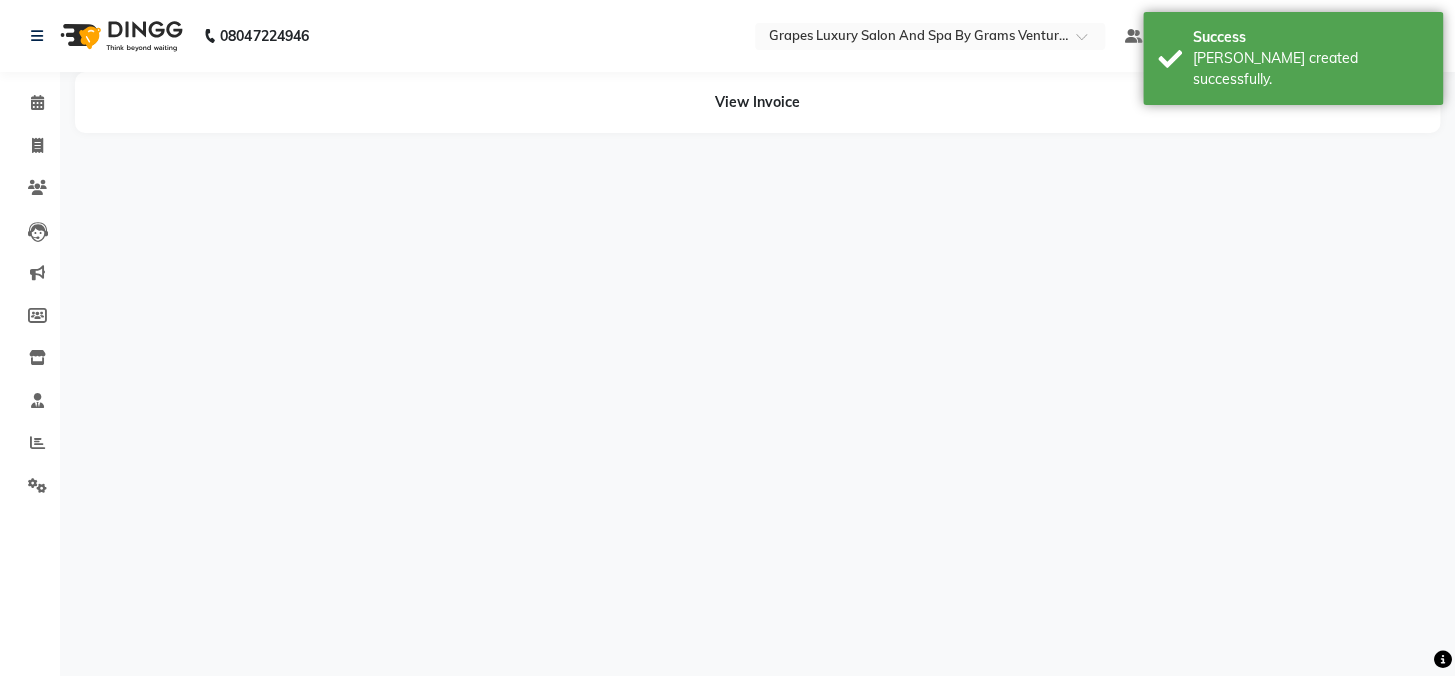 click on "08047224946 Select Location × Grapes Luxury Salon And Spa By Grams Ventures, Trimurti Nagar Default Panel My Panel English ENGLISH Español العربية मराठी हिंदी ગુજરાતી தமிழ் 中文 17 Notifications nothing to show manager Manage Profile Change Password Sign out  Version:3.15.4  ☀ Grapes Luxury Salon And Spa By Grams Ventures, Trimurti nagar  Calendar  Invoice  Clients  Leads   Marketing  Members  Inventory  Staff  Reports  Settings Completed InProgress Upcoming Dropped Tentative Check-In Confirm Bookings Segments Page Builder  View Invoice" at bounding box center (727, 338) 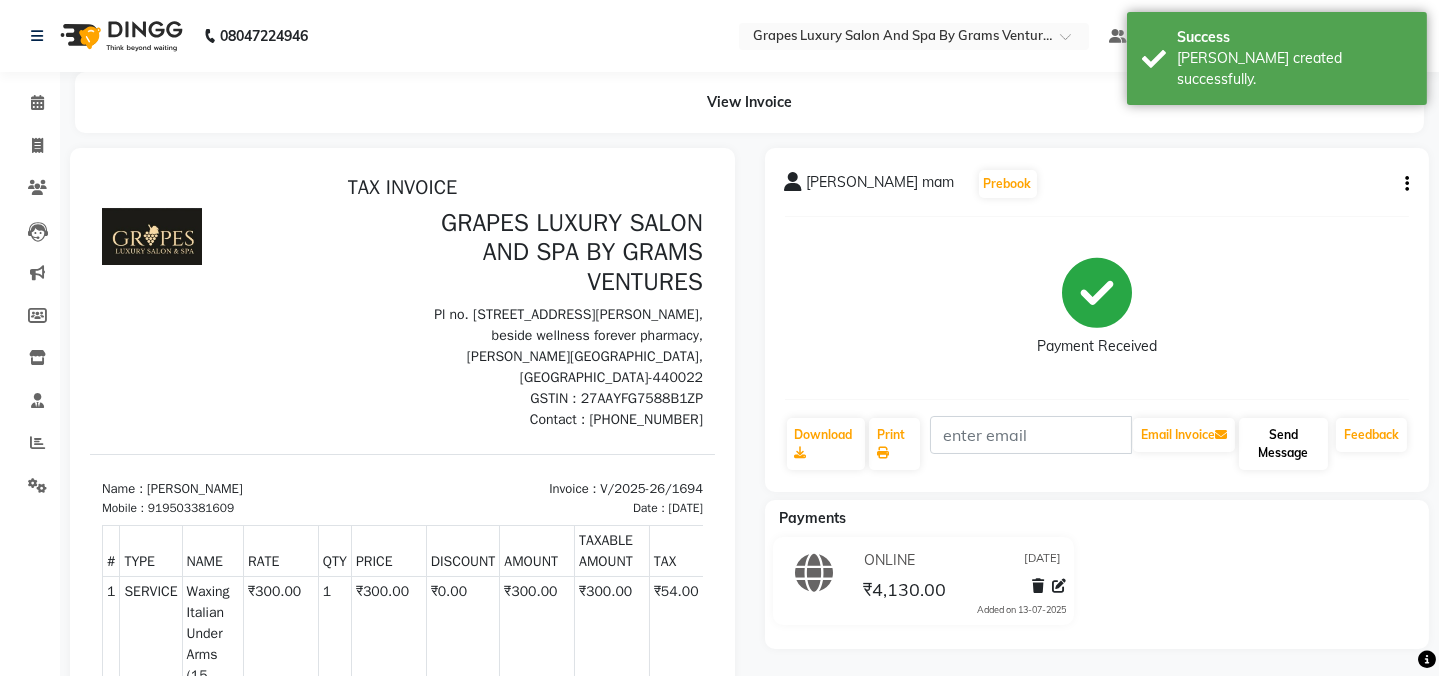 scroll, scrollTop: 0, scrollLeft: 0, axis: both 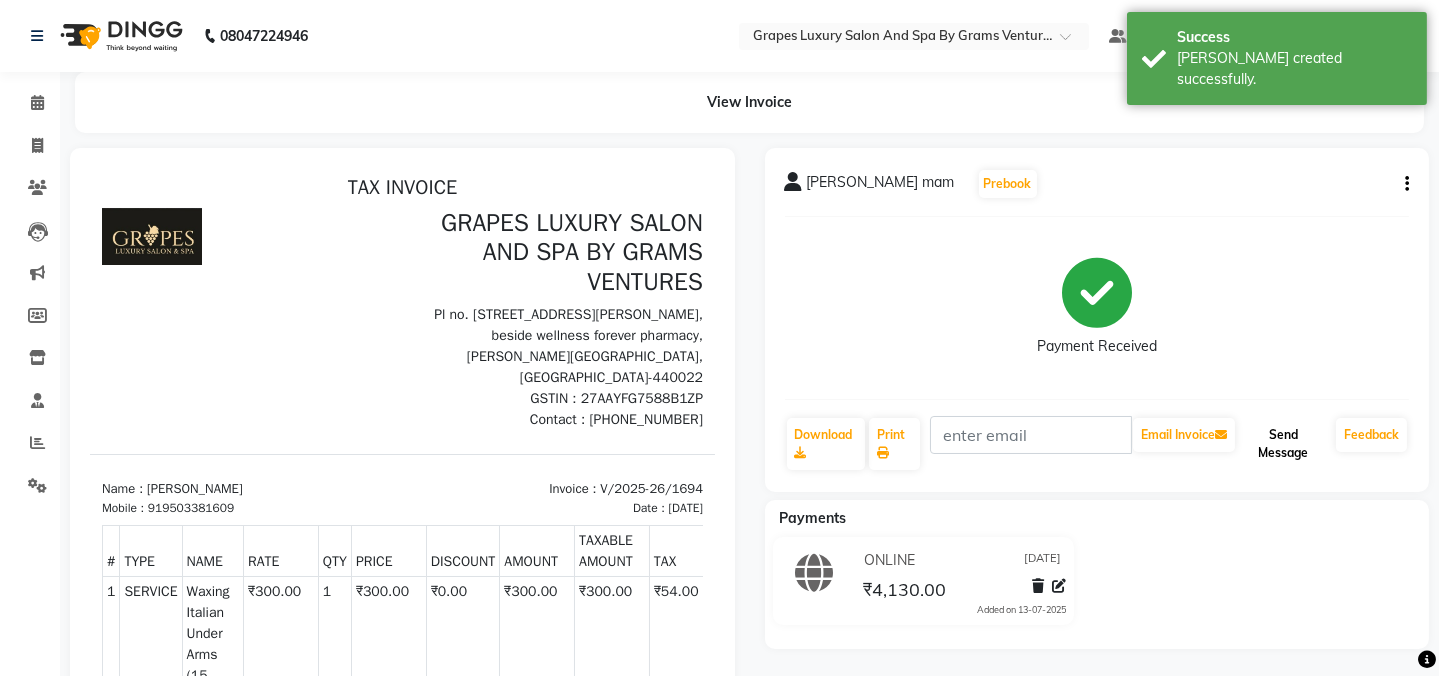click on "Send Message" 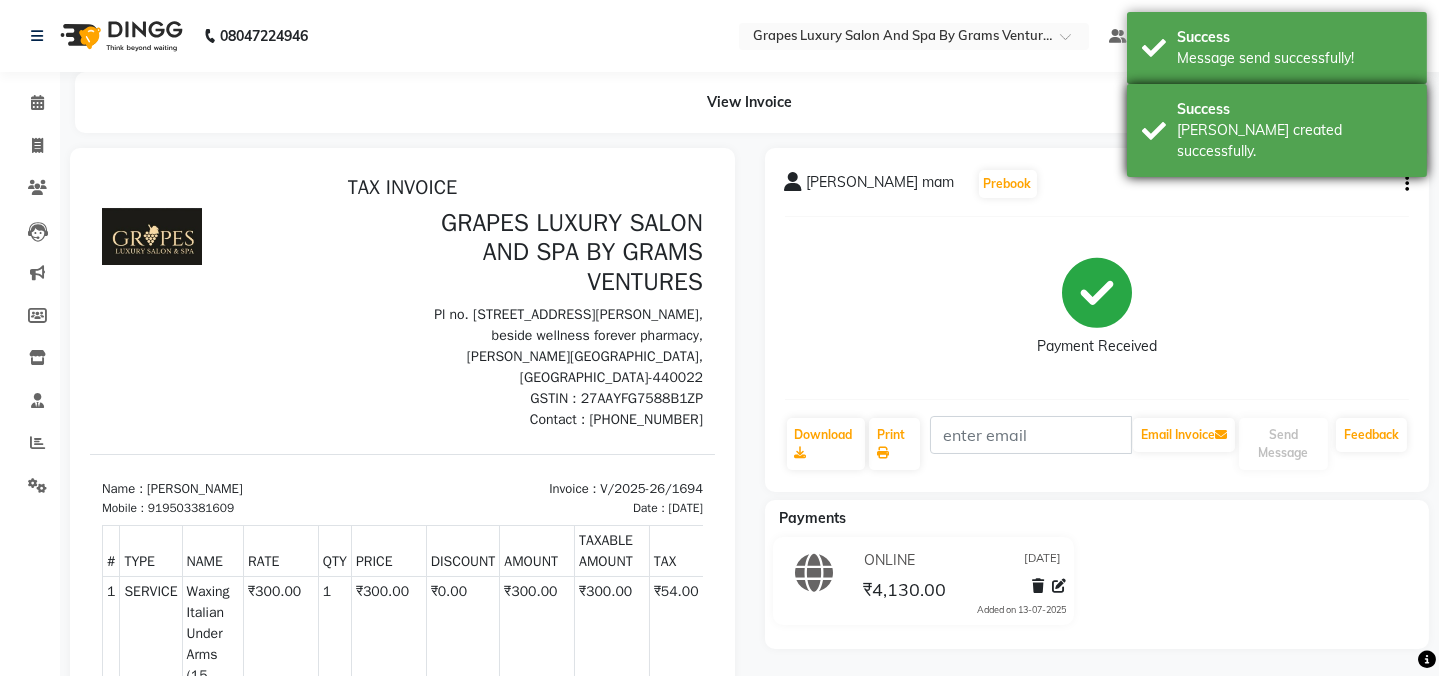 click on "[PERSON_NAME] created successfully." at bounding box center (1294, 141) 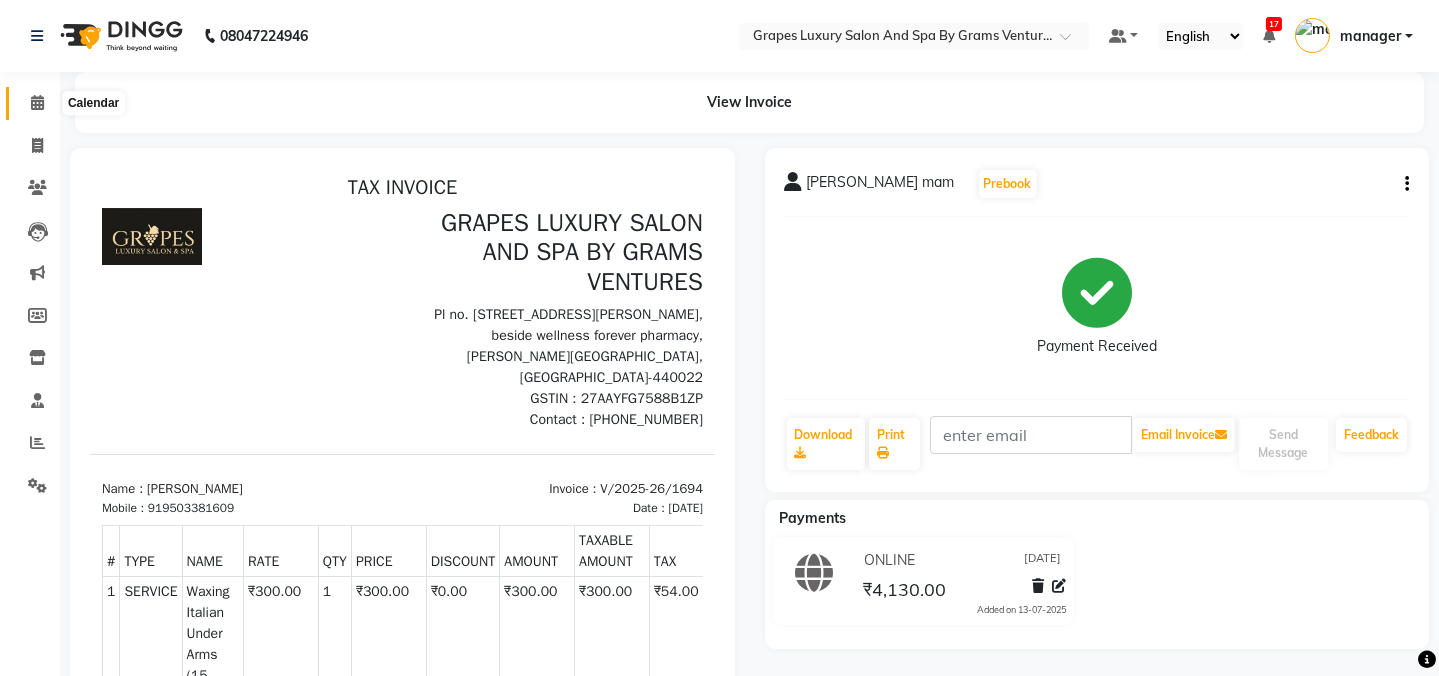 click 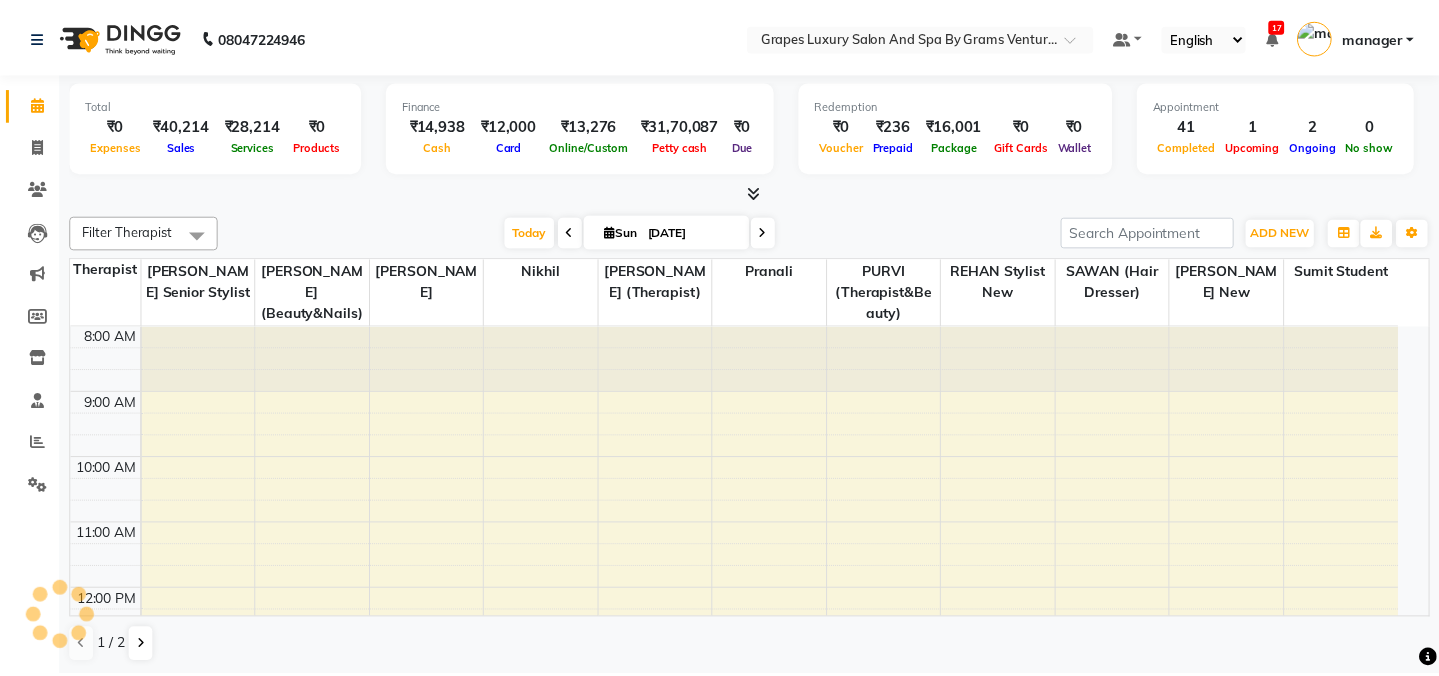 scroll, scrollTop: 523, scrollLeft: 0, axis: vertical 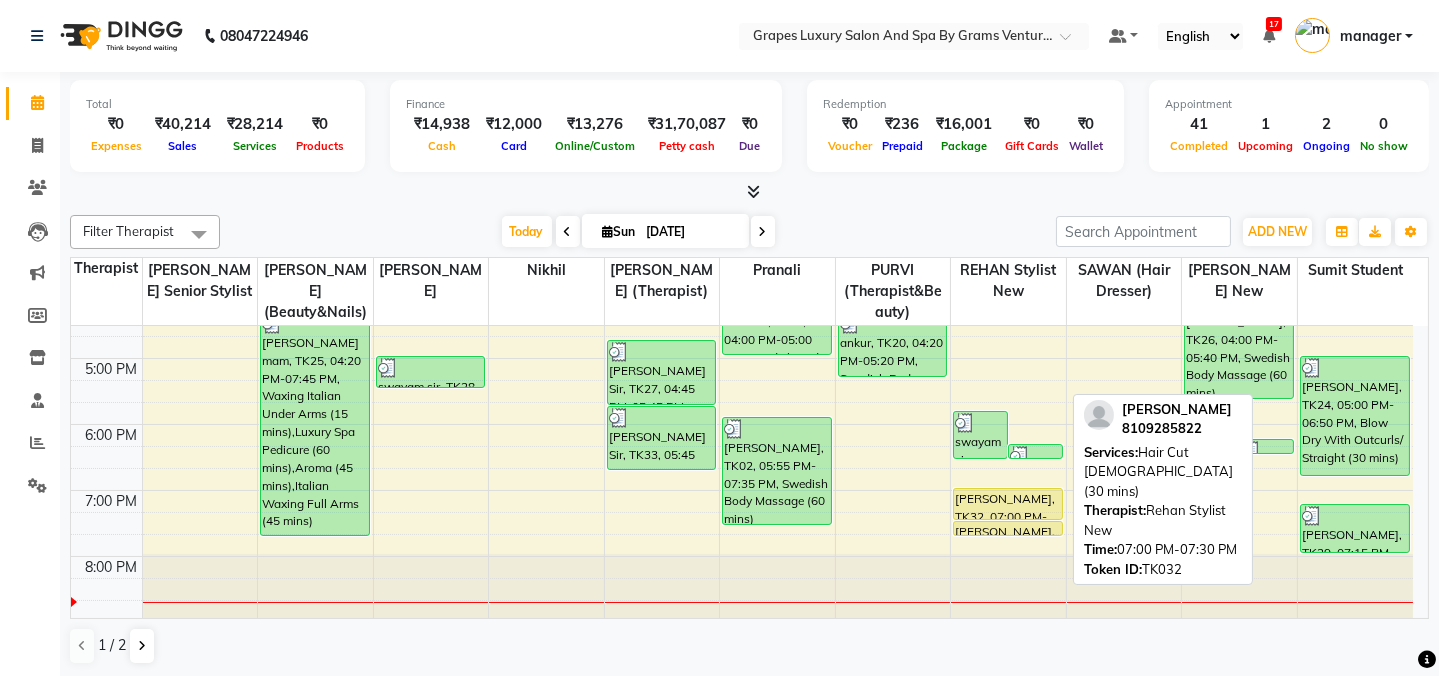 click on "[PERSON_NAME], TK32, 07:00 PM-07:30 PM, Hair Cut [DEMOGRAPHIC_DATA] (30 mins)" at bounding box center (1008, 504) 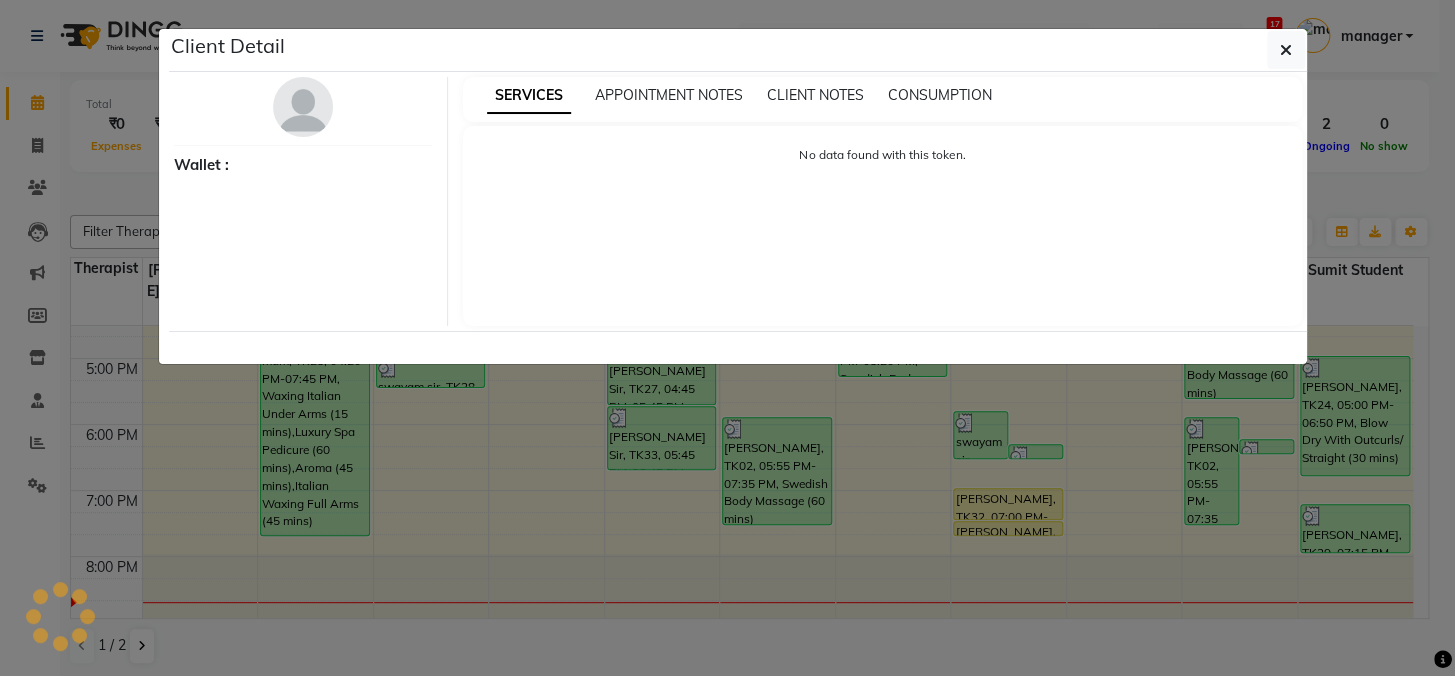 select on "1" 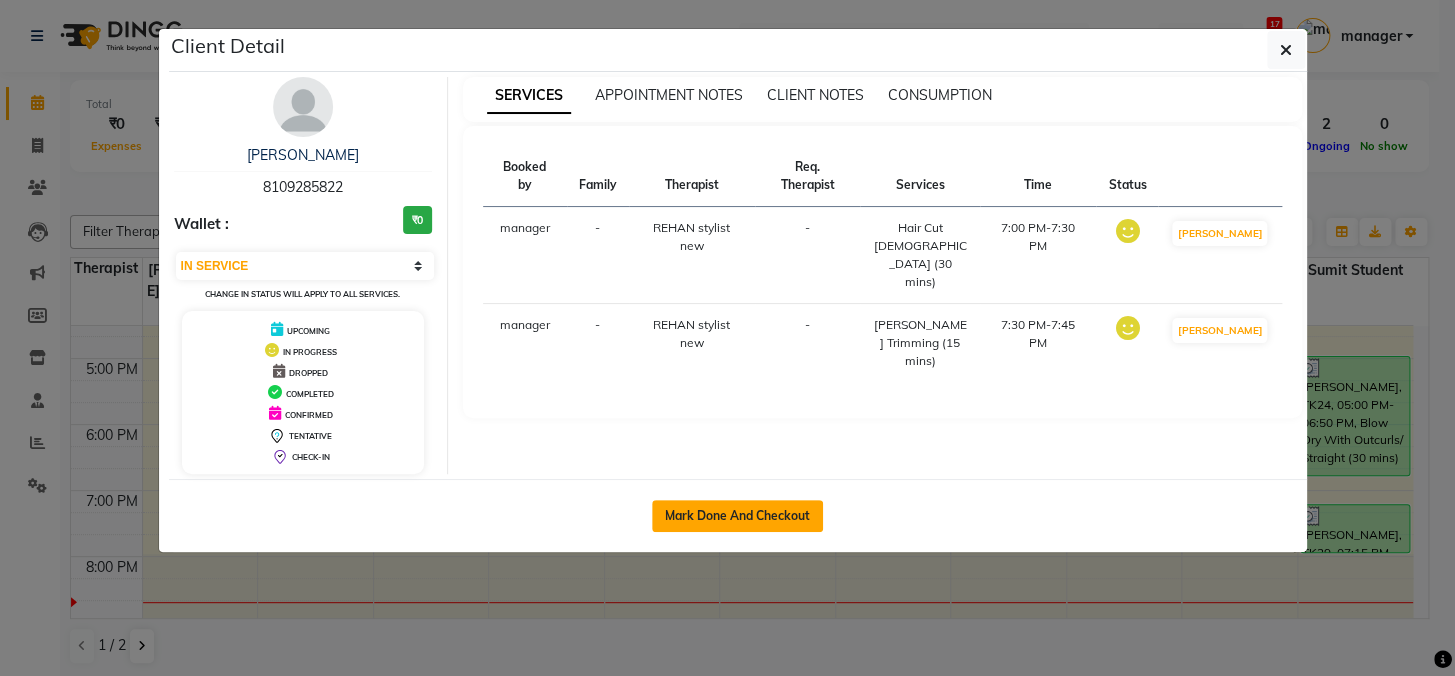 click on "Mark Done And Checkout" 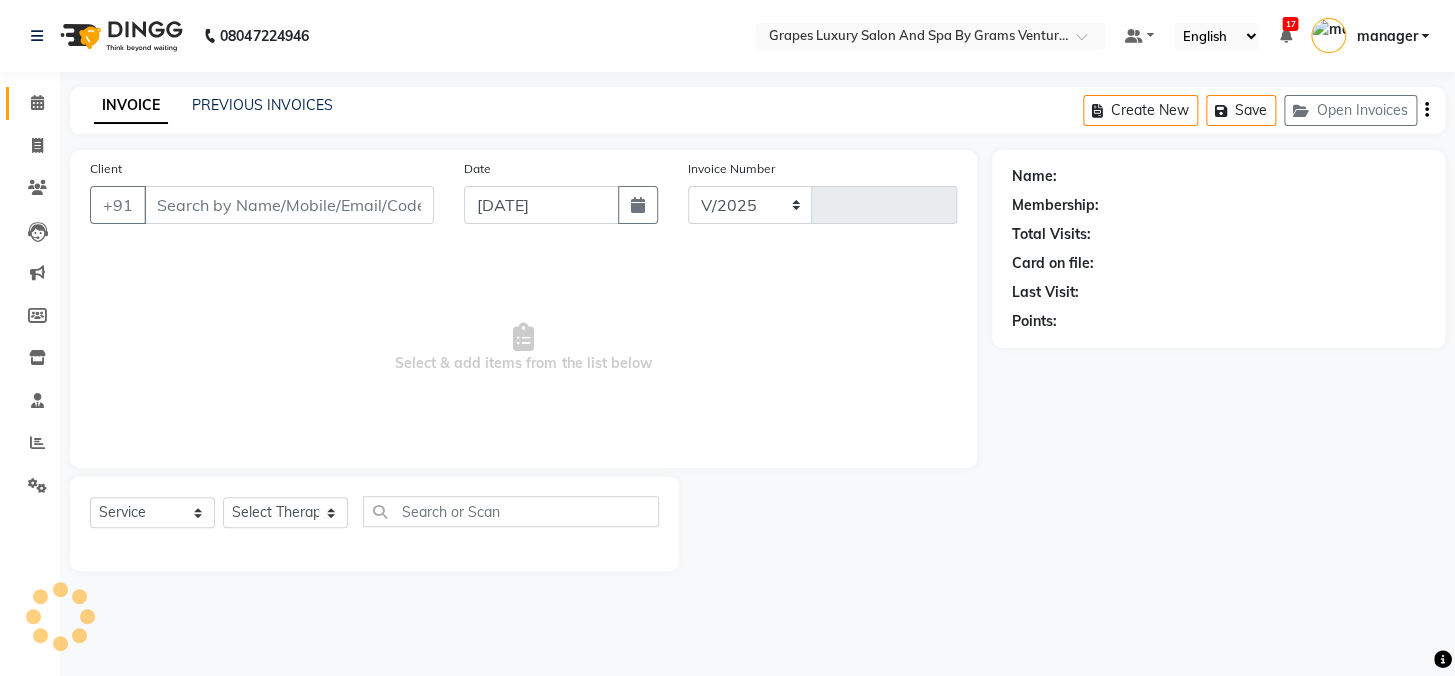 select on "3585" 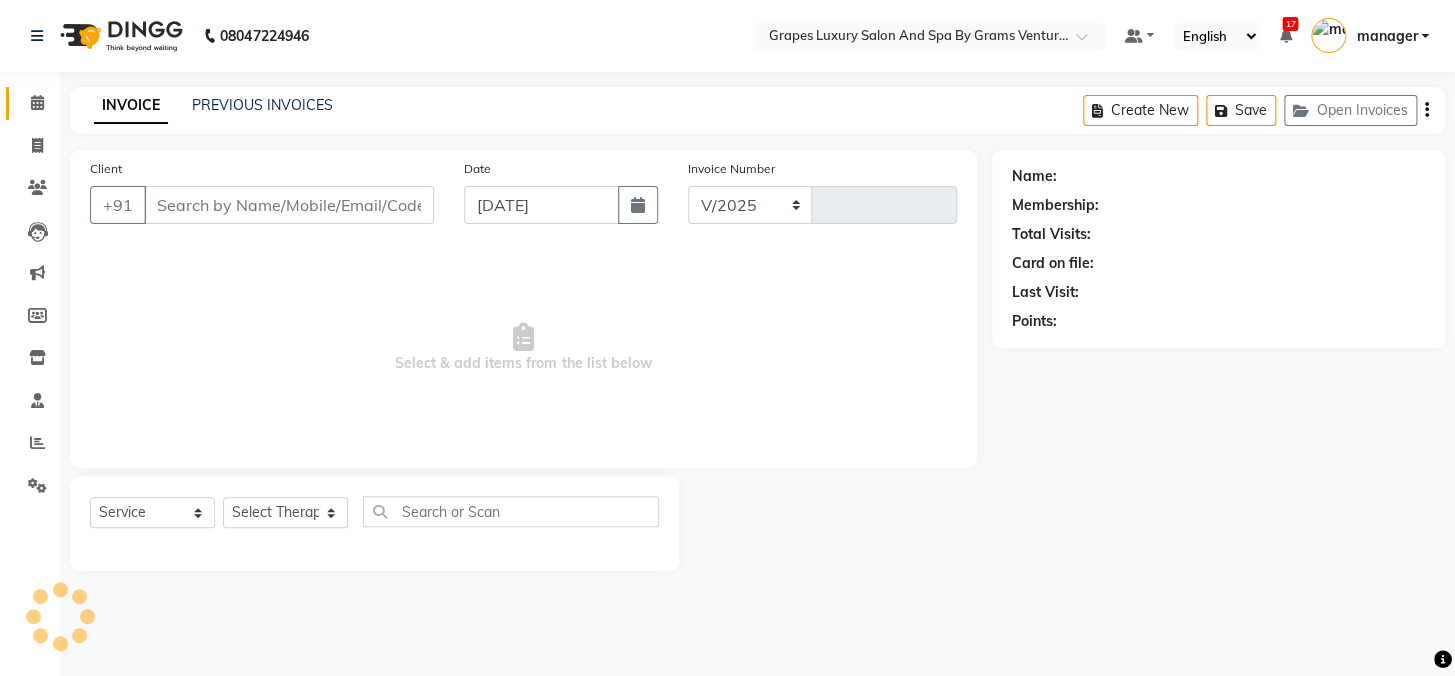 type on "1695" 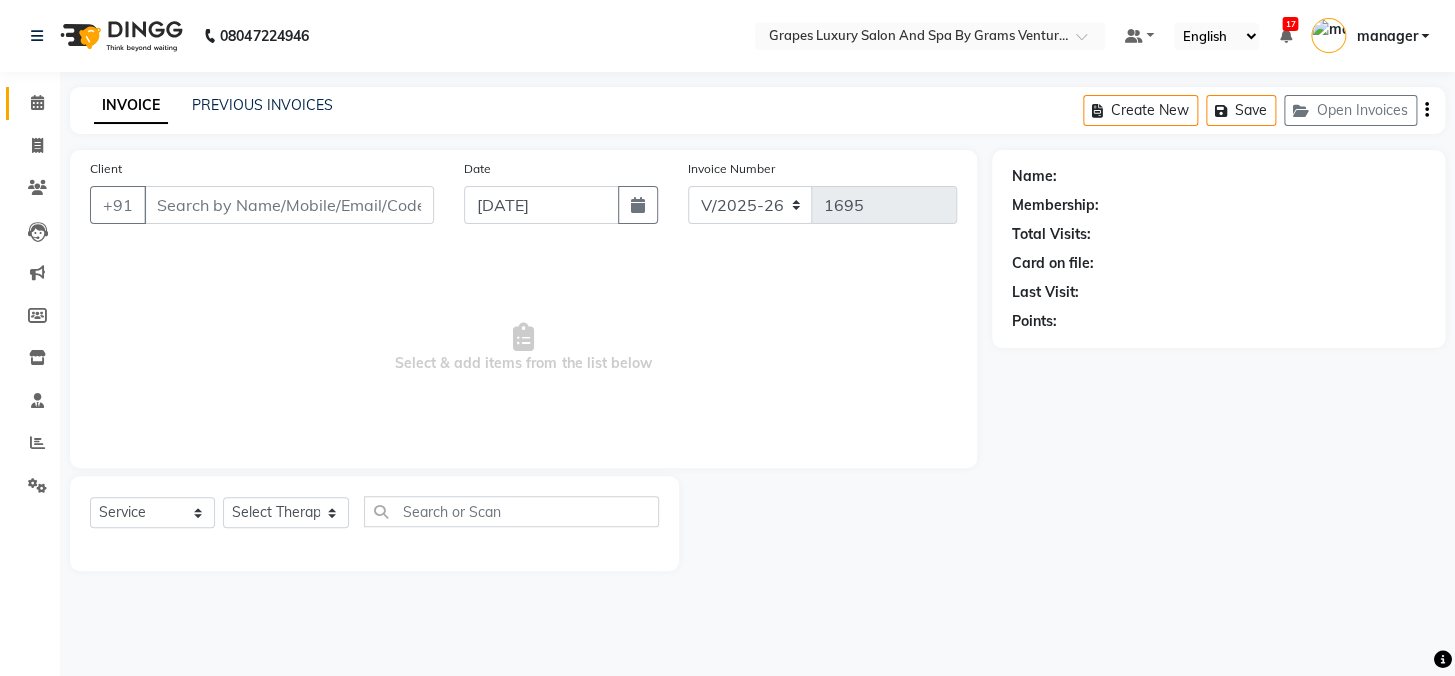 type on "8109285822" 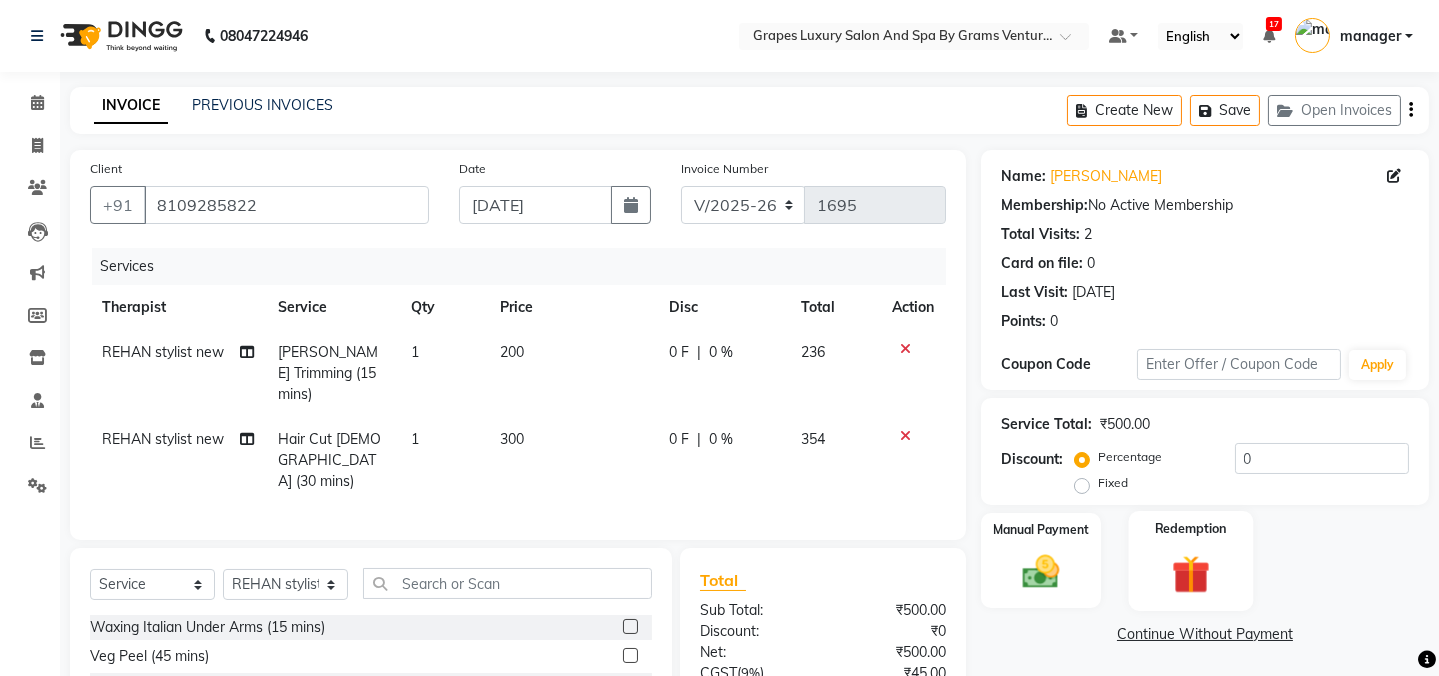 click 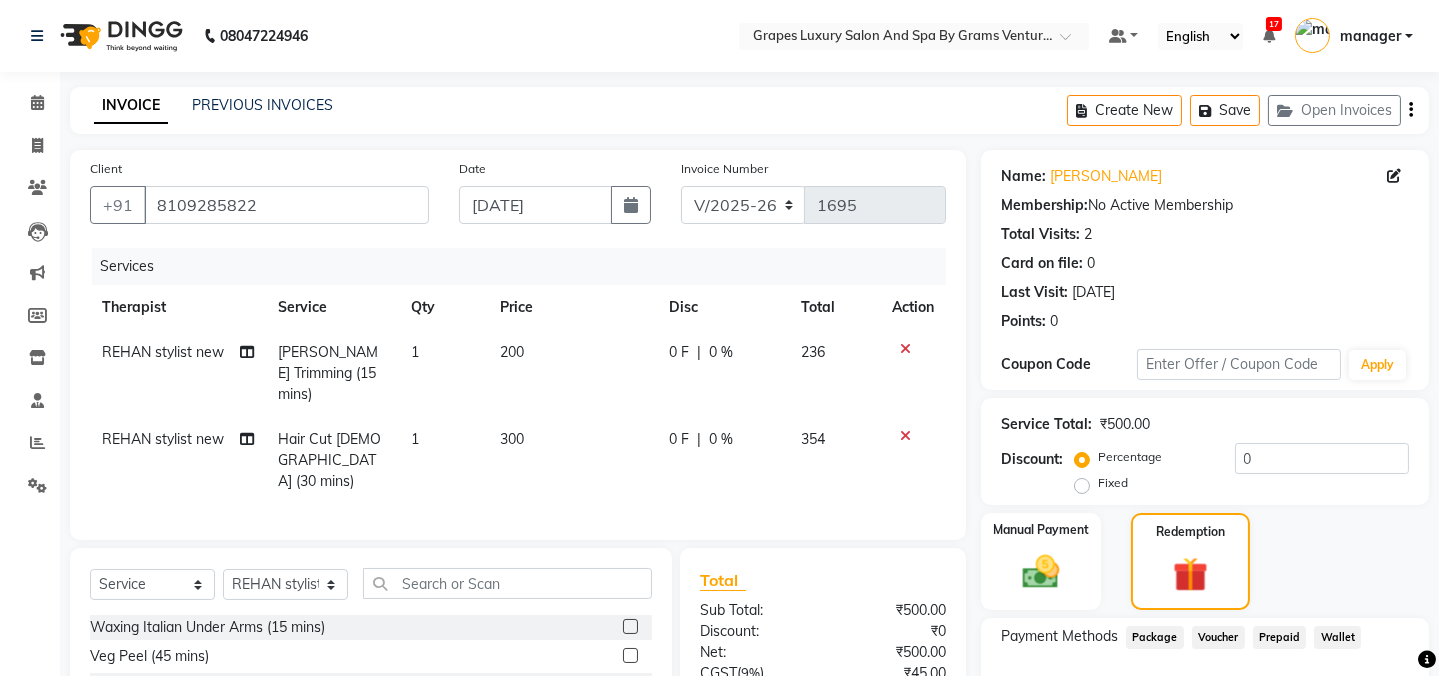click on "Service Total:  ₹500.00  Discount:  Percentage   Fixed  0" 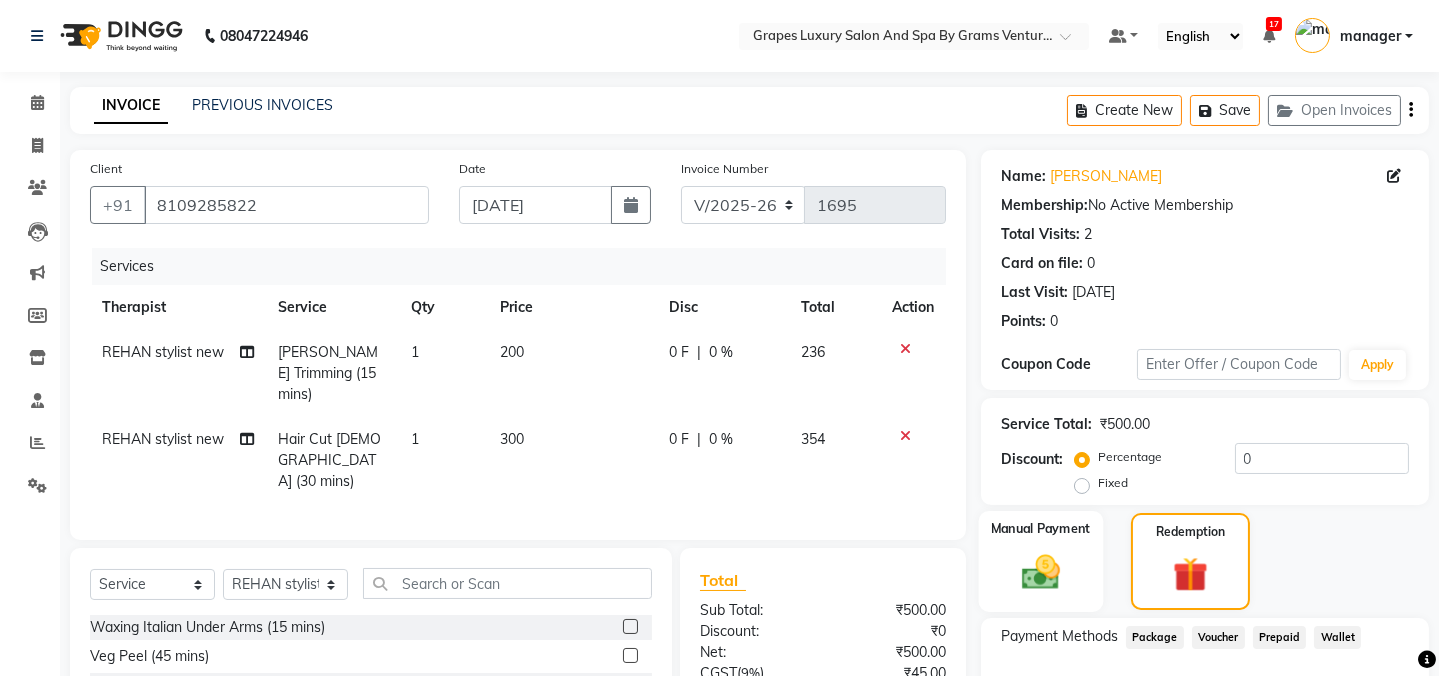 click on "Manual Payment" 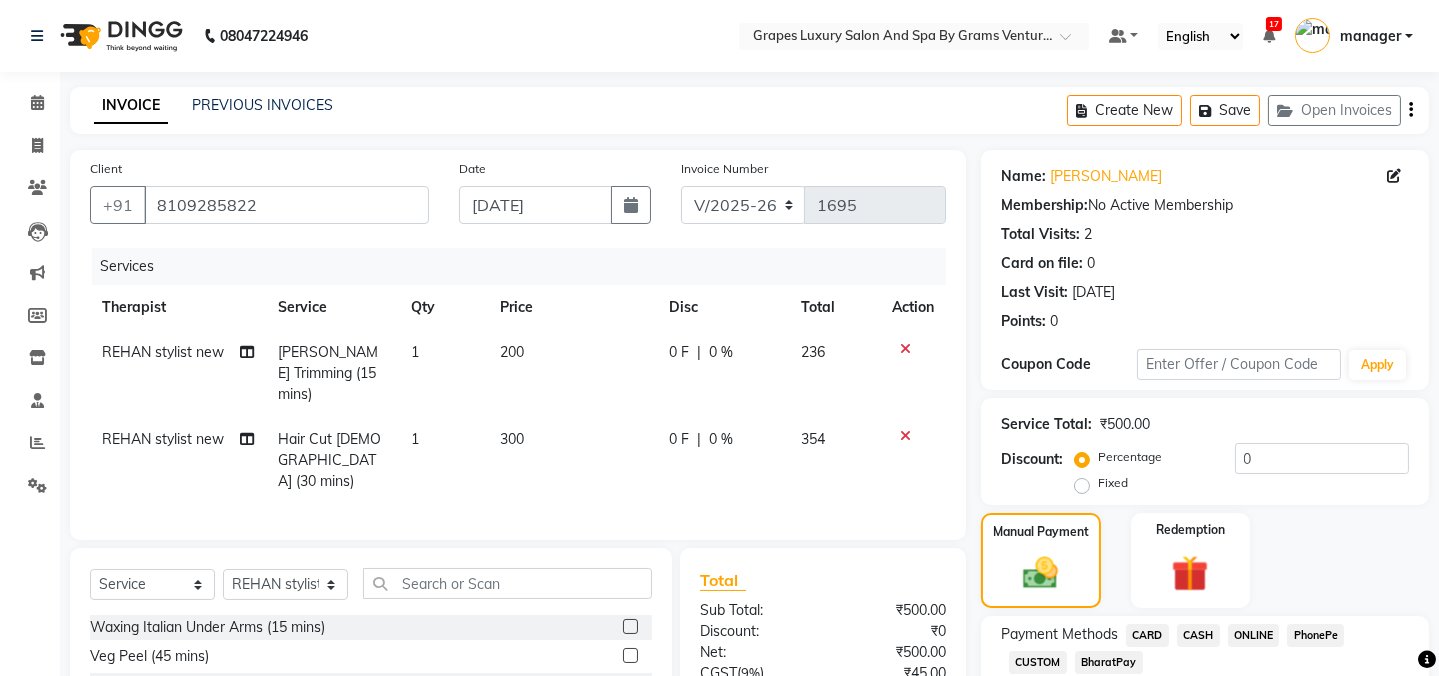 scroll, scrollTop: 170, scrollLeft: 0, axis: vertical 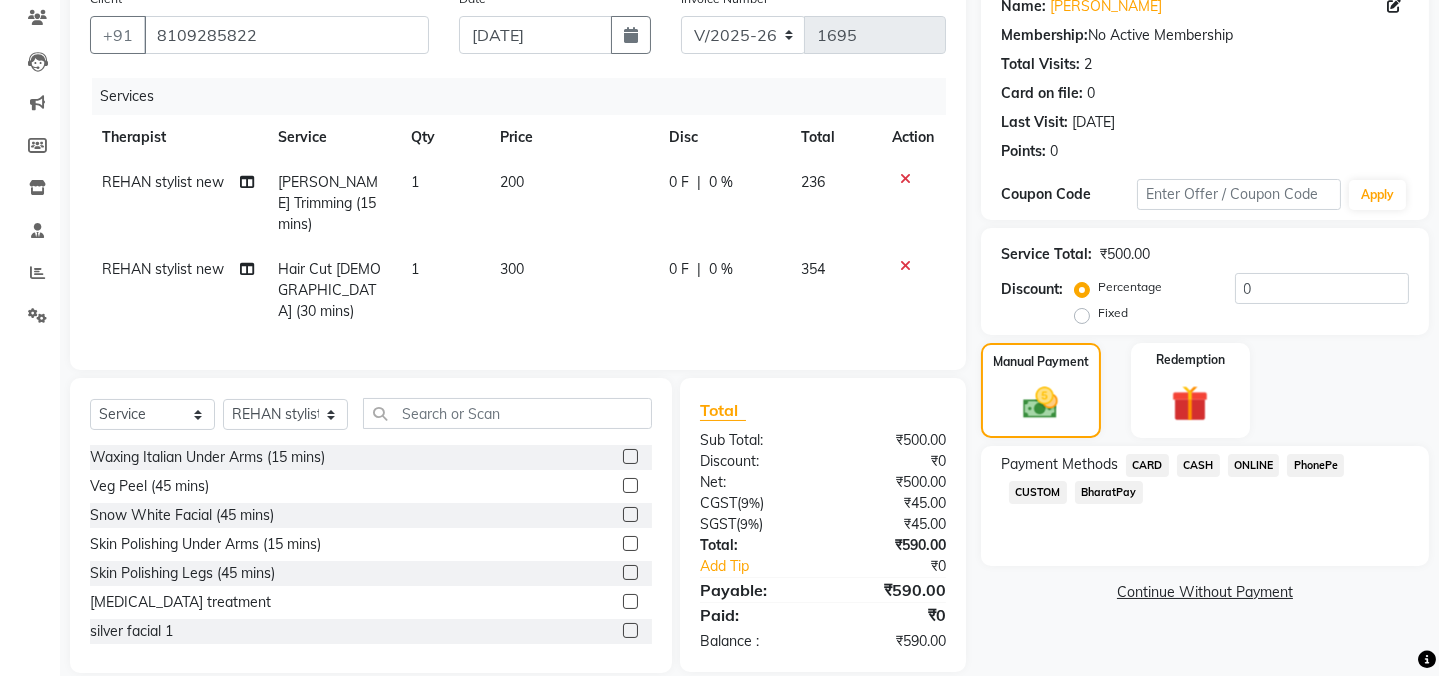 click on "ONLINE" 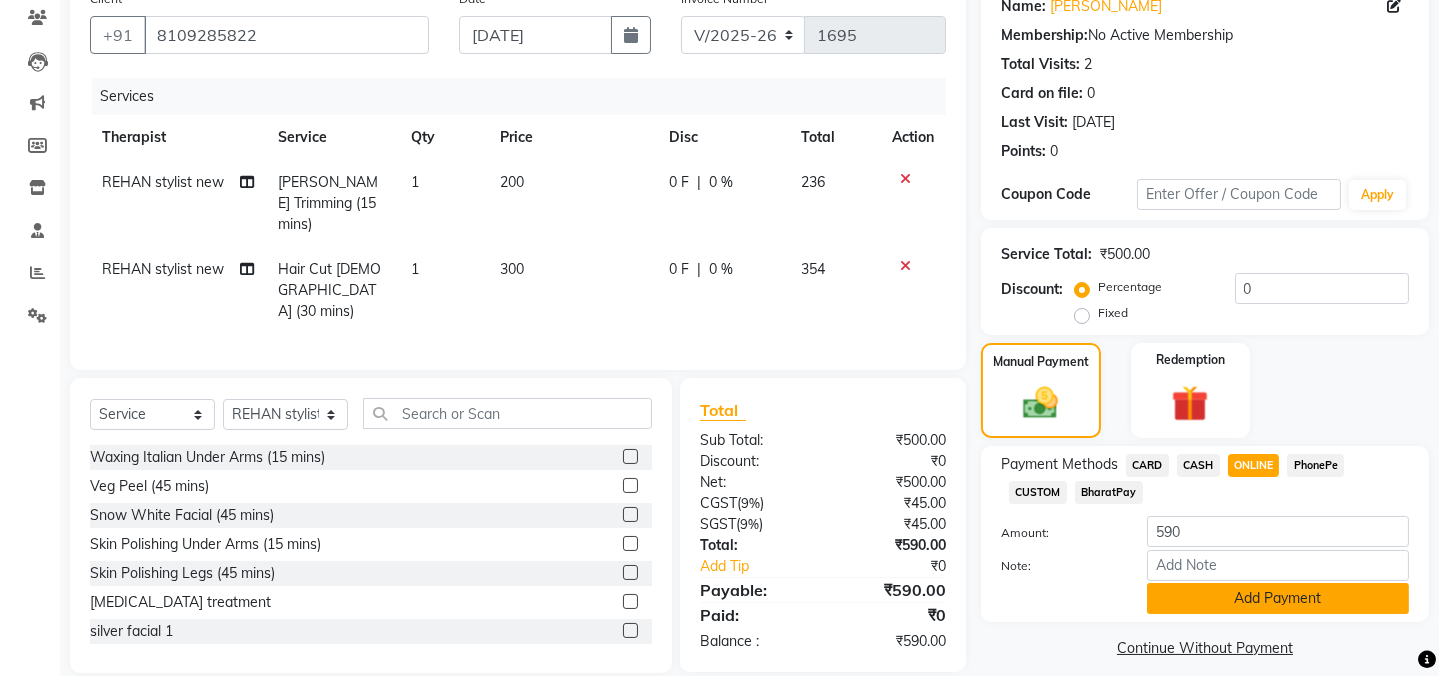 click on "Add Payment" 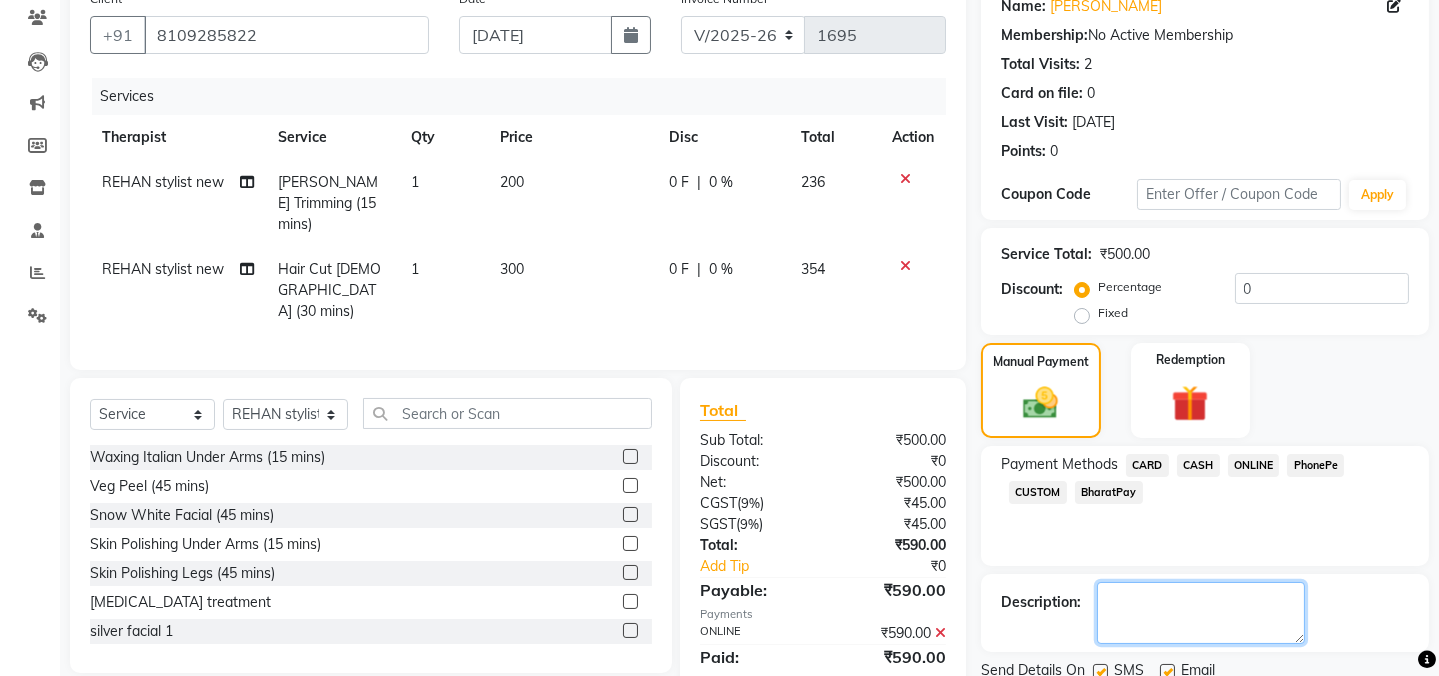 click 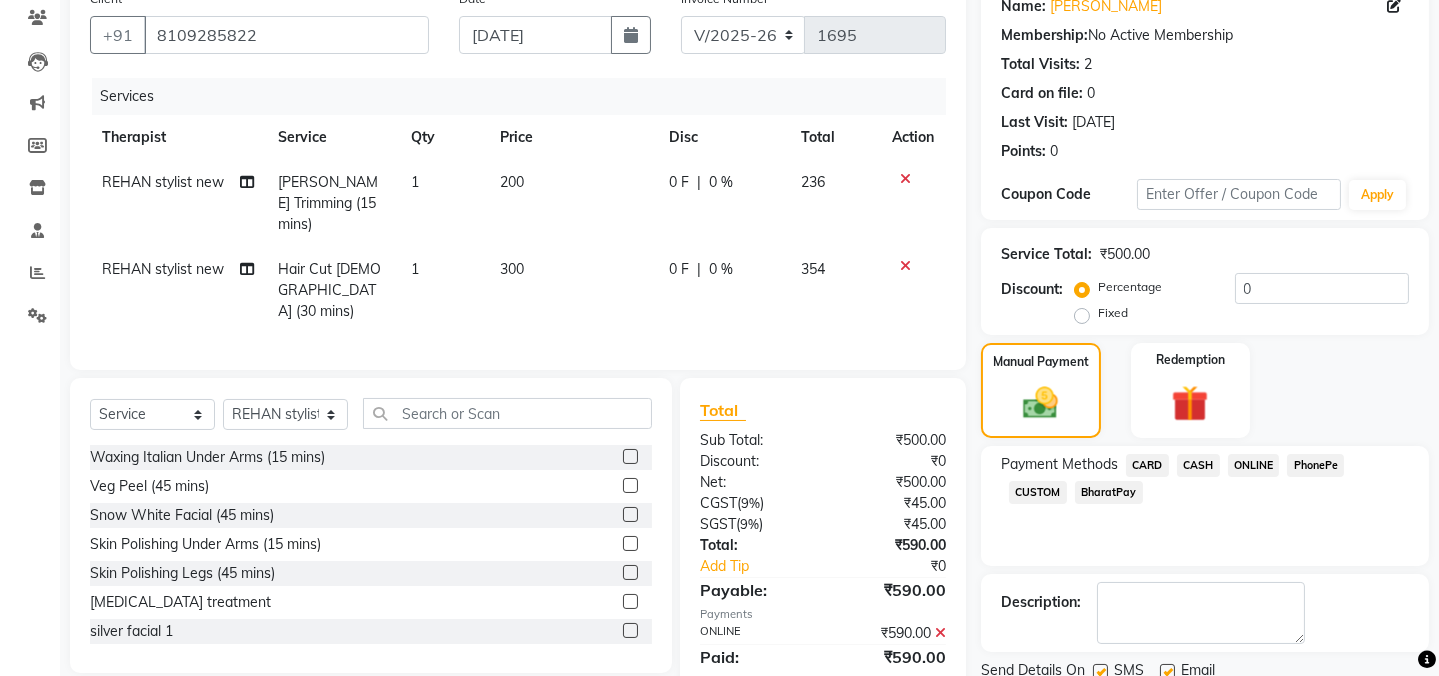 click 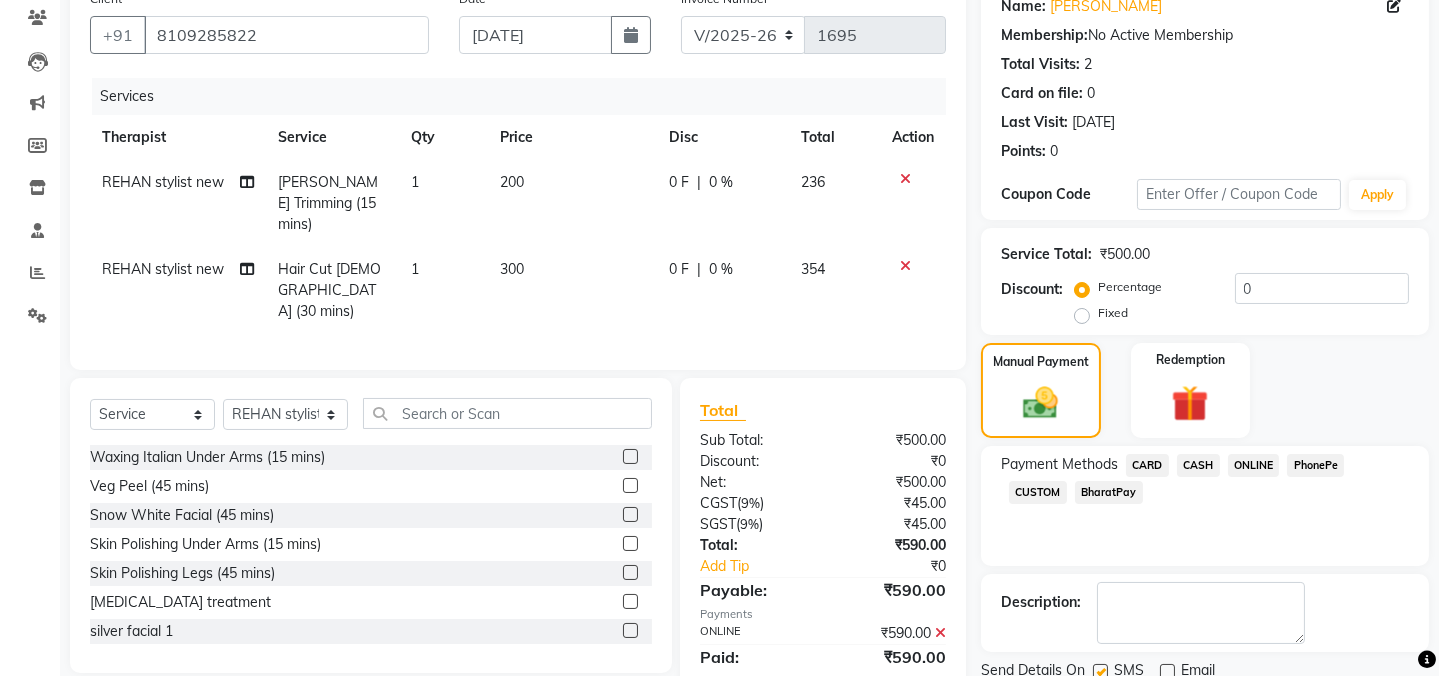 click 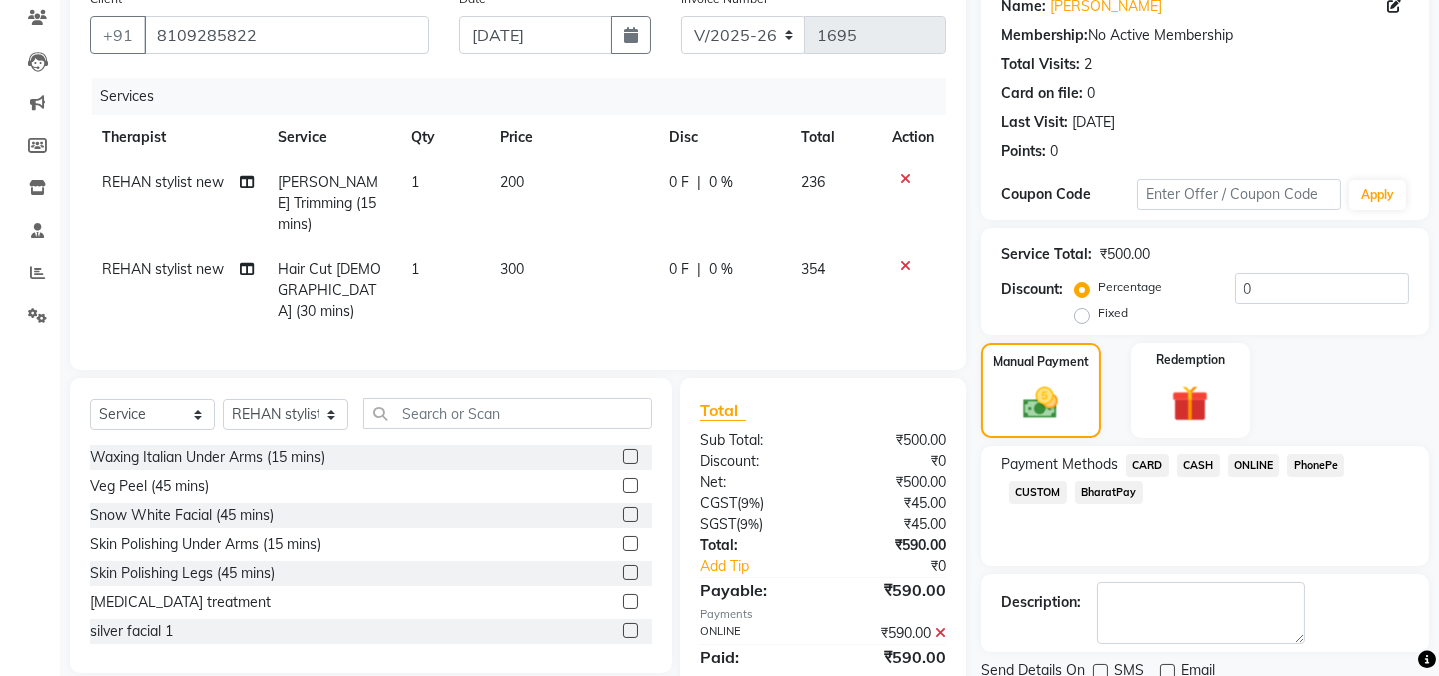 click on "Checkout" 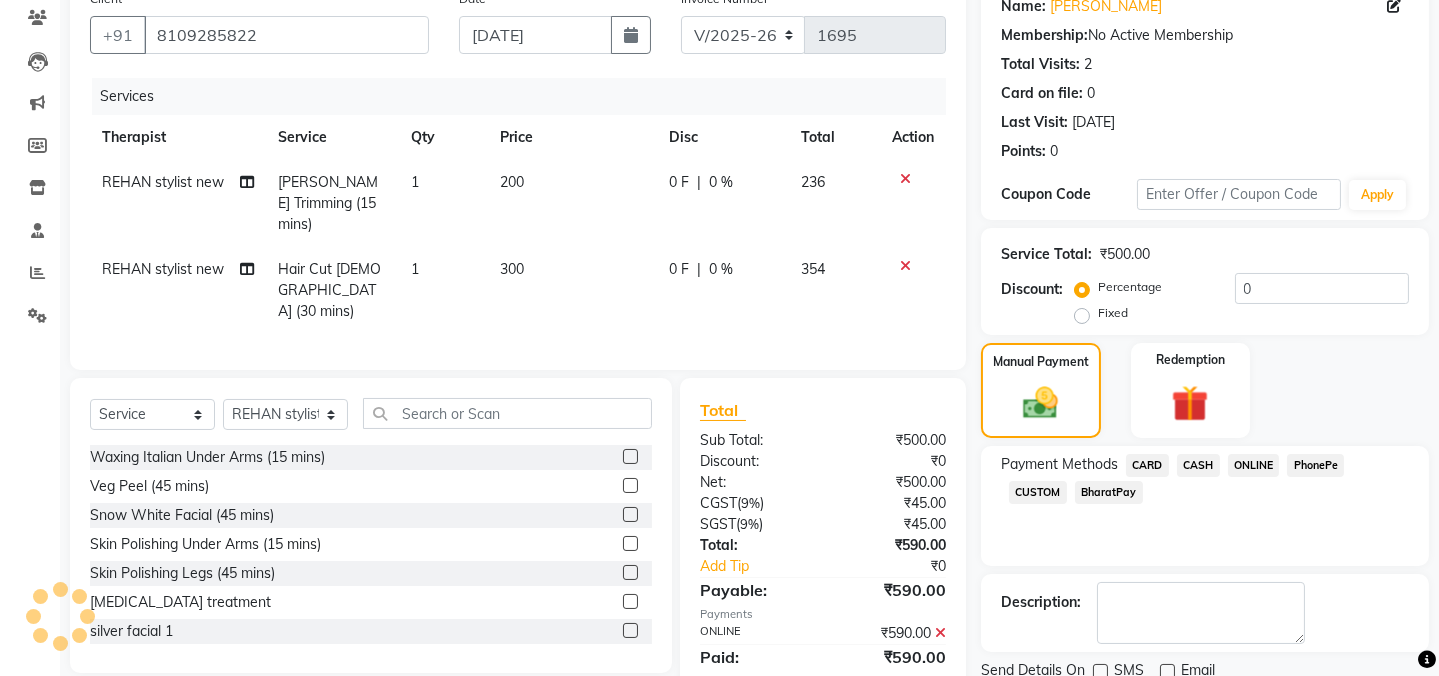 scroll, scrollTop: 0, scrollLeft: 0, axis: both 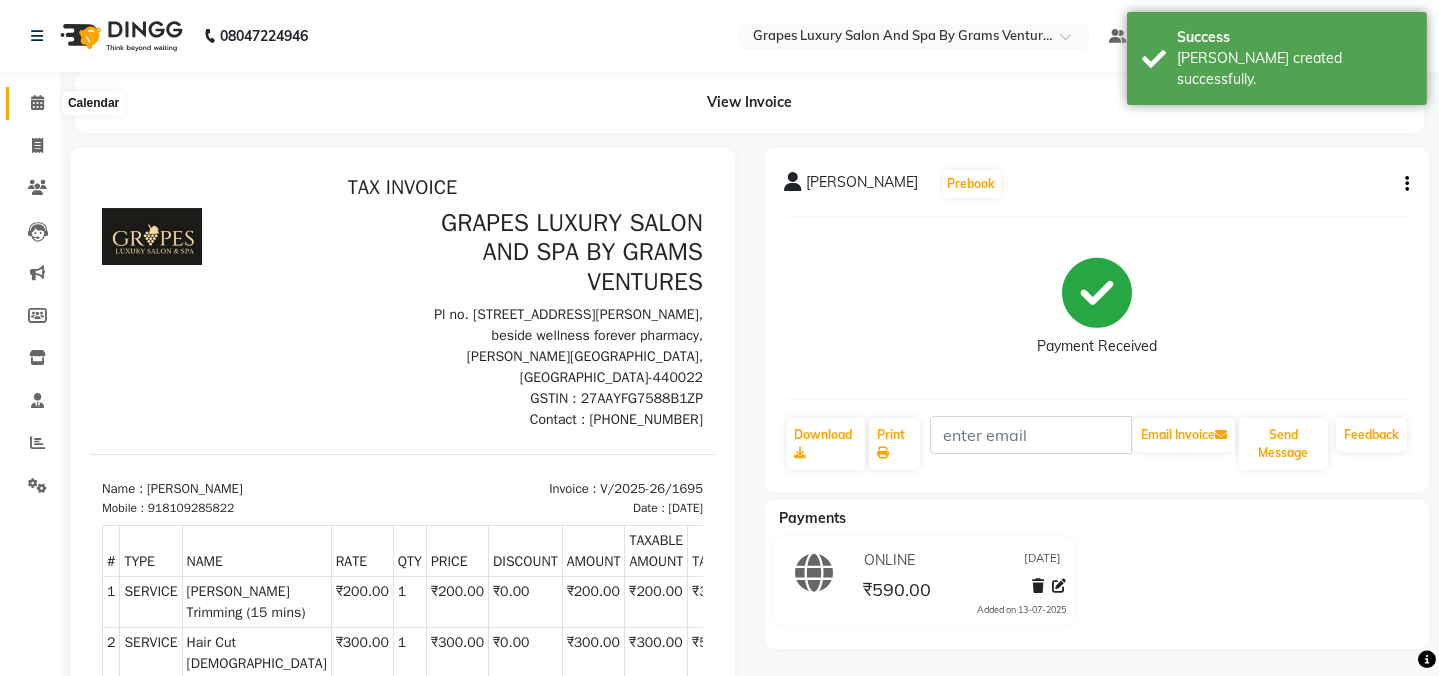 click 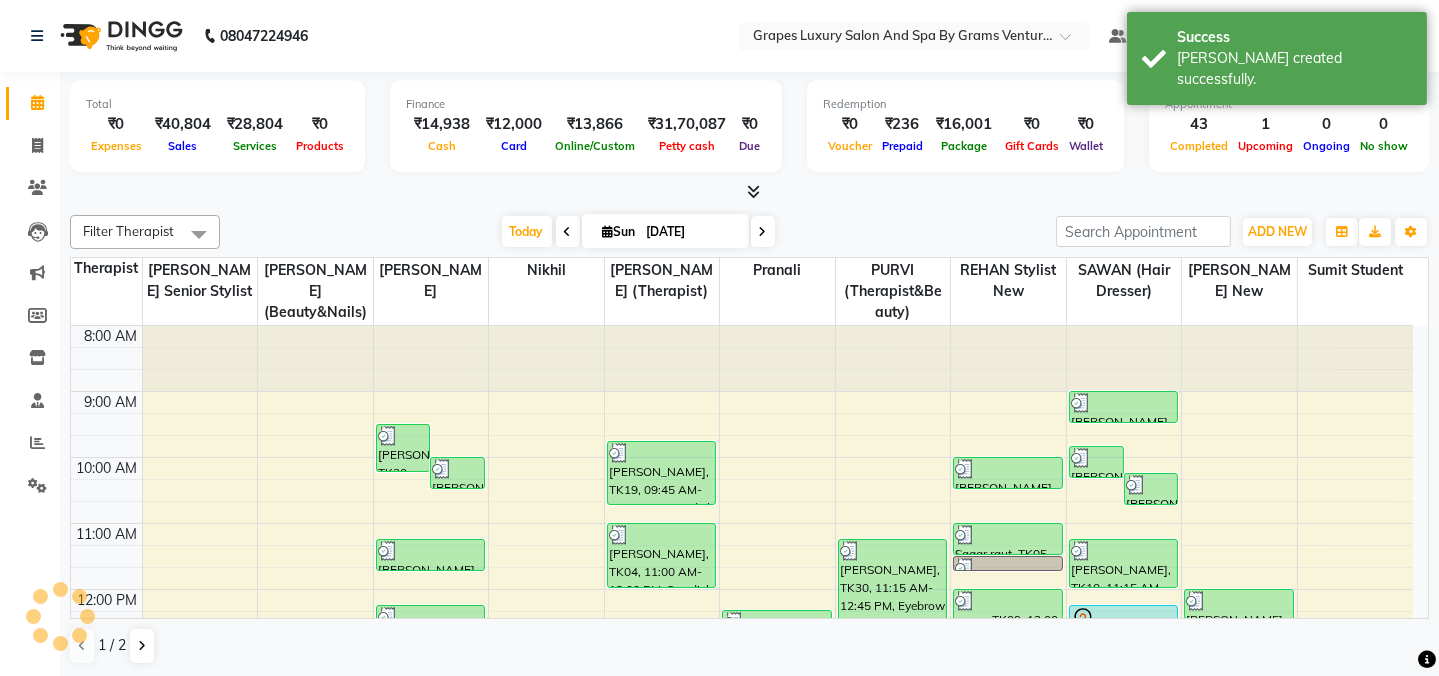 scroll, scrollTop: 0, scrollLeft: 0, axis: both 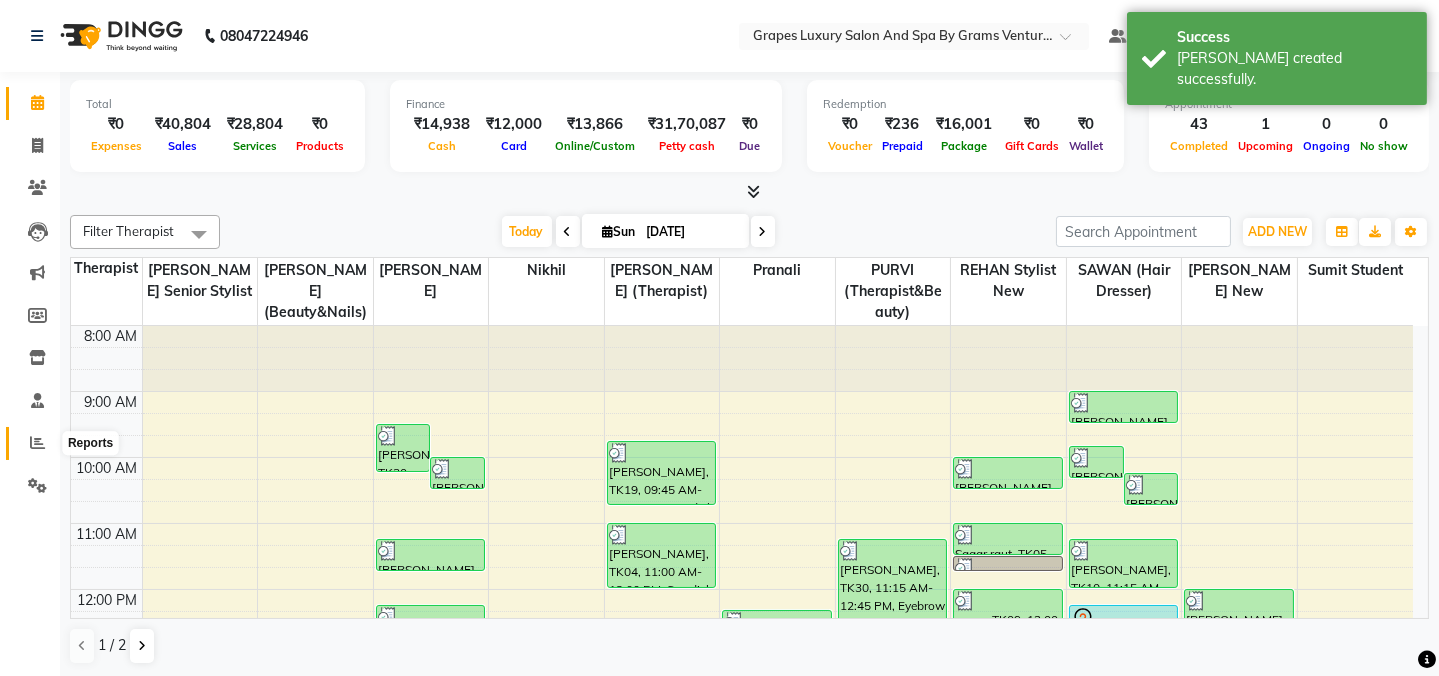 click 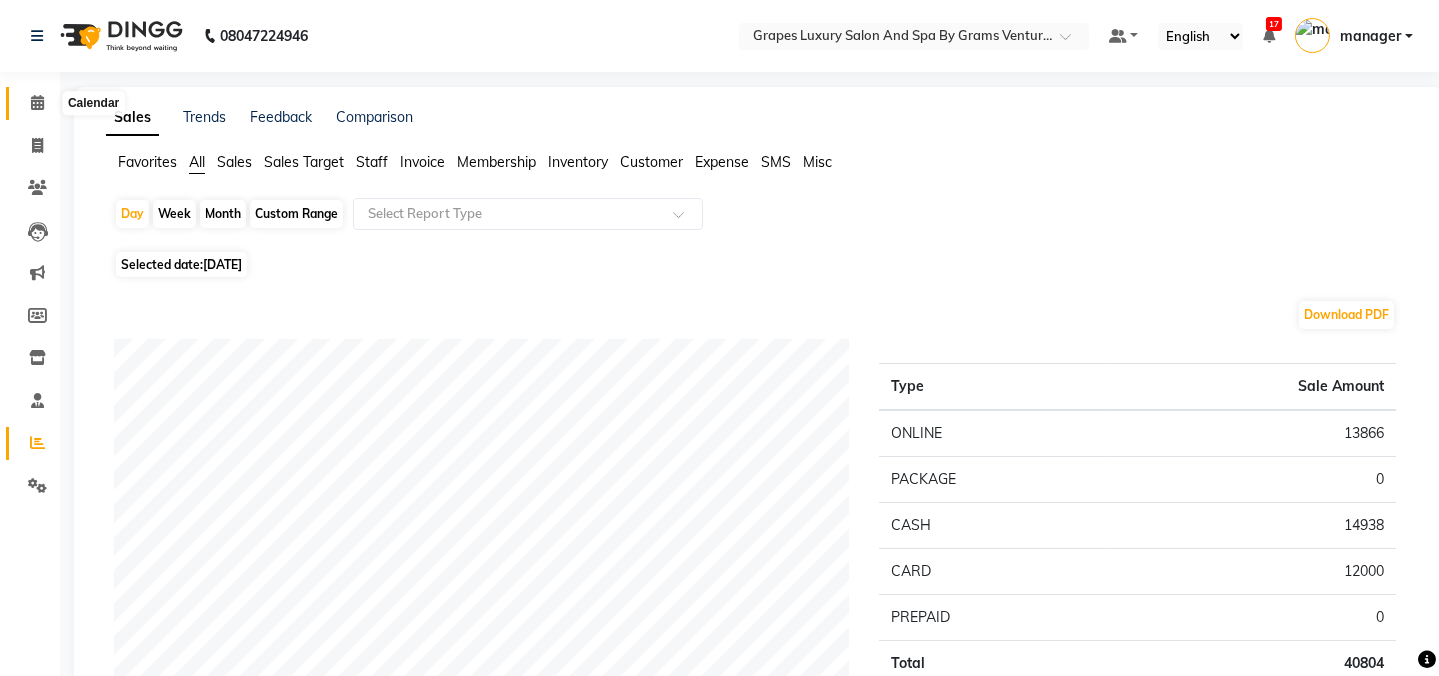 click 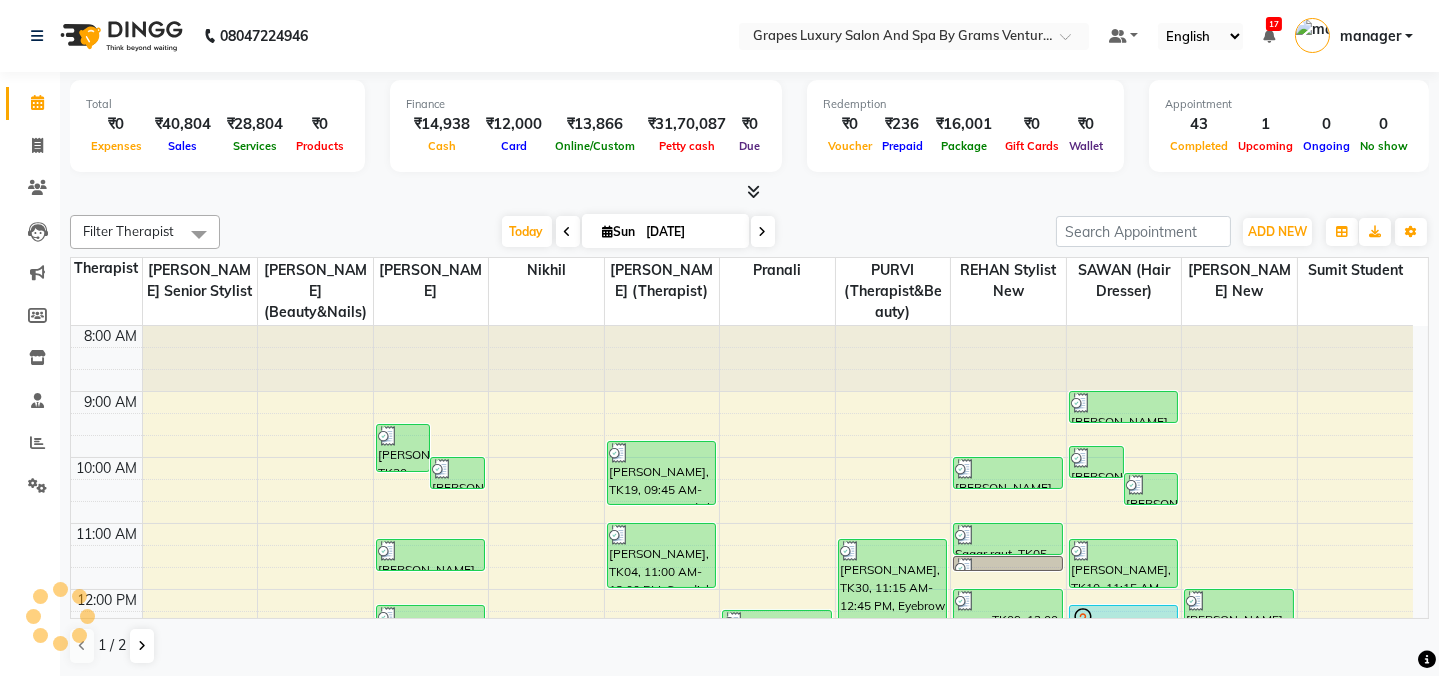scroll, scrollTop: 0, scrollLeft: 0, axis: both 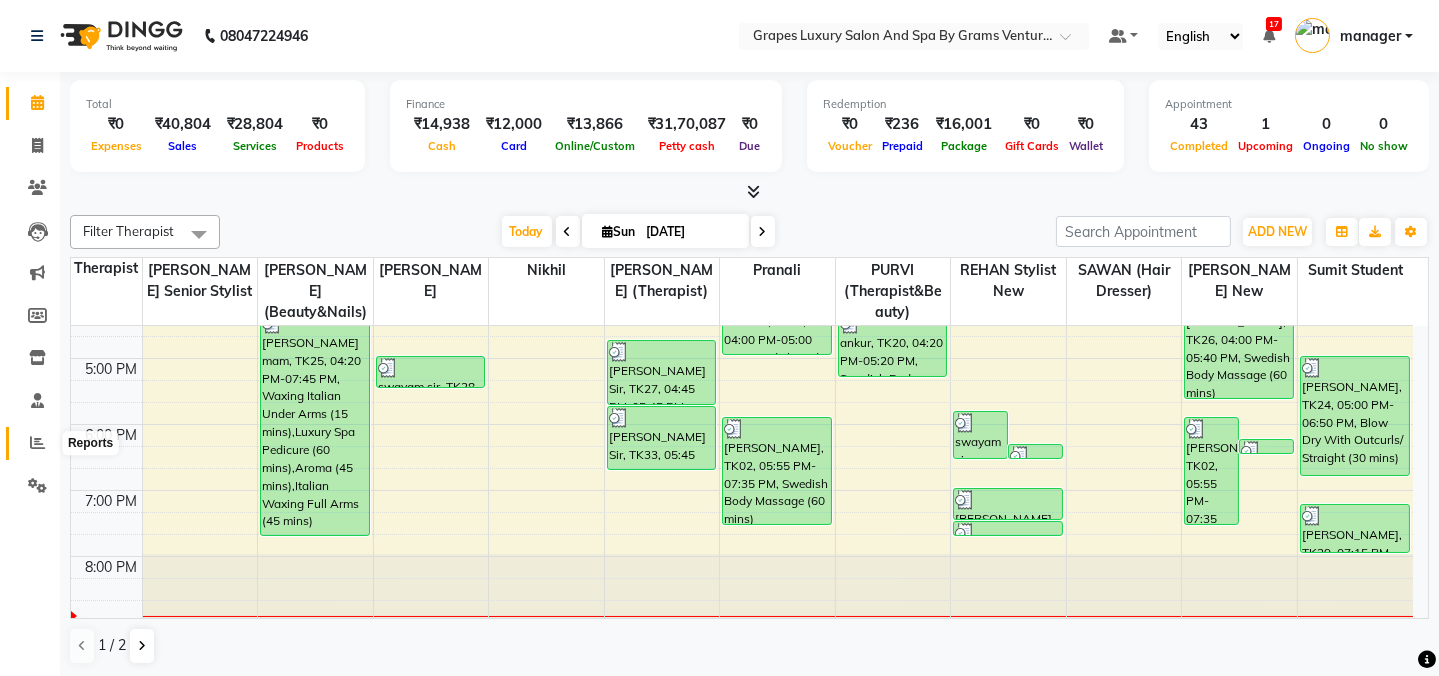 click 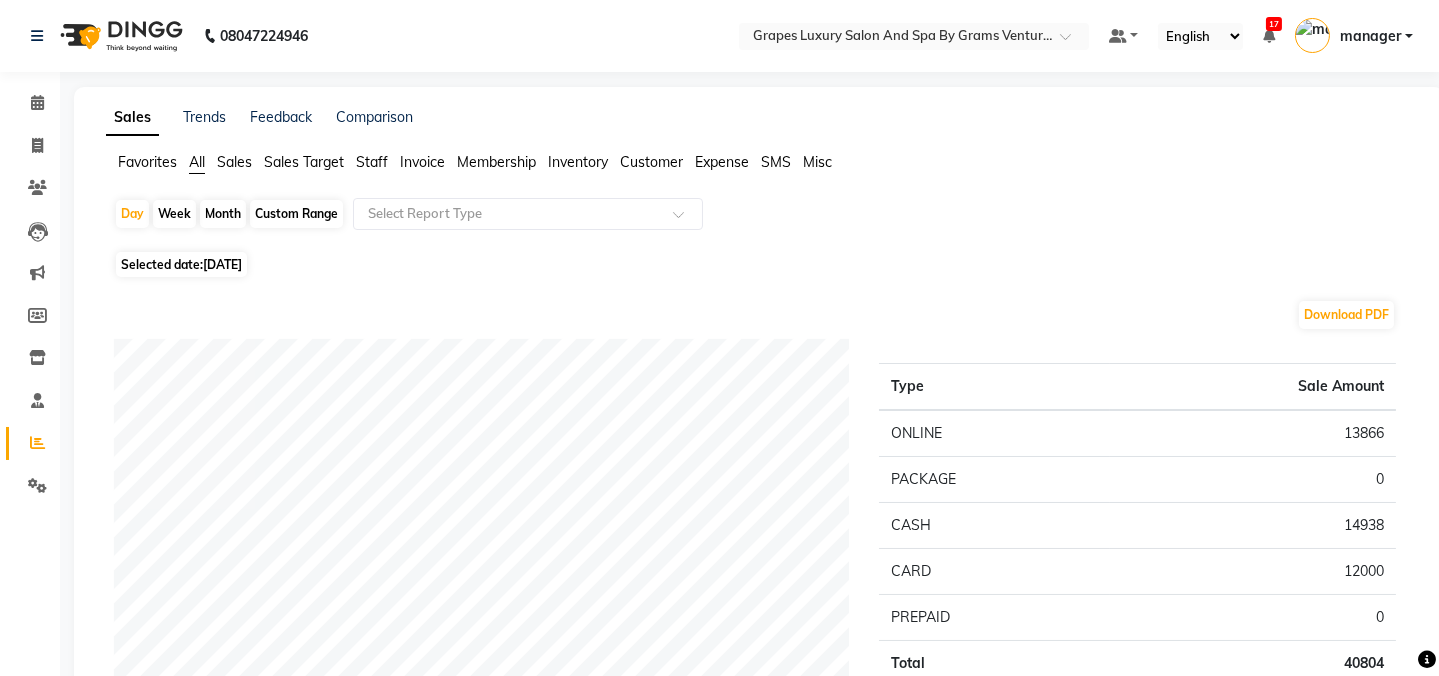 scroll, scrollTop: 313, scrollLeft: 0, axis: vertical 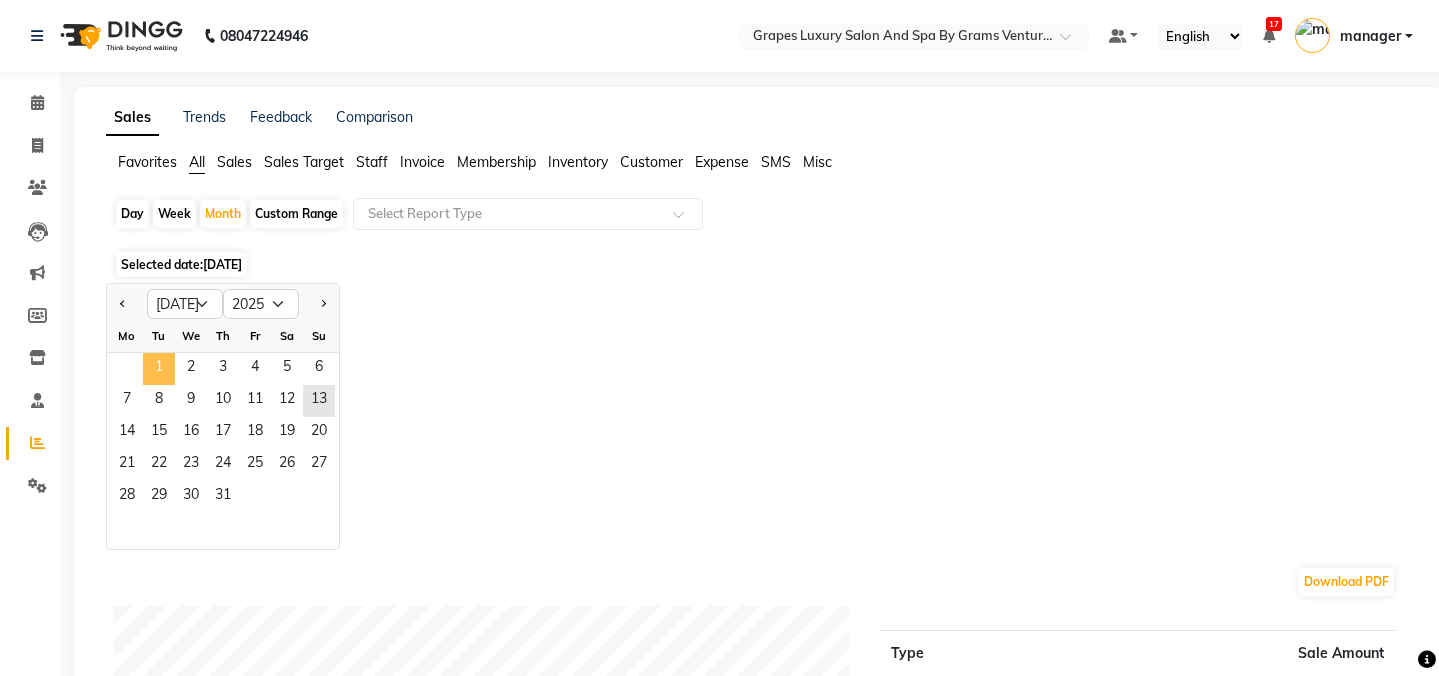 click on "1" 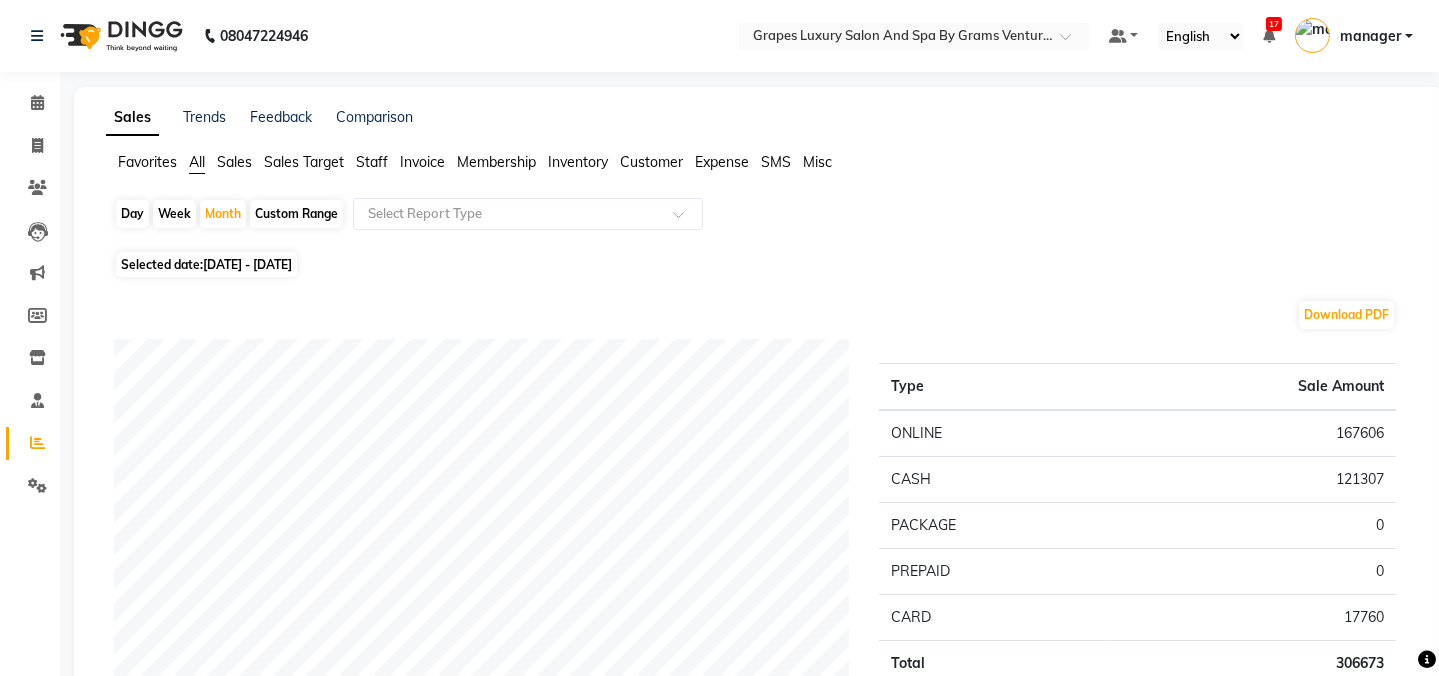 scroll, scrollTop: 666, scrollLeft: 0, axis: vertical 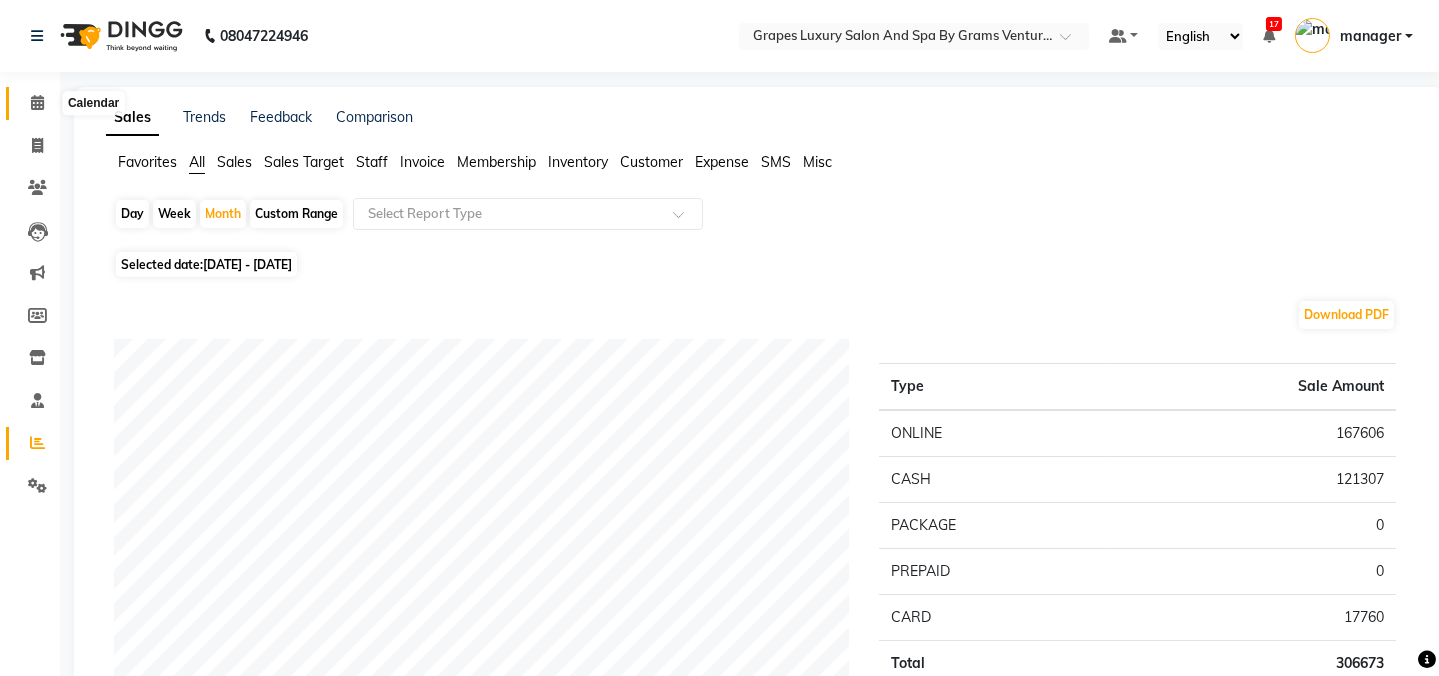 drag, startPoint x: 39, startPoint y: 101, endPoint x: 61, endPoint y: 101, distance: 22 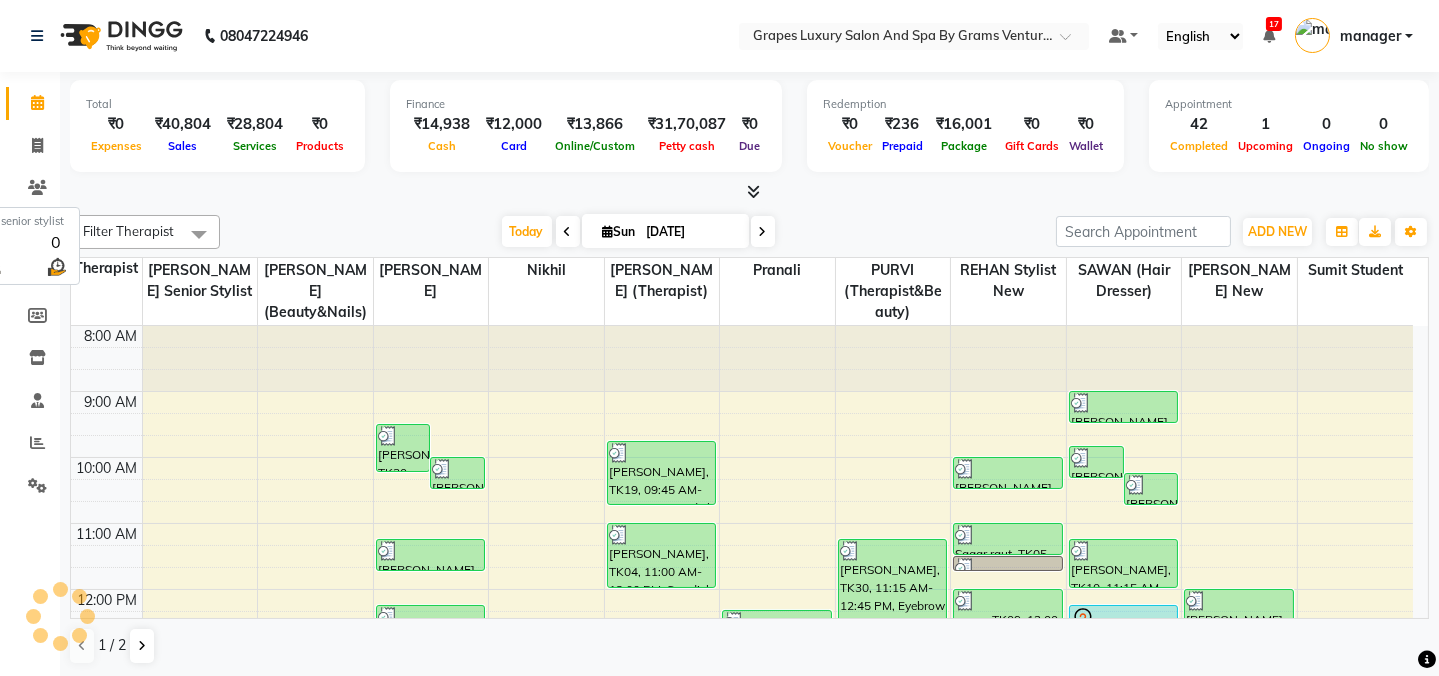 scroll, scrollTop: 0, scrollLeft: 0, axis: both 